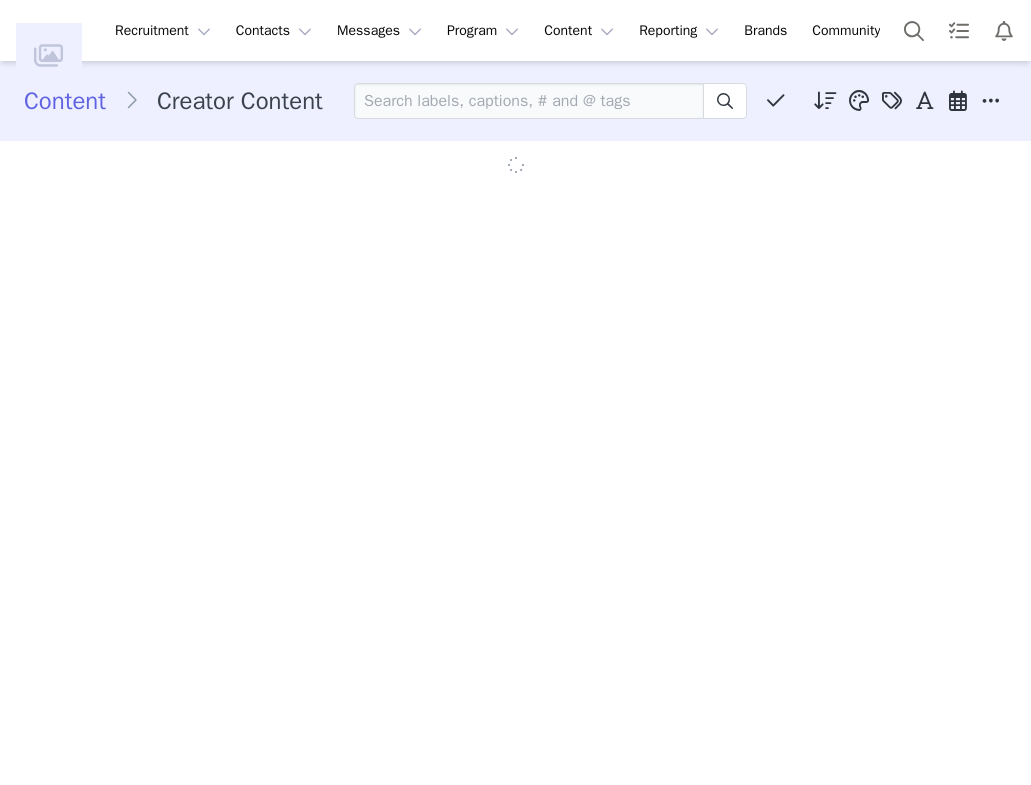 scroll, scrollTop: 0, scrollLeft: 0, axis: both 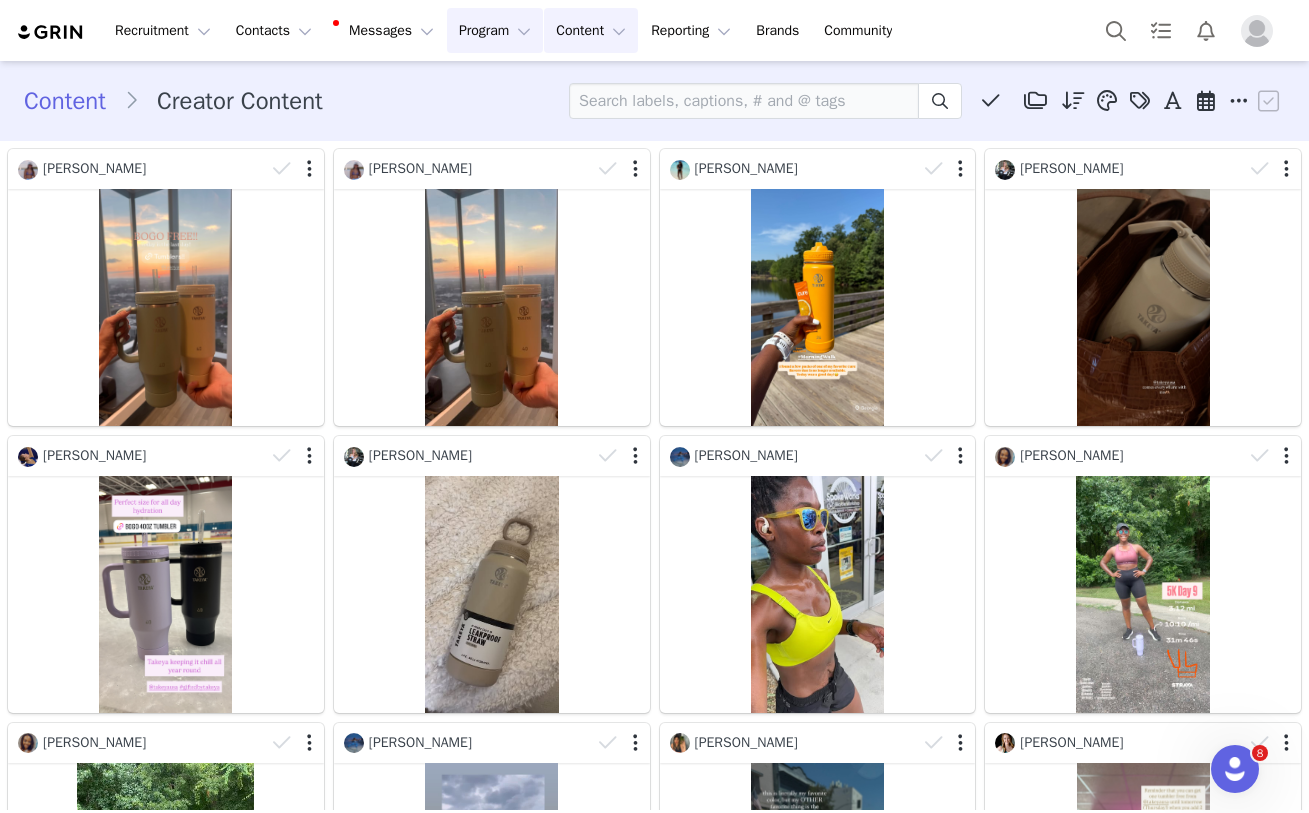 click on "Program Program" at bounding box center [495, 30] 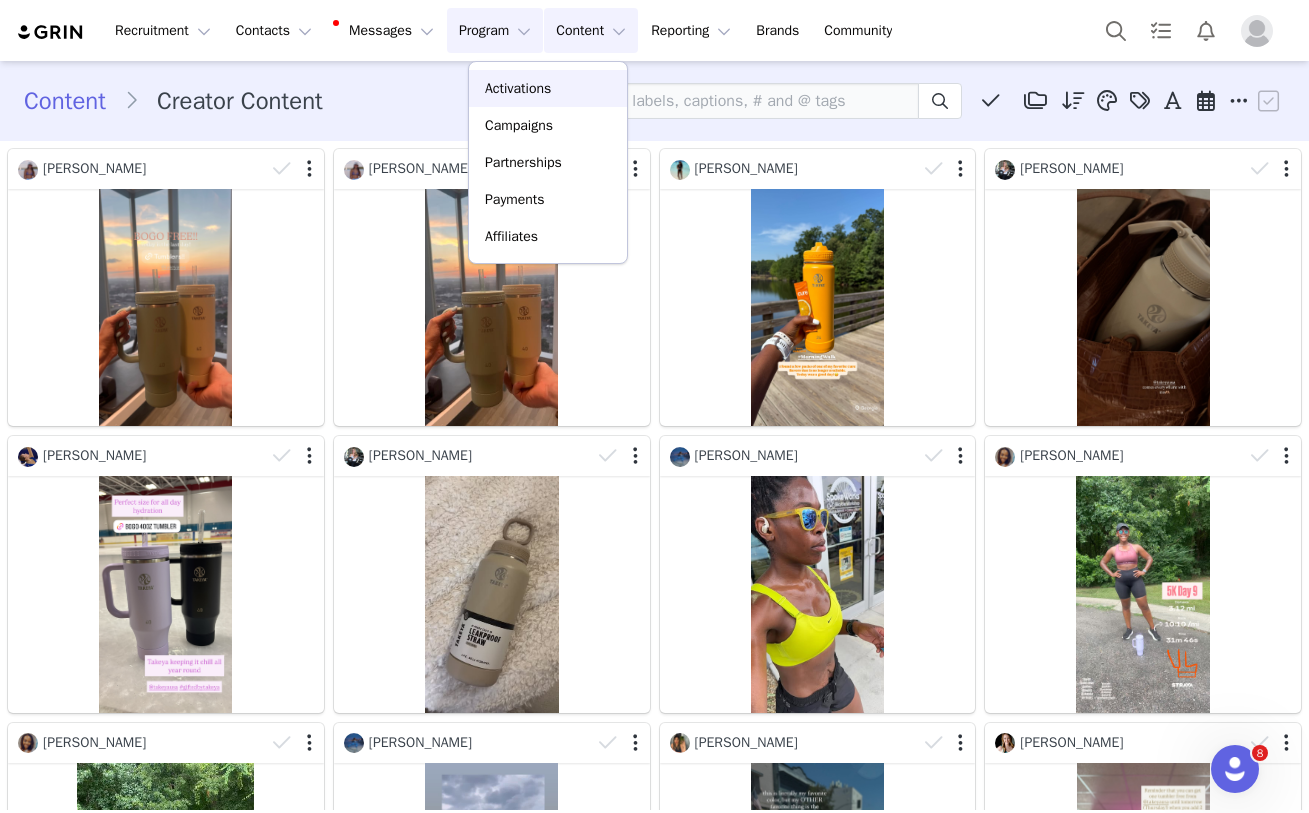click on "Activations" at bounding box center [518, 88] 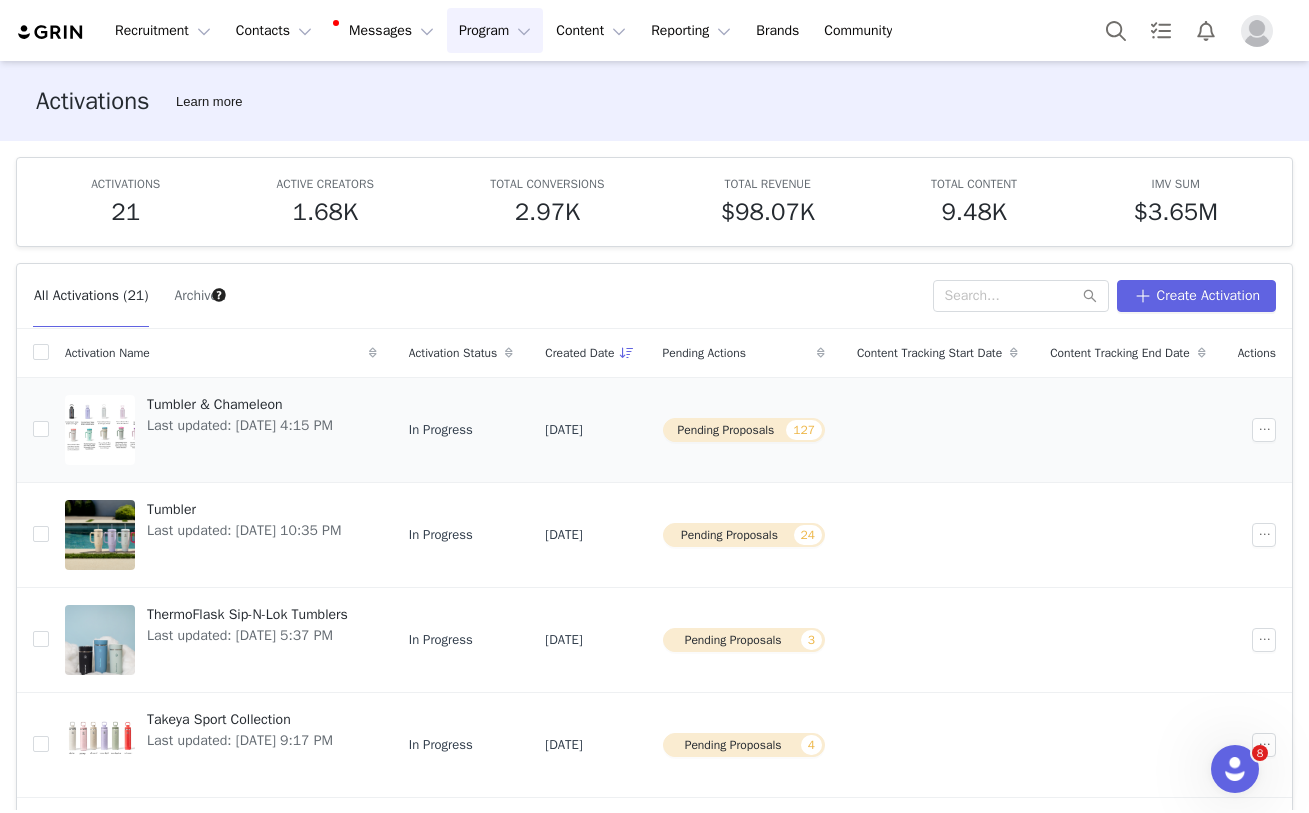 click on "Pending Proposals 127" at bounding box center (744, 430) 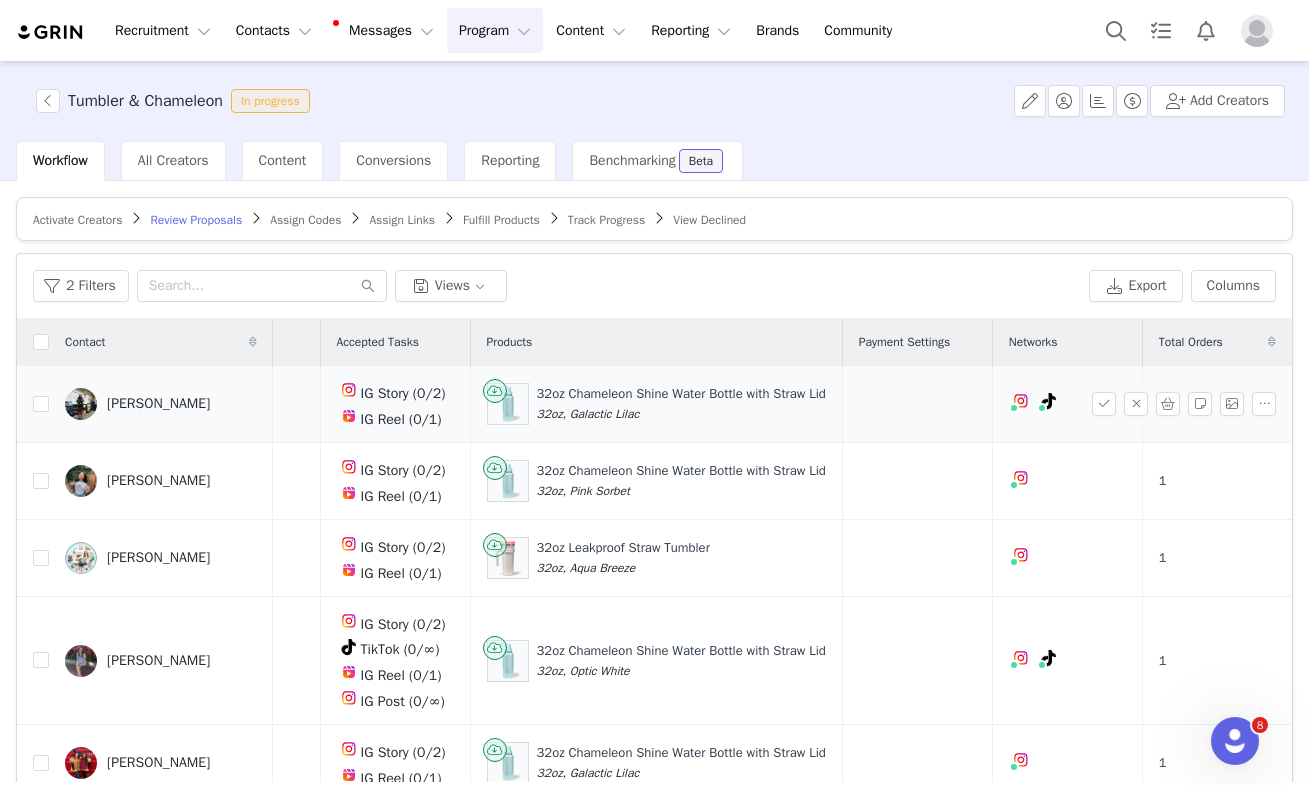 scroll, scrollTop: 1, scrollLeft: 455, axis: both 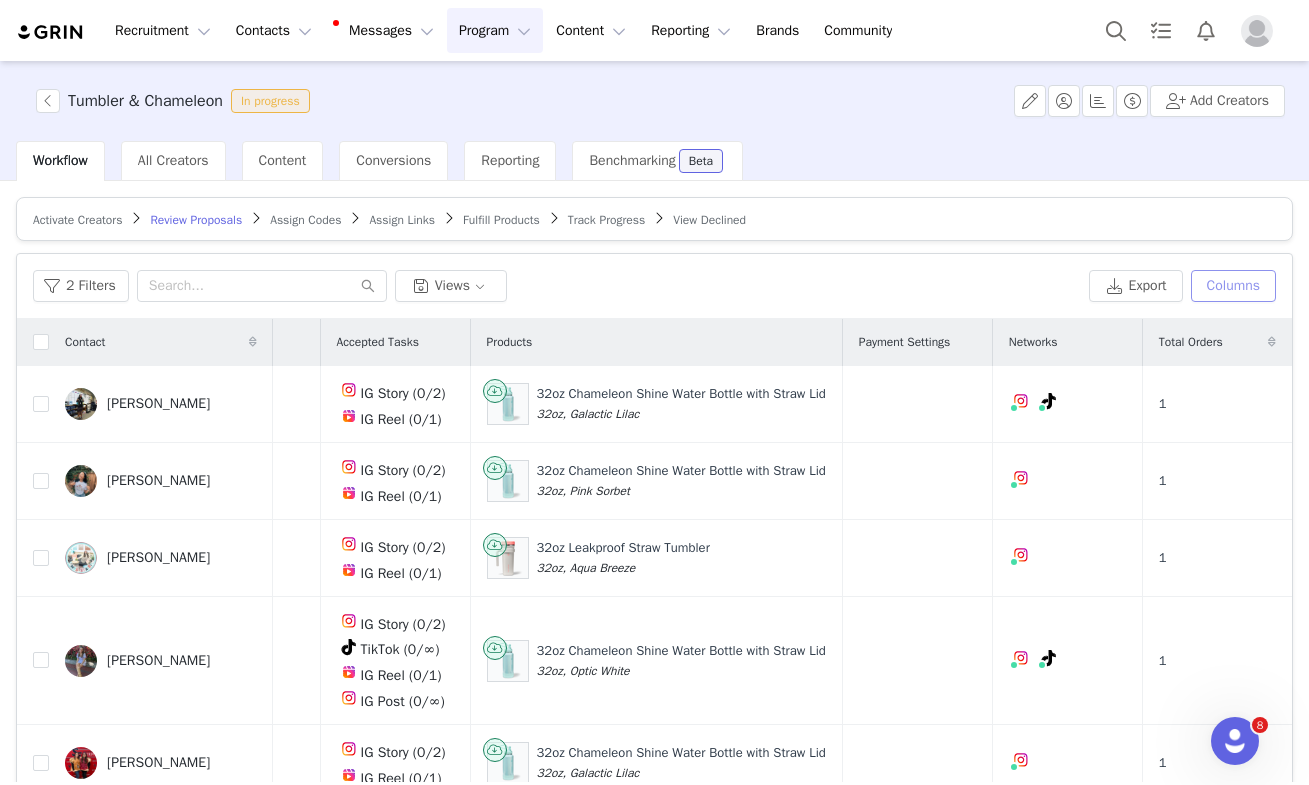 click on "Columns" at bounding box center [1233, 286] 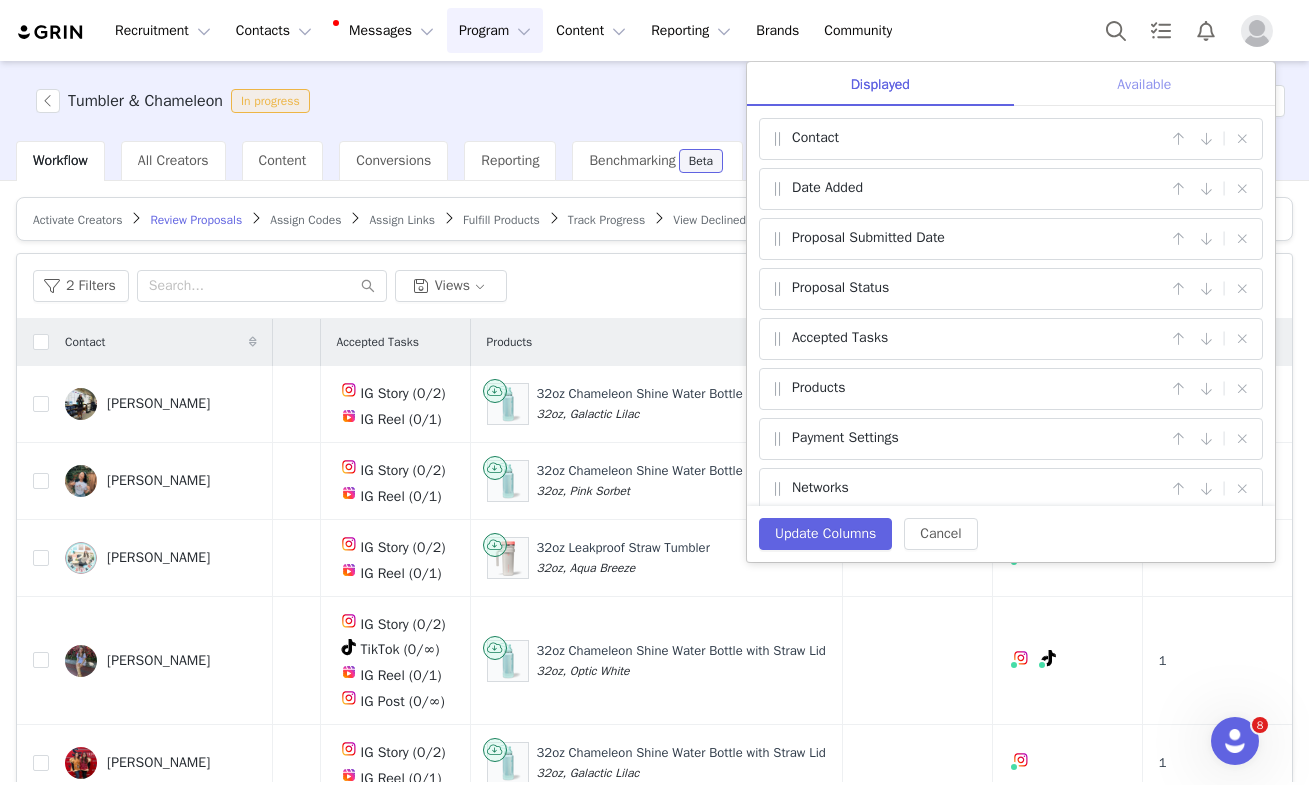 click on "Available" at bounding box center [1144, 84] 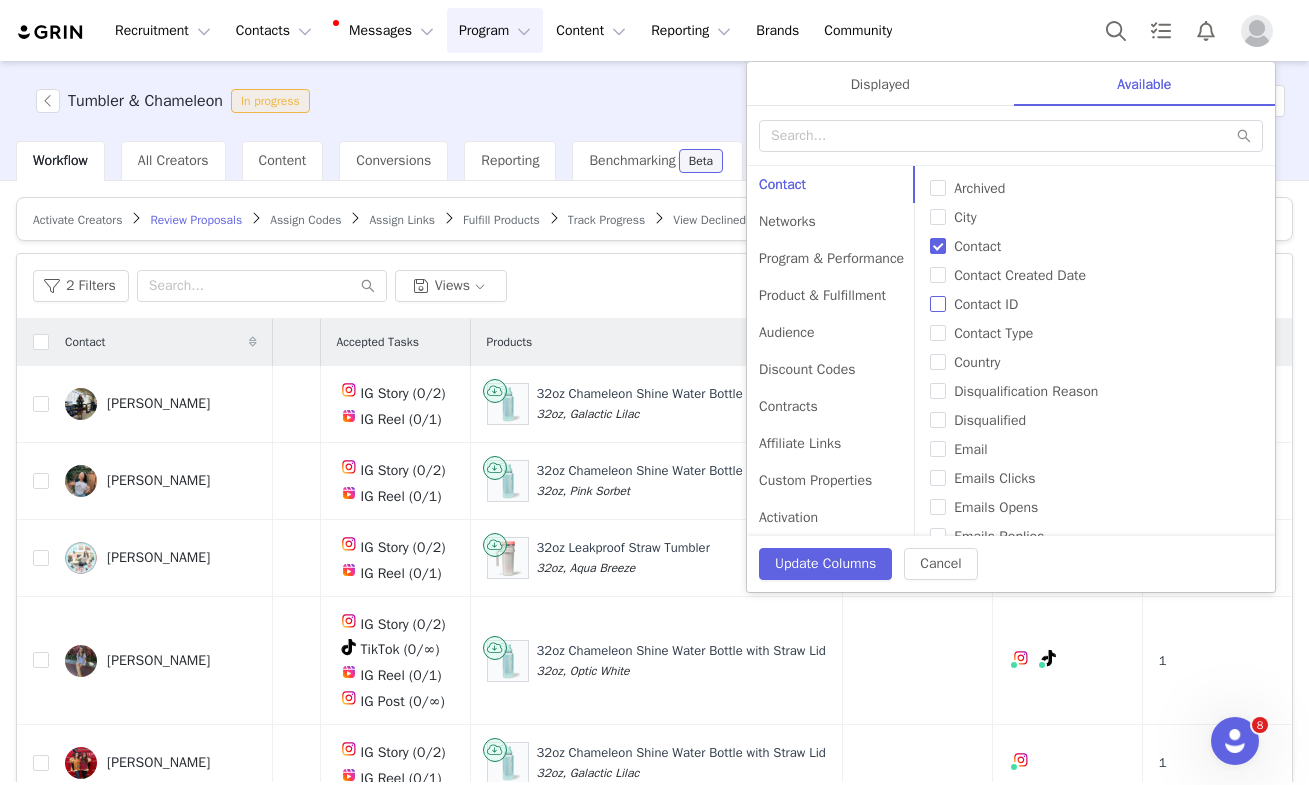 scroll, scrollTop: 0, scrollLeft: 0, axis: both 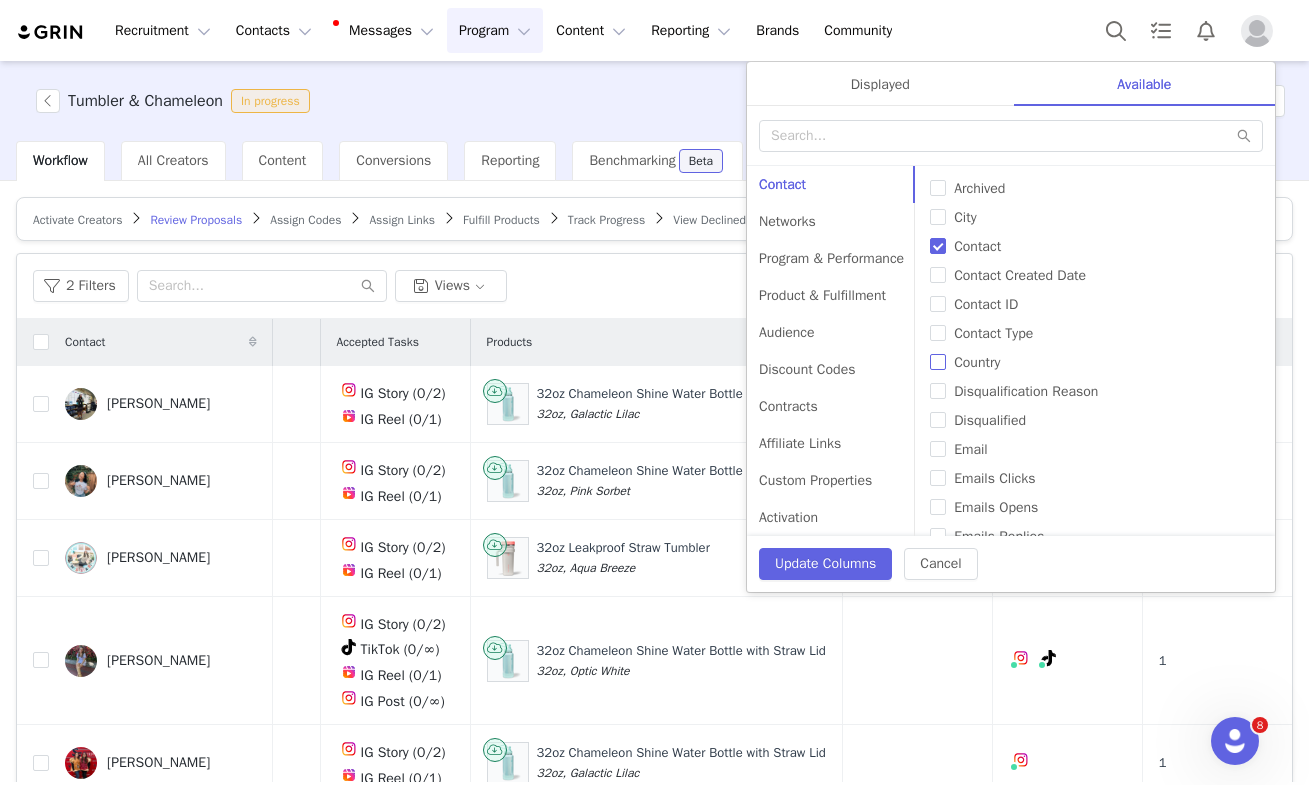 click on "Country" at bounding box center [938, 362] 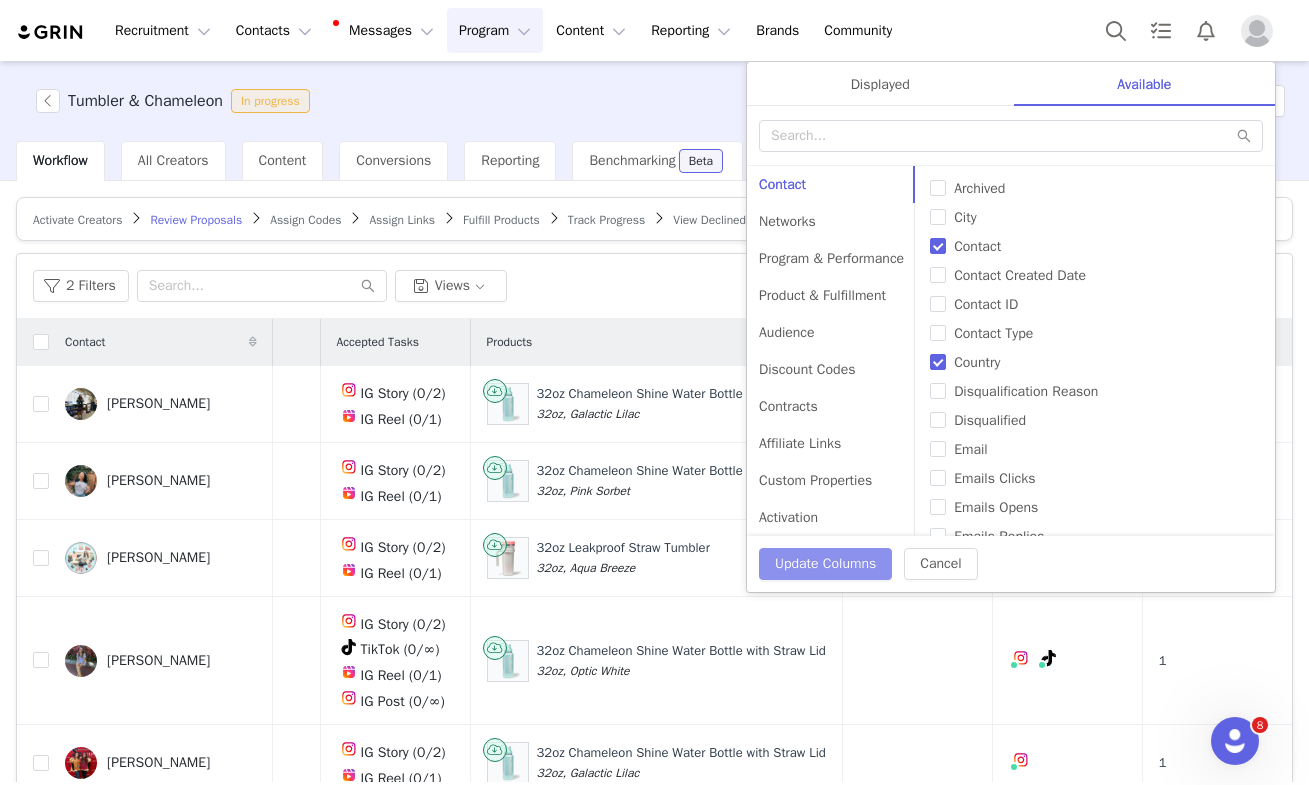 click on "Update Columns" at bounding box center [825, 564] 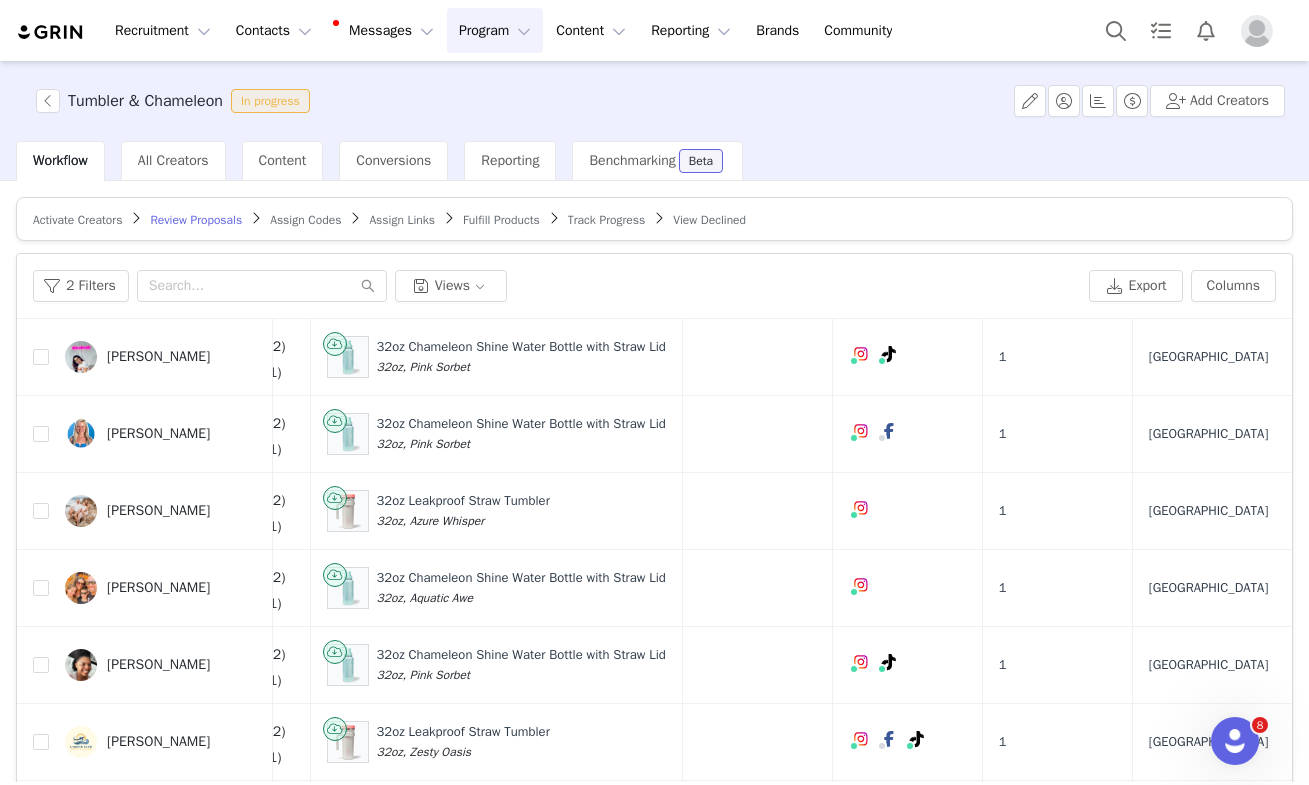 scroll, scrollTop: 1534, scrollLeft: 605, axis: both 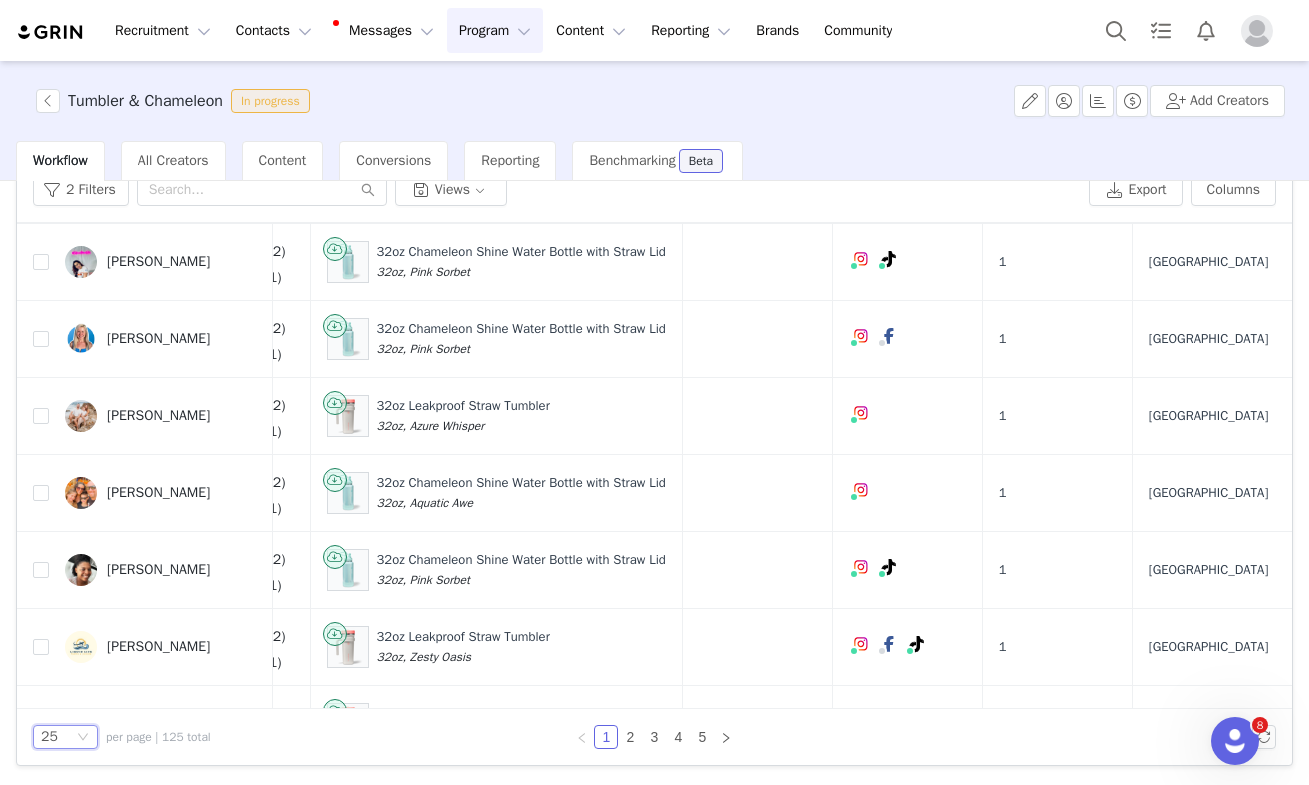 click 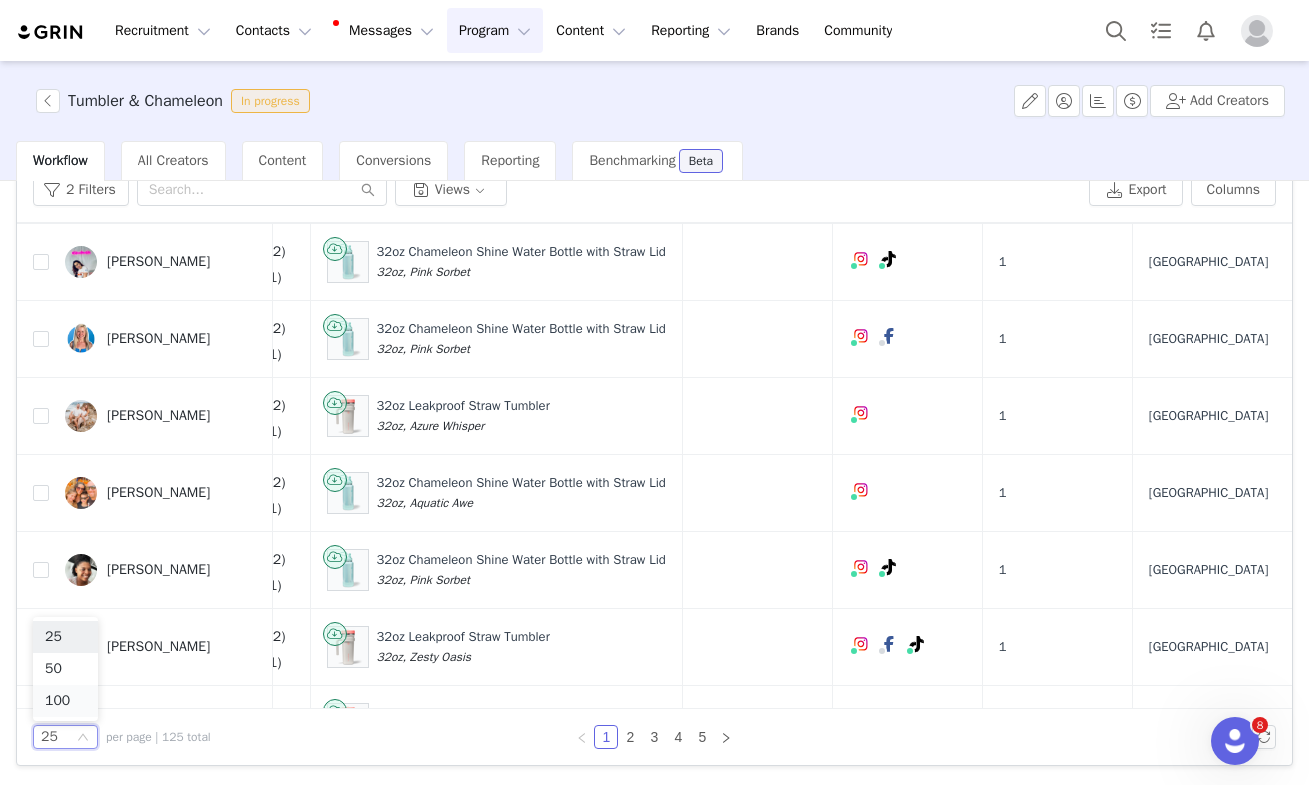 click on "100" at bounding box center [65, 701] 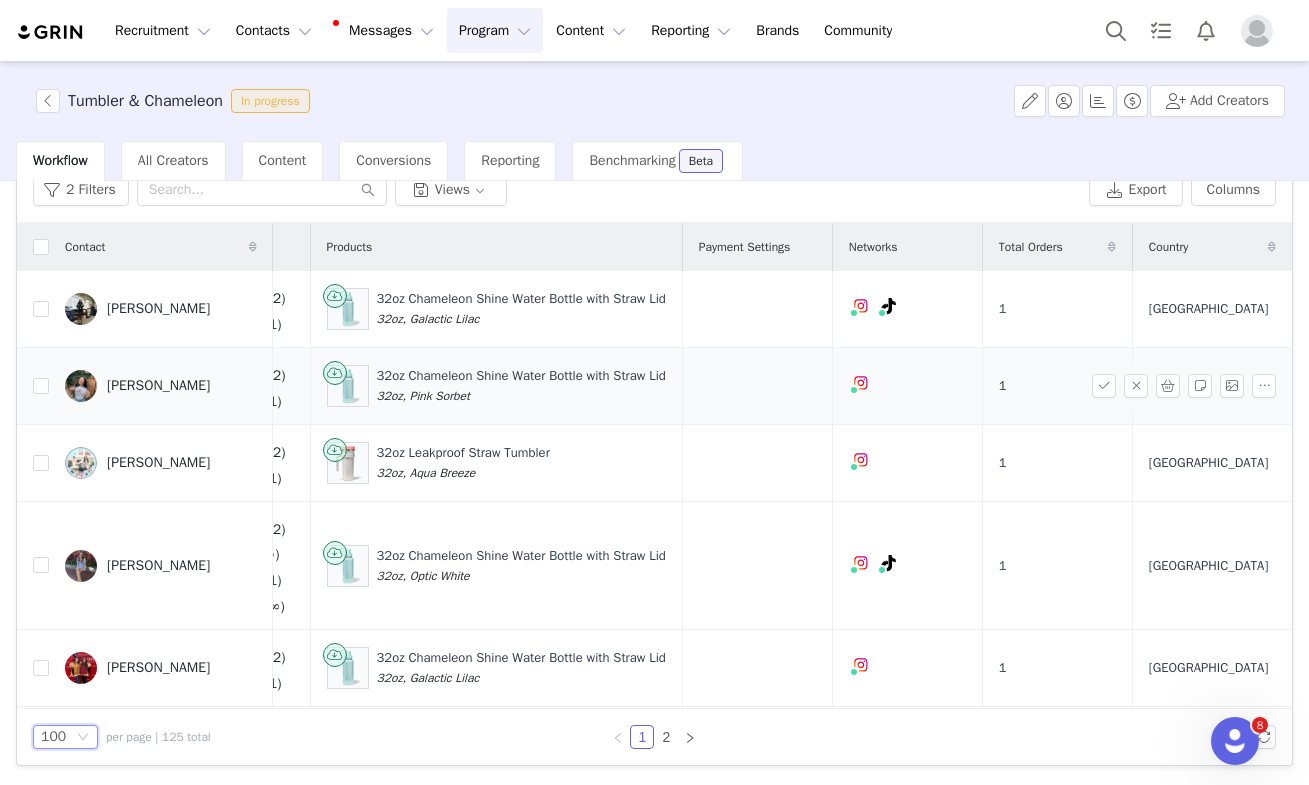 scroll, scrollTop: 0, scrollLeft: 621, axis: horizontal 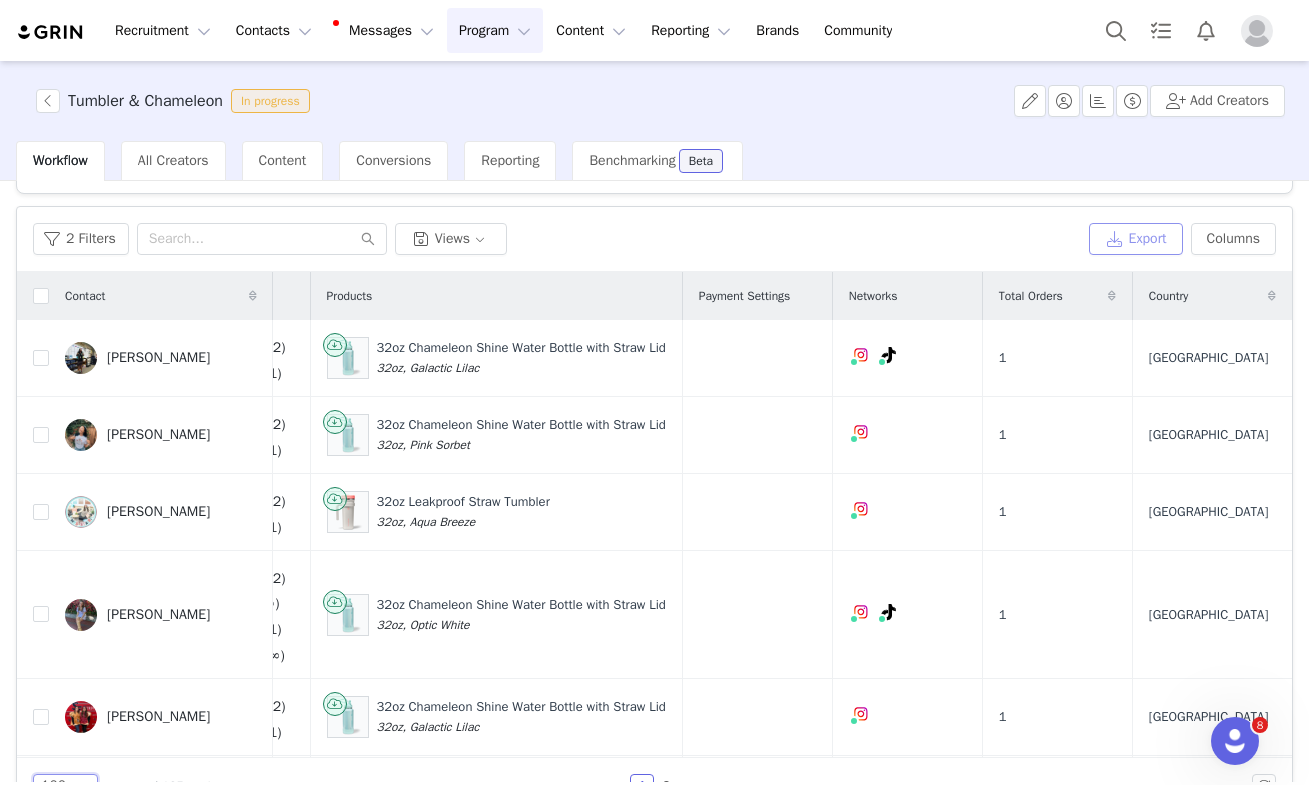 click on "Export" at bounding box center (1136, 239) 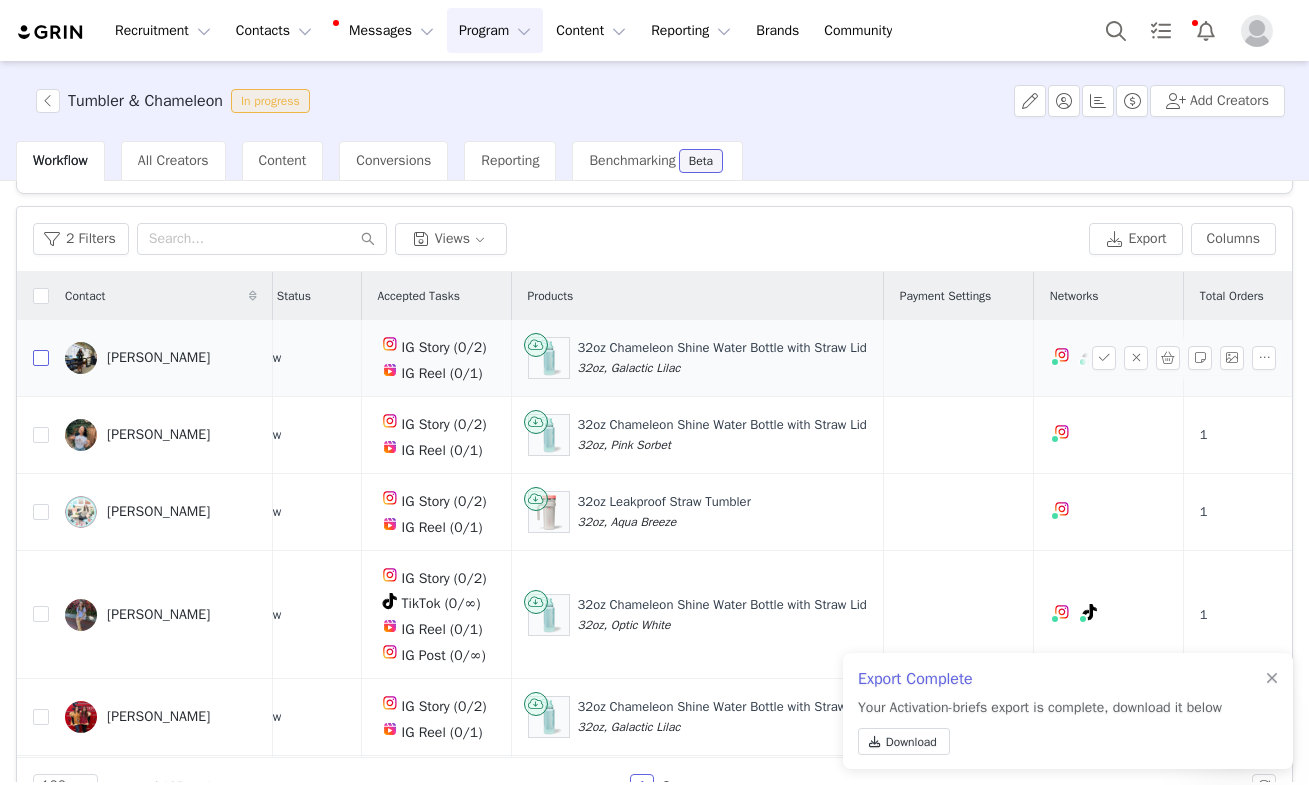 scroll, scrollTop: 0, scrollLeft: 392, axis: horizontal 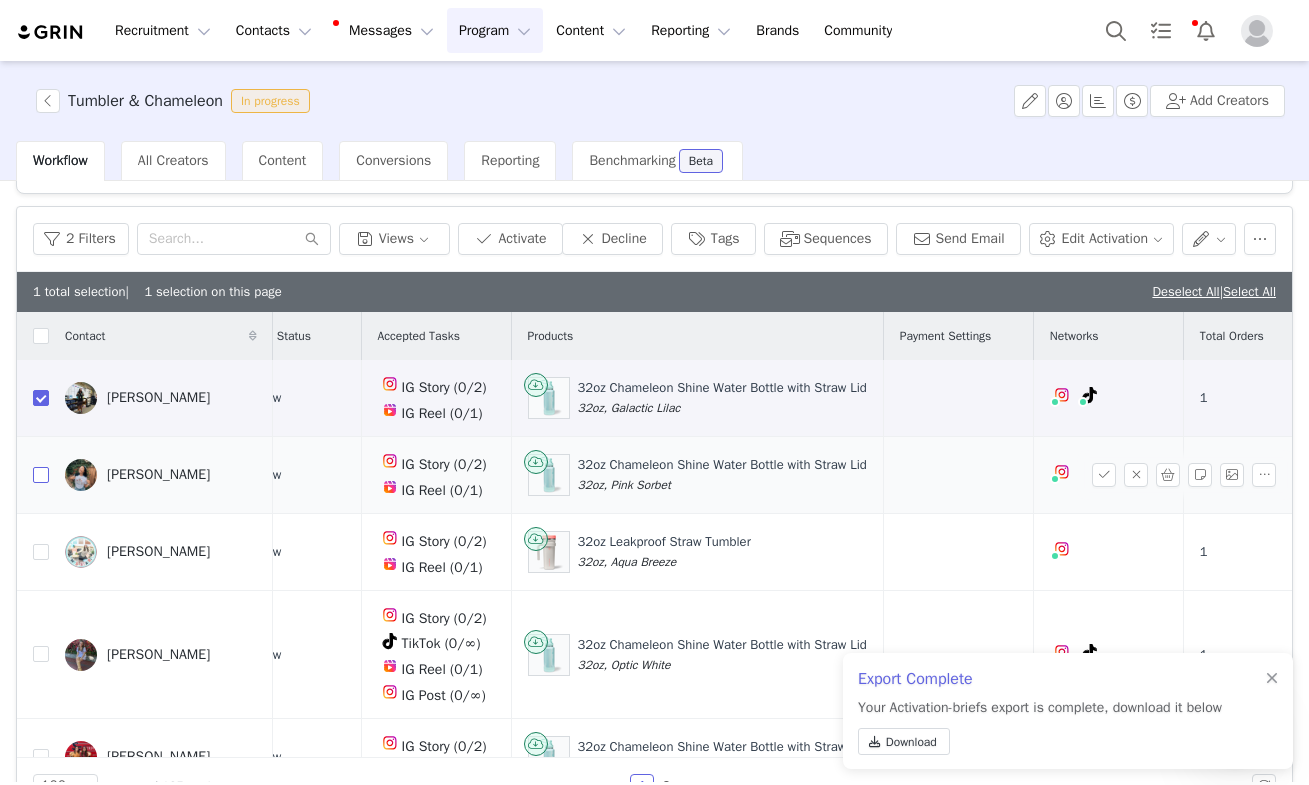 click at bounding box center (41, 475) 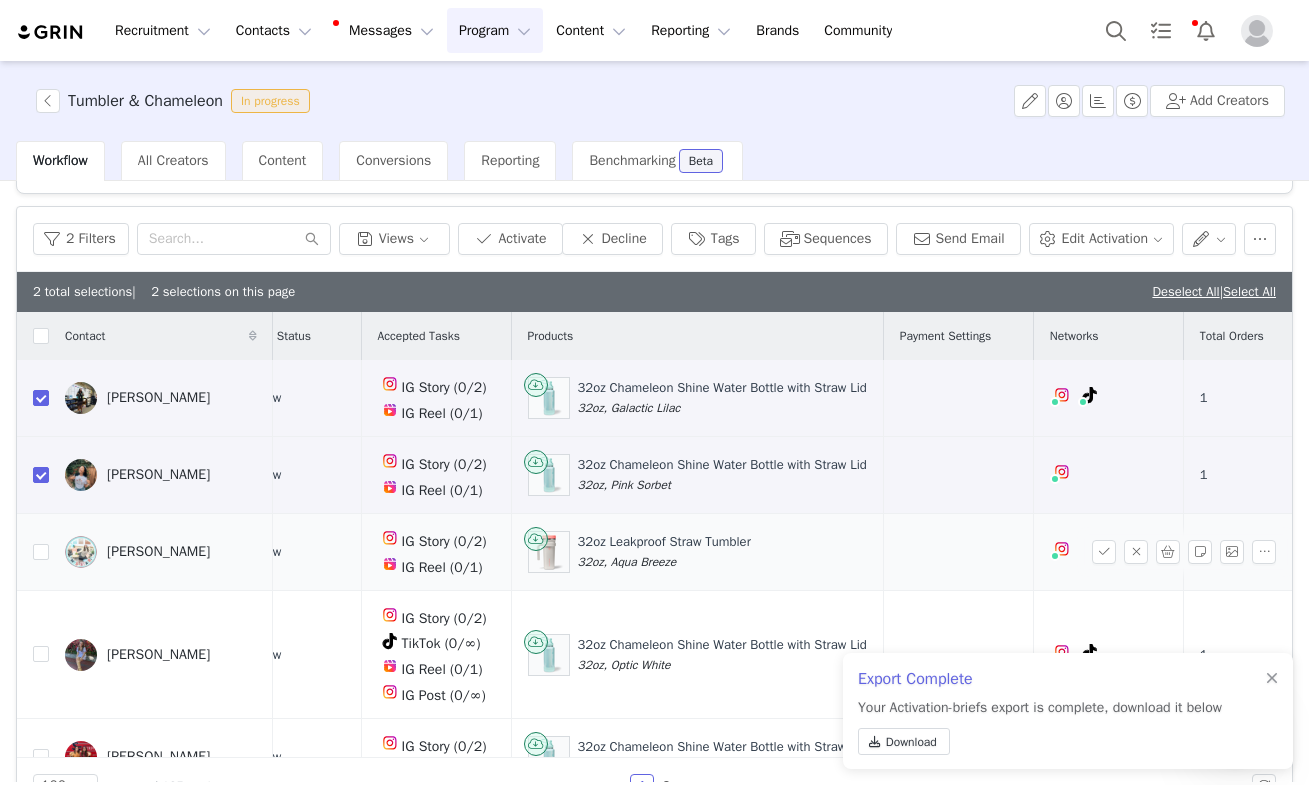scroll, scrollTop: 0, scrollLeft: 510, axis: horizontal 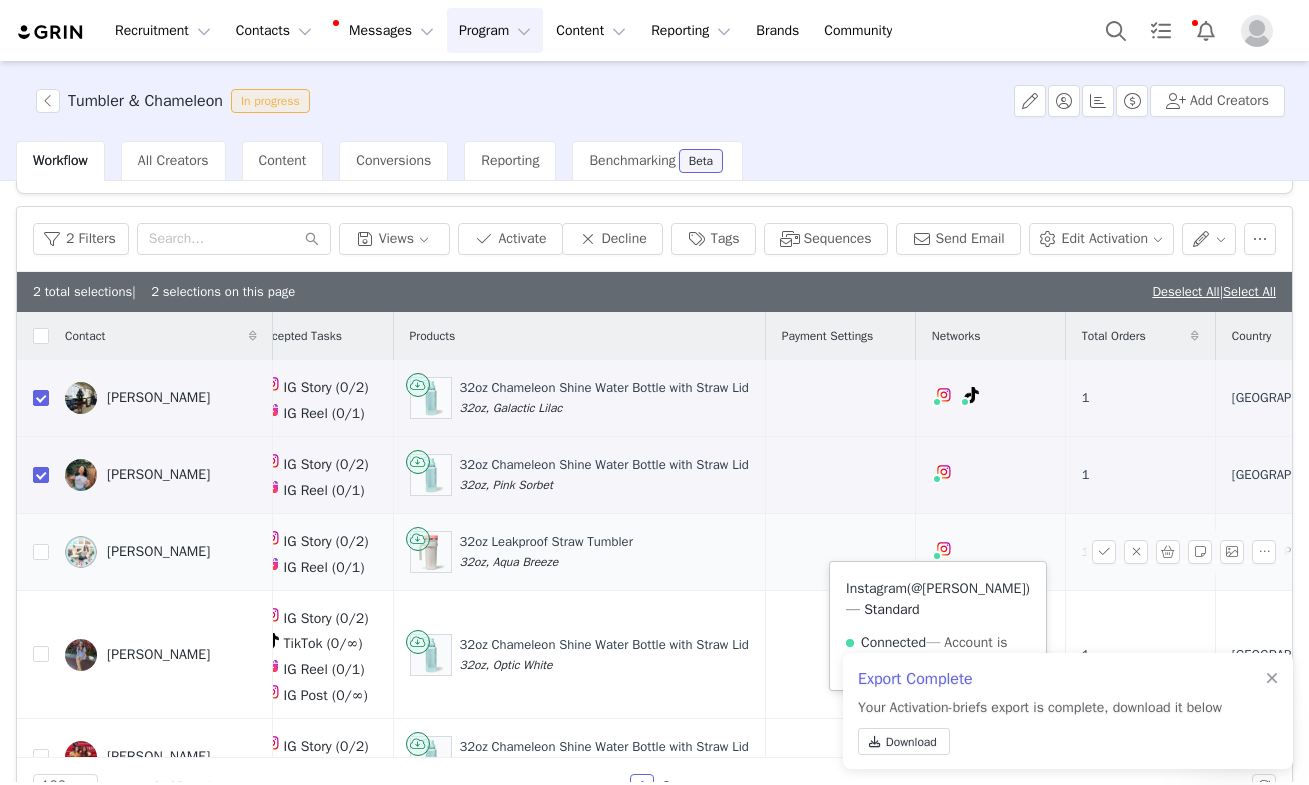 click on "@mrs.stair" at bounding box center (968, 588) 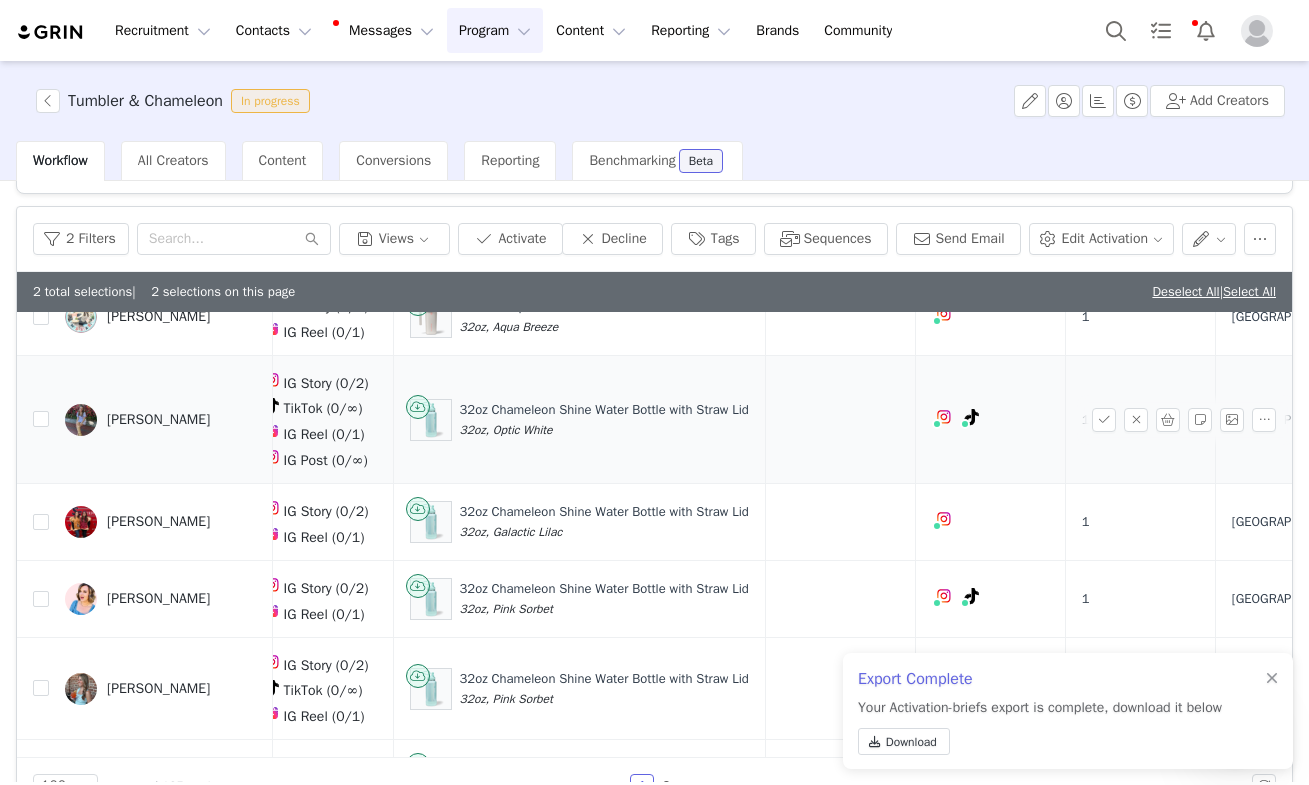 scroll, scrollTop: 270, scrollLeft: 510, axis: both 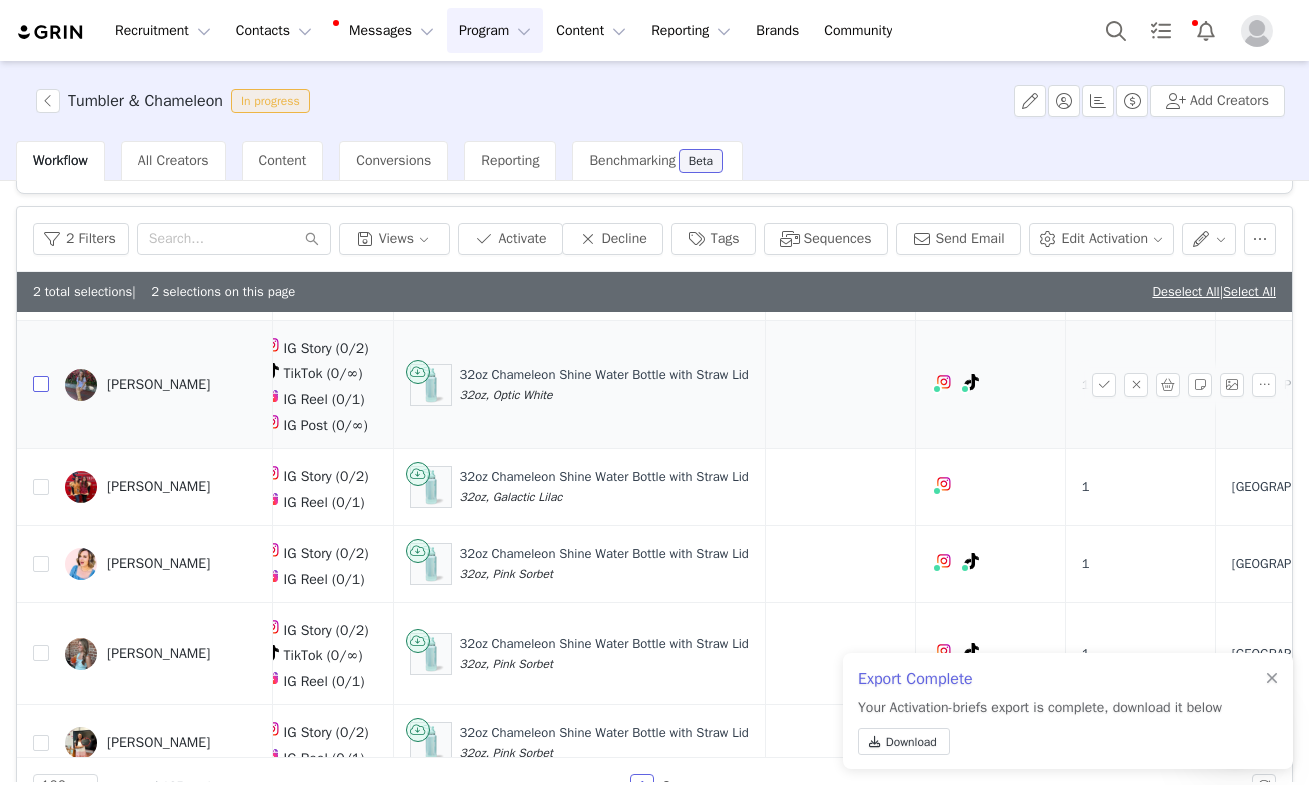 click at bounding box center (41, 384) 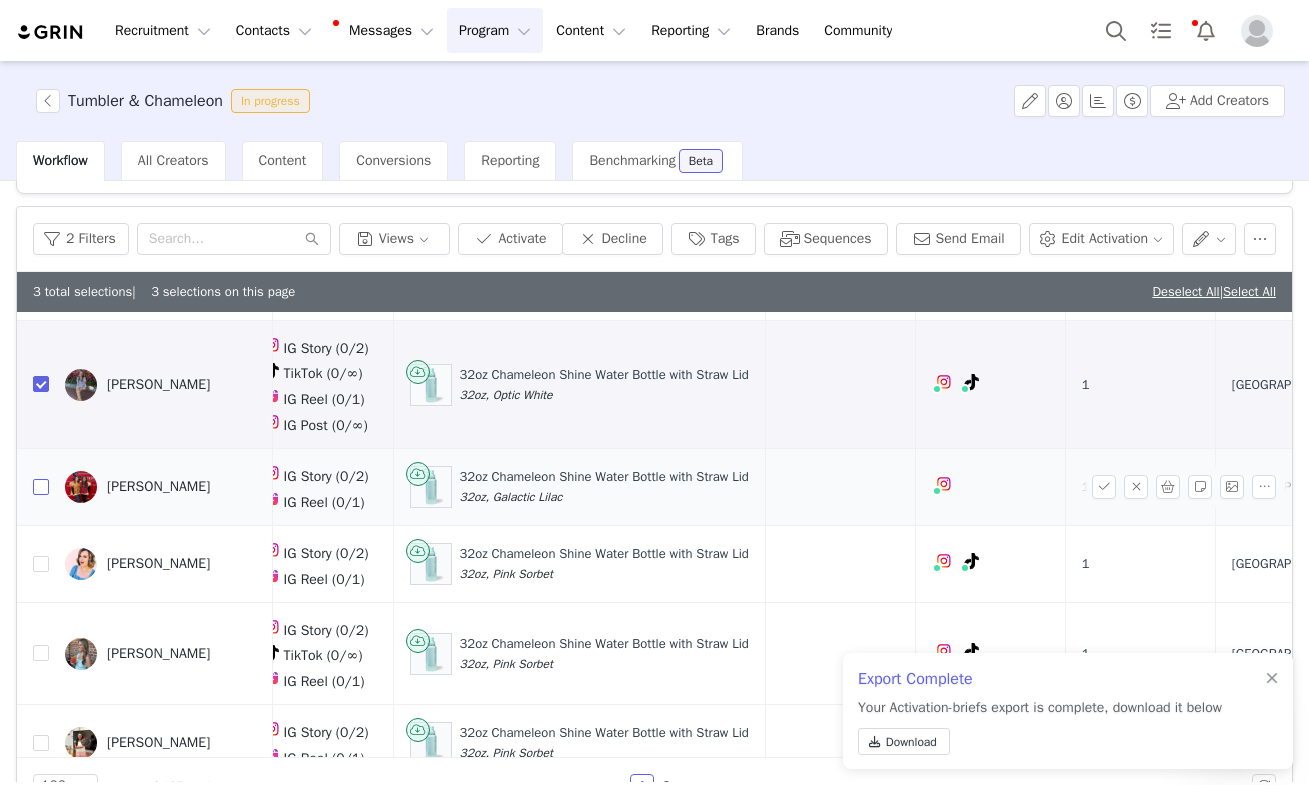 click at bounding box center [41, 487] 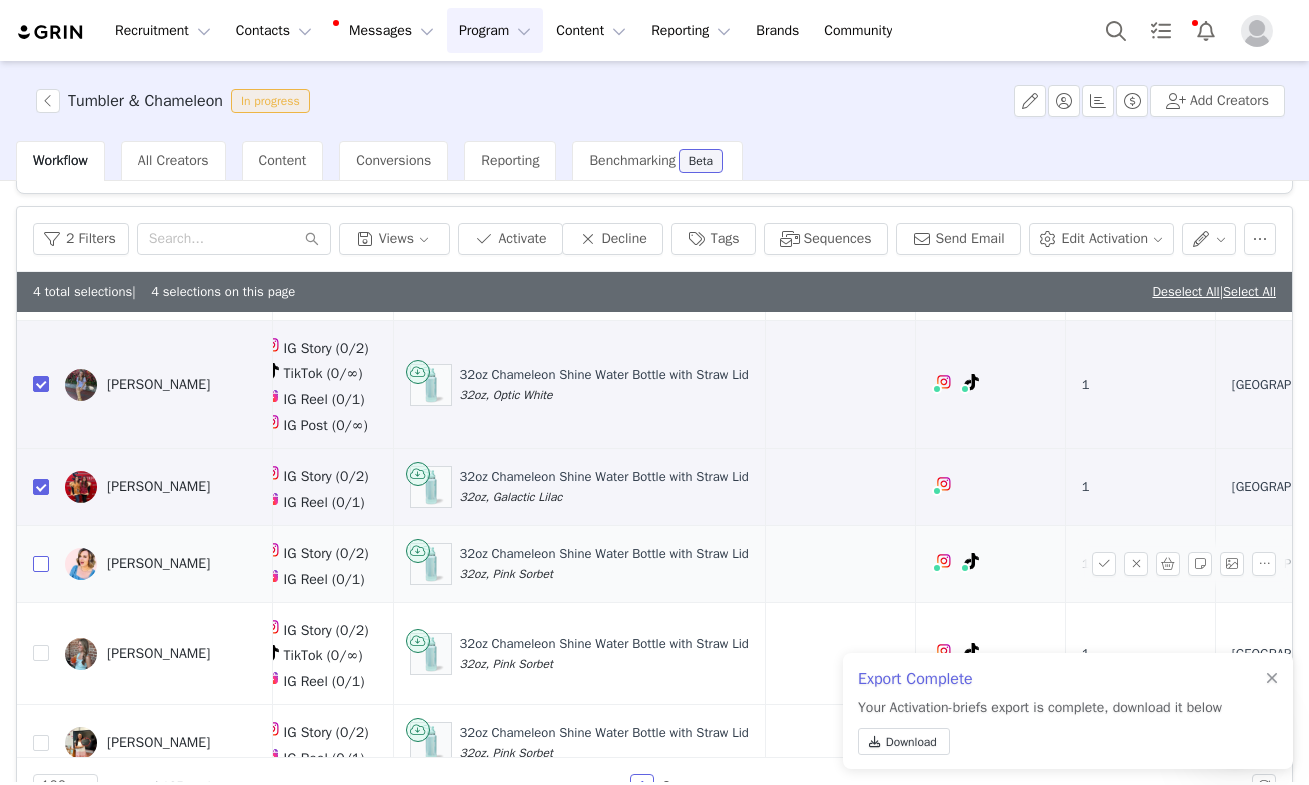 click at bounding box center (41, 564) 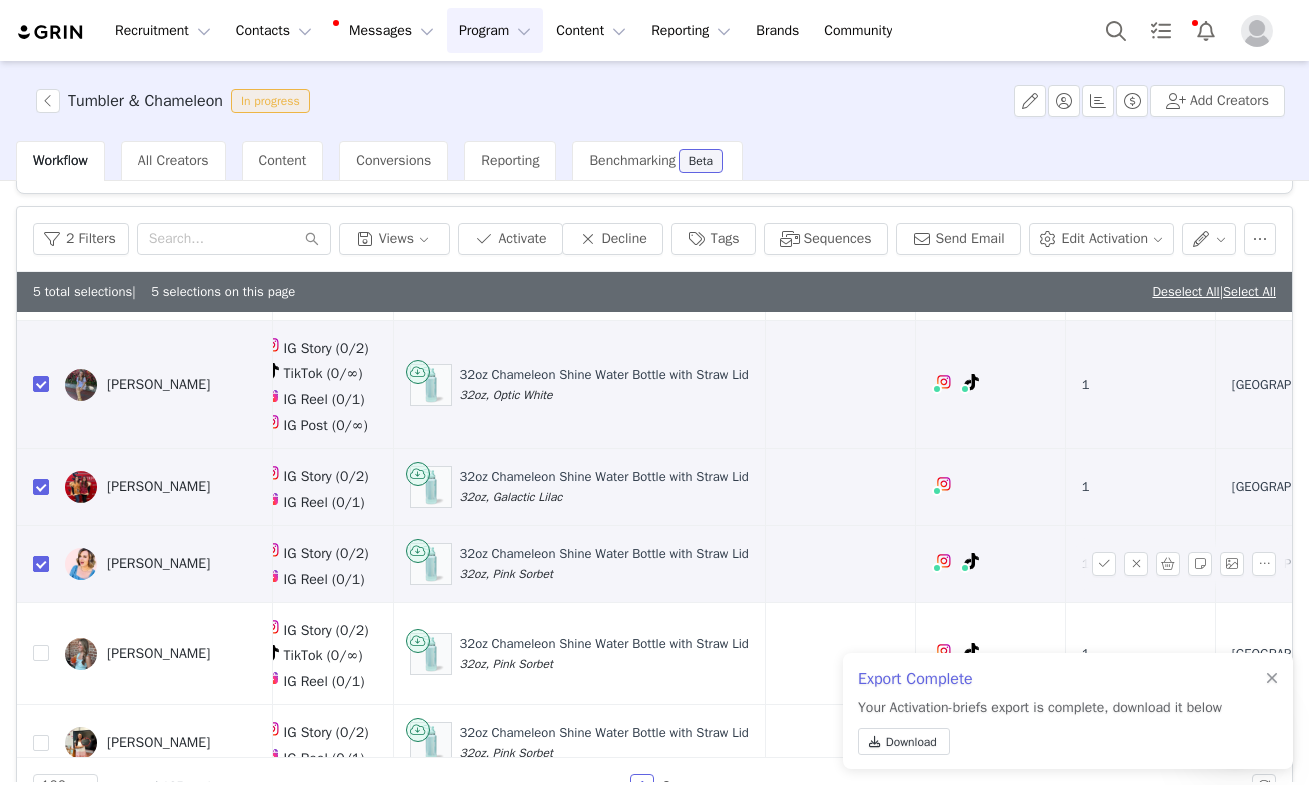 checkbox on "true" 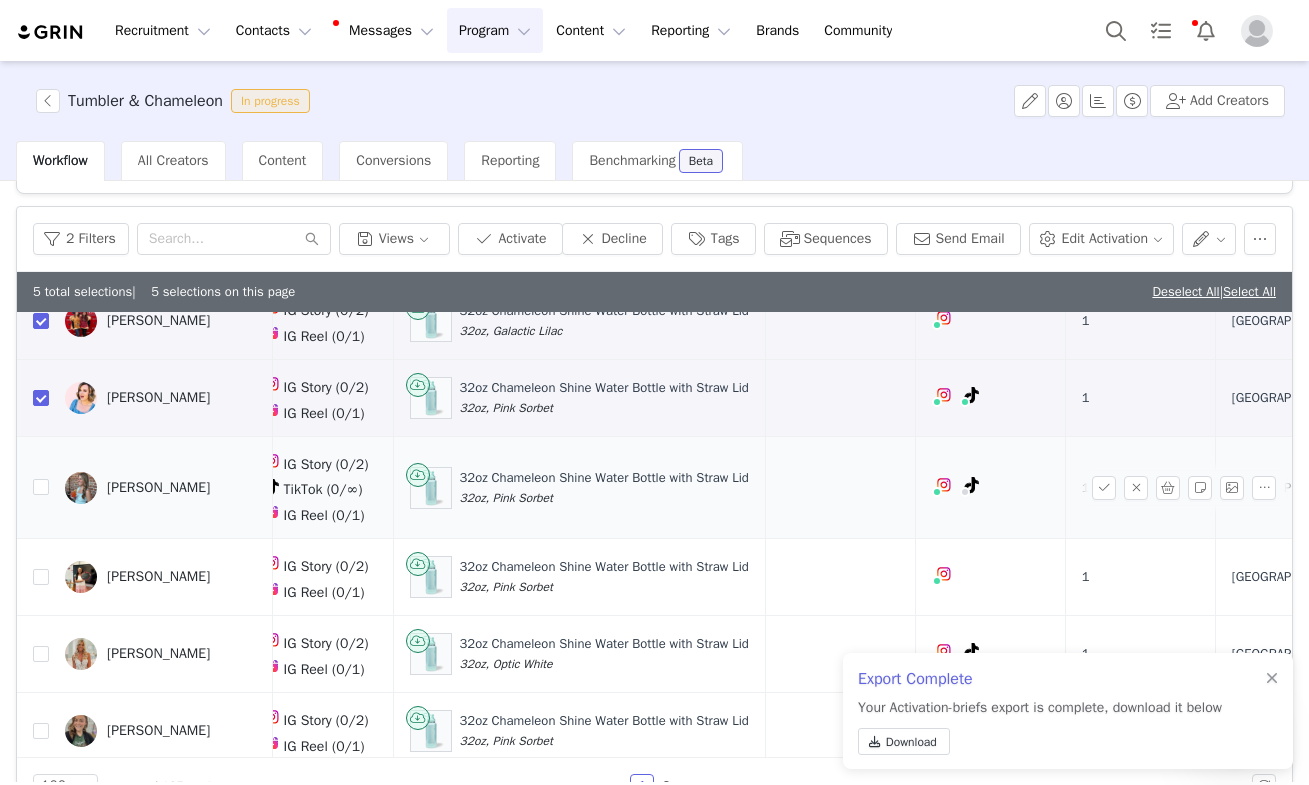 scroll, scrollTop: 548, scrollLeft: 510, axis: both 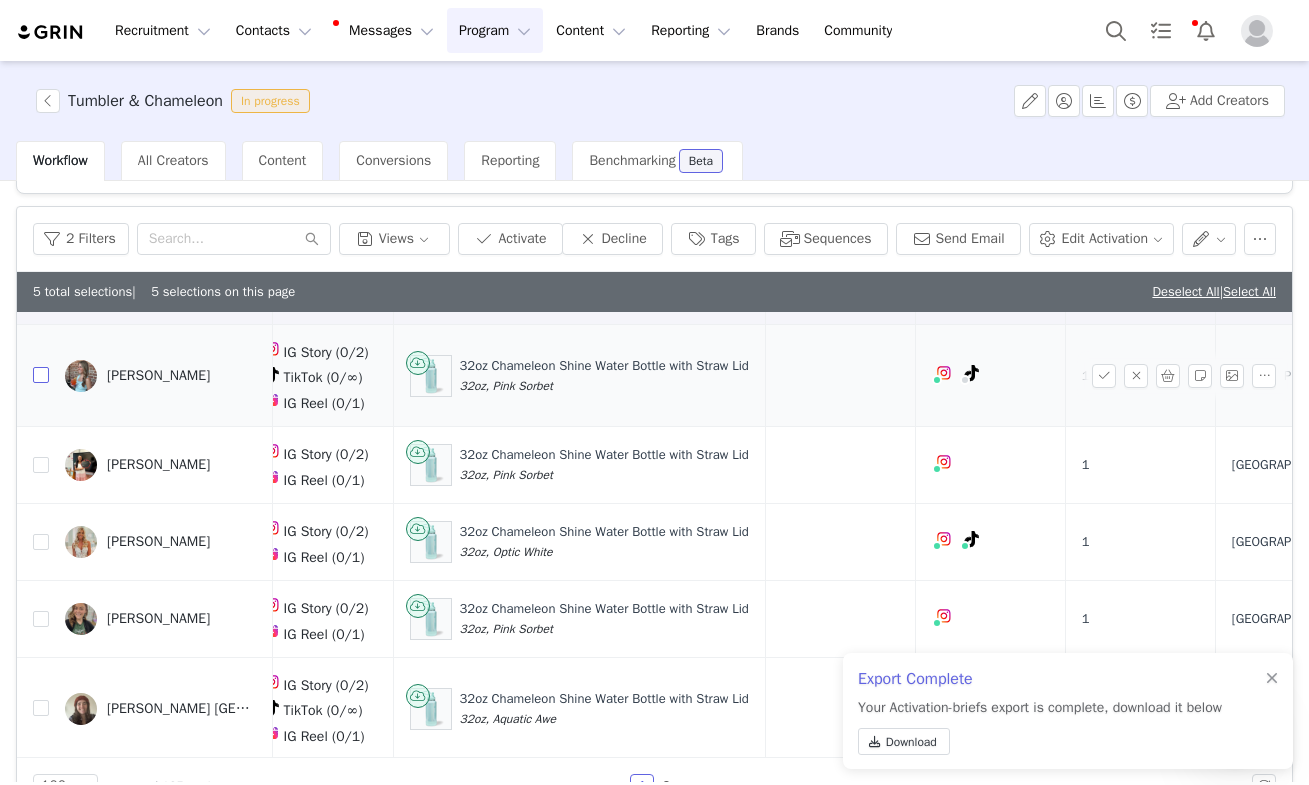 click at bounding box center (41, 375) 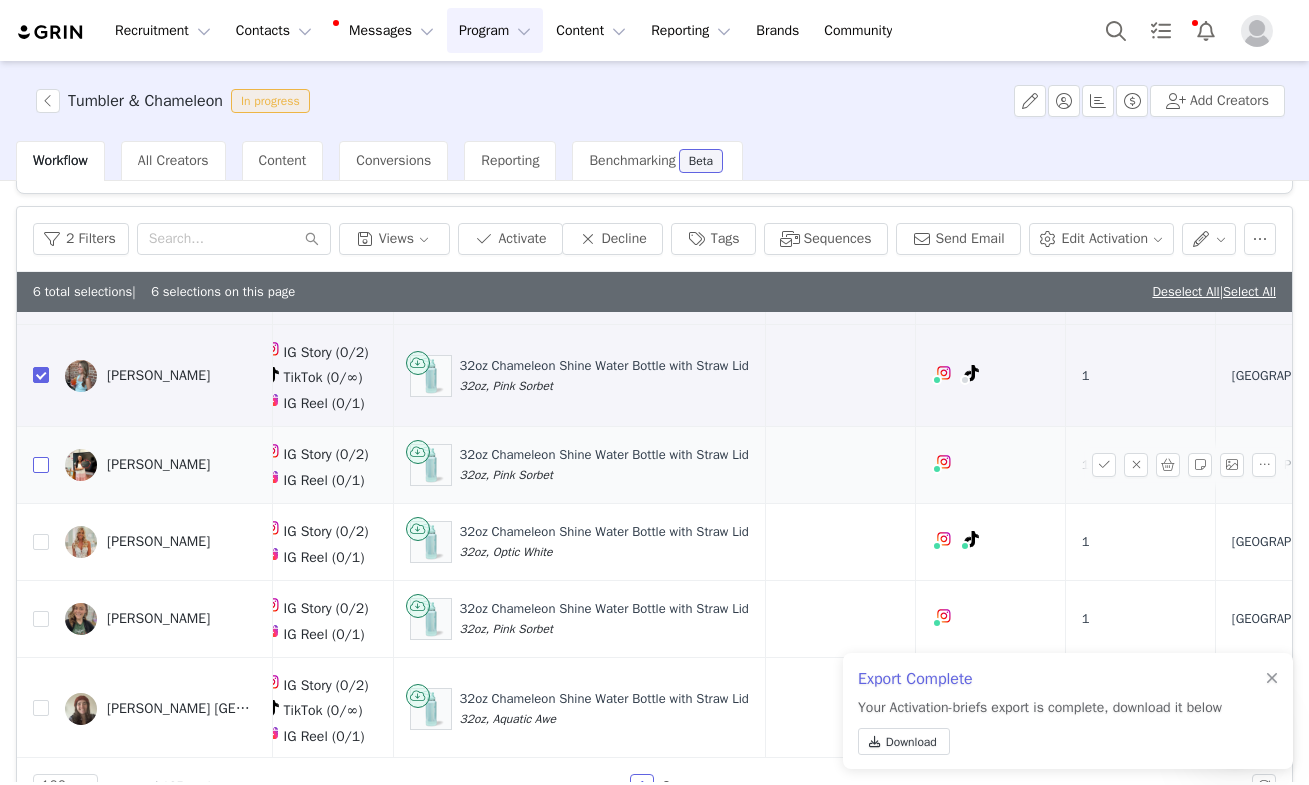 click at bounding box center [41, 465] 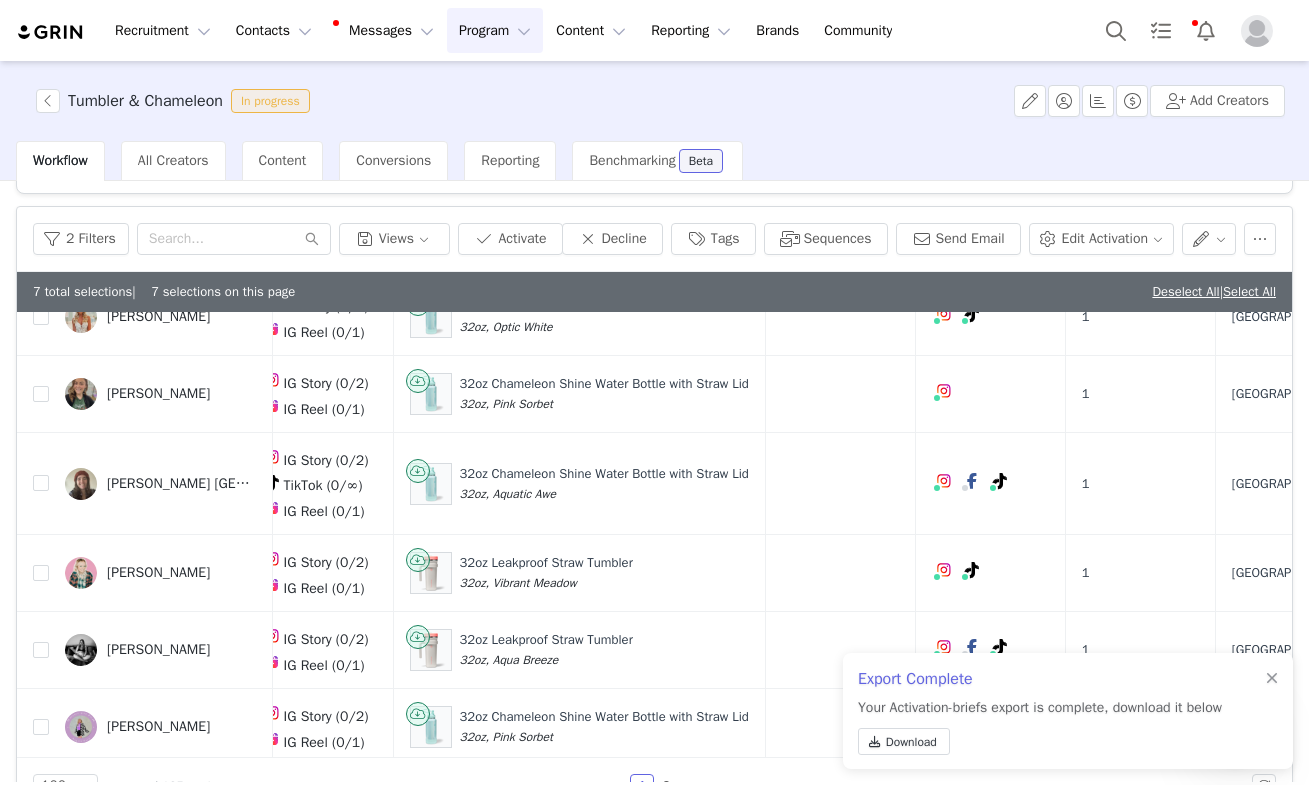 scroll, scrollTop: 787, scrollLeft: 510, axis: both 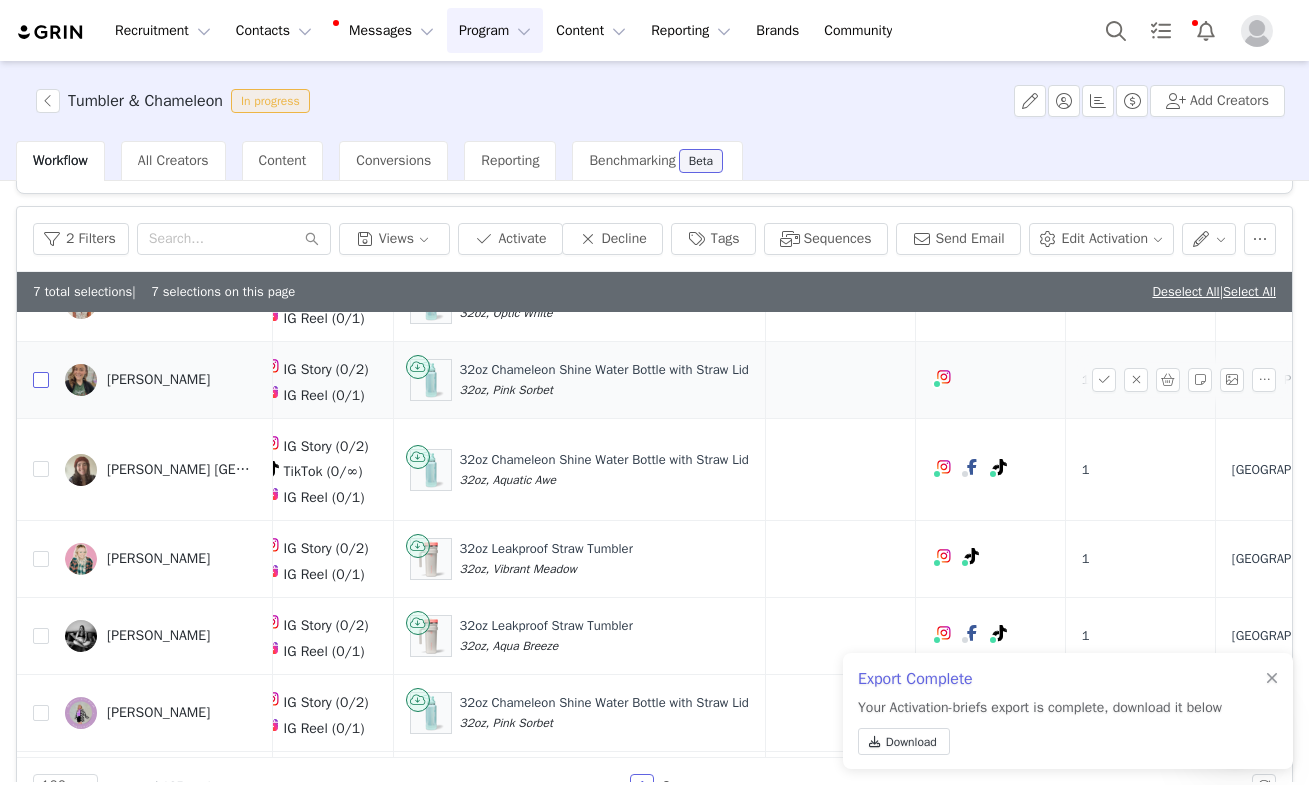 click at bounding box center (41, 380) 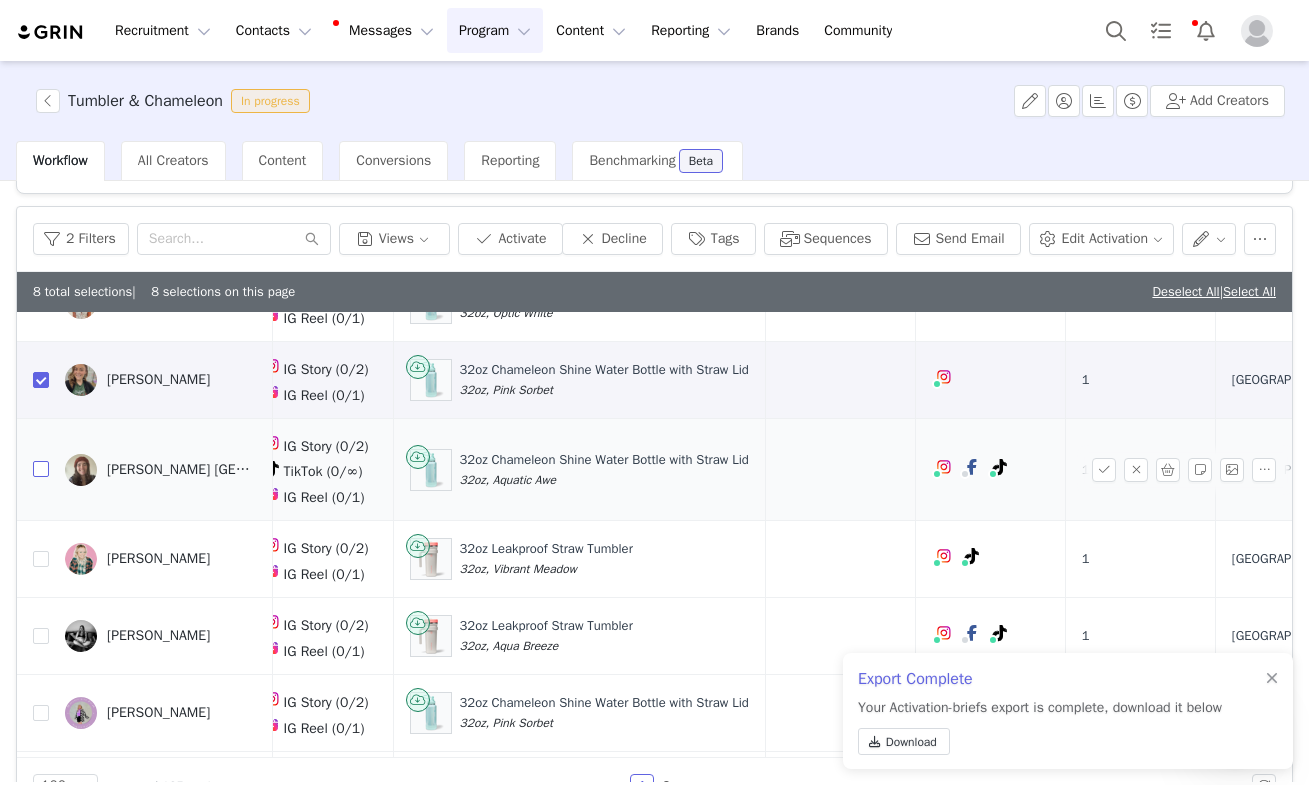 click at bounding box center [41, 469] 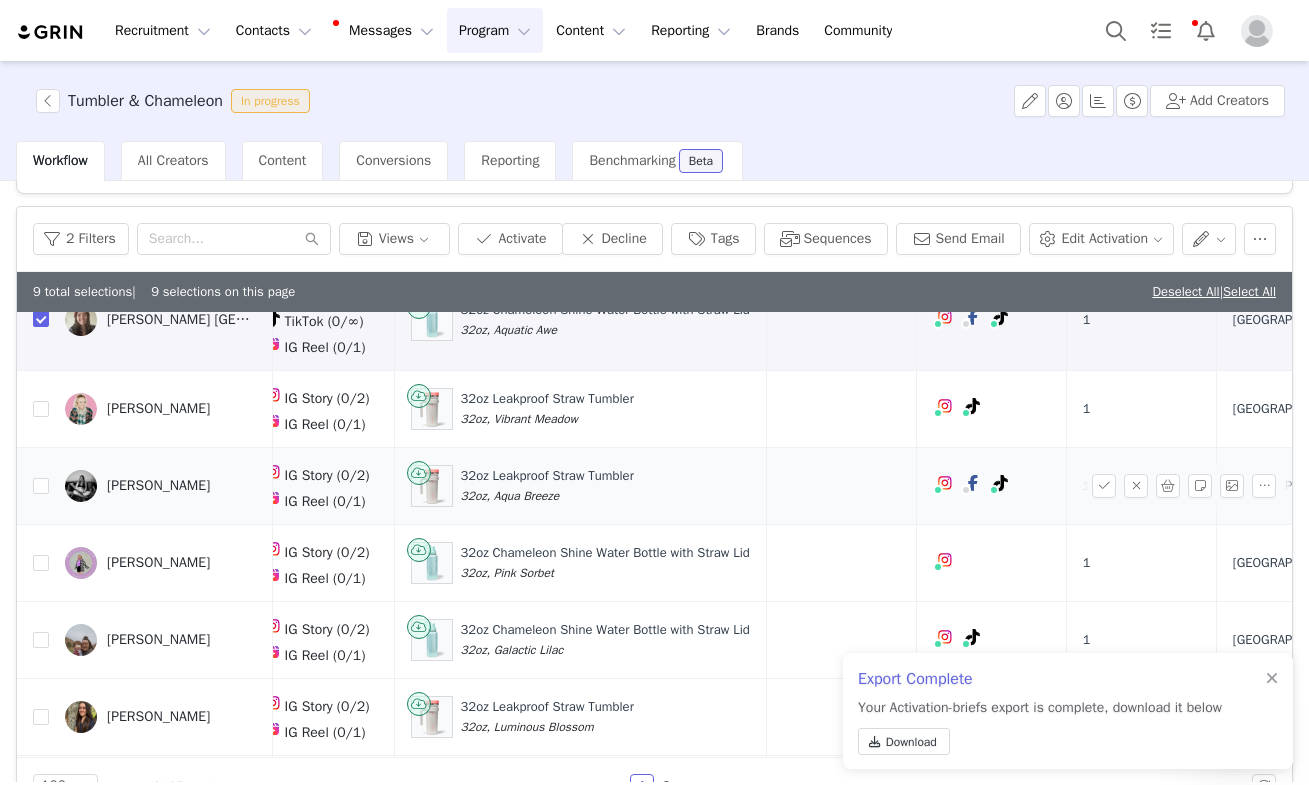 scroll, scrollTop: 943, scrollLeft: 509, axis: both 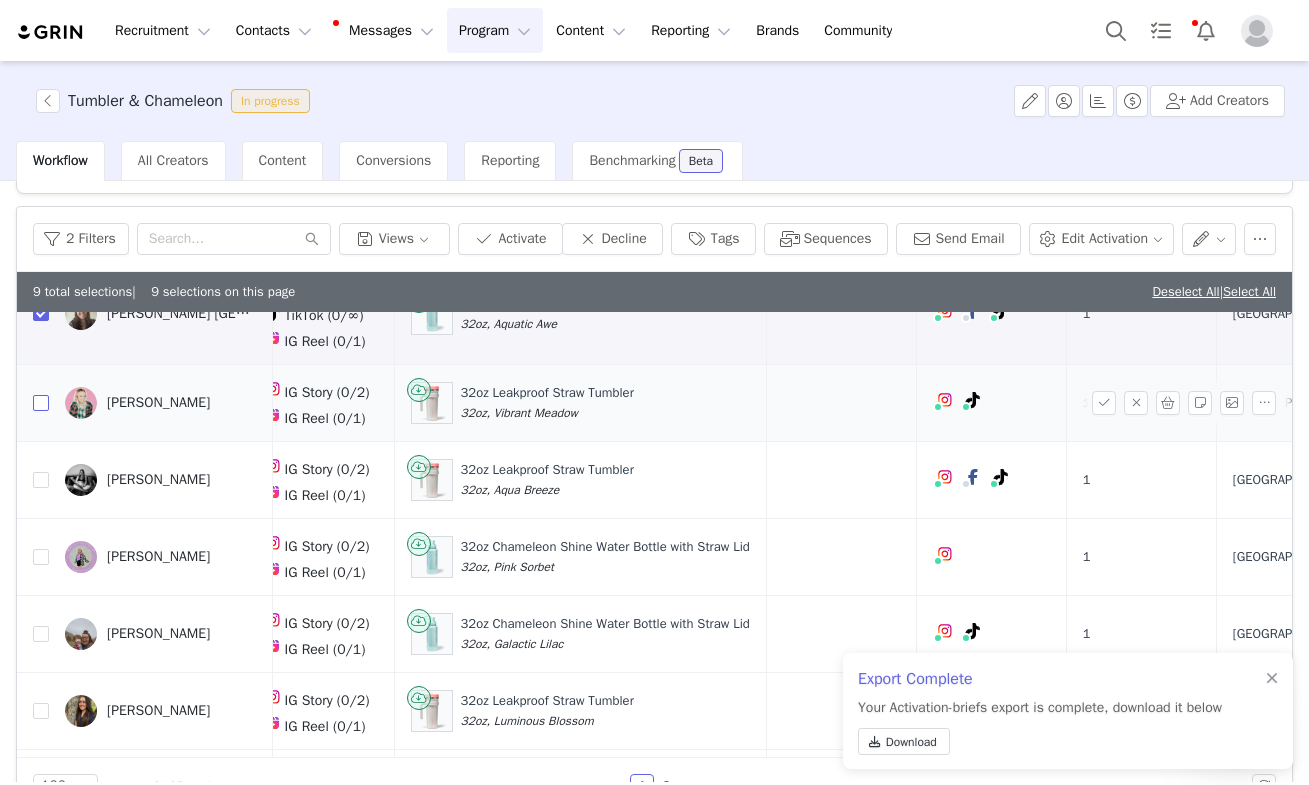 click at bounding box center (41, 403) 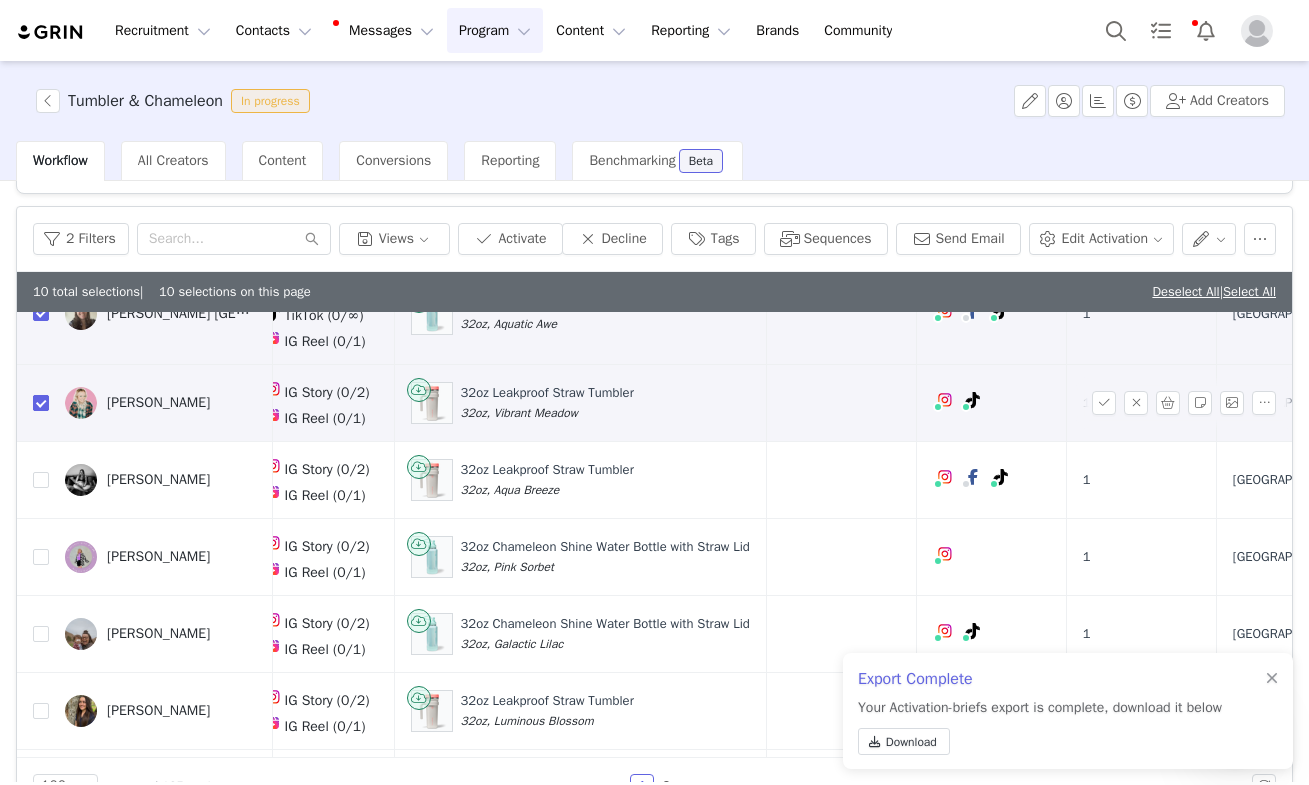 checkbox on "true" 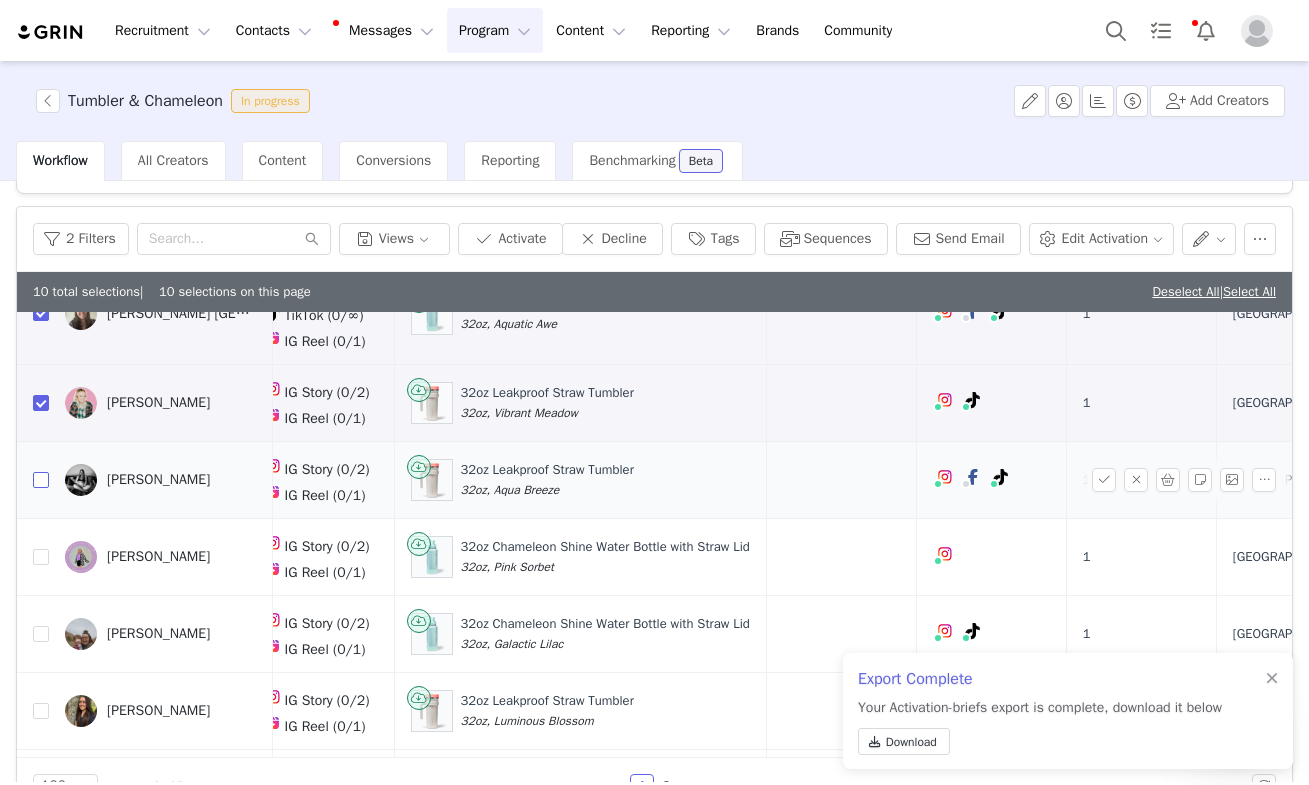 click at bounding box center [41, 480] 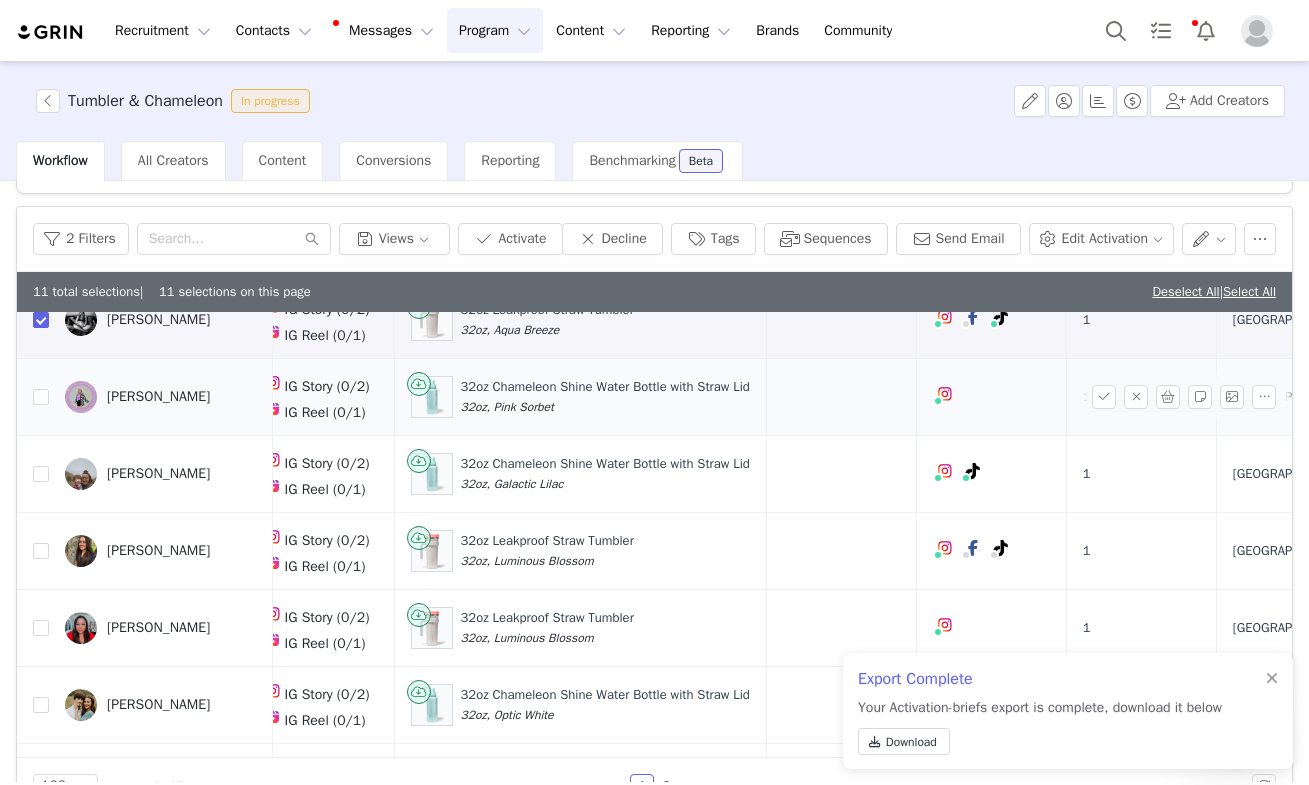 scroll, scrollTop: 1103, scrollLeft: 507, axis: both 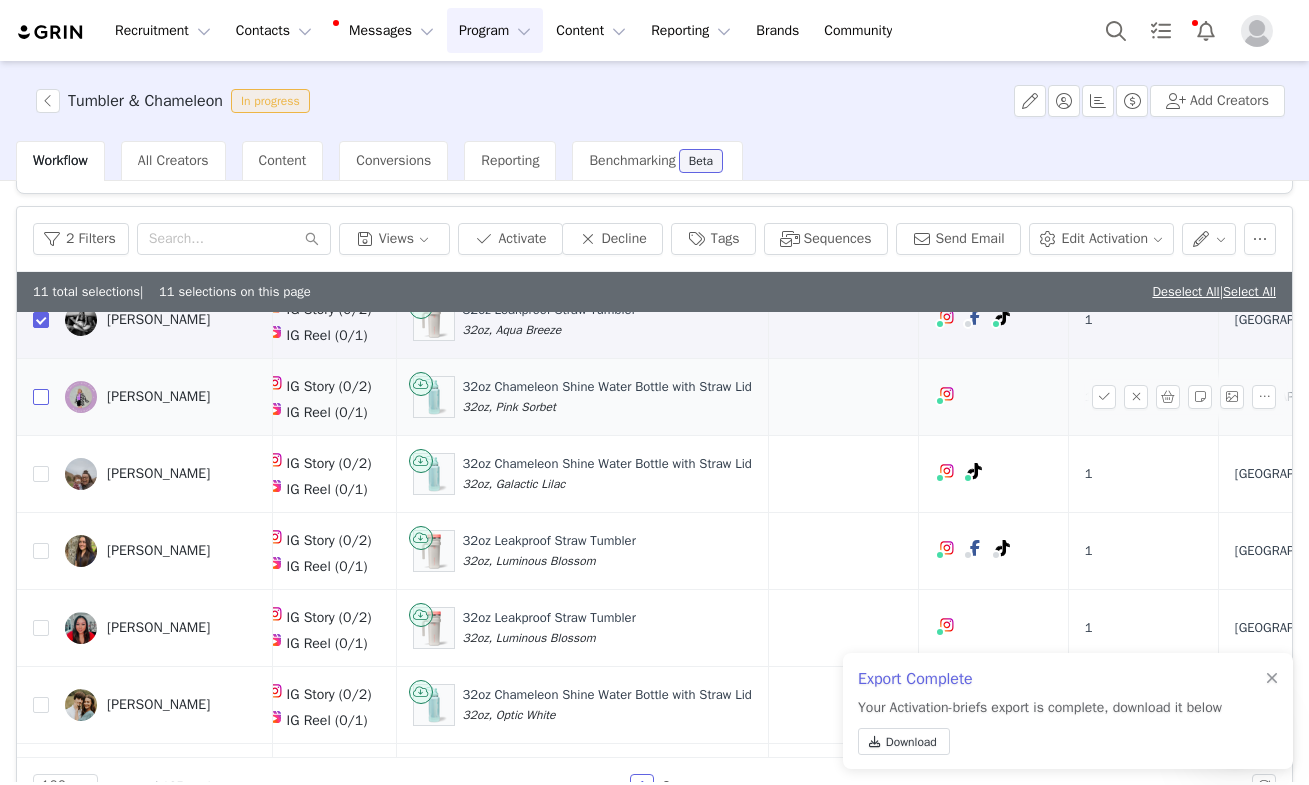 click at bounding box center [41, 397] 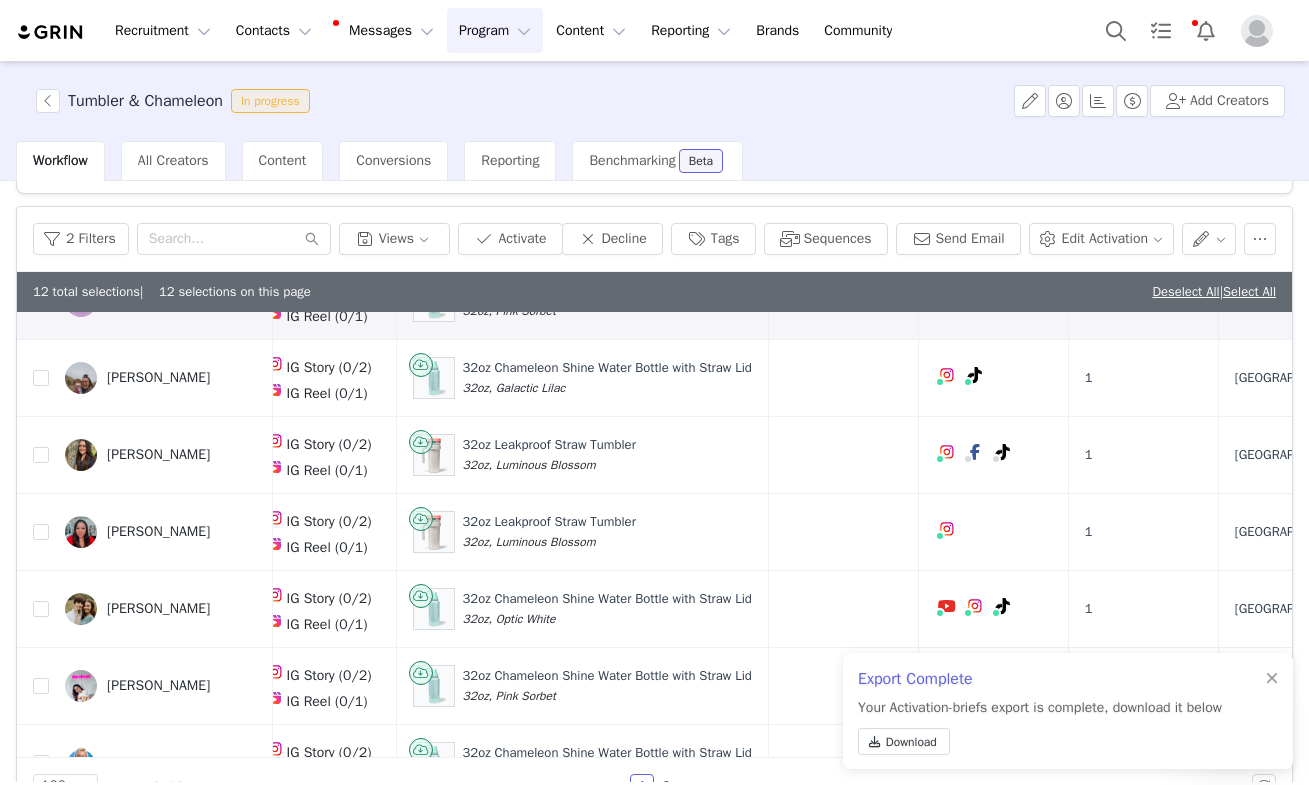 scroll, scrollTop: 1204, scrollLeft: 507, axis: both 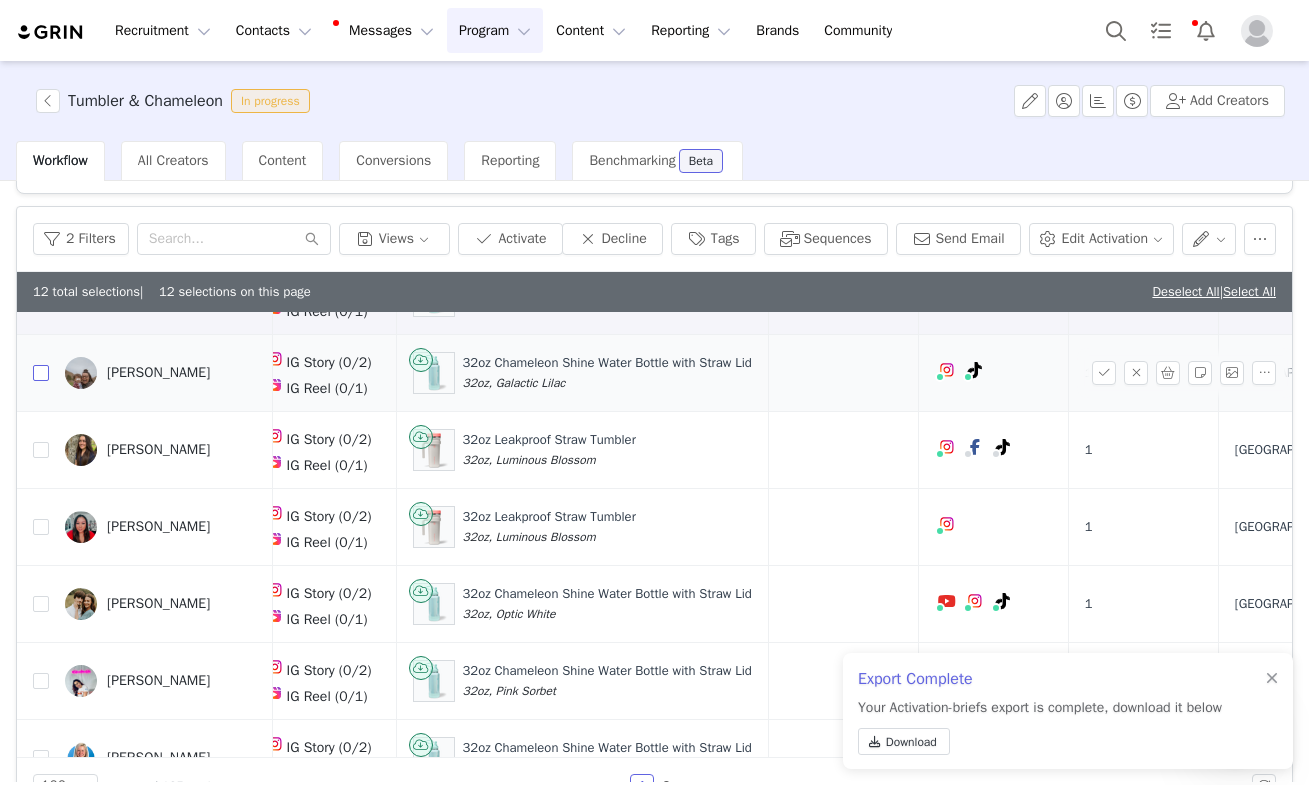 click at bounding box center [41, 373] 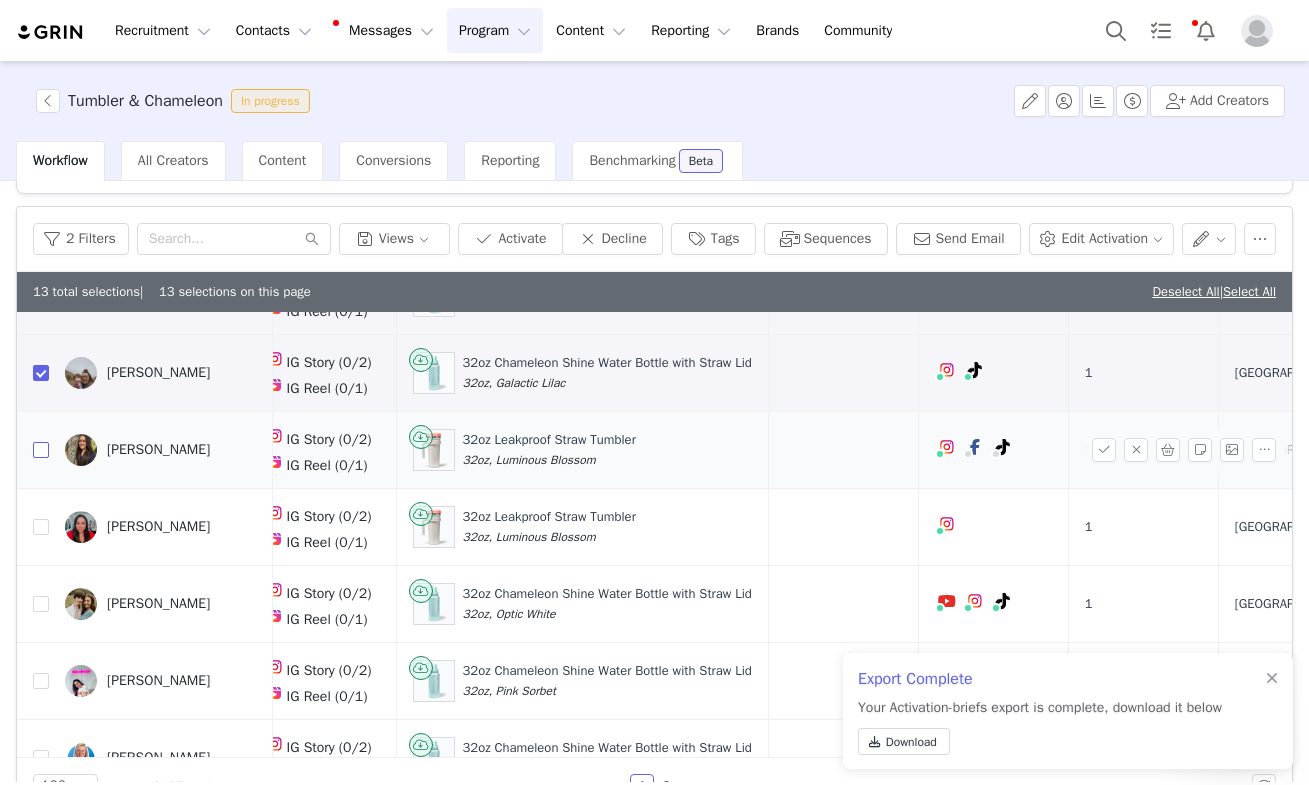 click at bounding box center [41, 450] 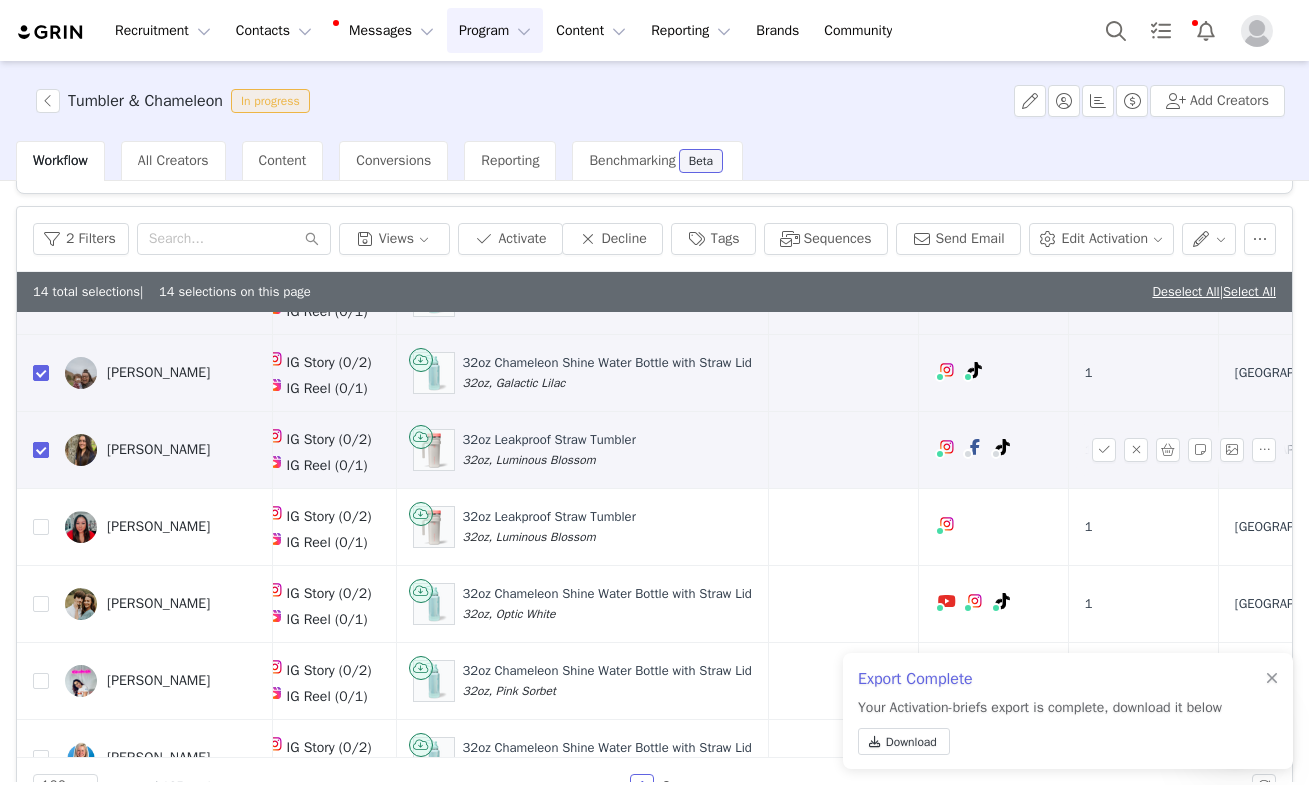 checkbox on "true" 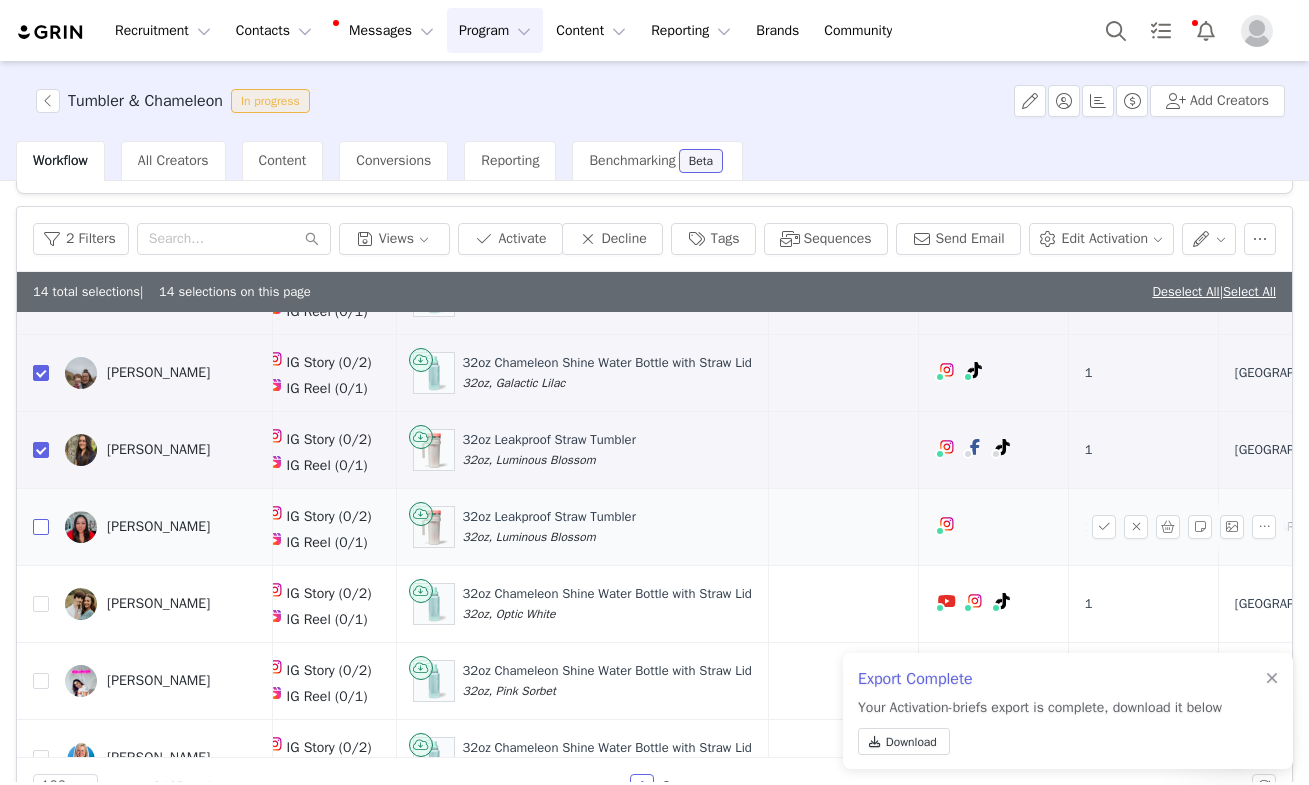 click at bounding box center (41, 527) 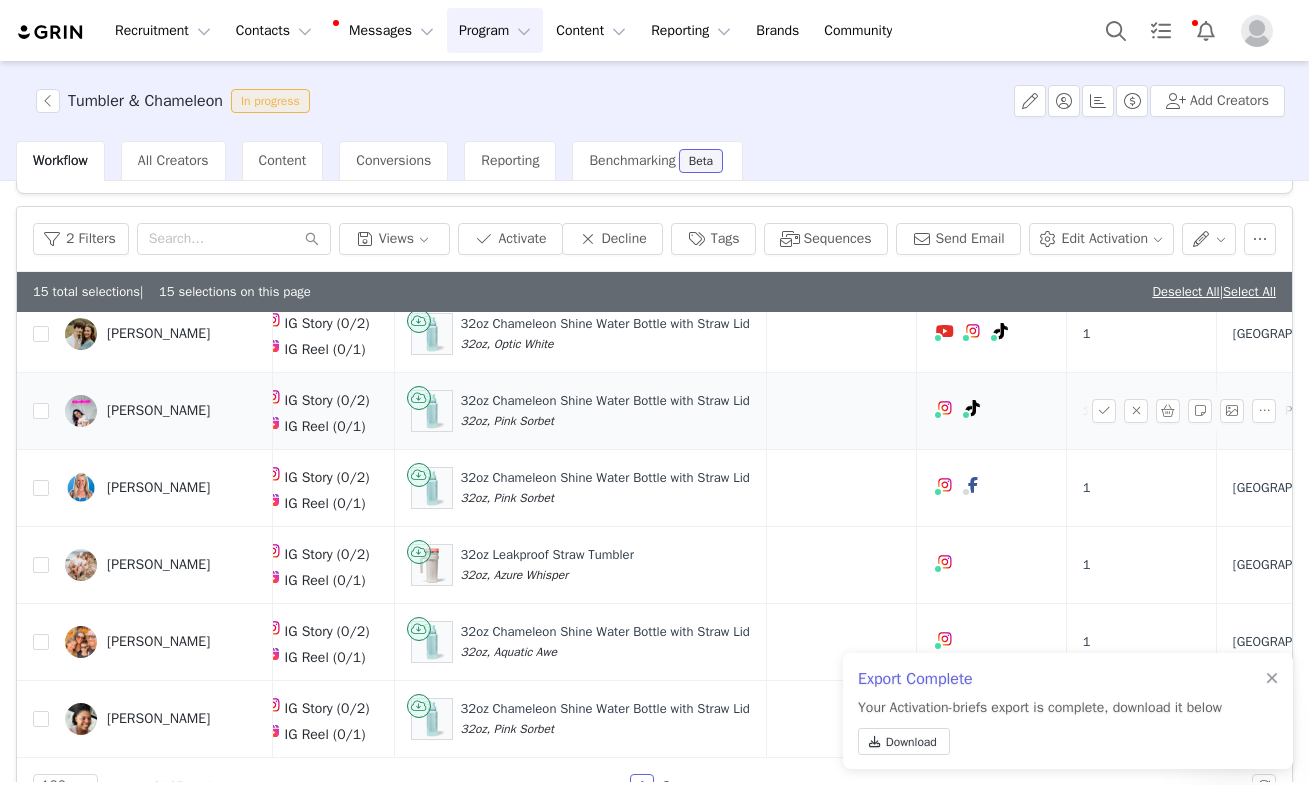 scroll, scrollTop: 1479, scrollLeft: 511, axis: both 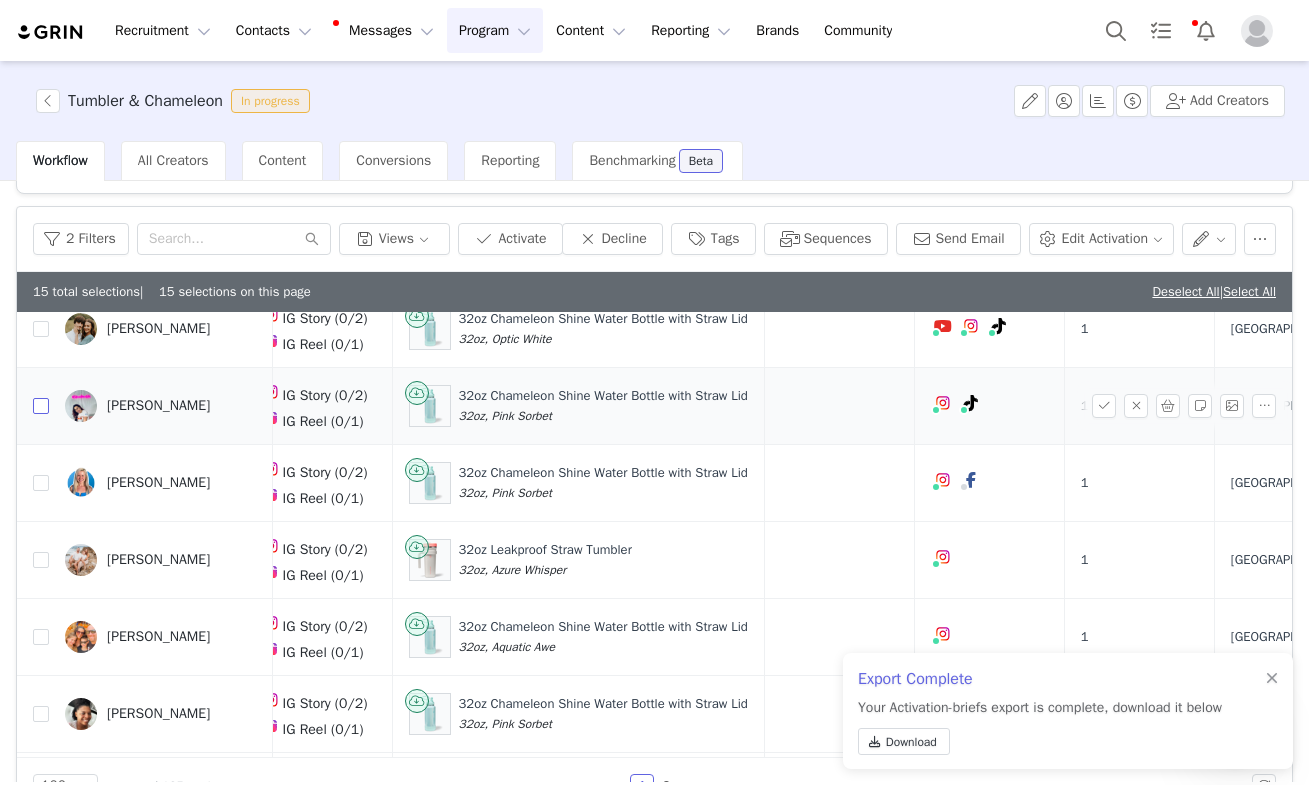 click at bounding box center [41, 406] 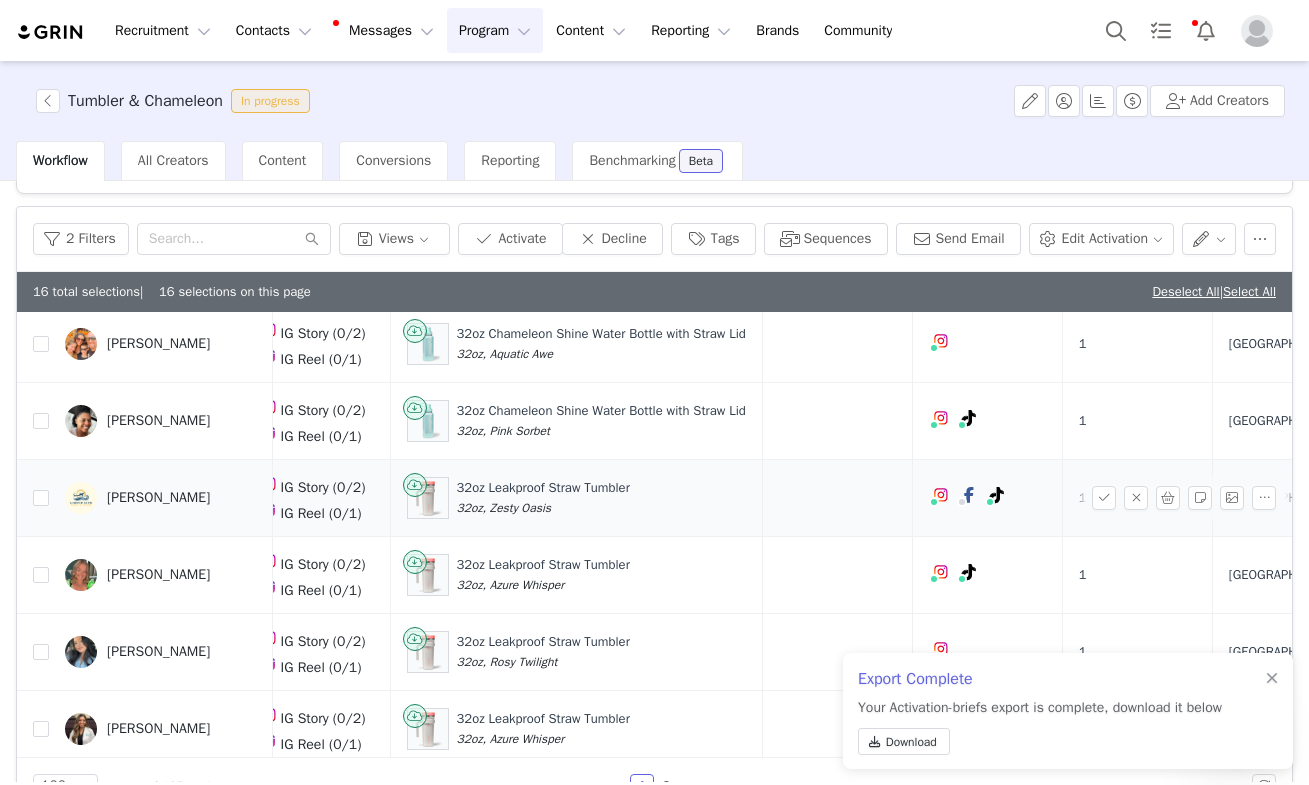scroll, scrollTop: 1801, scrollLeft: 513, axis: both 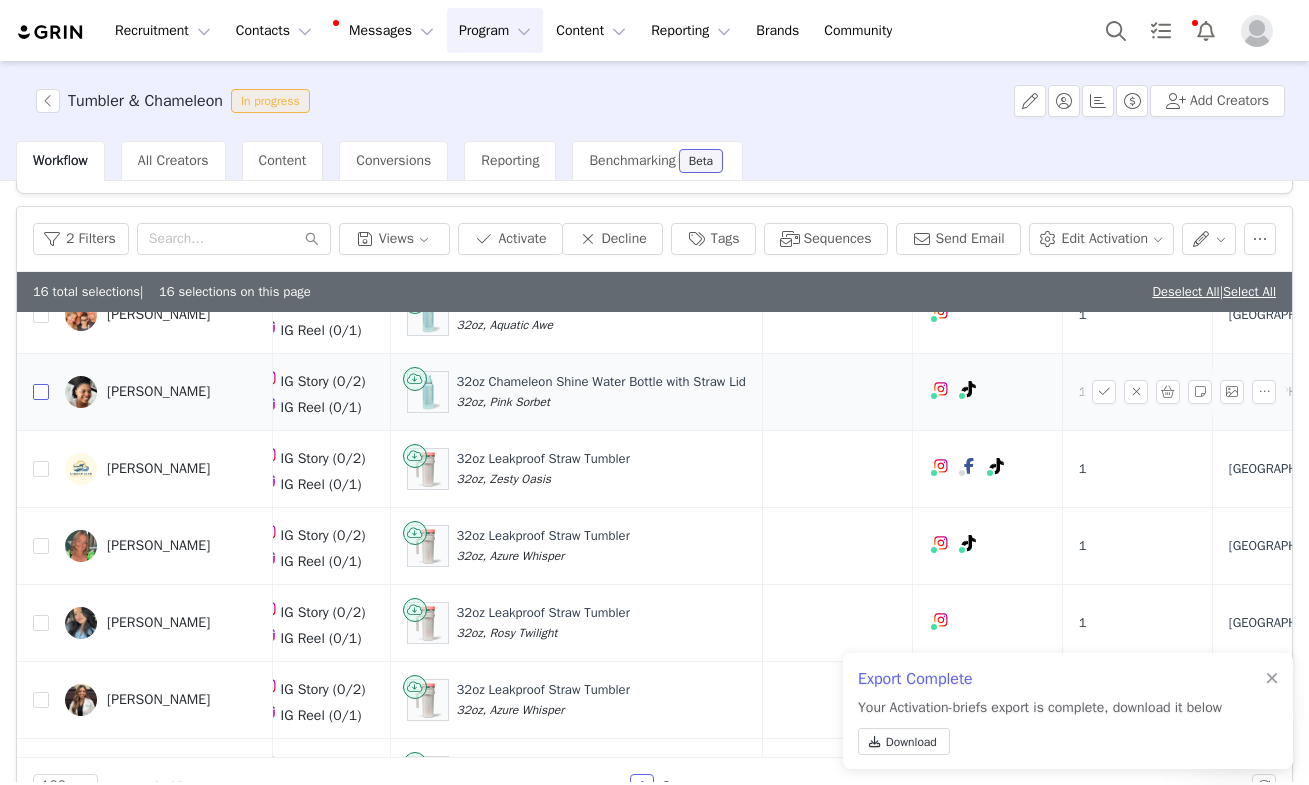 click at bounding box center [41, 392] 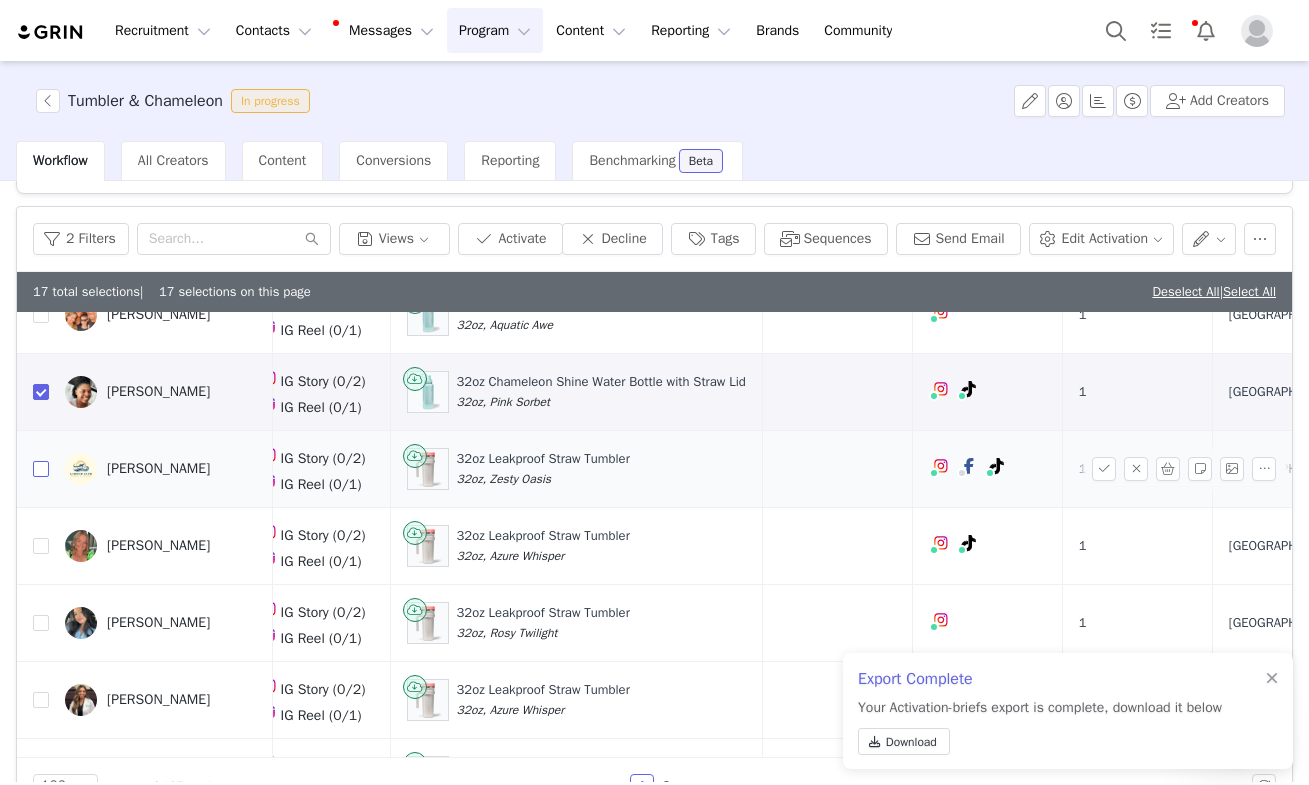 click at bounding box center [41, 469] 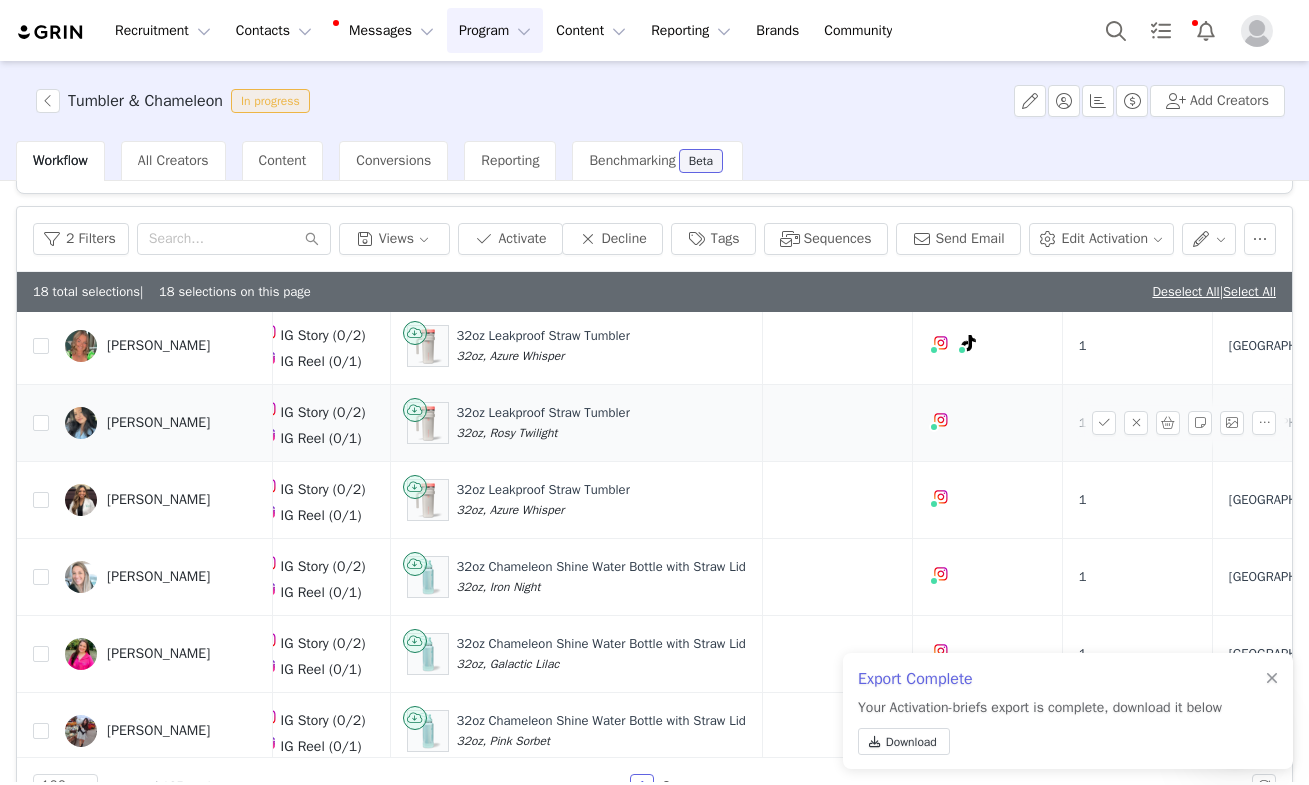 scroll, scrollTop: 2010, scrollLeft: 510, axis: both 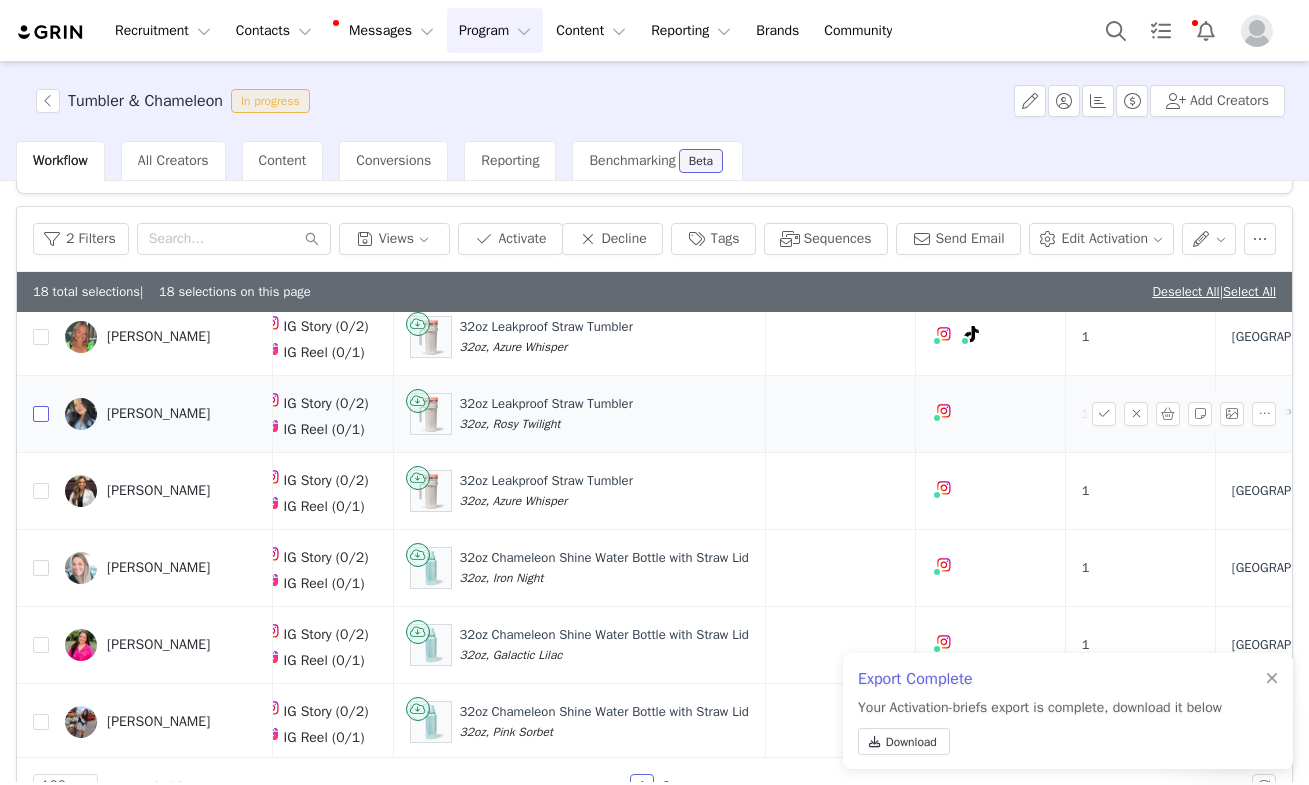 click at bounding box center (41, 414) 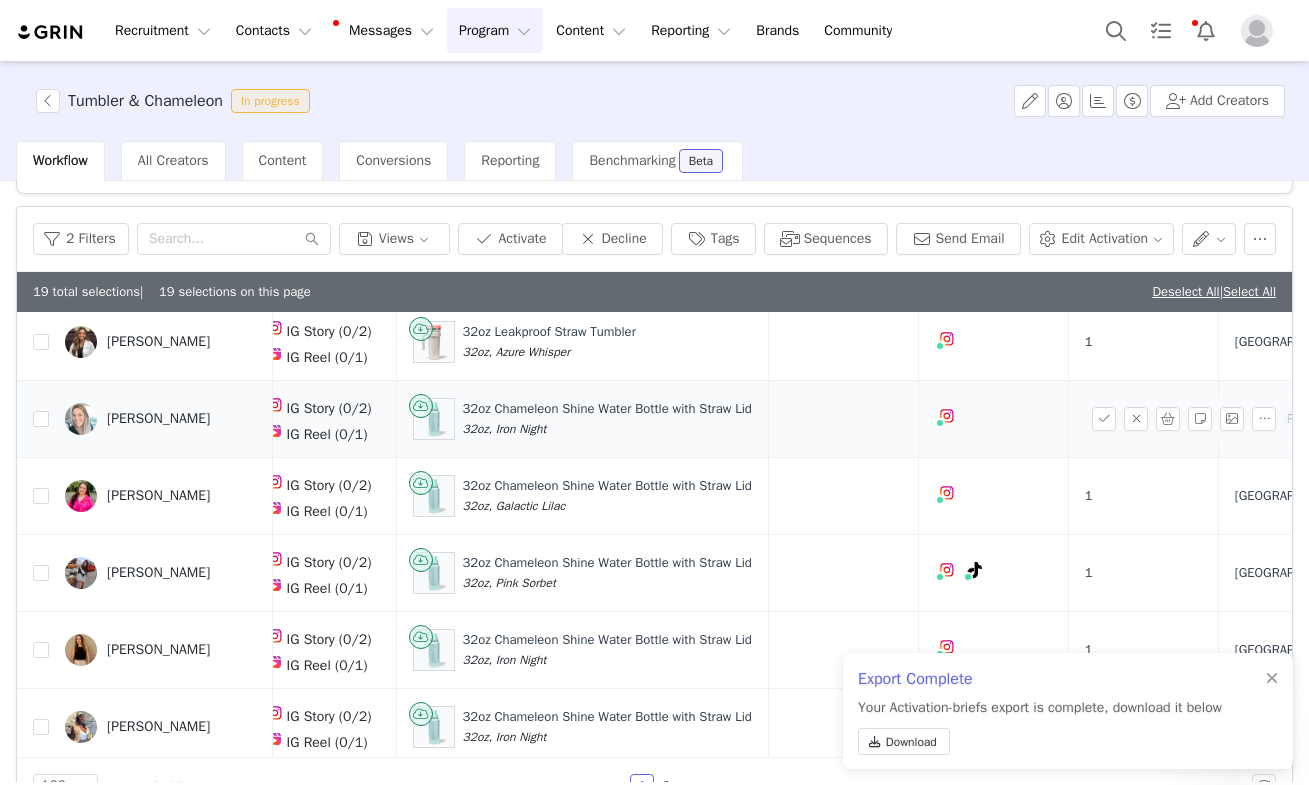 scroll, scrollTop: 2159, scrollLeft: 505, axis: both 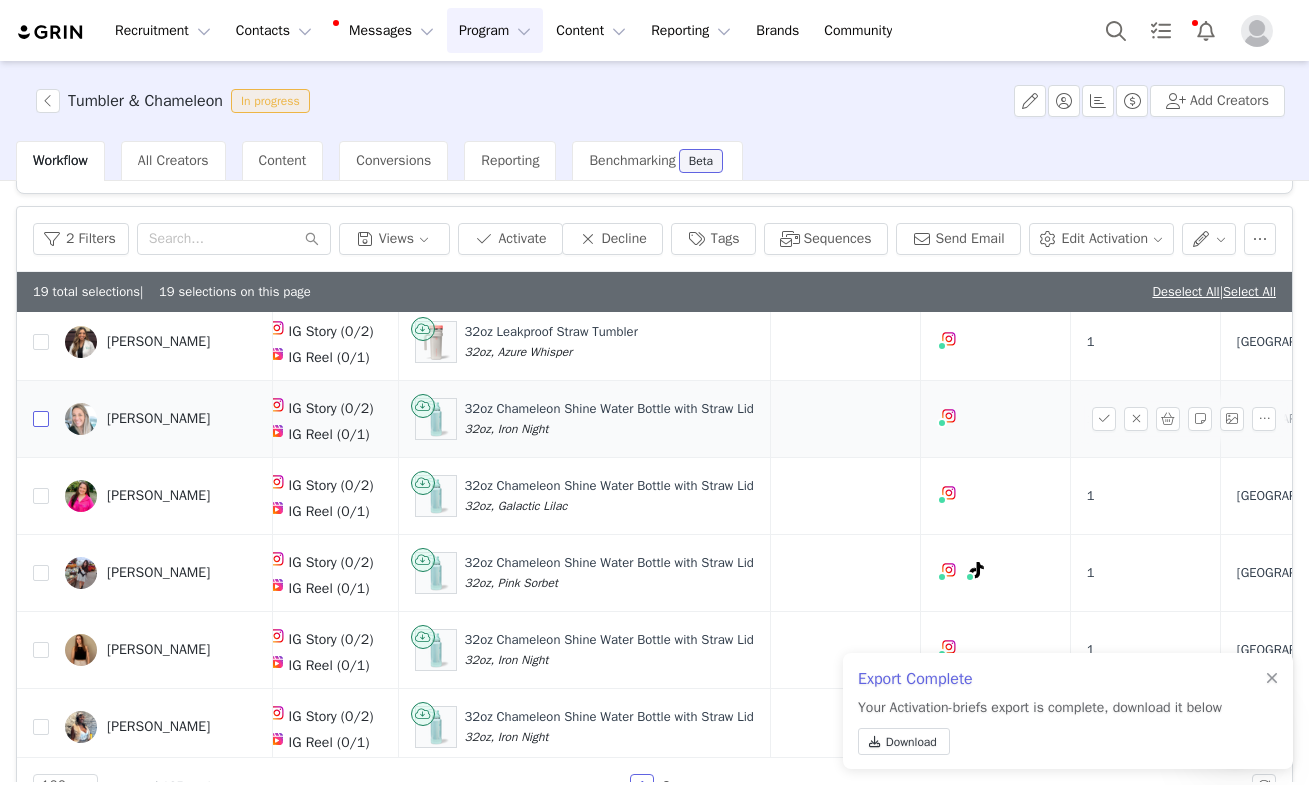click at bounding box center [41, 419] 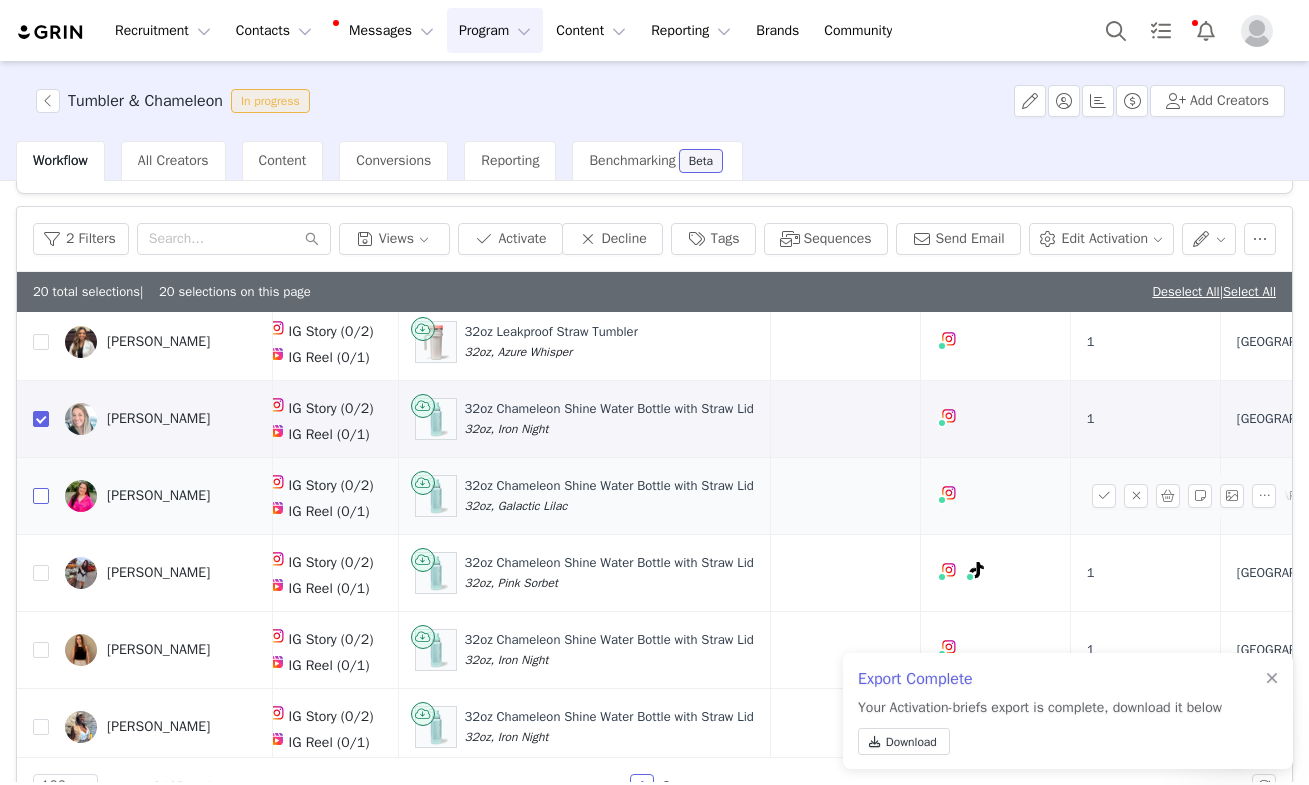click at bounding box center [41, 496] 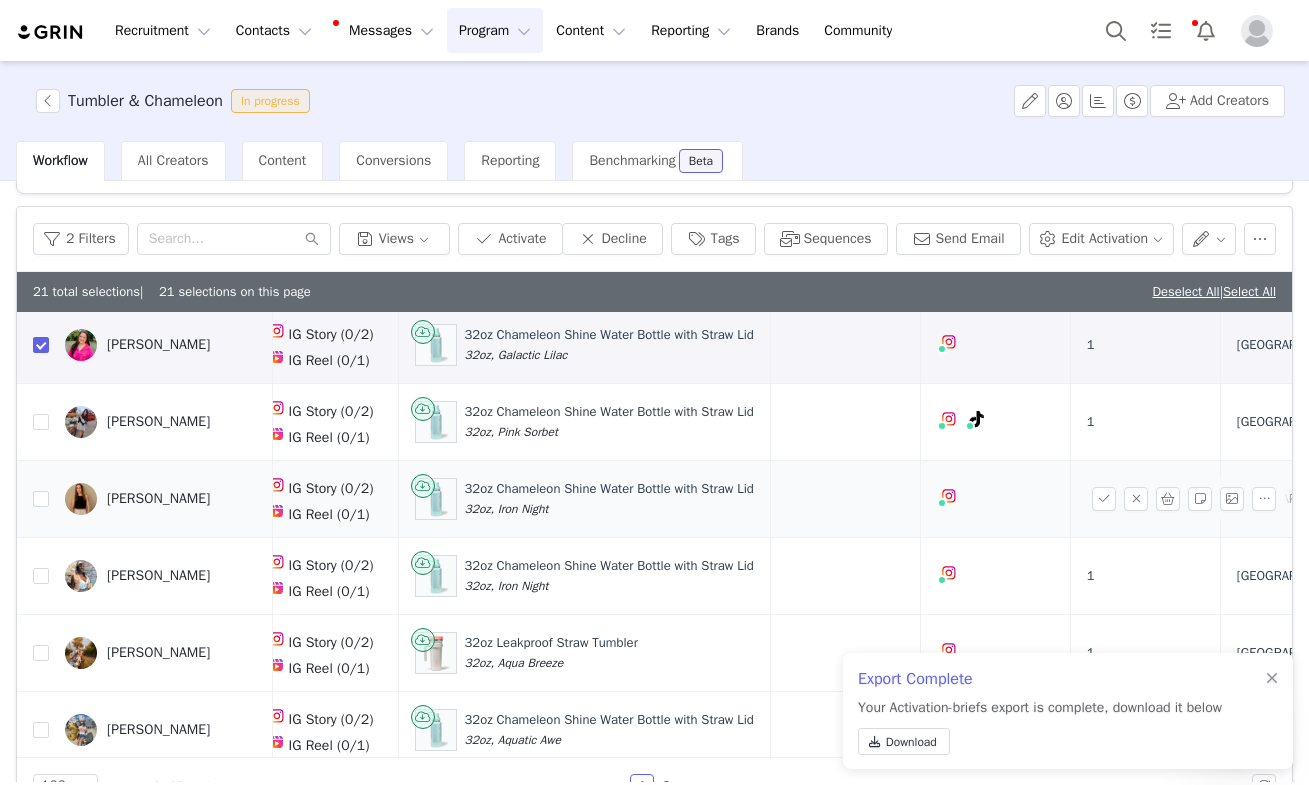 scroll, scrollTop: 2310, scrollLeft: 503, axis: both 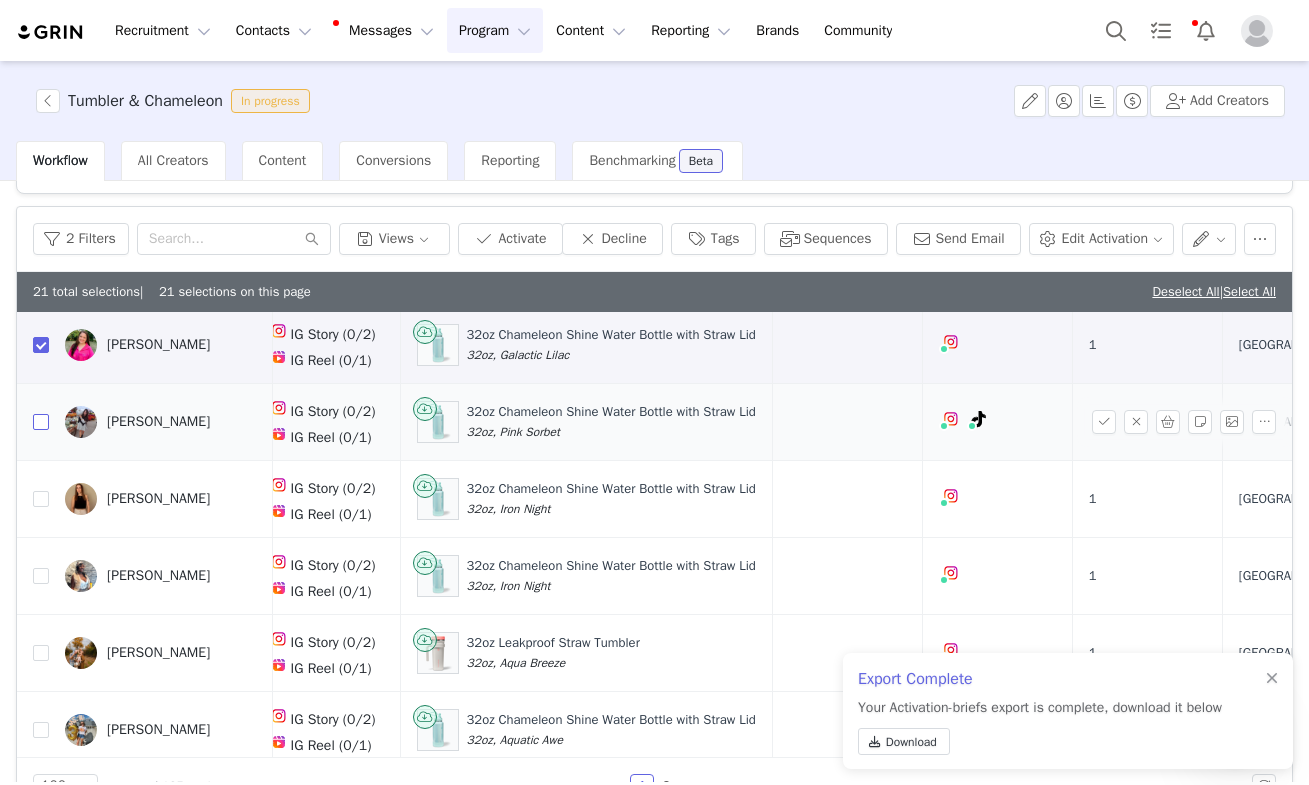 click at bounding box center (41, 422) 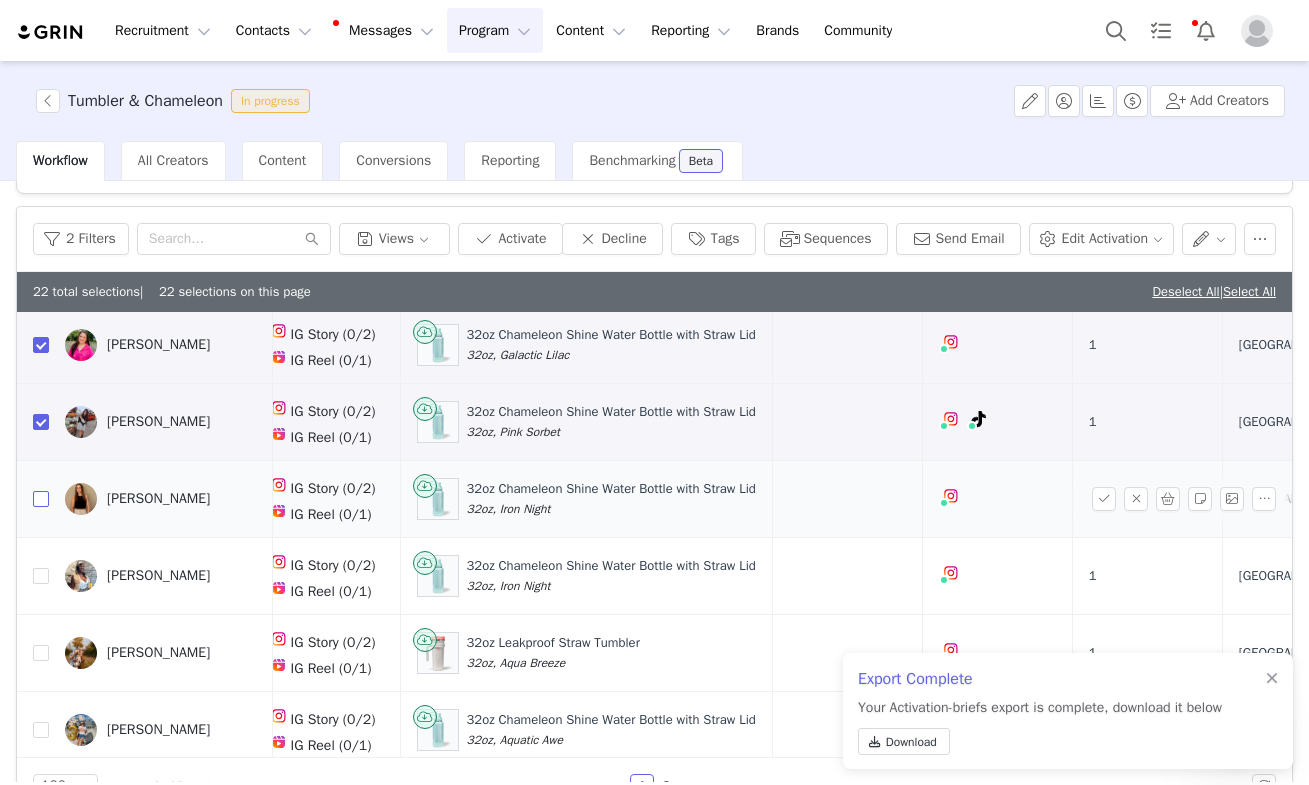 click at bounding box center [41, 499] 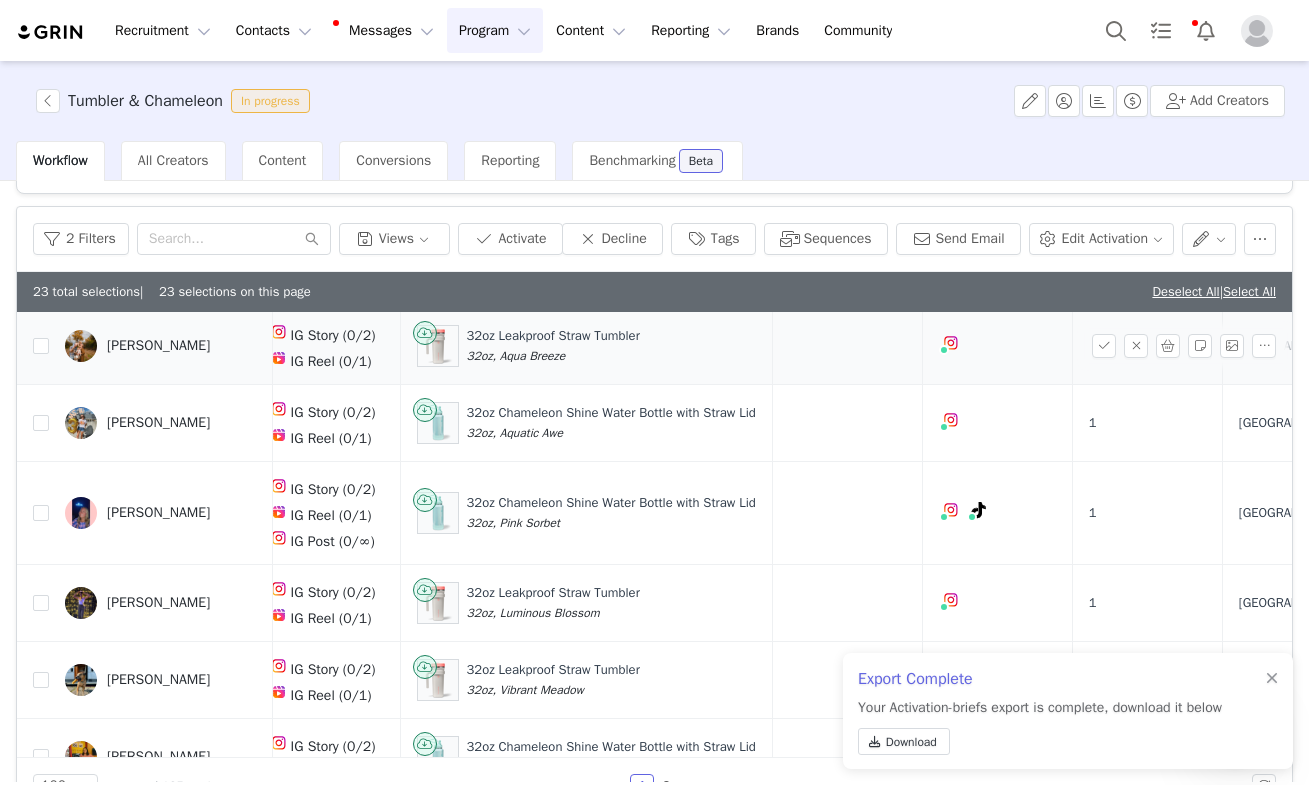 scroll, scrollTop: 2617, scrollLeft: 503, axis: both 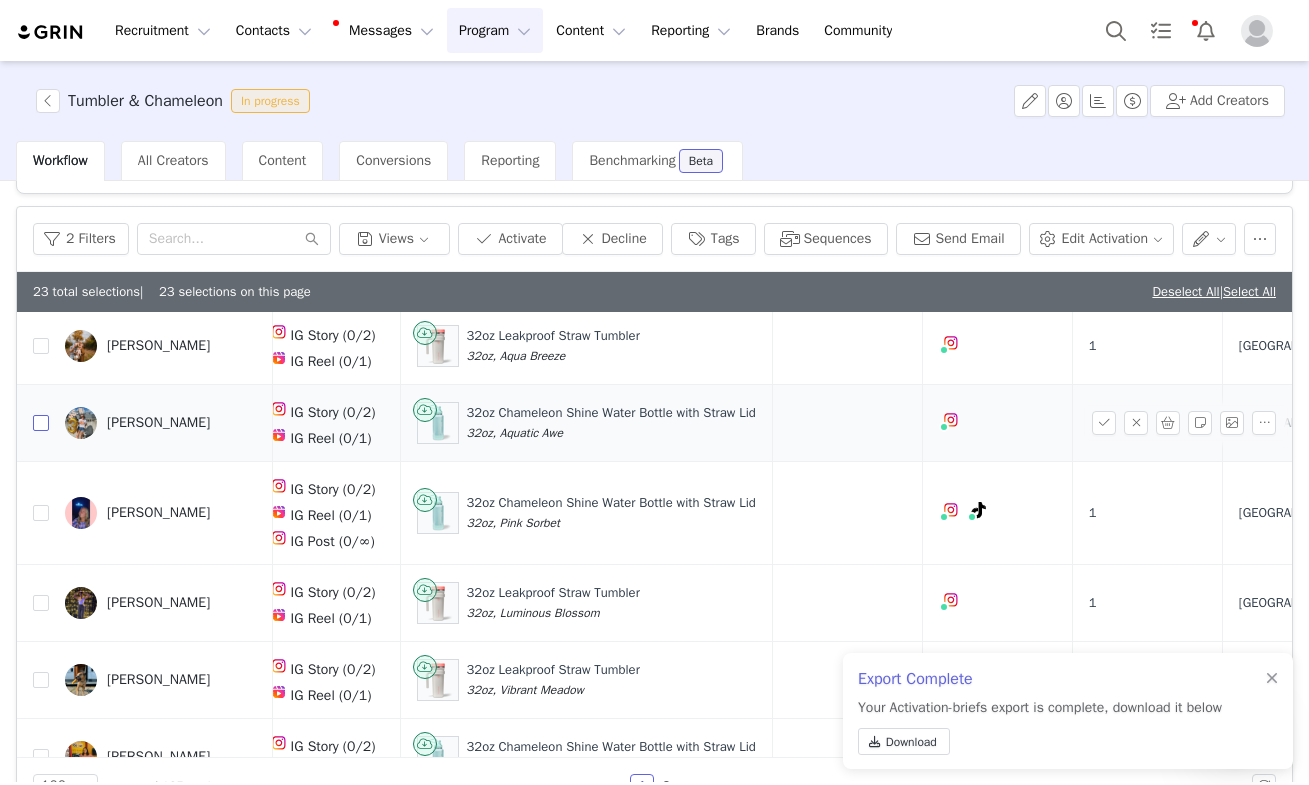click at bounding box center (41, 423) 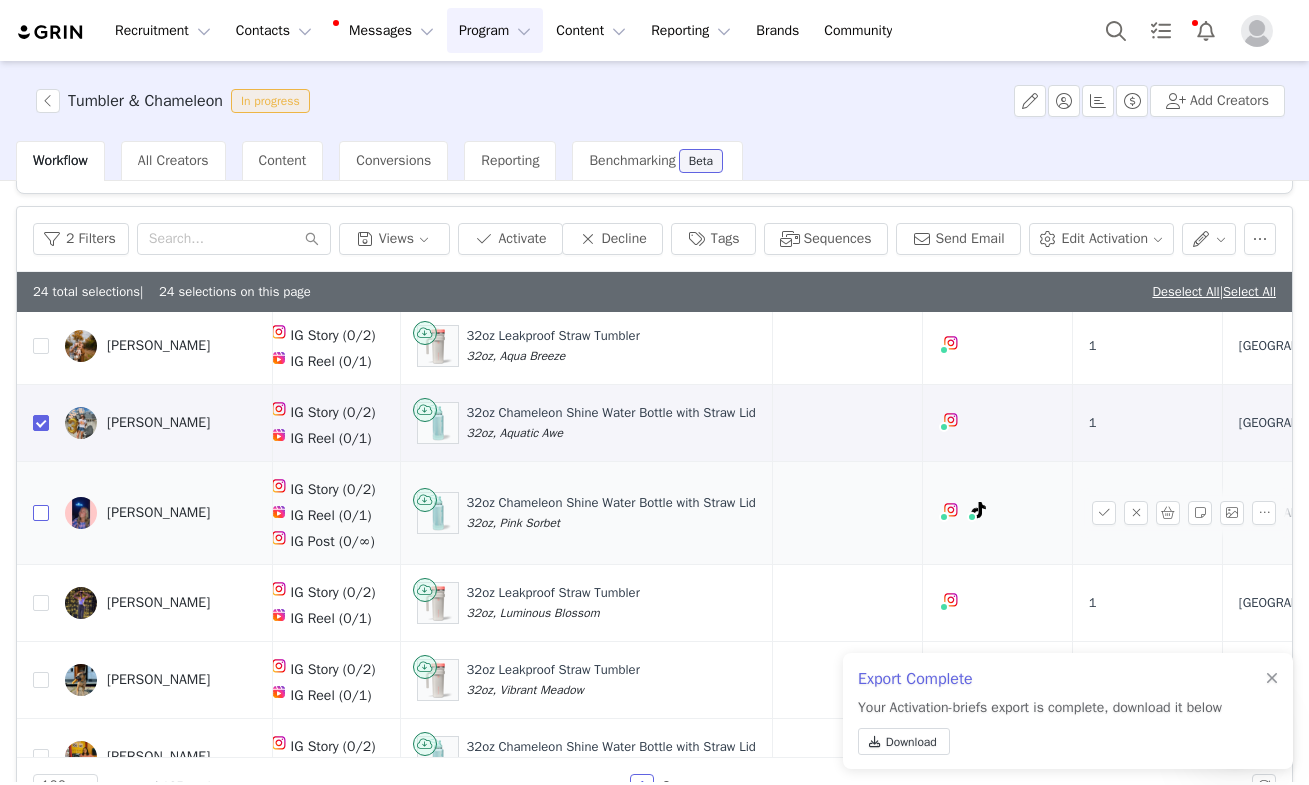click at bounding box center (41, 513) 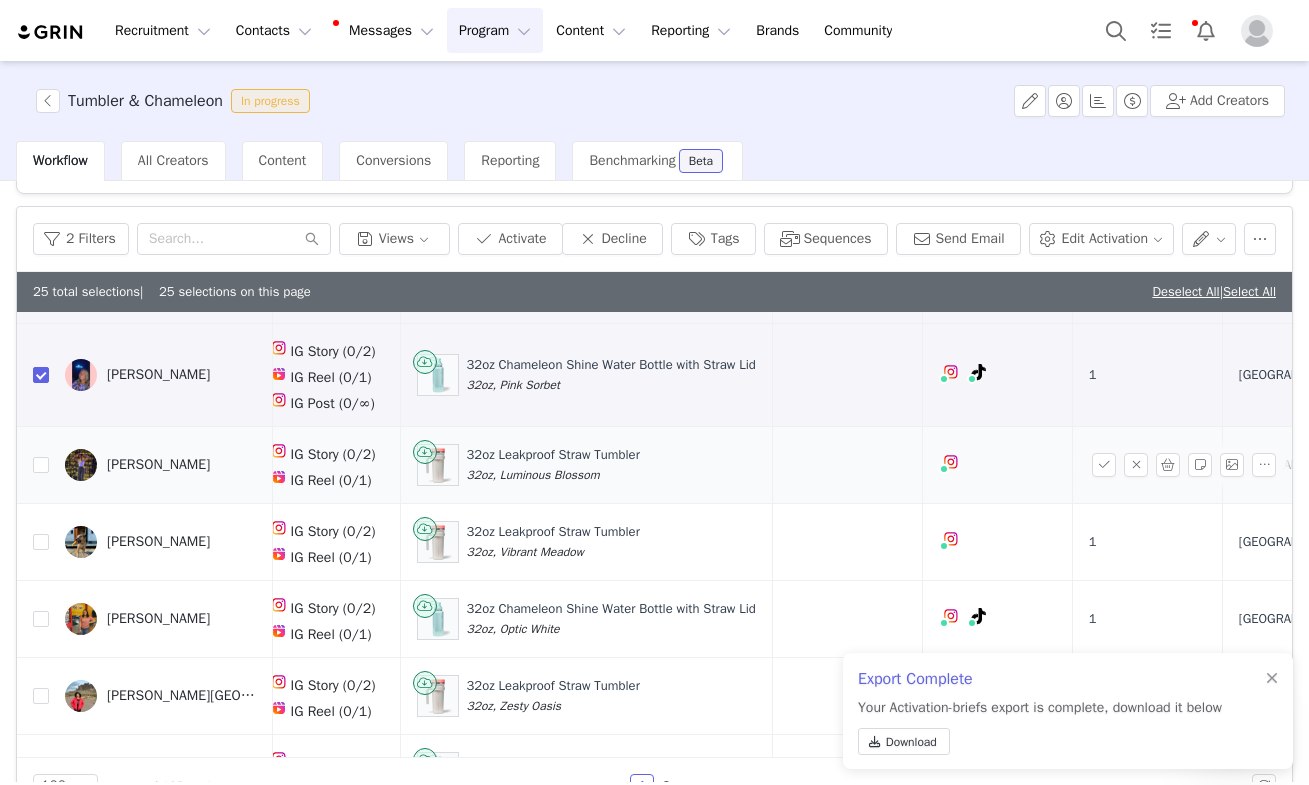 scroll, scrollTop: 2775, scrollLeft: 503, axis: both 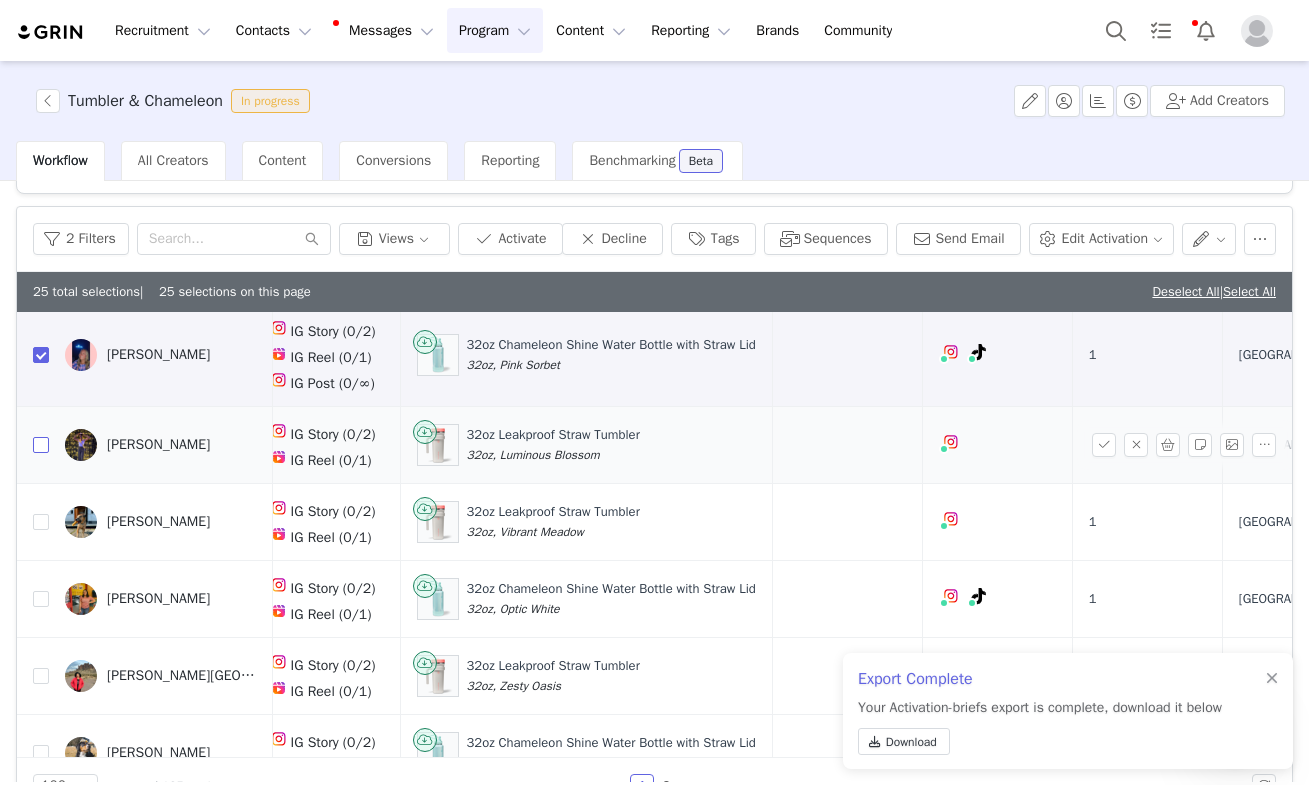 click at bounding box center (41, 445) 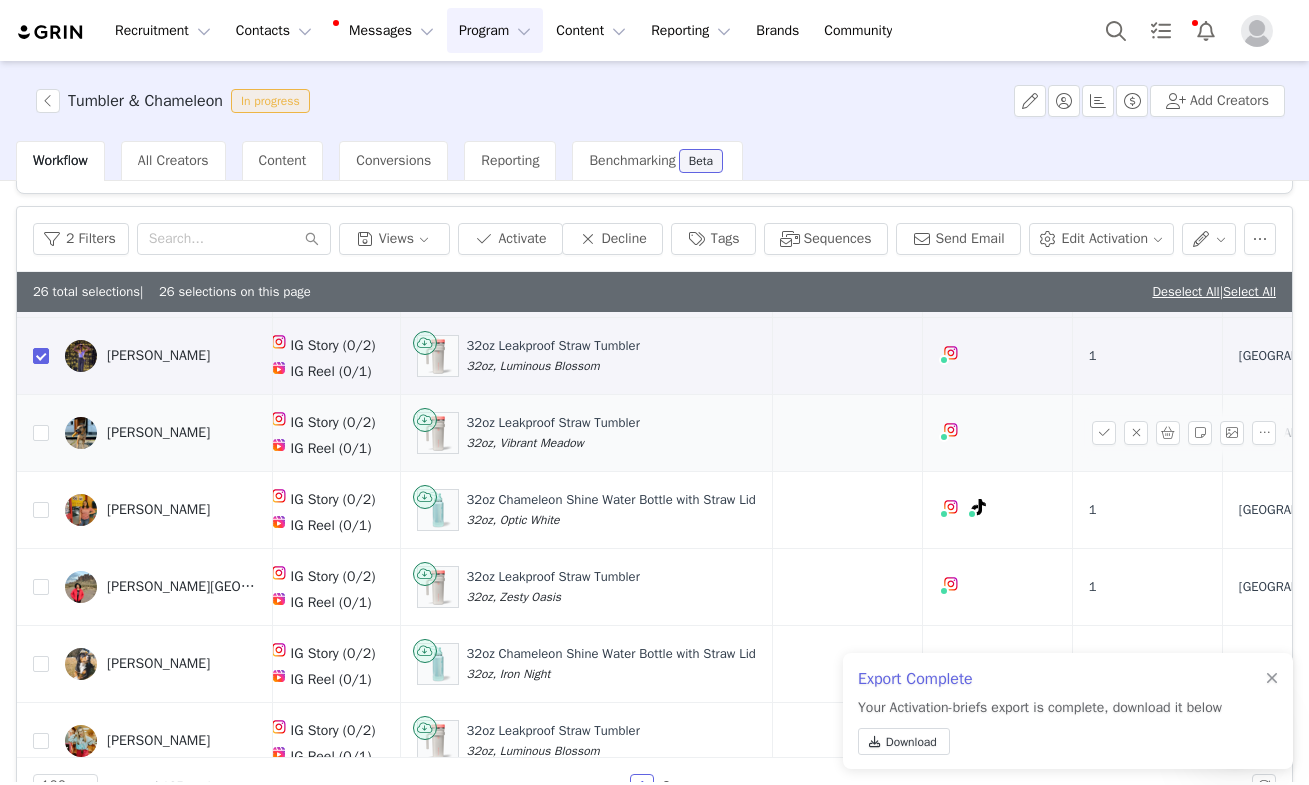 scroll, scrollTop: 2874, scrollLeft: 503, axis: both 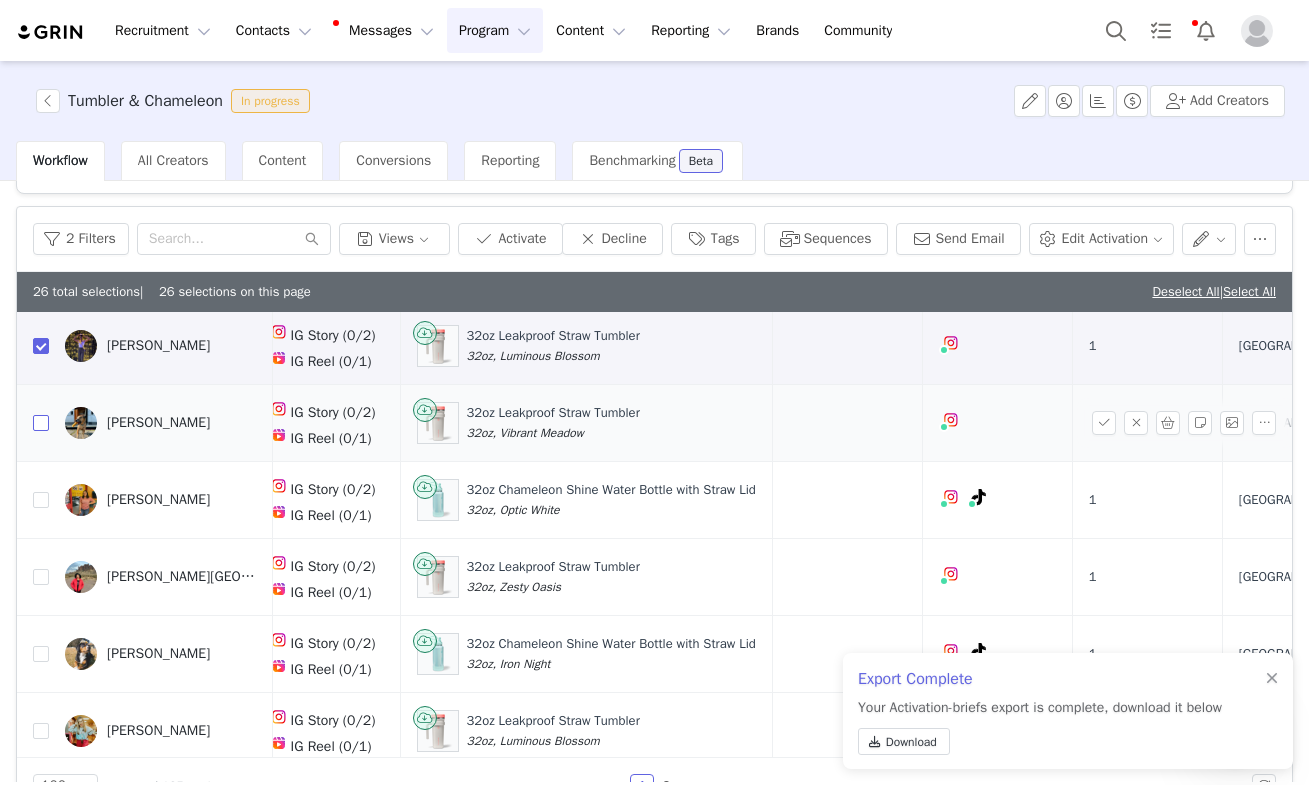 click at bounding box center (41, 423) 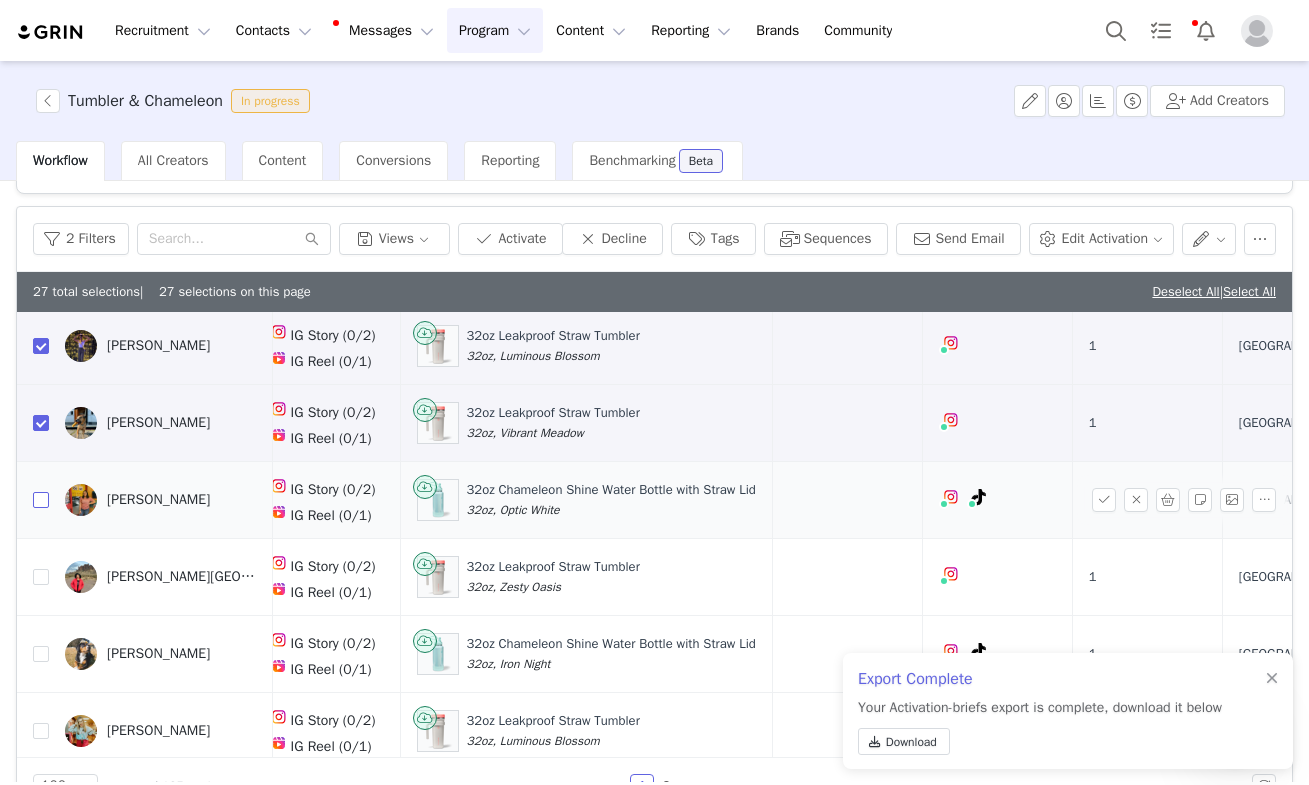 click at bounding box center (41, 500) 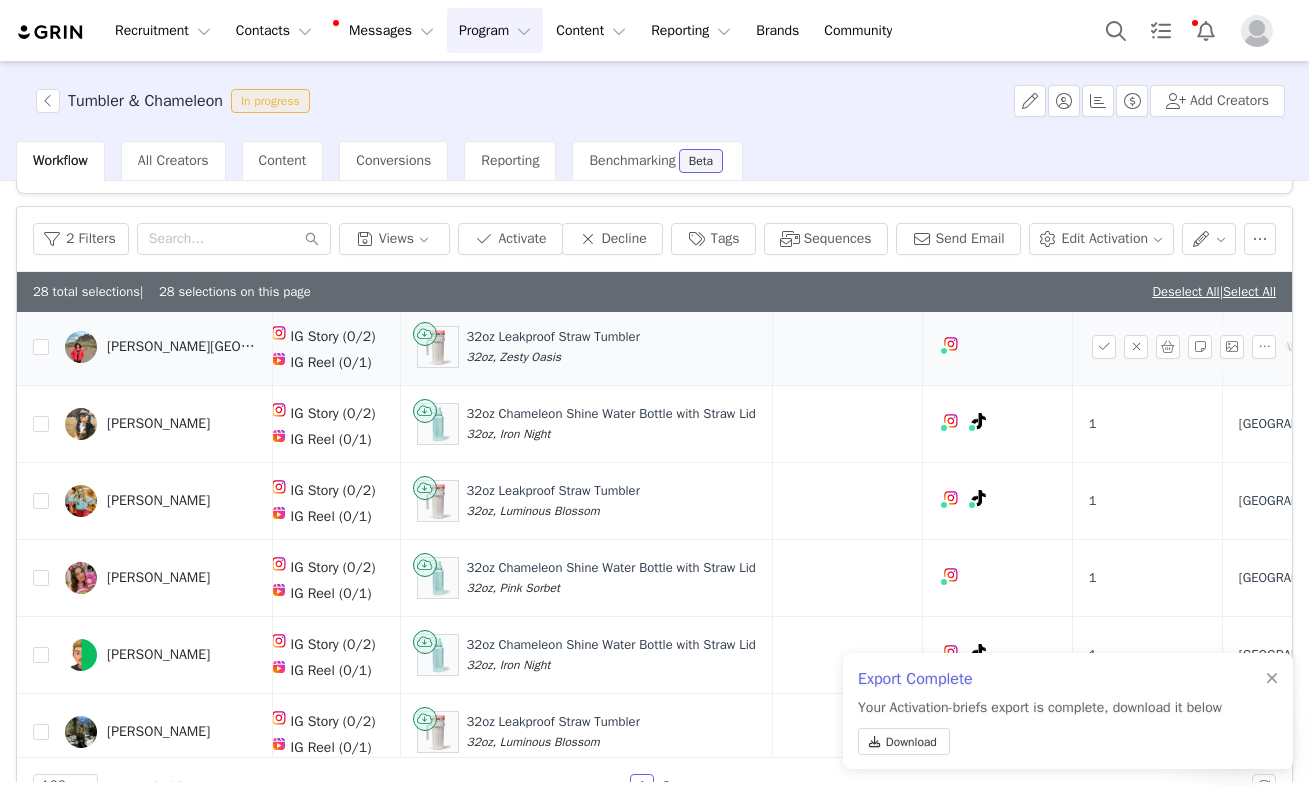 scroll, scrollTop: 3106, scrollLeft: 504, axis: both 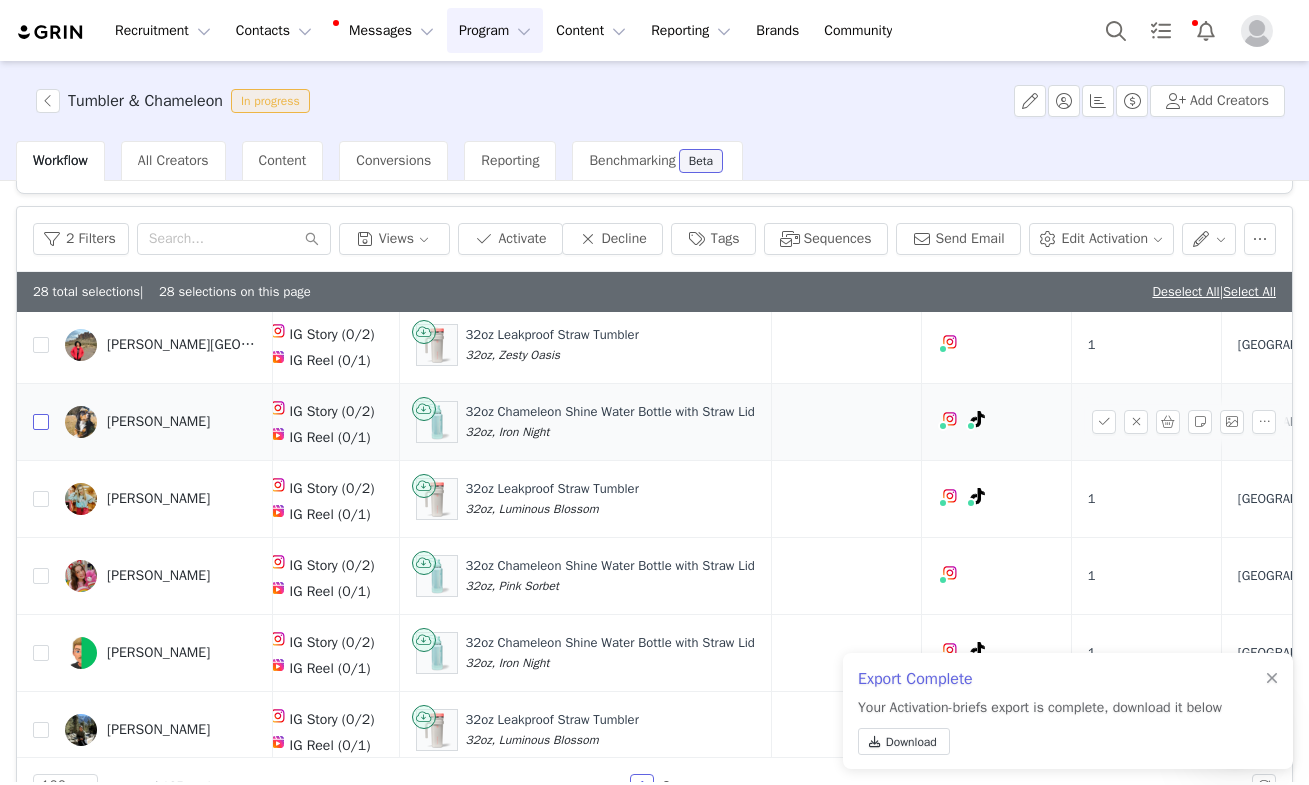 click at bounding box center [41, 422] 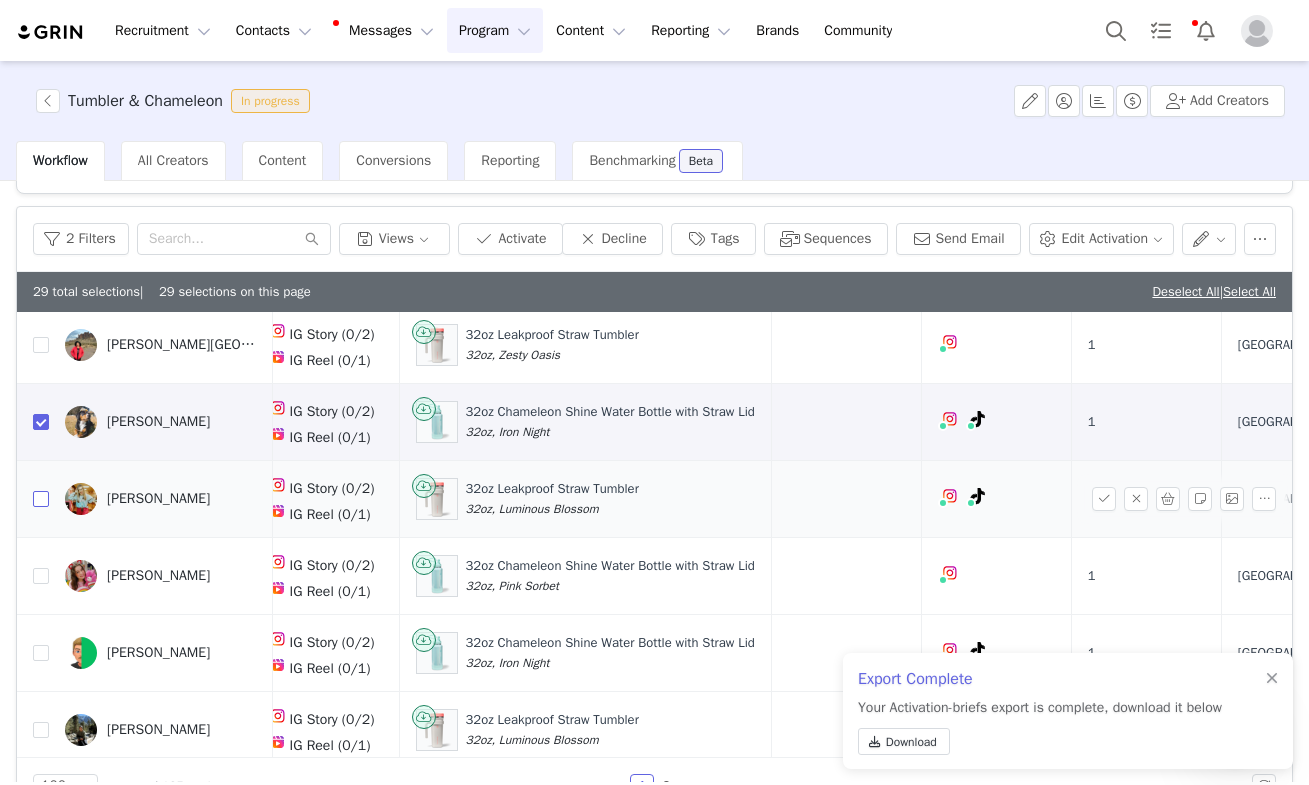 click at bounding box center [41, 499] 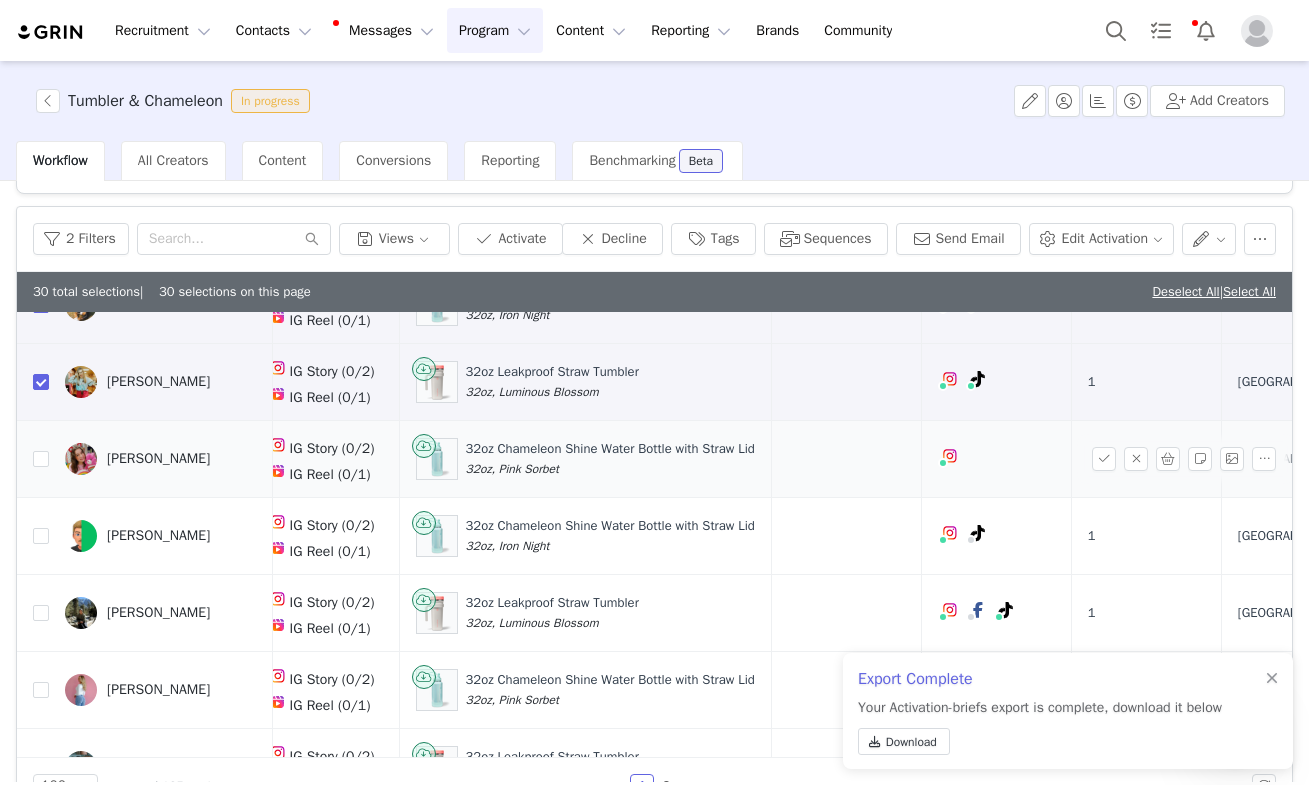 scroll, scrollTop: 3235, scrollLeft: 502, axis: both 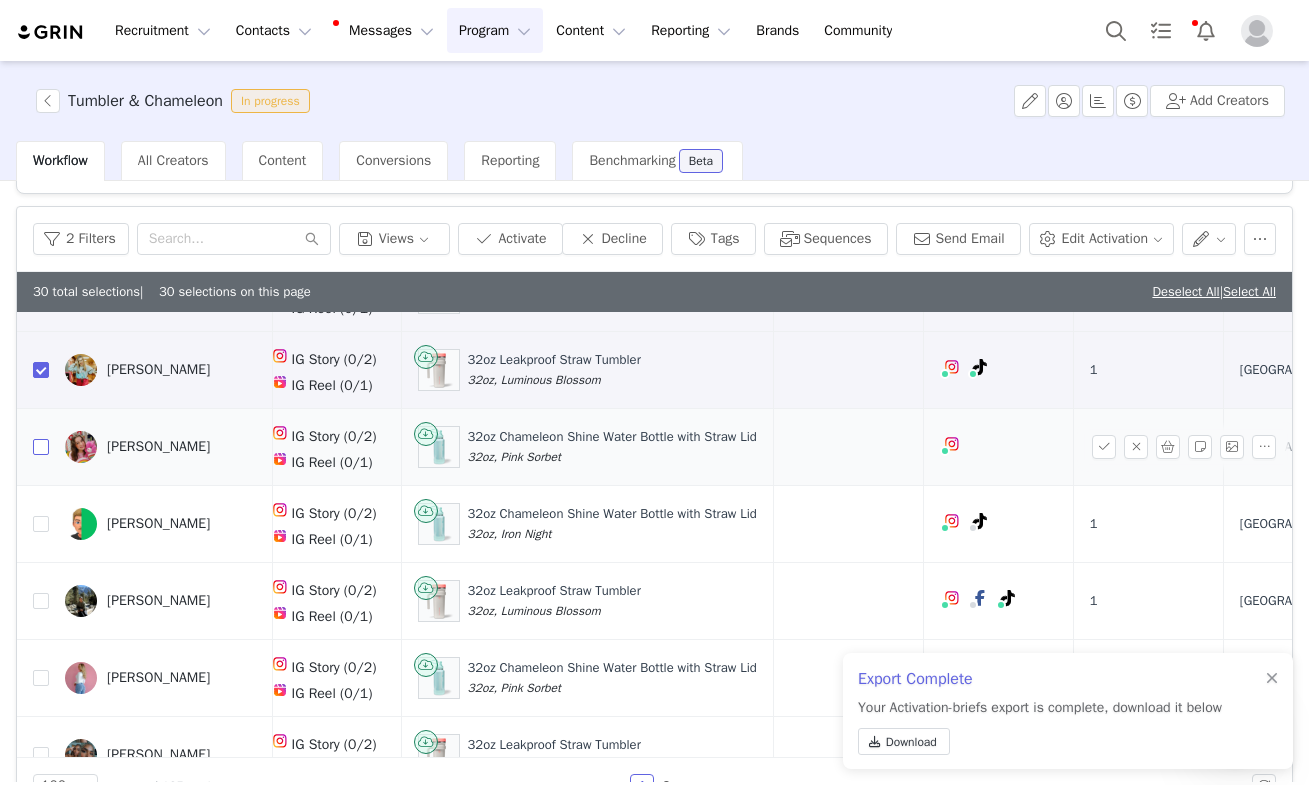 click at bounding box center [41, 447] 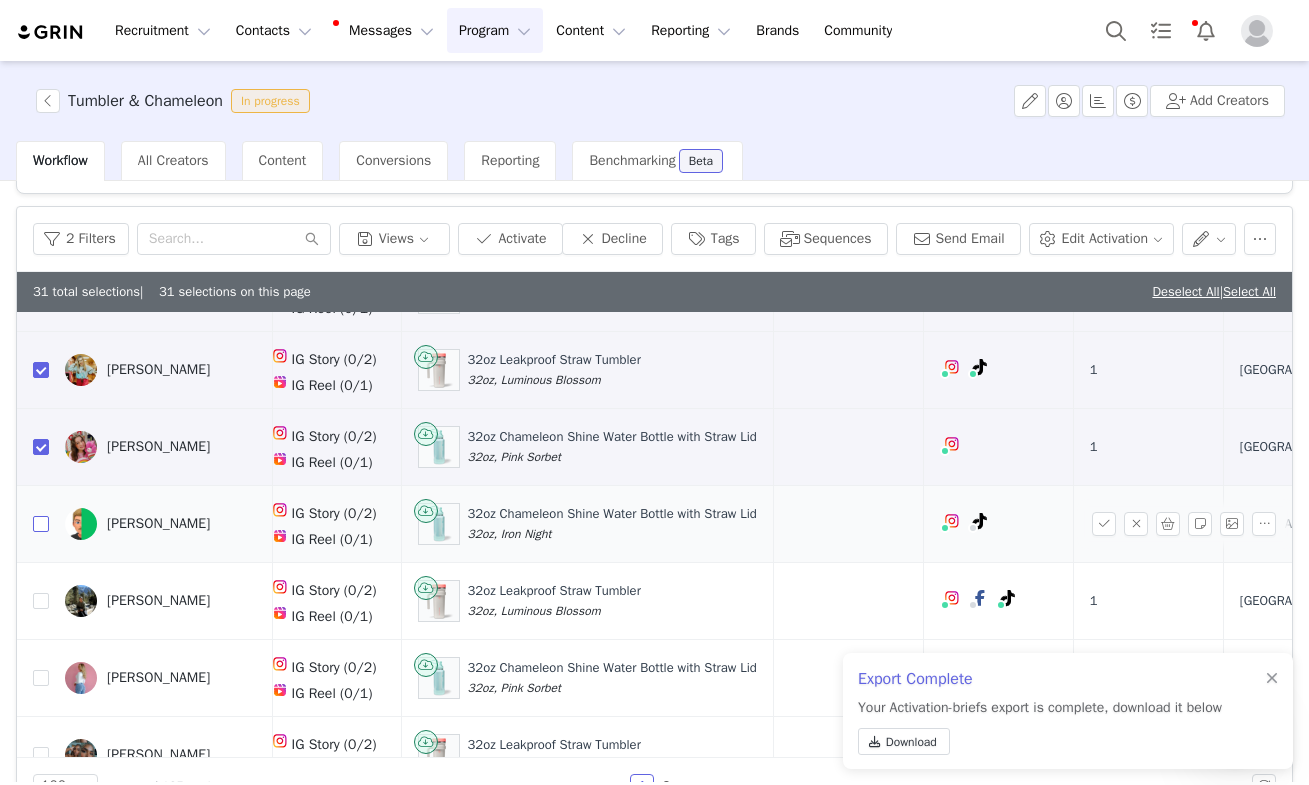 click at bounding box center (41, 524) 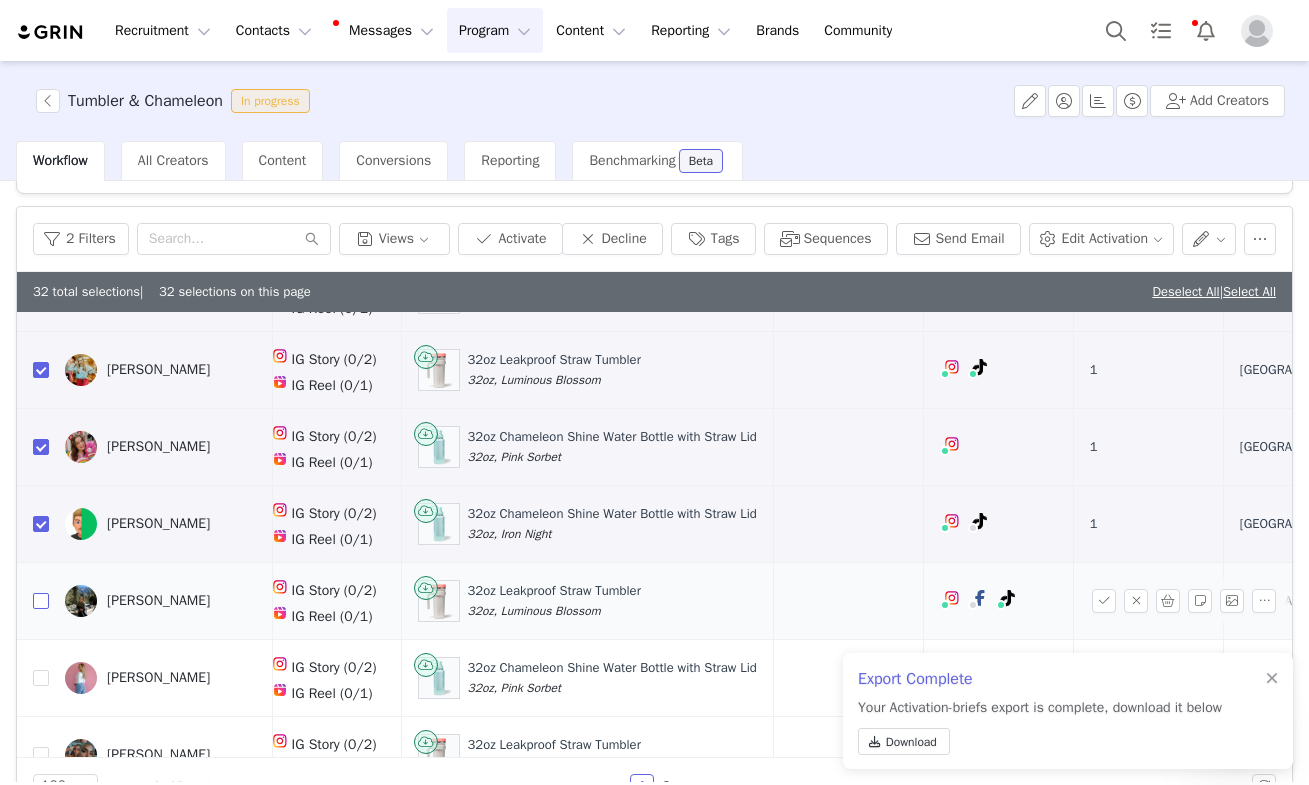 click at bounding box center (41, 601) 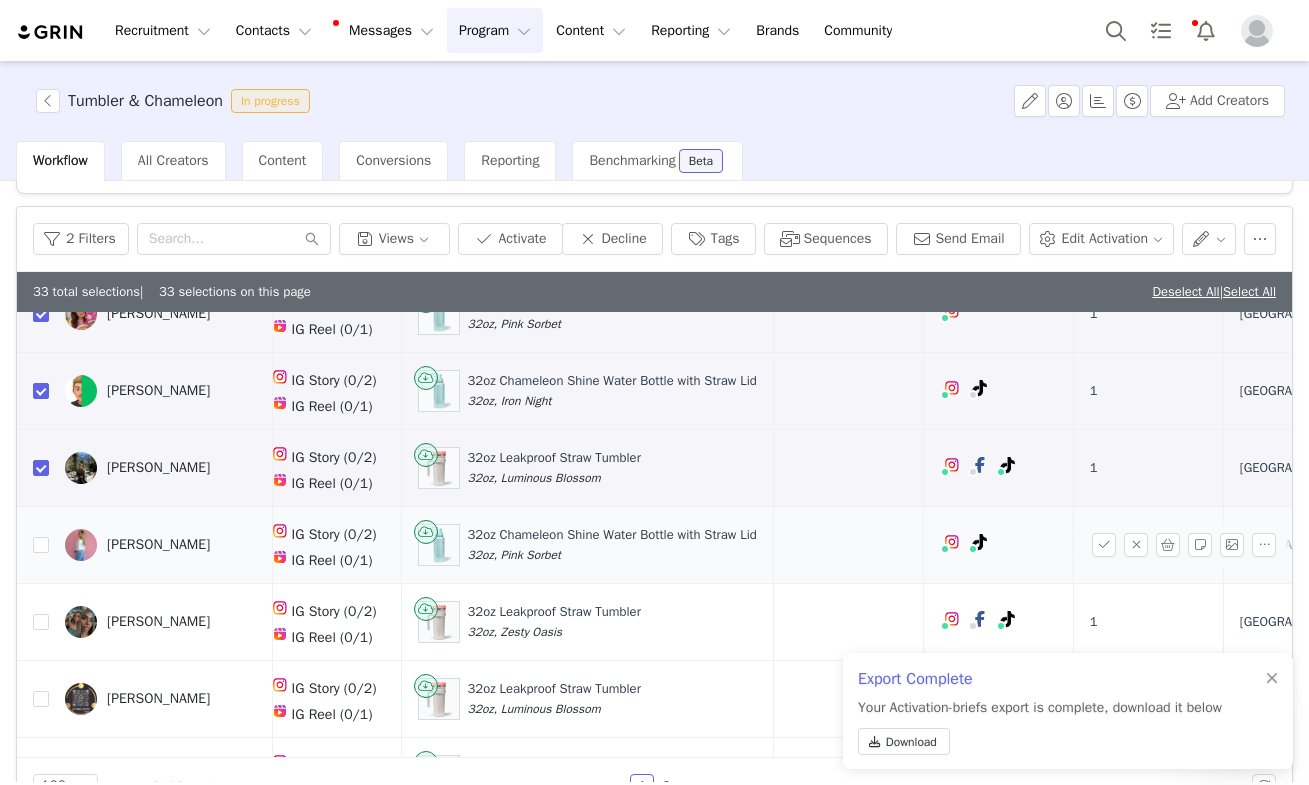 scroll, scrollTop: 3379, scrollLeft: 502, axis: both 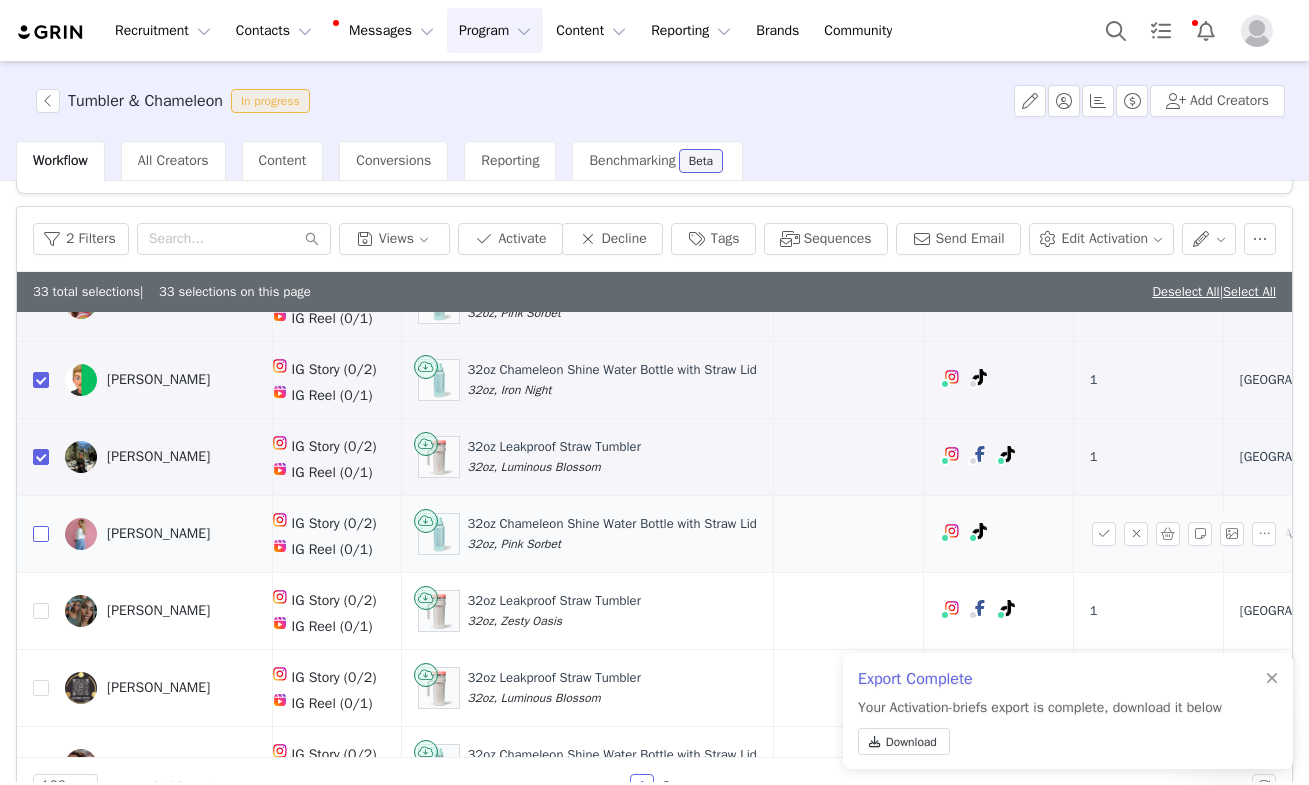 click at bounding box center [41, 534] 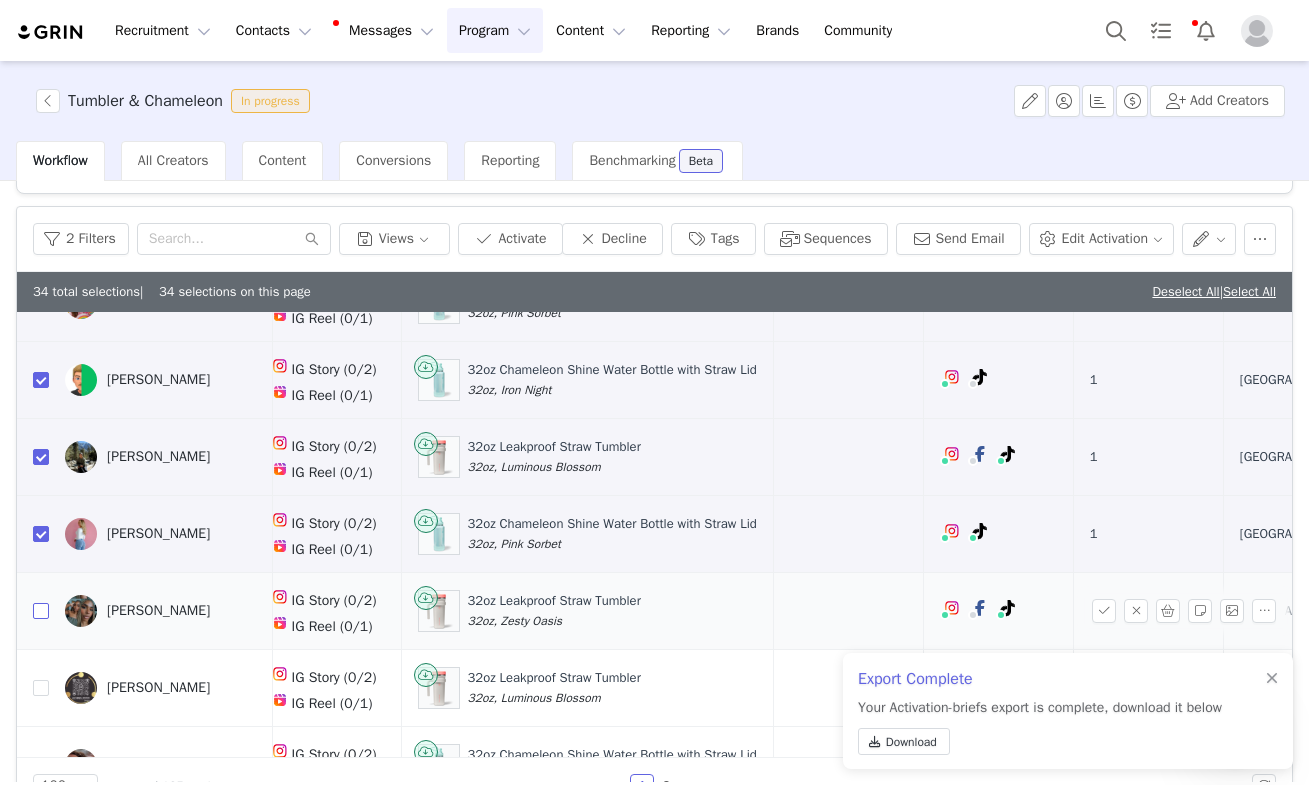 click at bounding box center [41, 611] 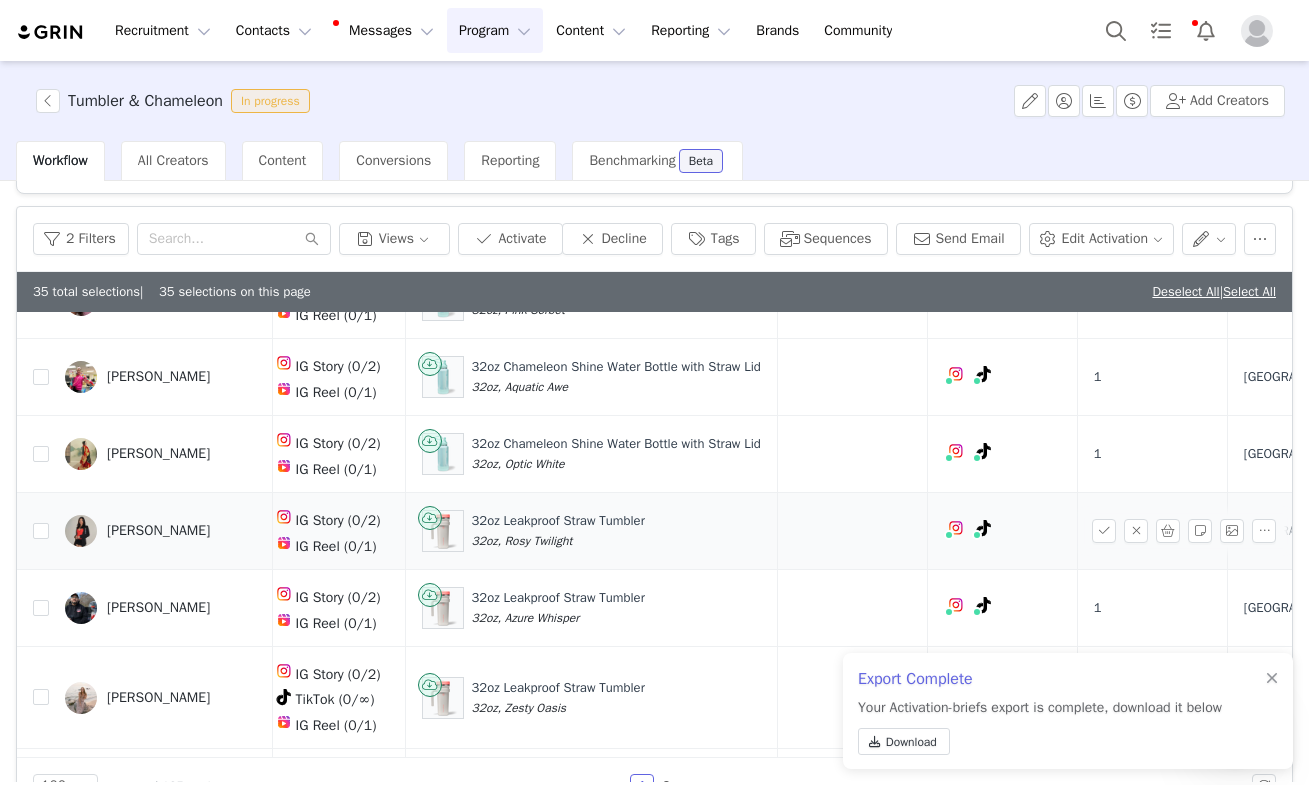 scroll, scrollTop: 3859, scrollLeft: 498, axis: both 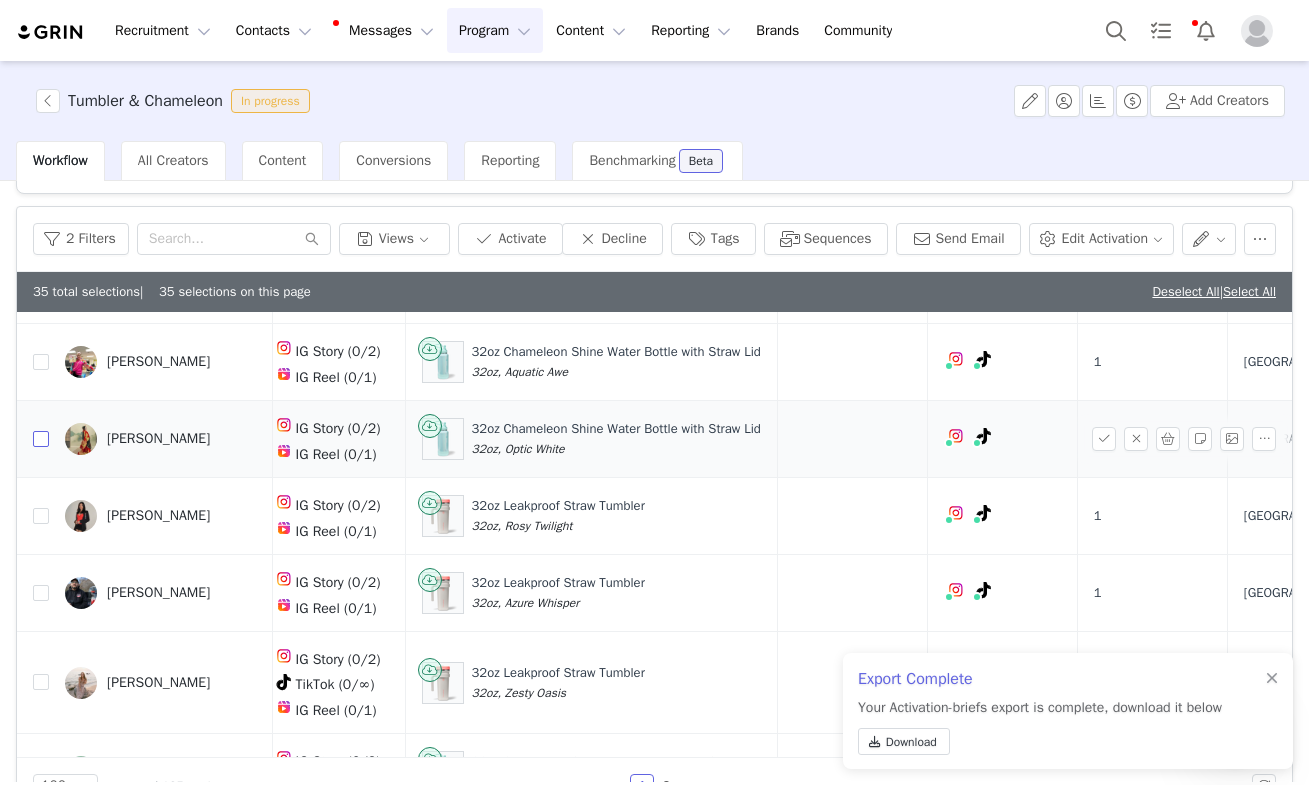 click at bounding box center [41, 439] 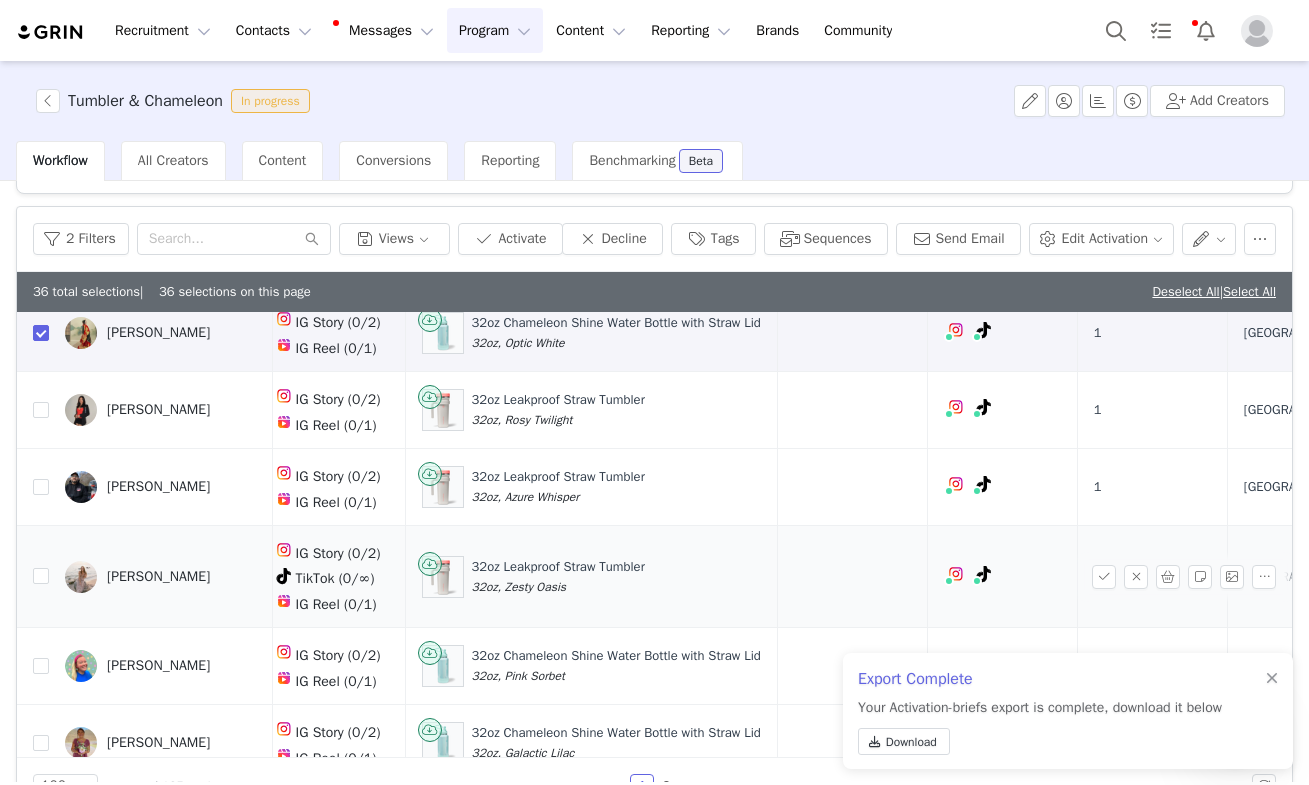 scroll, scrollTop: 3974, scrollLeft: 498, axis: both 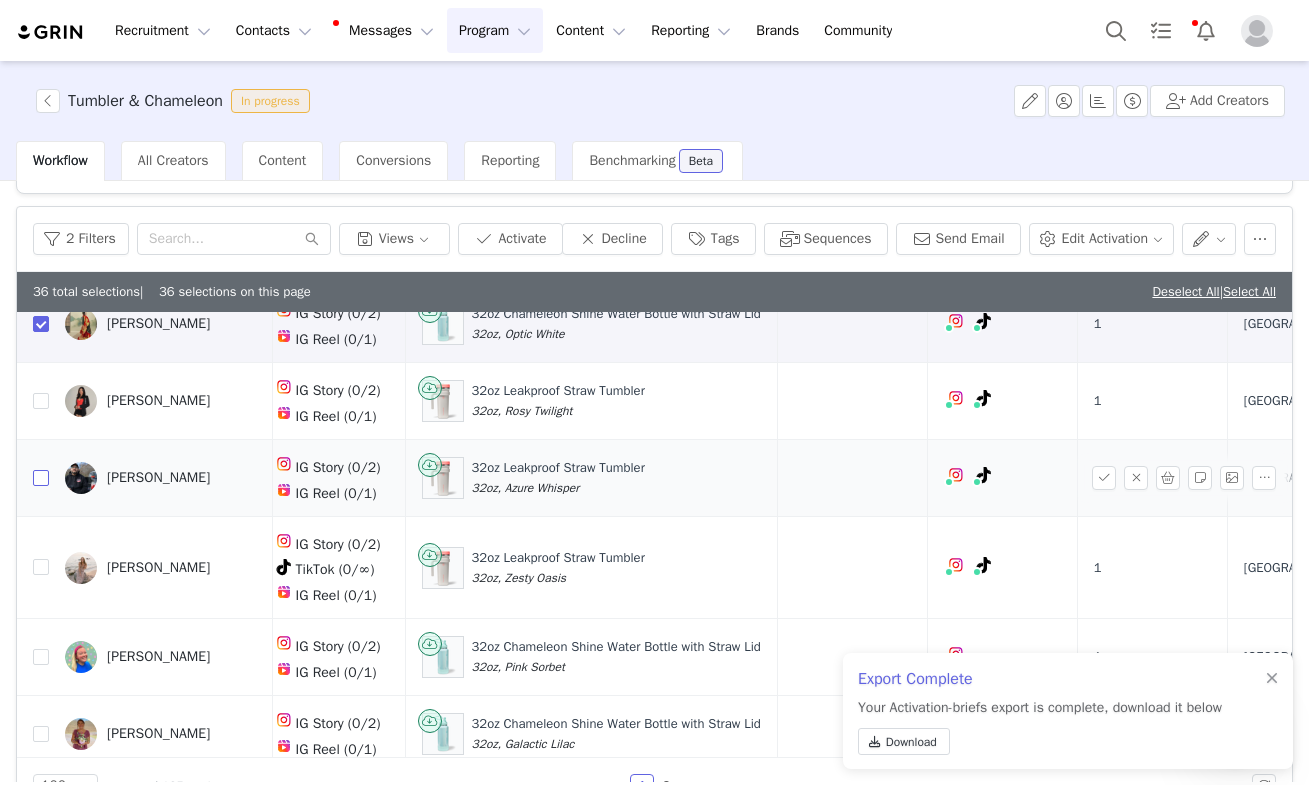 click at bounding box center [41, 478] 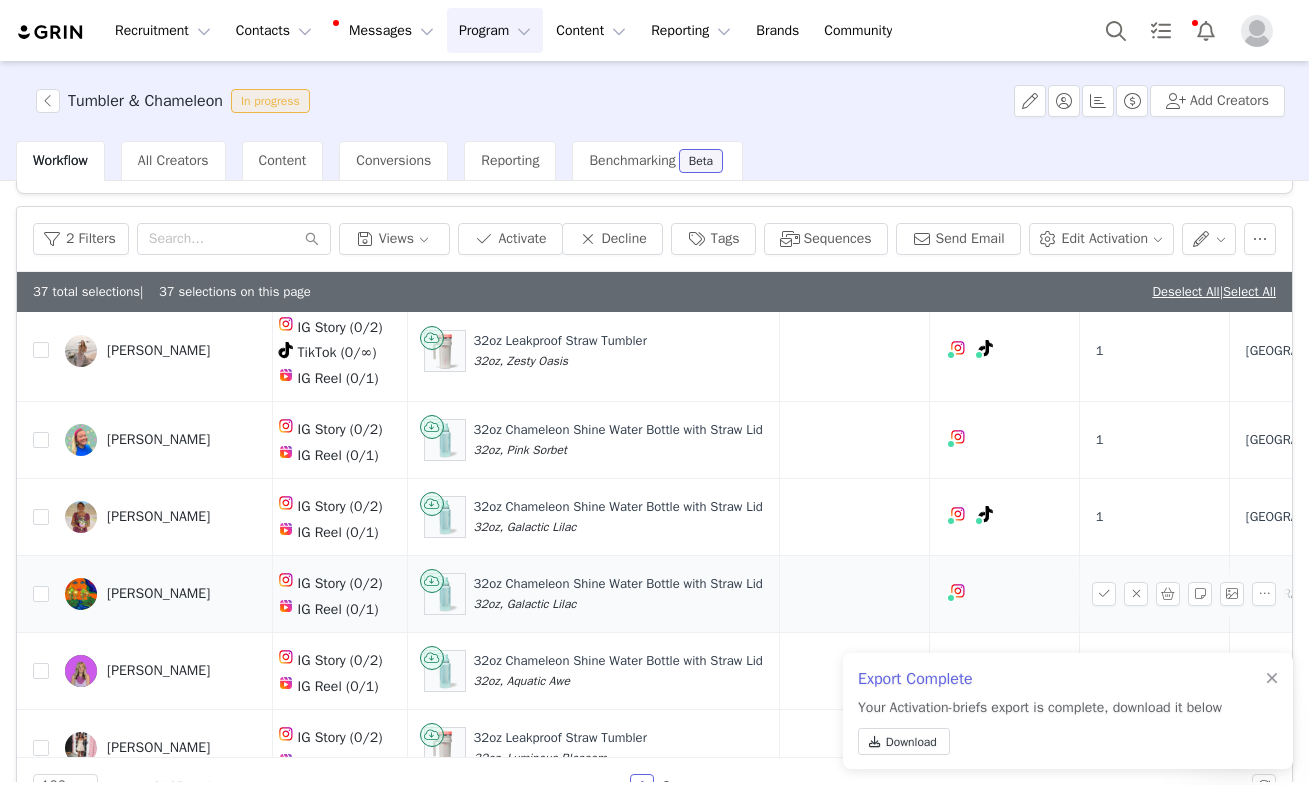 scroll, scrollTop: 4183, scrollLeft: 496, axis: both 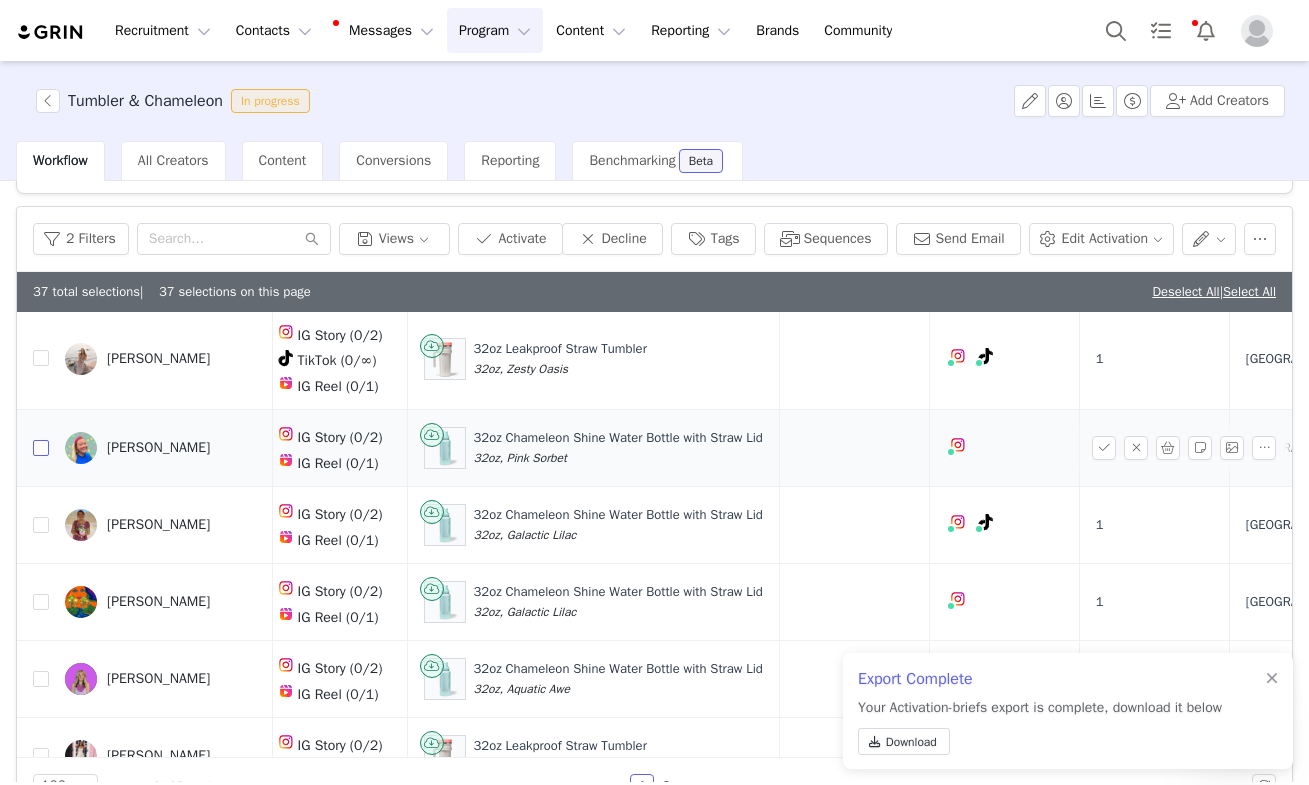 click at bounding box center (41, 448) 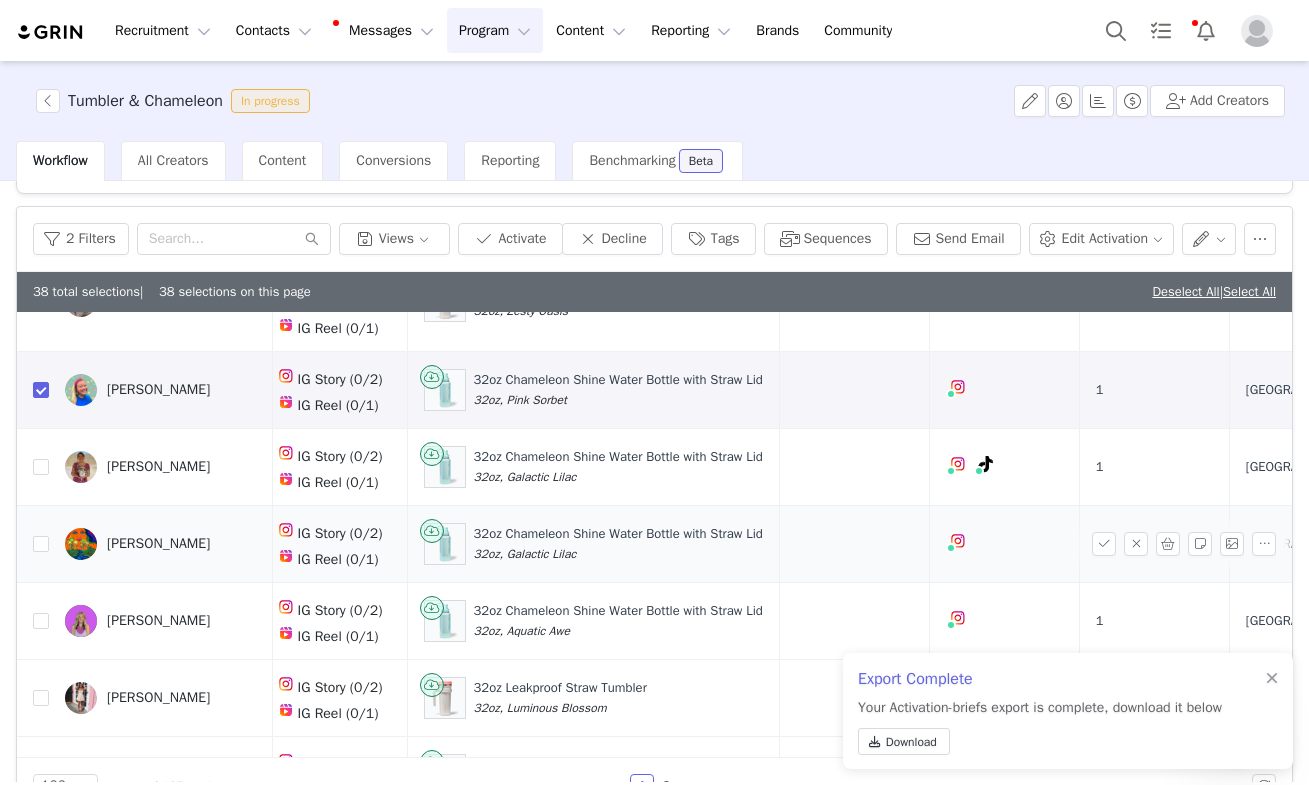 scroll, scrollTop: 4245, scrollLeft: 495, axis: both 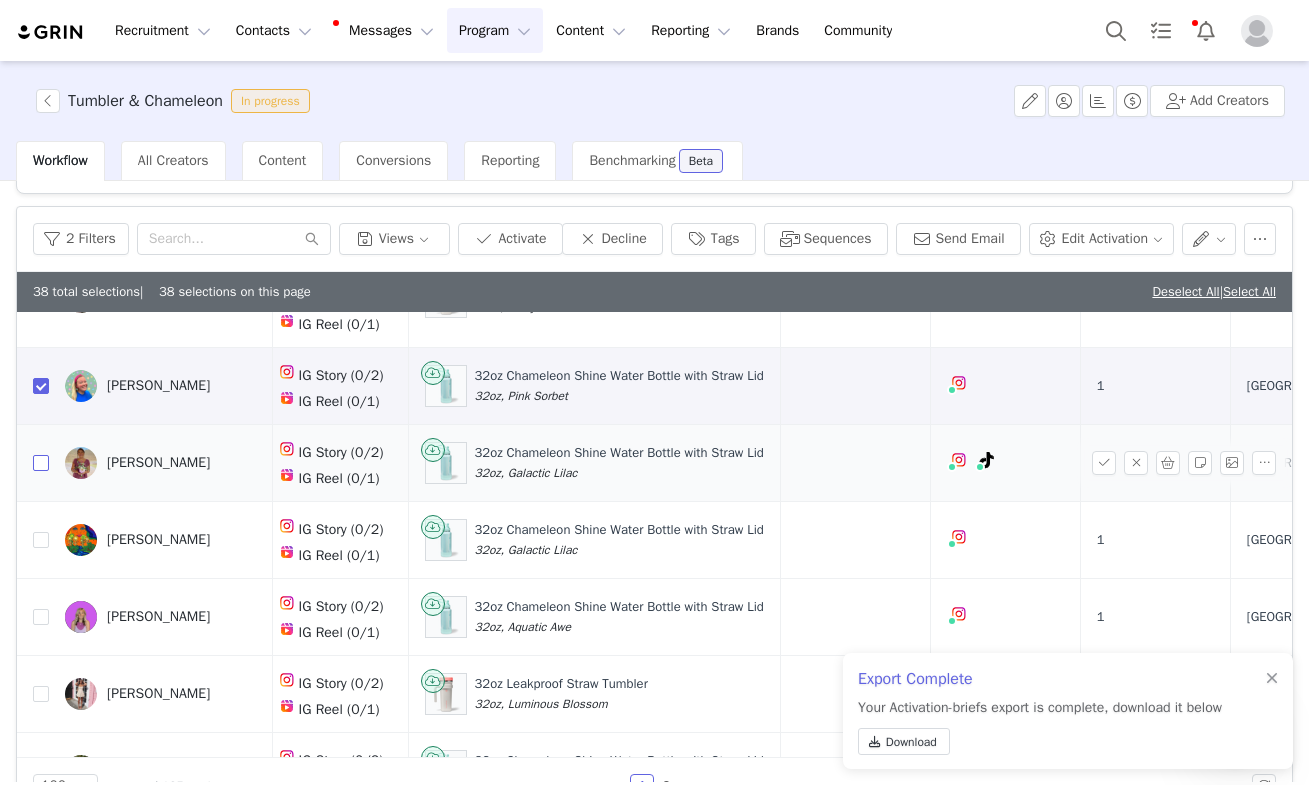 click at bounding box center [41, 463] 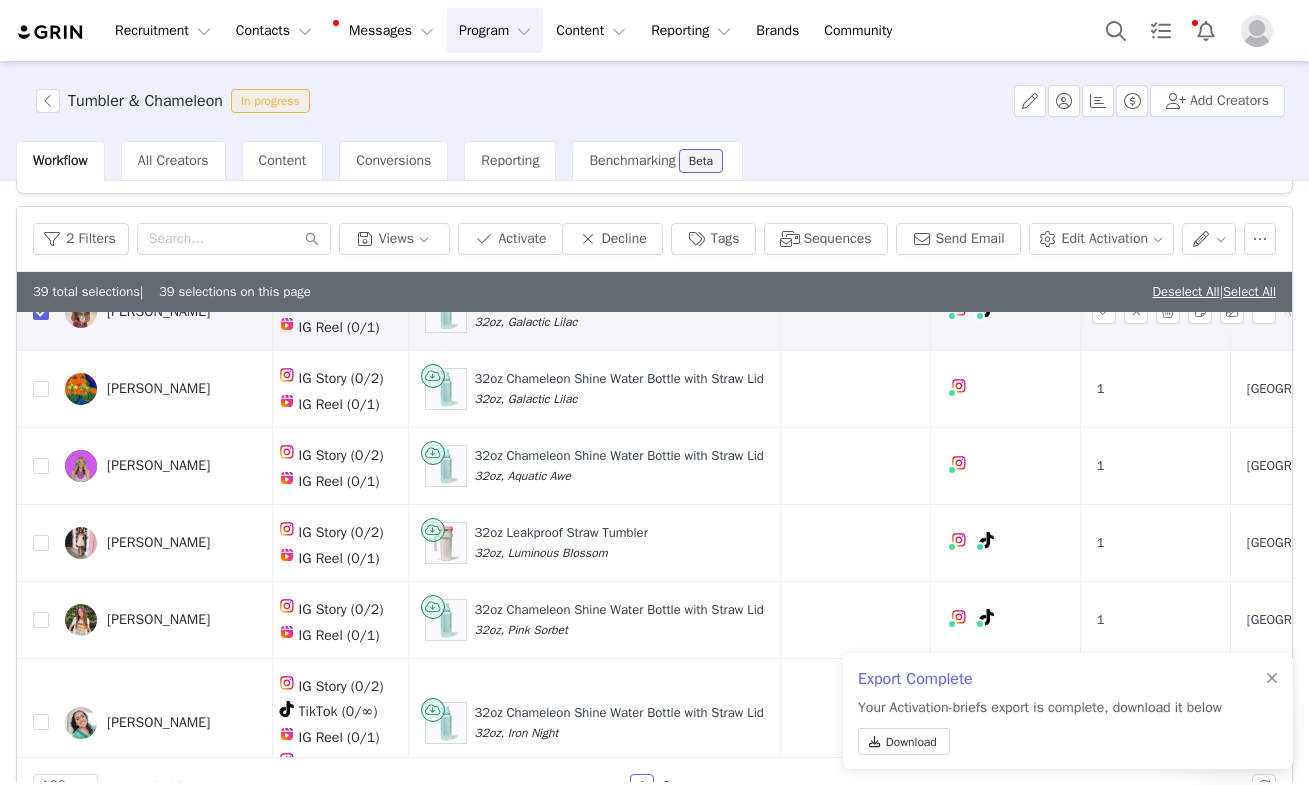 scroll, scrollTop: 4397, scrollLeft: 492, axis: both 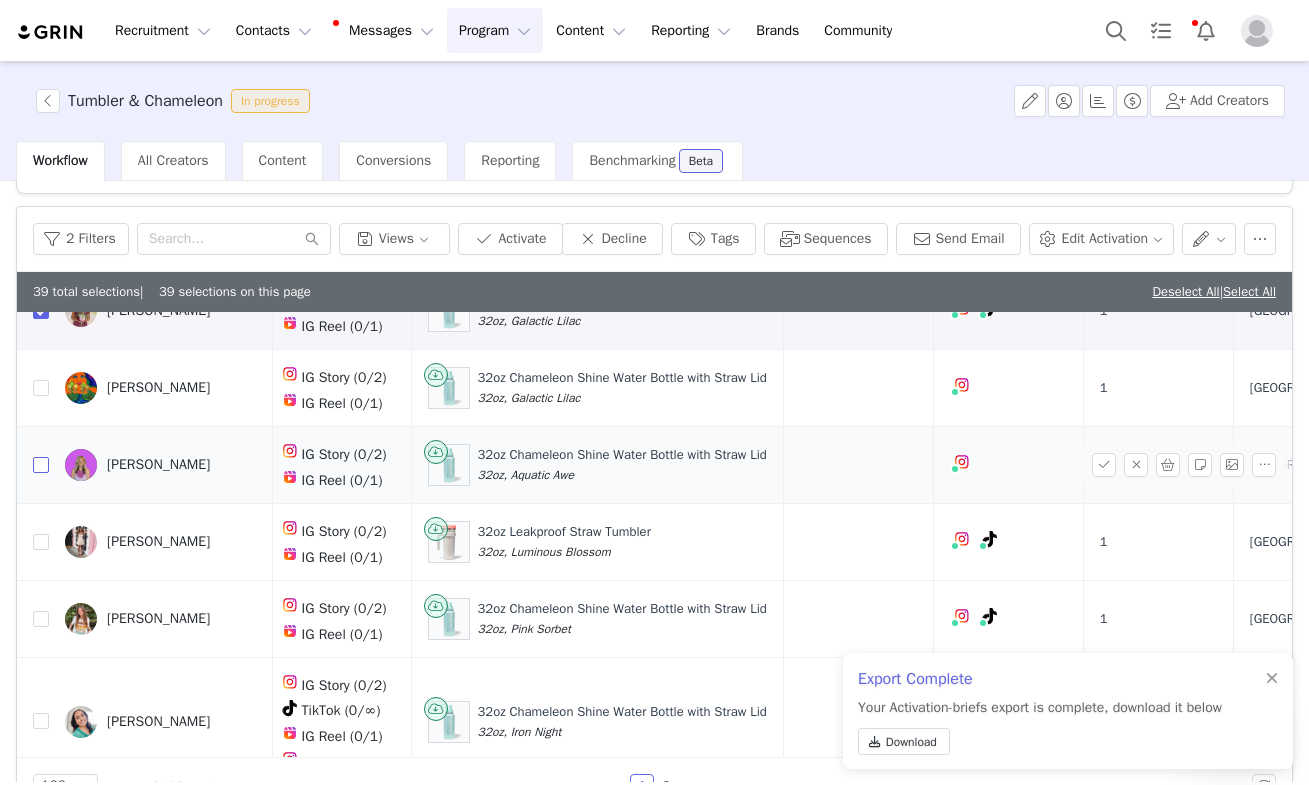 click at bounding box center [41, 465] 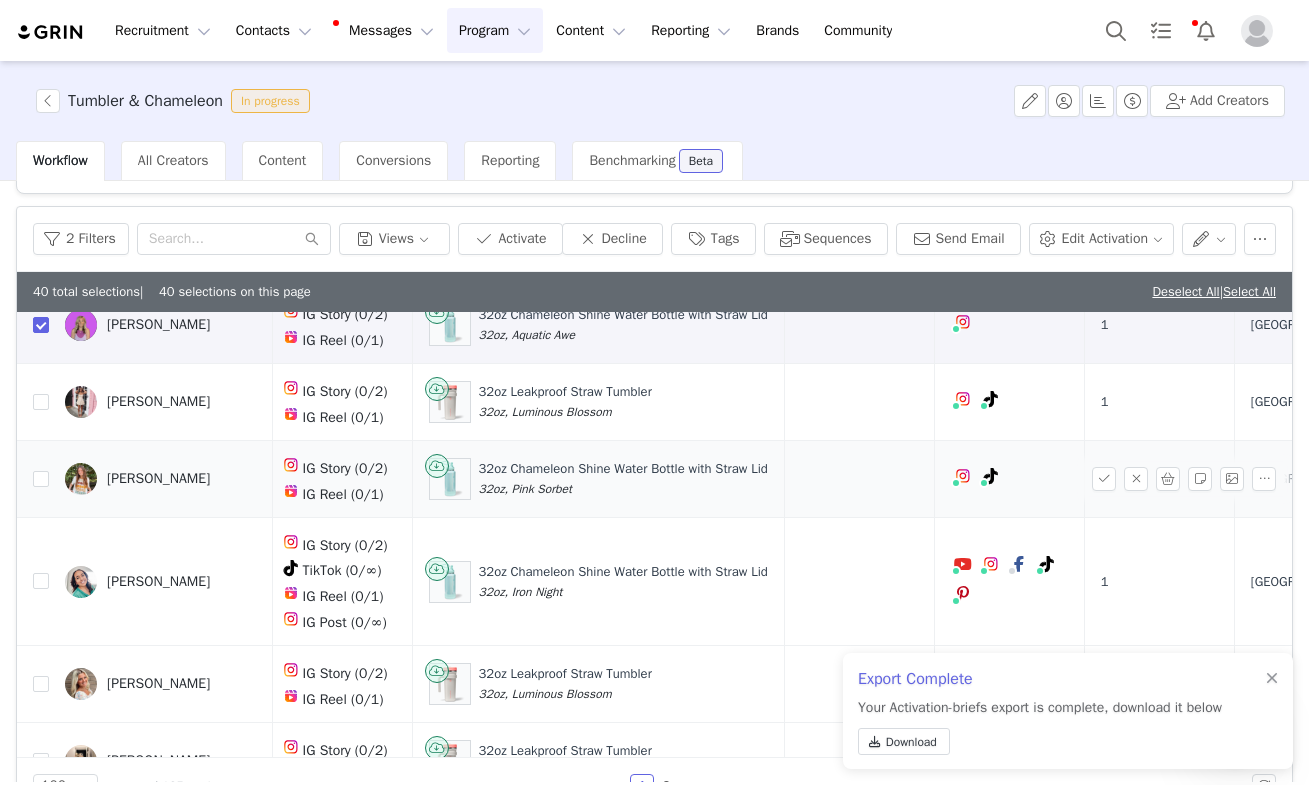 scroll, scrollTop: 4539, scrollLeft: 491, axis: both 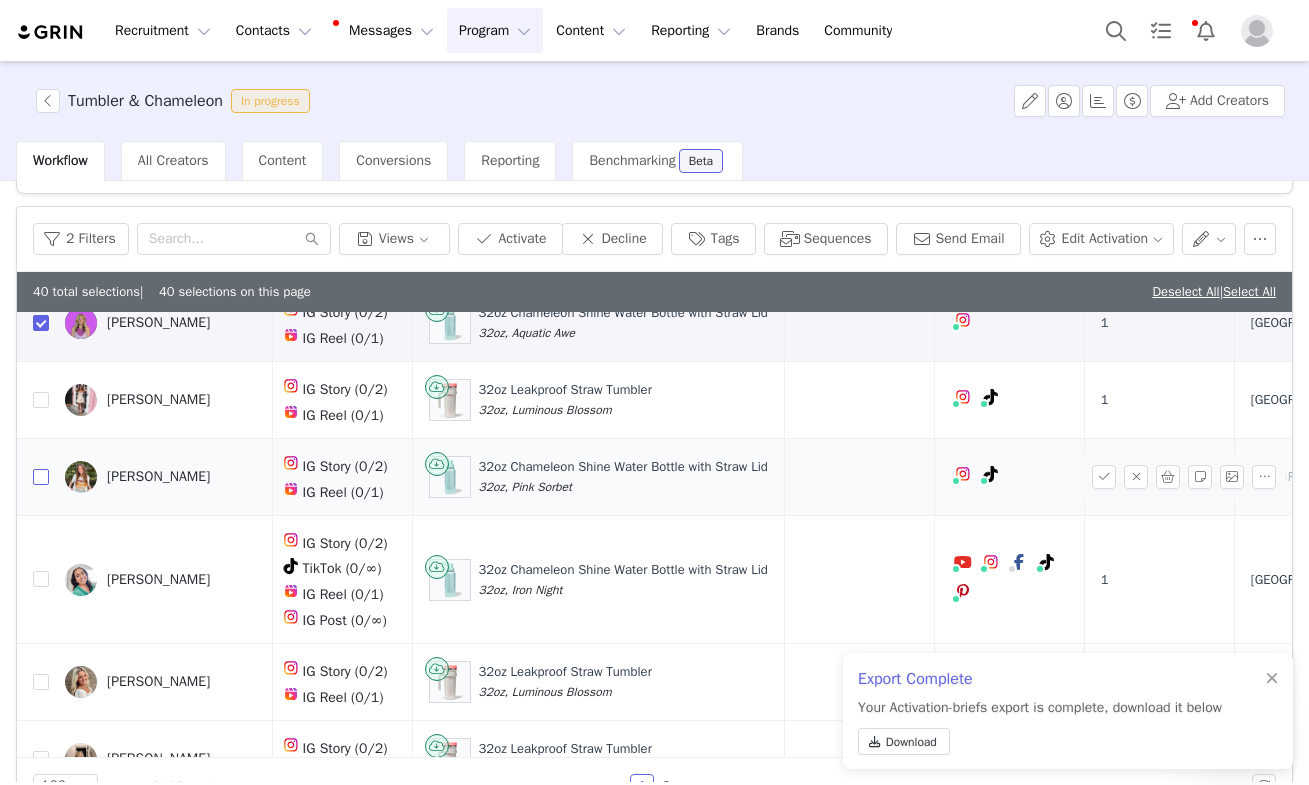 click at bounding box center (41, 477) 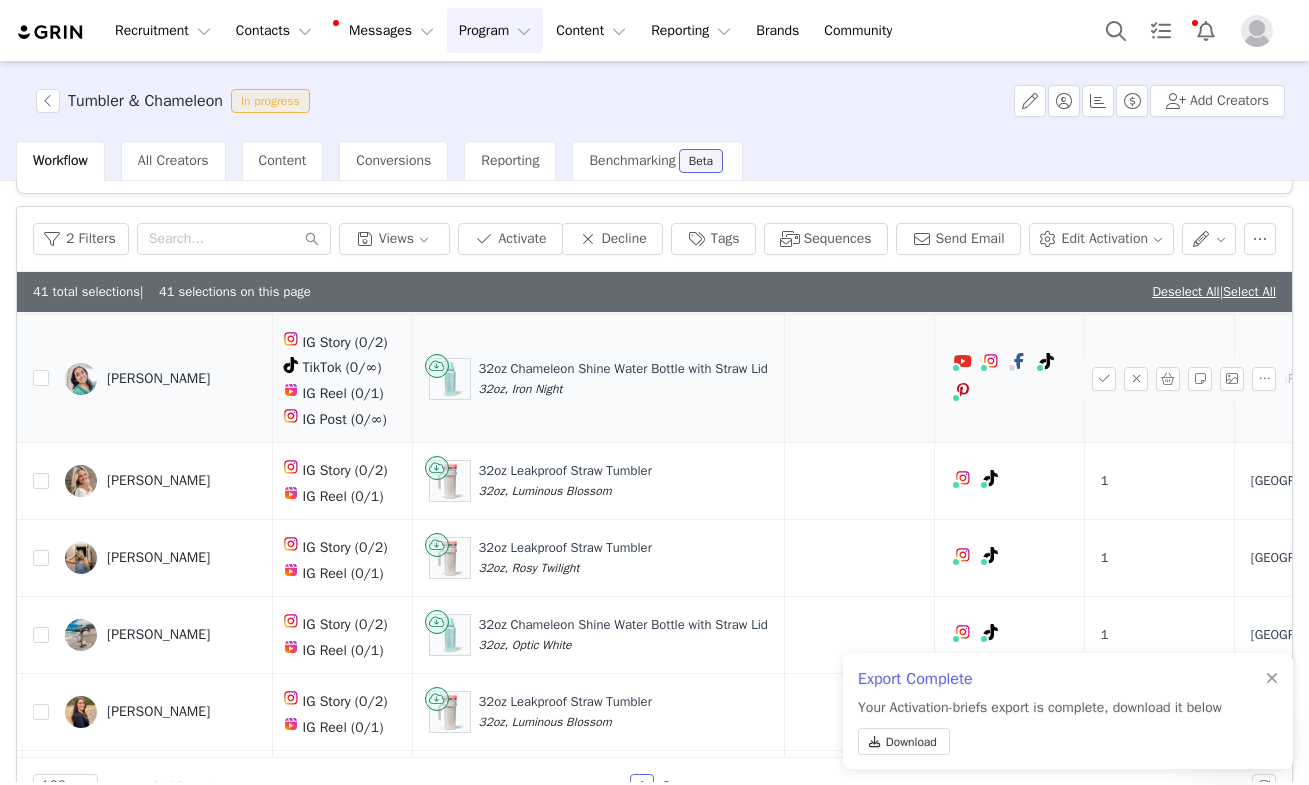 scroll, scrollTop: 4738, scrollLeft: 491, axis: both 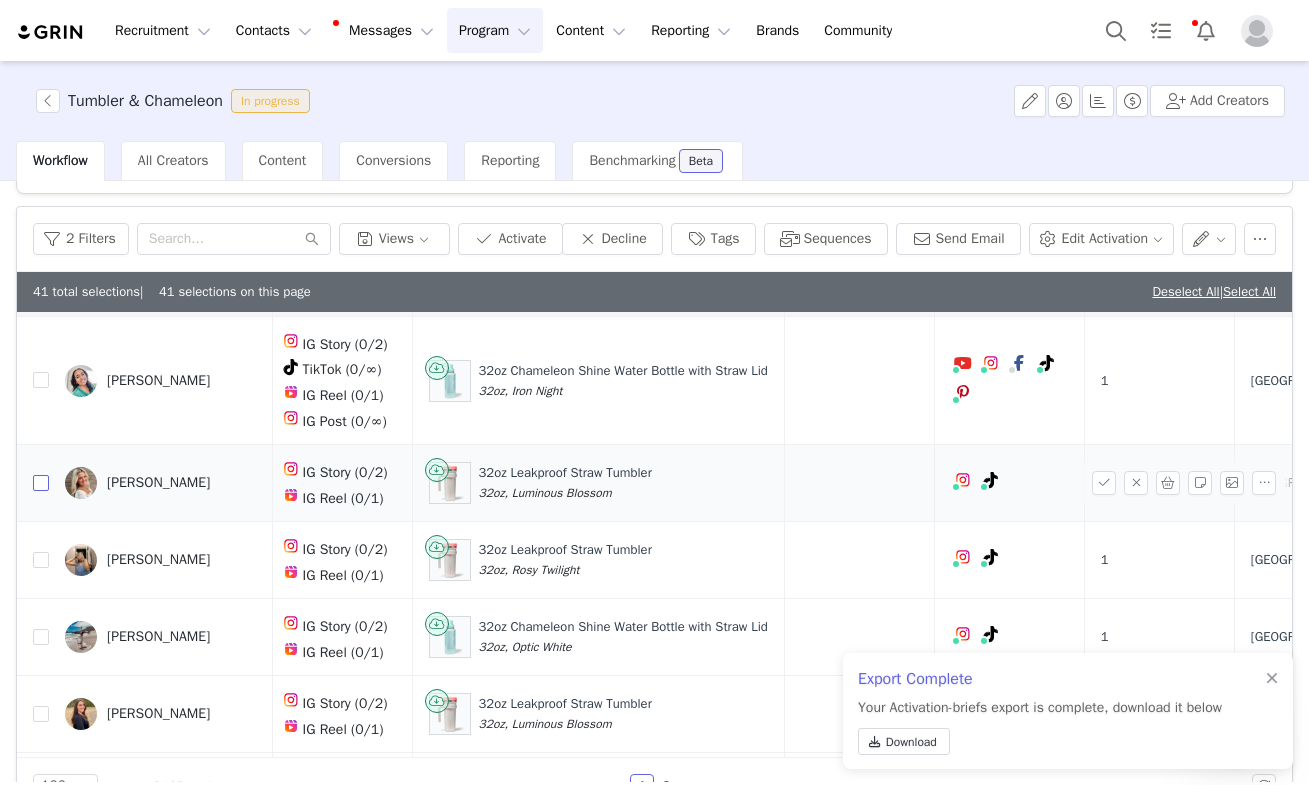 click at bounding box center (41, 483) 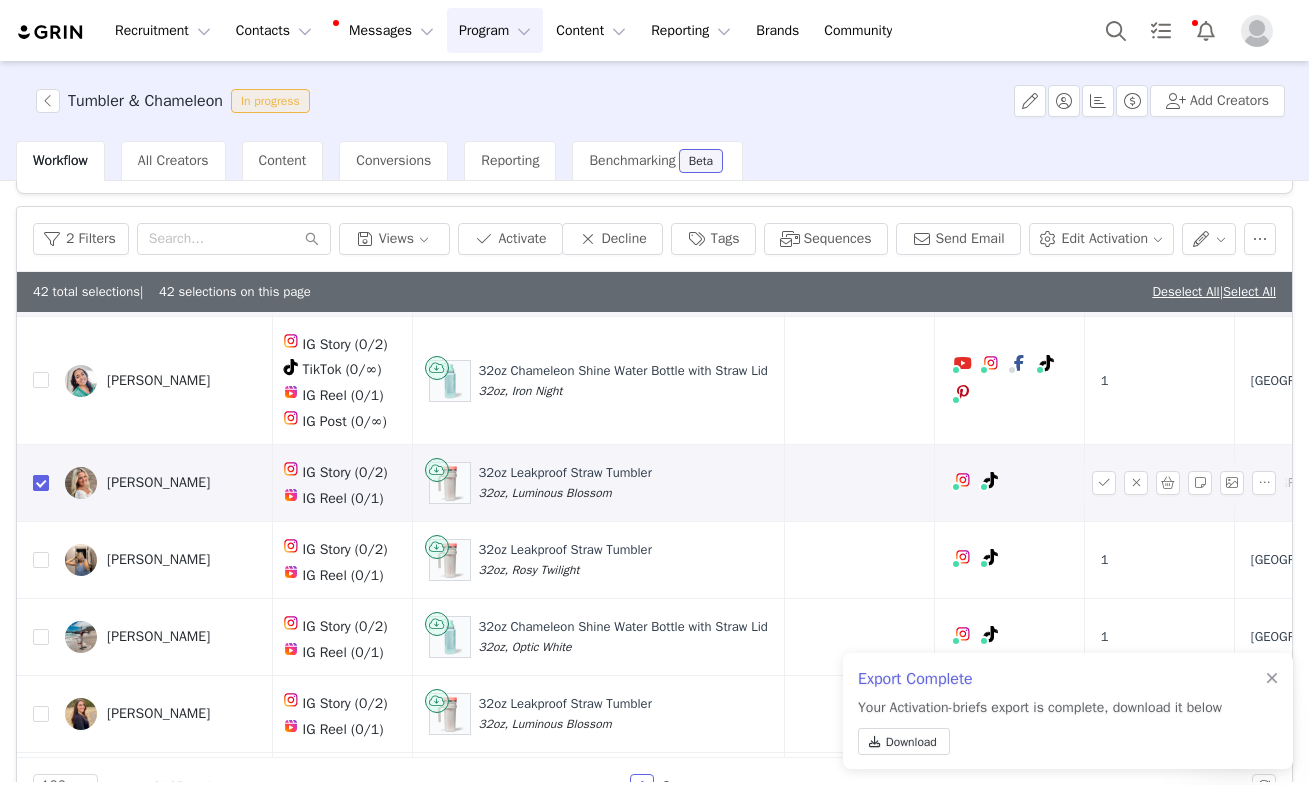 checkbox on "true" 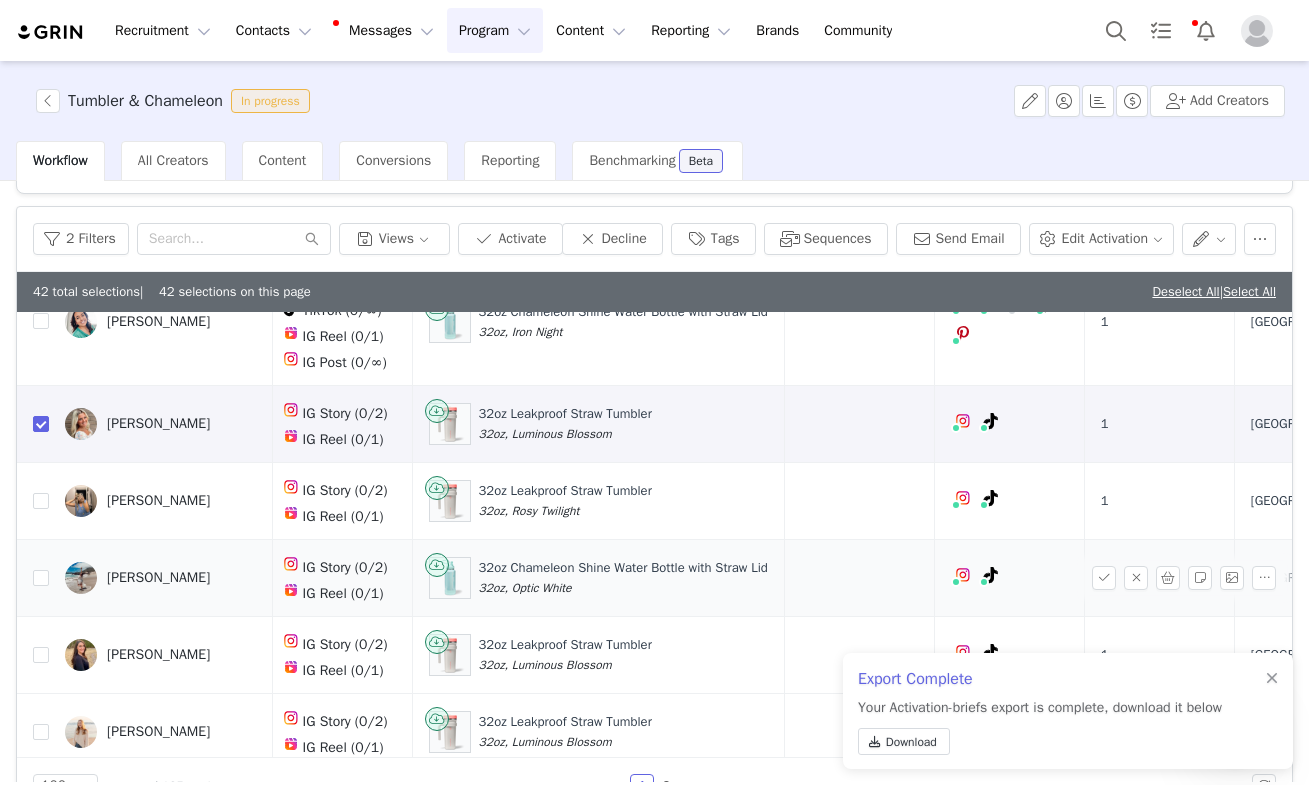 scroll, scrollTop: 4797, scrollLeft: 493, axis: both 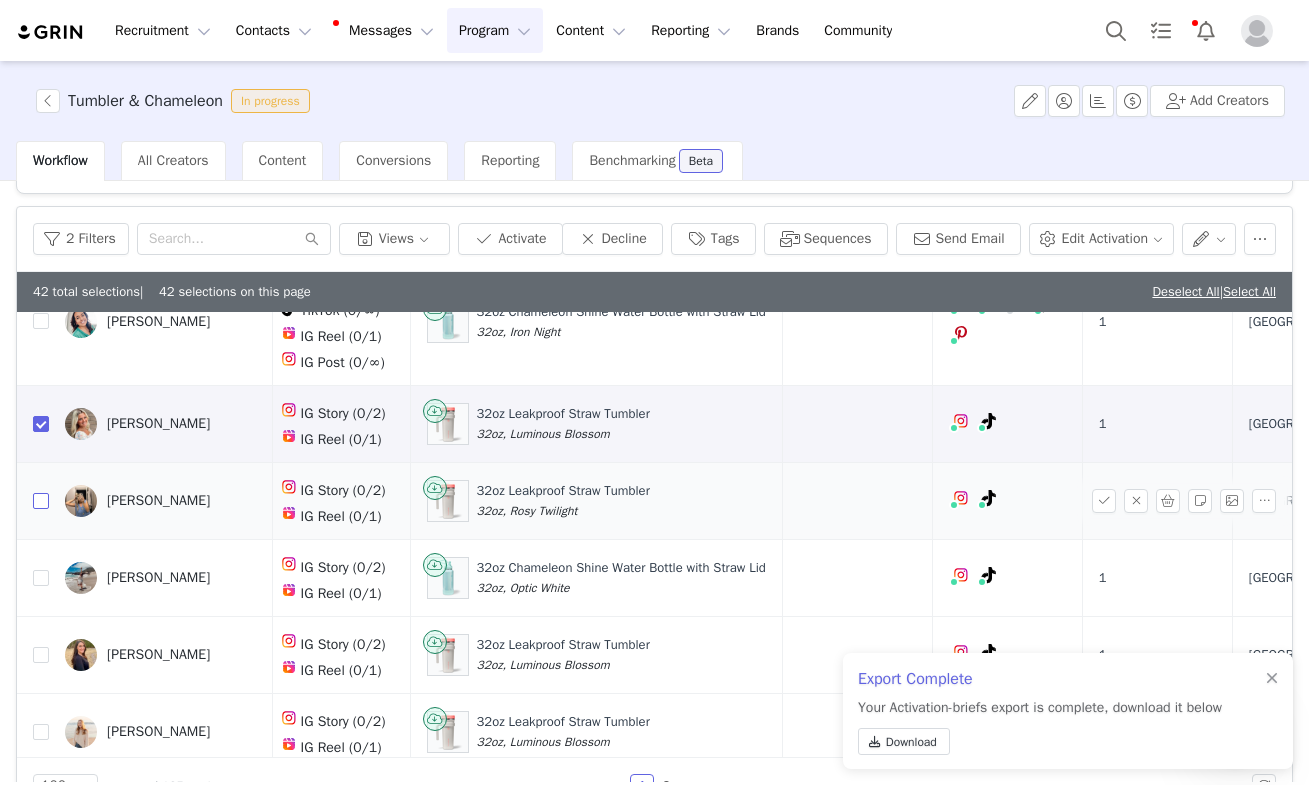 click at bounding box center [41, 501] 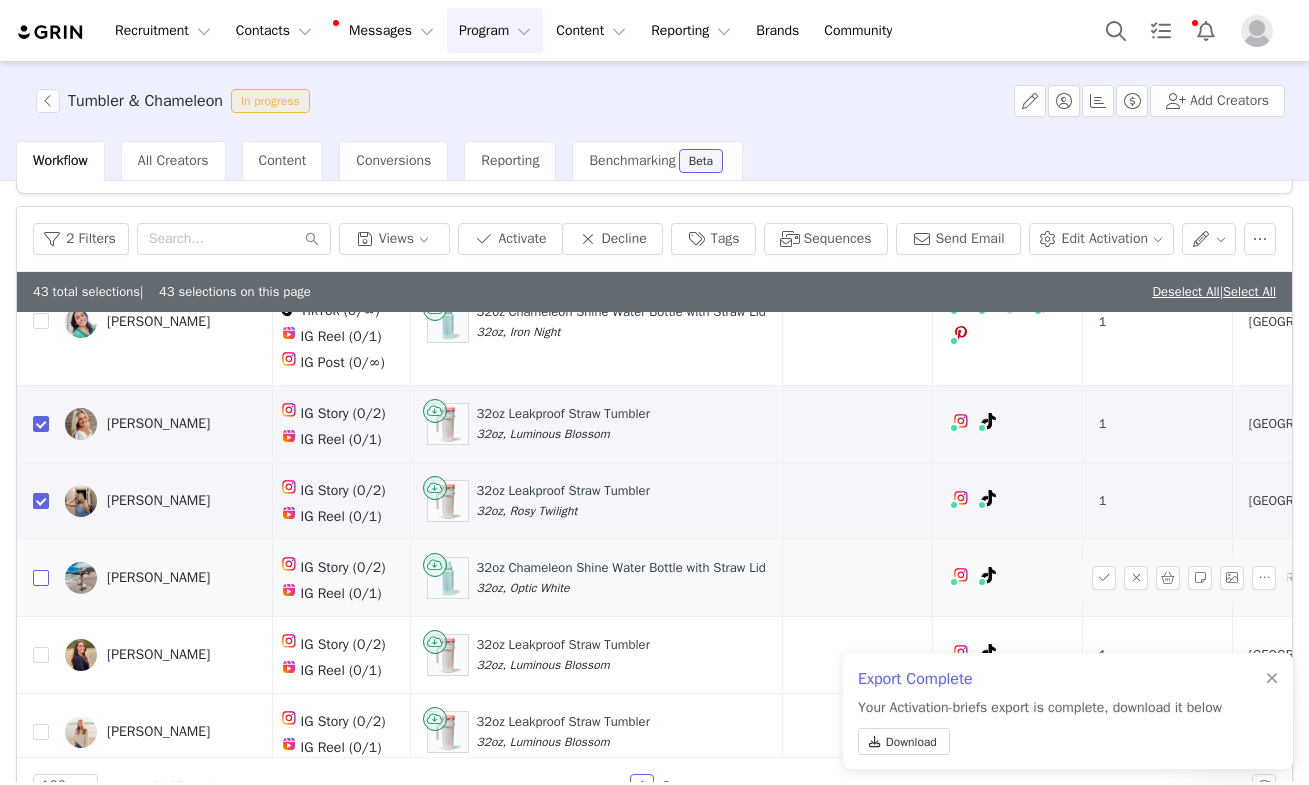 click at bounding box center [41, 578] 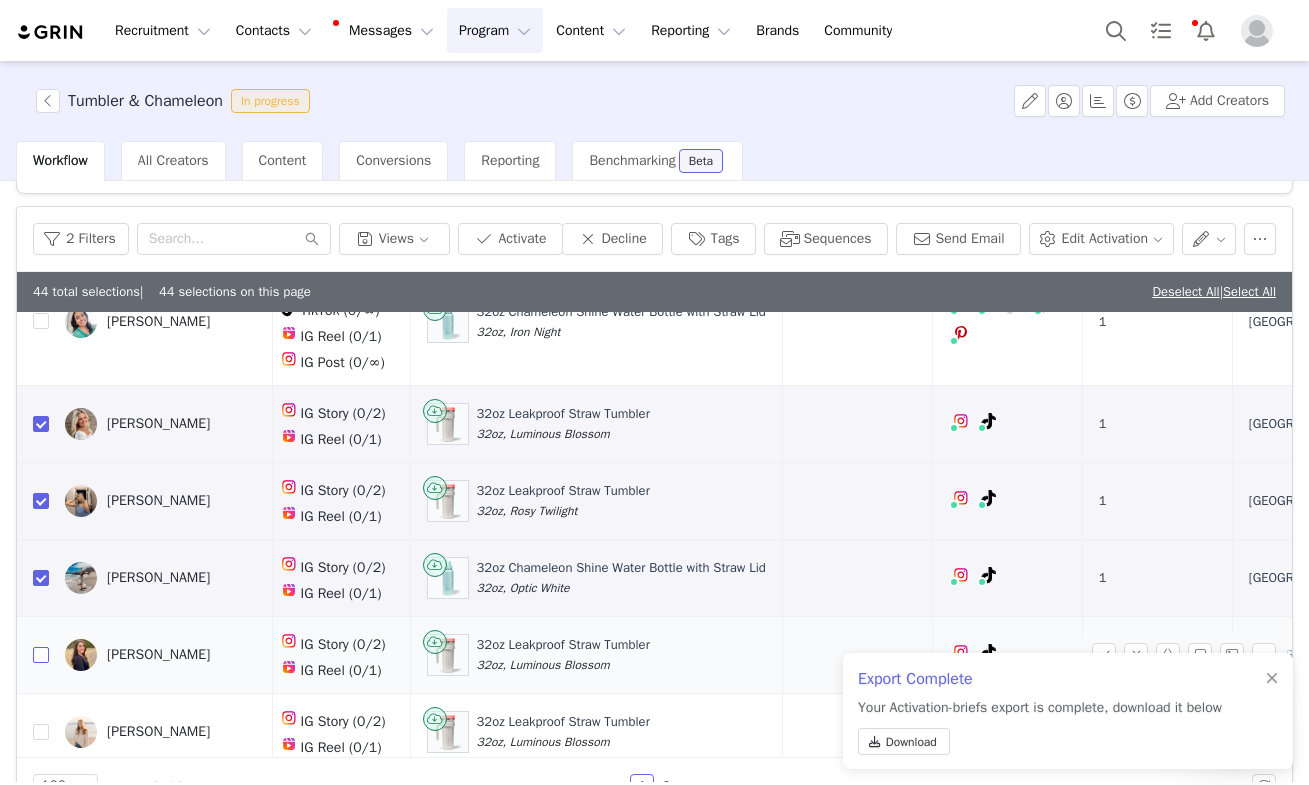click at bounding box center (41, 655) 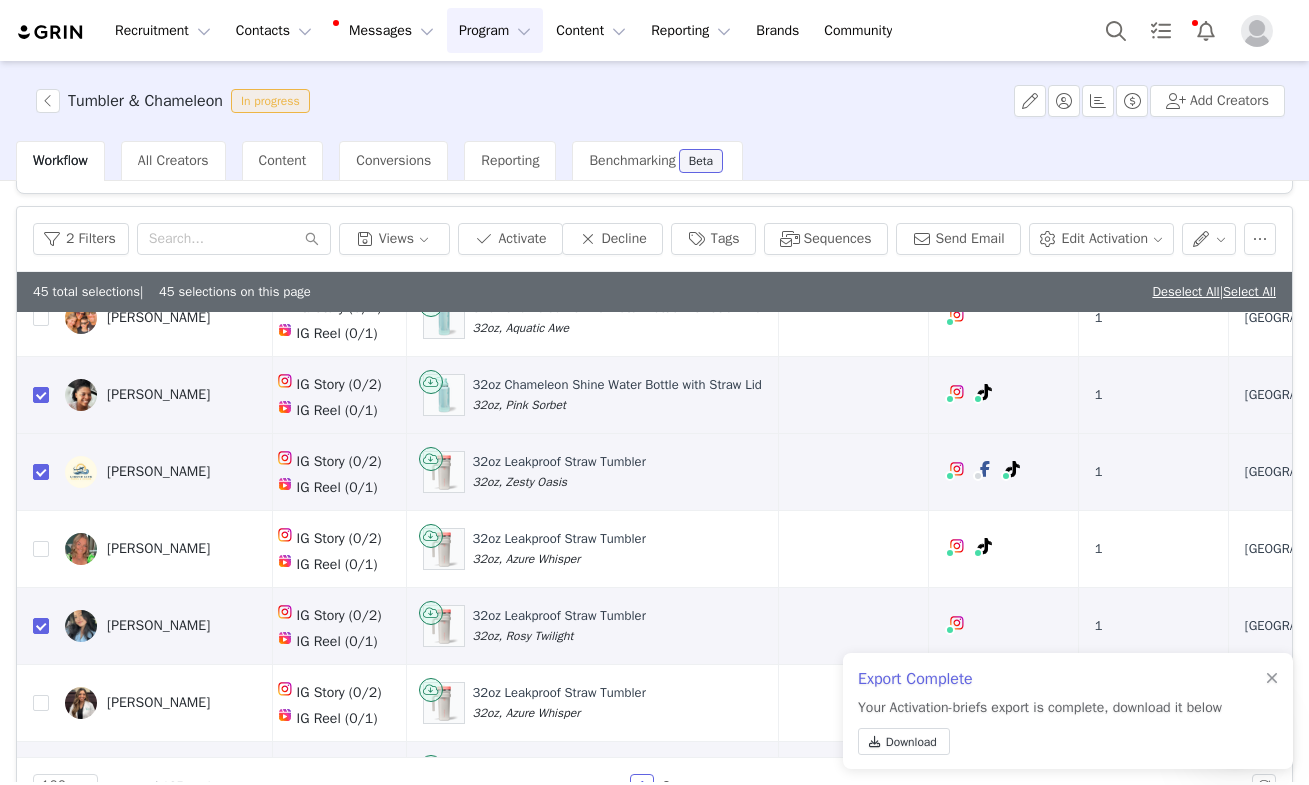 scroll, scrollTop: 1755, scrollLeft: 496, axis: both 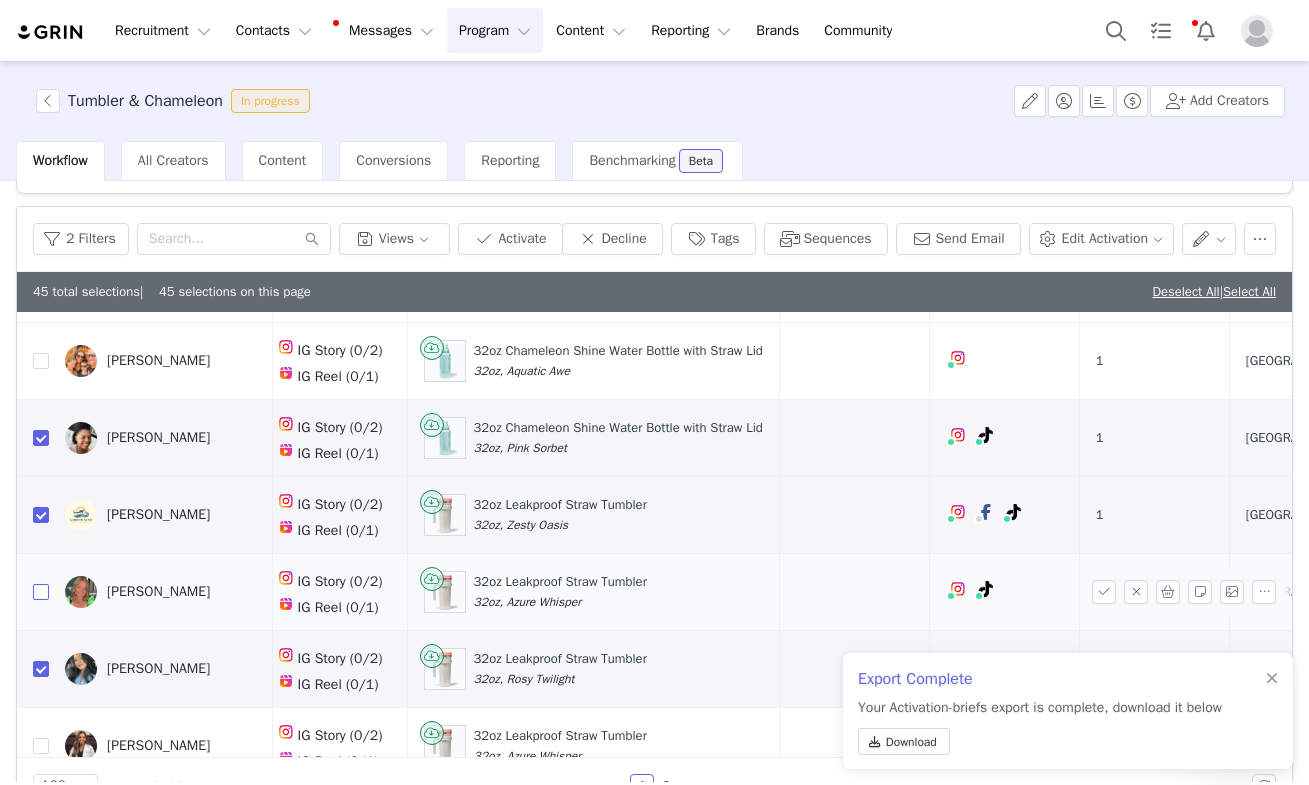 click at bounding box center [41, 592] 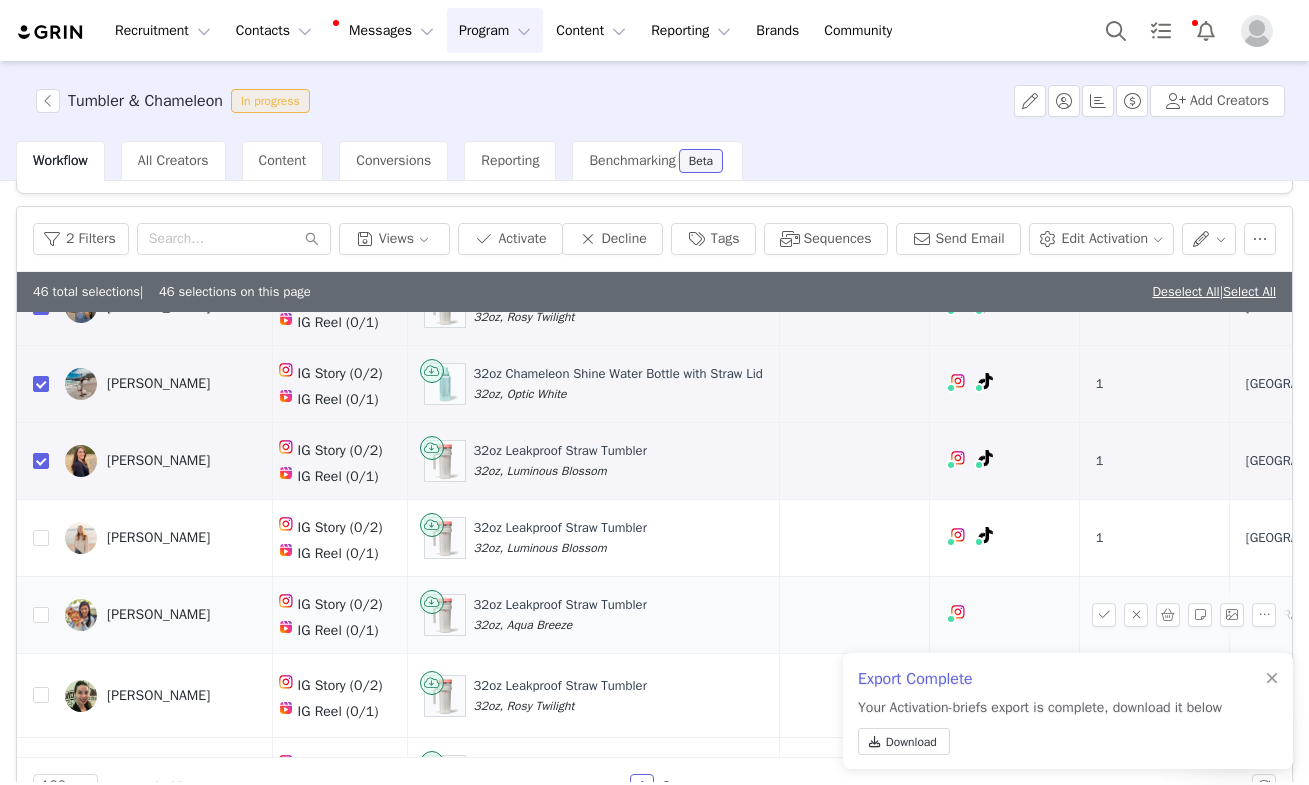 scroll, scrollTop: 5032, scrollLeft: 496, axis: both 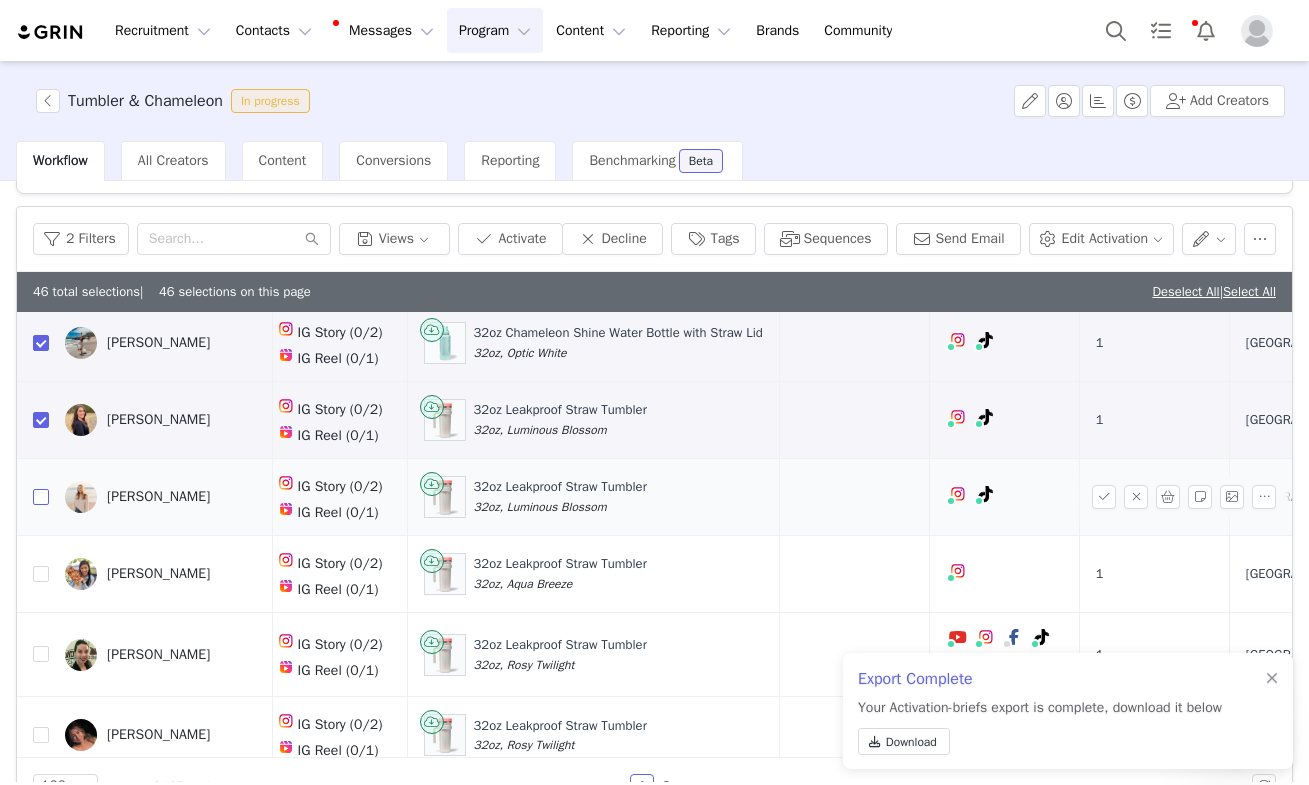 click at bounding box center [41, 497] 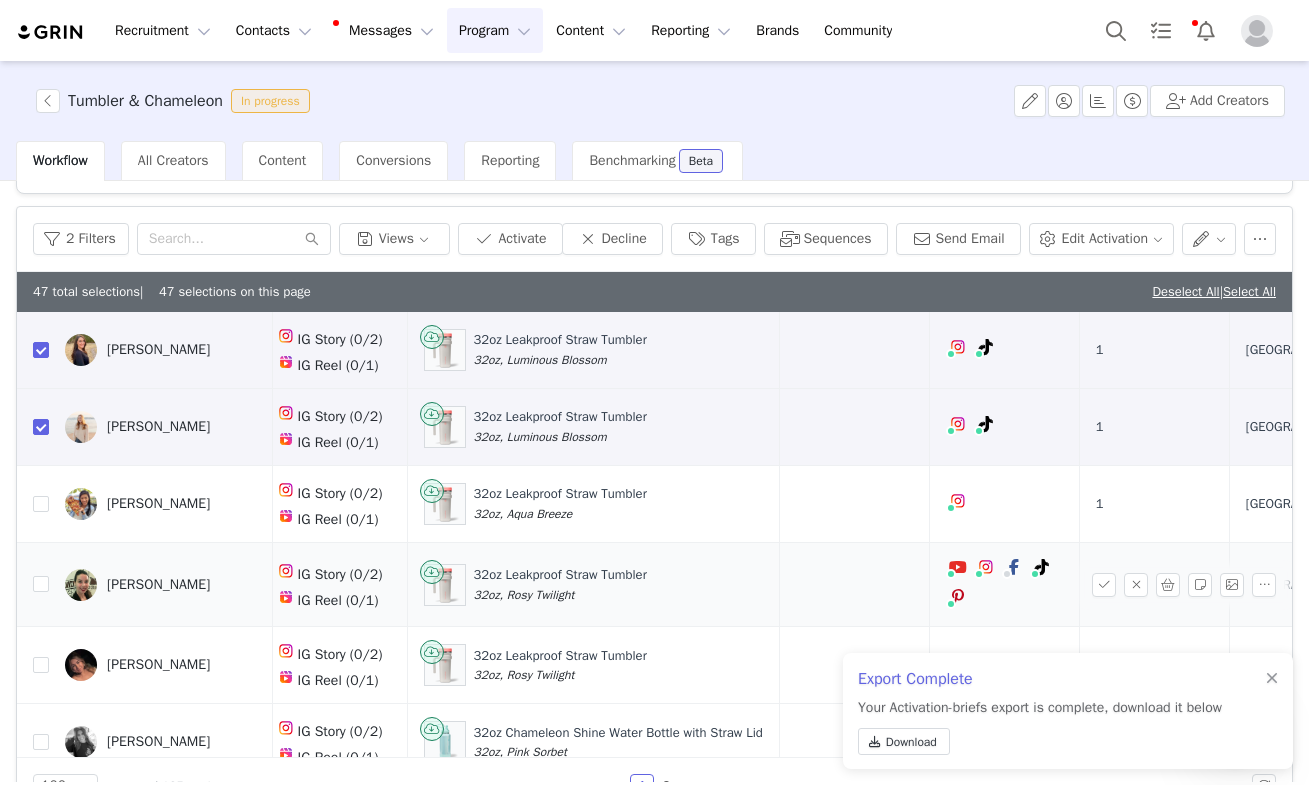 scroll, scrollTop: 5104, scrollLeft: 496, axis: both 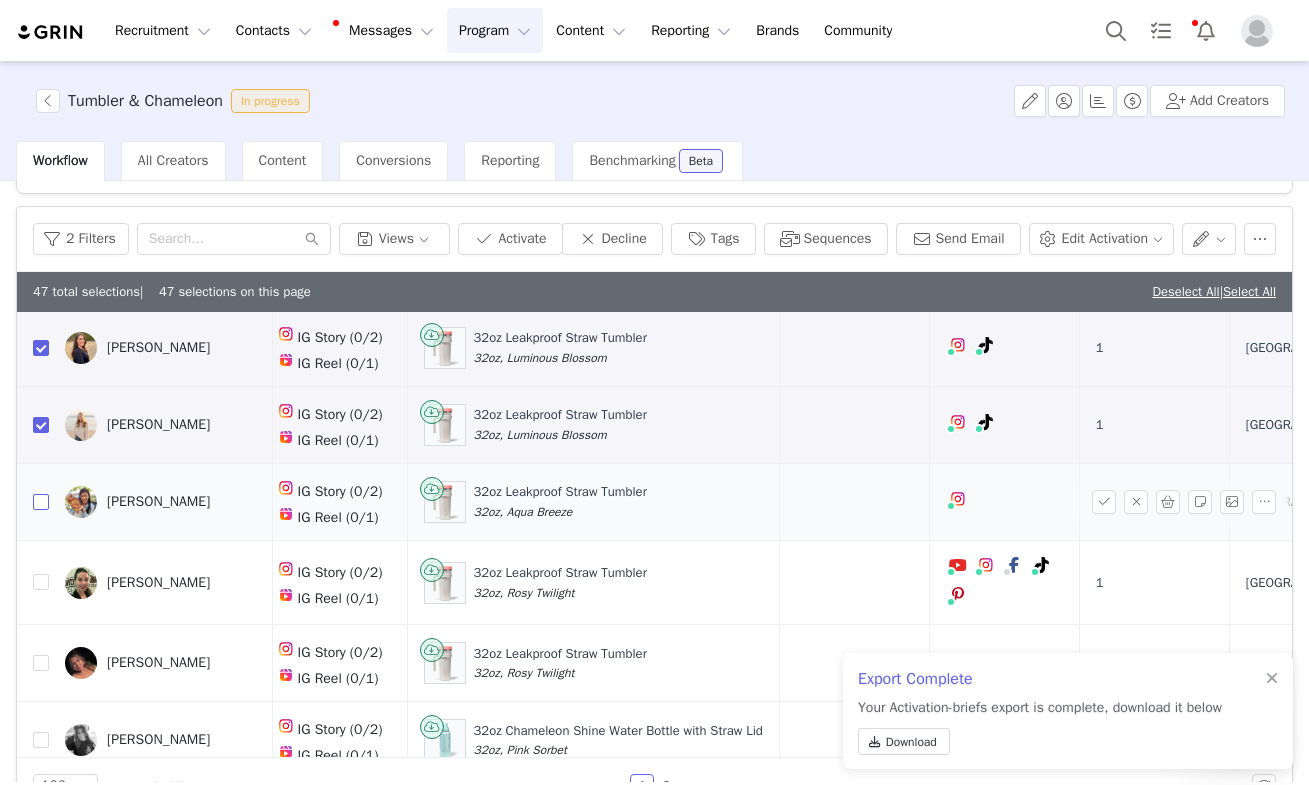 click at bounding box center (41, 502) 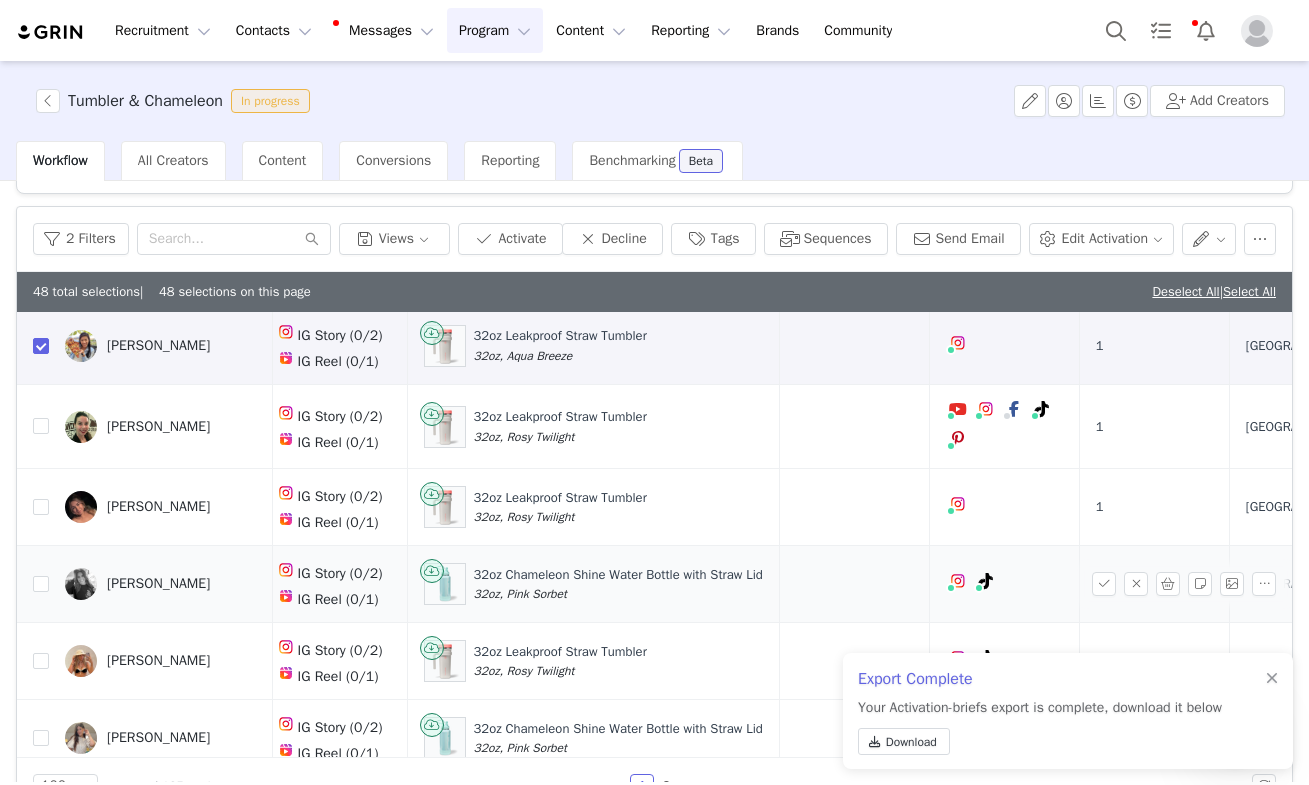 scroll, scrollTop: 5274, scrollLeft: 496, axis: both 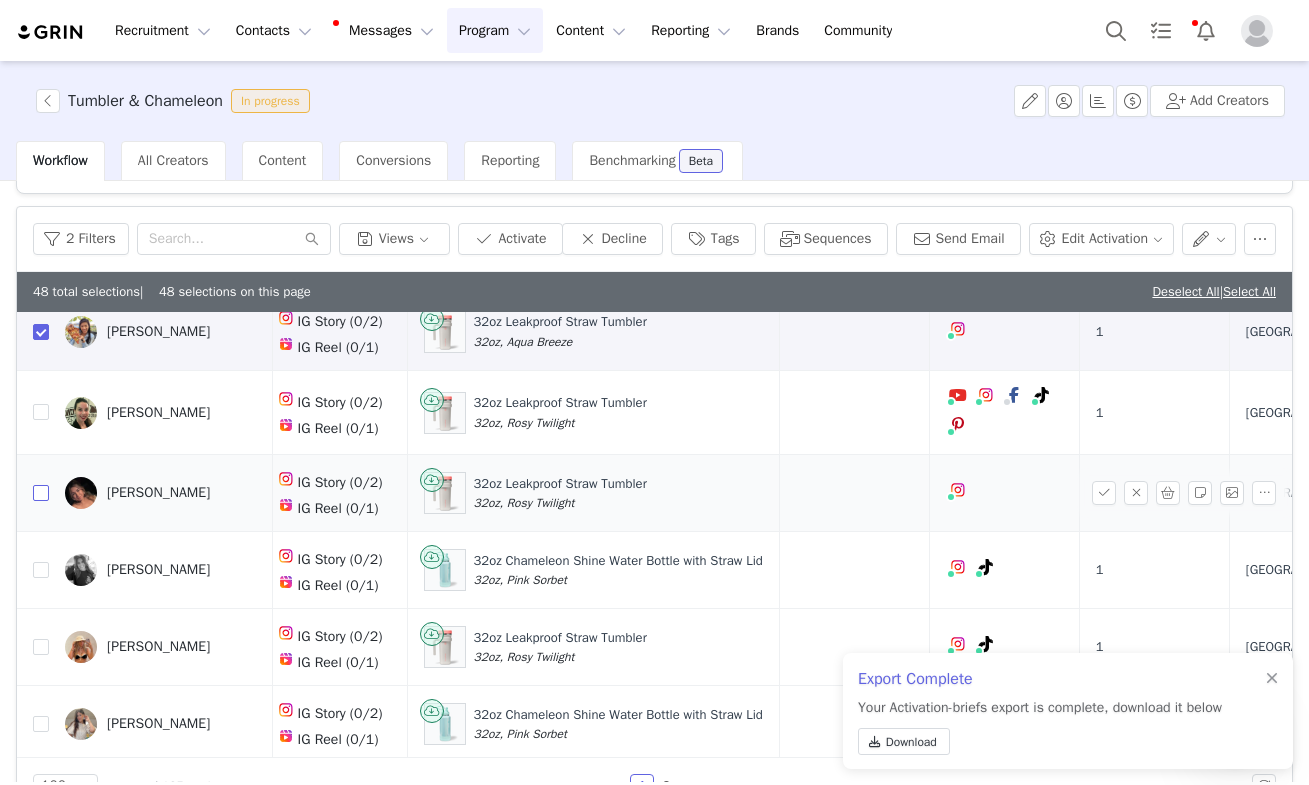 click at bounding box center [41, 493] 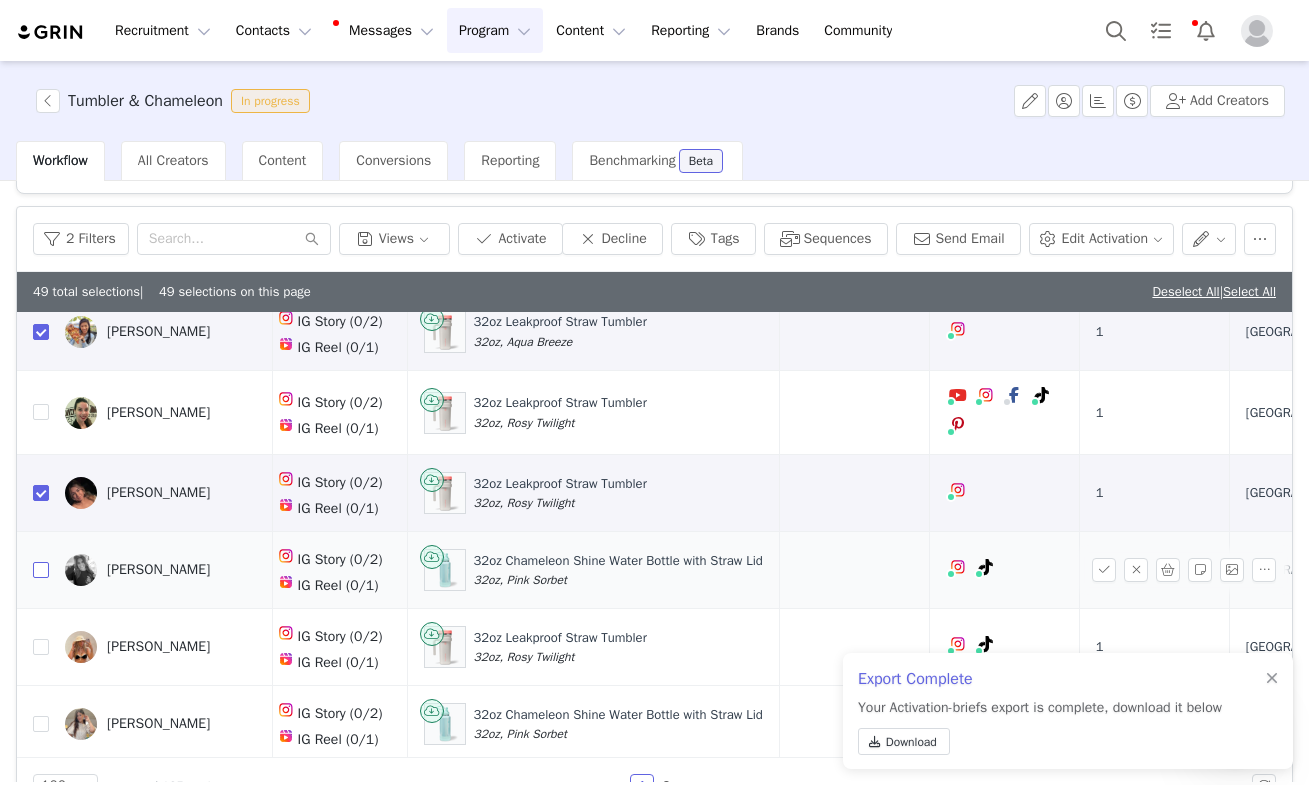 click at bounding box center [41, 570] 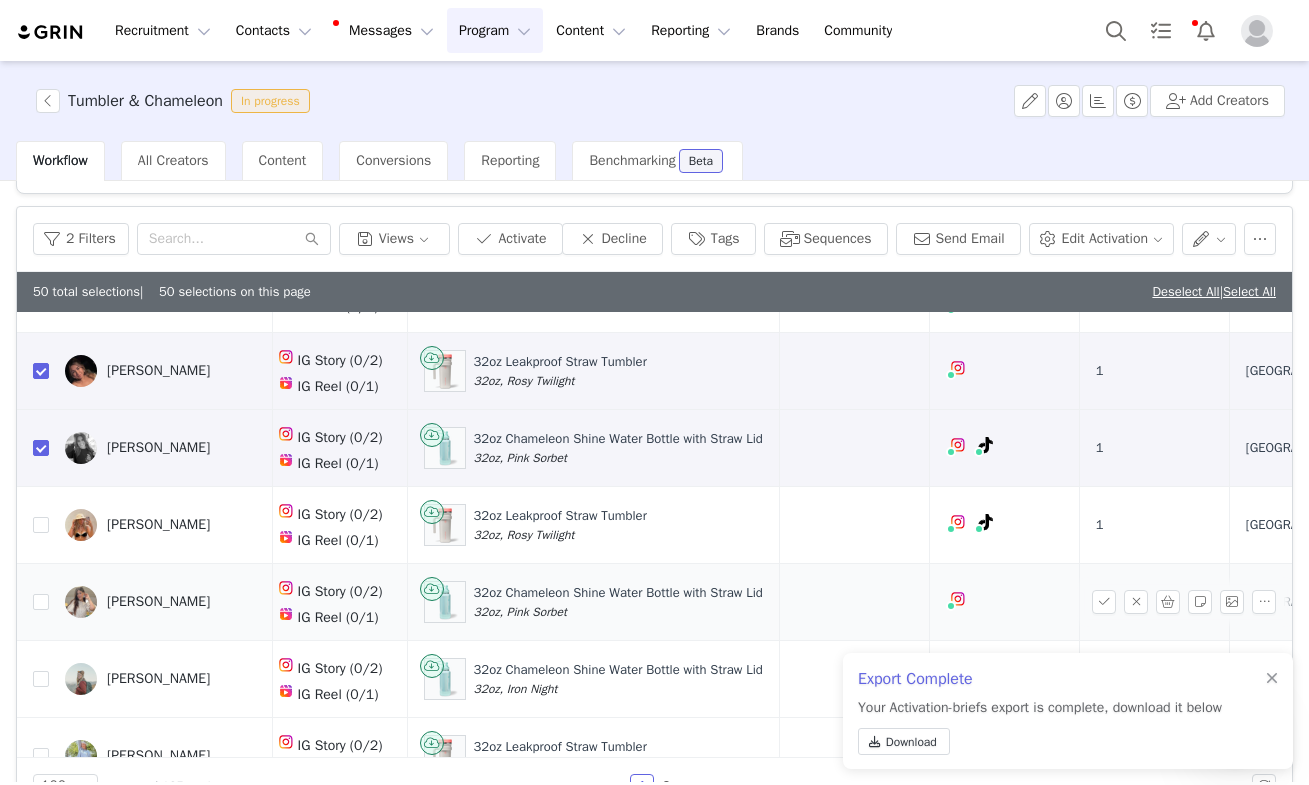 scroll, scrollTop: 5413, scrollLeft: 496, axis: both 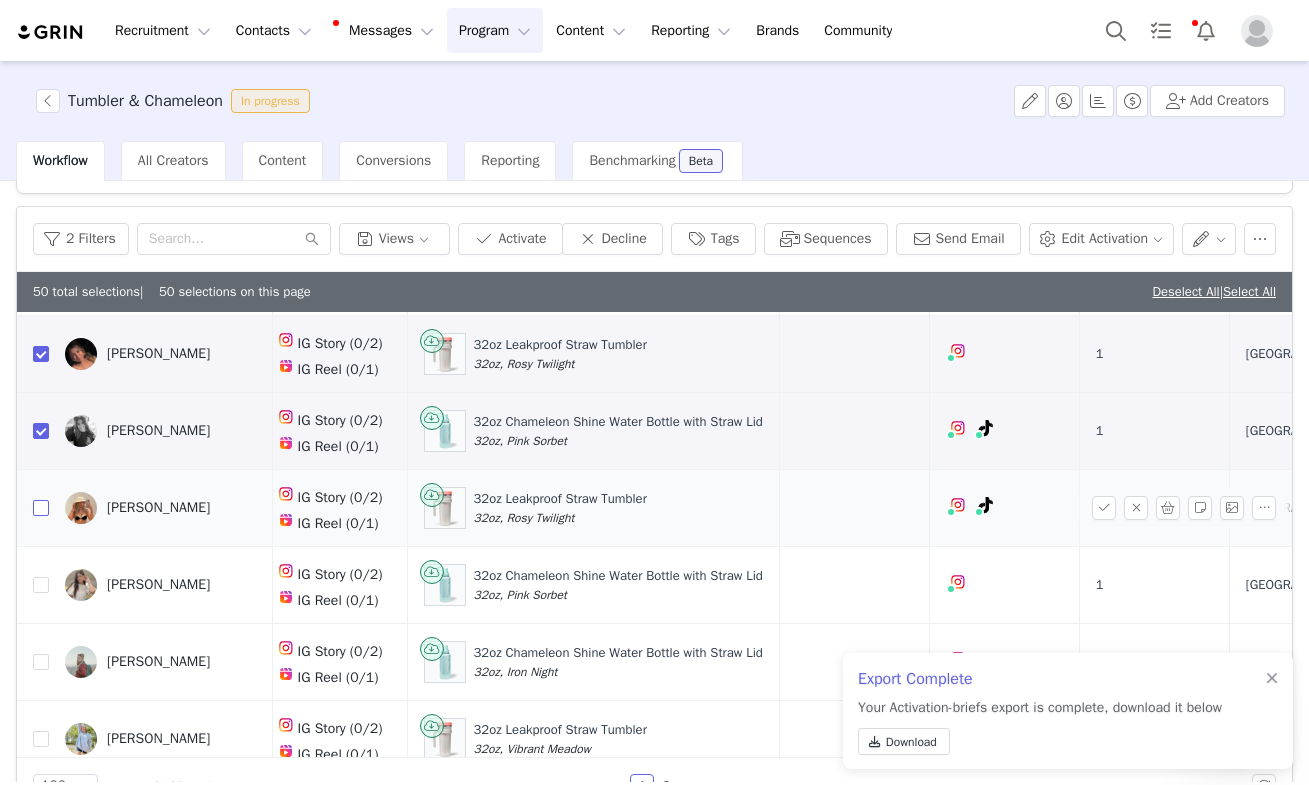 click at bounding box center [41, 508] 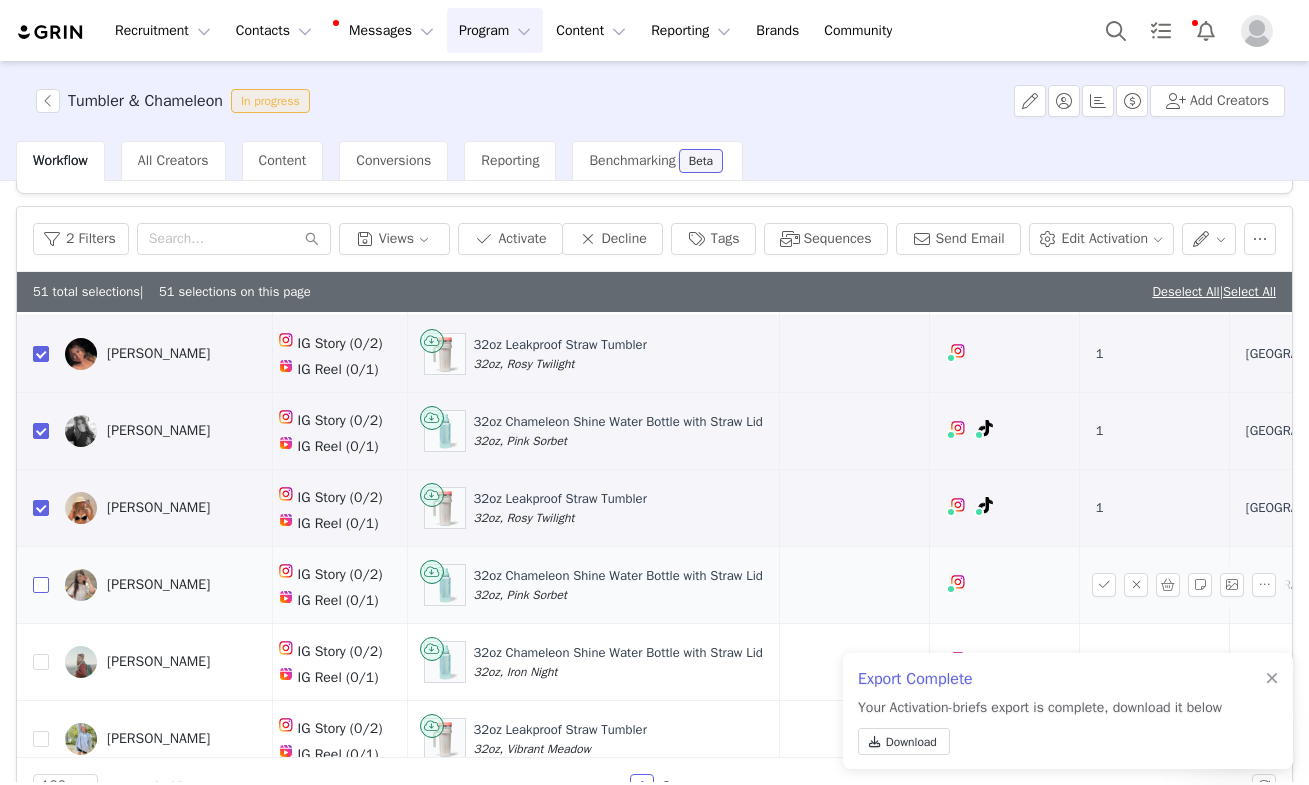 click at bounding box center (41, 585) 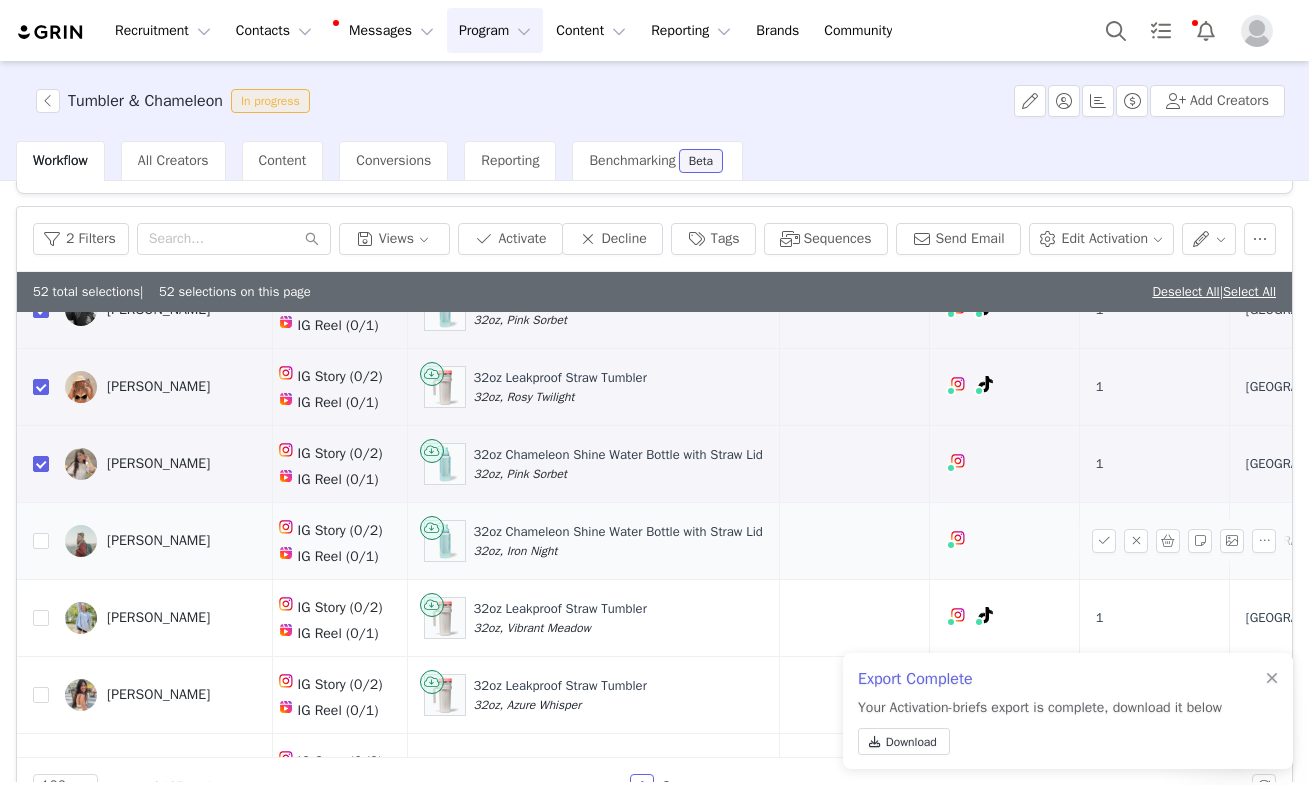 scroll, scrollTop: 5566, scrollLeft: 496, axis: both 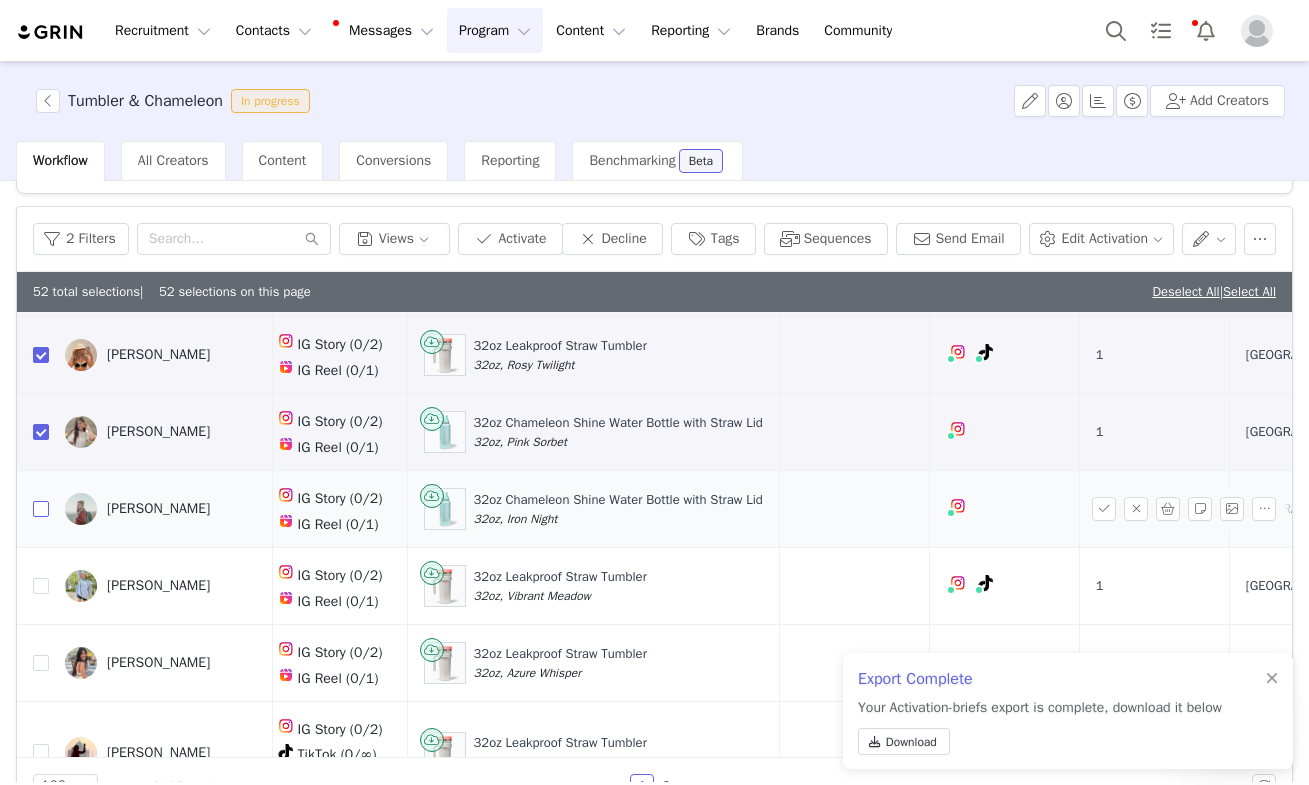 click at bounding box center (41, 509) 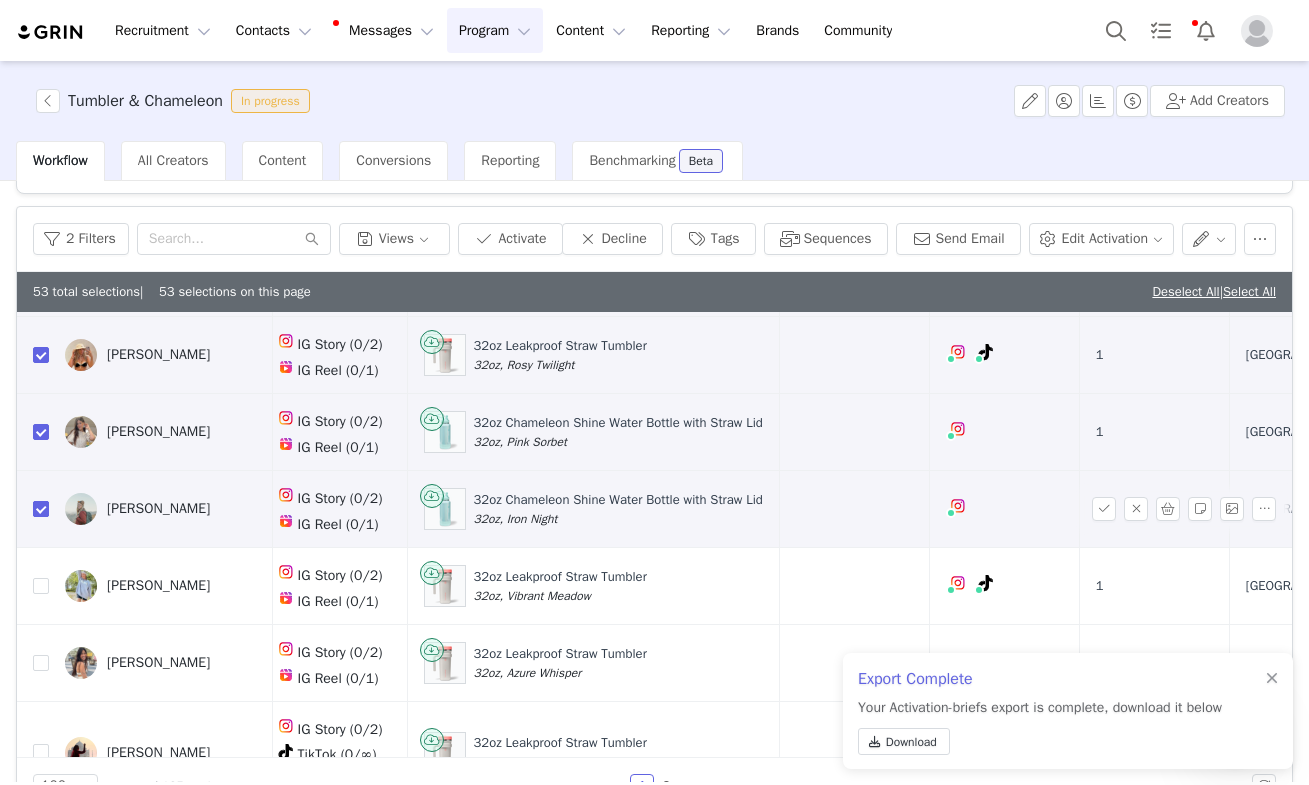 checkbox on "true" 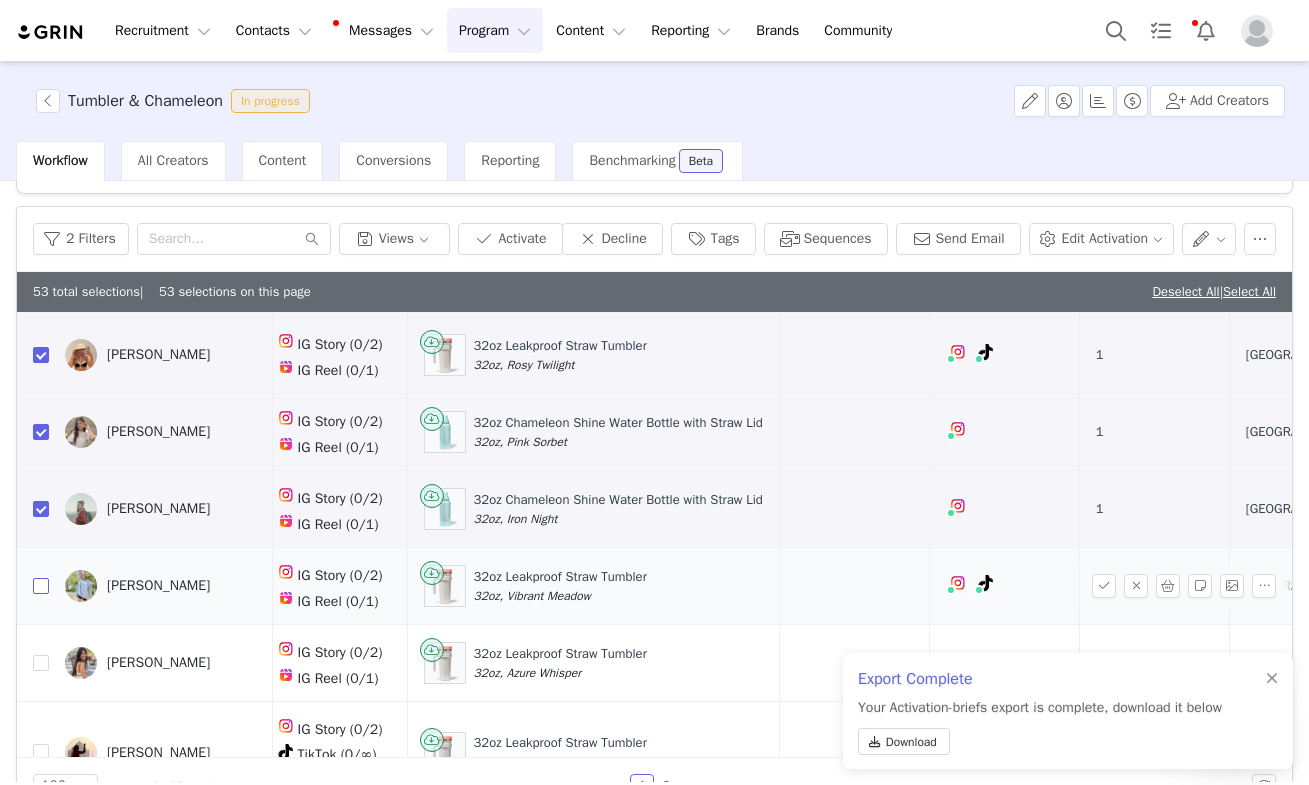 click at bounding box center [41, 586] 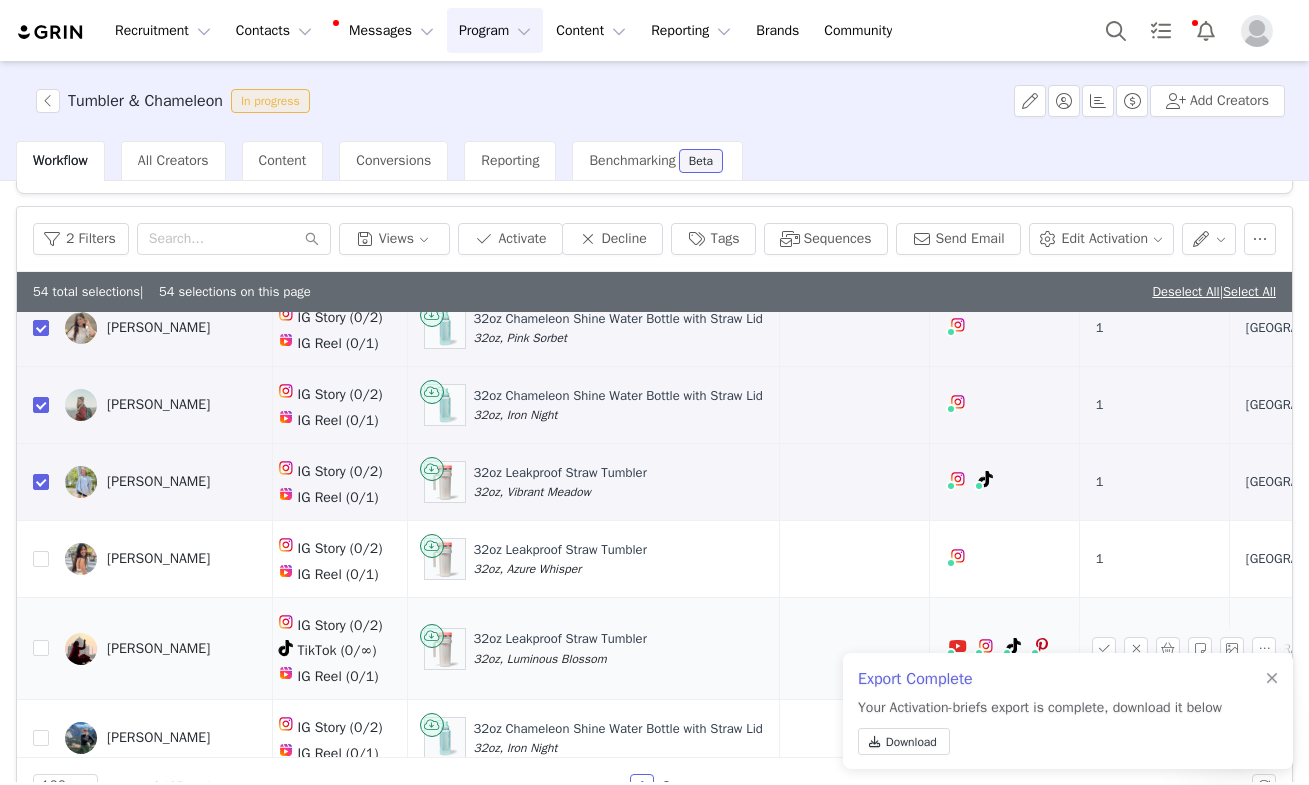 scroll, scrollTop: 5673, scrollLeft: 496, axis: both 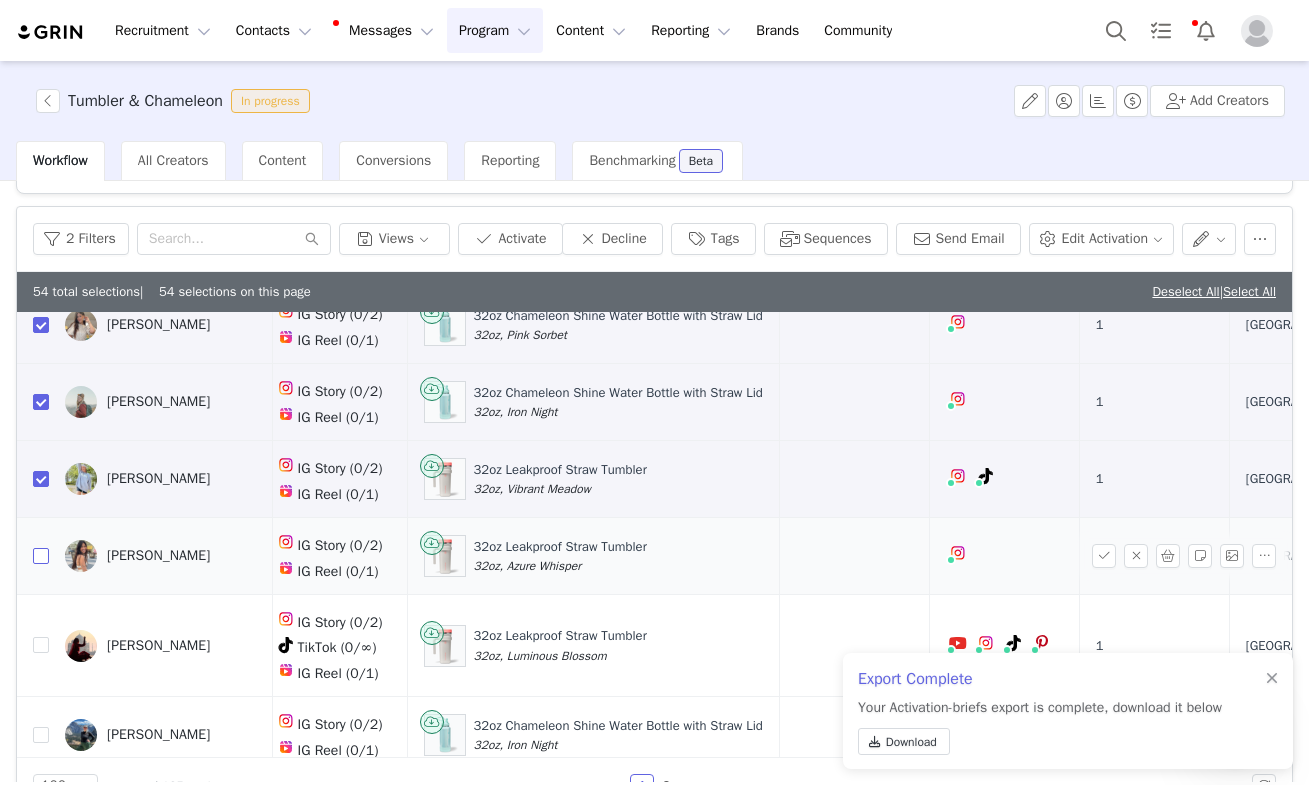 click at bounding box center (41, 556) 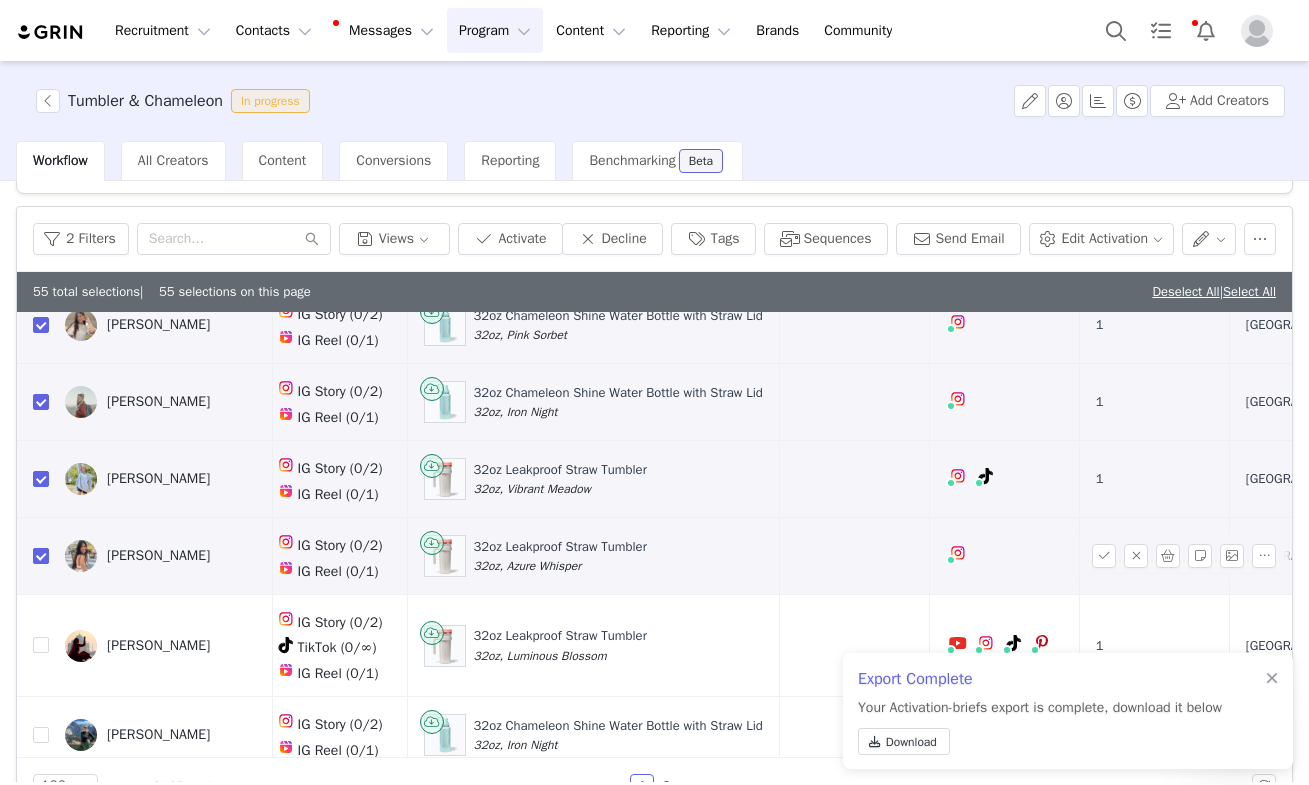 click at bounding box center (41, 556) 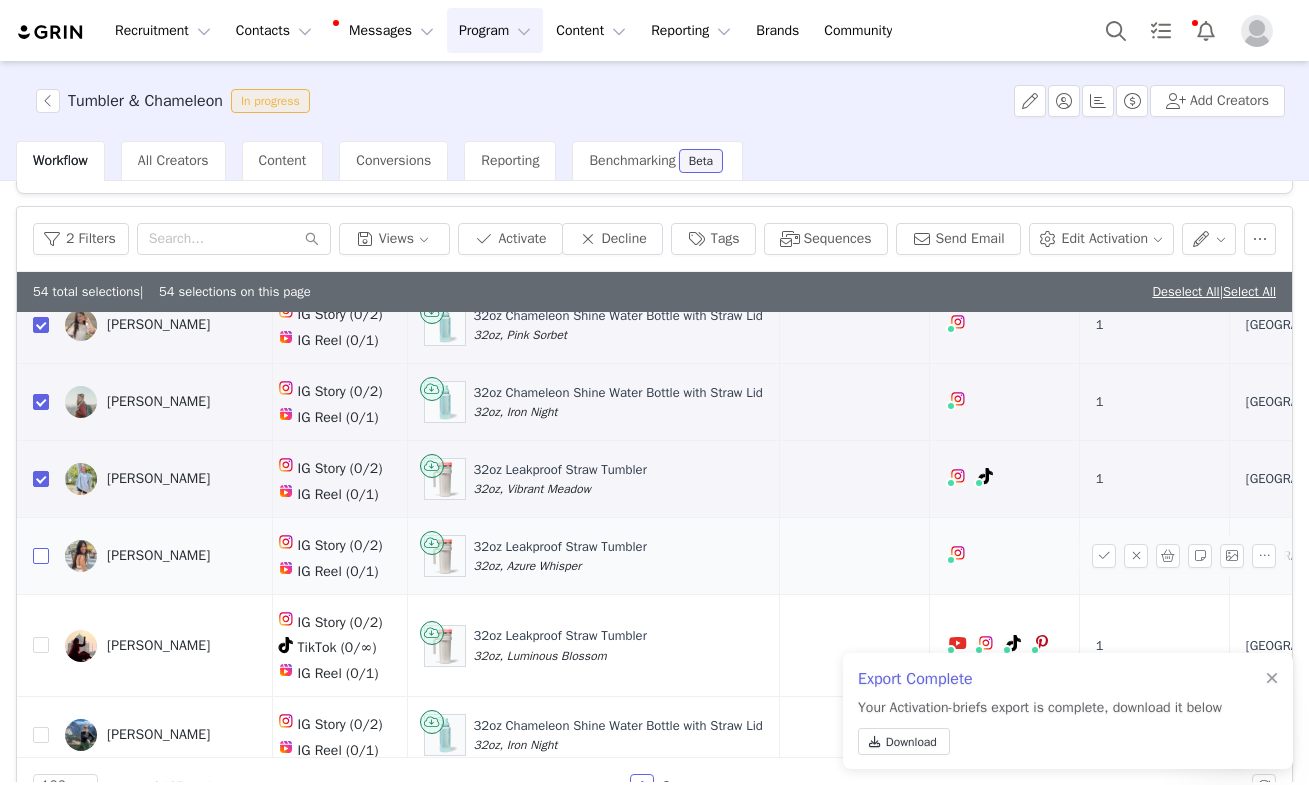 click at bounding box center (41, 556) 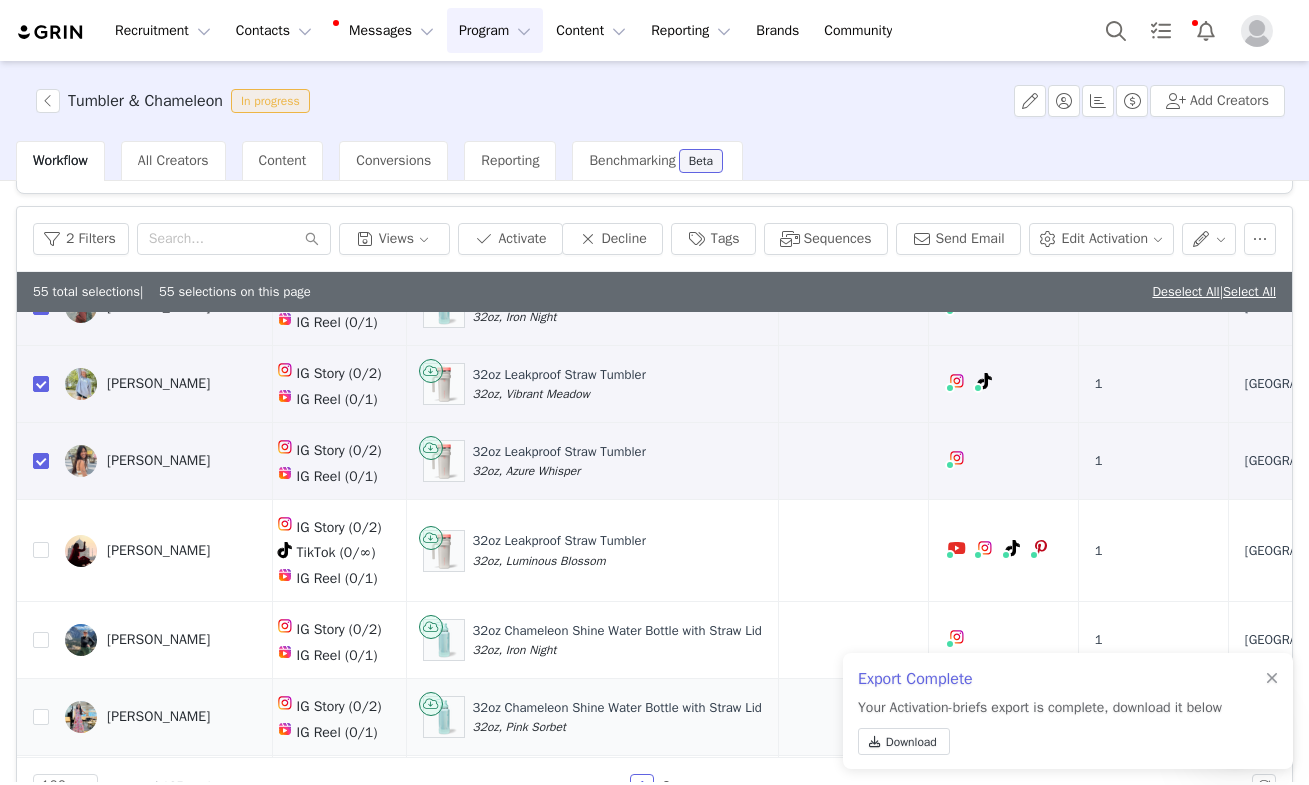 scroll, scrollTop: 5769, scrollLeft: 497, axis: both 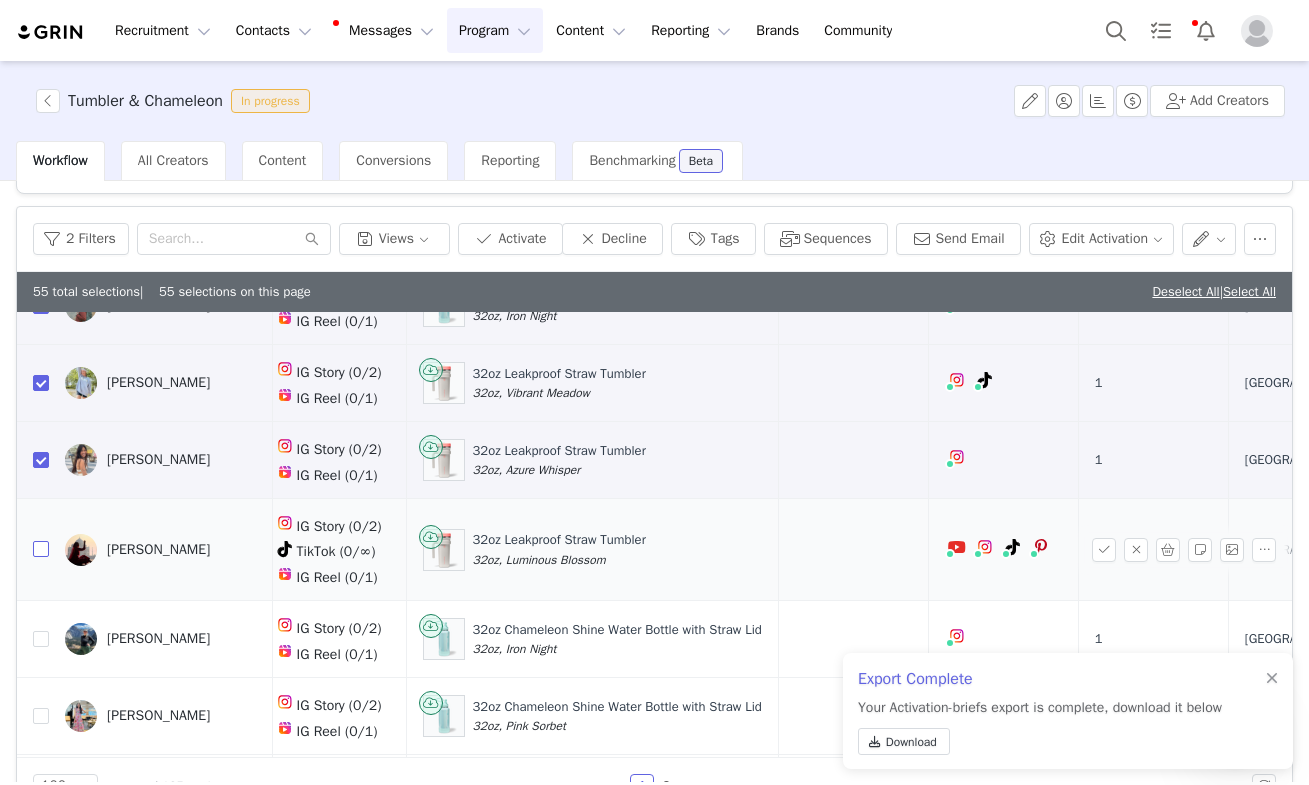 click at bounding box center (41, 549) 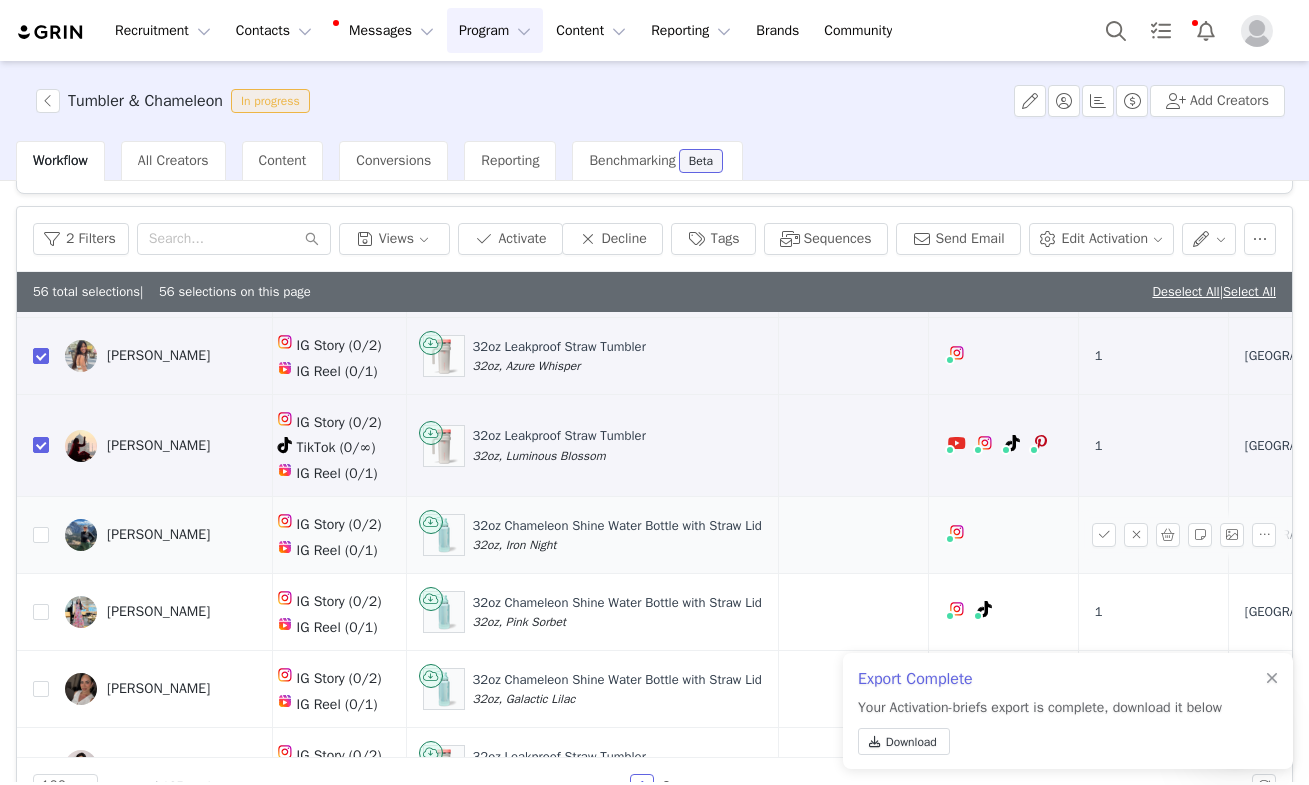scroll, scrollTop: 5873, scrollLeft: 495, axis: both 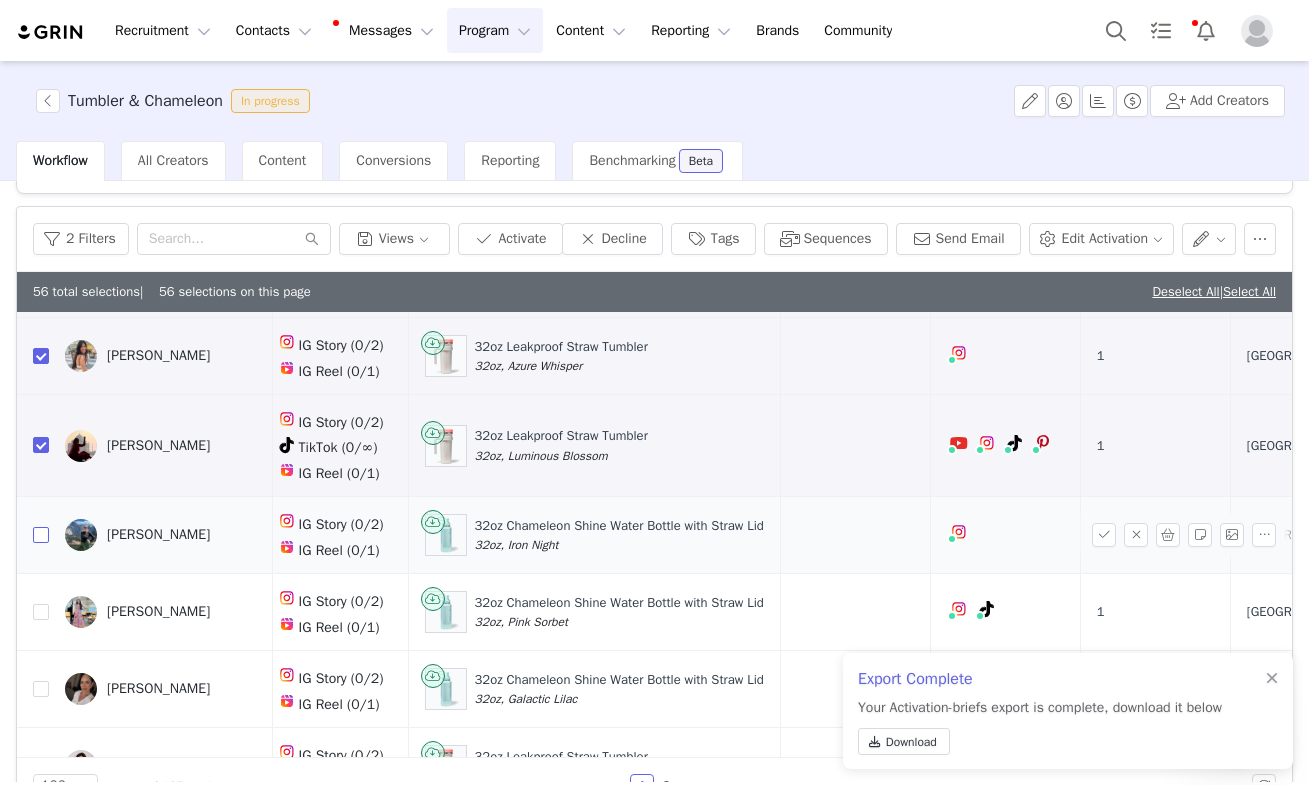 click at bounding box center [41, 535] 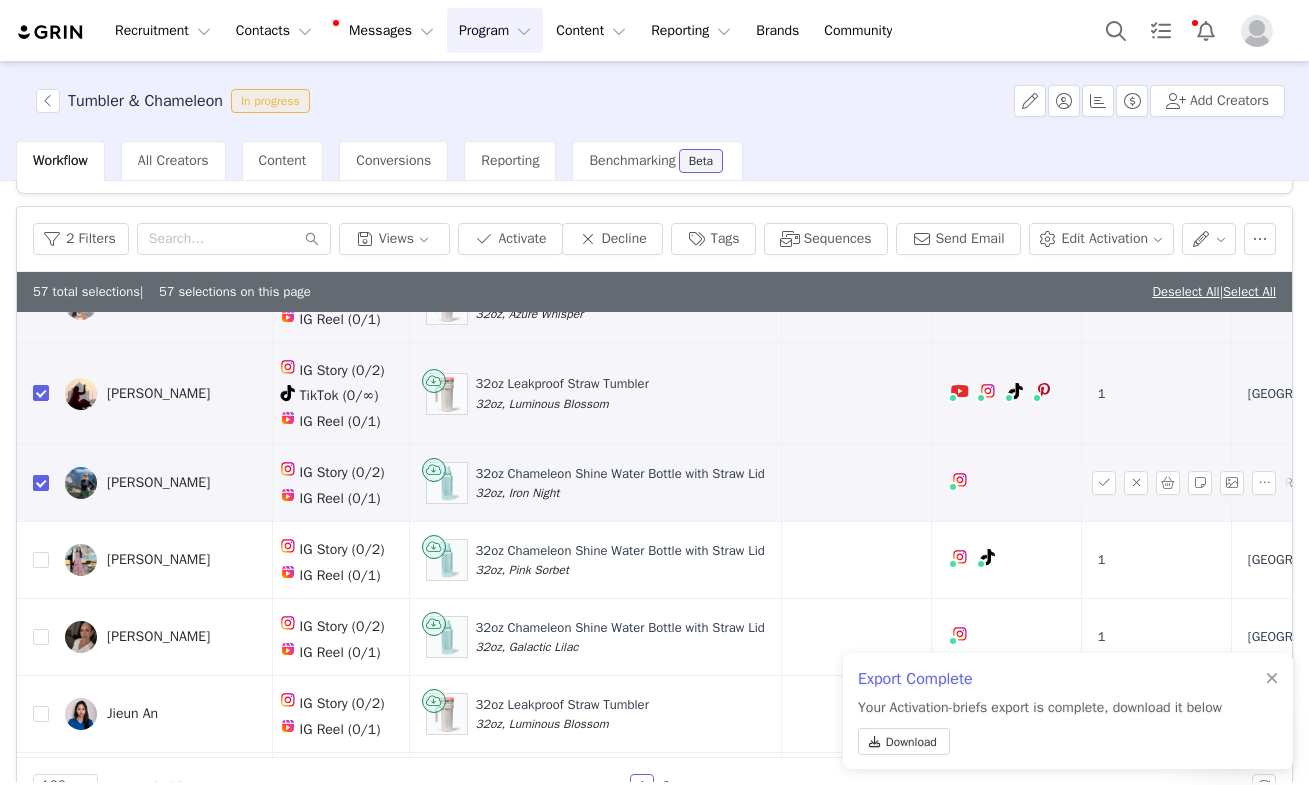 scroll, scrollTop: 5930, scrollLeft: 494, axis: both 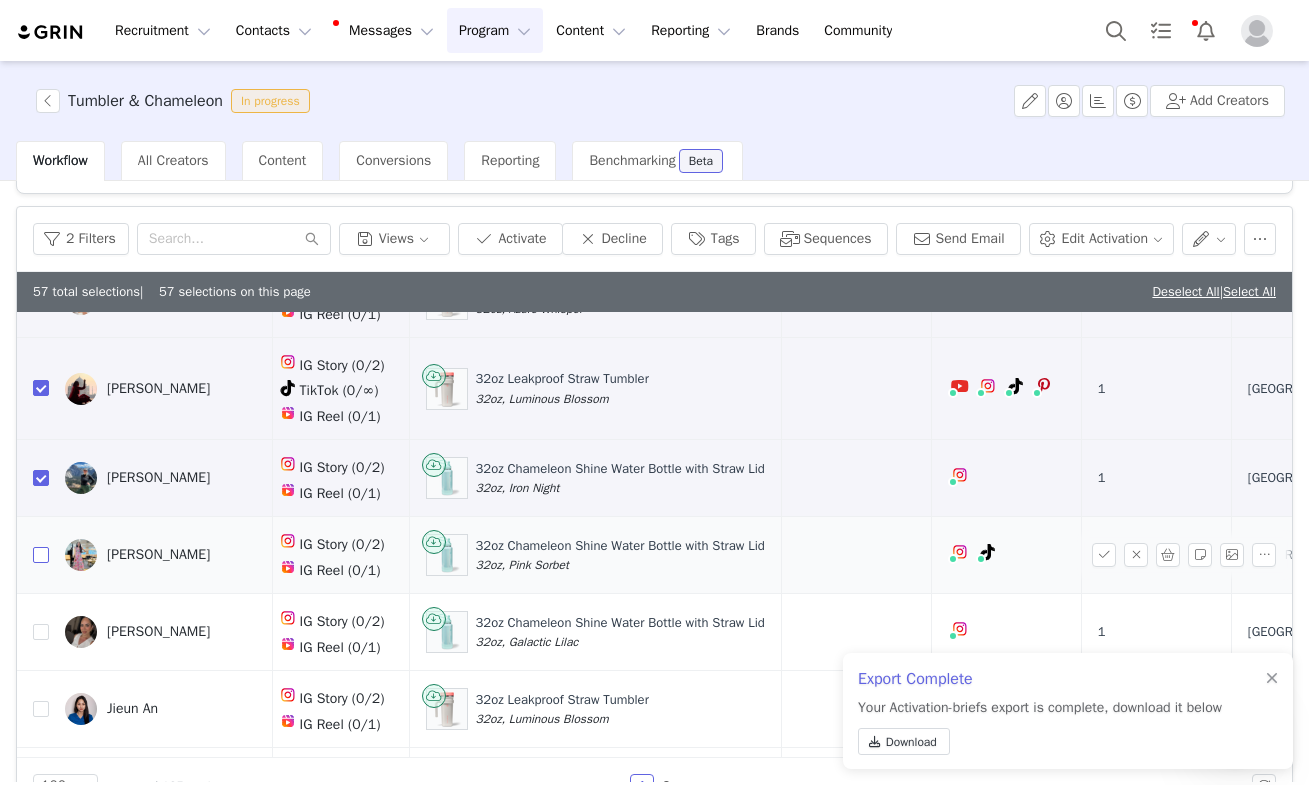 click at bounding box center [41, 555] 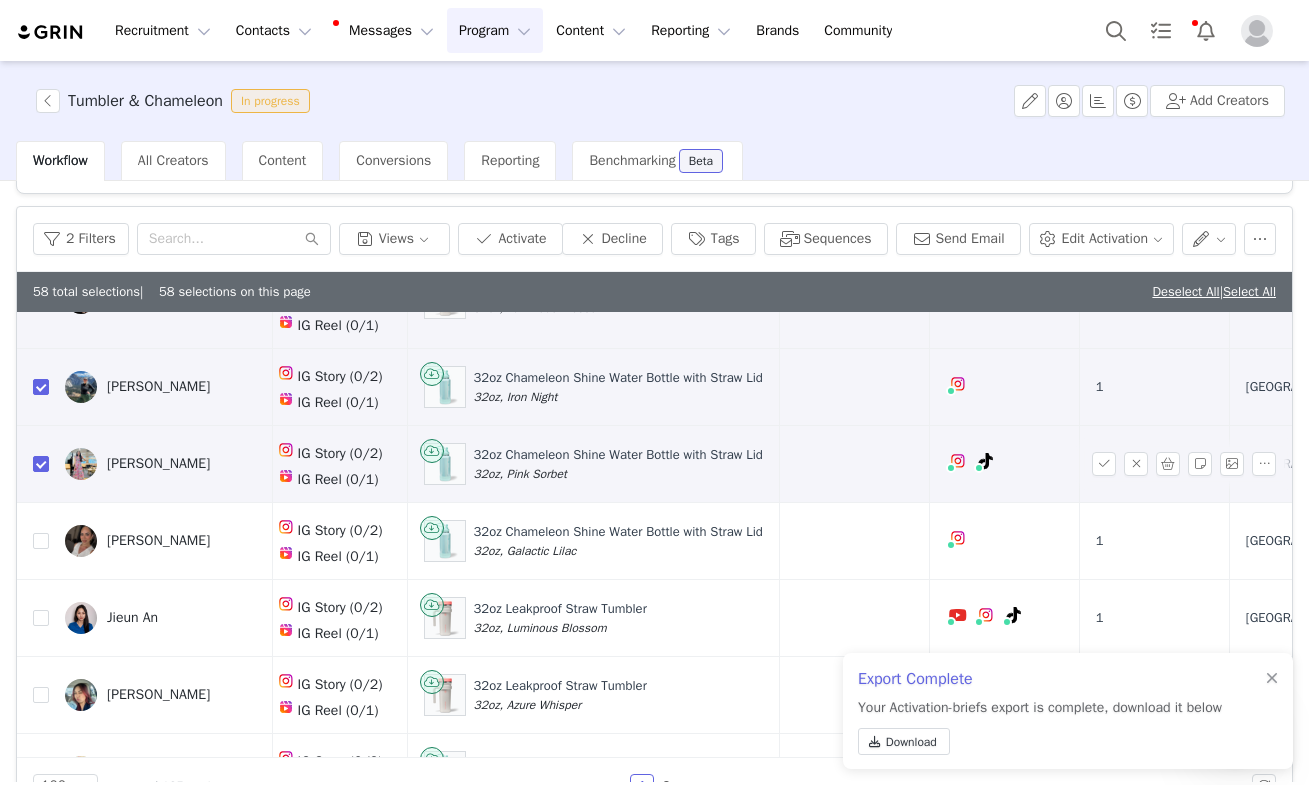 scroll, scrollTop: 6028, scrollLeft: 496, axis: both 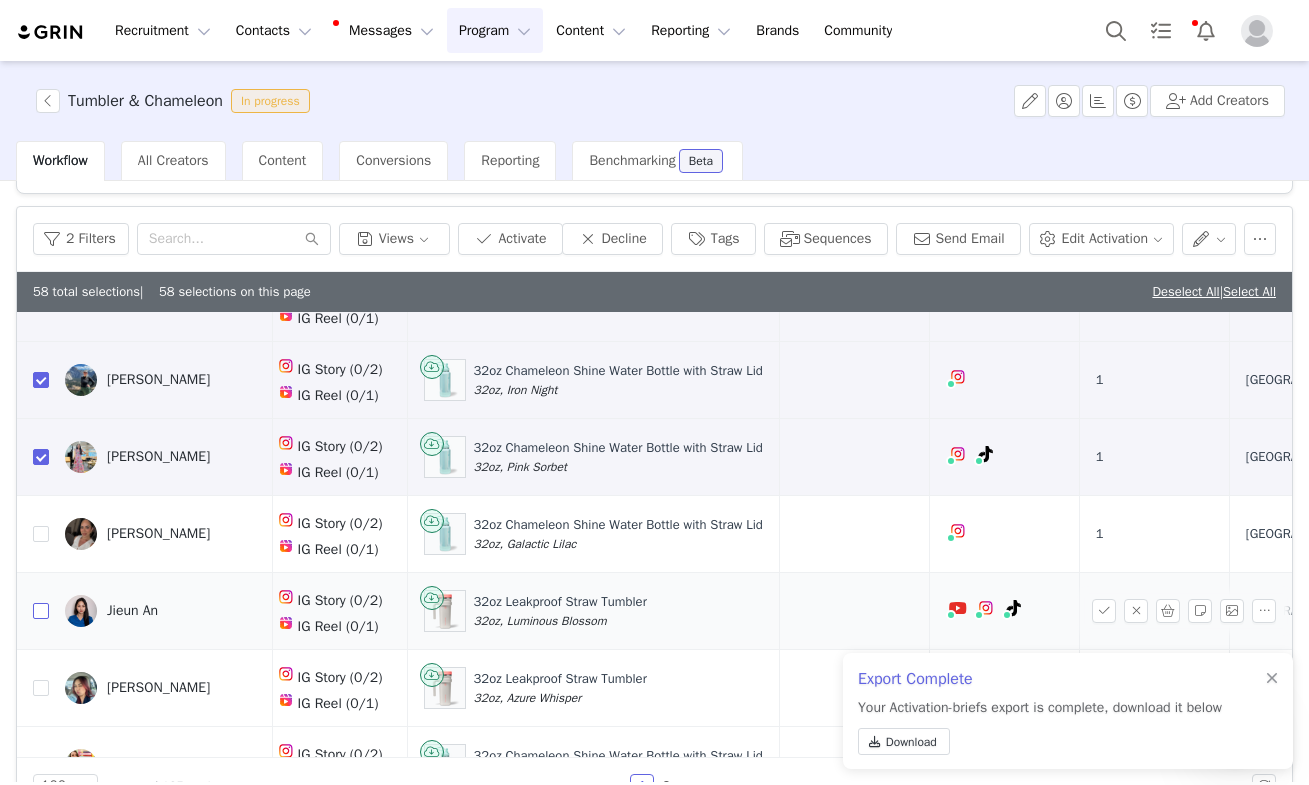 click at bounding box center (41, 611) 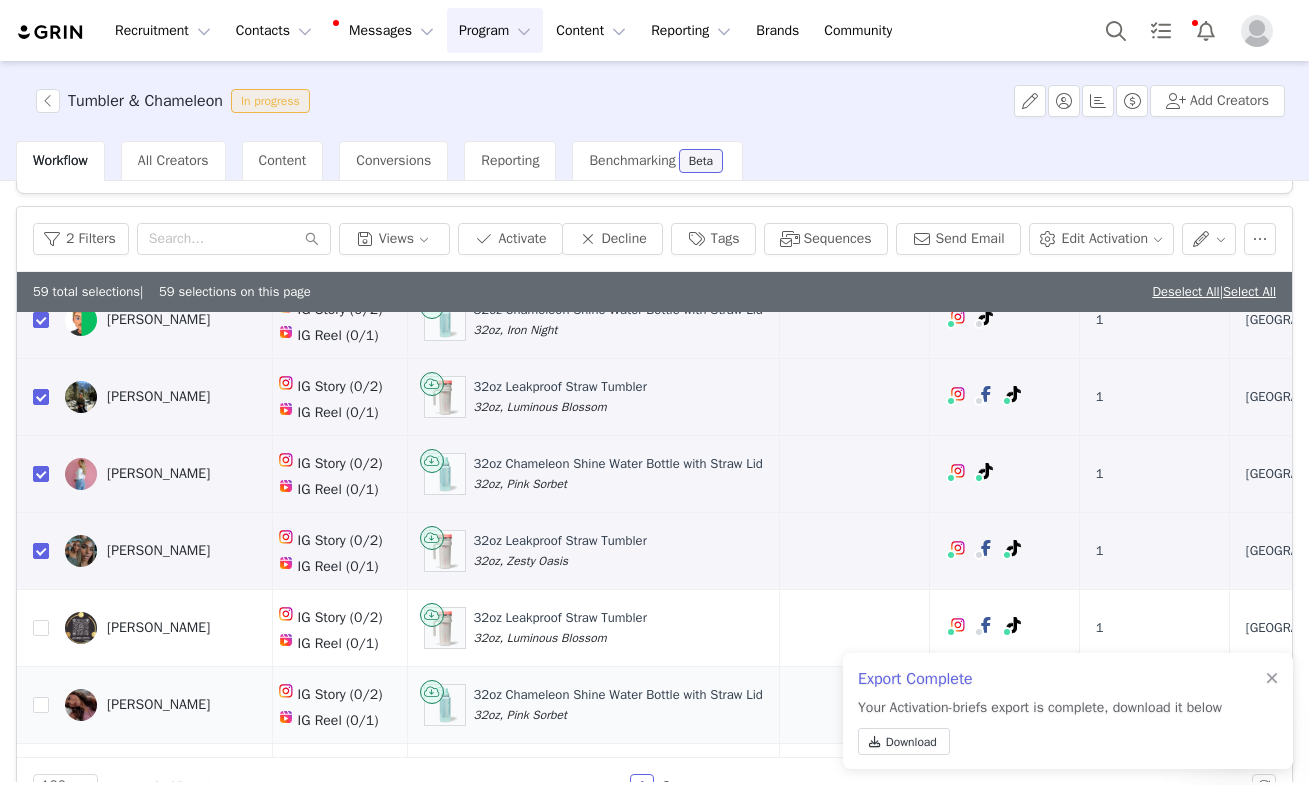 scroll, scrollTop: 3409, scrollLeft: 496, axis: both 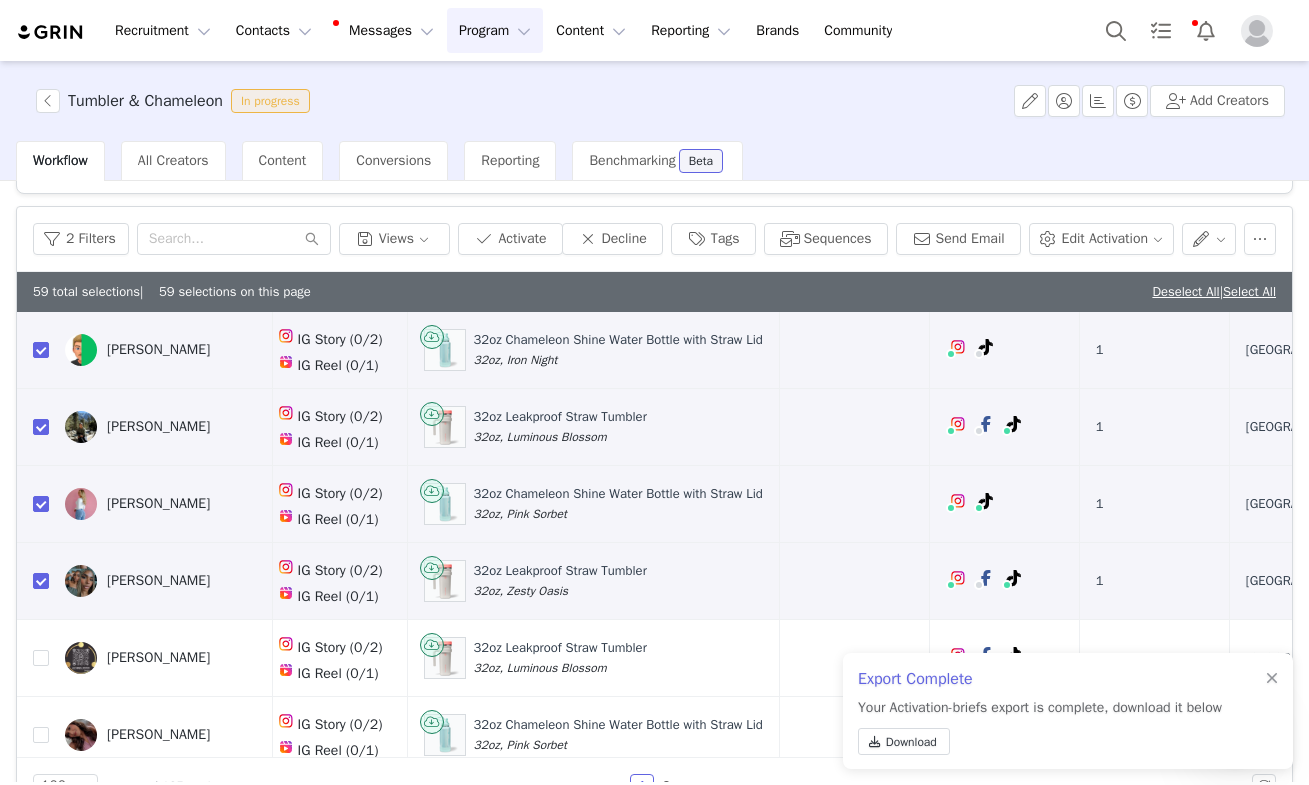 click at bounding box center (41, 812) 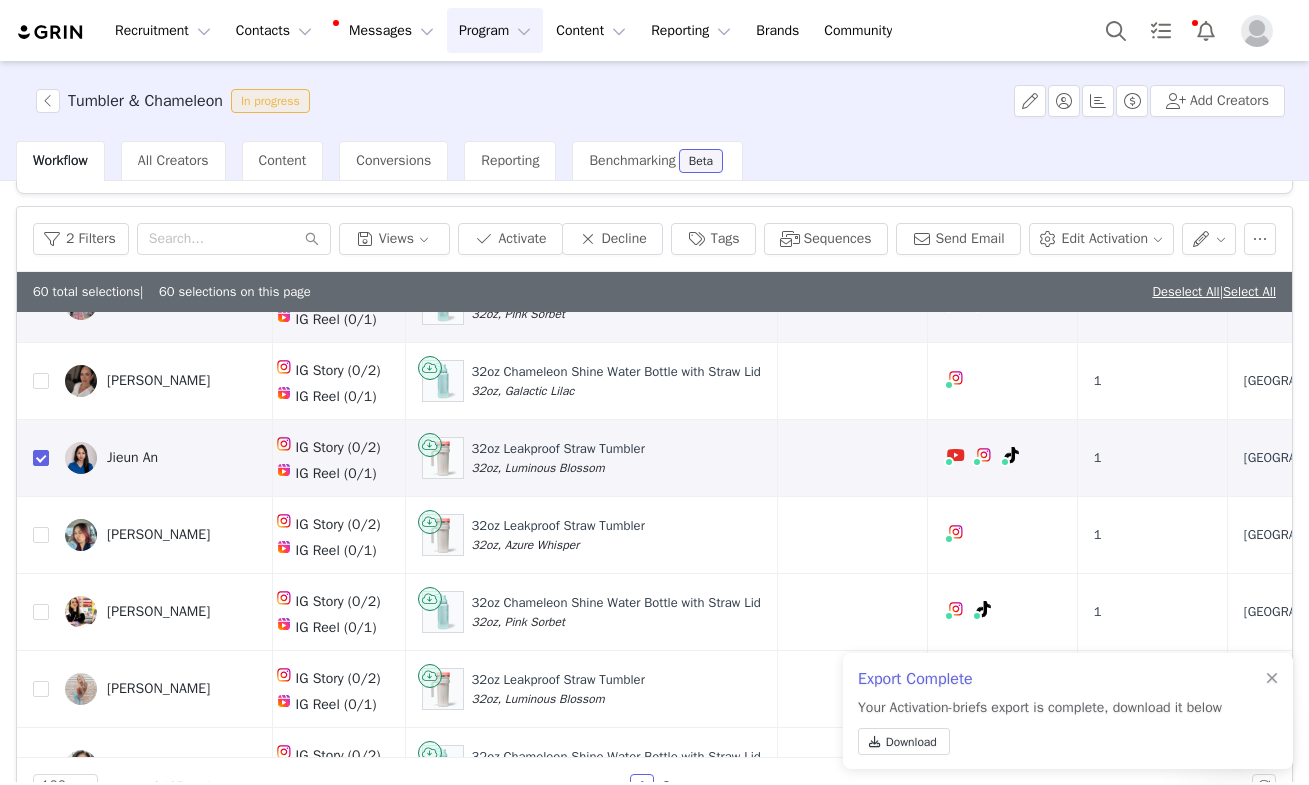 scroll, scrollTop: 6182, scrollLeft: 498, axis: both 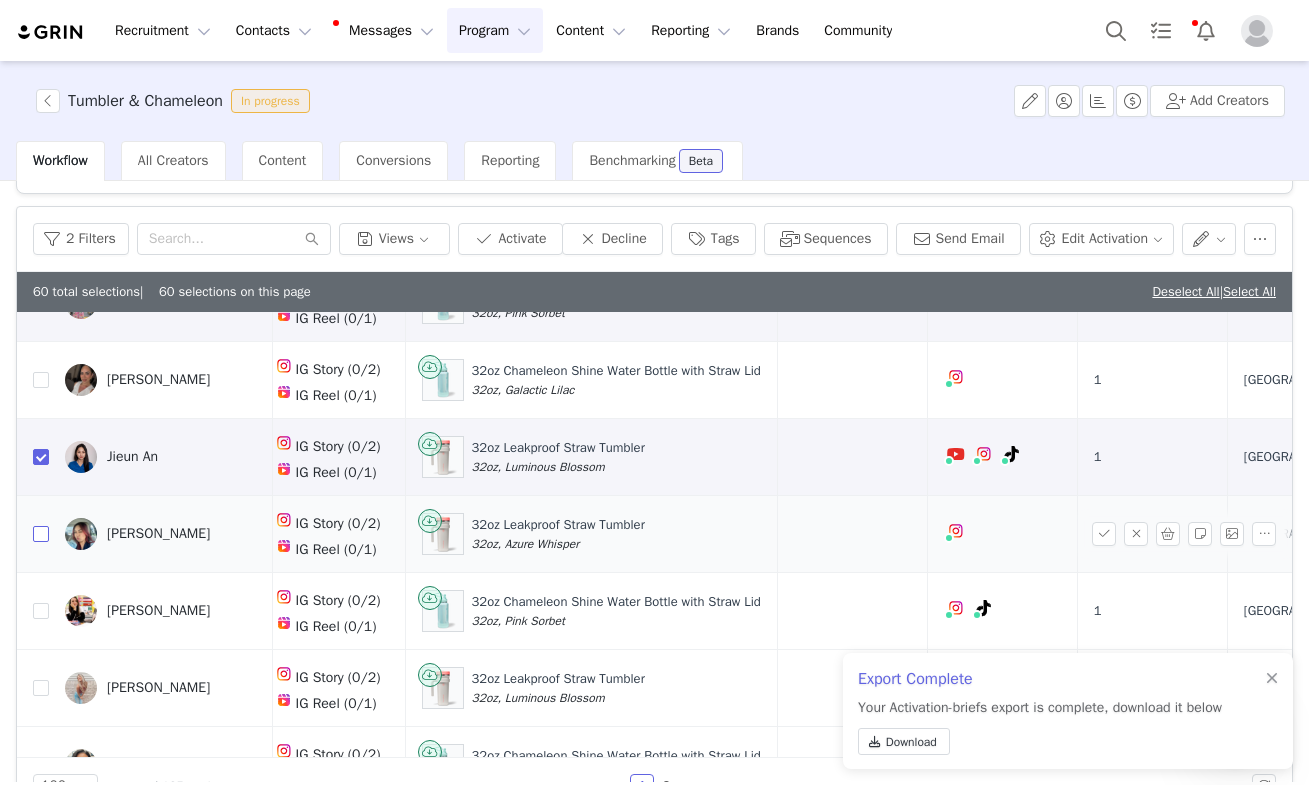 click at bounding box center [41, 534] 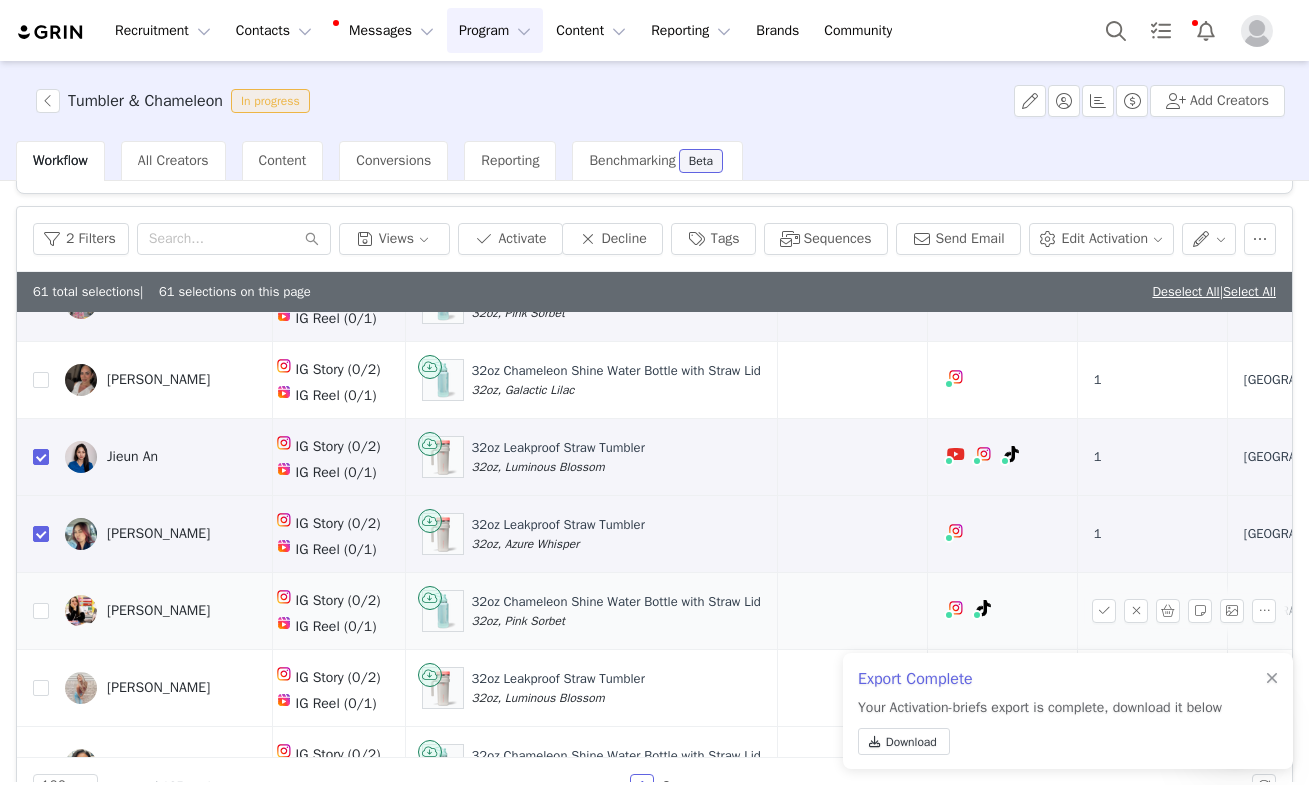 click on "Sara Mannion" at bounding box center (161, 611) 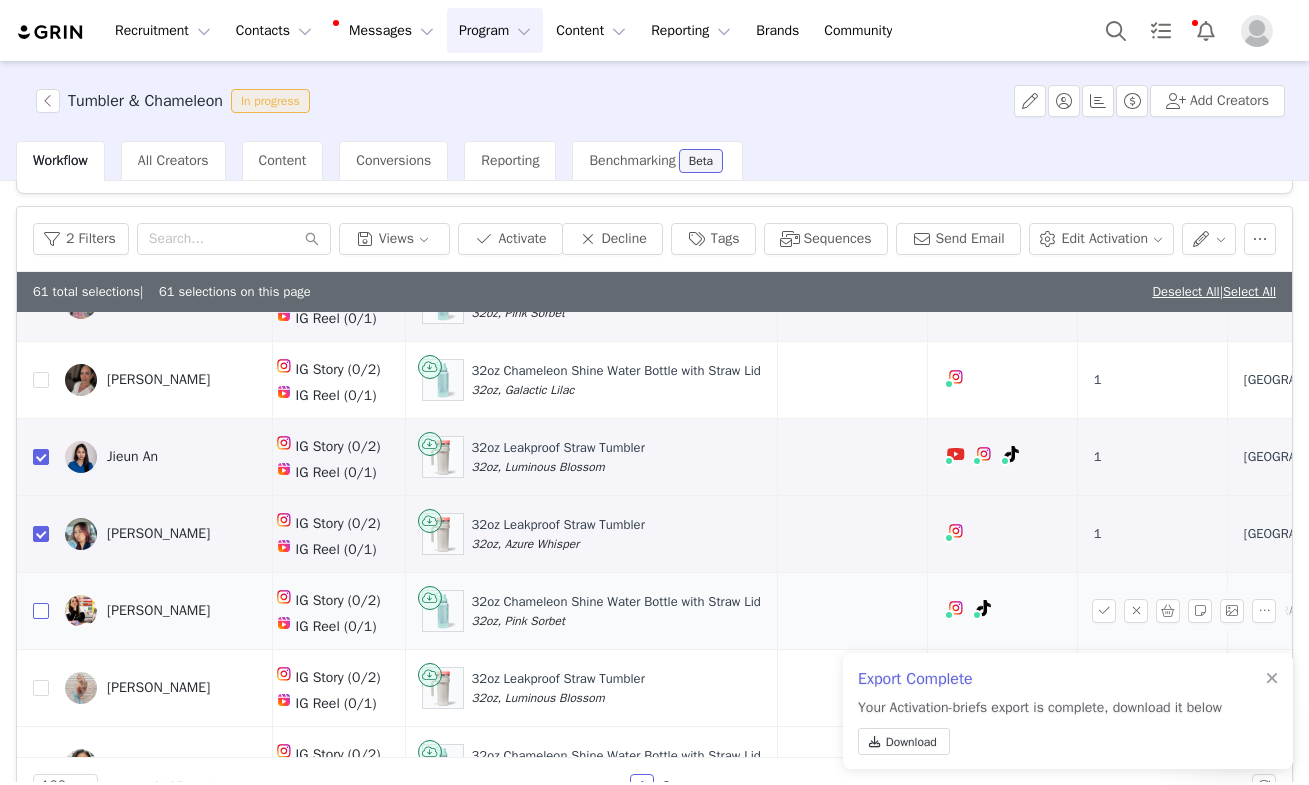 click at bounding box center [41, 611] 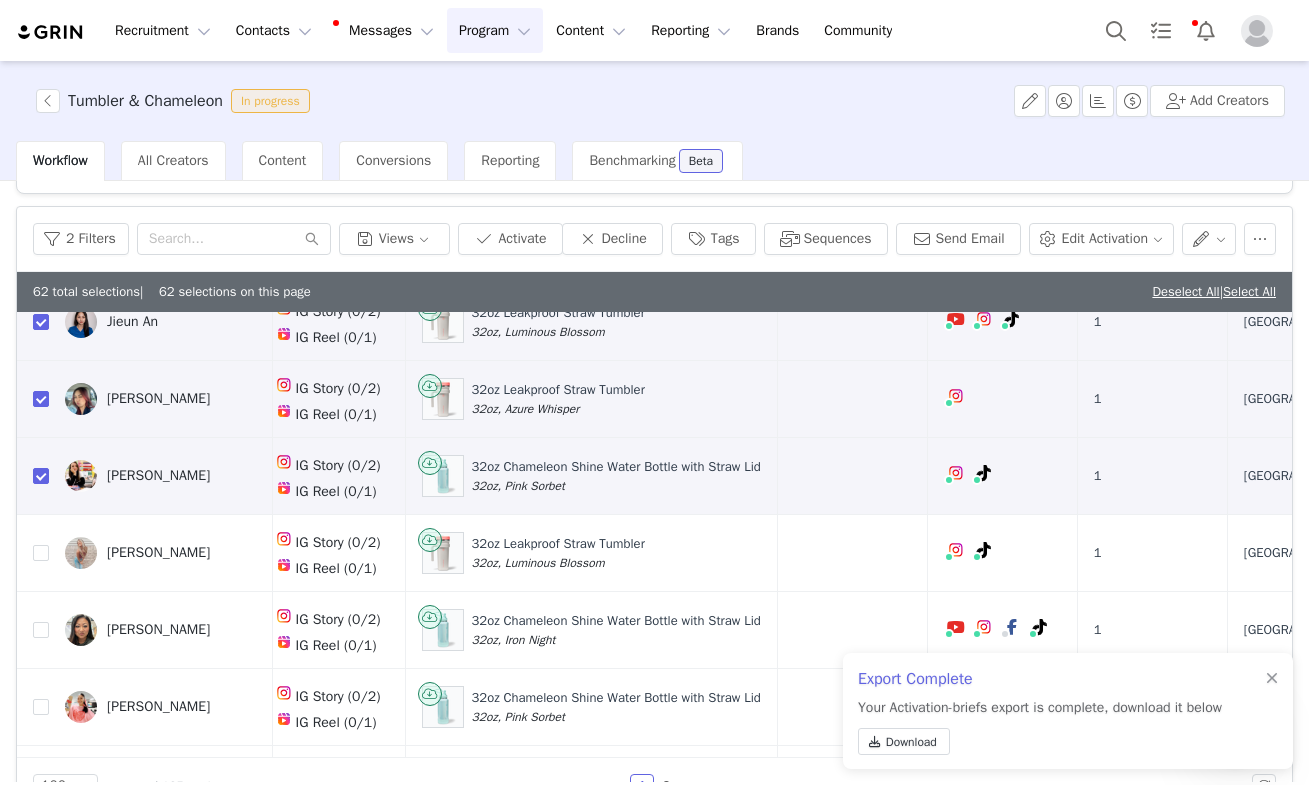 scroll, scrollTop: 6420, scrollLeft: 498, axis: both 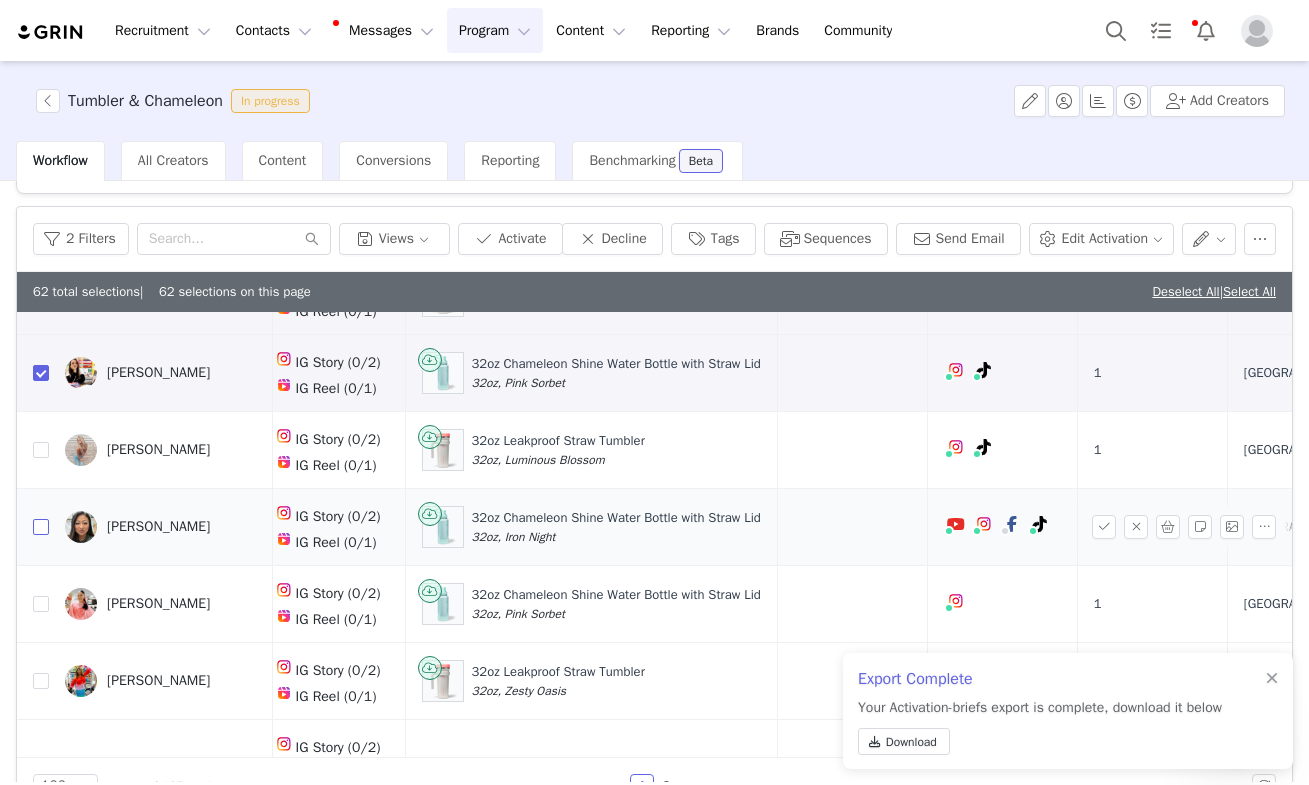 click at bounding box center (41, 527) 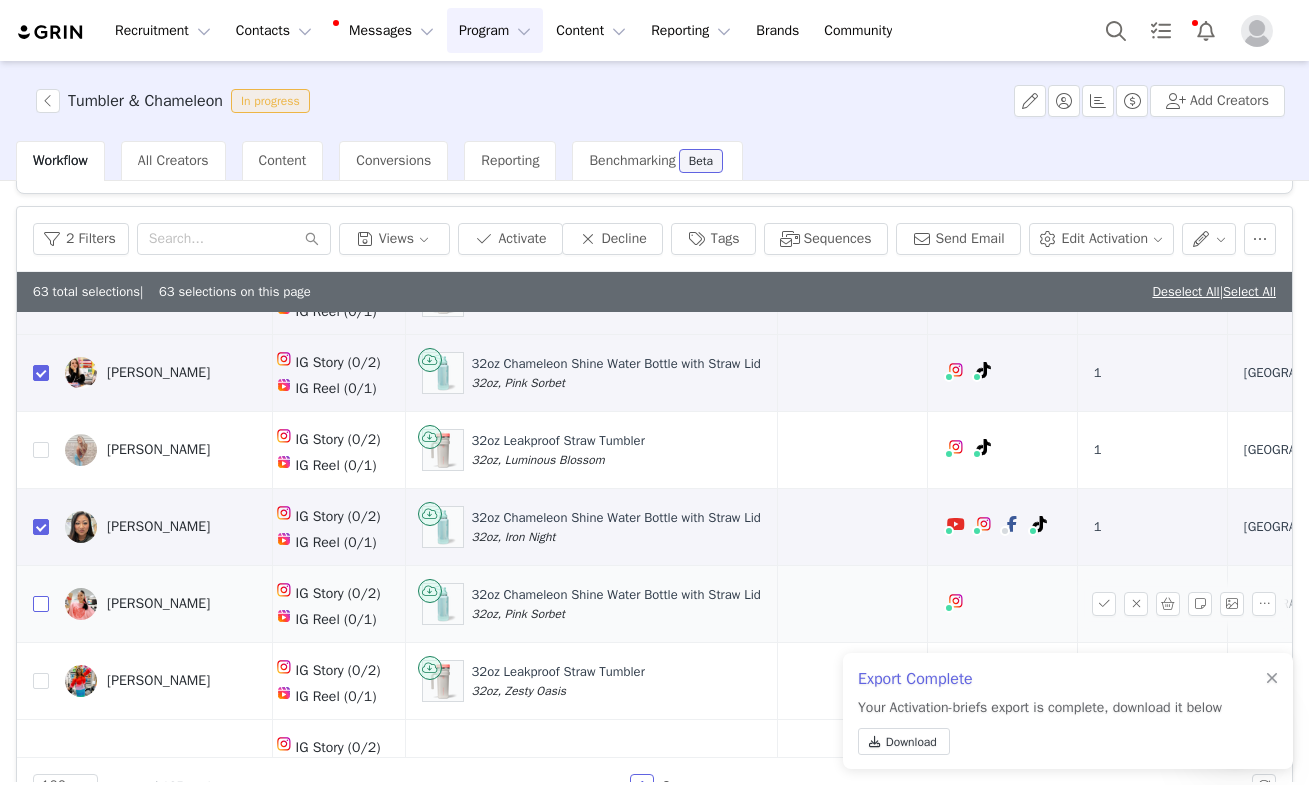 click at bounding box center [41, 604] 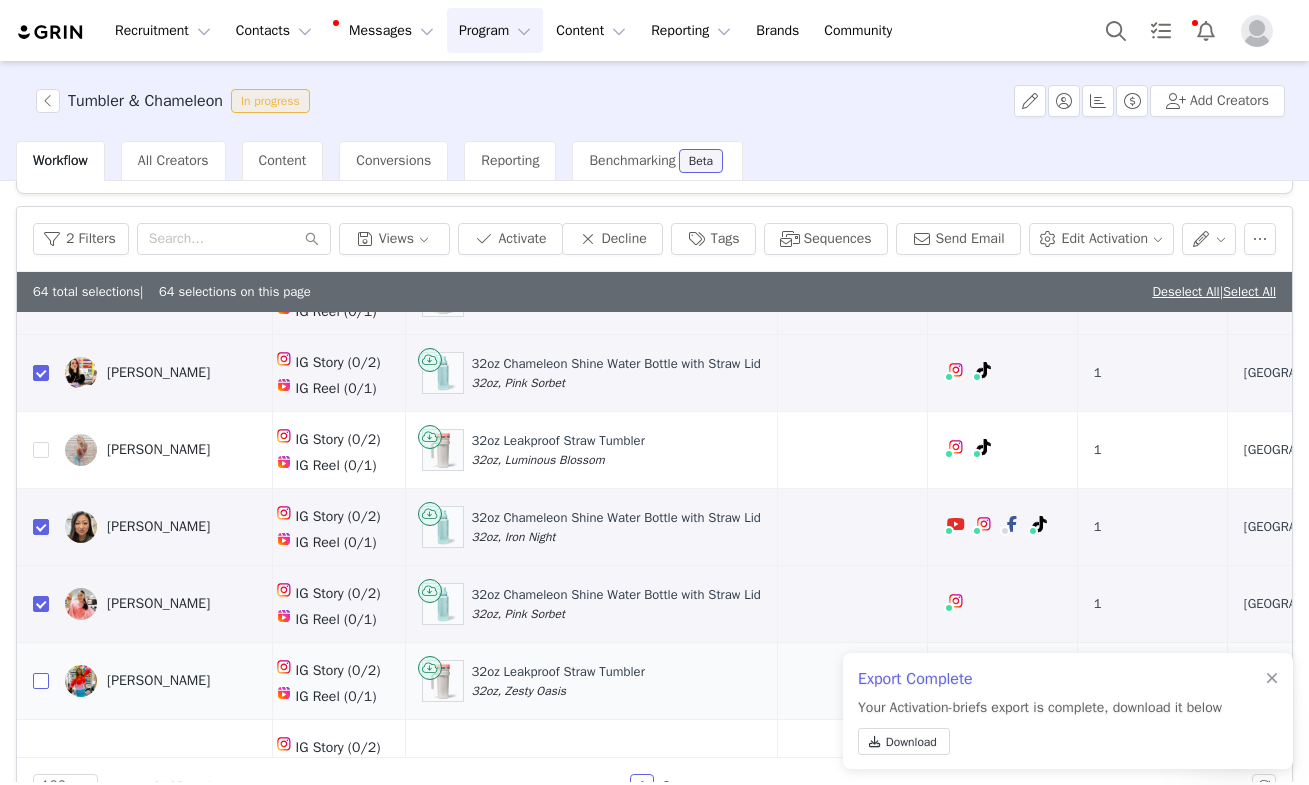 click at bounding box center (41, 681) 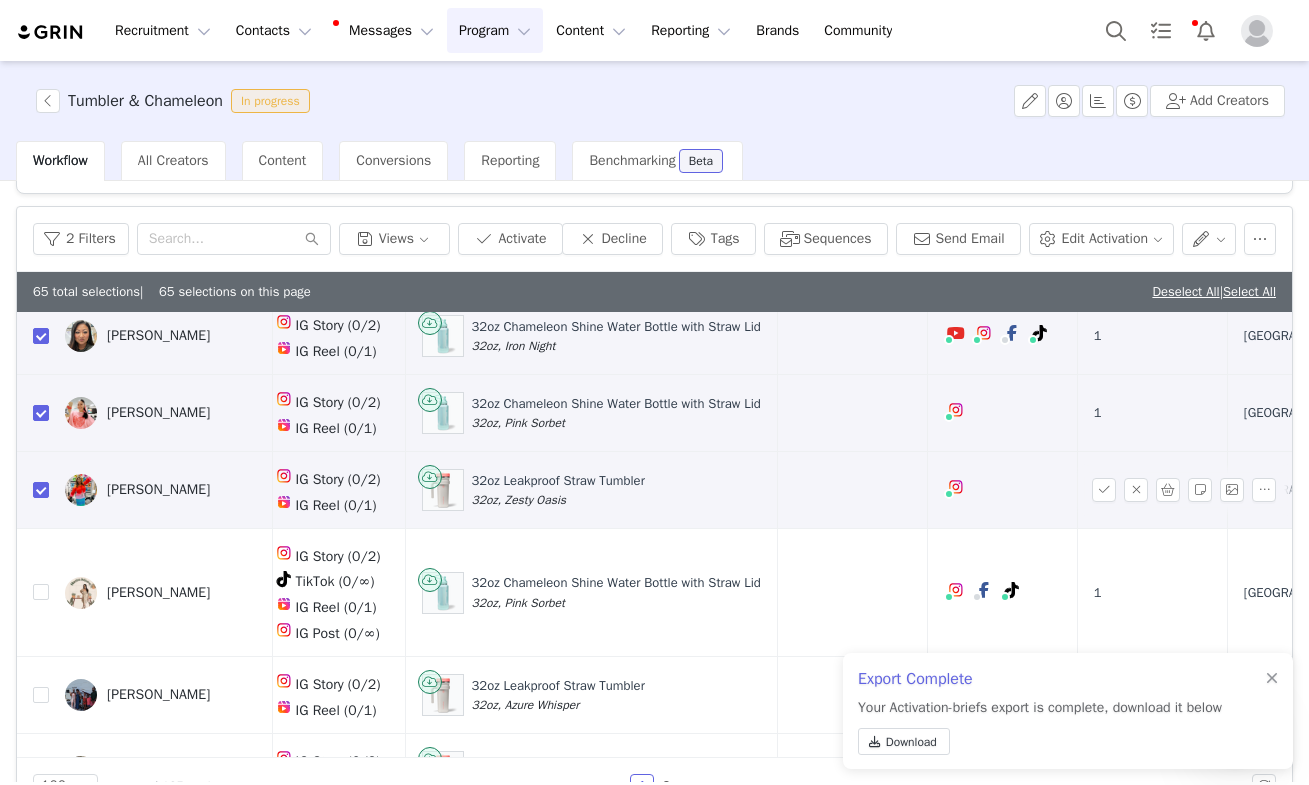 scroll, scrollTop: 6611, scrollLeft: 498, axis: both 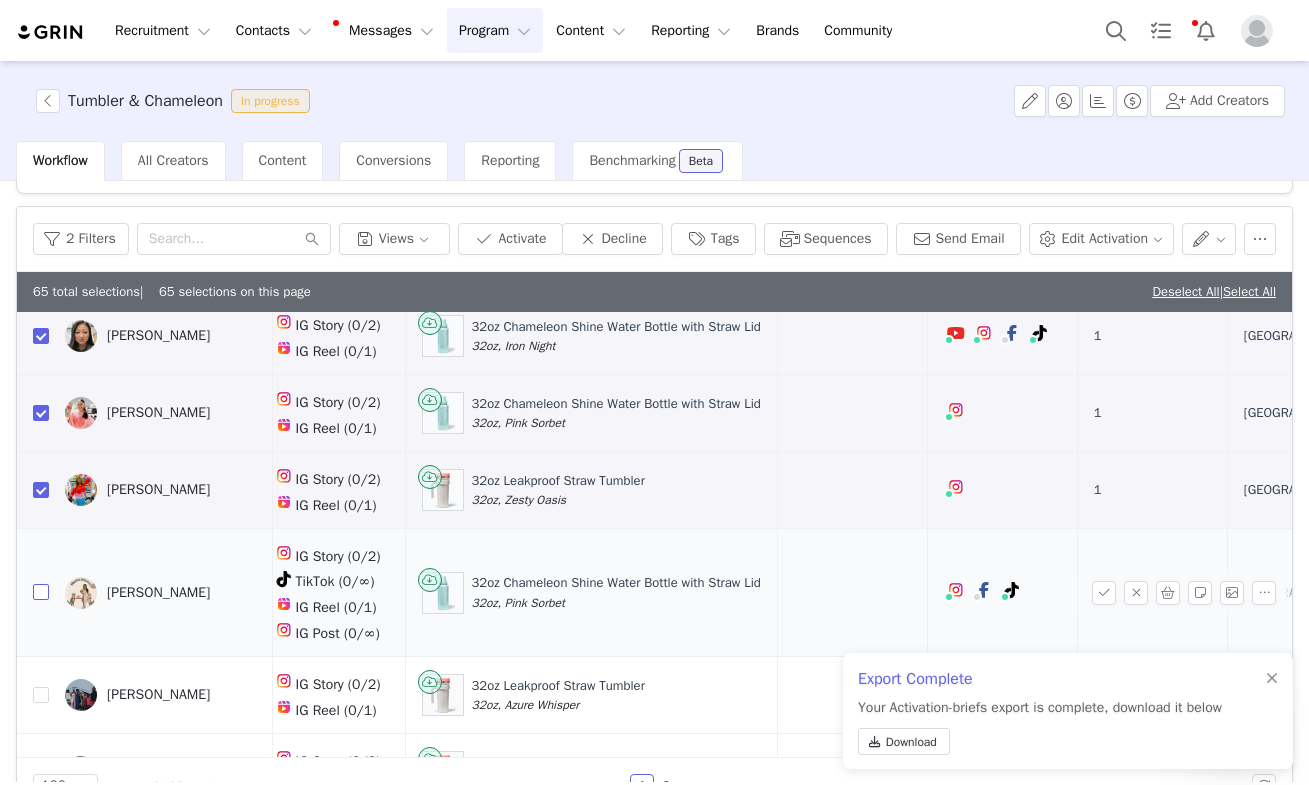 click at bounding box center (41, 592) 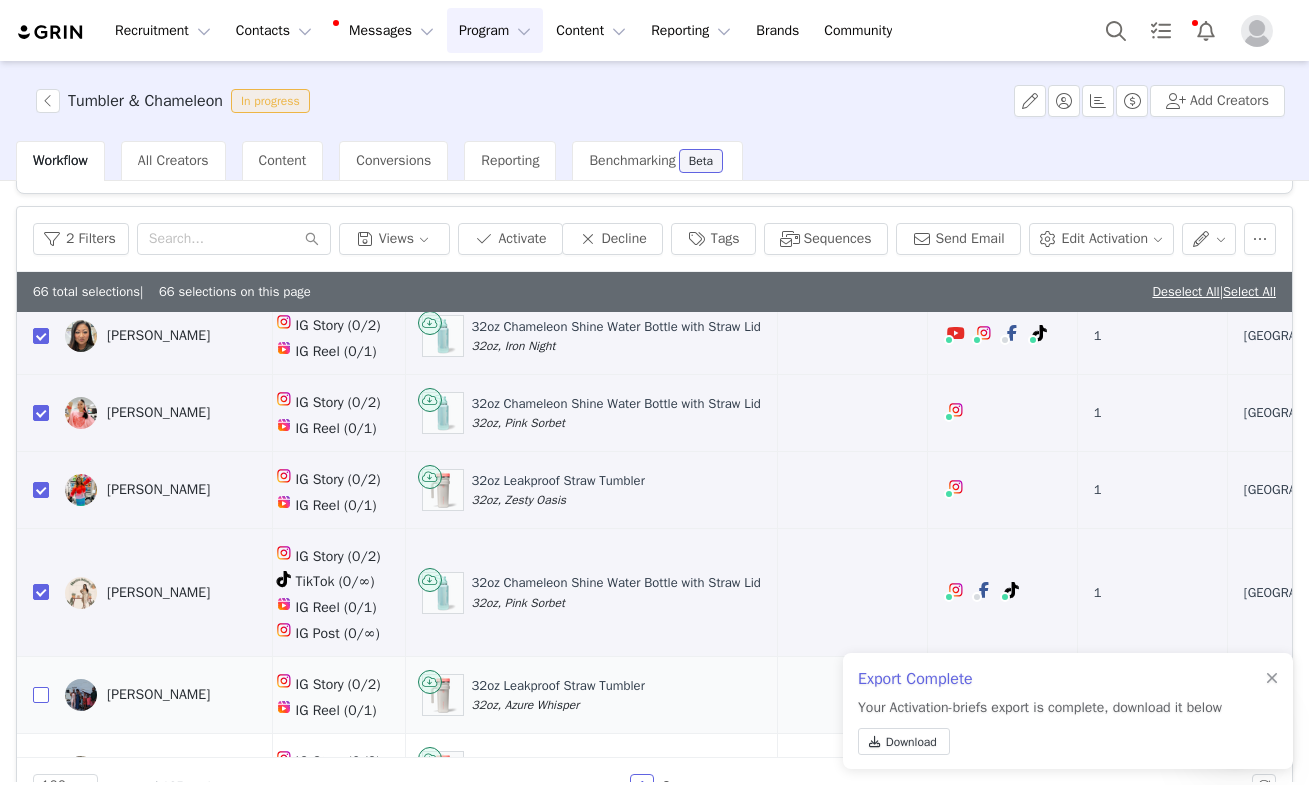 click at bounding box center (41, 695) 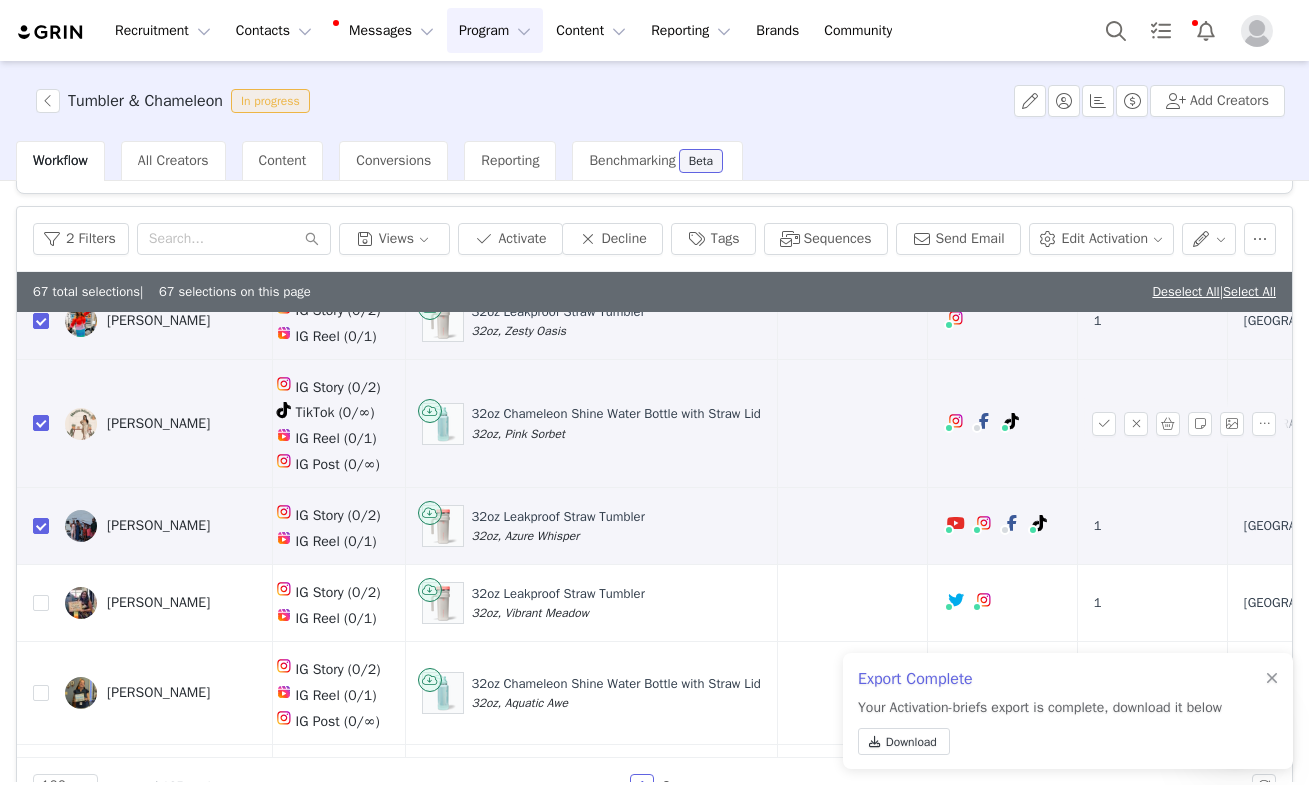 scroll, scrollTop: 6778, scrollLeft: 498, axis: both 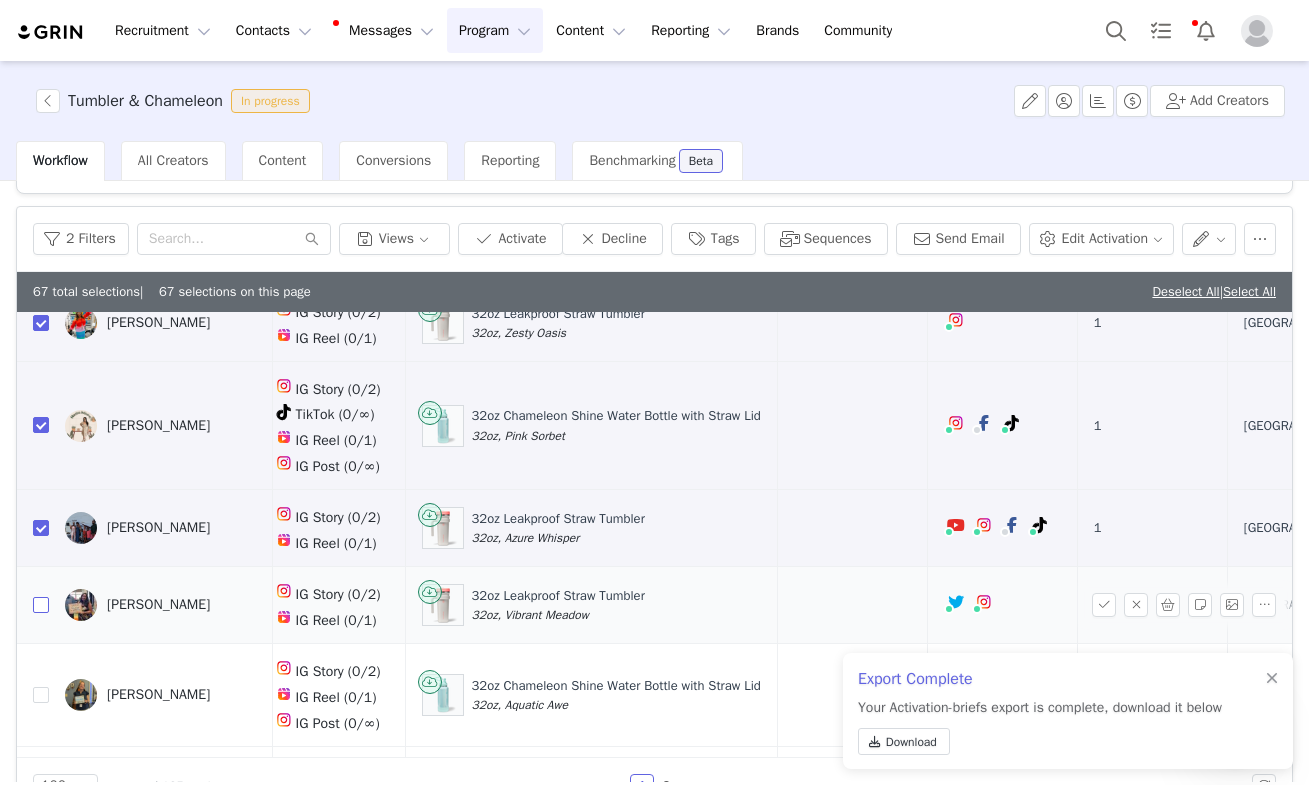 click at bounding box center (41, 605) 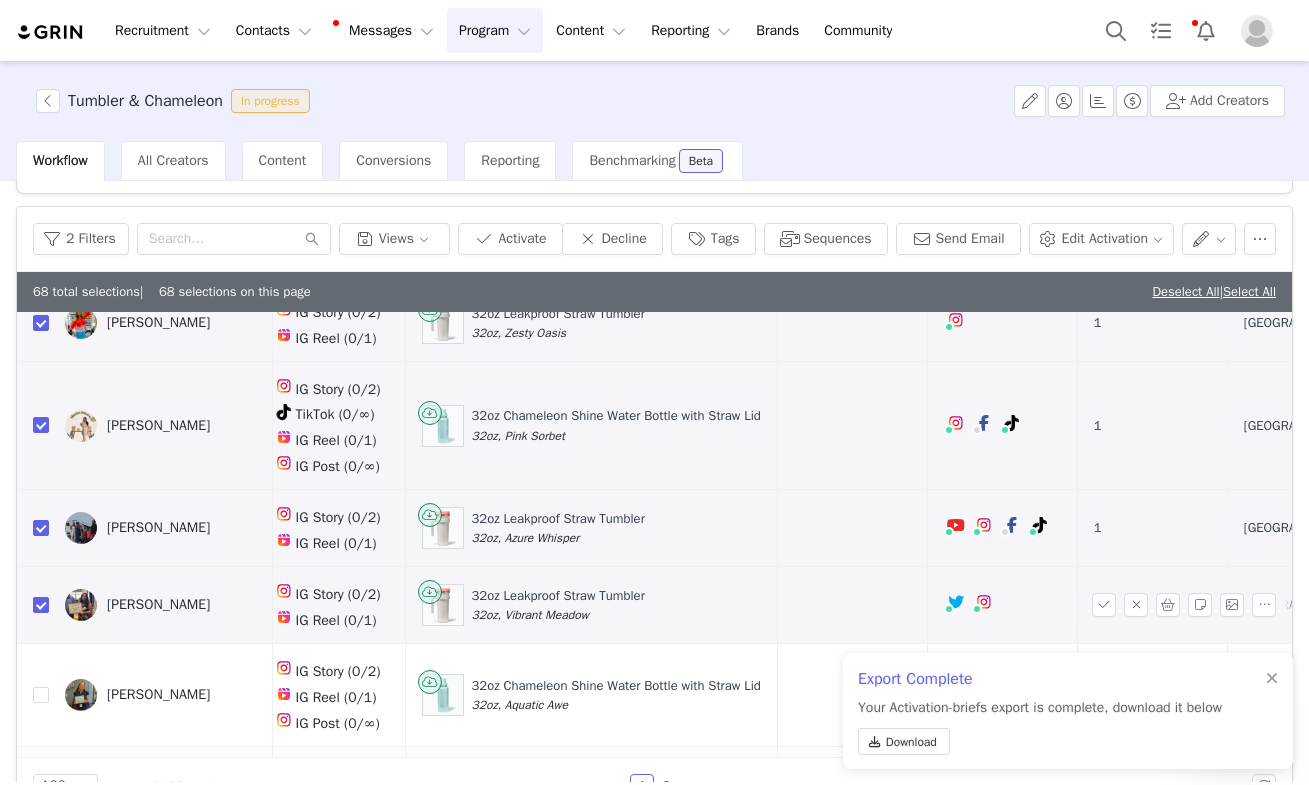 checkbox on "true" 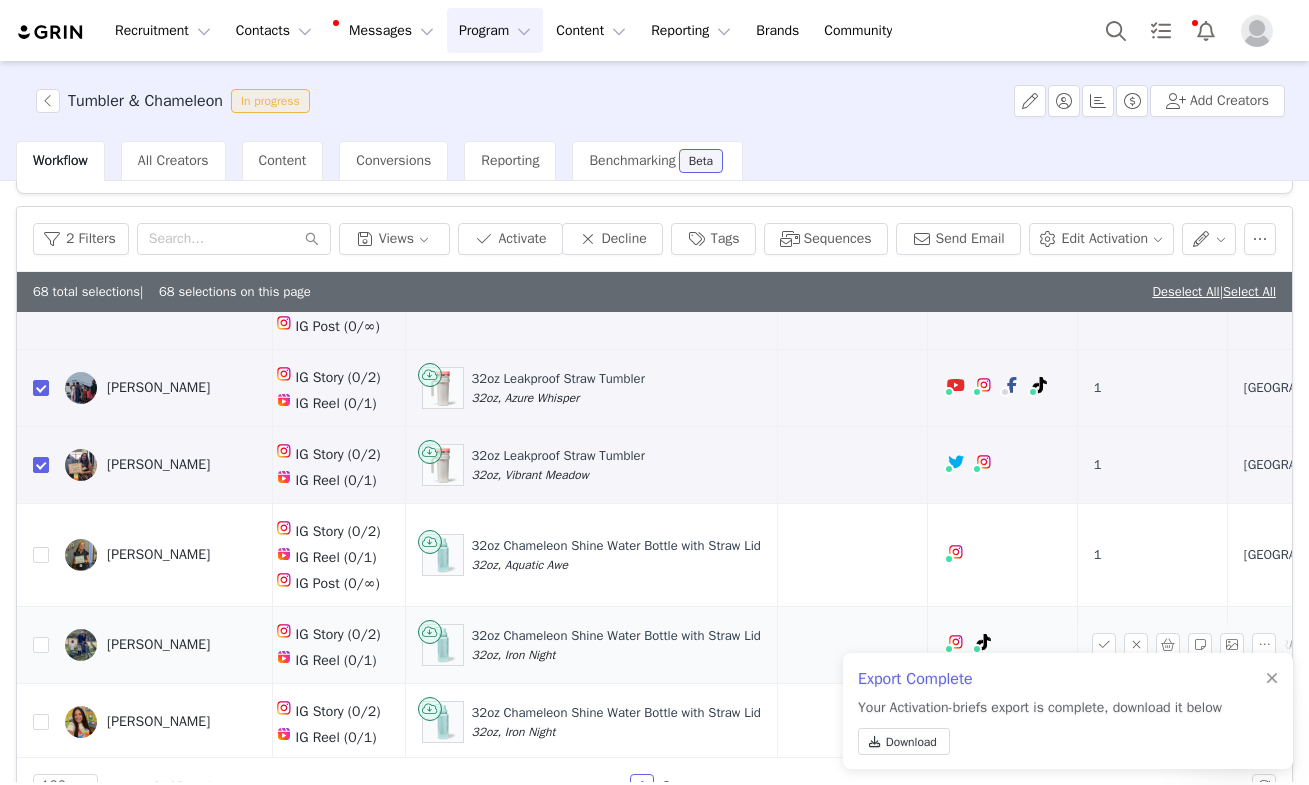 scroll, scrollTop: 6919, scrollLeft: 498, axis: both 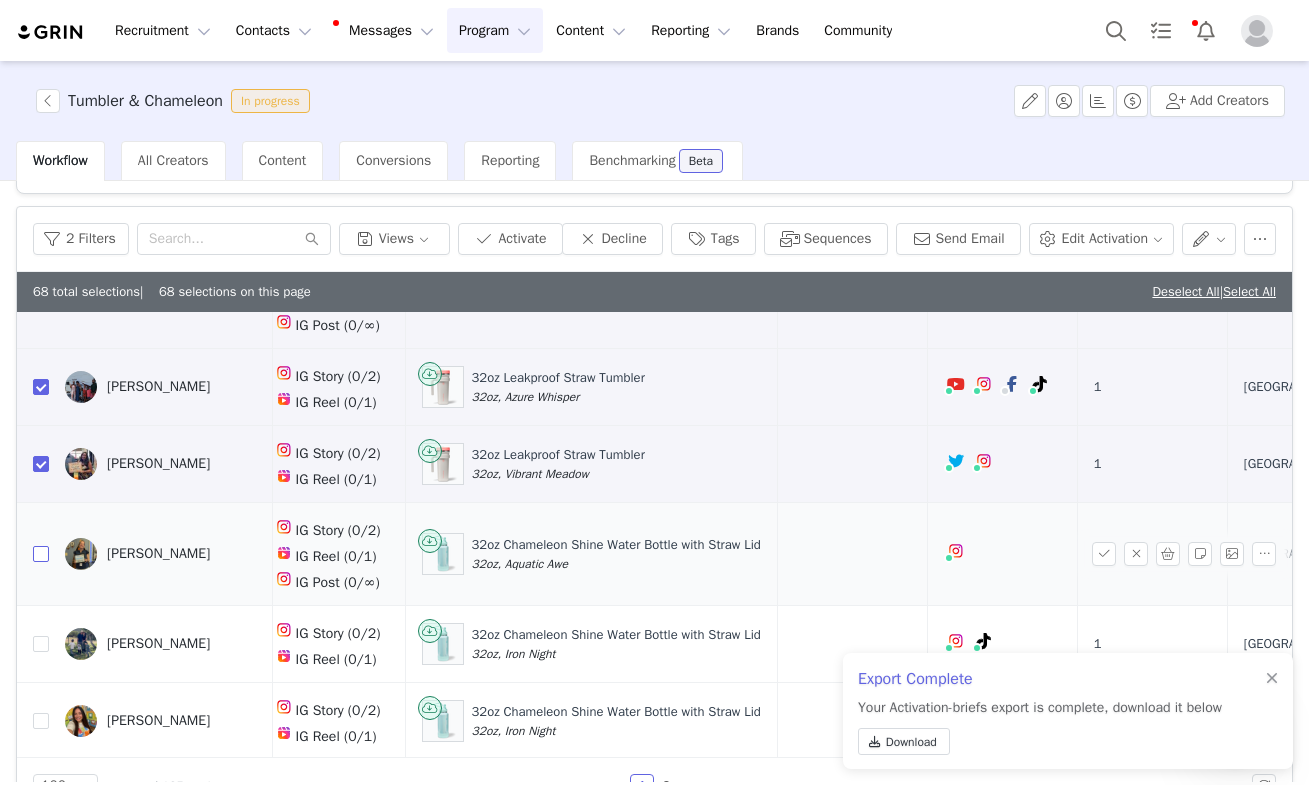 click at bounding box center (41, 554) 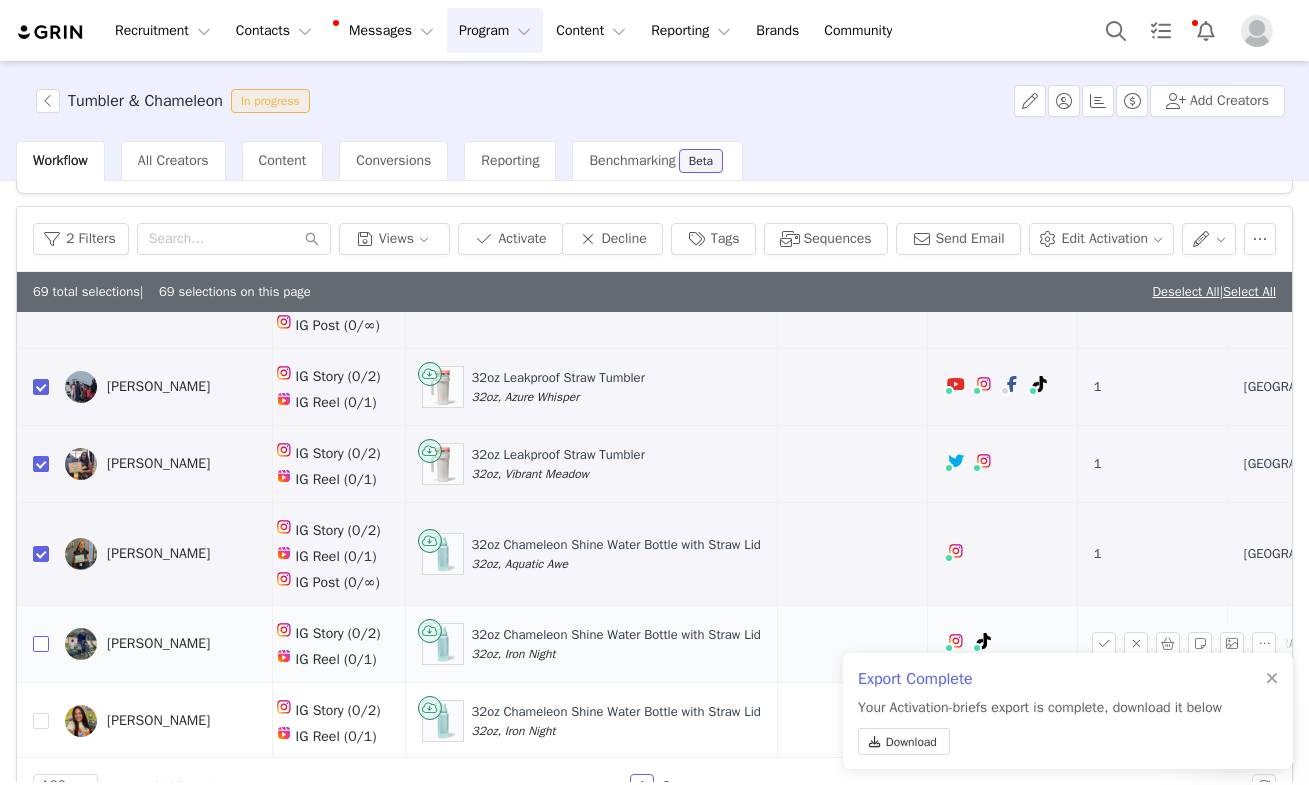 click at bounding box center [41, 644] 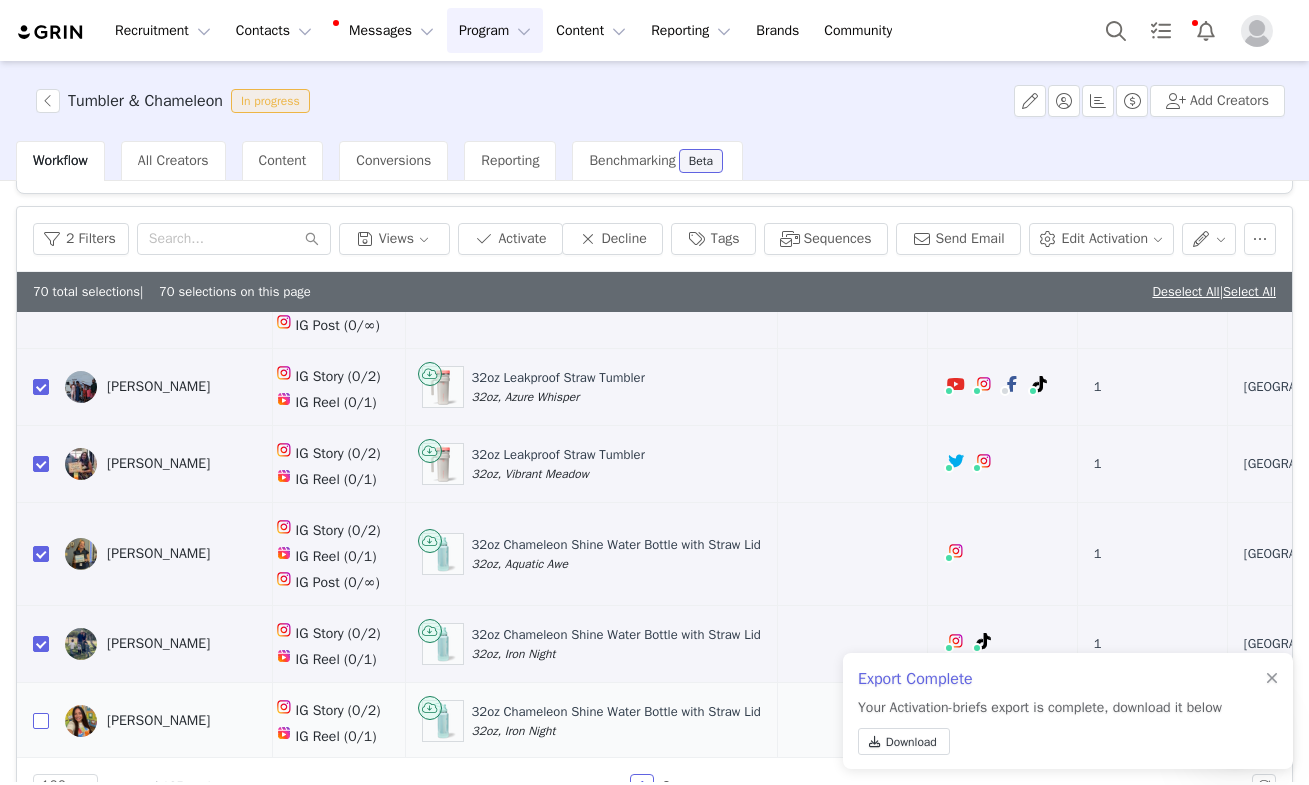 click at bounding box center [41, 721] 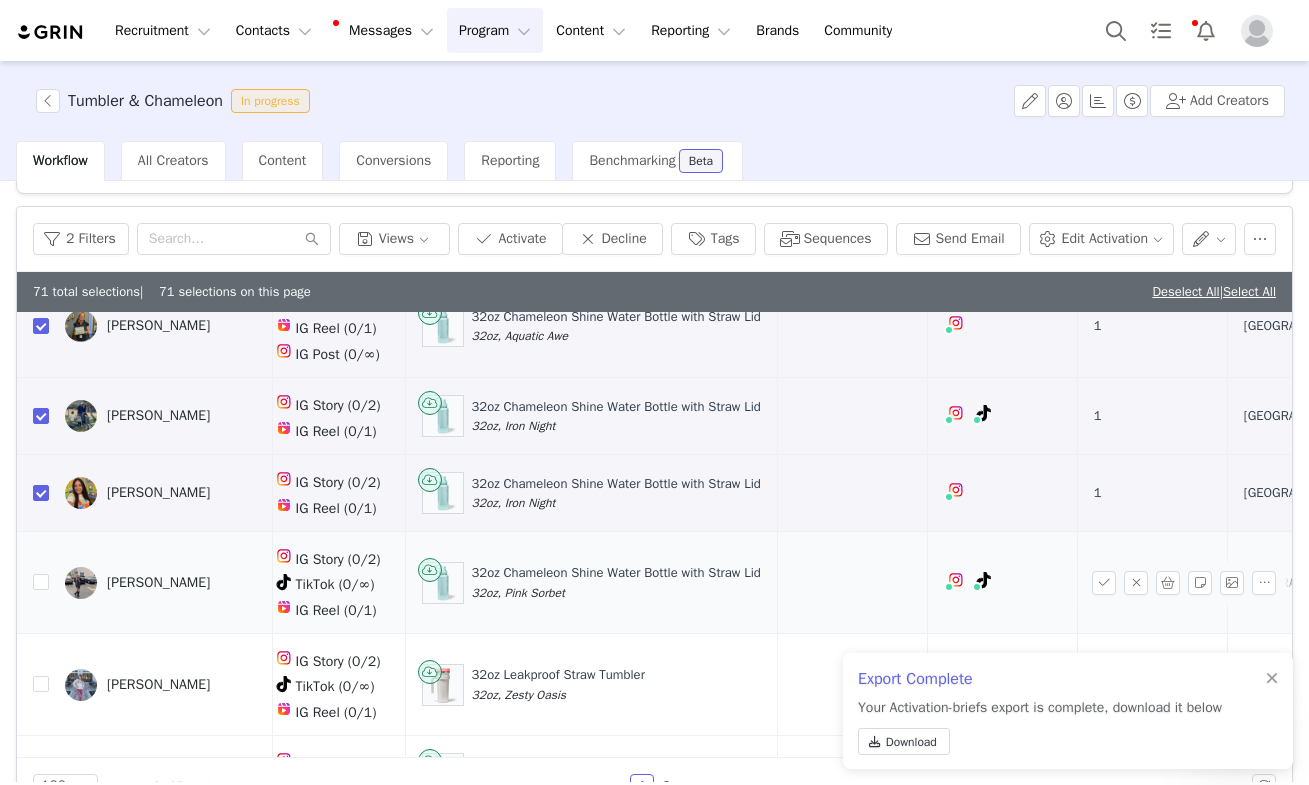 scroll, scrollTop: 7165, scrollLeft: 498, axis: both 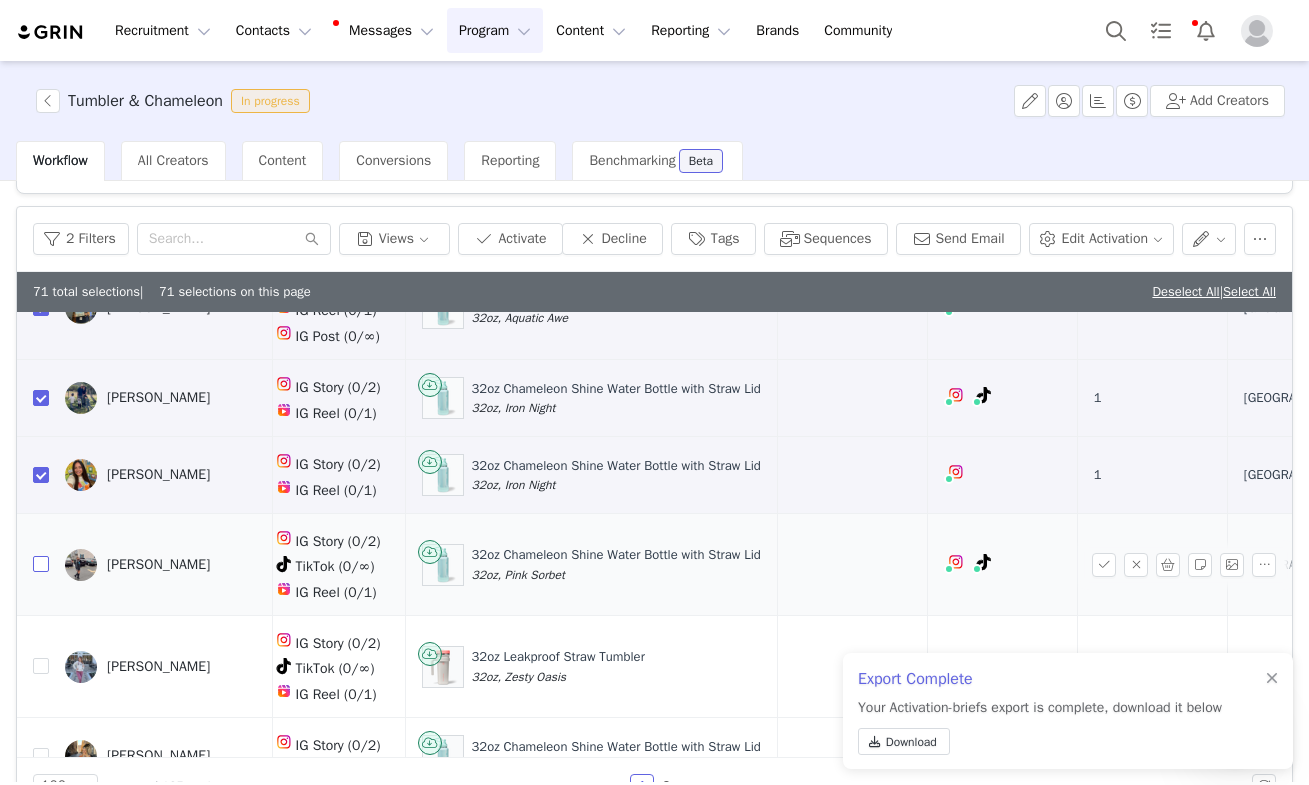 click at bounding box center [41, 564] 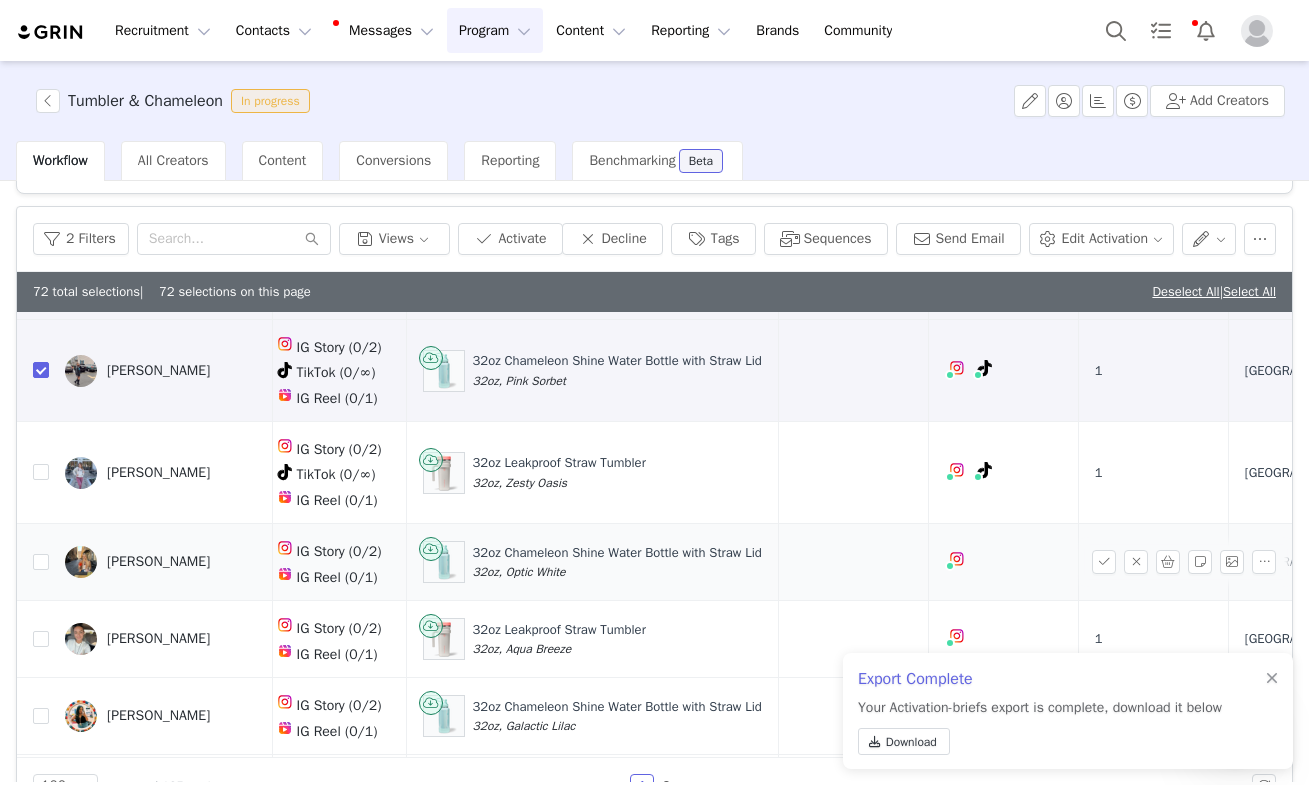 scroll, scrollTop: 7364, scrollLeft: 495, axis: both 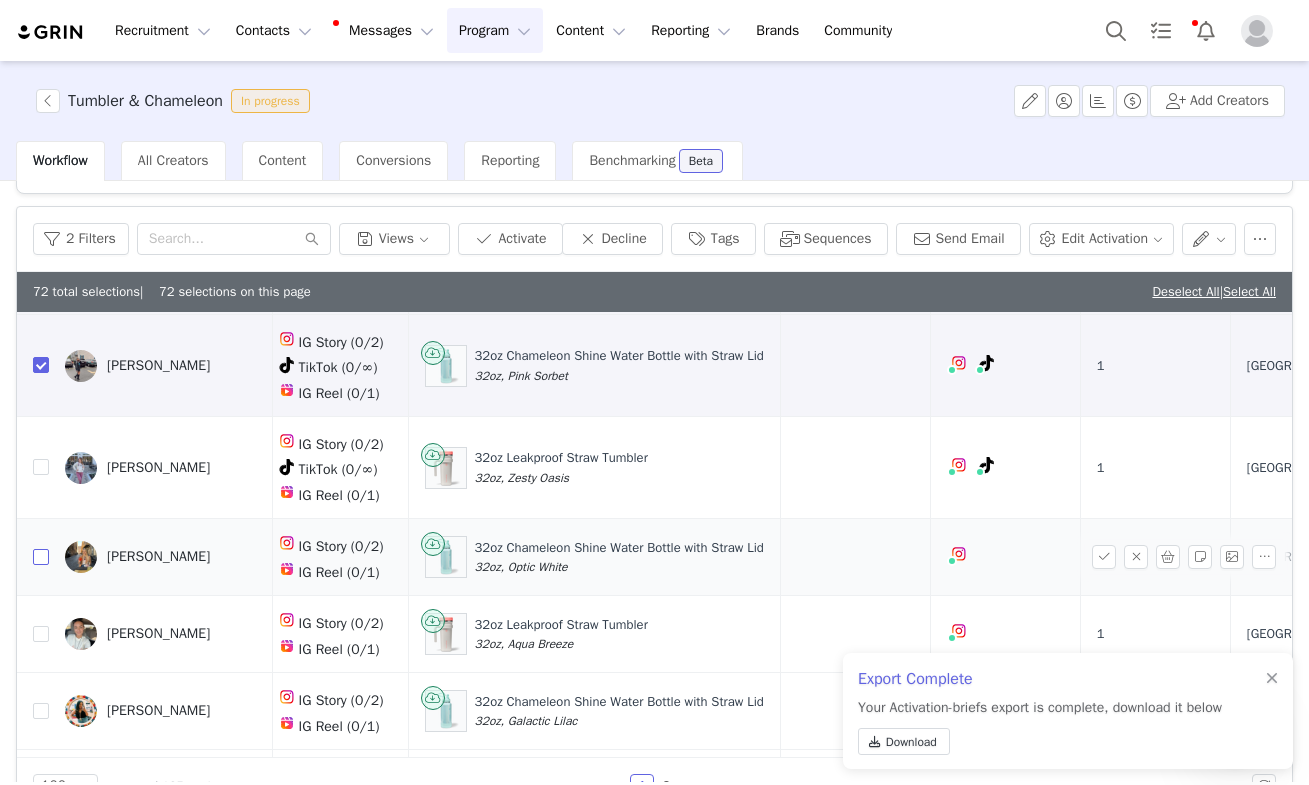 click at bounding box center (41, 557) 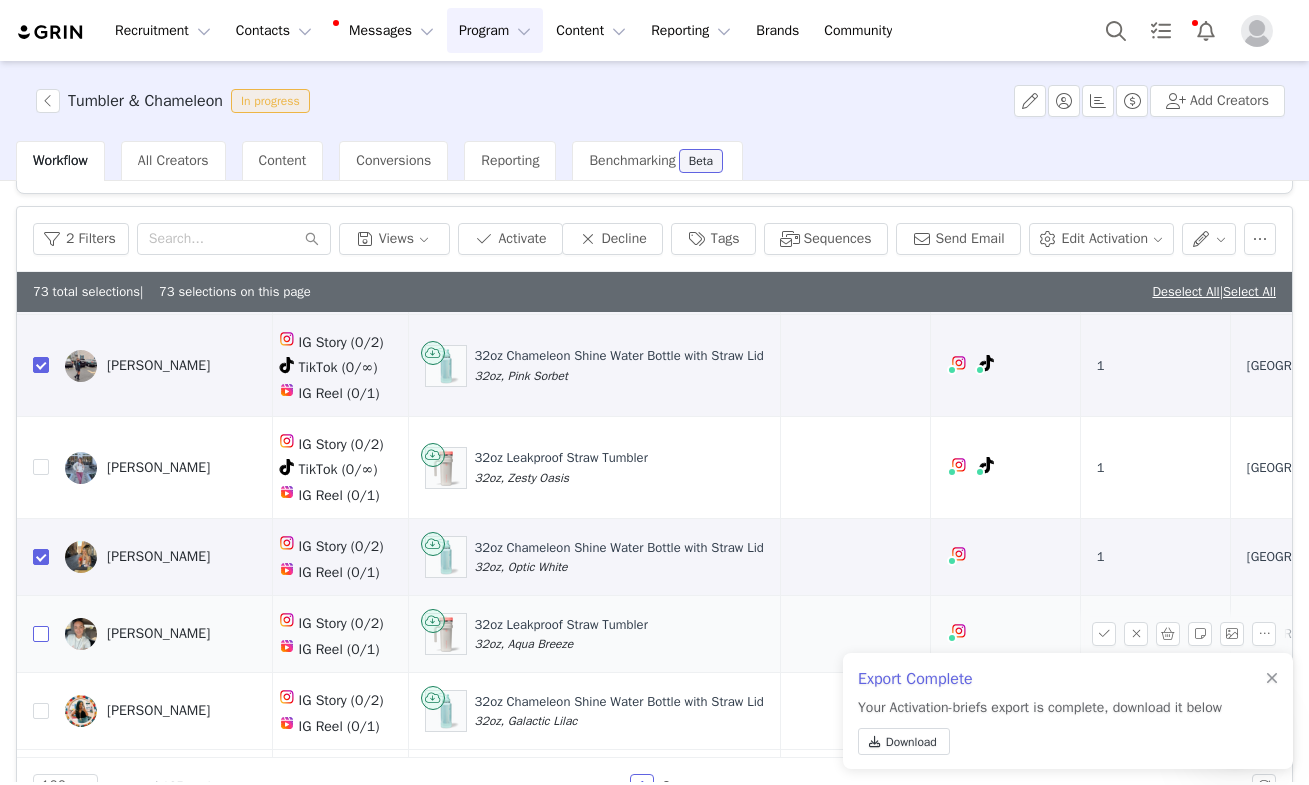 click at bounding box center [41, 634] 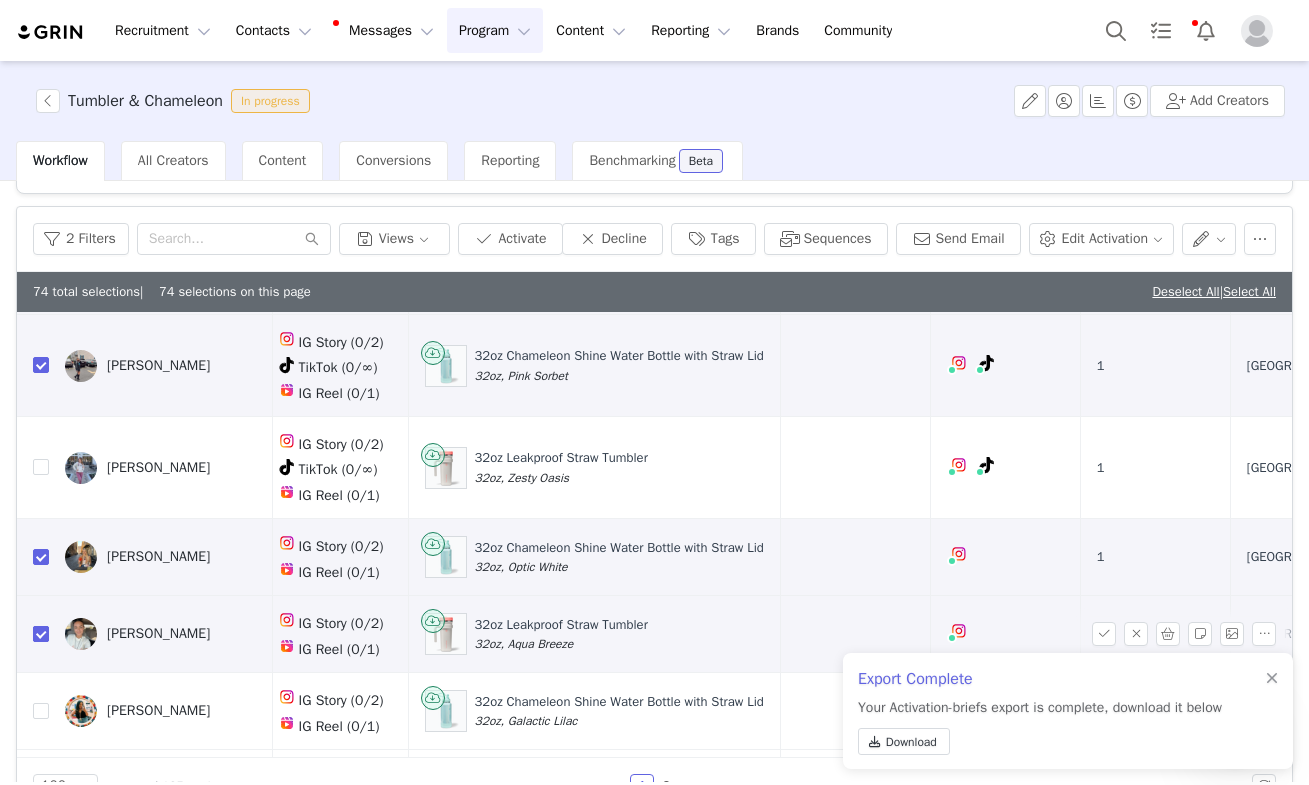 checkbox on "true" 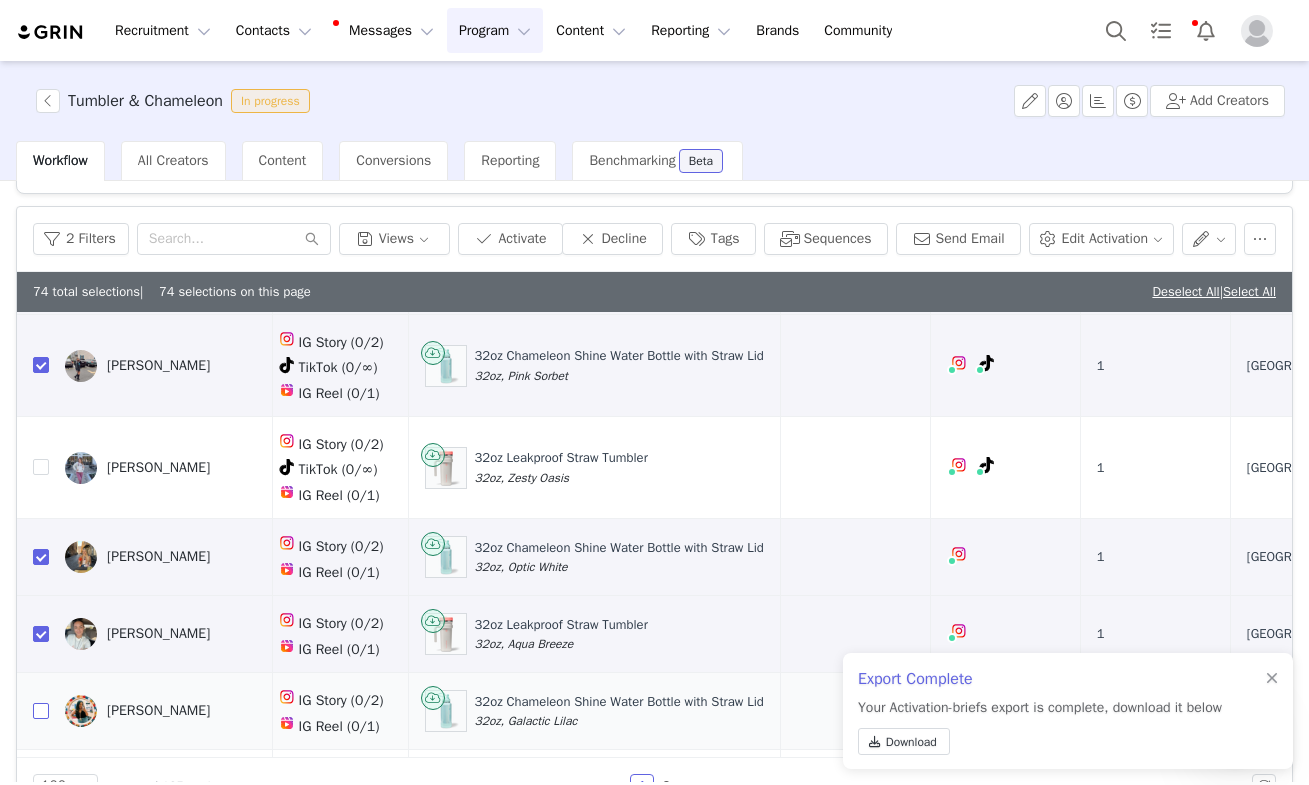 click at bounding box center [41, 711] 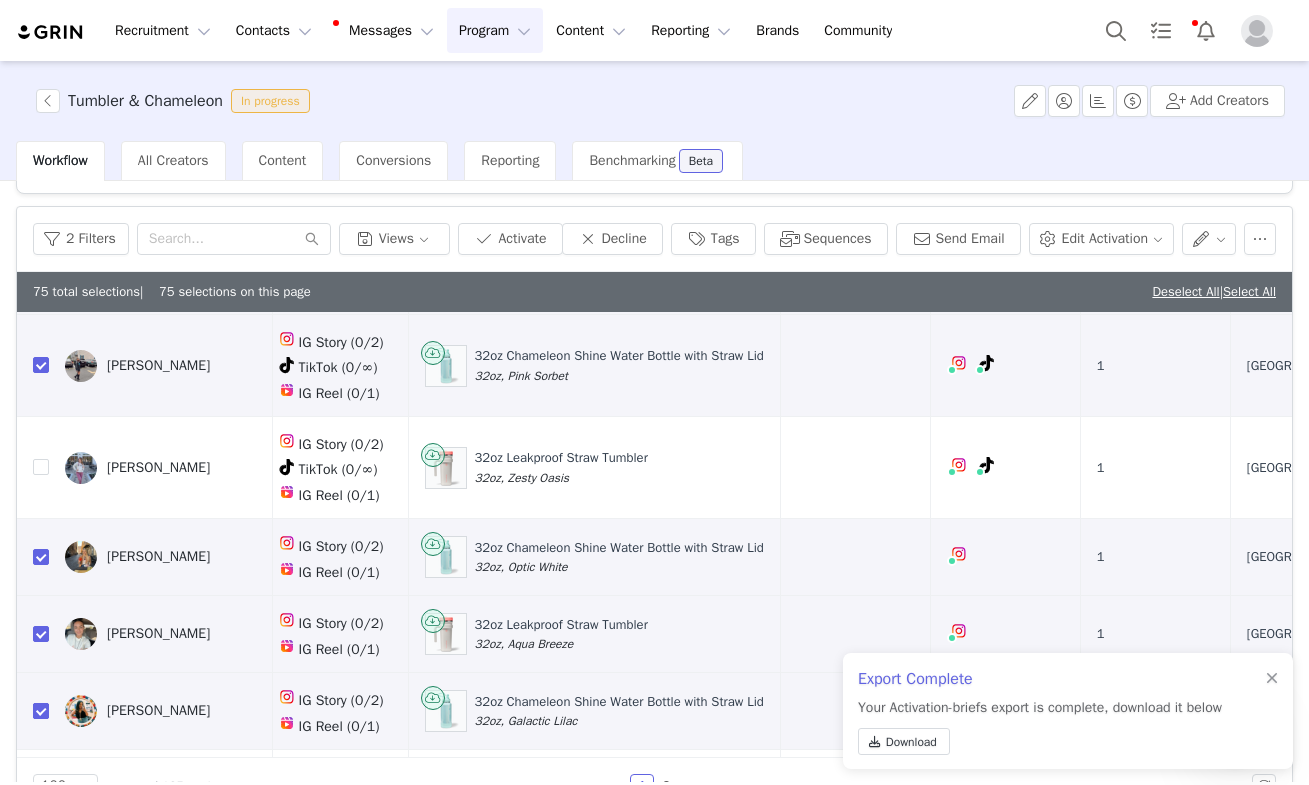 checkbox on "true" 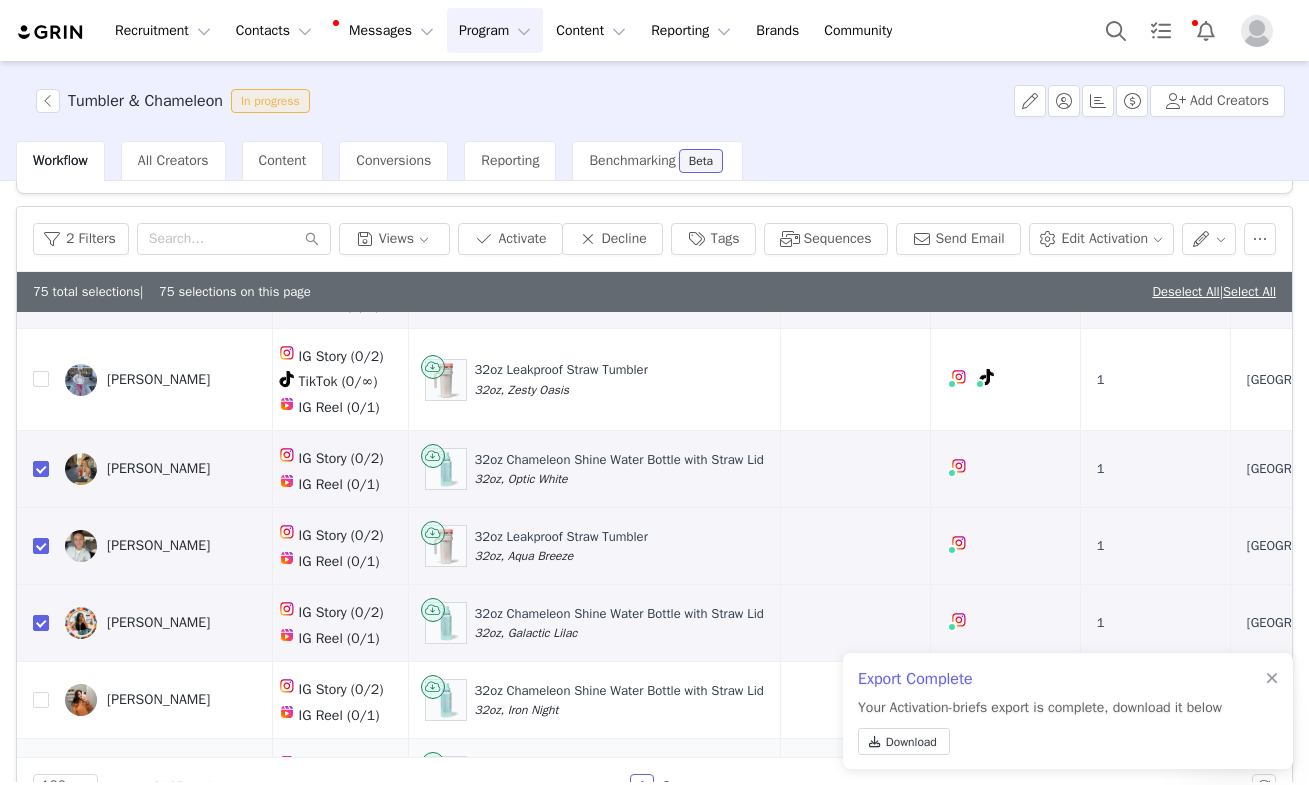 scroll, scrollTop: 7451, scrollLeft: 495, axis: both 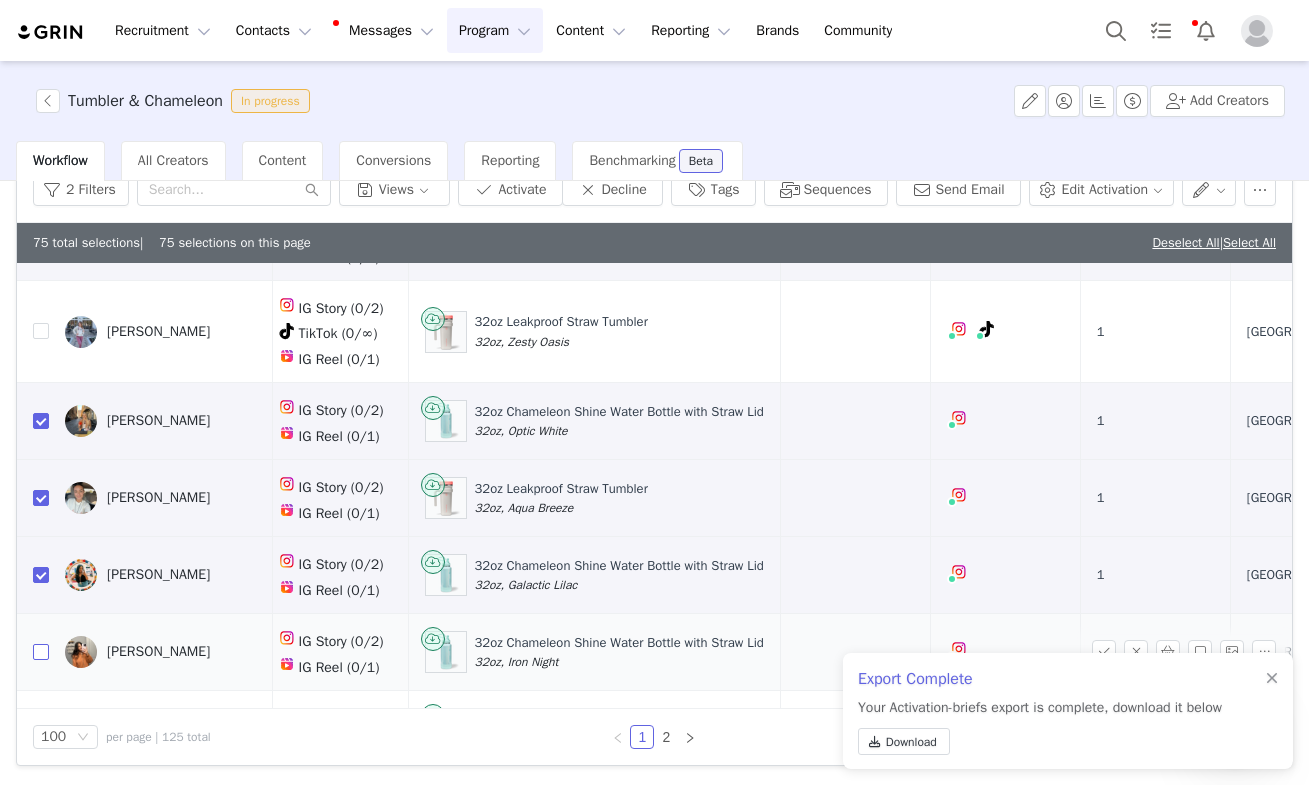 click at bounding box center (41, 652) 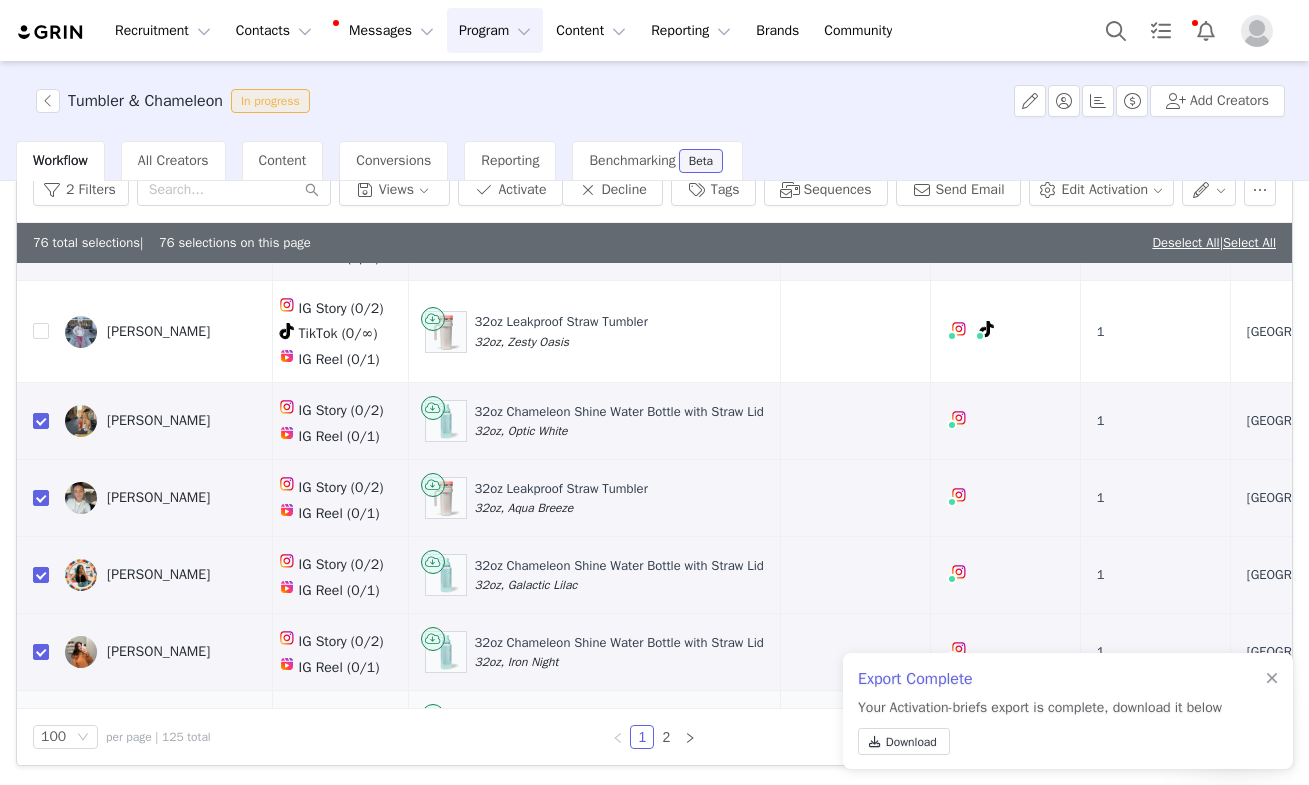 click at bounding box center [41, 729] 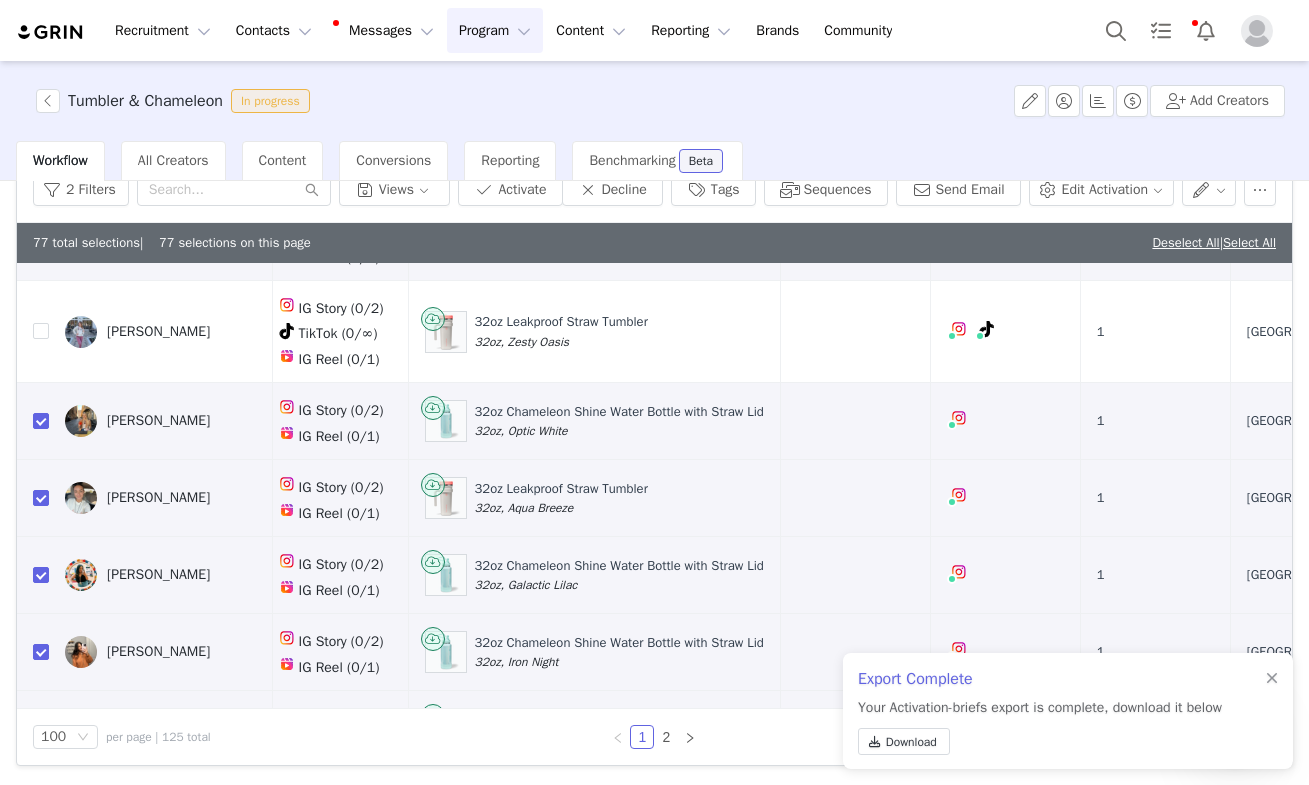 scroll, scrollTop: 7451, scrollLeft: 498, axis: both 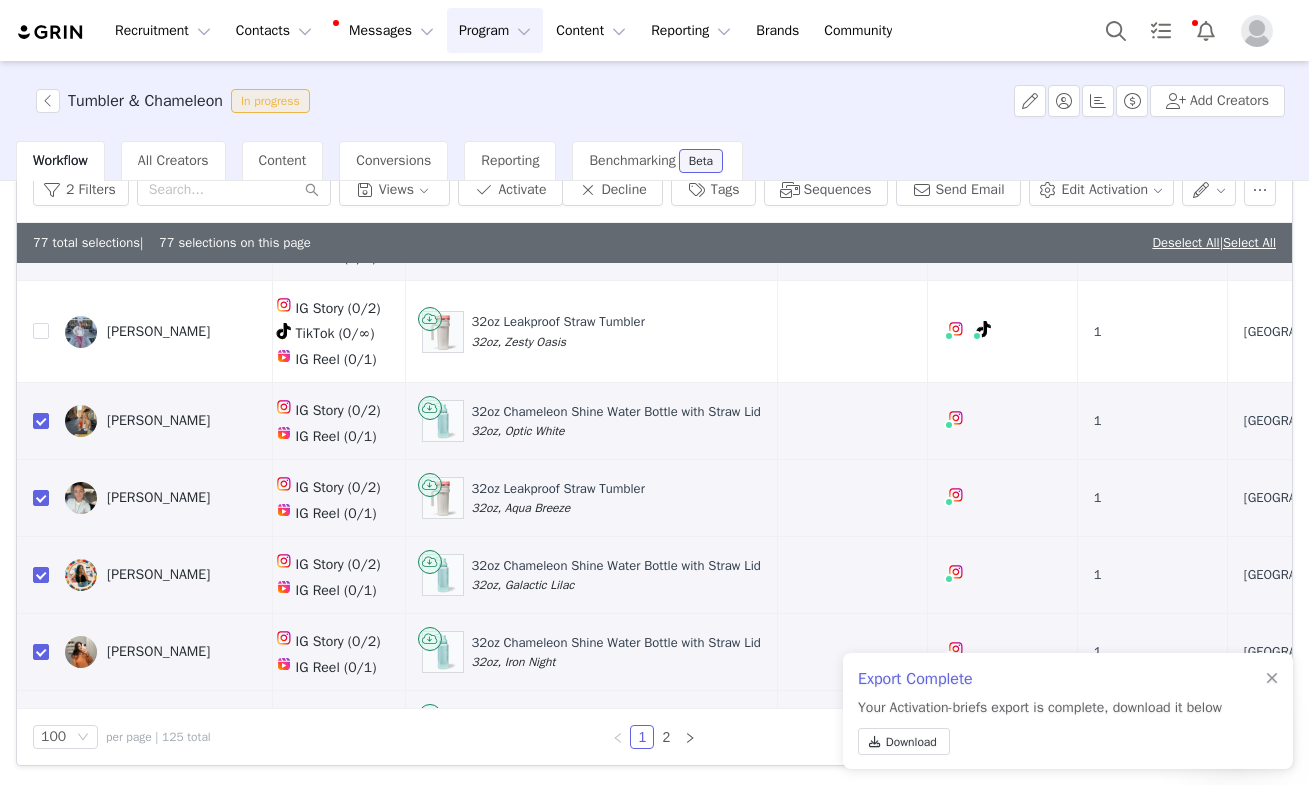 click at bounding box center (41, 883) 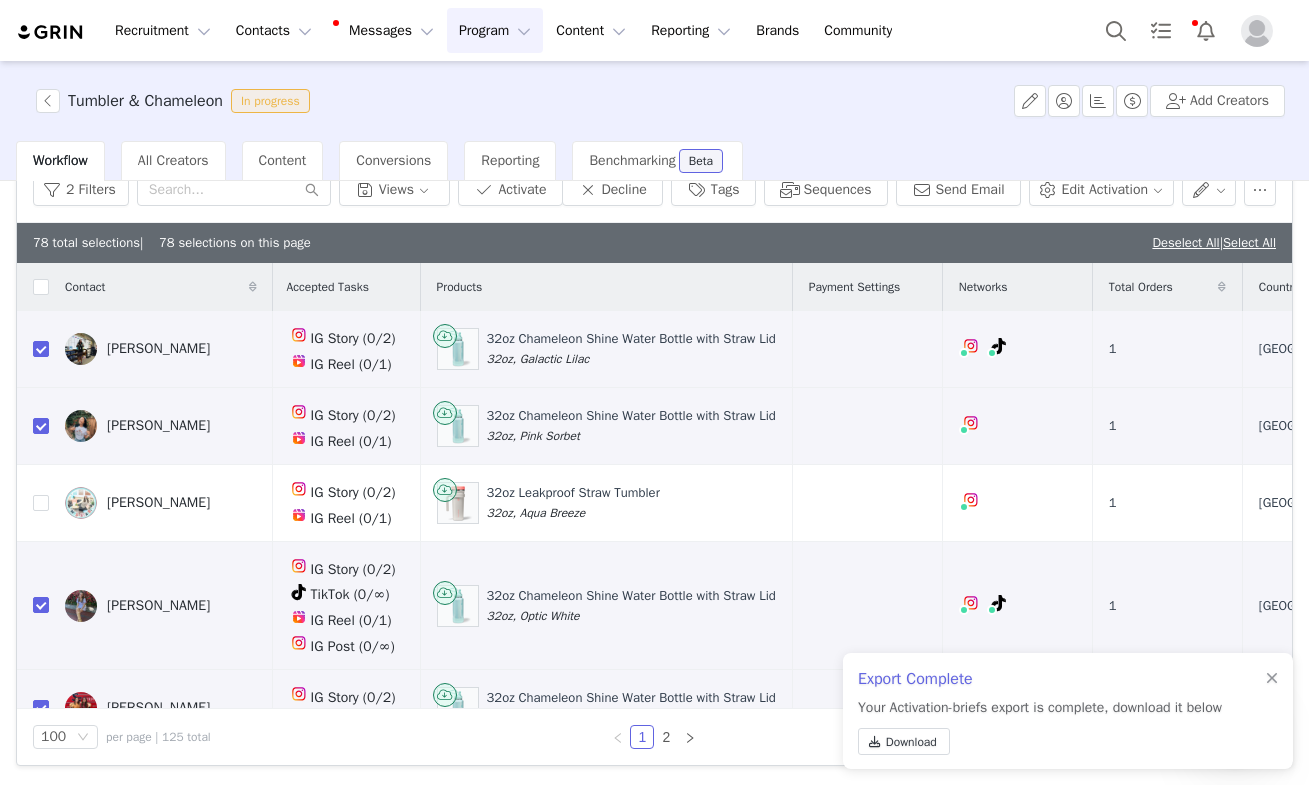 scroll, scrollTop: 0, scrollLeft: 483, axis: horizontal 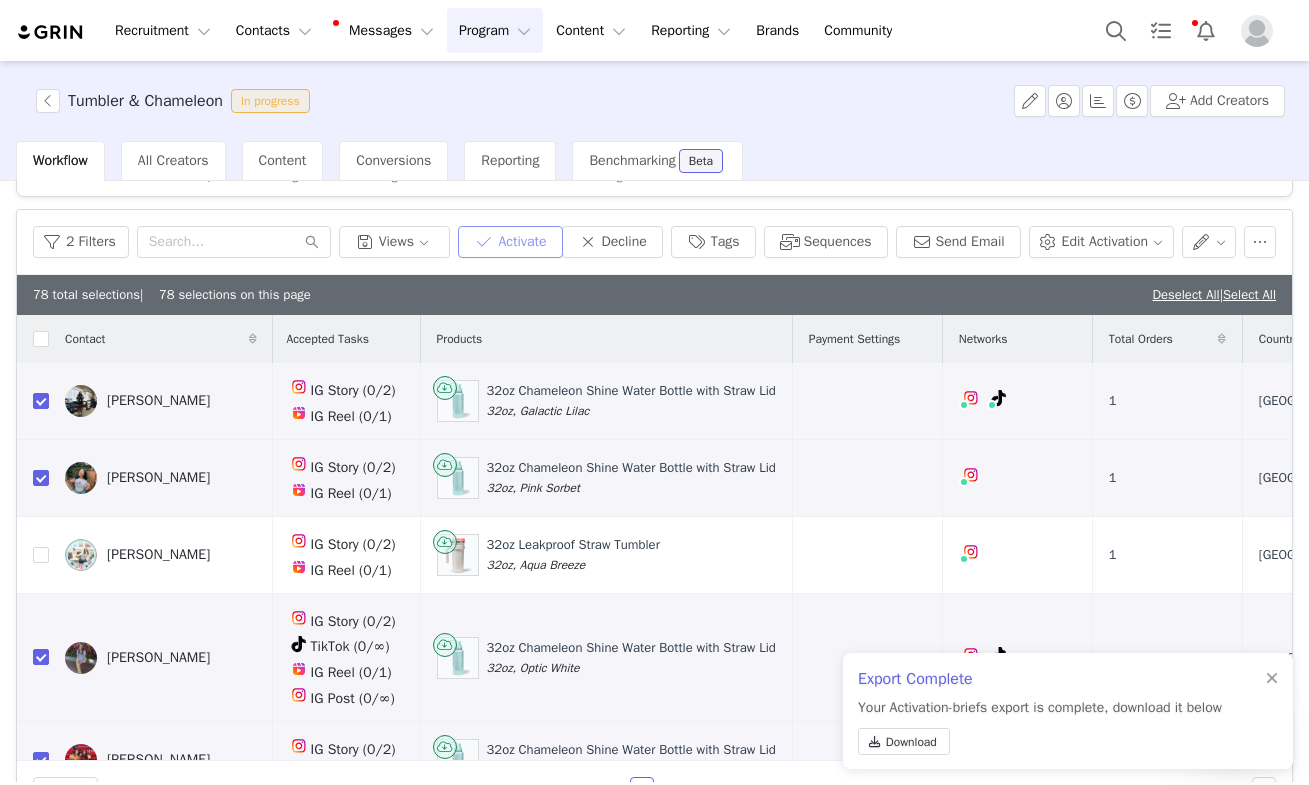 click on "Activate" at bounding box center [510, 242] 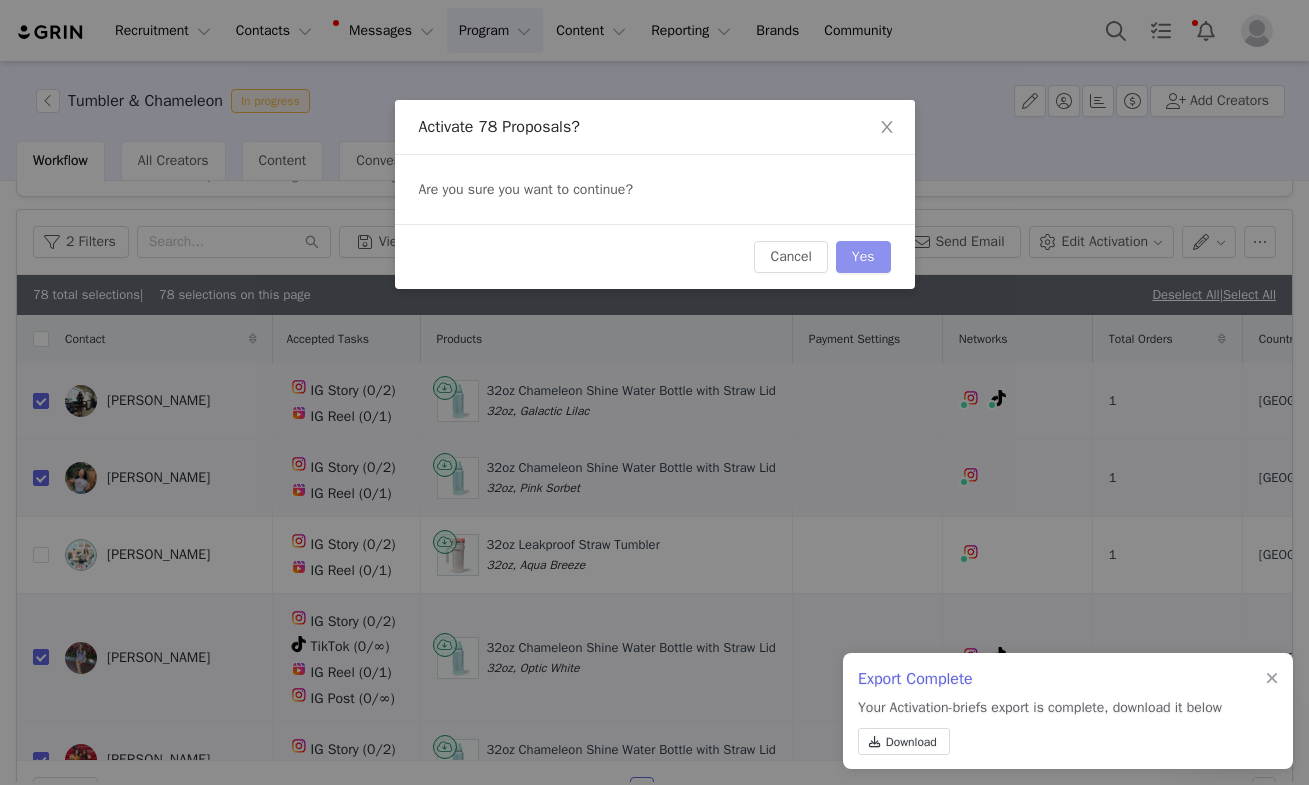 click on "Yes" at bounding box center [863, 257] 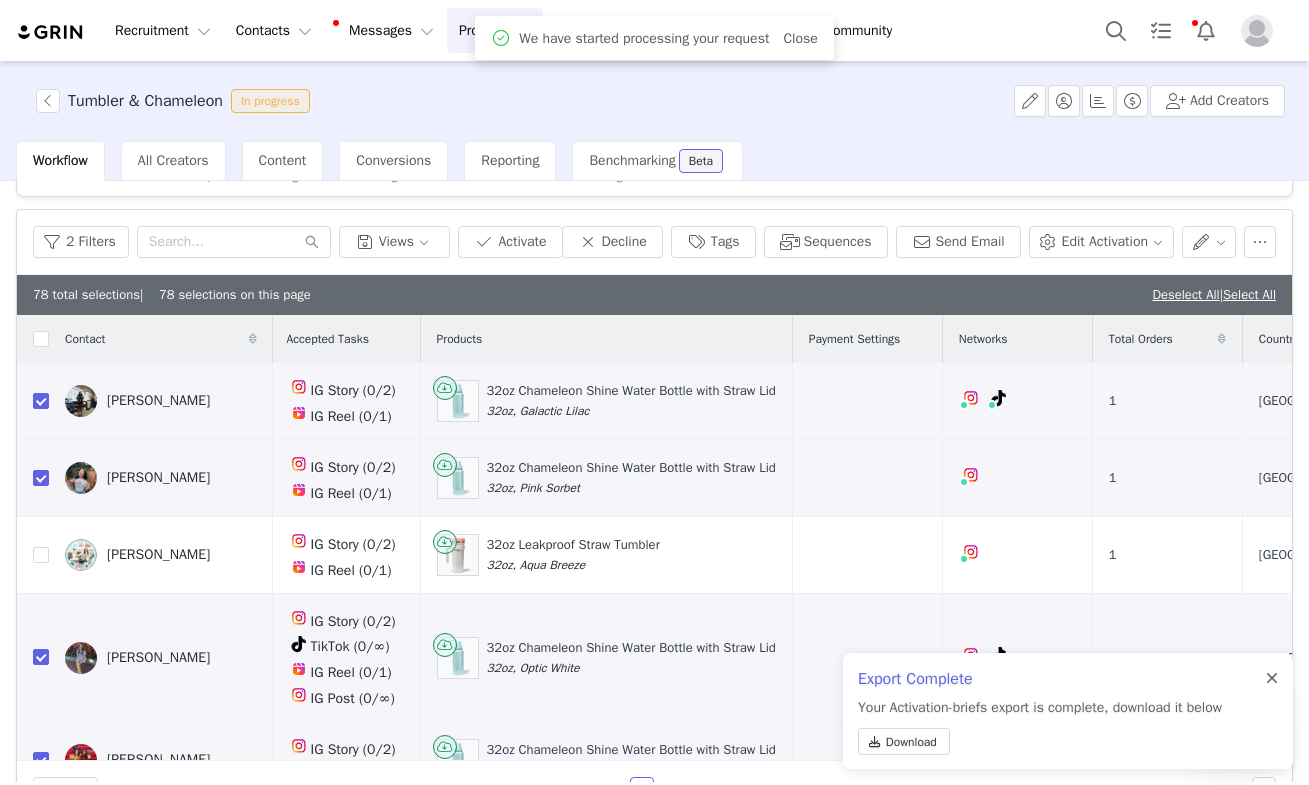 click at bounding box center [1272, 679] 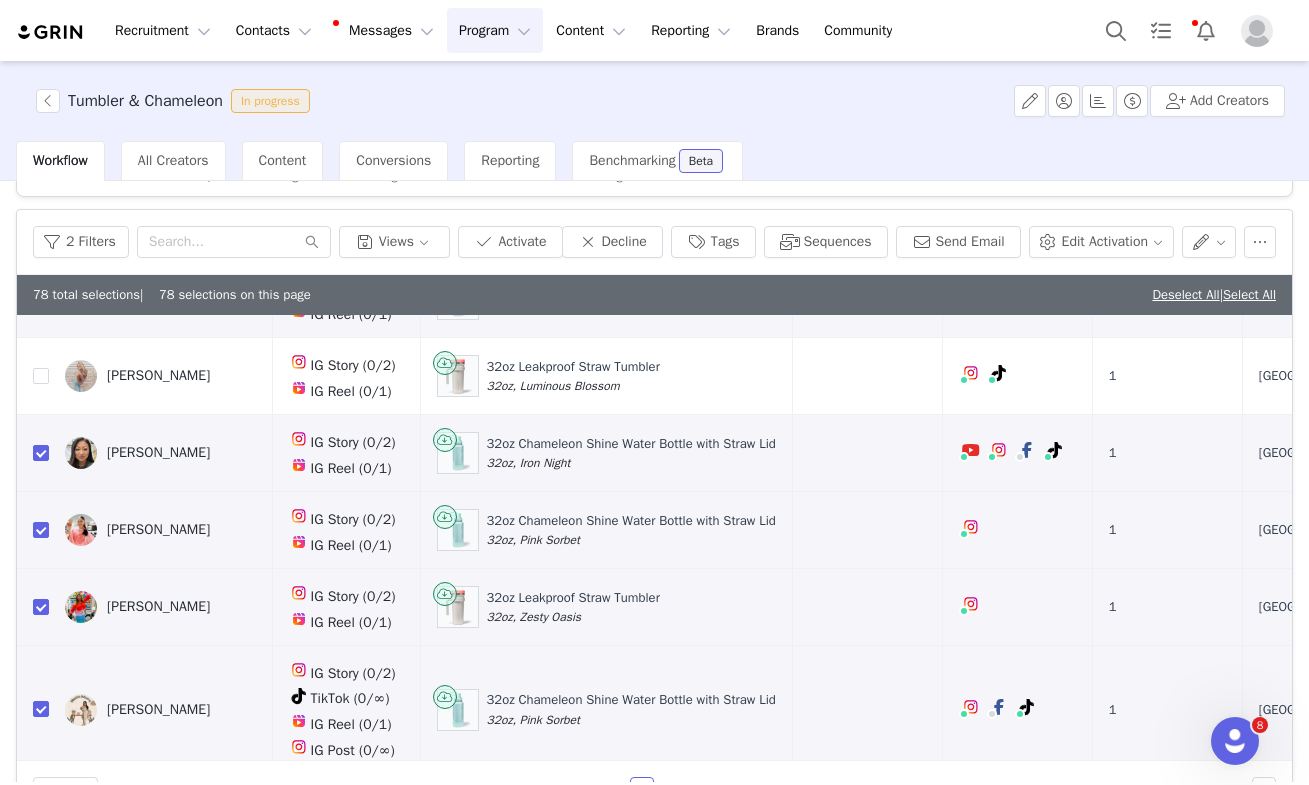 scroll, scrollTop: 7451, scrollLeft: 483, axis: both 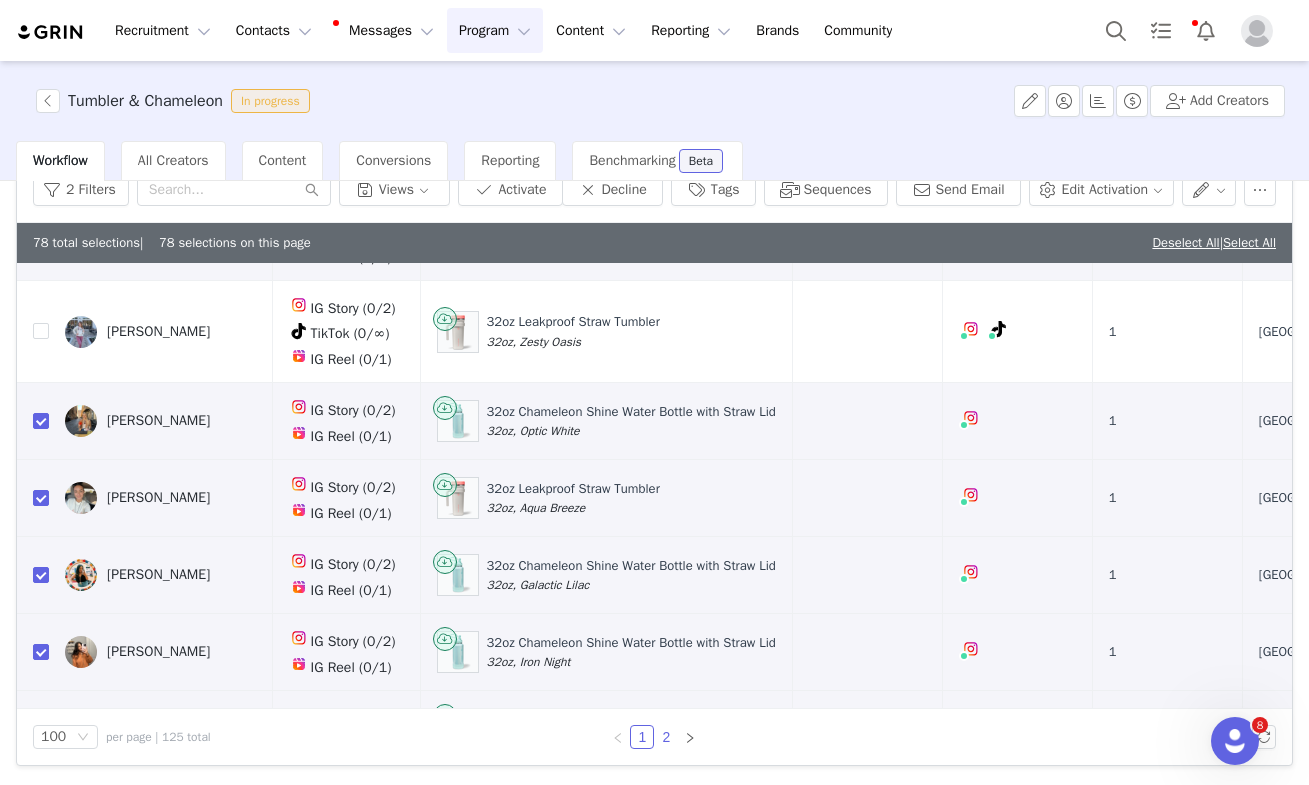 click on "2" at bounding box center [666, 737] 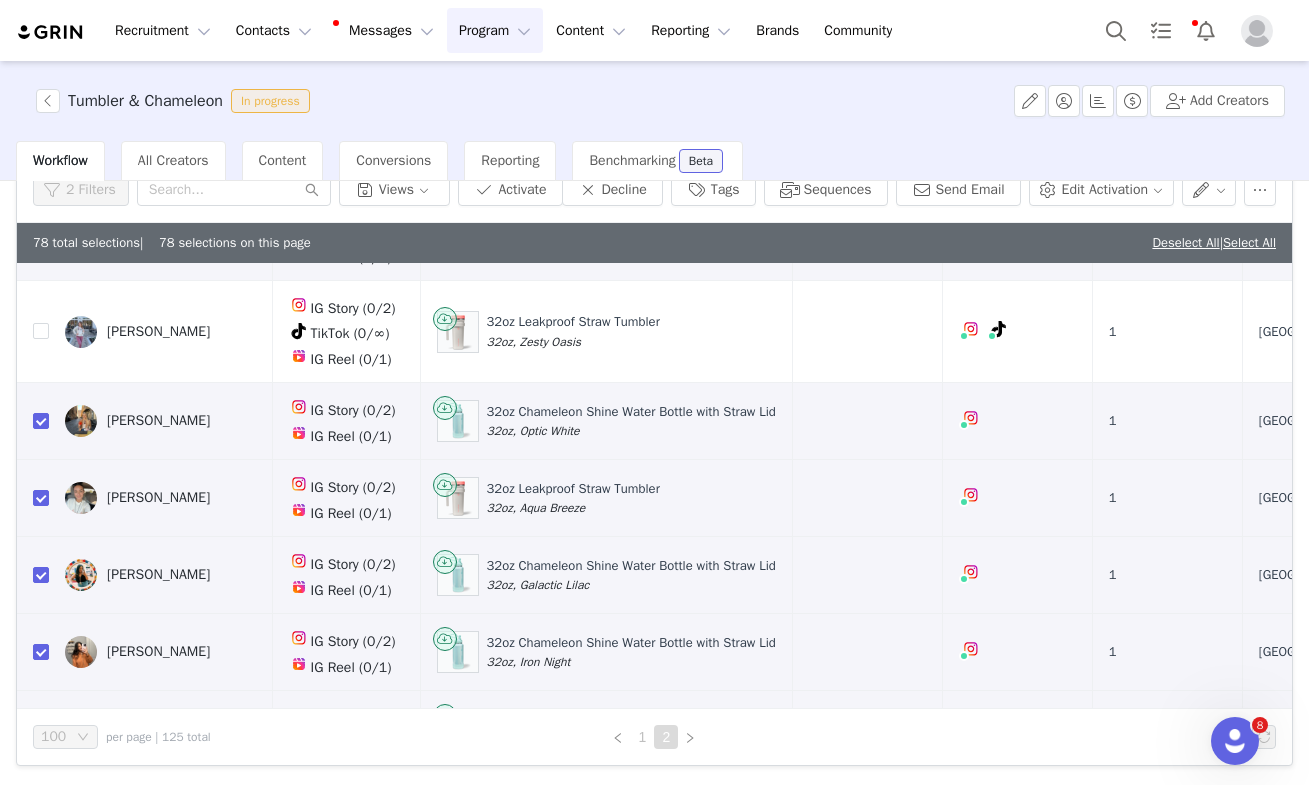 scroll, scrollTop: 0, scrollLeft: 0, axis: both 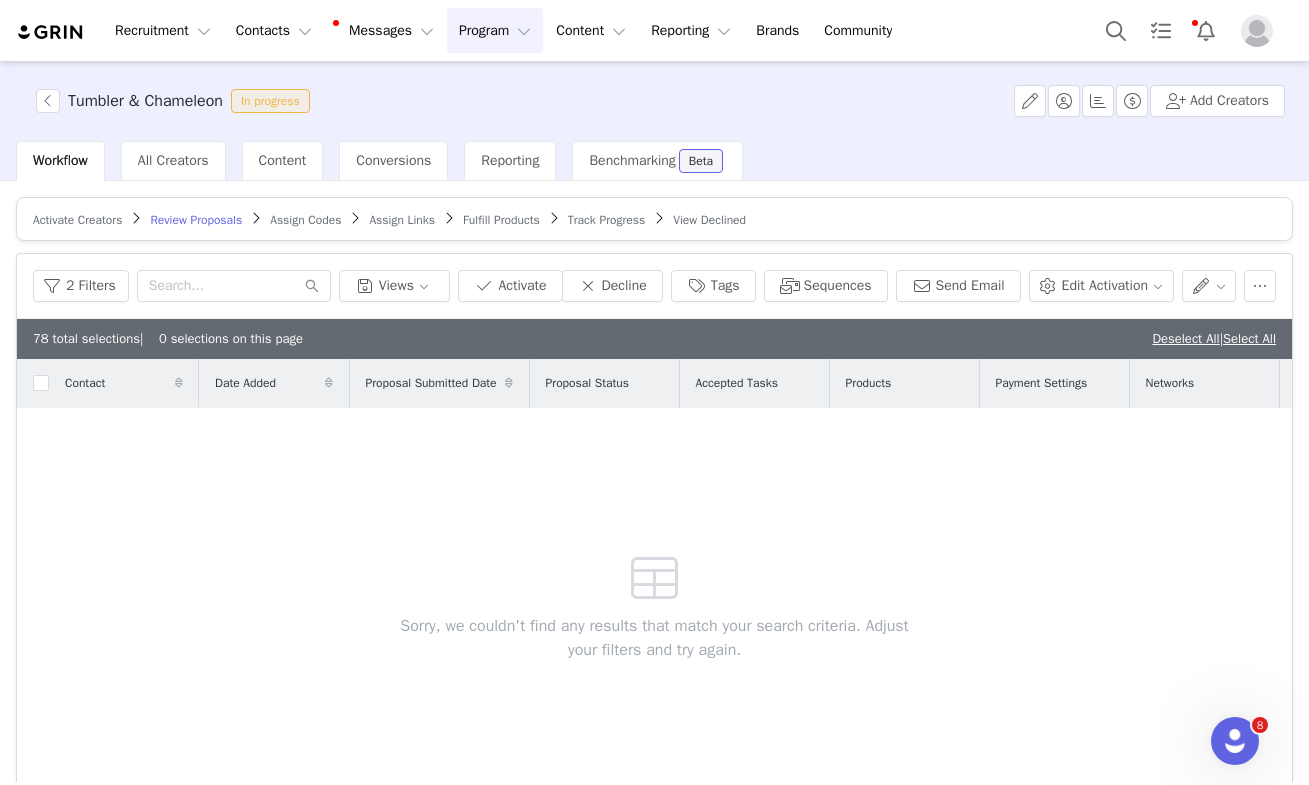 click on "Review Proposals" at bounding box center (196, 220) 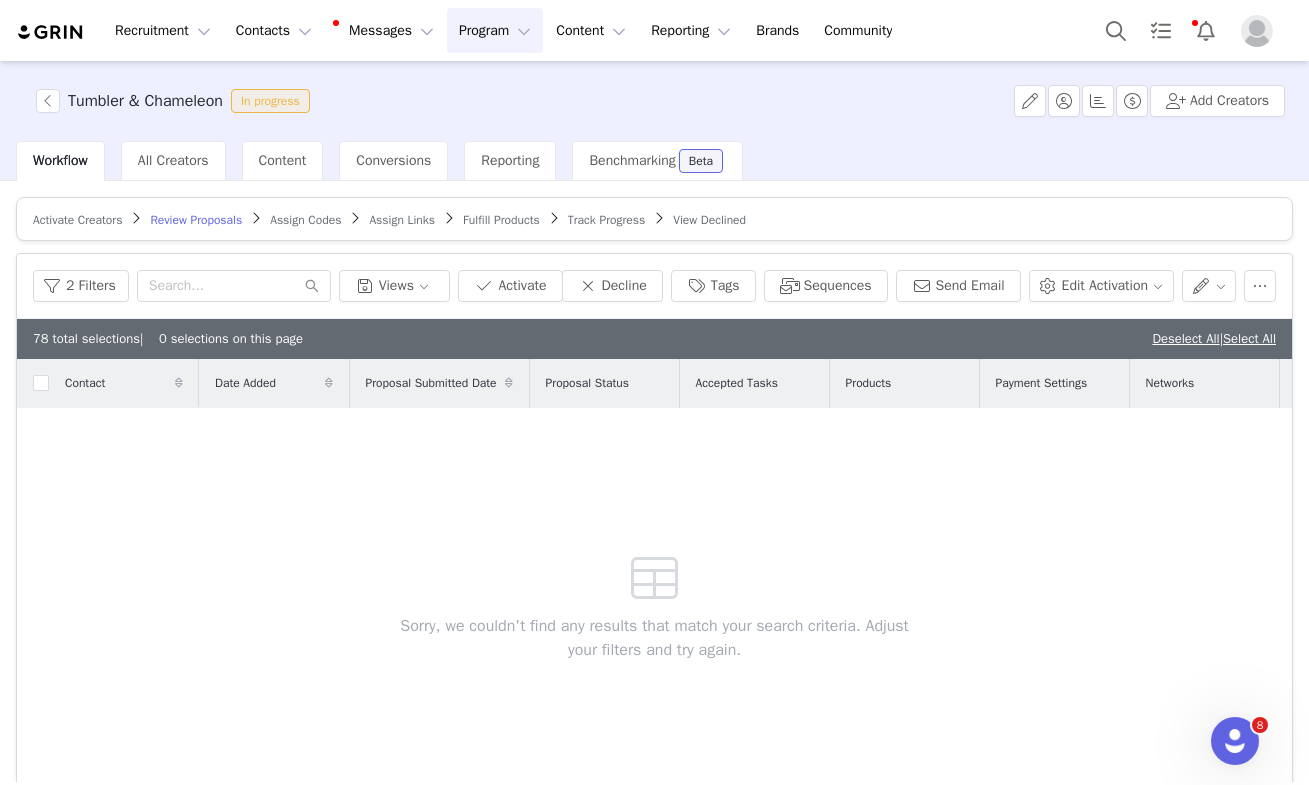 click on "Activate Creators" at bounding box center [77, 220] 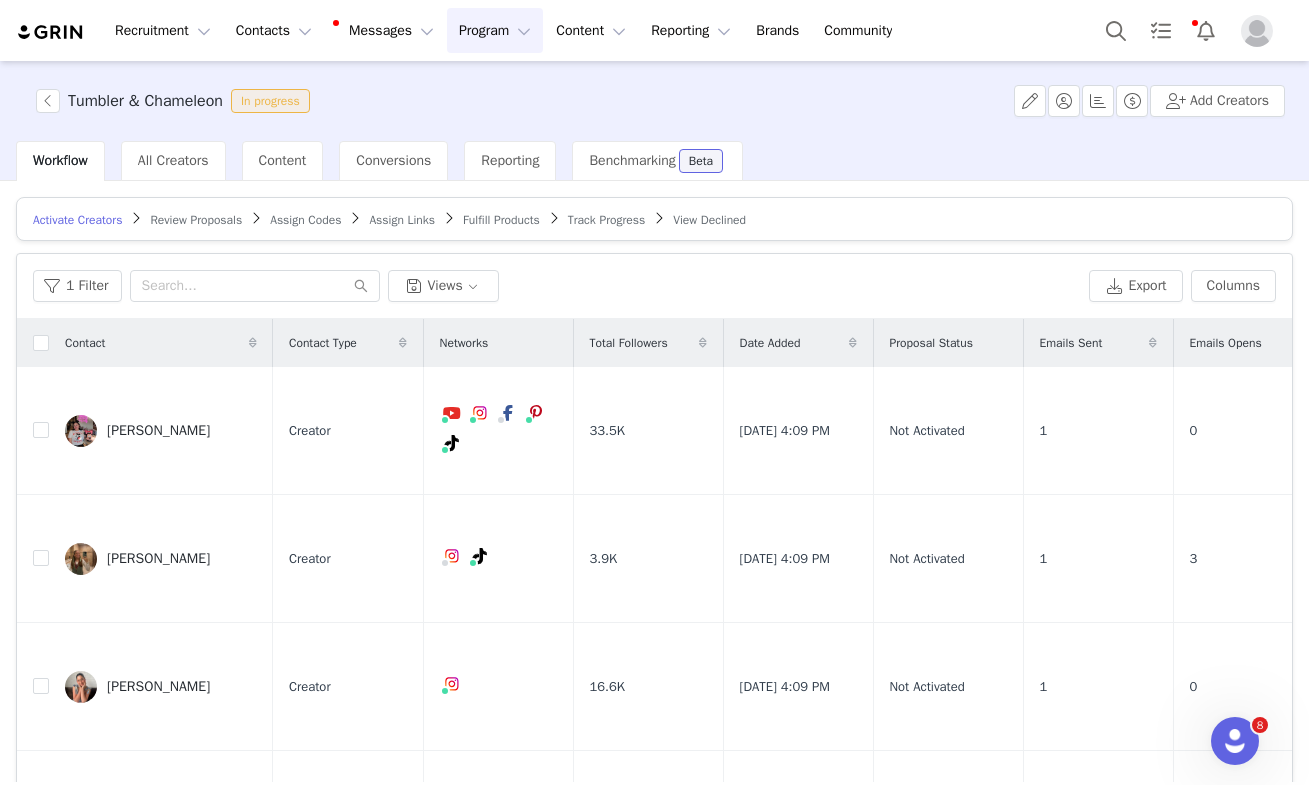 click on "Review Proposals" at bounding box center (196, 220) 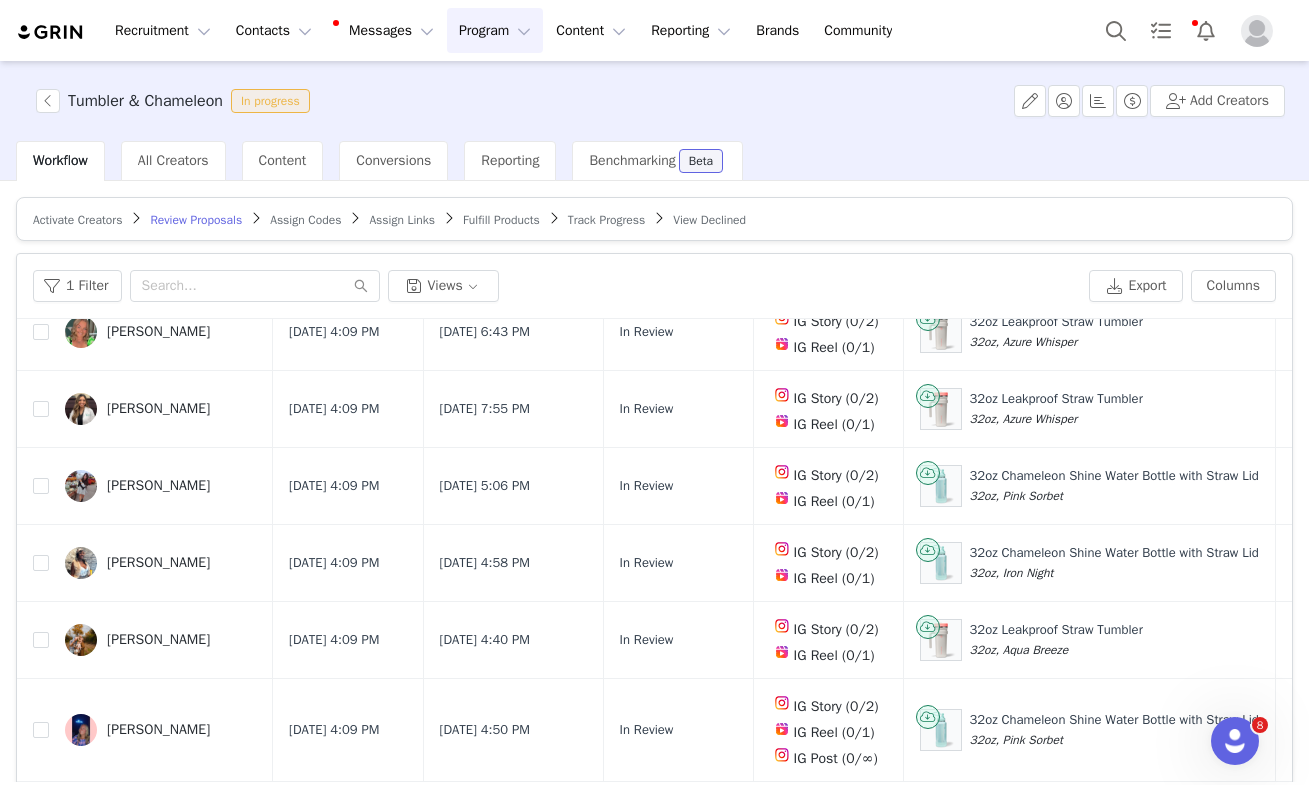 scroll, scrollTop: 1559, scrollLeft: 0, axis: vertical 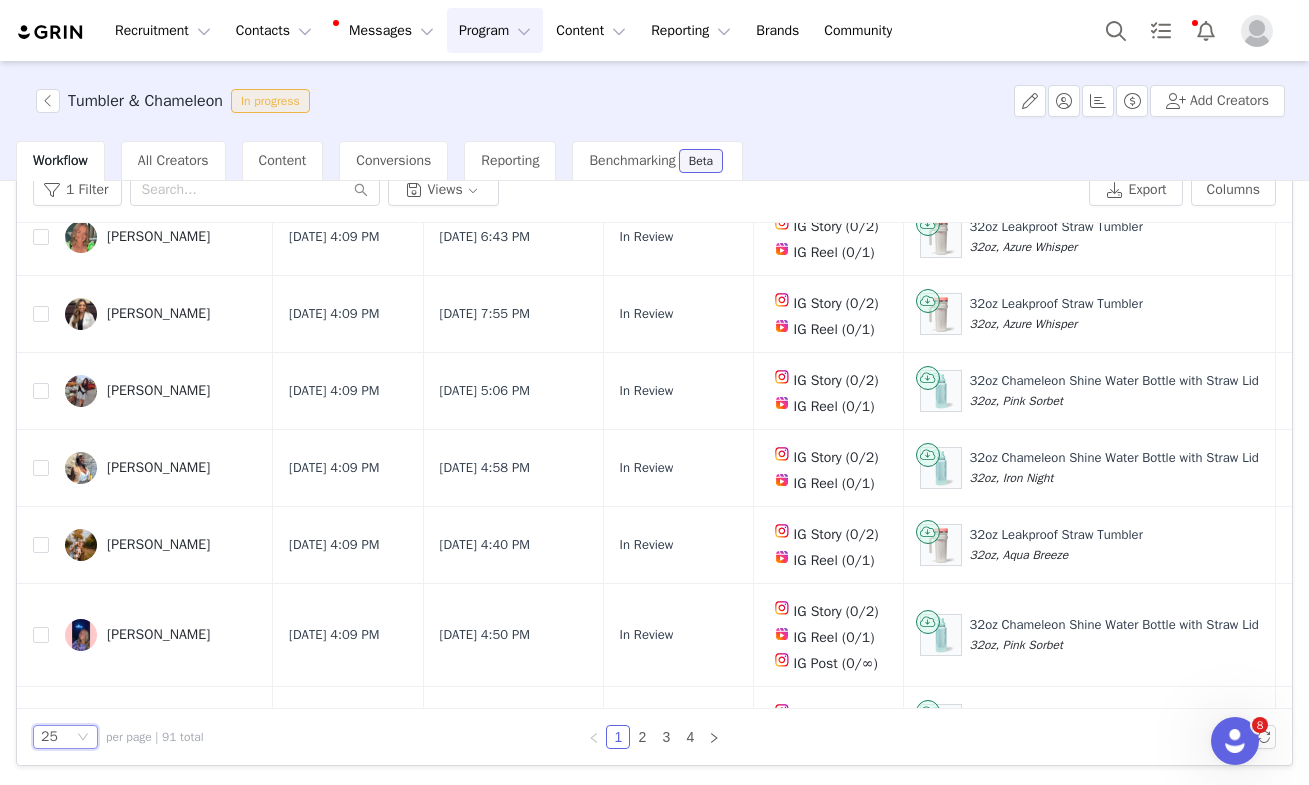 click 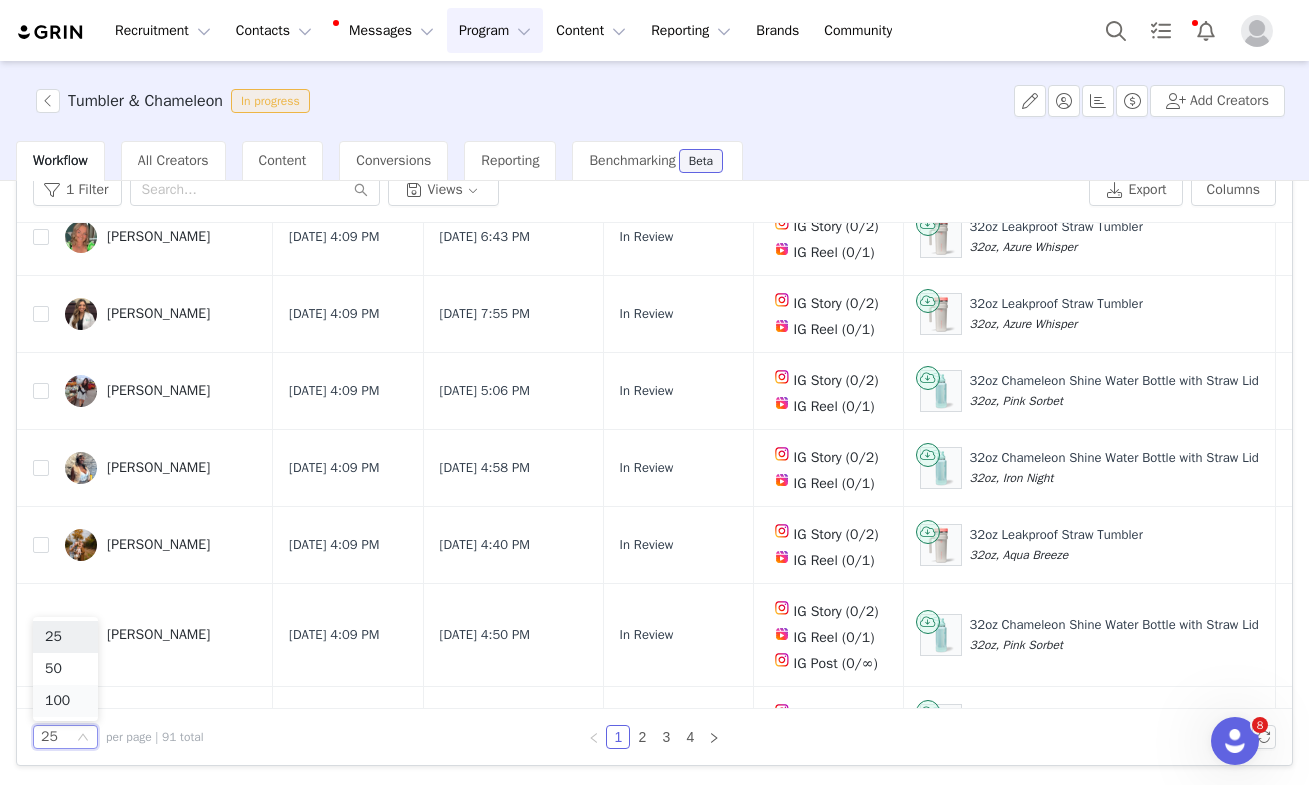 click on "100" at bounding box center [65, 701] 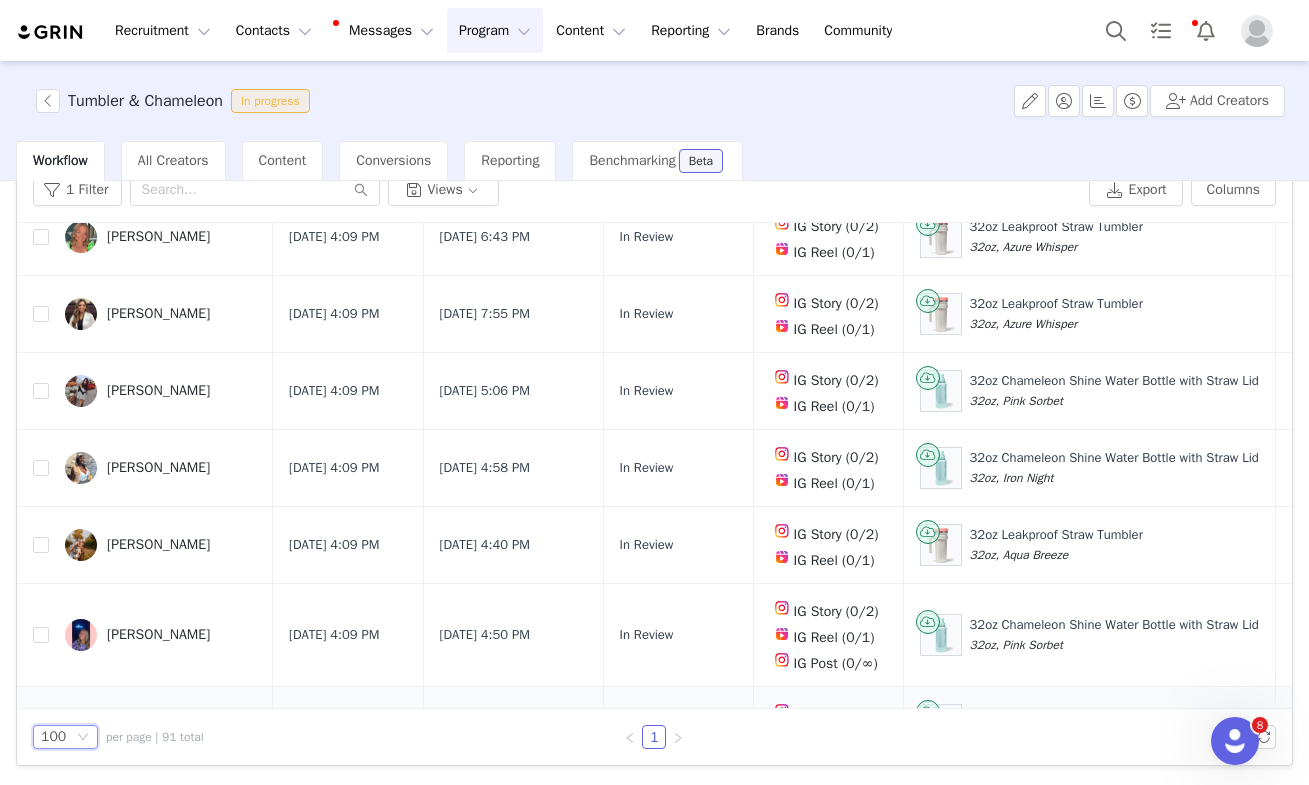 scroll, scrollTop: 0, scrollLeft: 0, axis: both 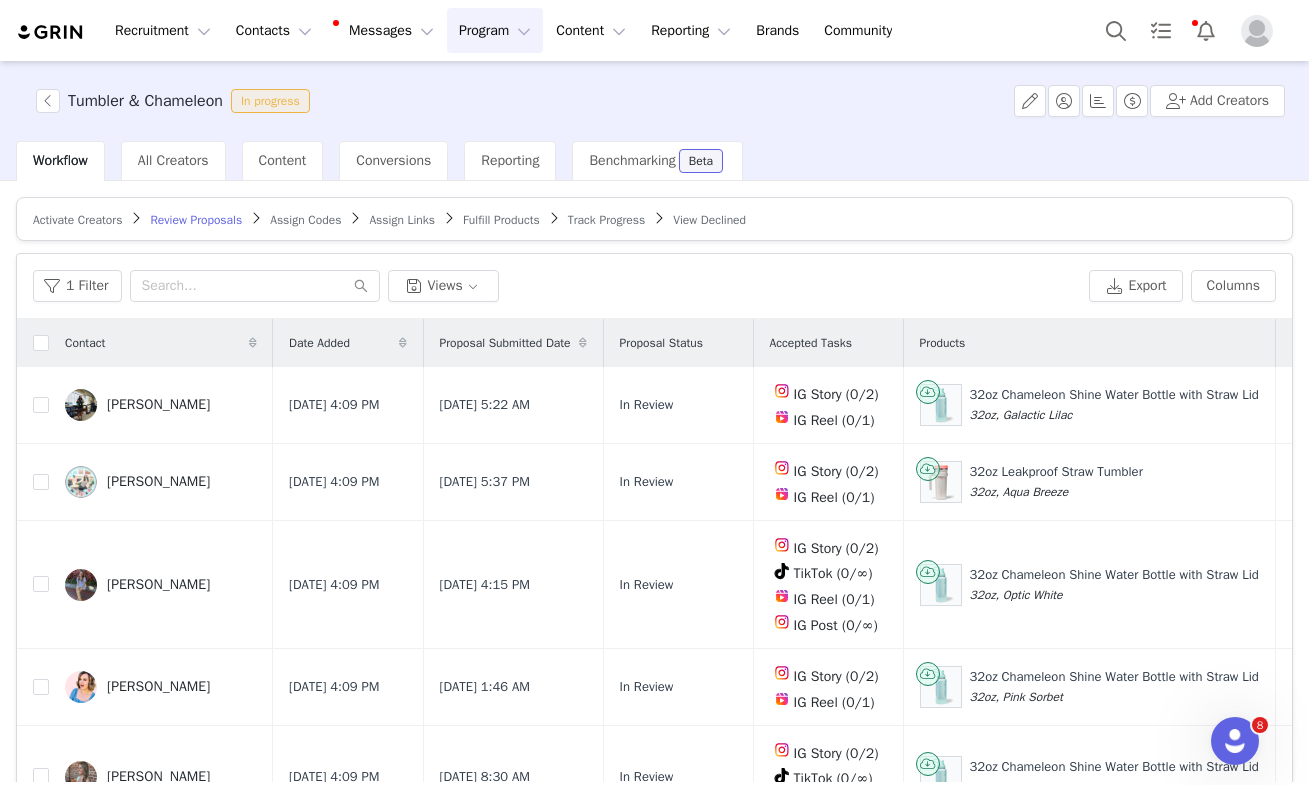 click on "Fulfill Products" at bounding box center (501, 220) 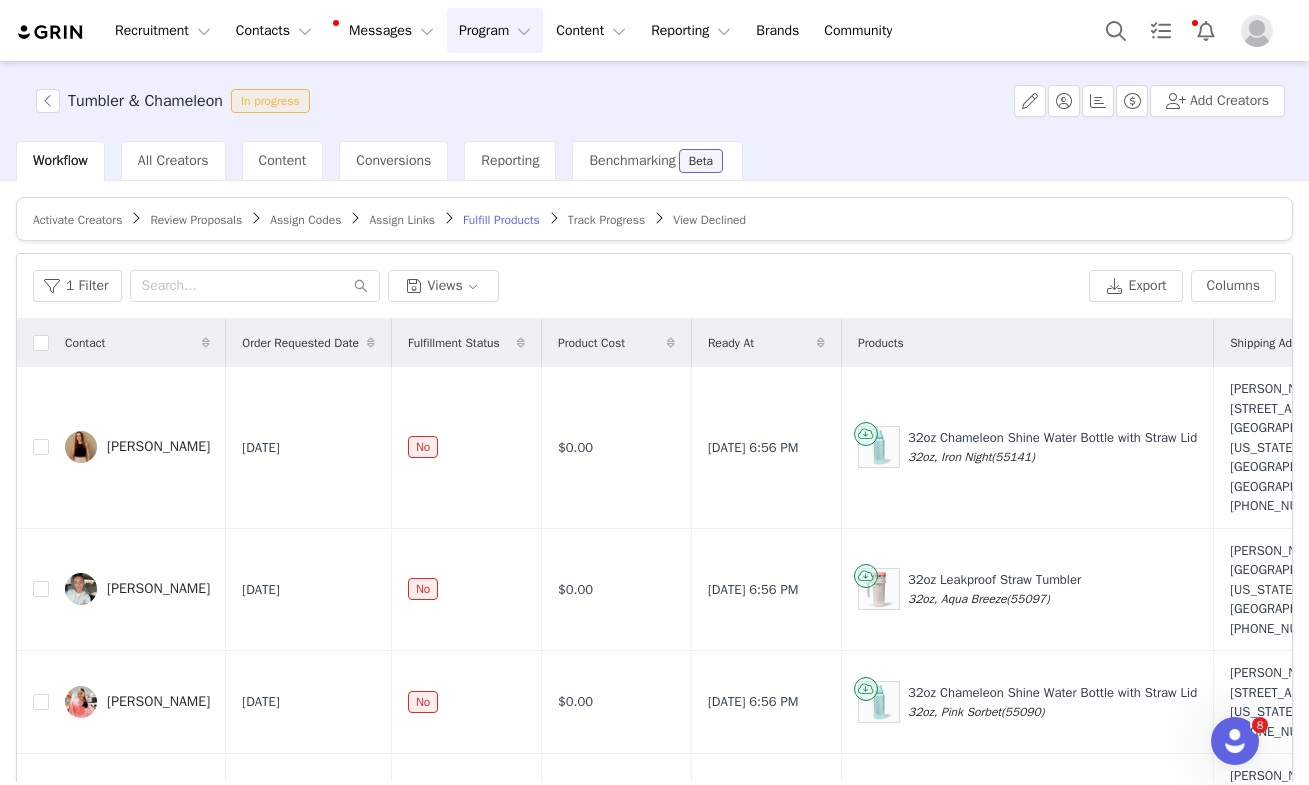 click on "Assign Codes" at bounding box center (305, 220) 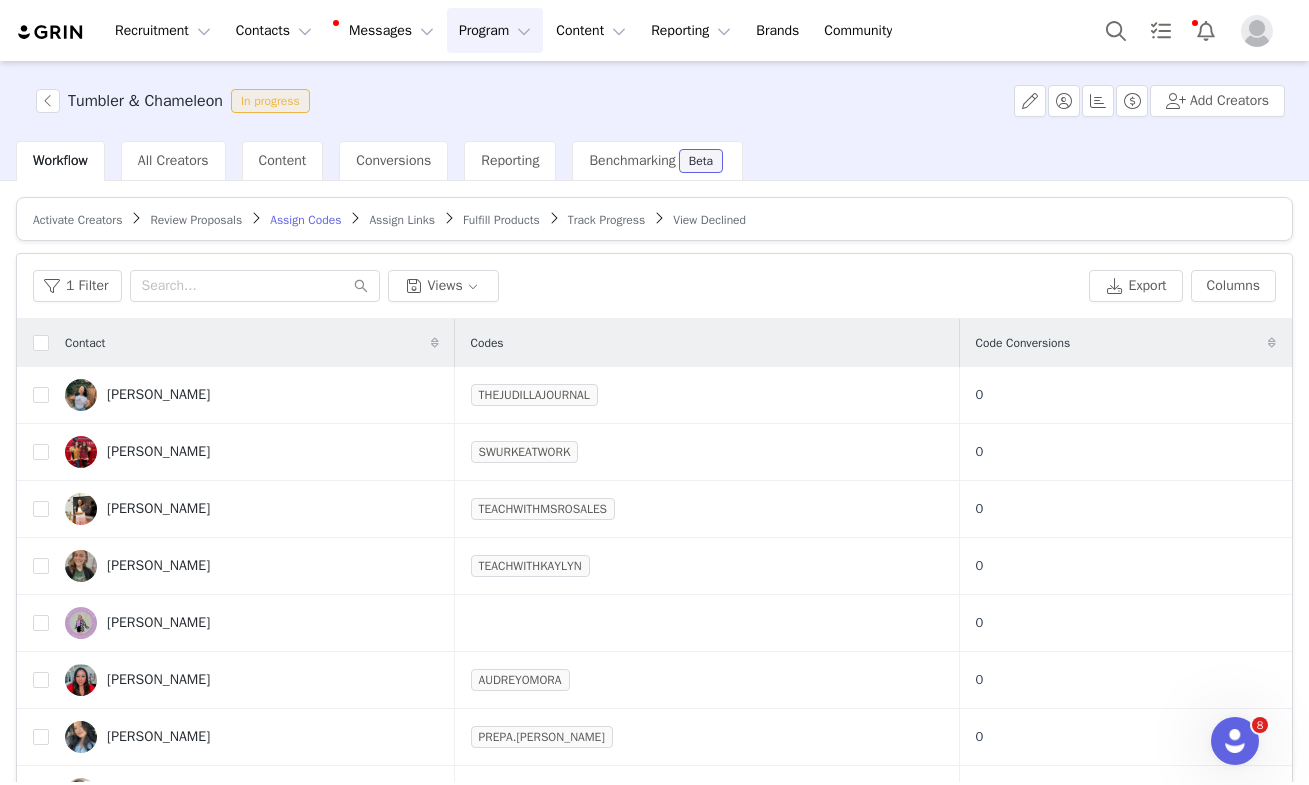 click on "Fulfill Products" at bounding box center [501, 220] 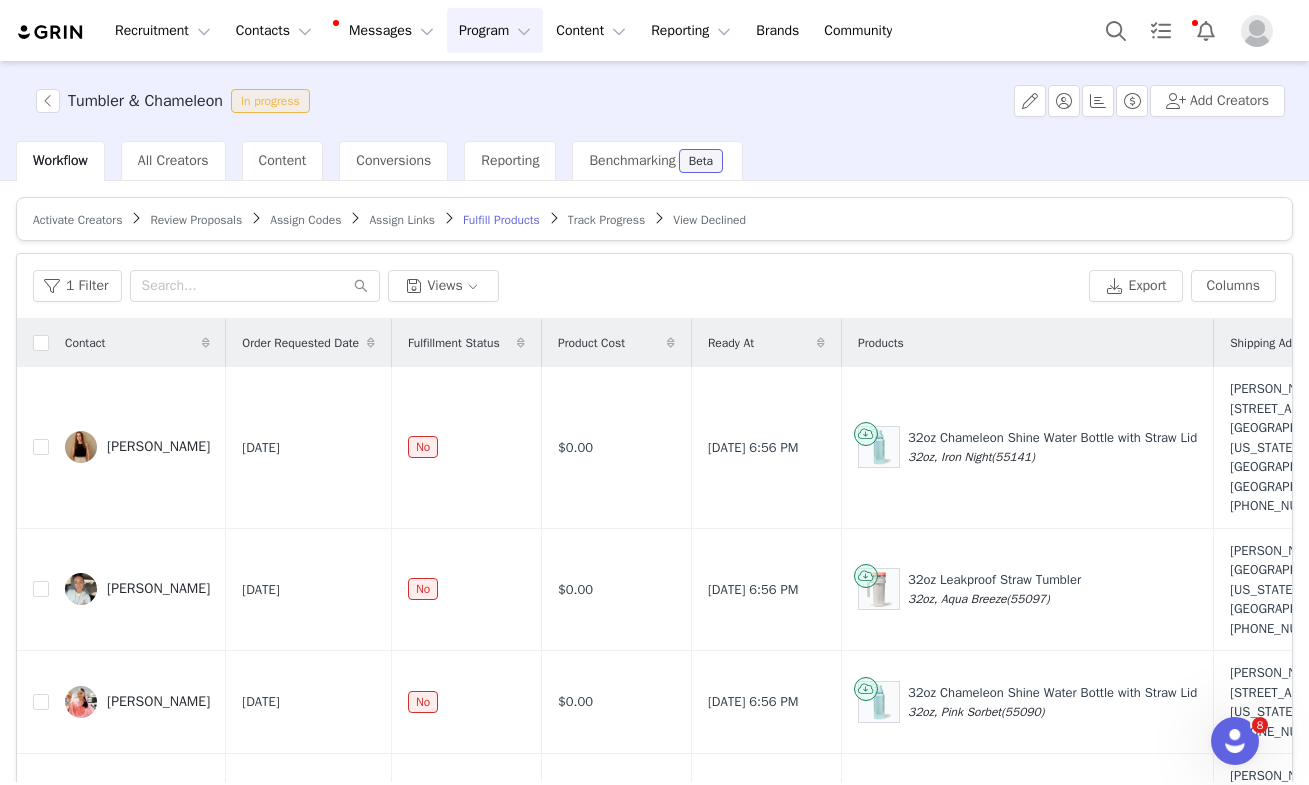 click on "Assign Codes" at bounding box center (305, 220) 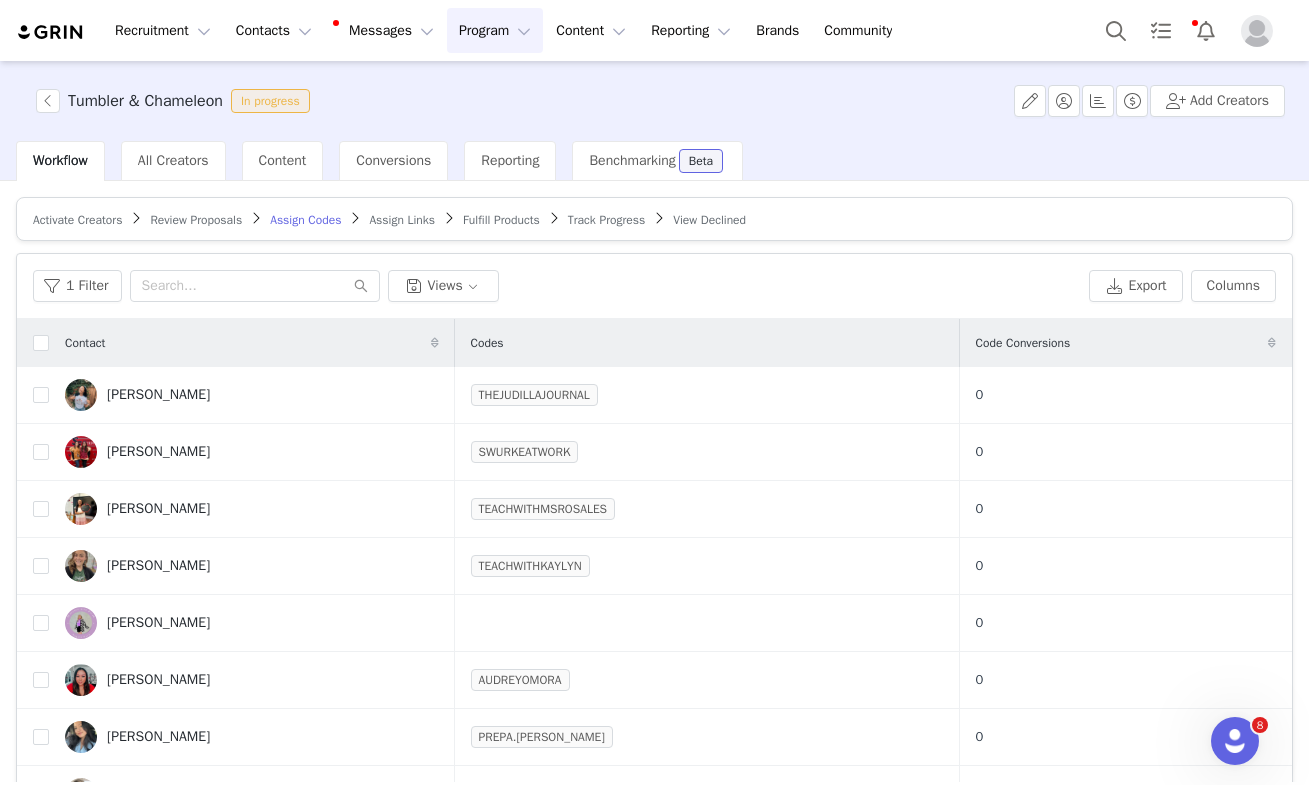 click on "Activate Creators Review Proposals Assign Codes Assign Links Fulfill Products Track Progress View Declined" at bounding box center [654, 219] 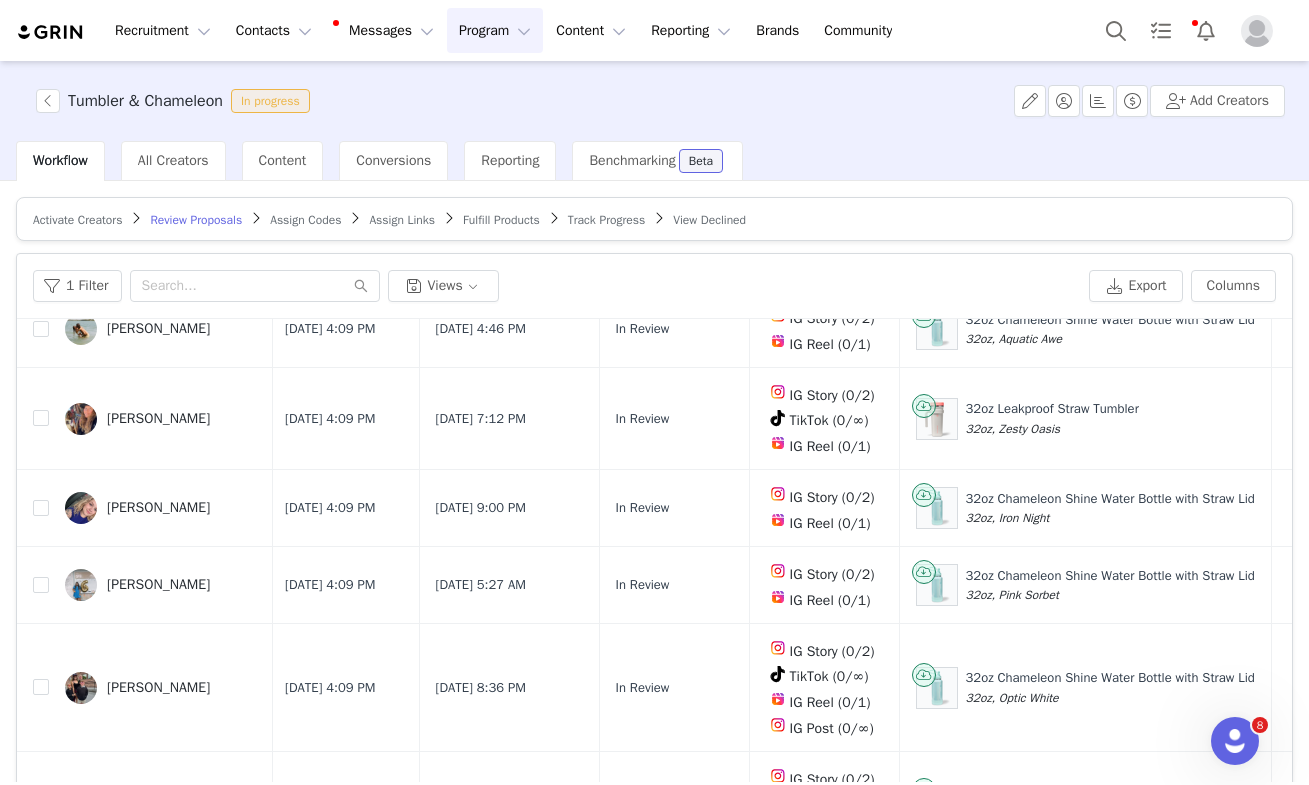 scroll, scrollTop: 6954, scrollLeft: 4, axis: both 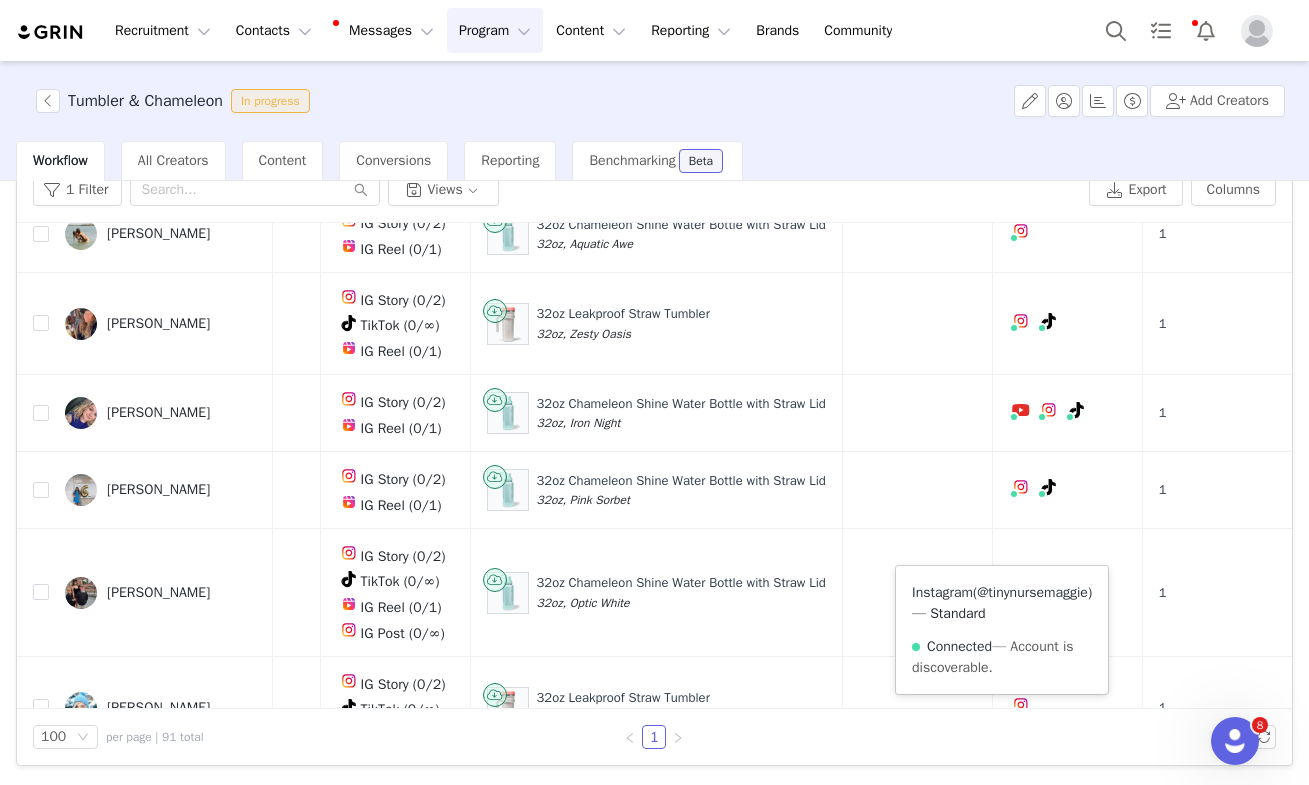 click on "@tinynursemaggie" at bounding box center (1032, 592) 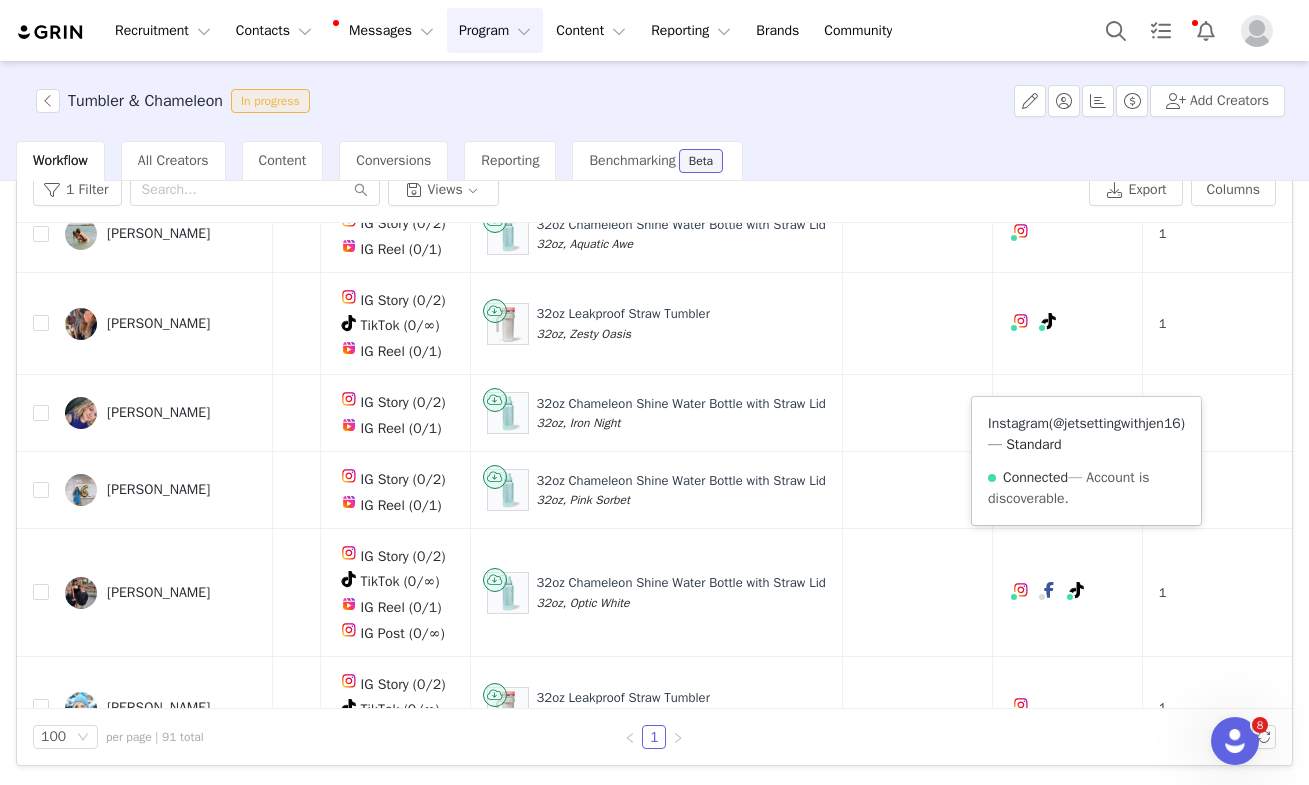 click on "@jetsettingwithjen16" at bounding box center [1117, 423] 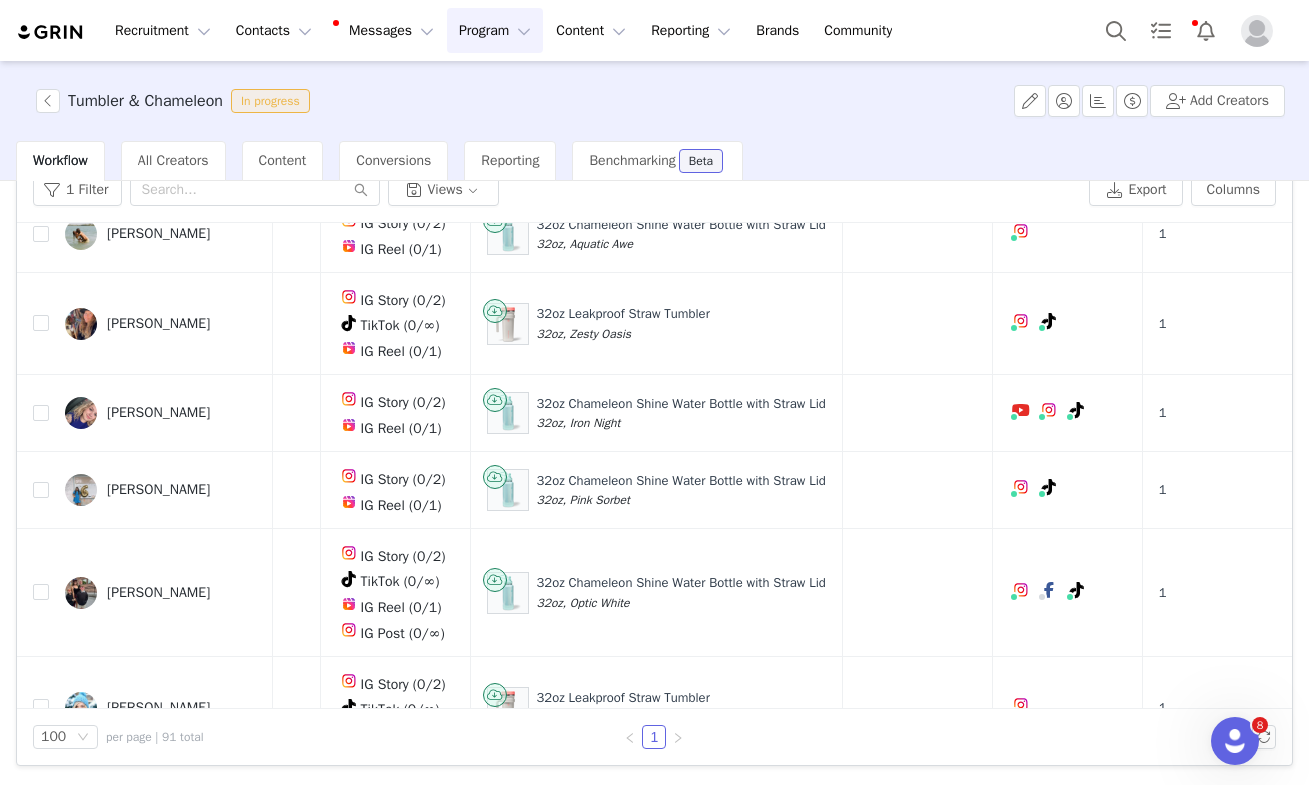 click at bounding box center [41, 797] 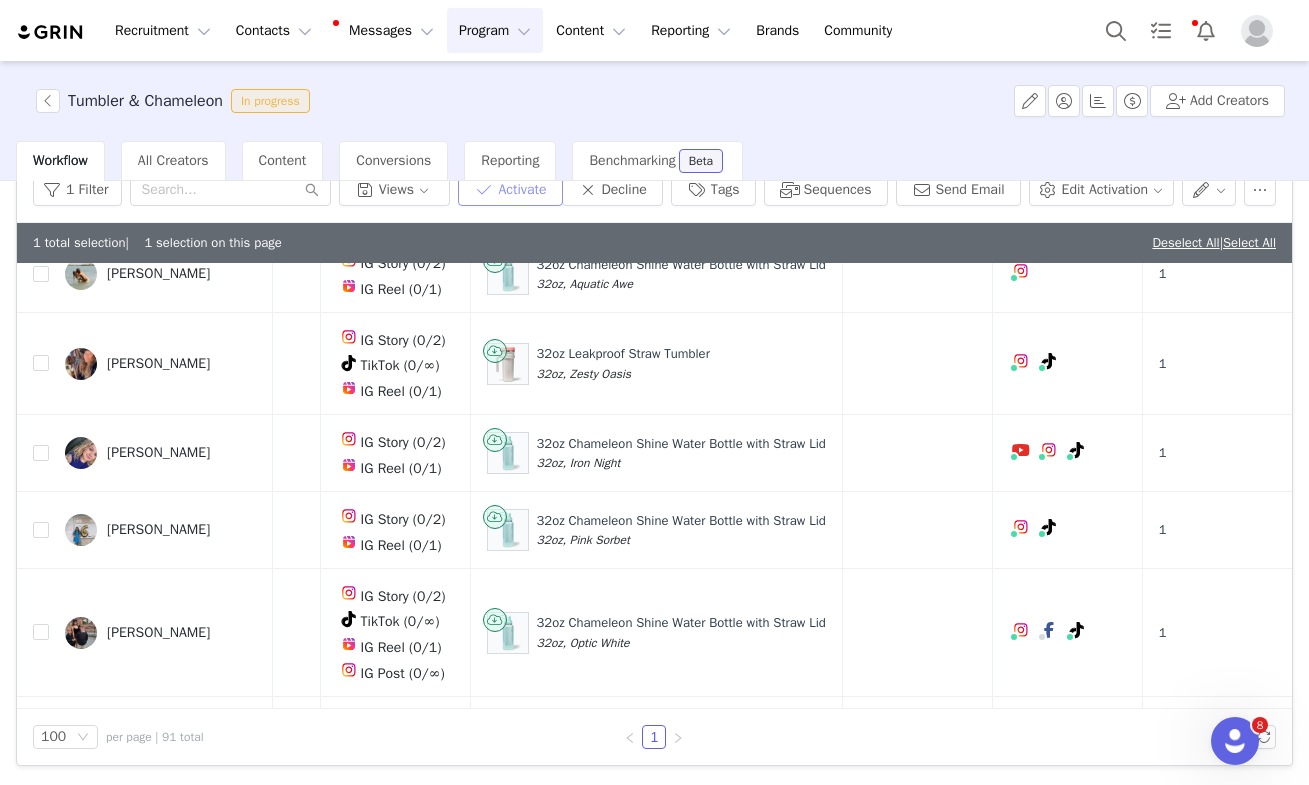 click on "Activate" at bounding box center [510, 190] 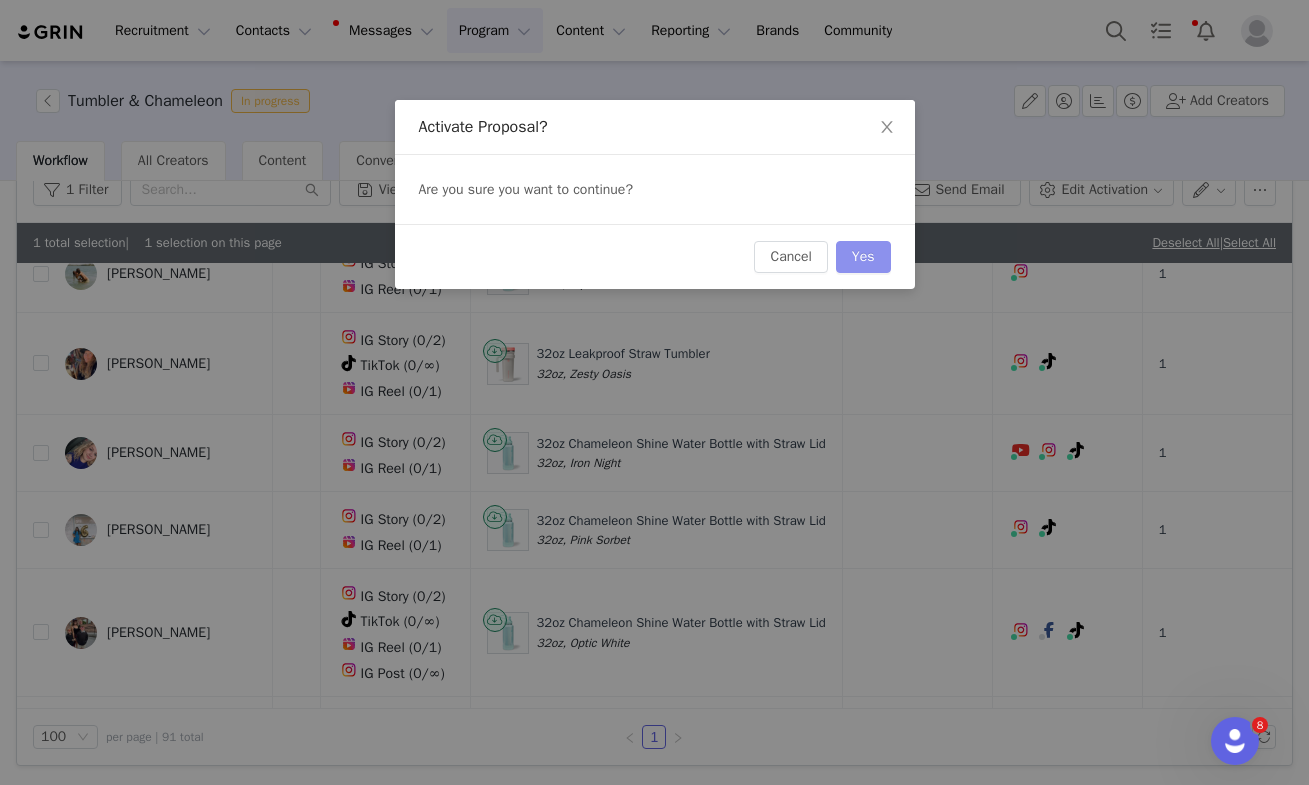 click on "Yes" at bounding box center [863, 257] 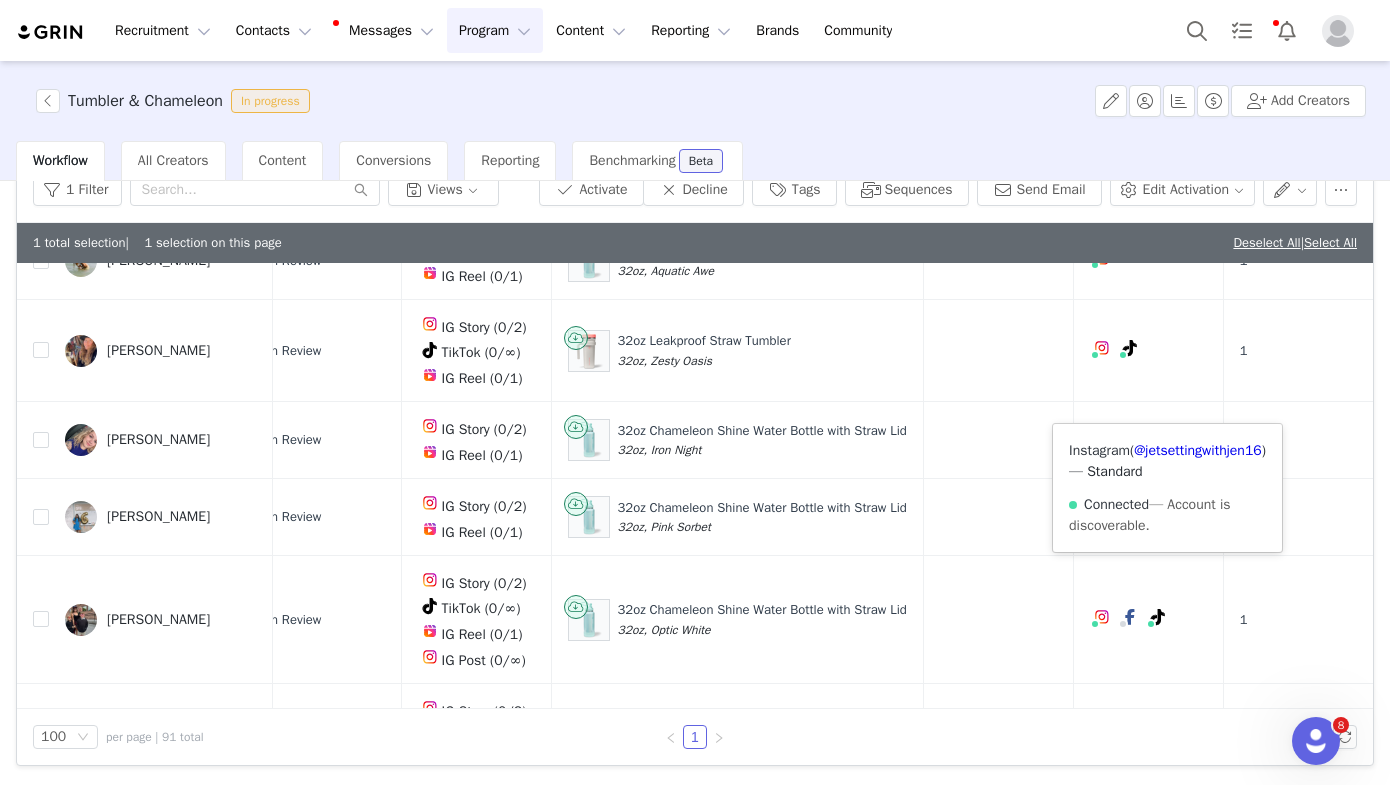 scroll, scrollTop: 6955, scrollLeft: 390, axis: both 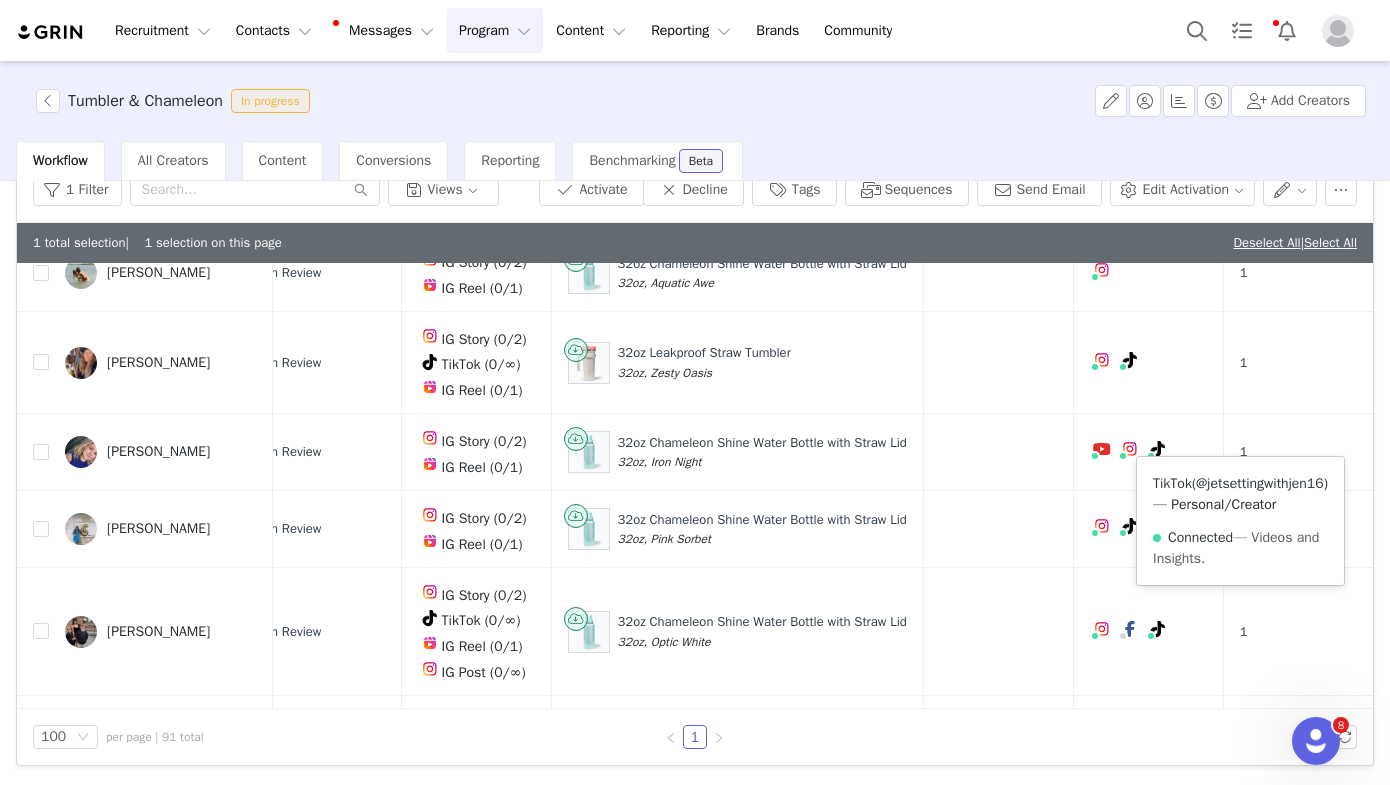 click on "@jetsettingwithjen16" at bounding box center [1260, 483] 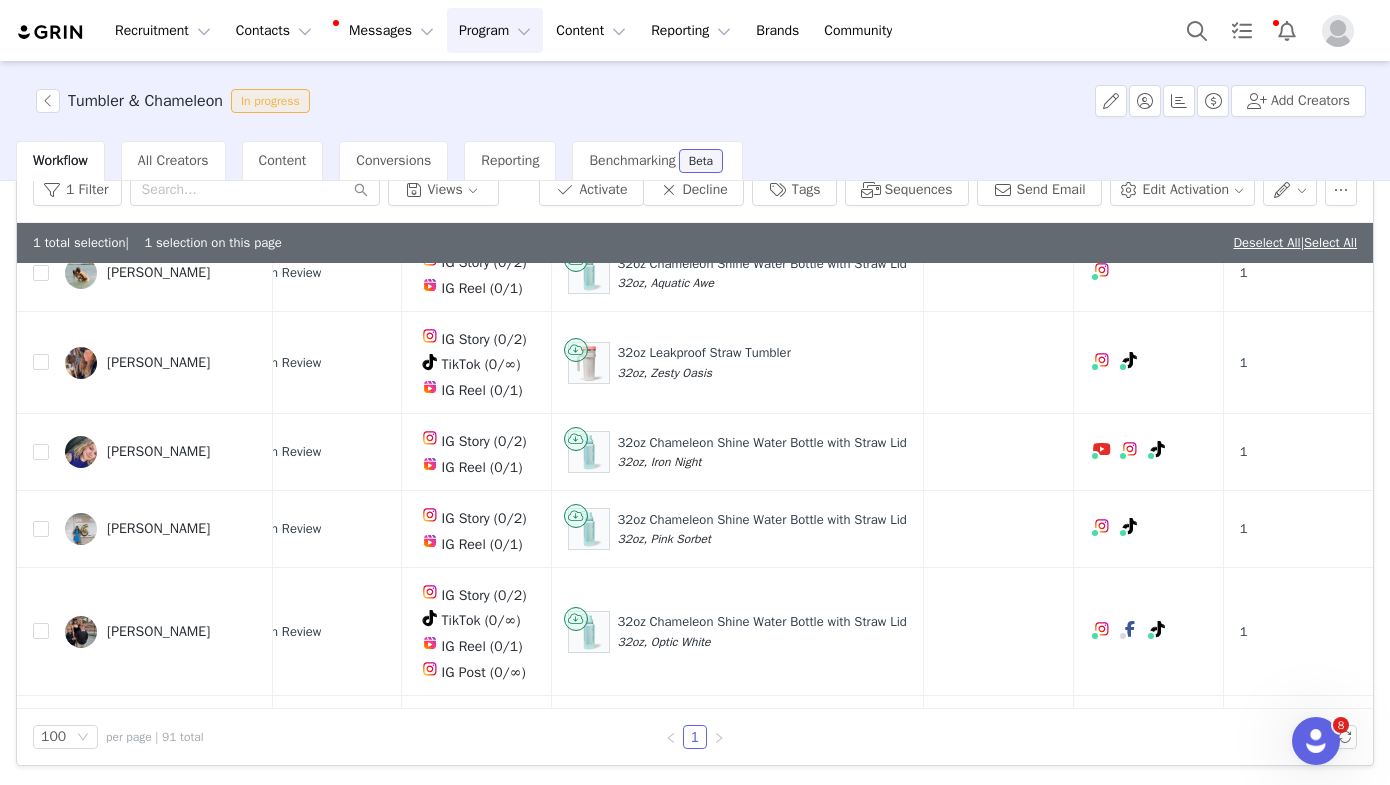click on "Jennifer Van Cleve" at bounding box center (158, 836) 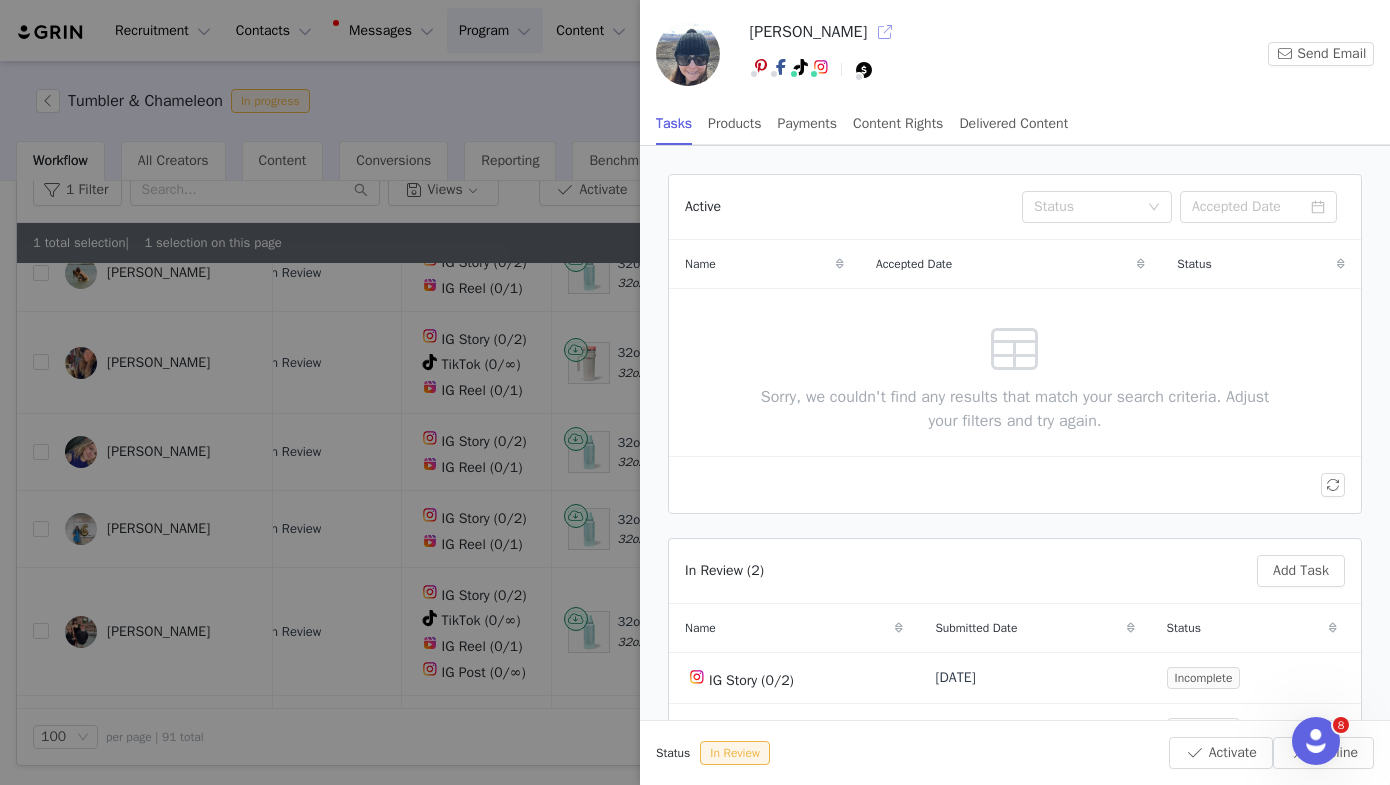click at bounding box center (885, 32) 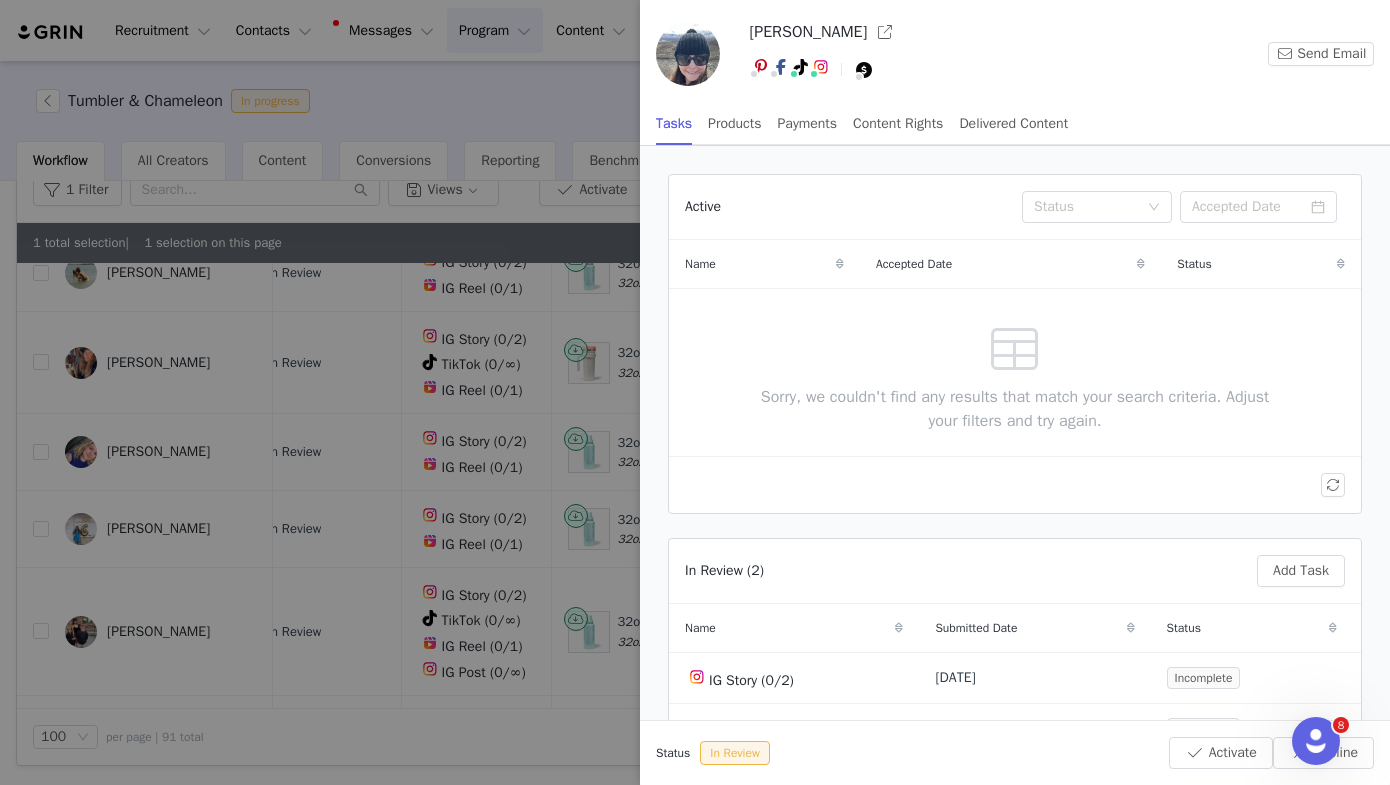 click at bounding box center [695, 392] 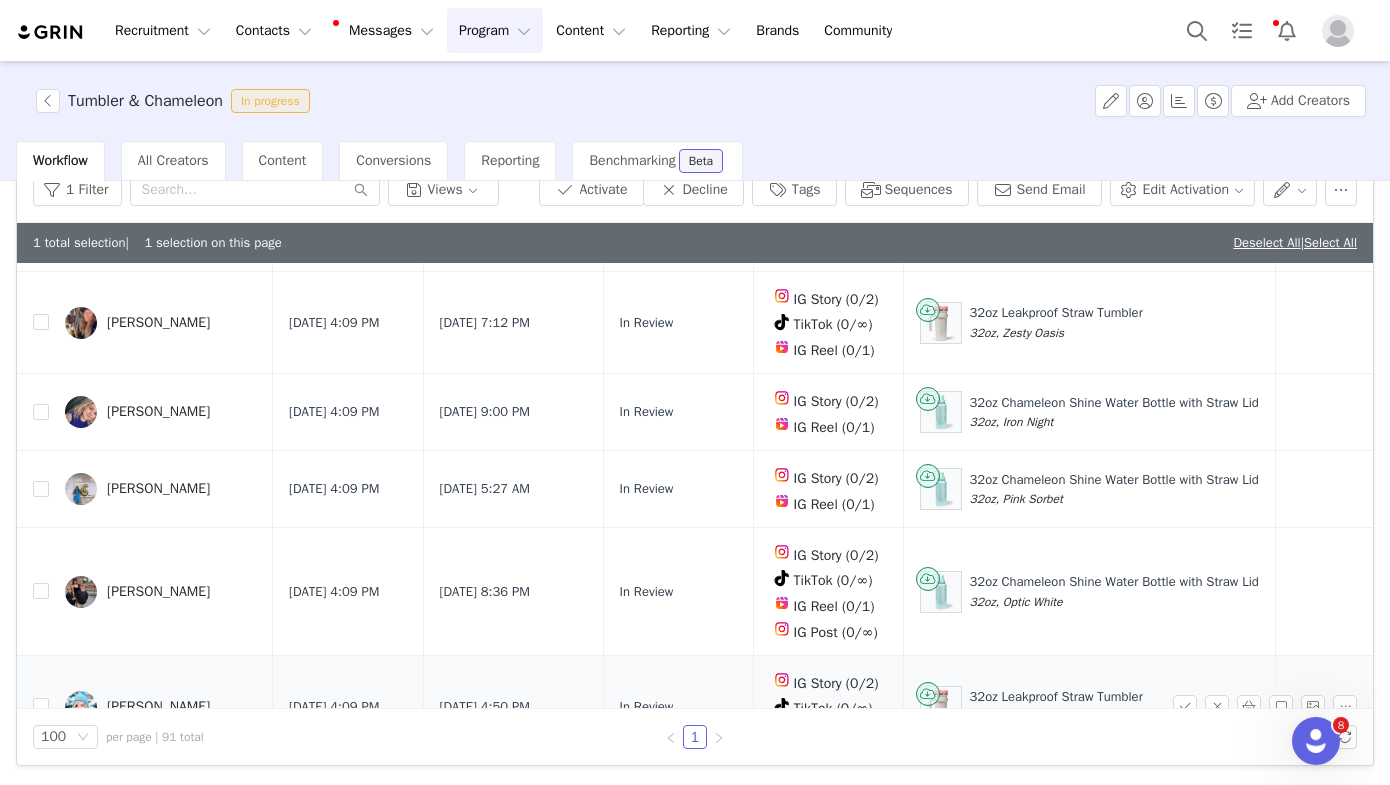 scroll, scrollTop: 6994, scrollLeft: 0, axis: vertical 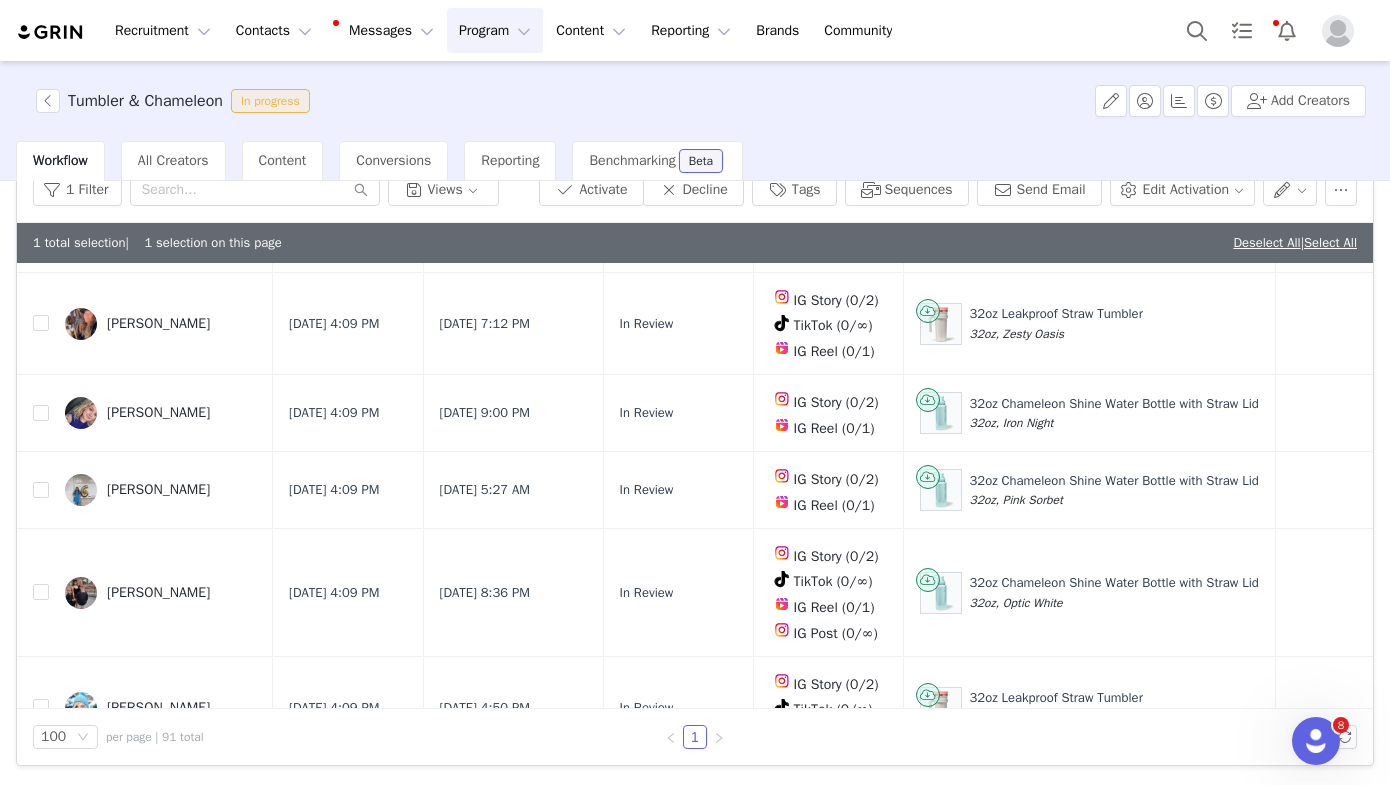 click on "Activate" at bounding box center [591, 190] 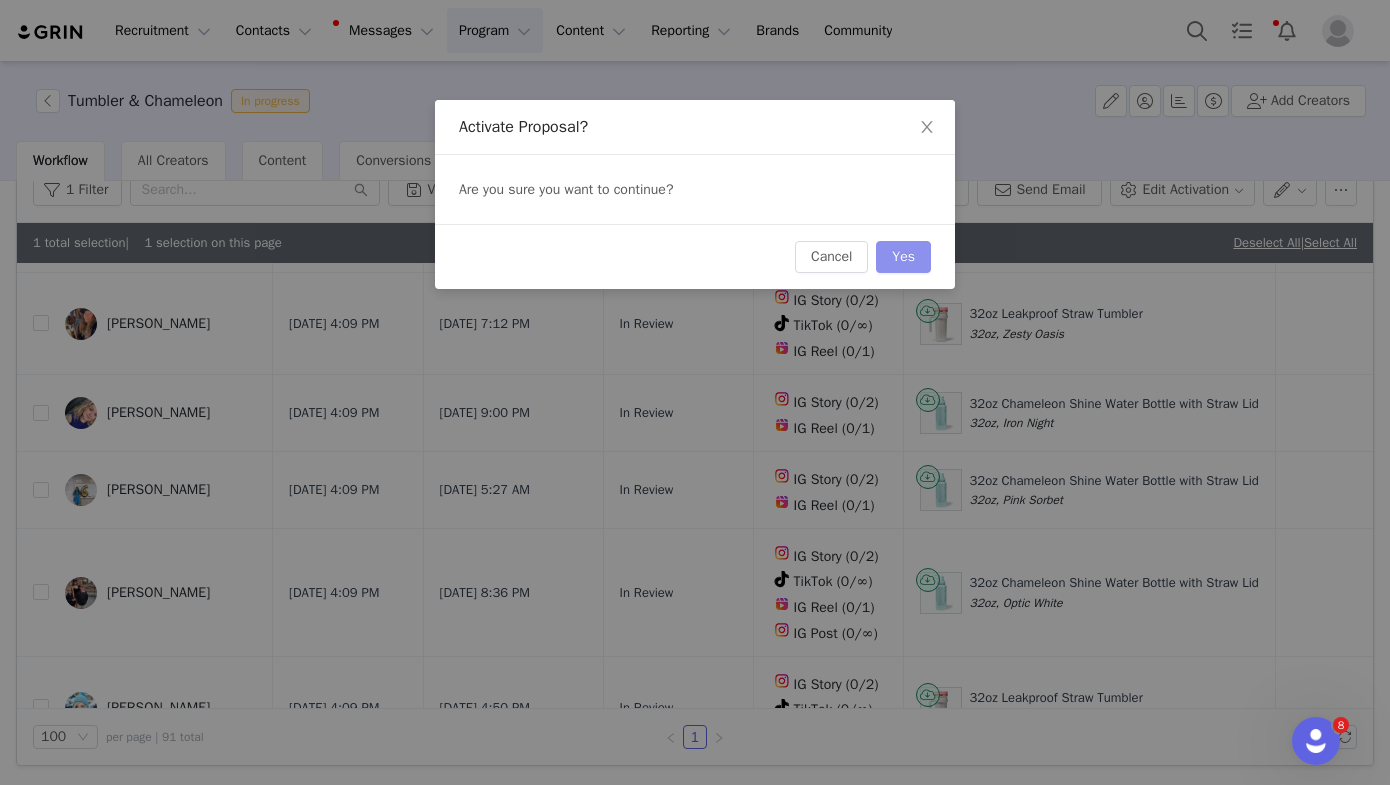 click on "Yes" at bounding box center (903, 257) 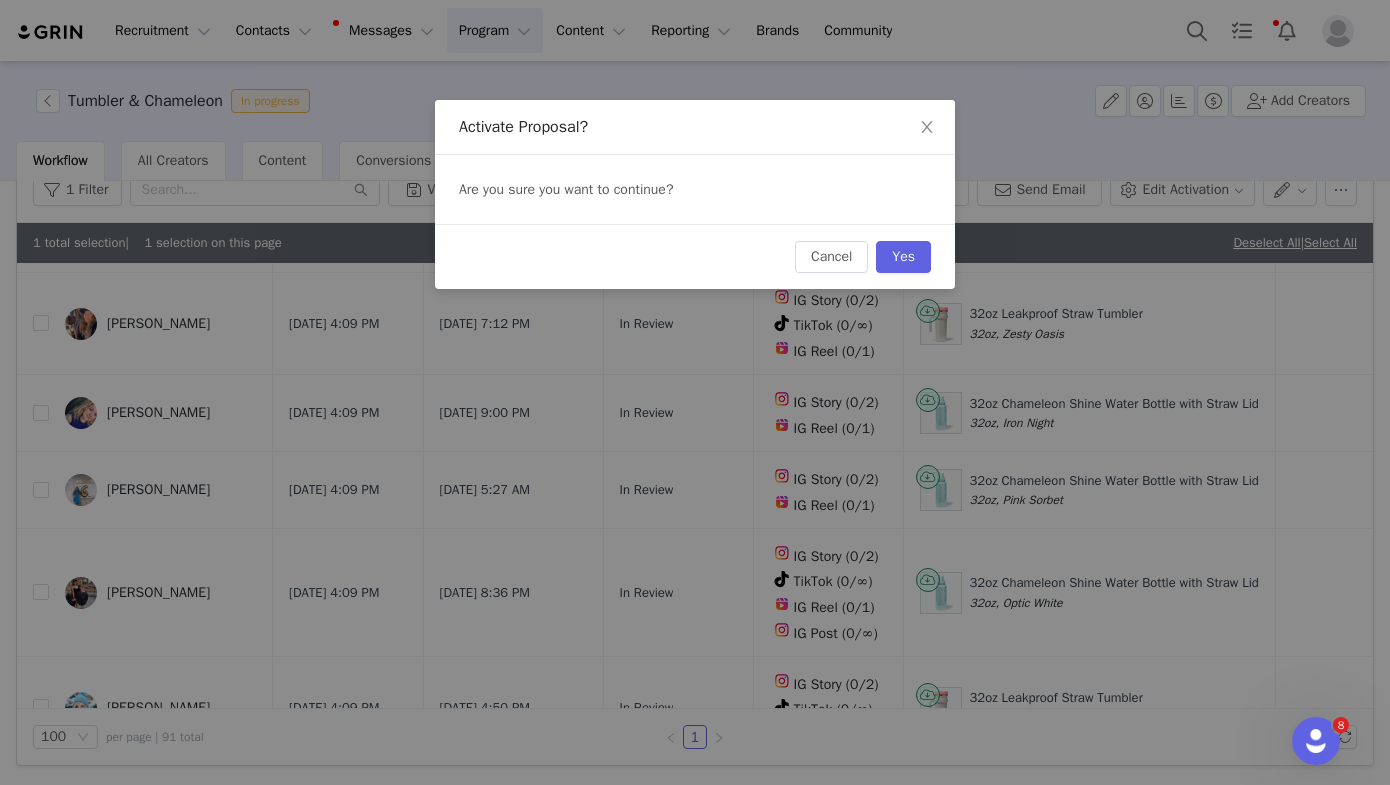 scroll, scrollTop: 0, scrollLeft: 0, axis: both 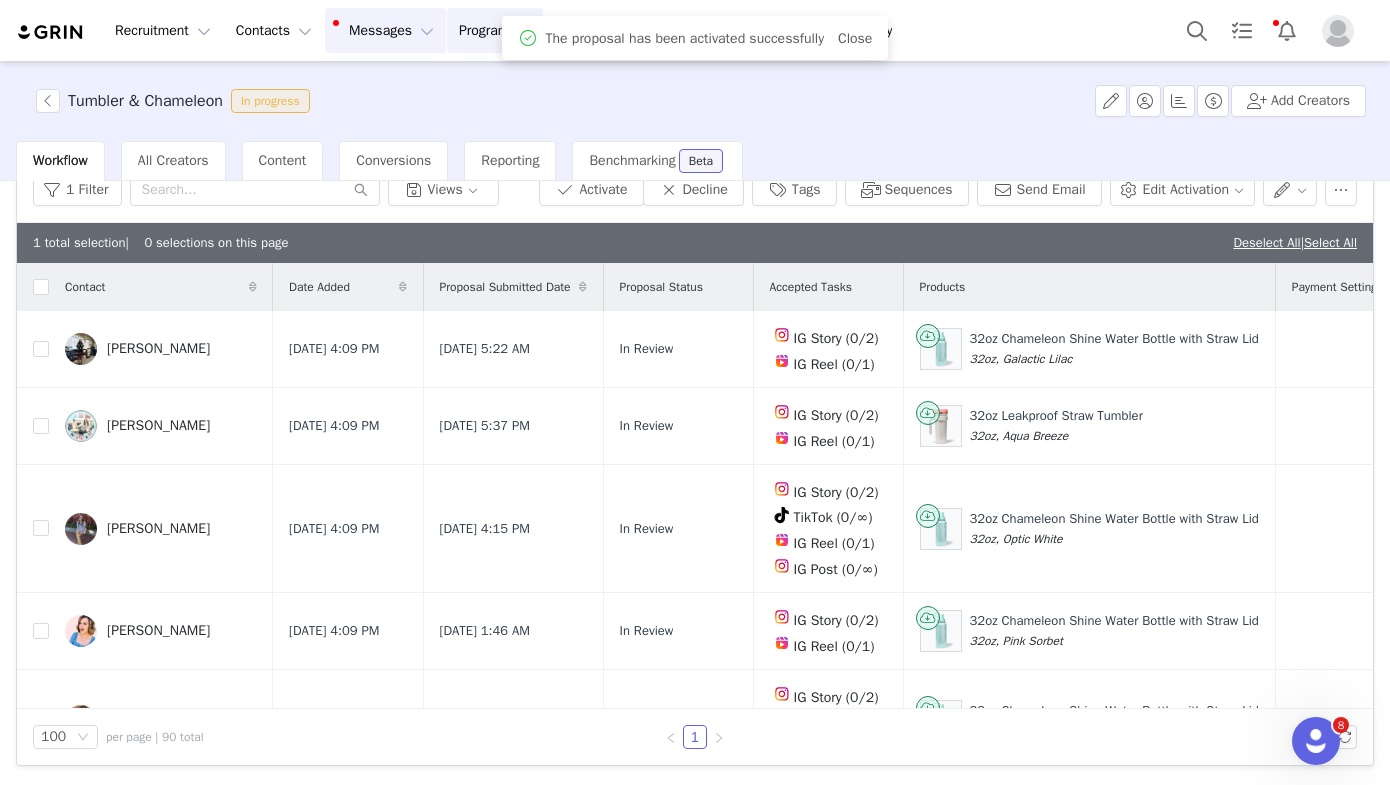 checkbox on "false" 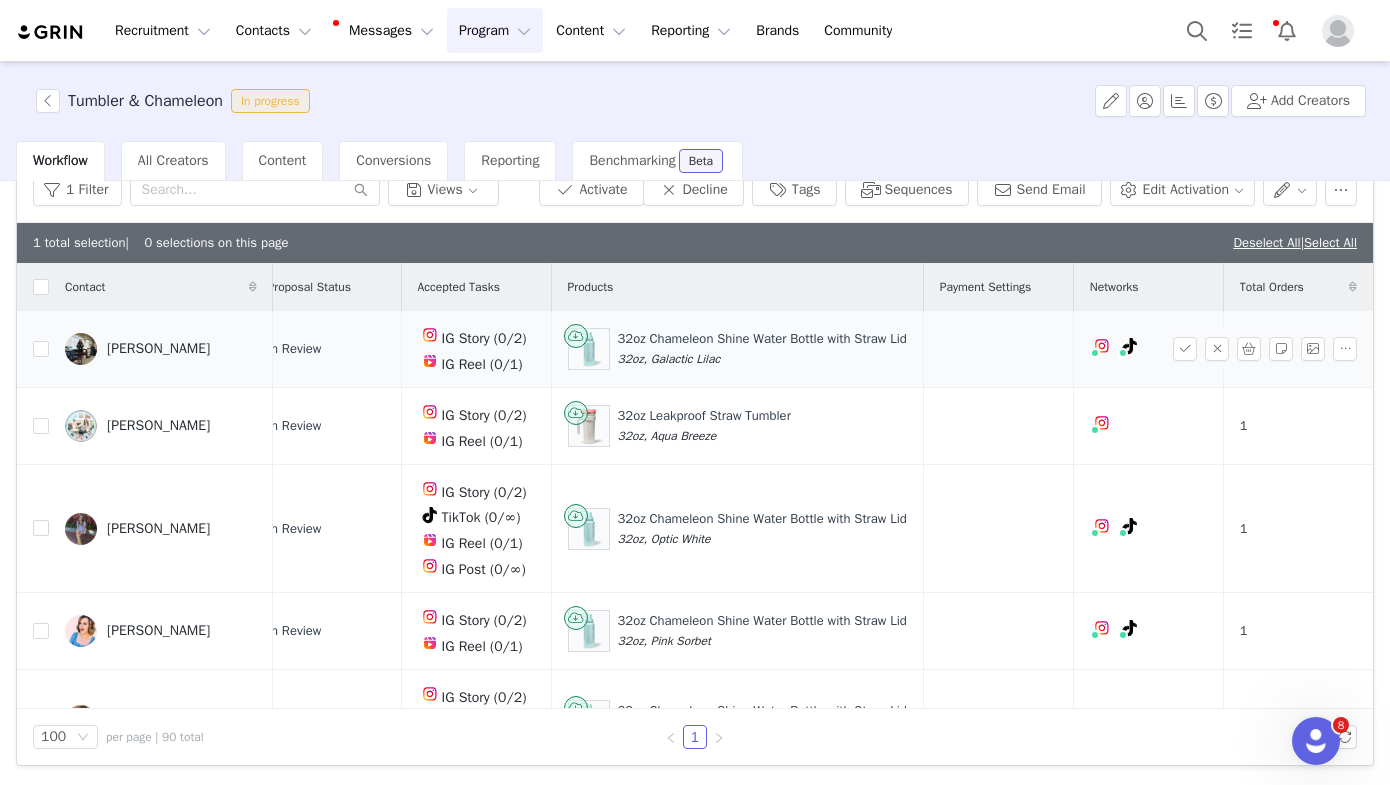 scroll, scrollTop: 0, scrollLeft: 390, axis: horizontal 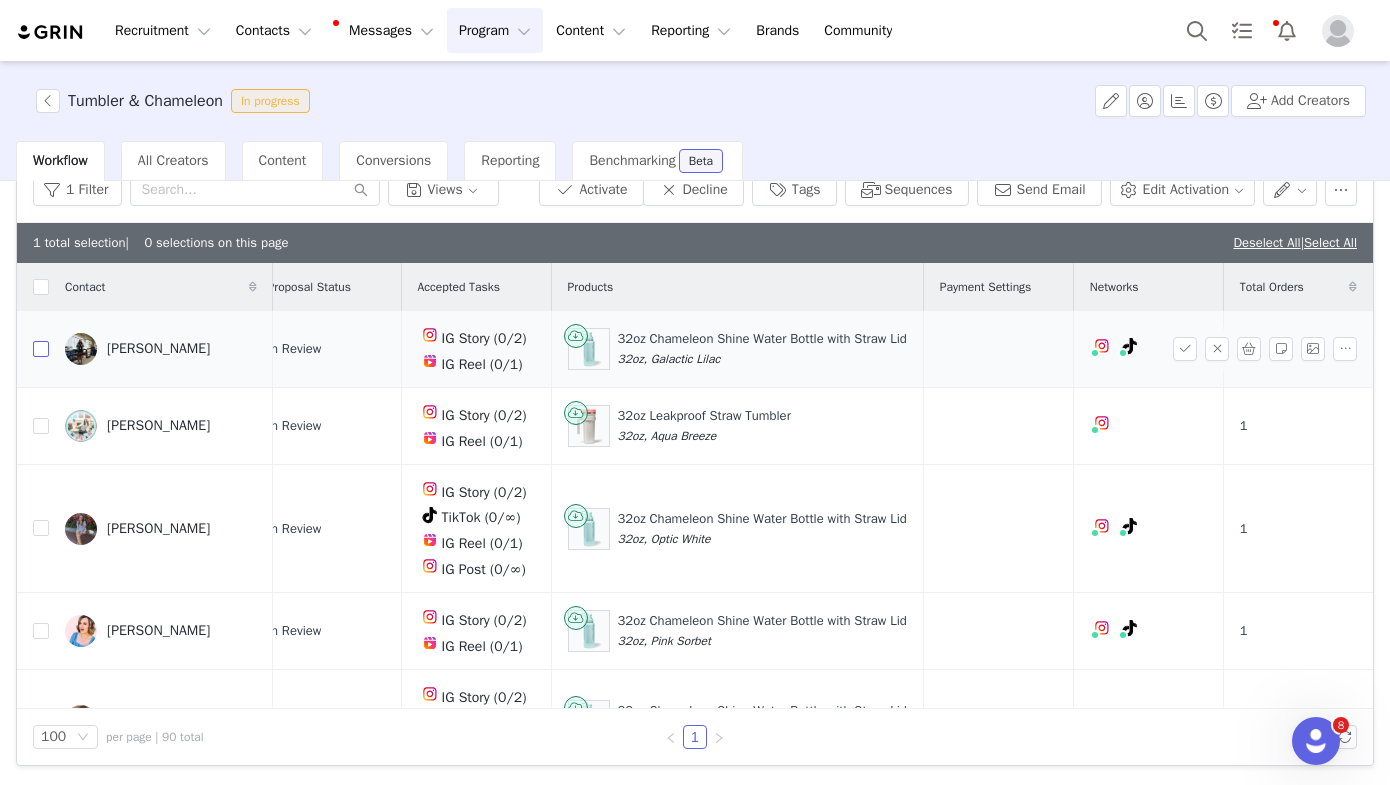 click at bounding box center (41, 349) 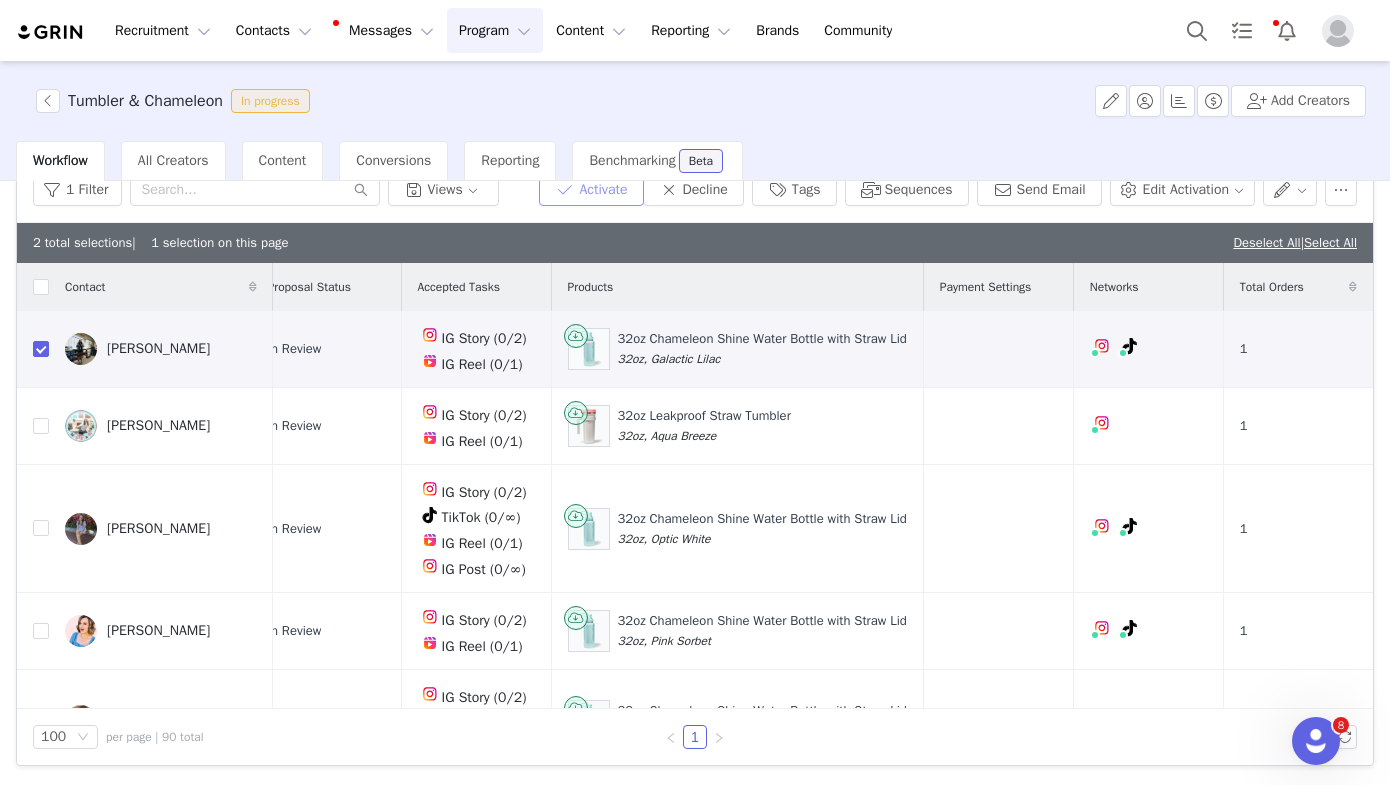 click on "Activate" at bounding box center [591, 190] 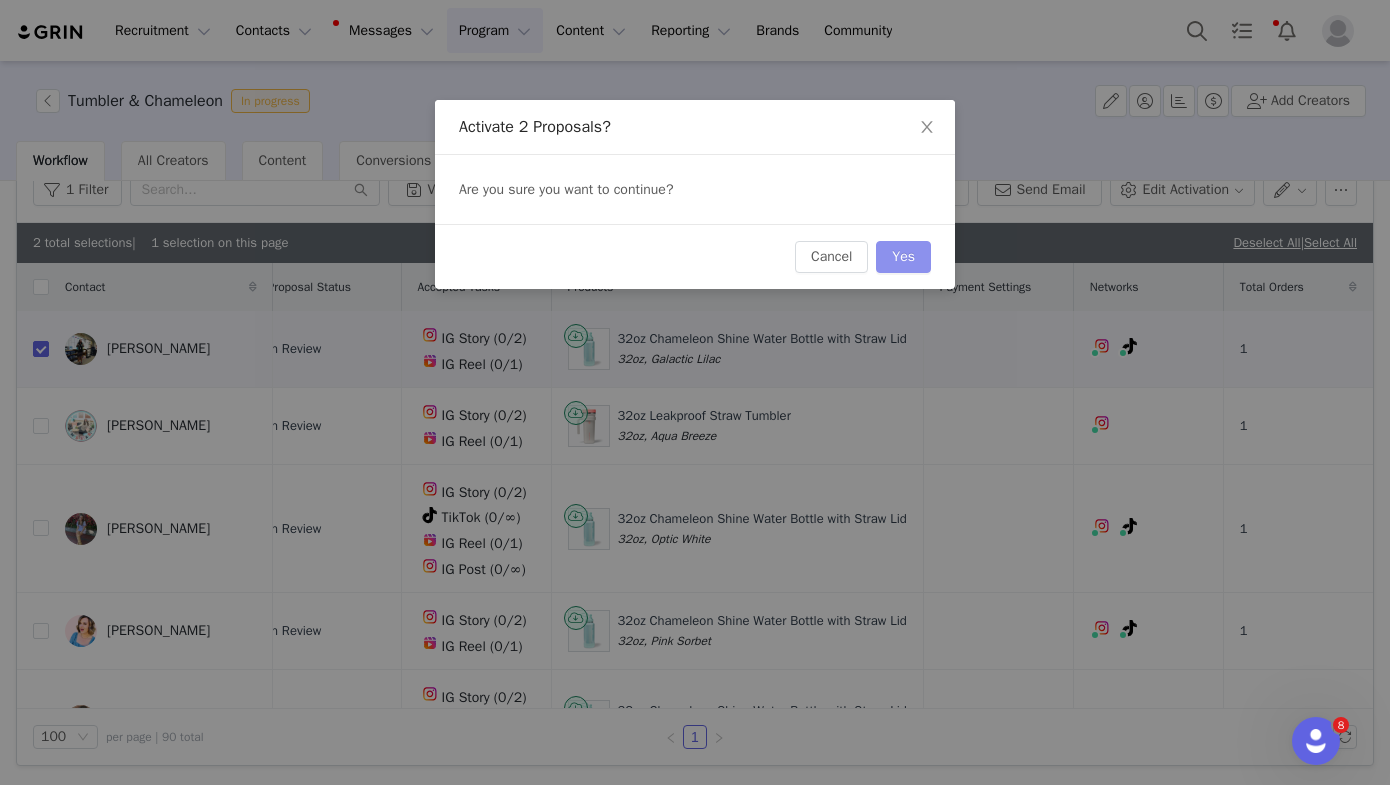click on "Yes" at bounding box center [903, 257] 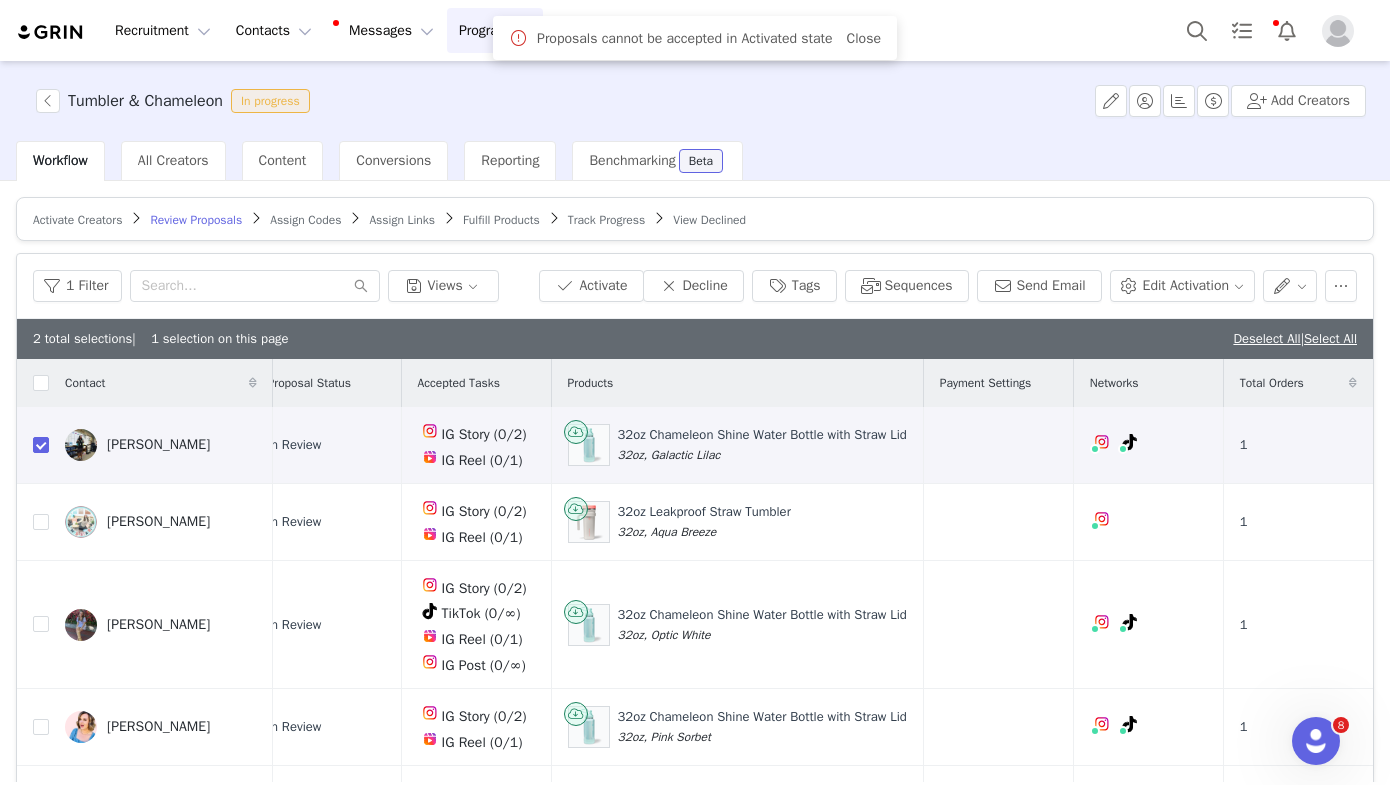 scroll, scrollTop: 0, scrollLeft: 0, axis: both 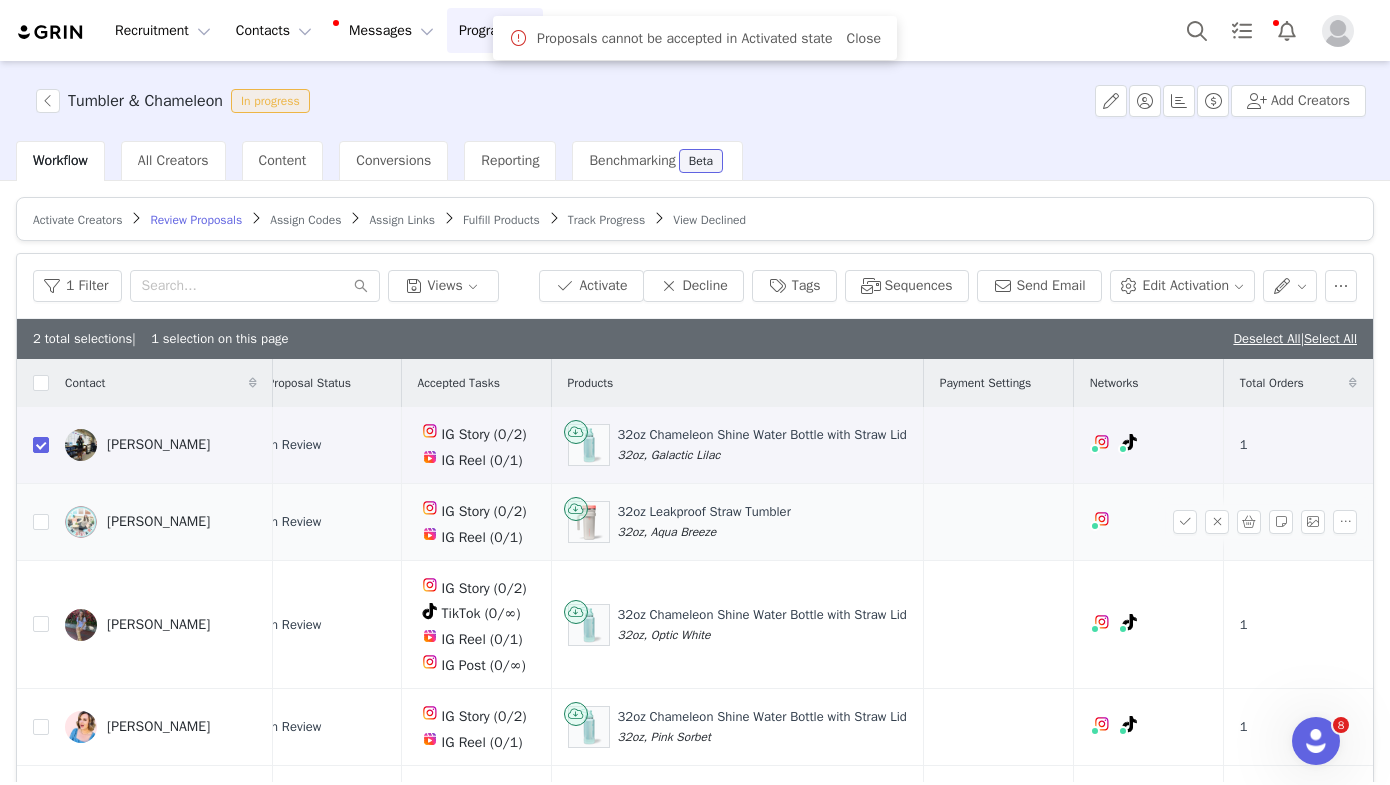 click on "Deselect All" at bounding box center (1266, 338) 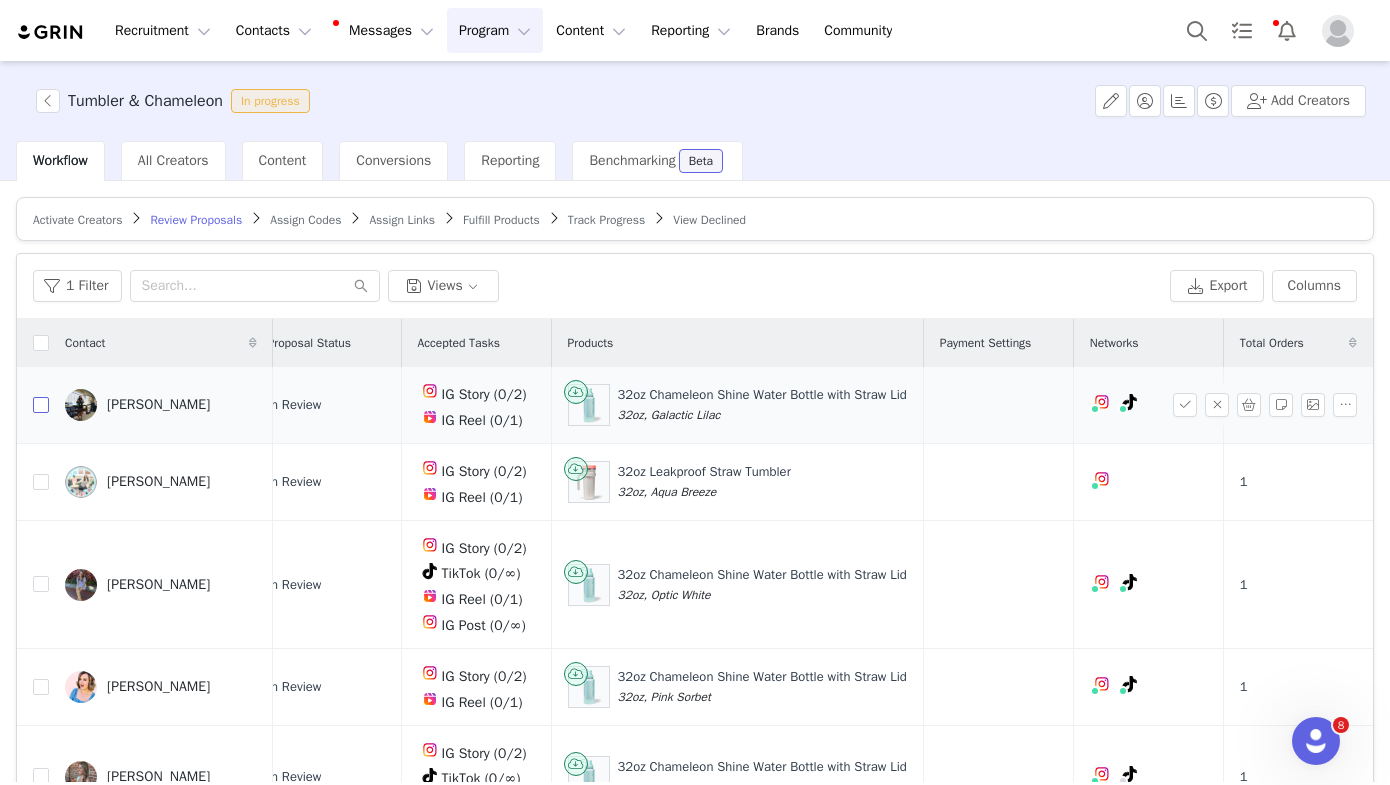 click at bounding box center (41, 405) 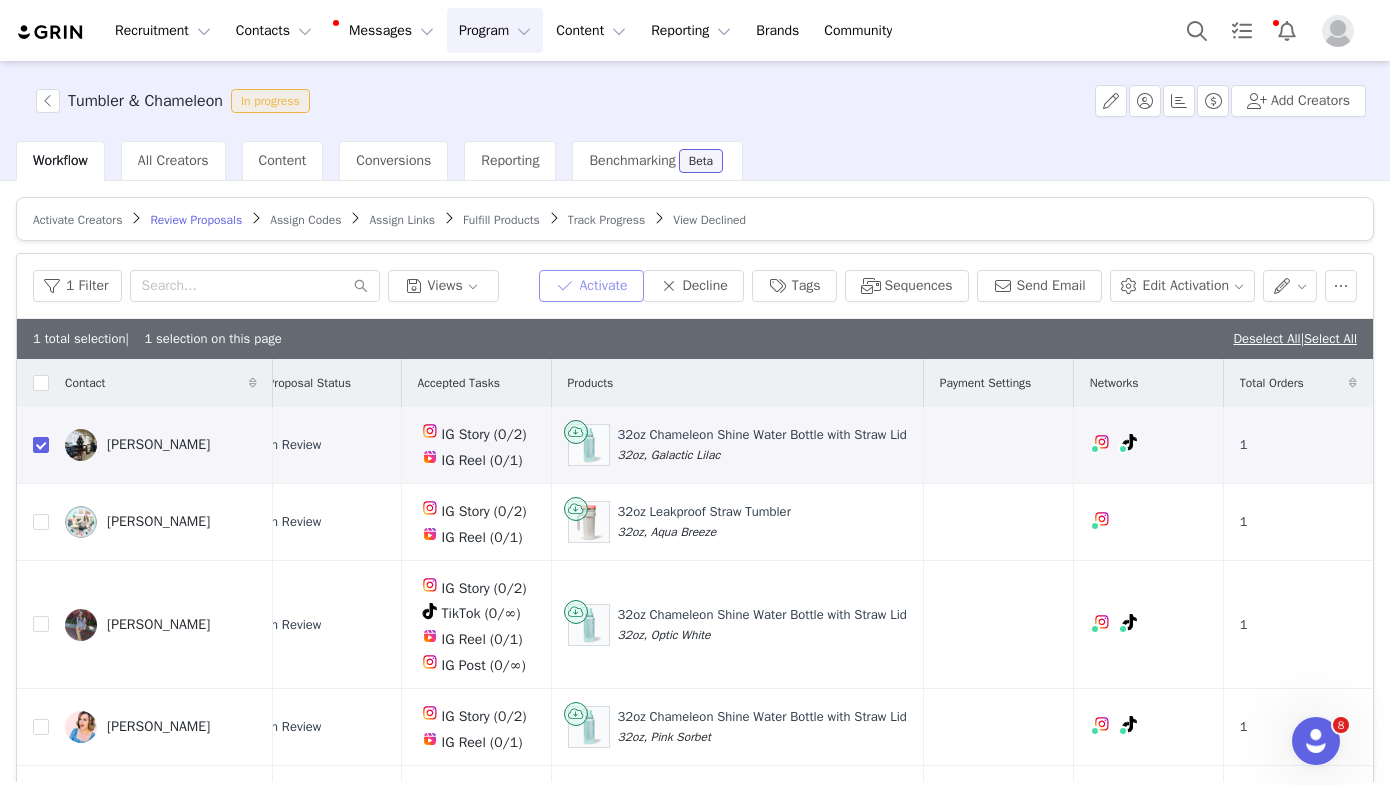 click on "Activate" at bounding box center [591, 286] 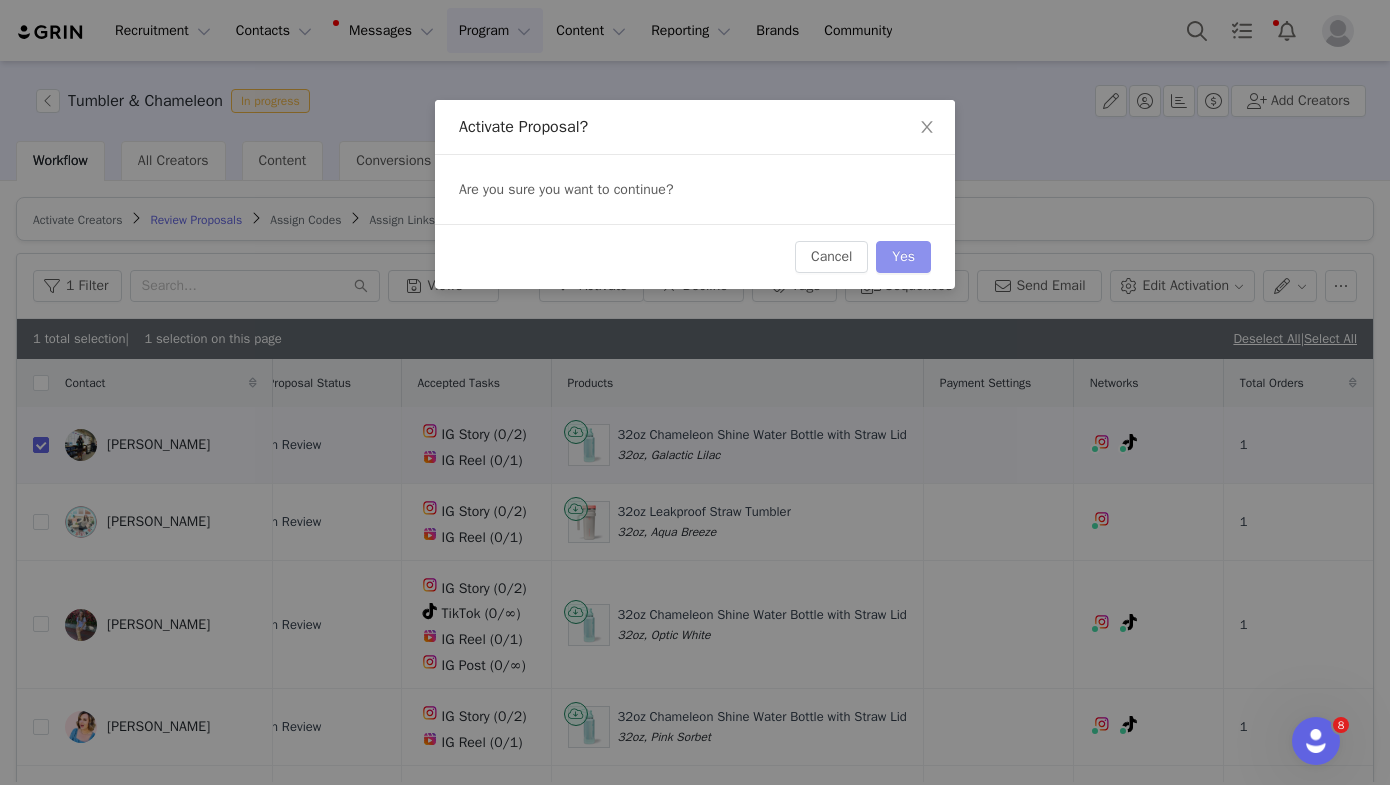 click on "Yes" at bounding box center (903, 257) 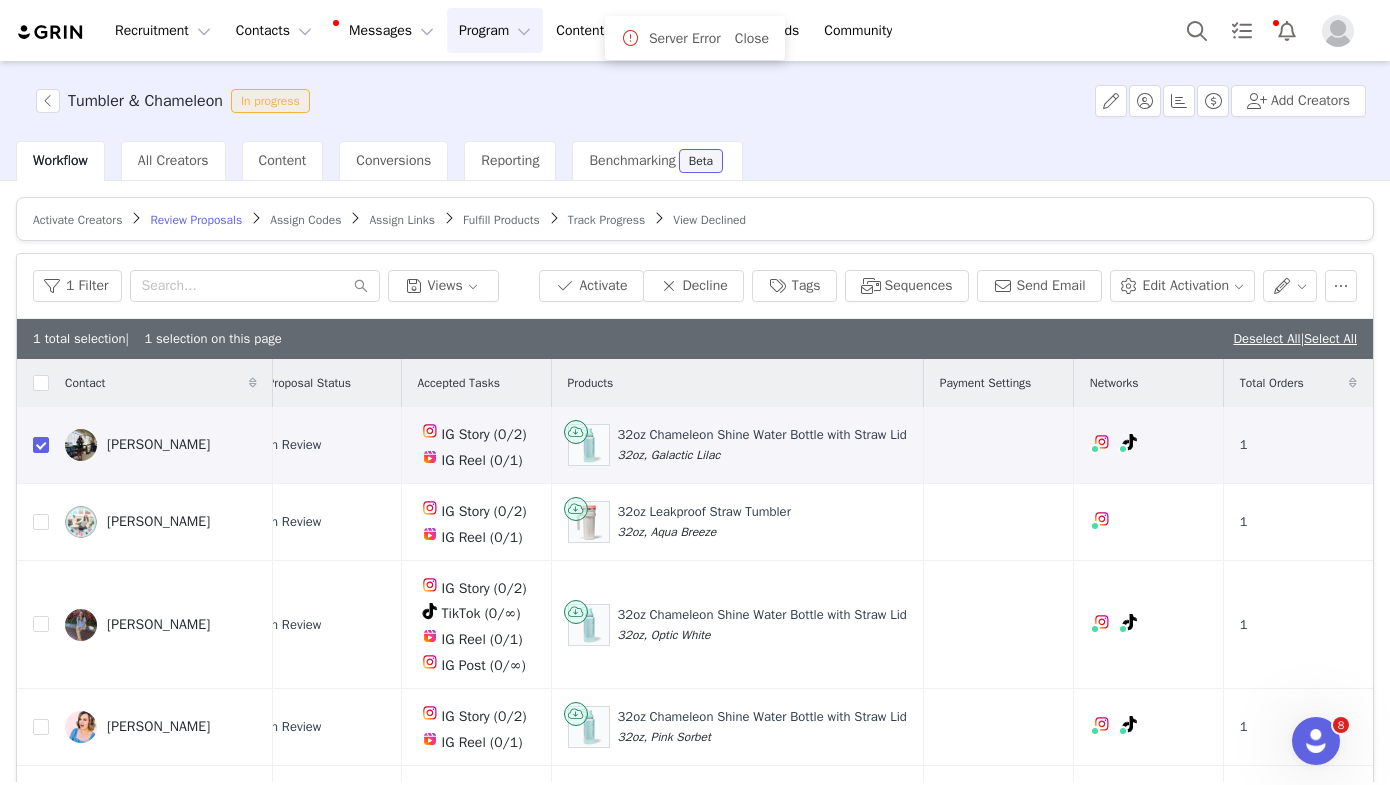 click 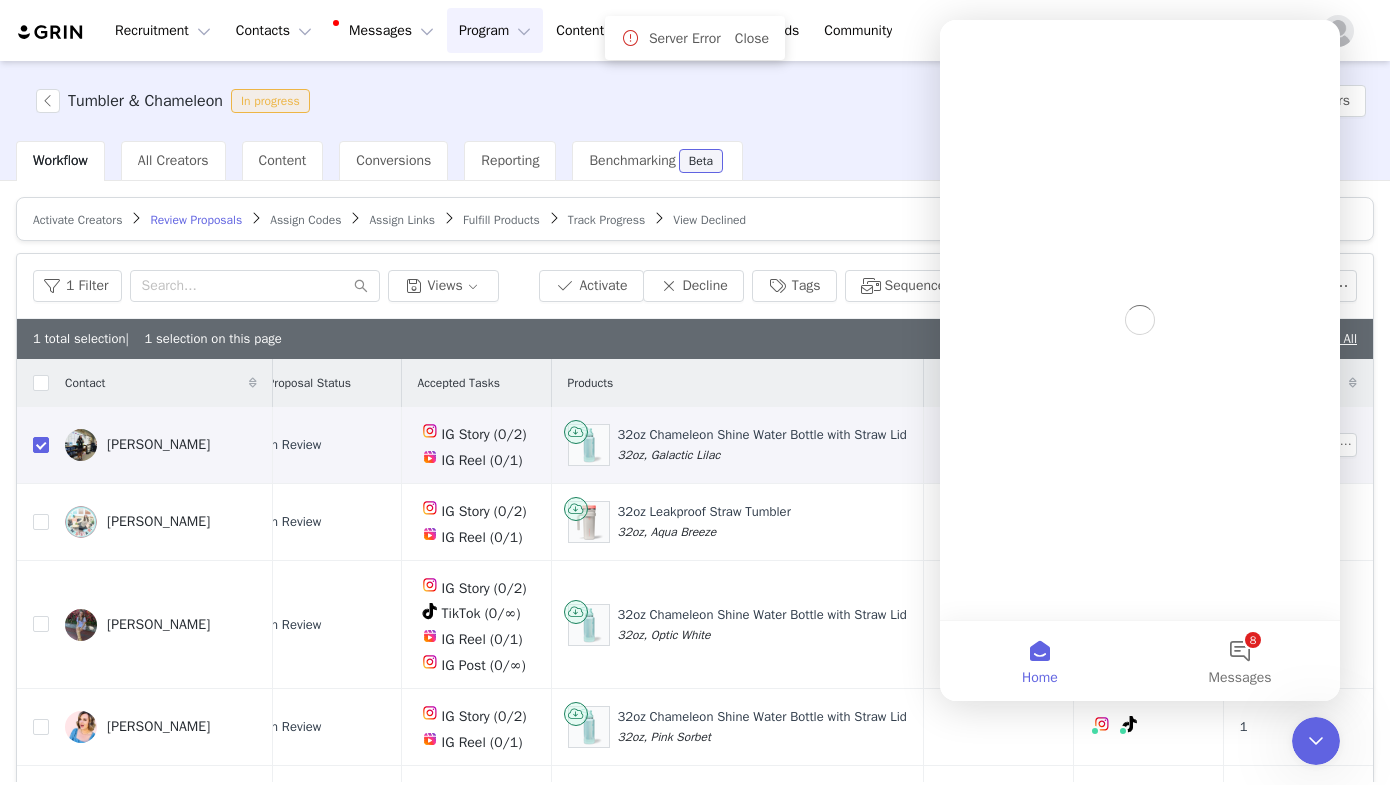 scroll, scrollTop: 0, scrollLeft: 0, axis: both 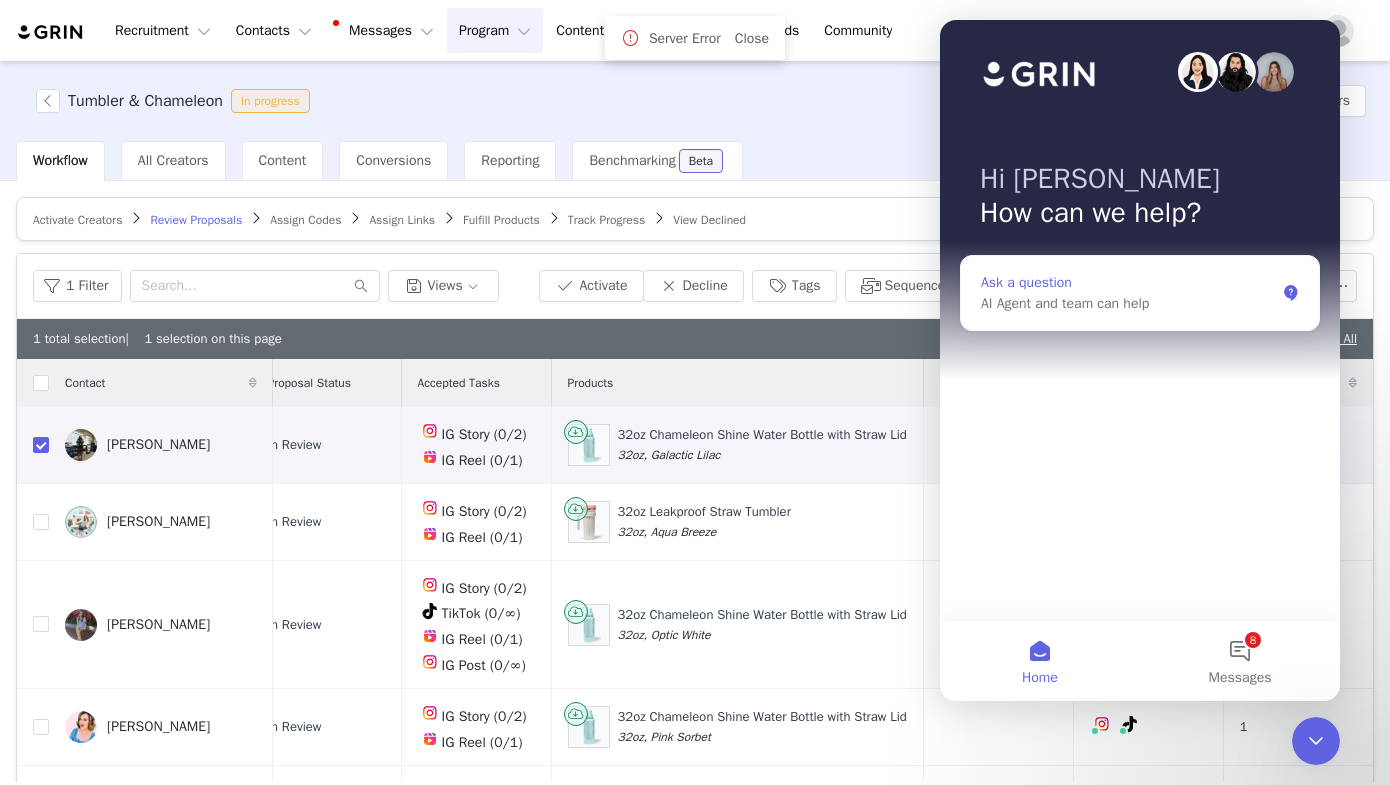 click on "AI Agent and team can help" at bounding box center [1128, 303] 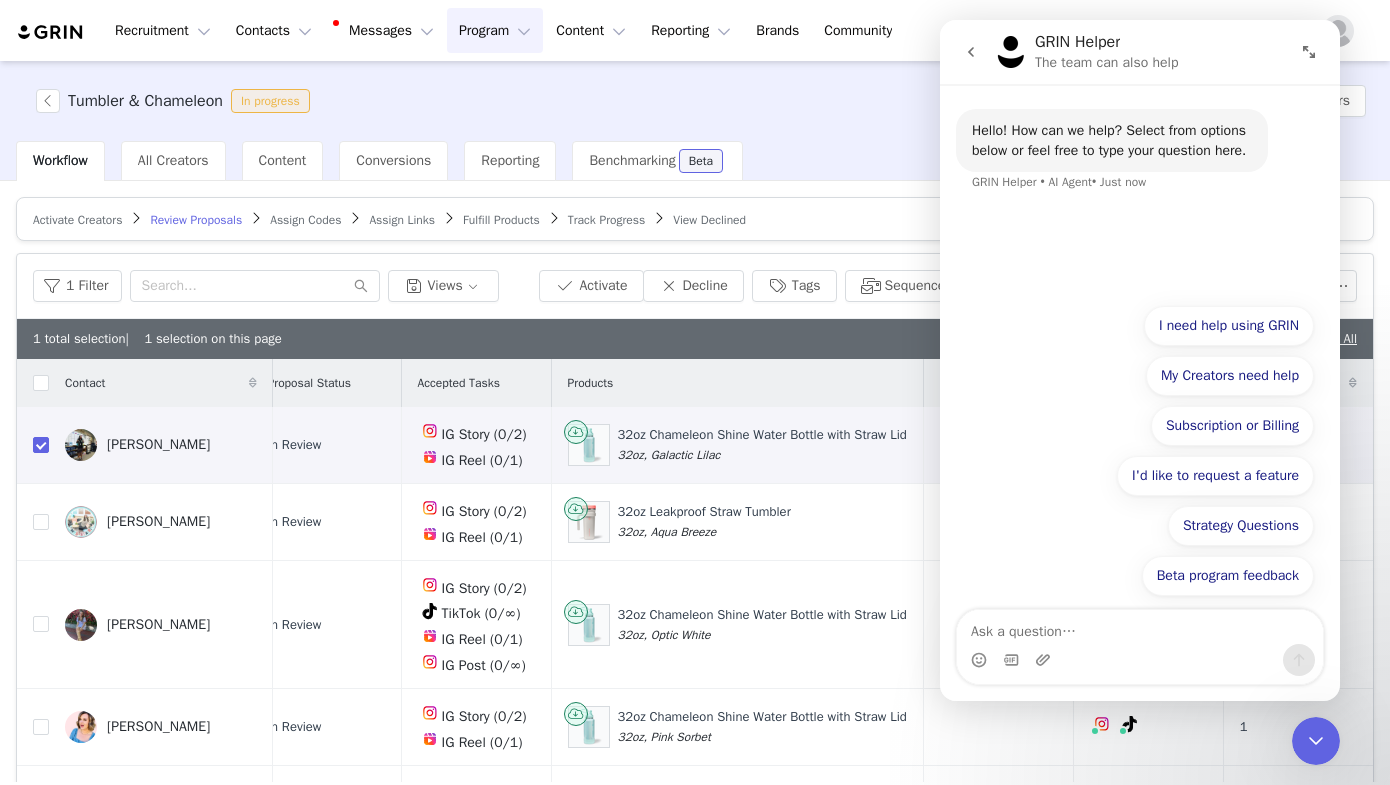 click 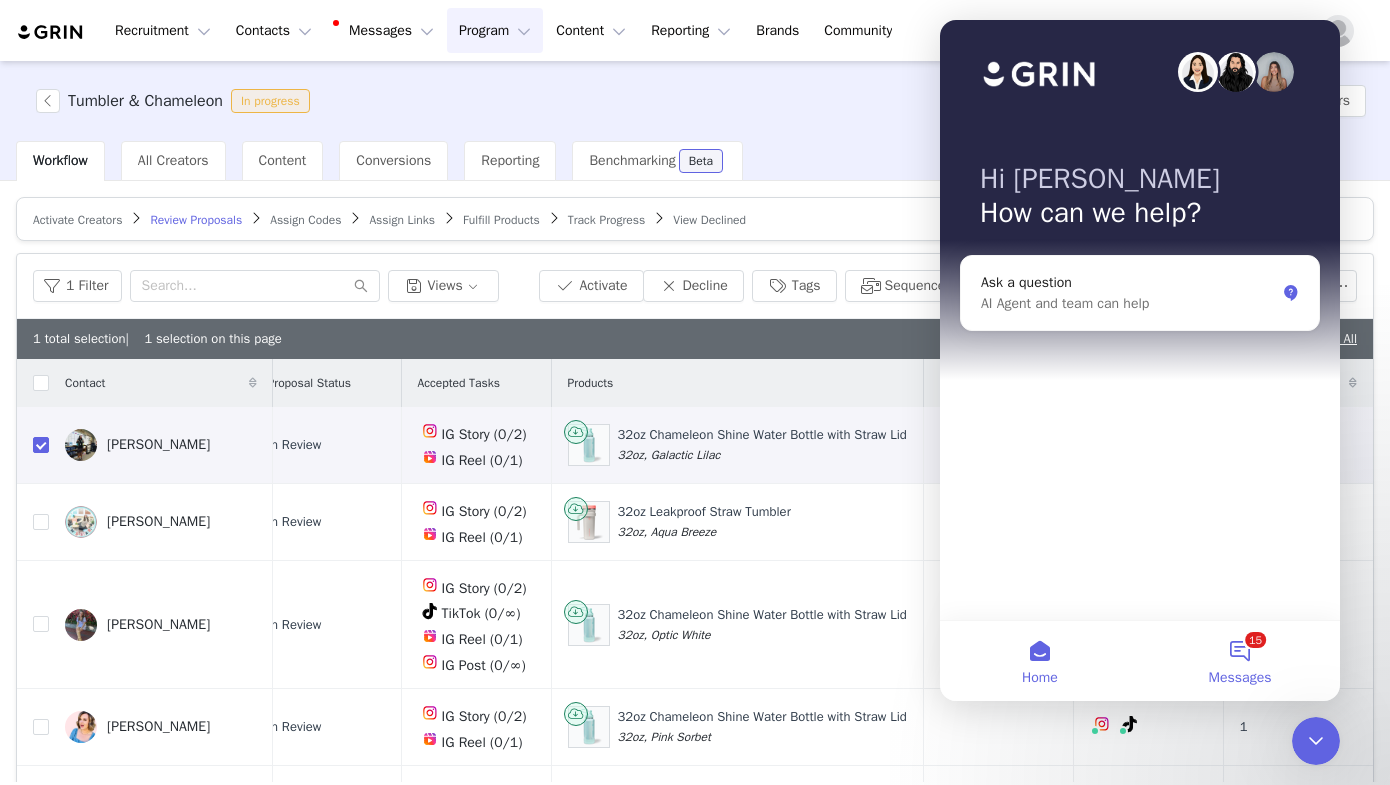click on "15 Messages" at bounding box center [1240, 661] 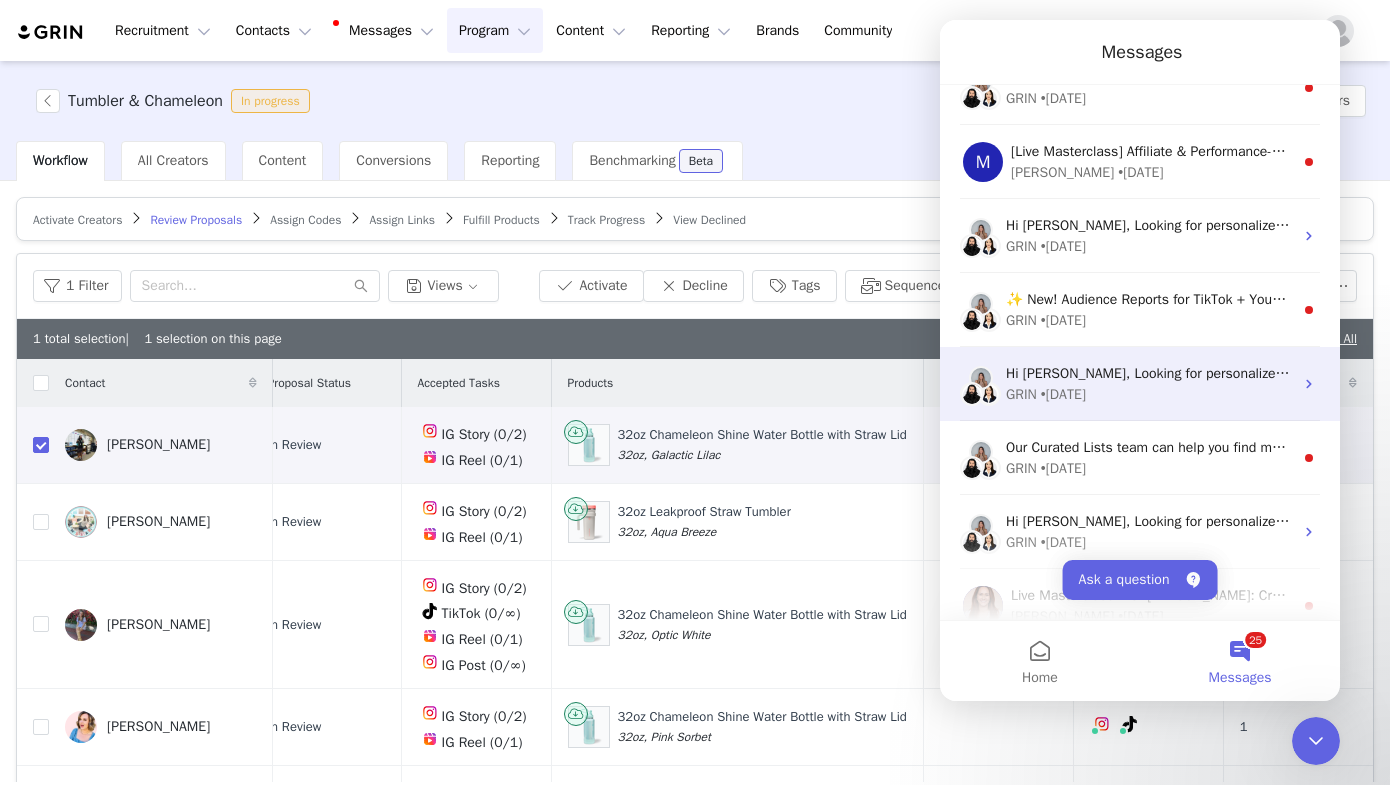 scroll, scrollTop: 1319, scrollLeft: 0, axis: vertical 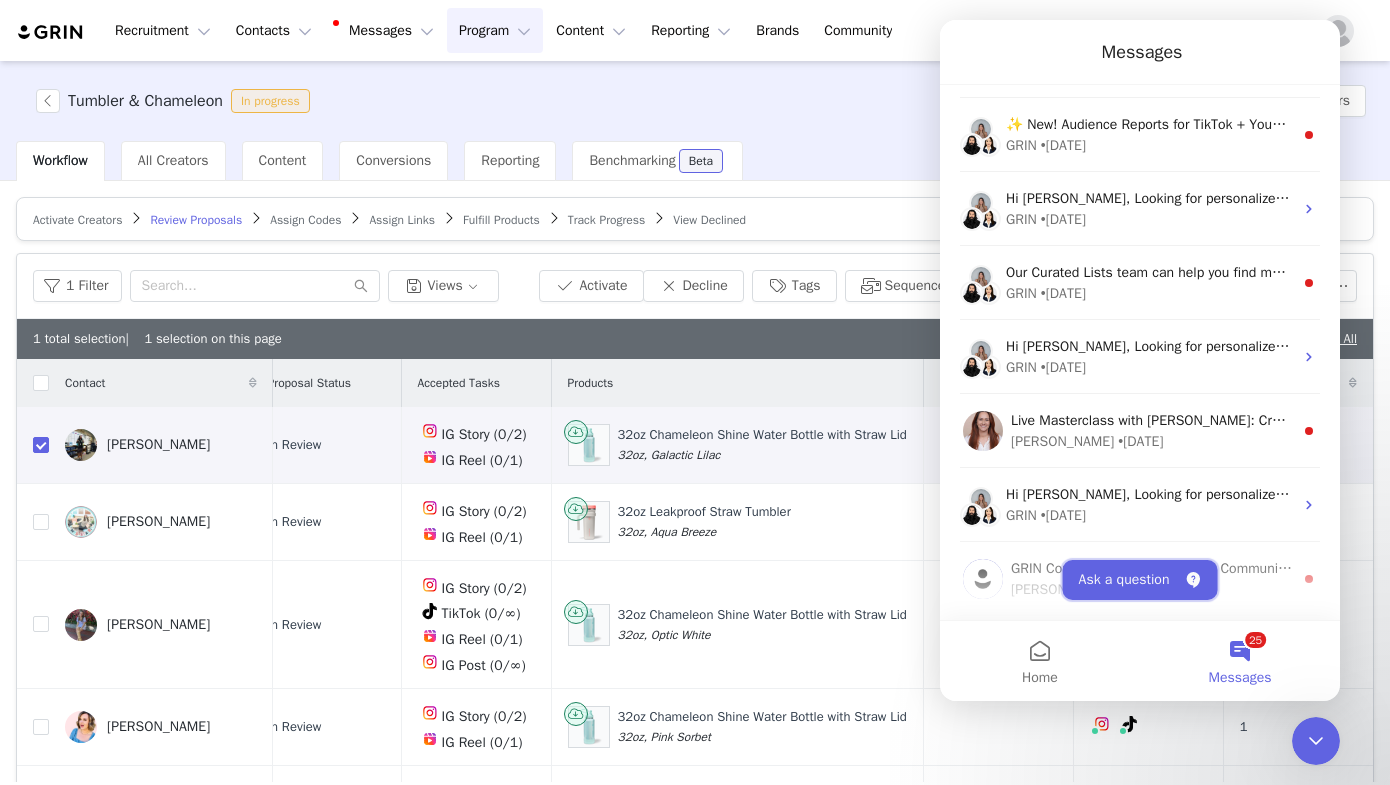 click on "Ask a question" at bounding box center [1140, 580] 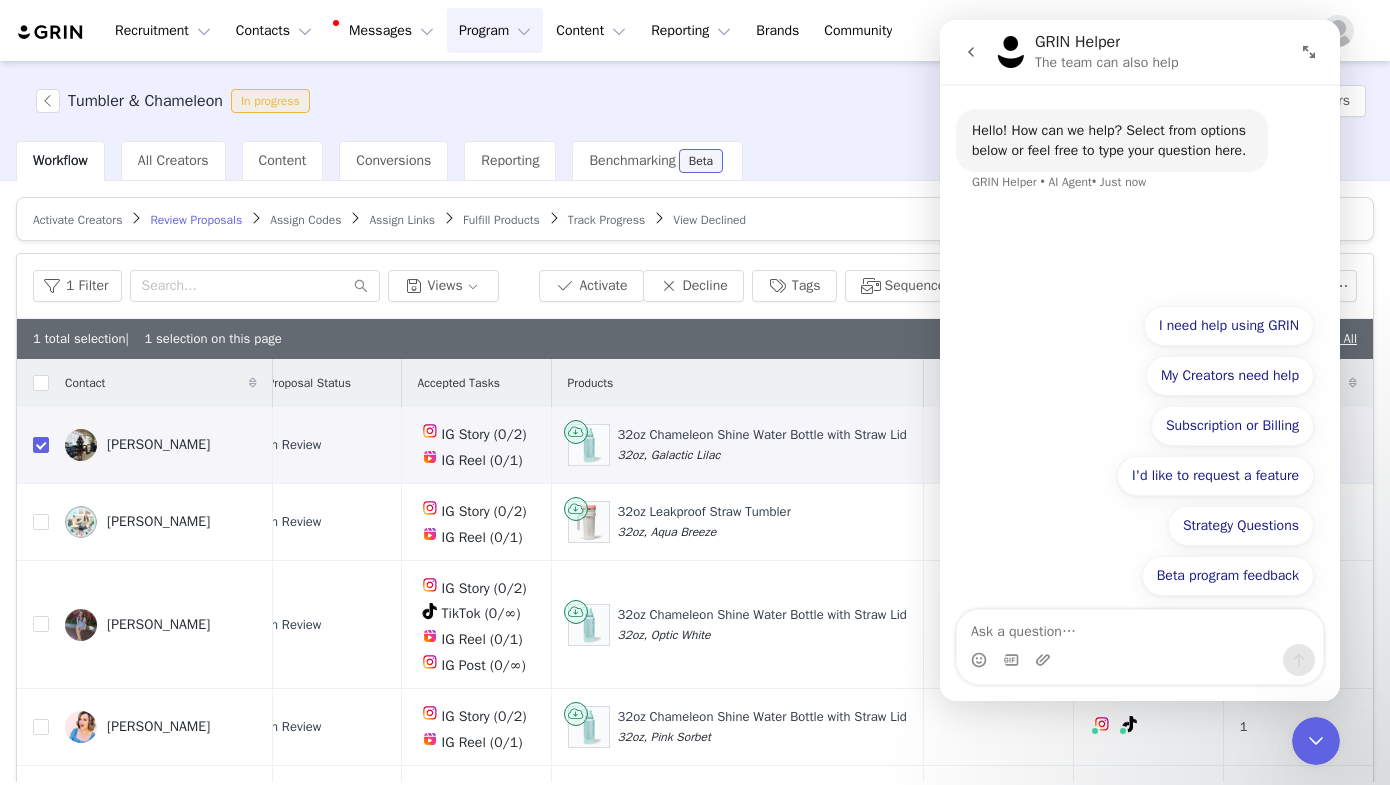 click 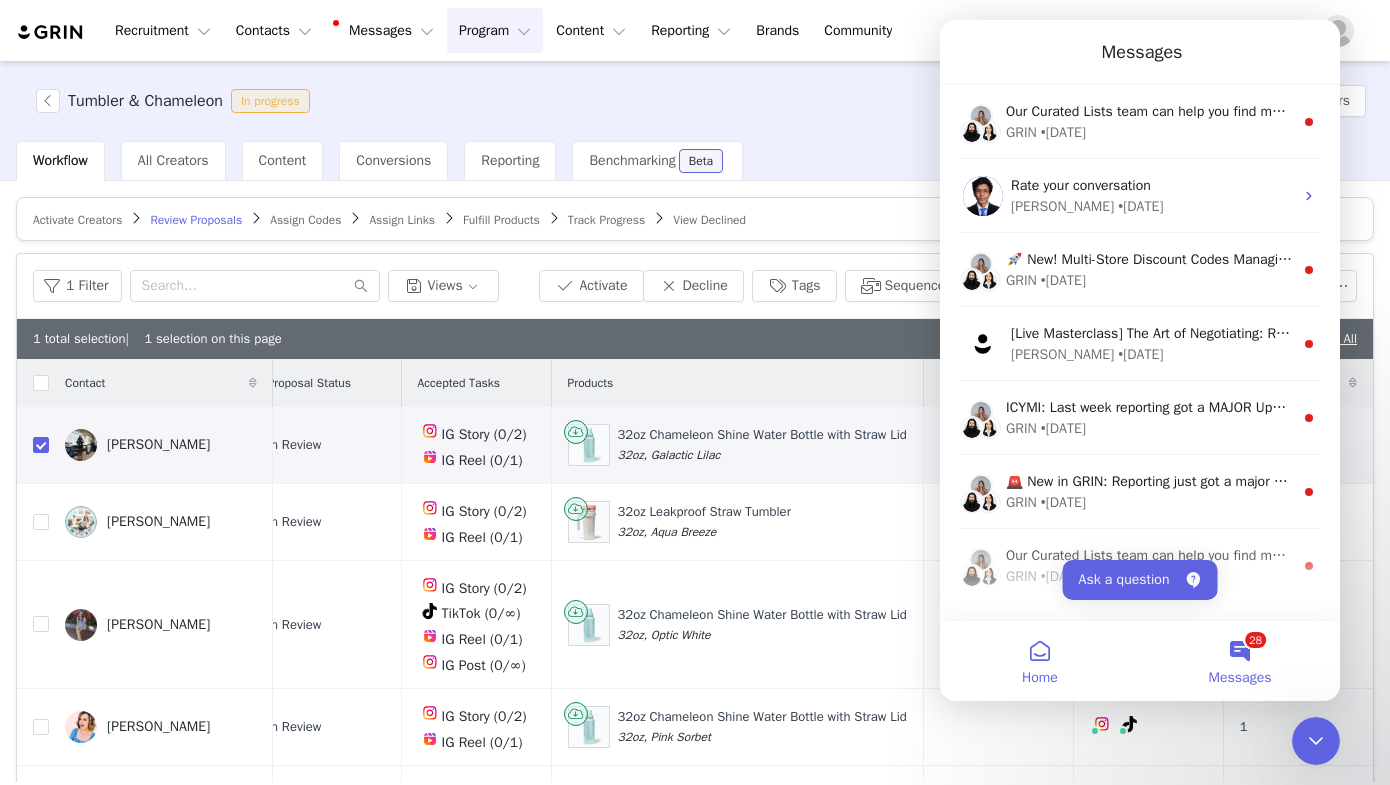 click on "Home" at bounding box center [1040, 661] 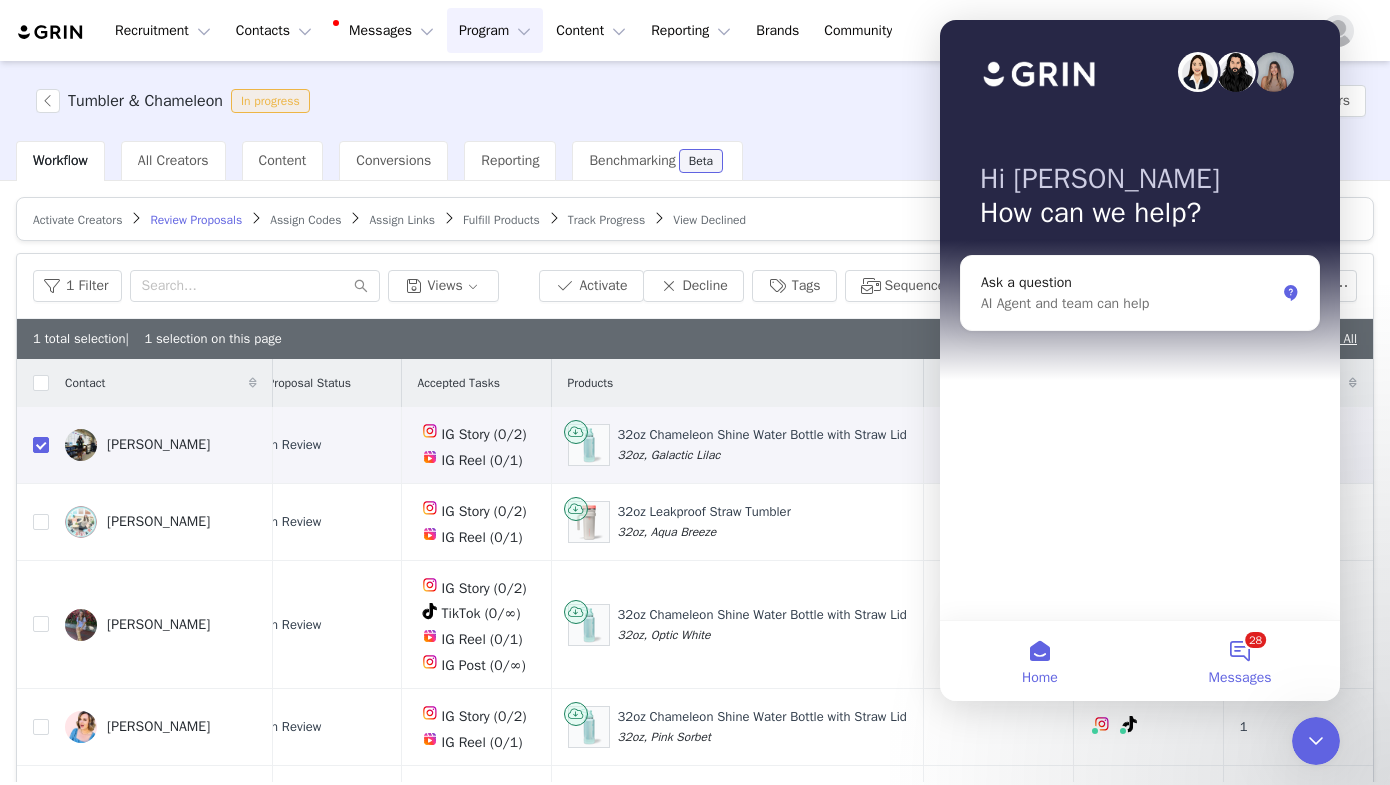 click on "28 Messages" at bounding box center [1240, 661] 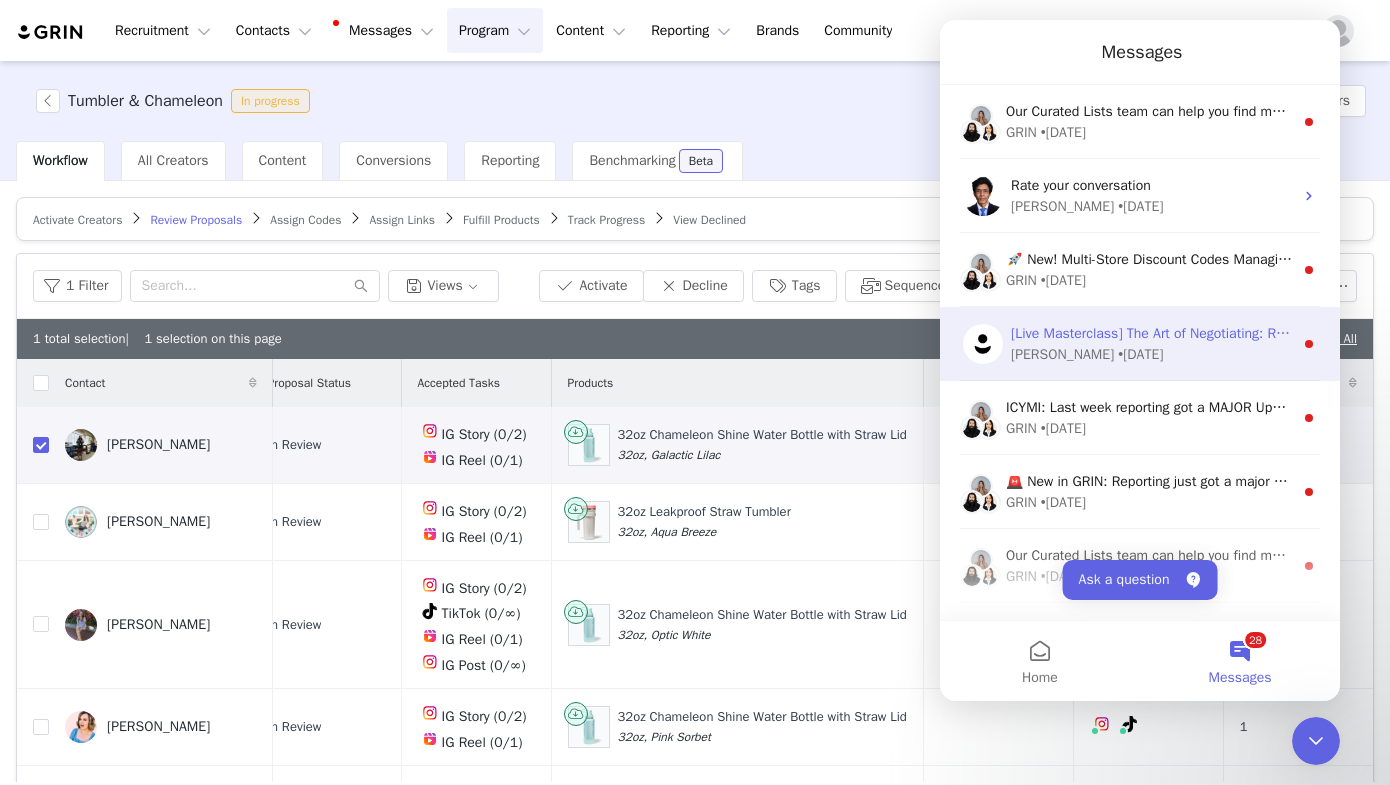 scroll, scrollTop: 0, scrollLeft: 0, axis: both 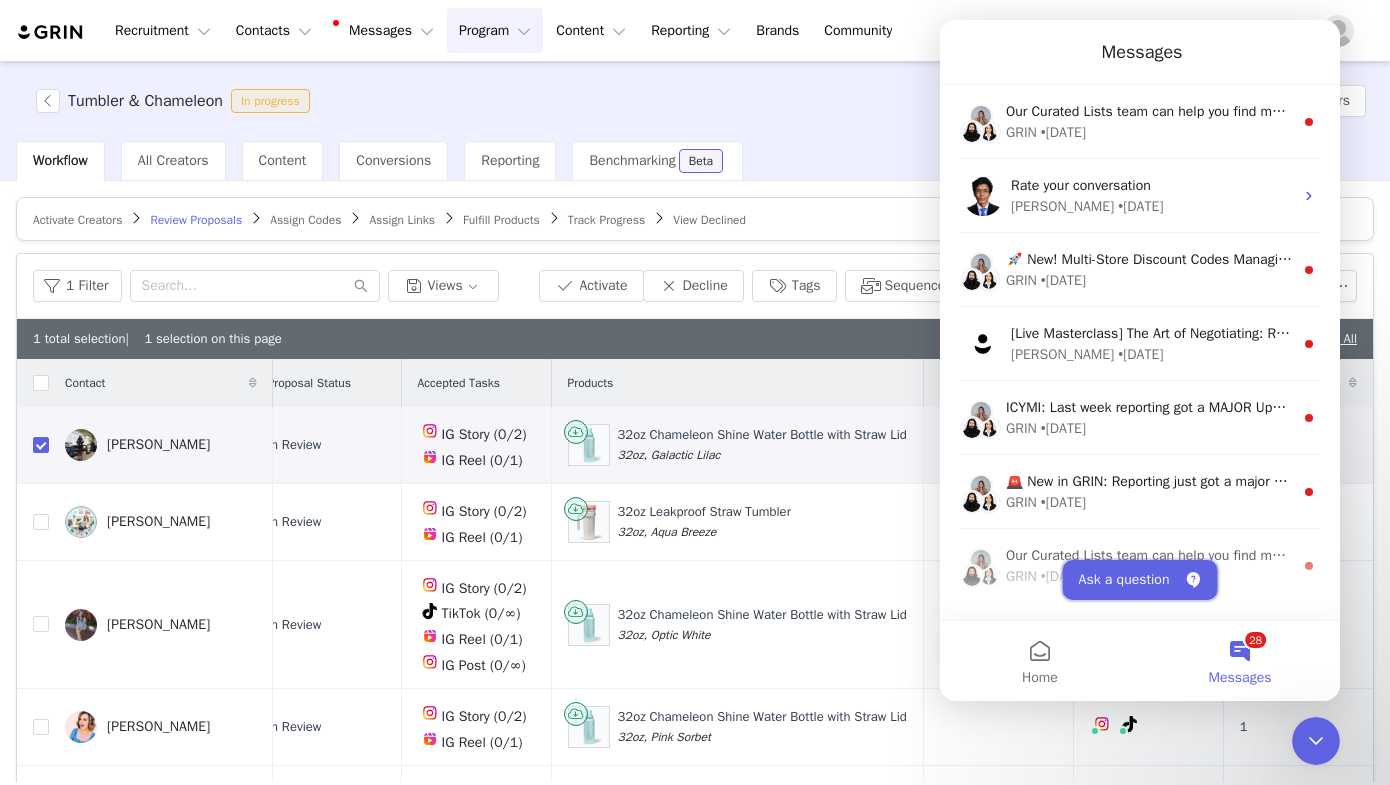 click on "Ask a question" at bounding box center (1140, 580) 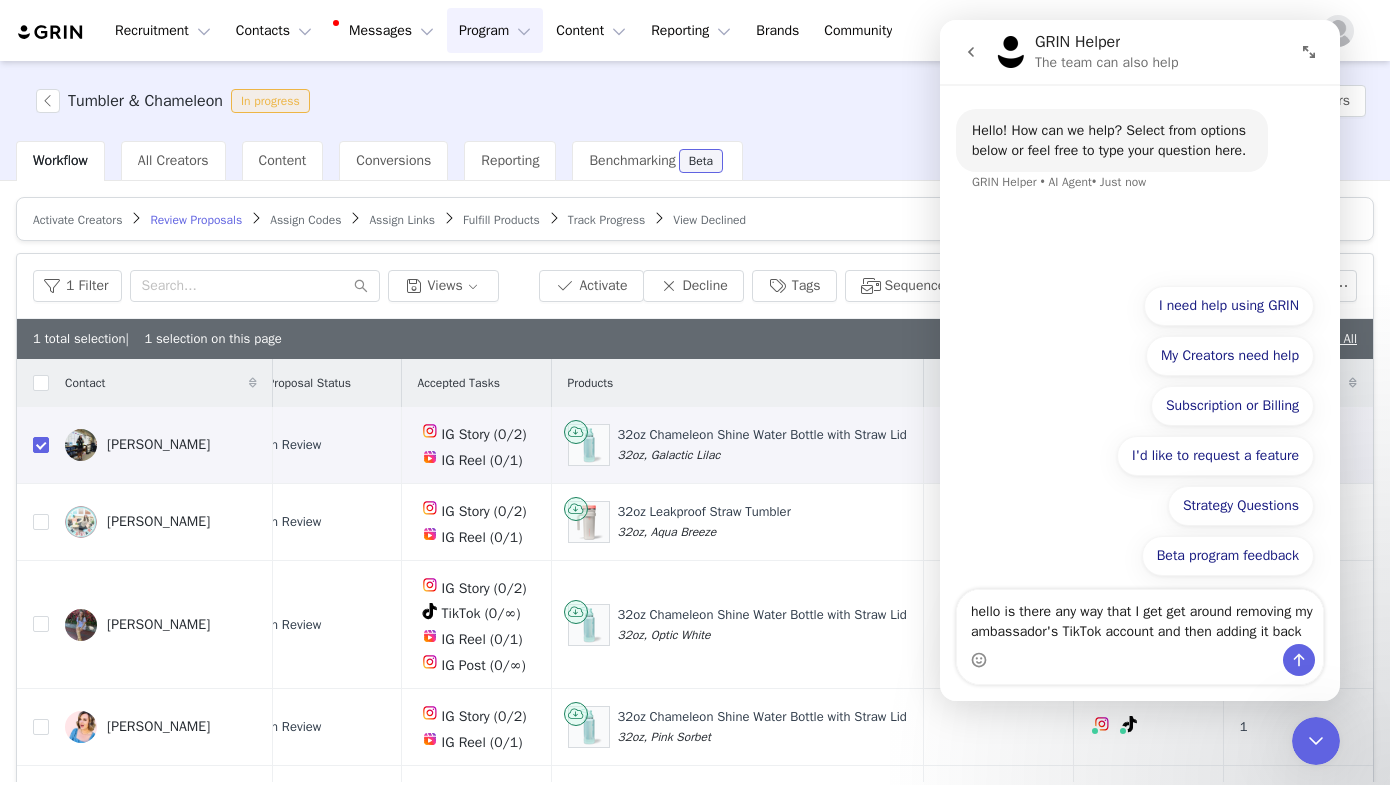 drag, startPoint x: 1026, startPoint y: 632, endPoint x: 940, endPoint y: 536, distance: 128.88754 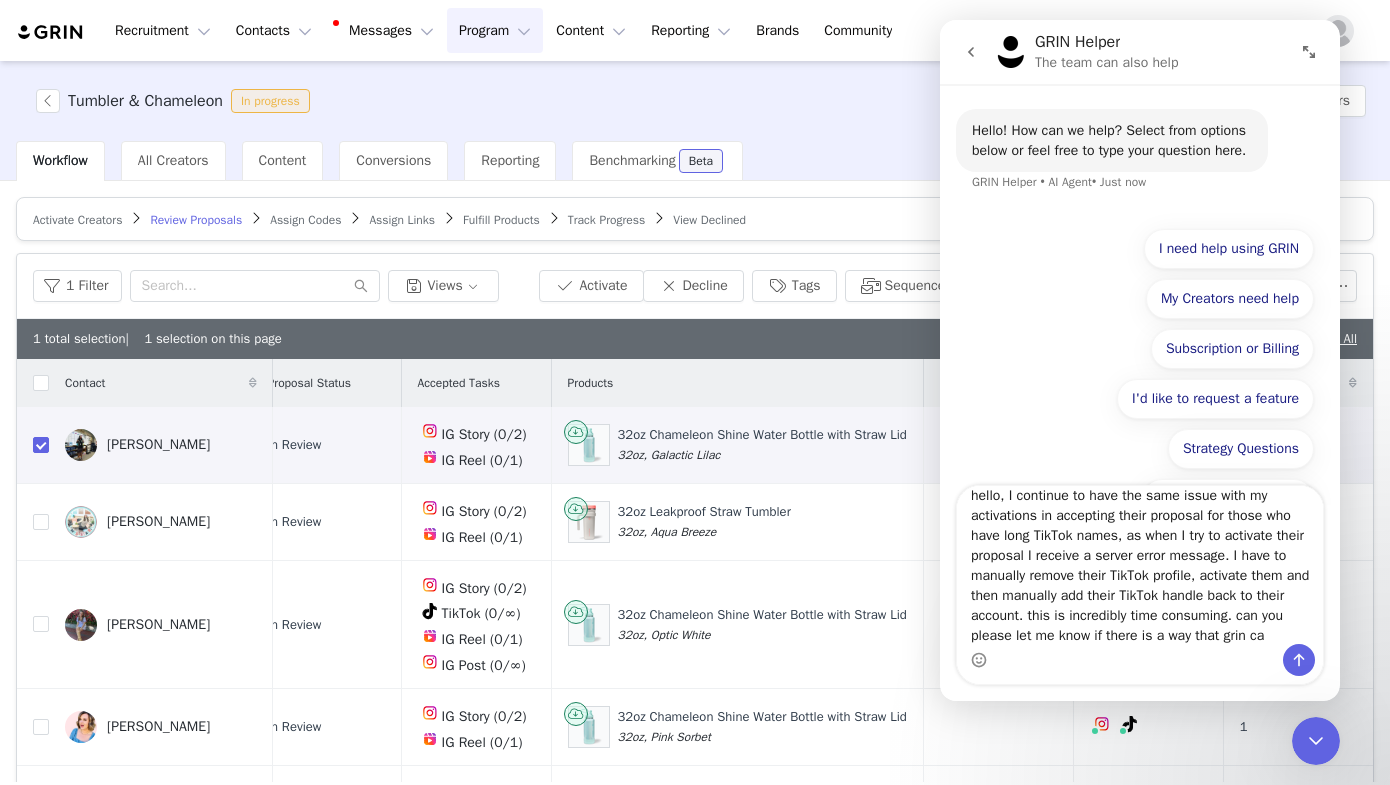 scroll, scrollTop: 36, scrollLeft: 0, axis: vertical 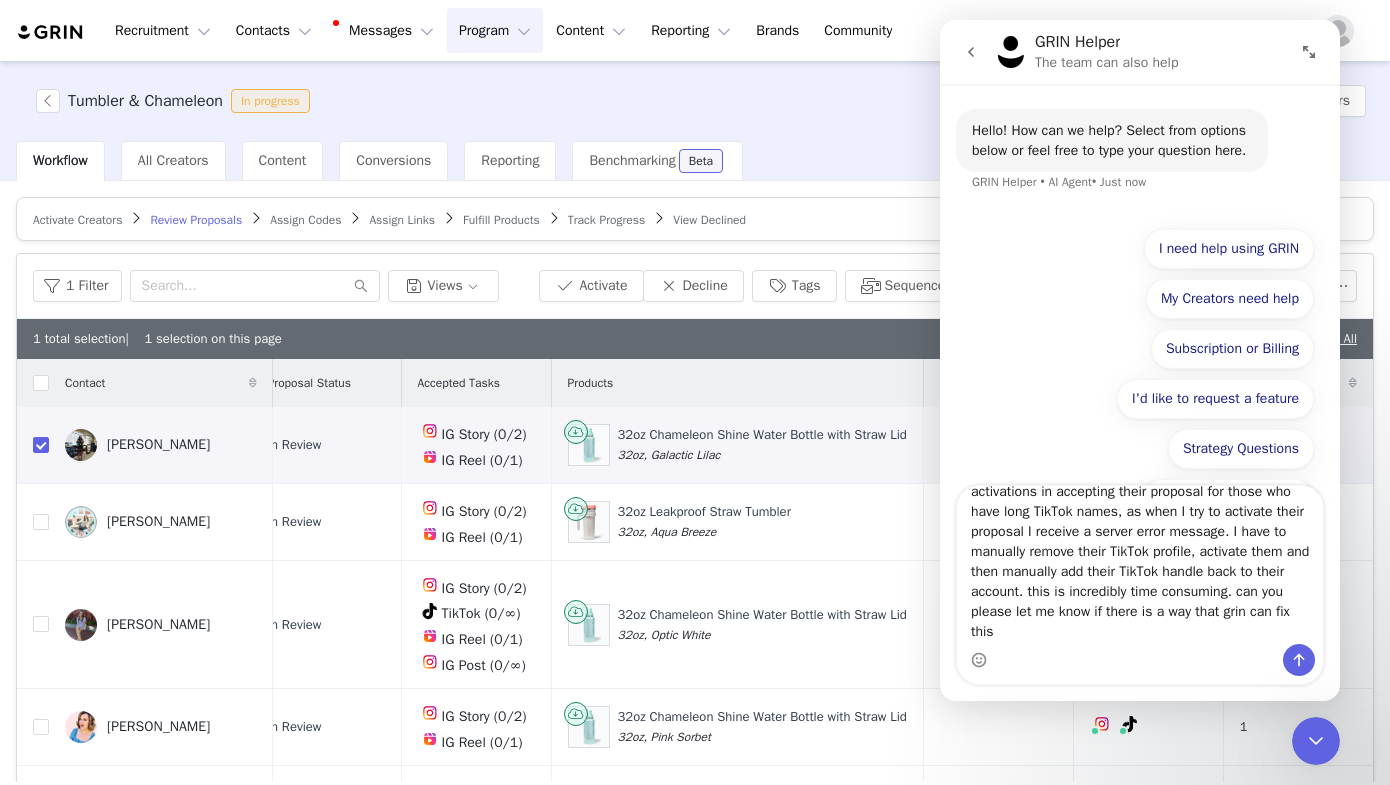 type on "hello, I continue to have the same issue with my activations in accepting their proposal for those who have long TikTok names, as when I try to activate their proposal I receive a server error message. I have to manually remove their TikTok profile, activate them and then manually add their TikTok handle back to their account. this is incredibly time consuming. can you please let me know if there is a way that grin can fix this?" 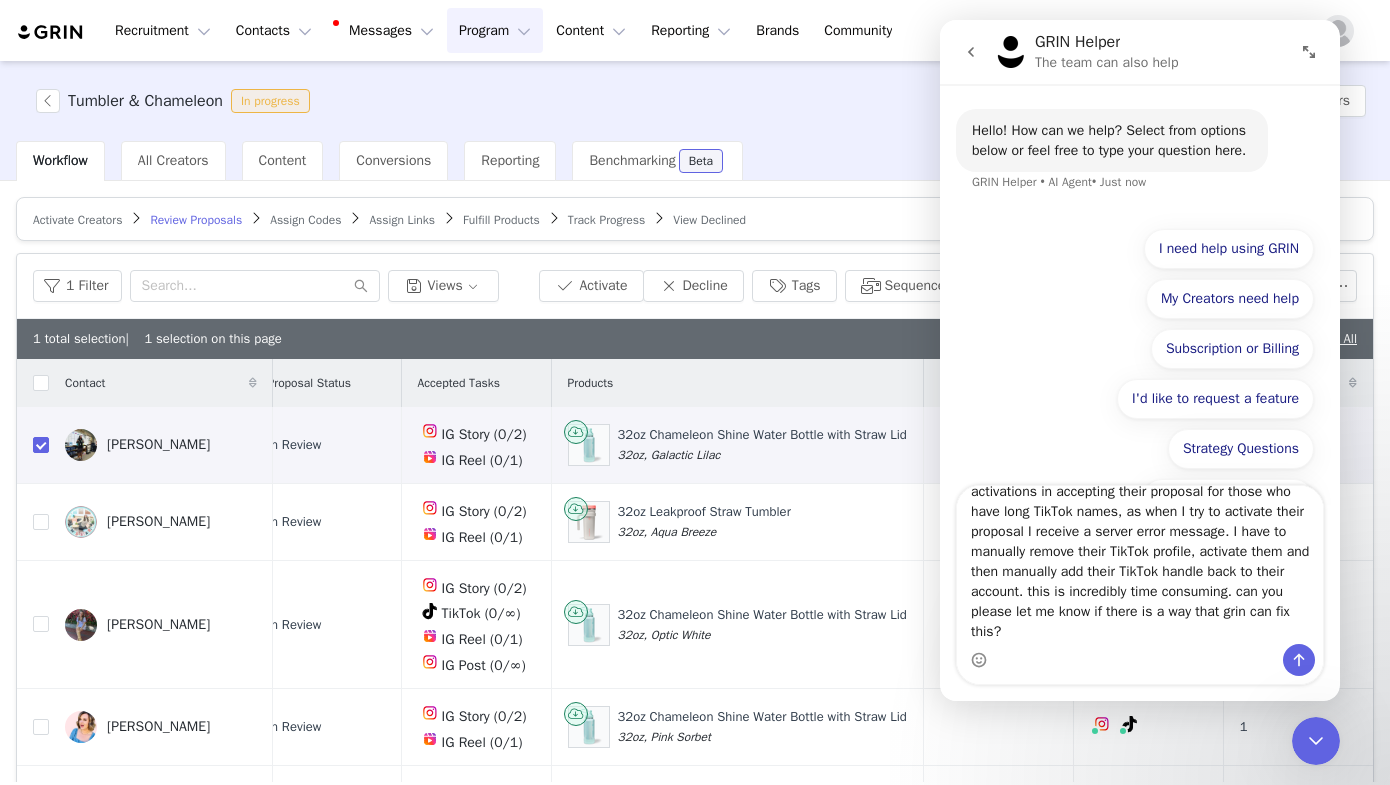 type 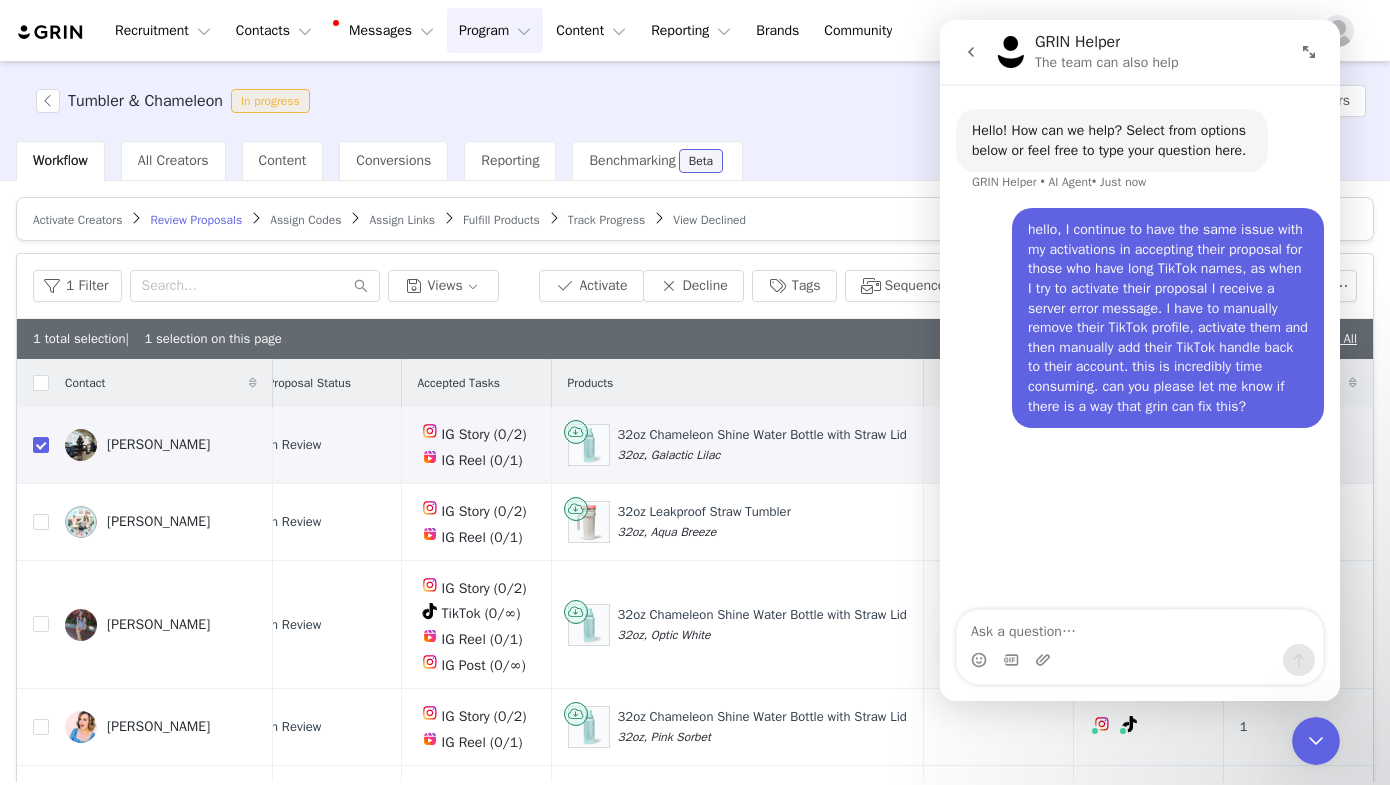 scroll, scrollTop: 0, scrollLeft: 0, axis: both 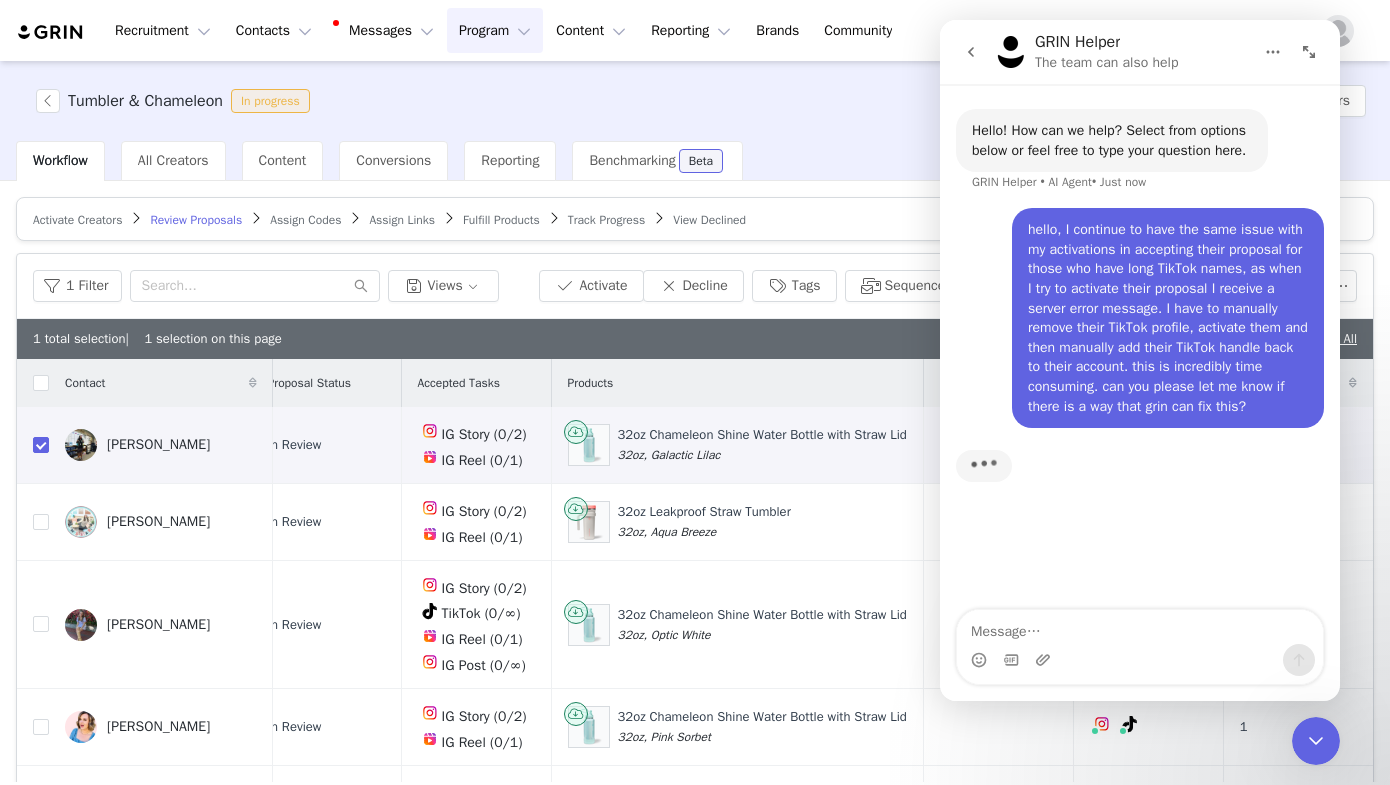 click 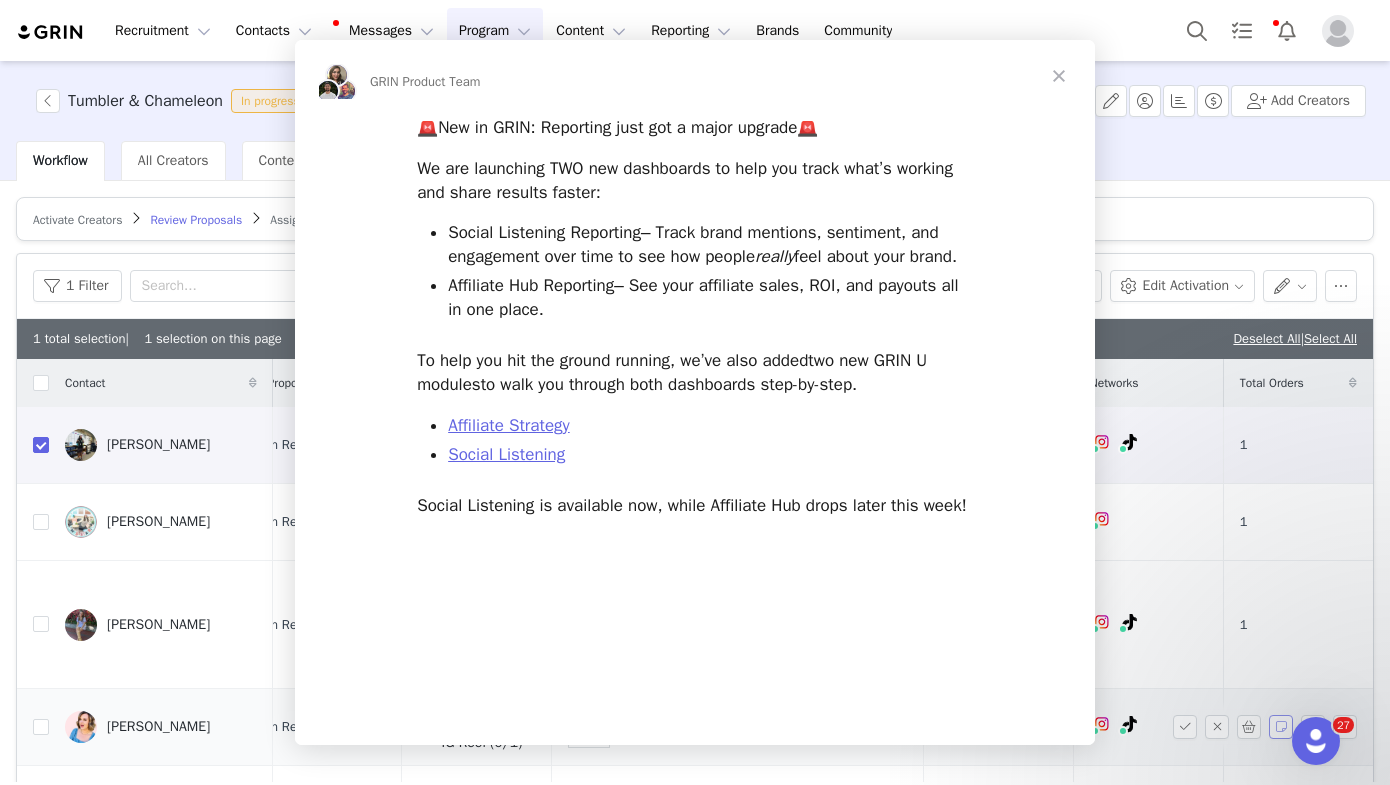 scroll, scrollTop: 0, scrollLeft: 0, axis: both 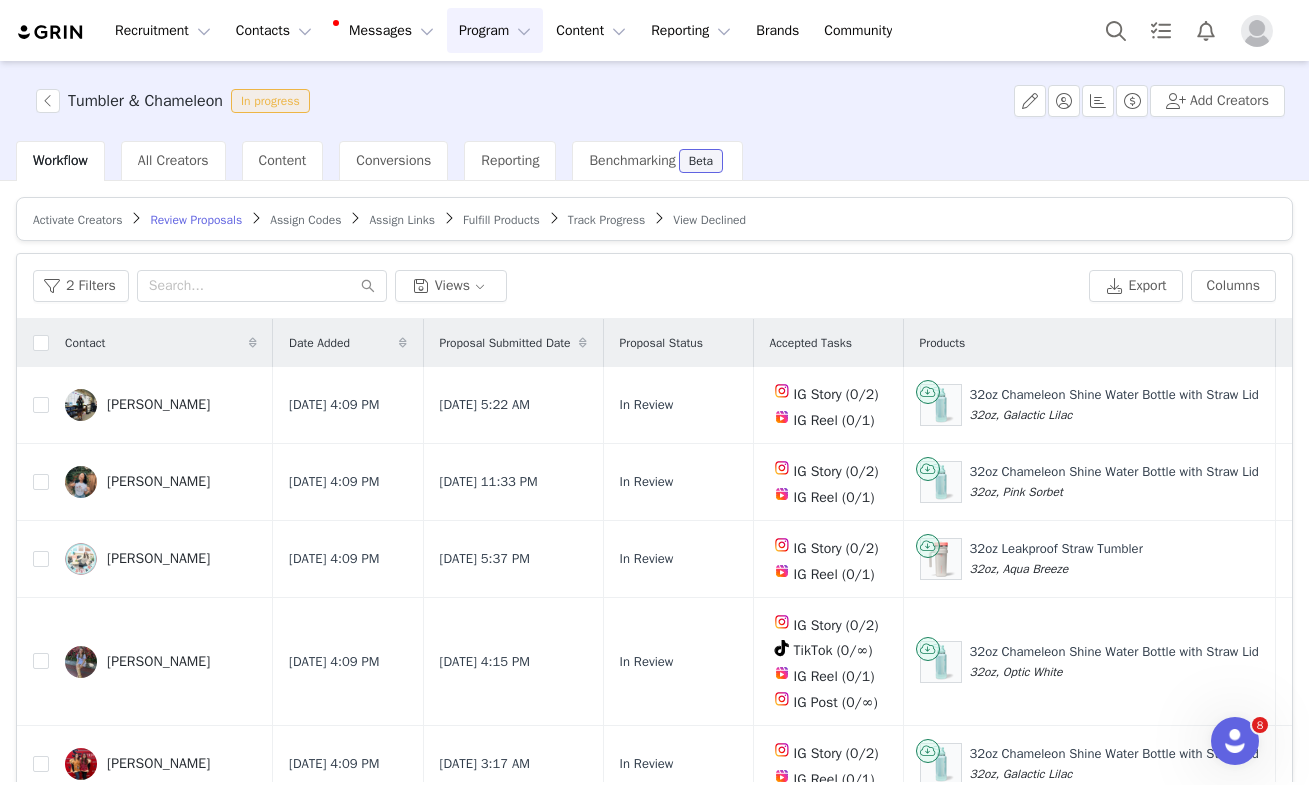 click on "Program Program" at bounding box center (495, 30) 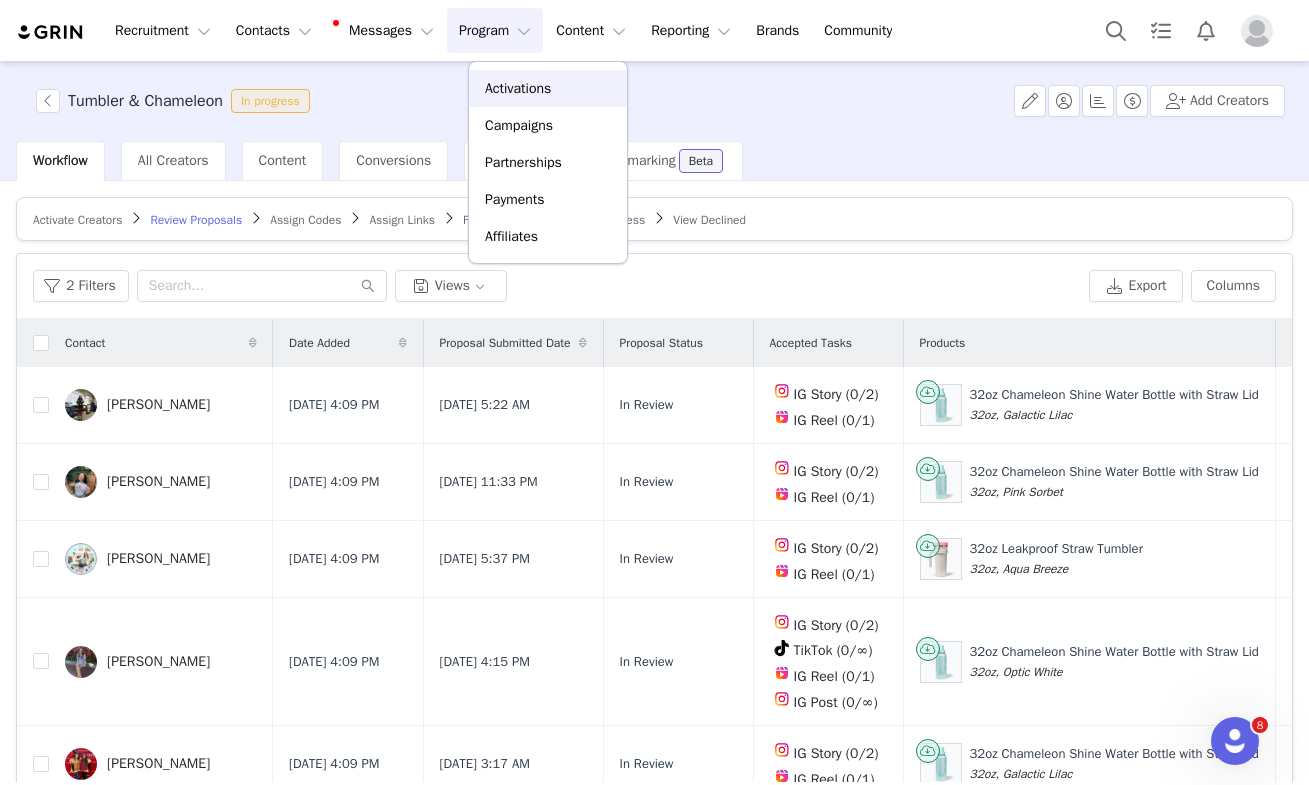 click on "Activations" at bounding box center [518, 88] 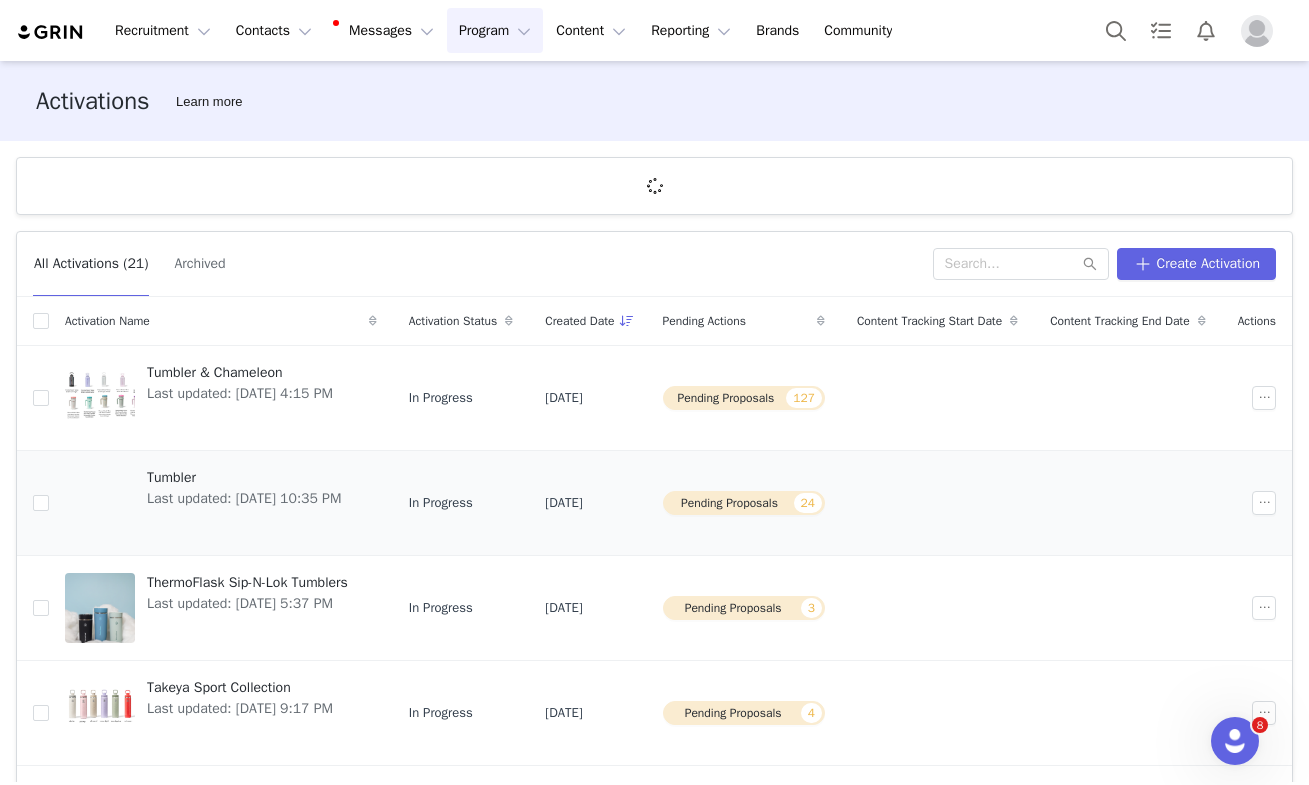 scroll, scrollTop: 35, scrollLeft: 0, axis: vertical 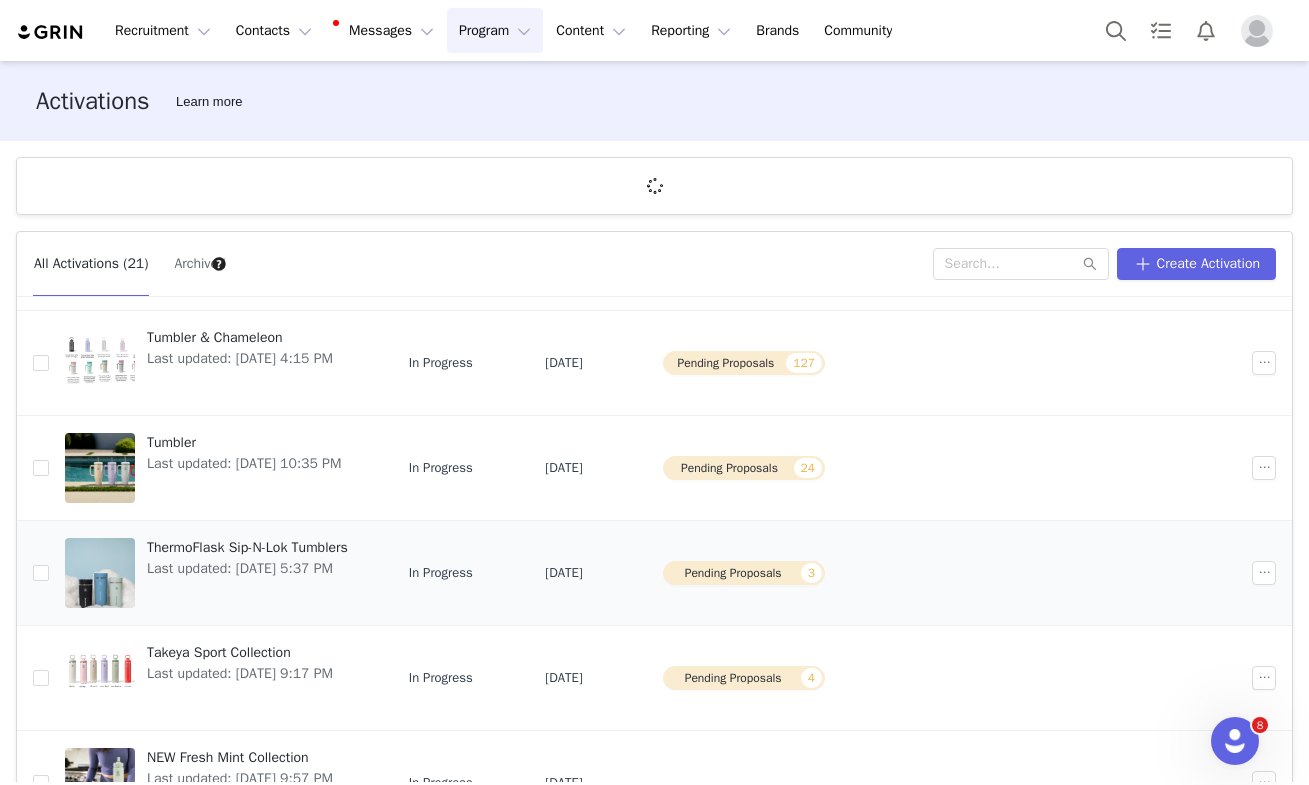 click on "ThermoFlask Sip-N-Lok Tumblers" at bounding box center [247, 547] 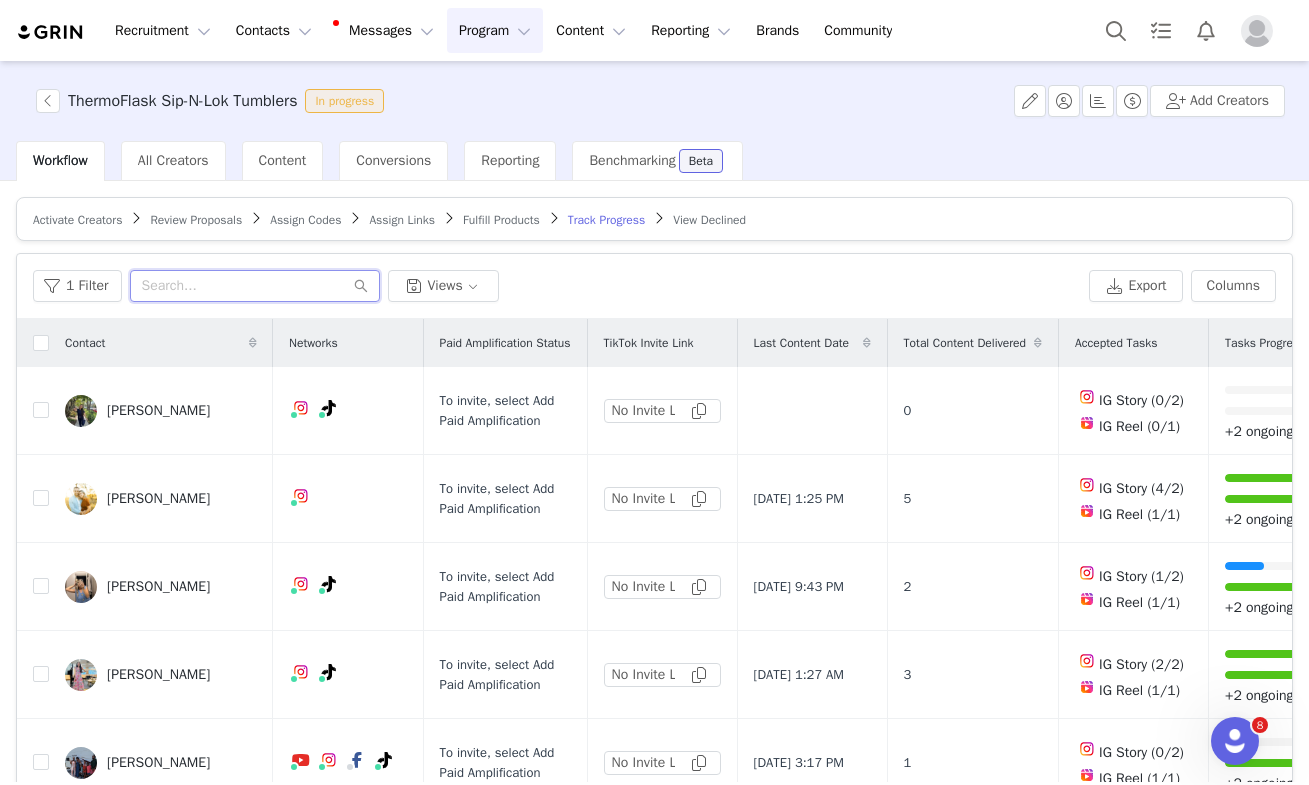 click at bounding box center [255, 286] 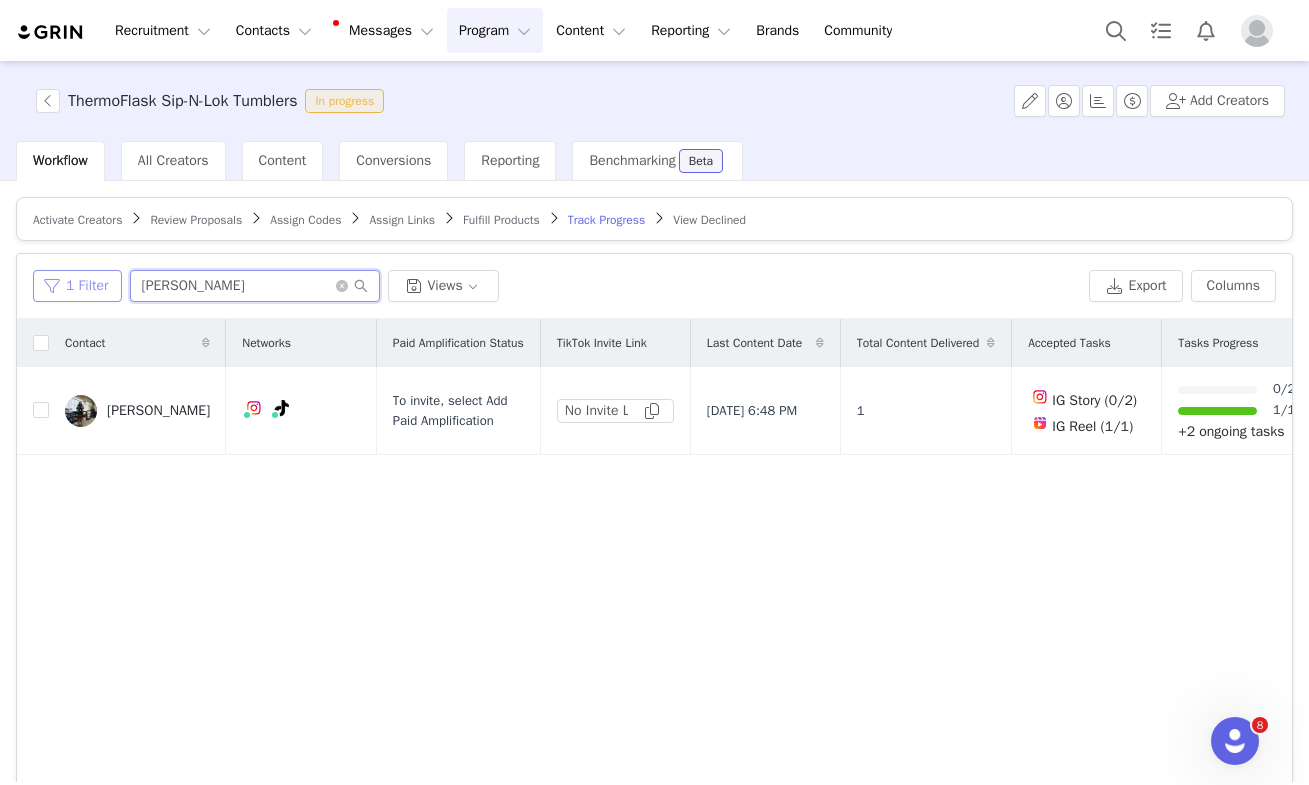 drag, startPoint x: 210, startPoint y: 291, endPoint x: 95, endPoint y: 281, distance: 115.43397 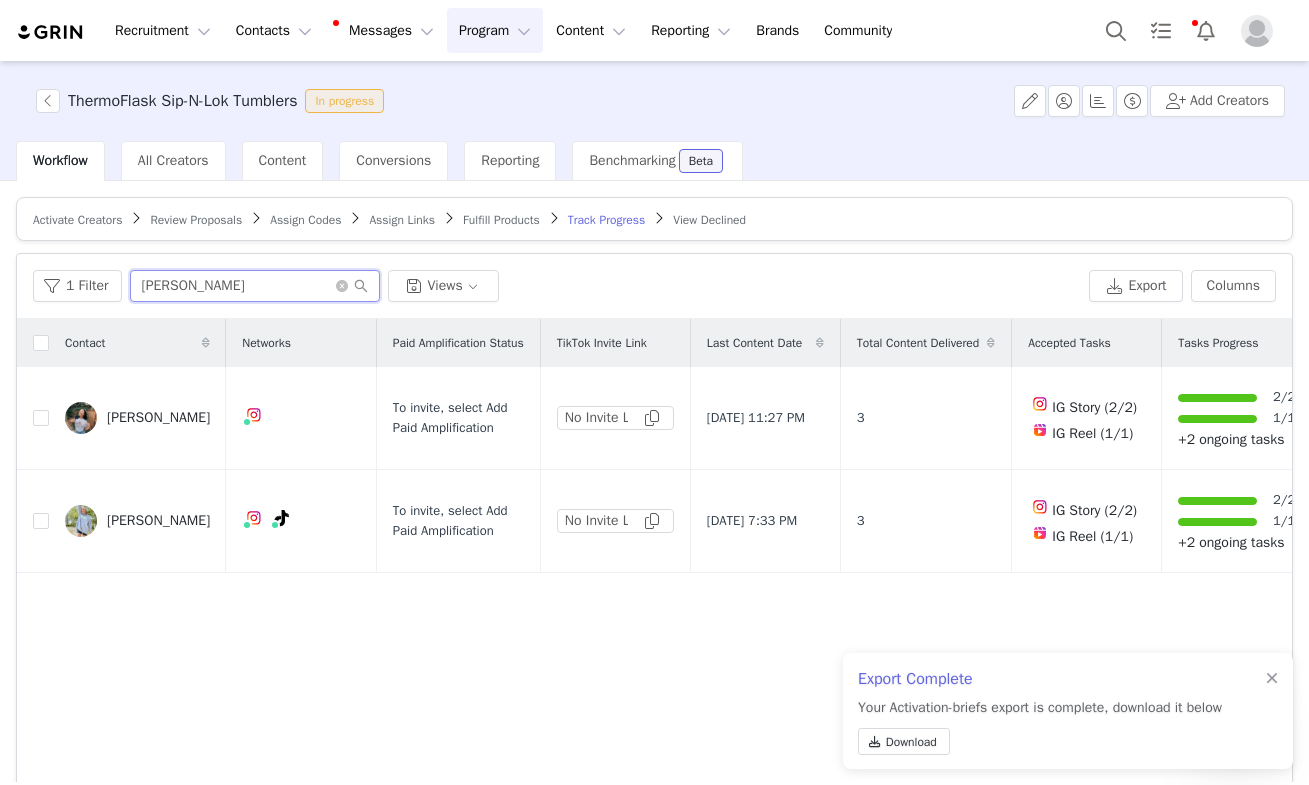 drag, startPoint x: 193, startPoint y: 285, endPoint x: 42, endPoint y: 253, distance: 154.35349 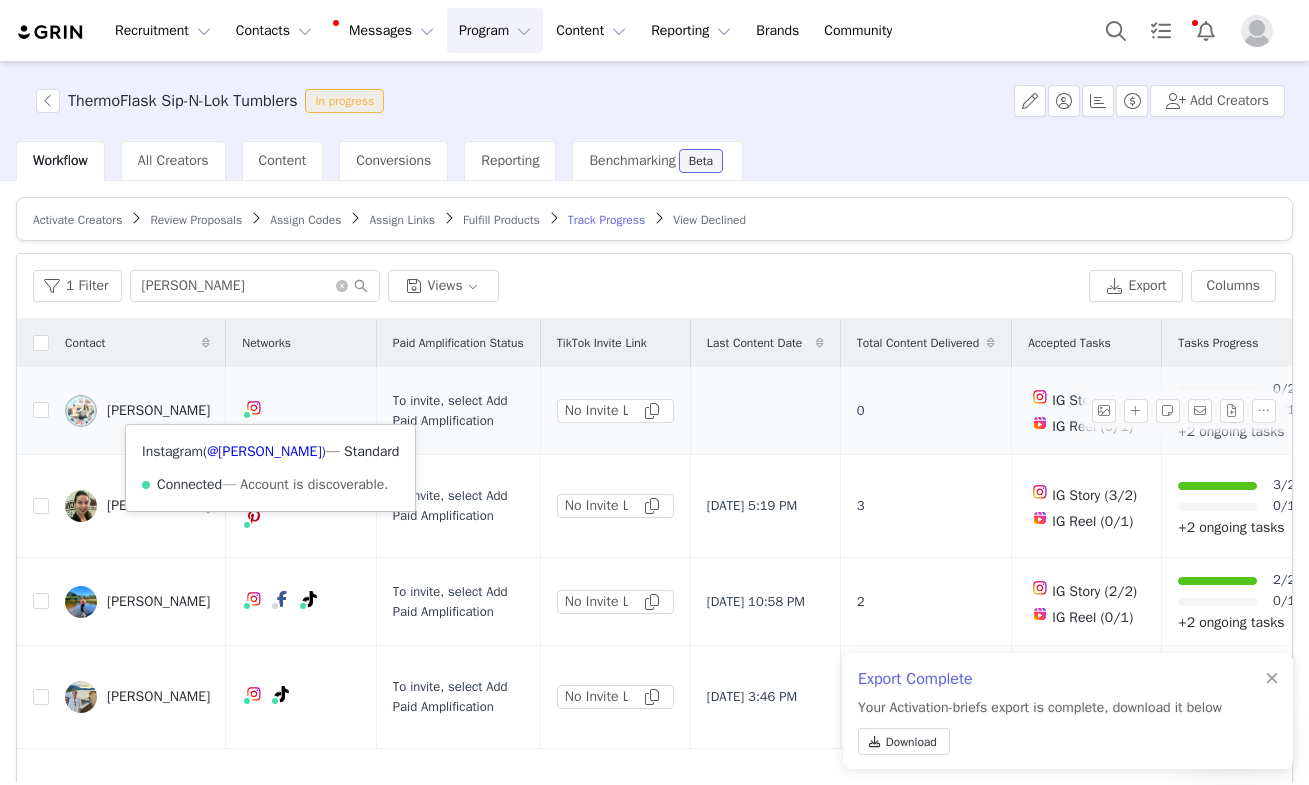 click at bounding box center (247, 415) 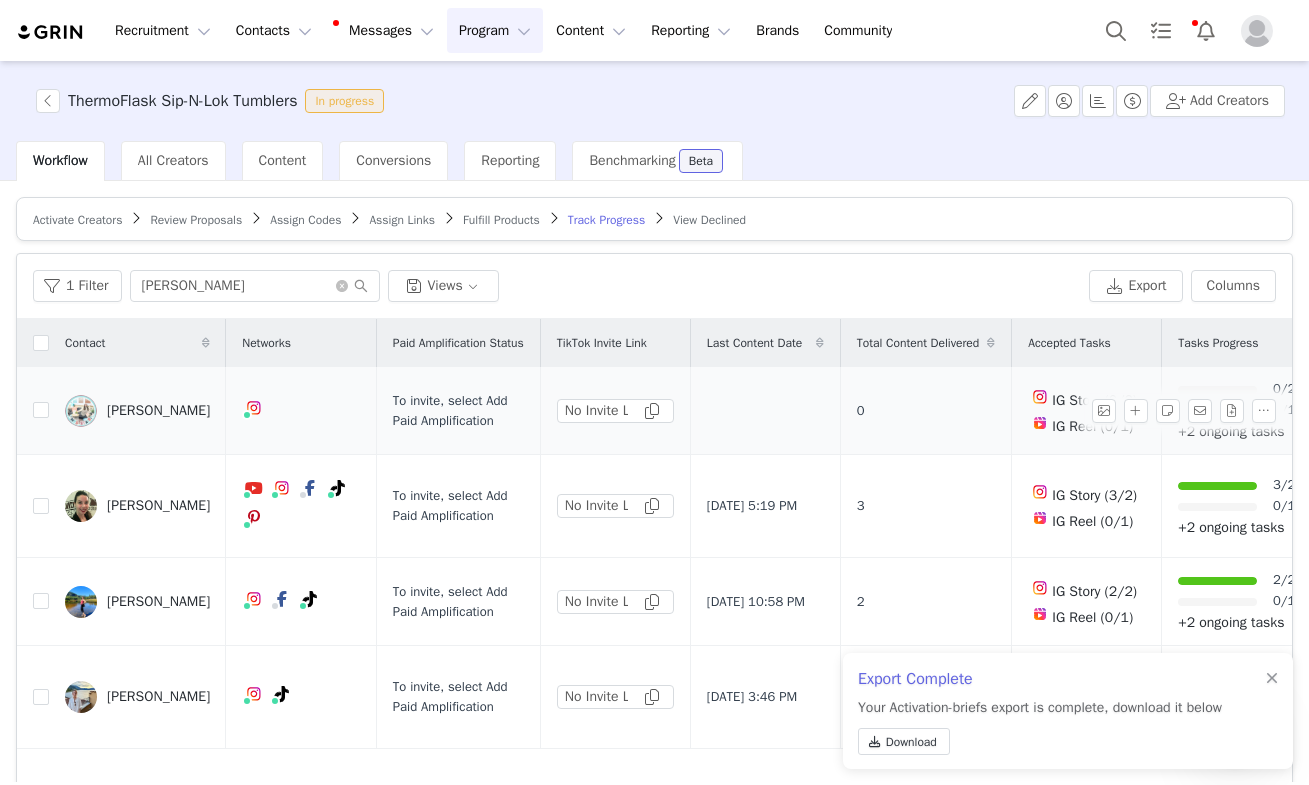 scroll, scrollTop: 0, scrollLeft: 260, axis: horizontal 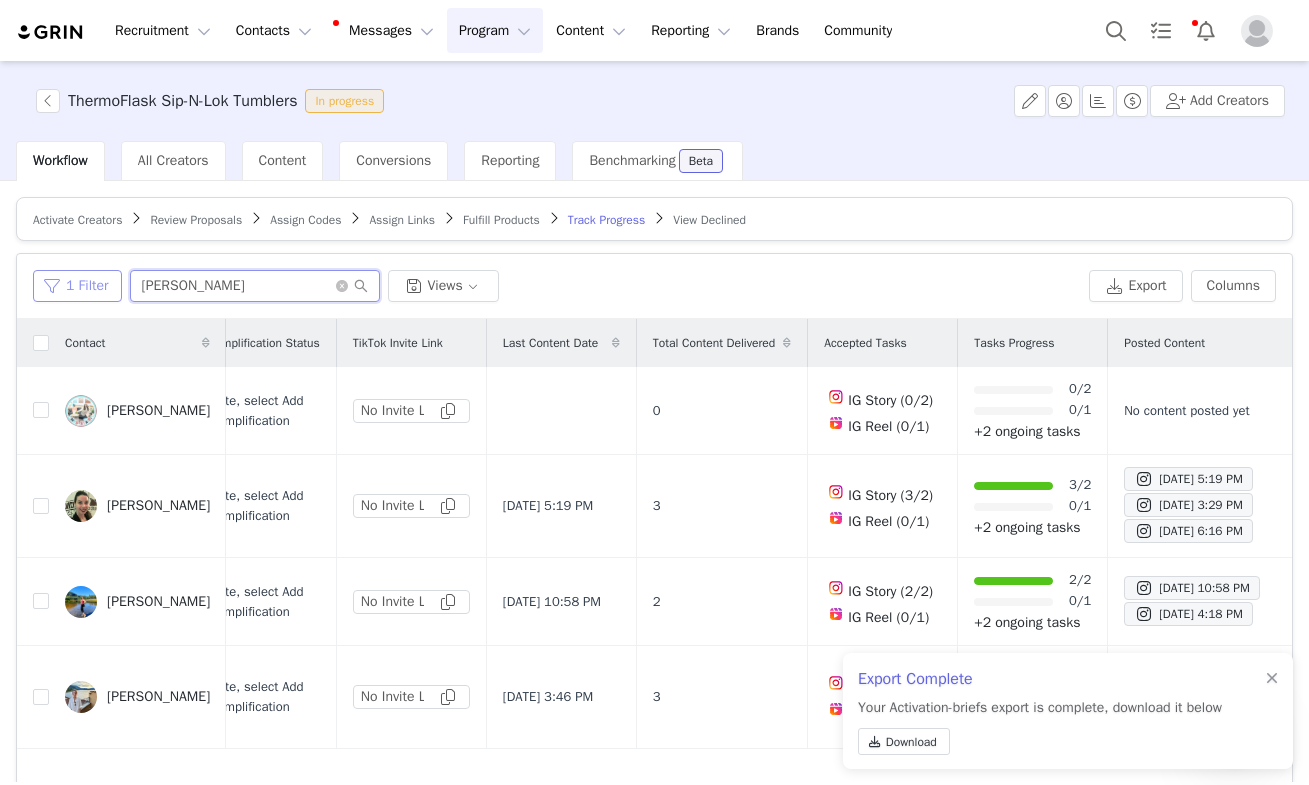 drag, startPoint x: 188, startPoint y: 284, endPoint x: 80, endPoint y: 279, distance: 108.11568 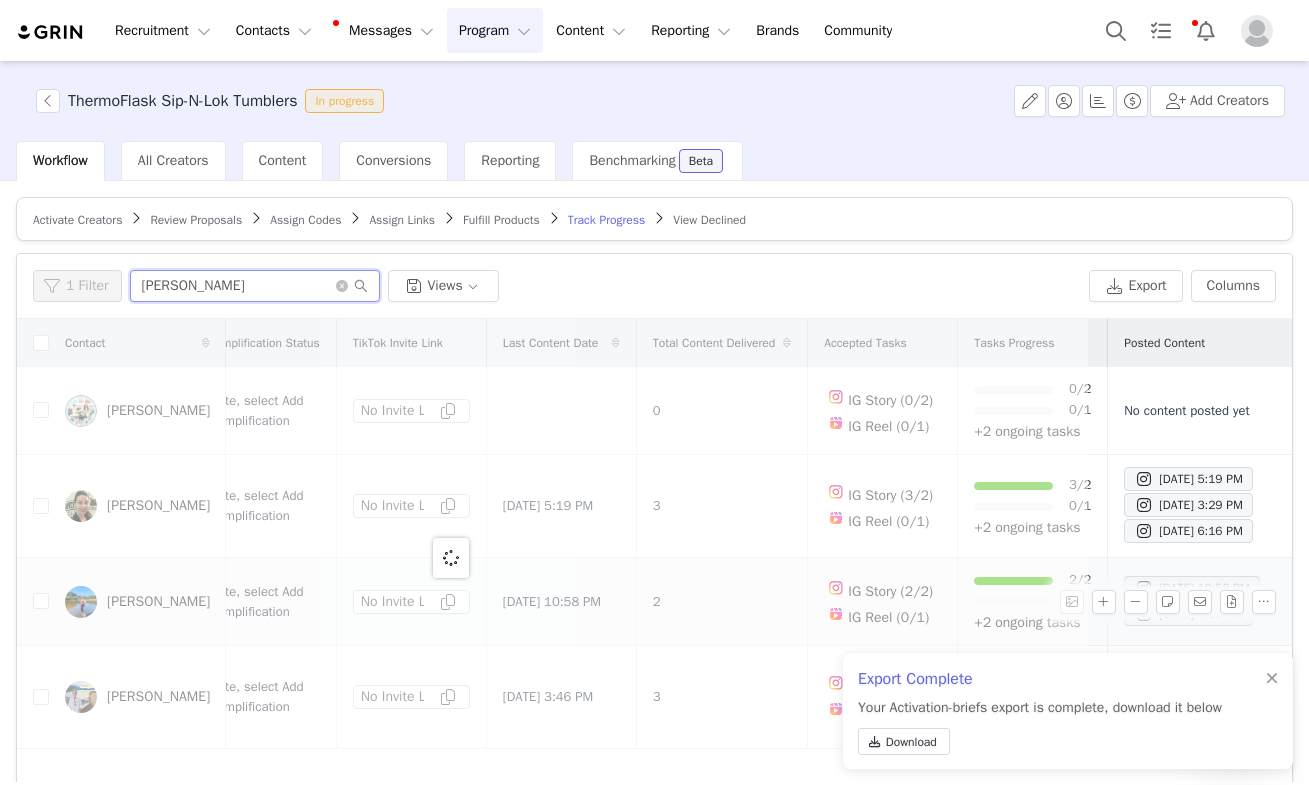 scroll, scrollTop: 0, scrollLeft: 0, axis: both 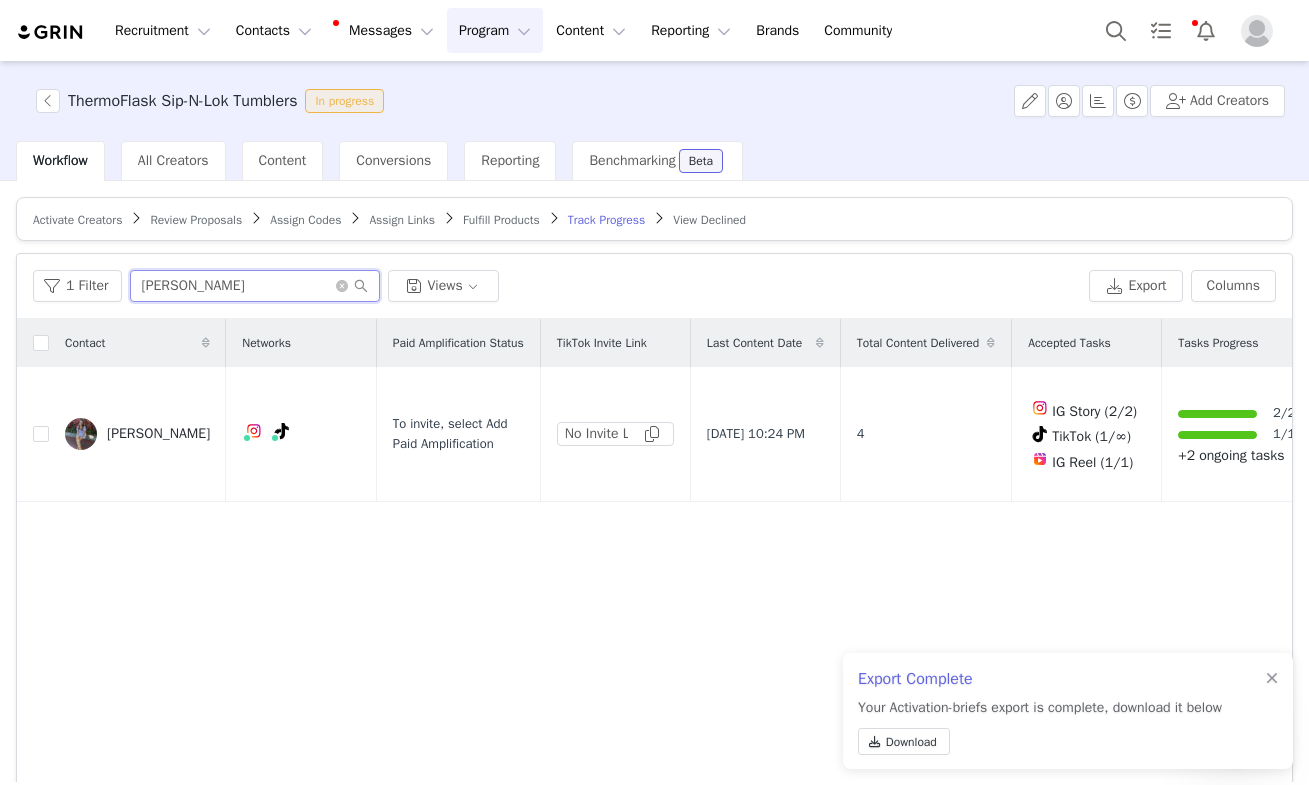 drag, startPoint x: 236, startPoint y: 285, endPoint x: -29, endPoint y: 268, distance: 265.5447 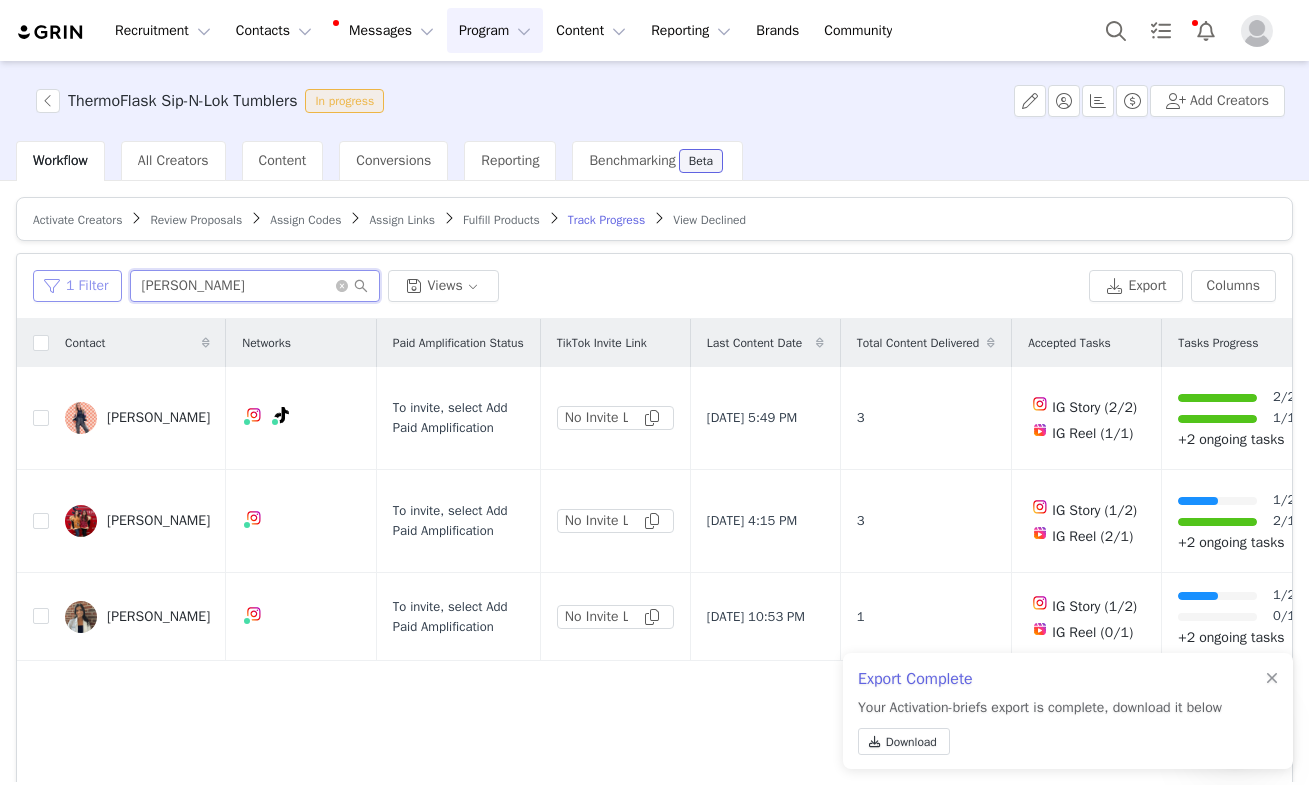 drag, startPoint x: 196, startPoint y: 289, endPoint x: 69, endPoint y: 276, distance: 127.66362 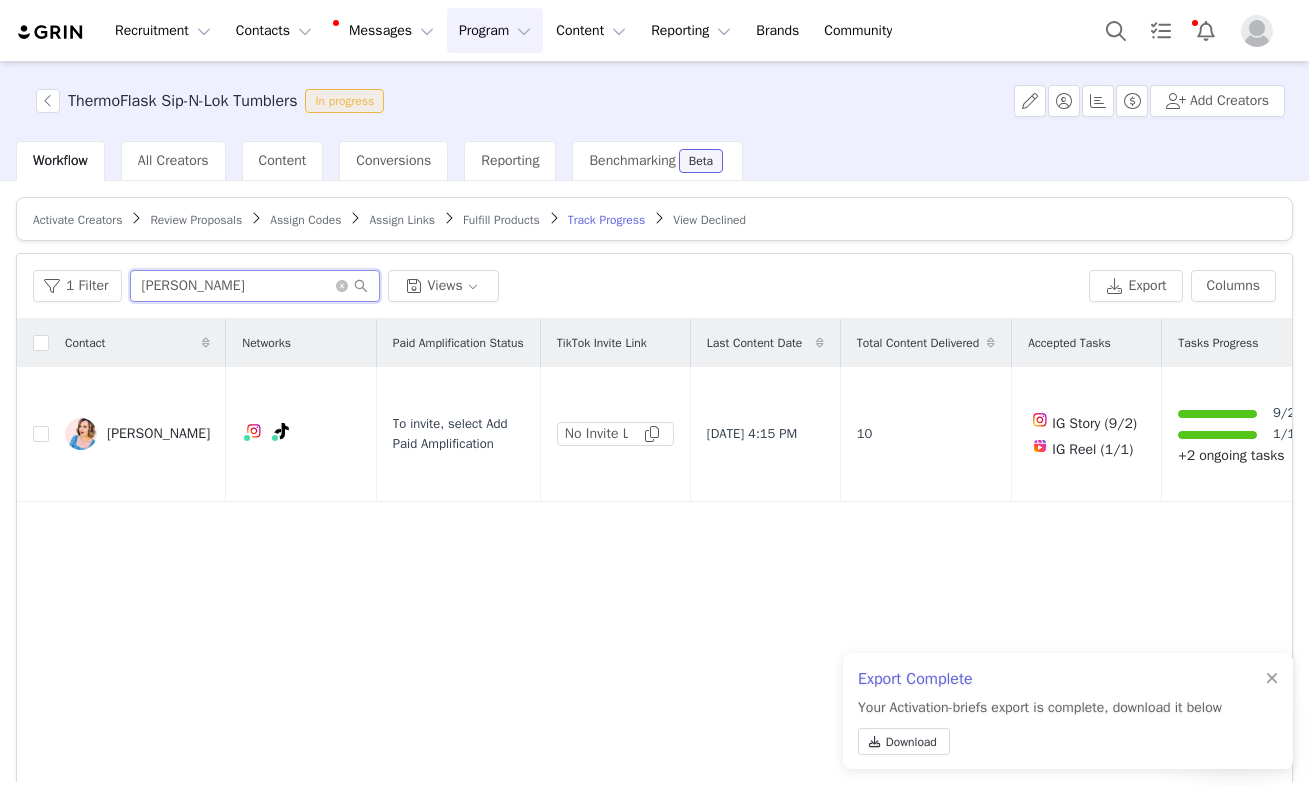 drag, startPoint x: 205, startPoint y: 288, endPoint x: 22, endPoint y: 202, distance: 202.2004 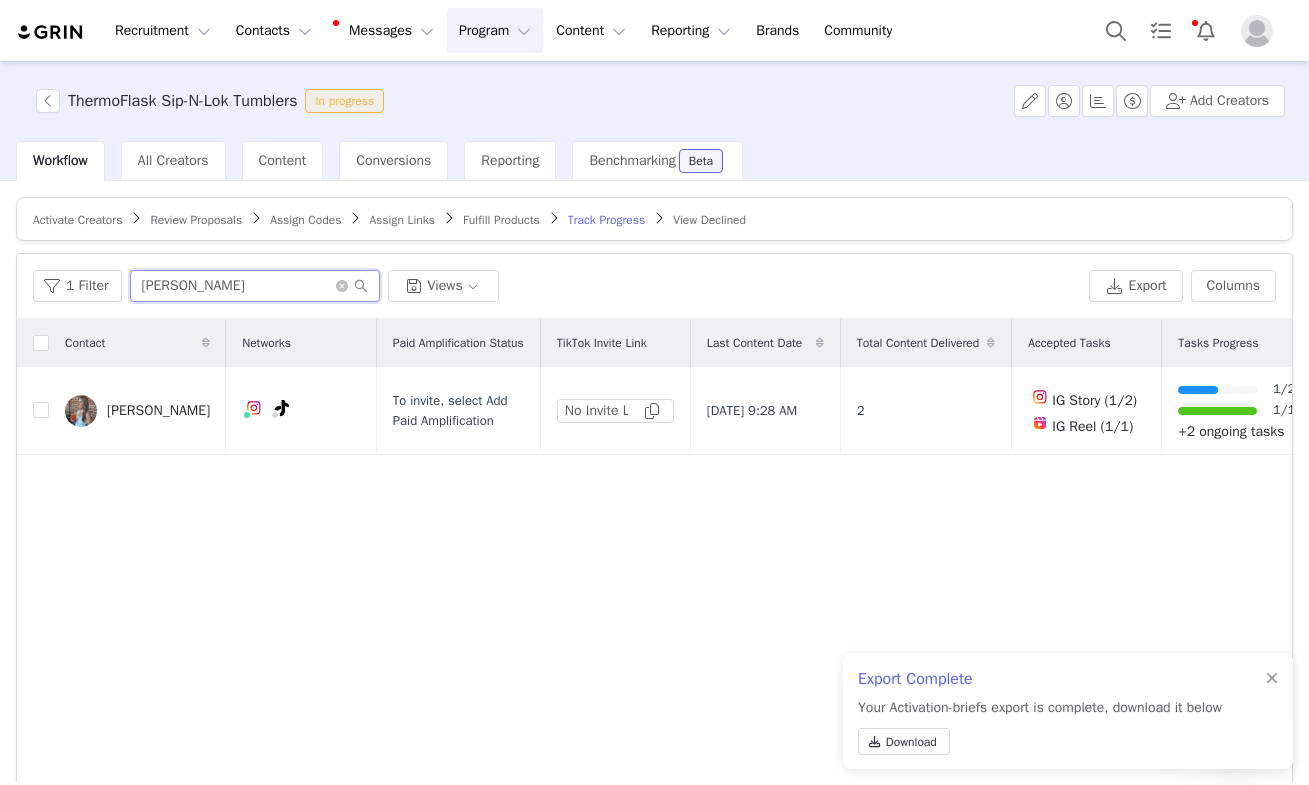 drag, startPoint x: 204, startPoint y: 279, endPoint x: 1, endPoint y: 247, distance: 205.50668 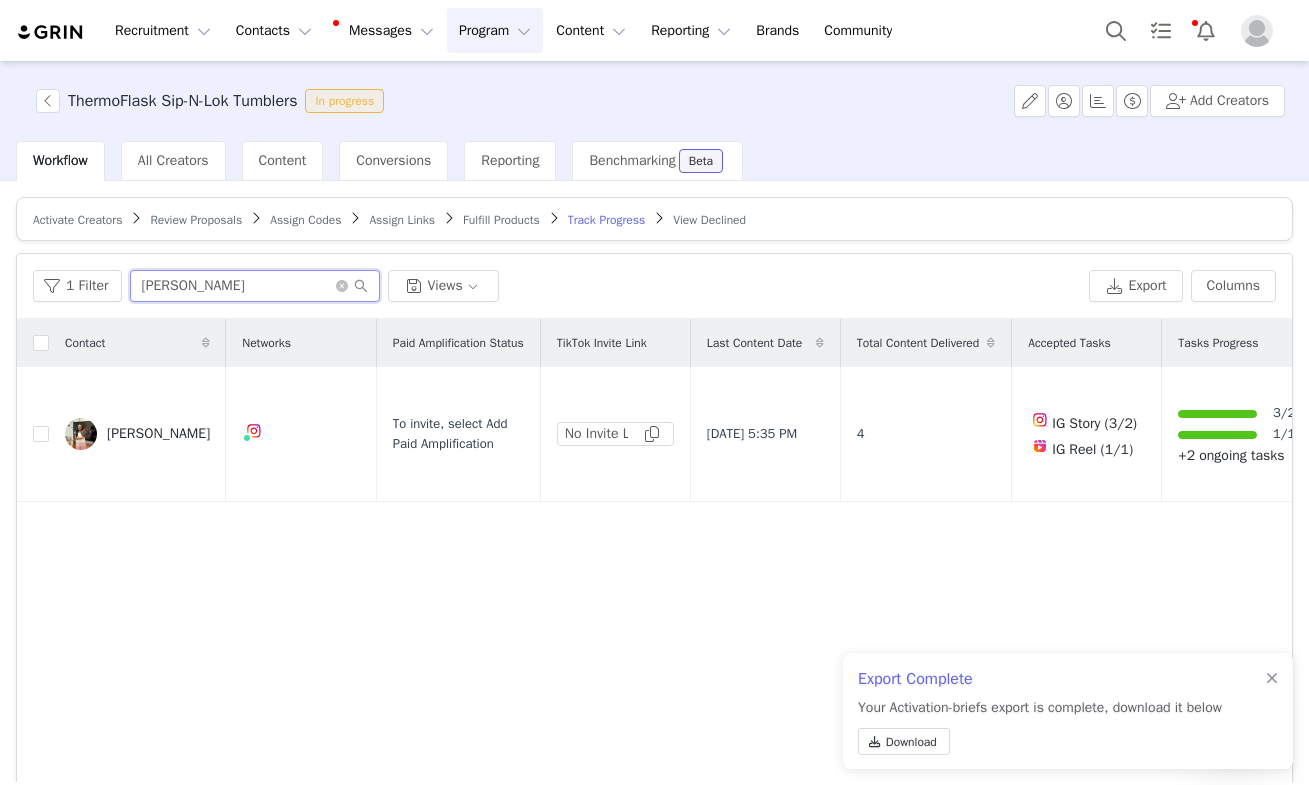 drag, startPoint x: 202, startPoint y: 291, endPoint x: 3, endPoint y: 234, distance: 207.00241 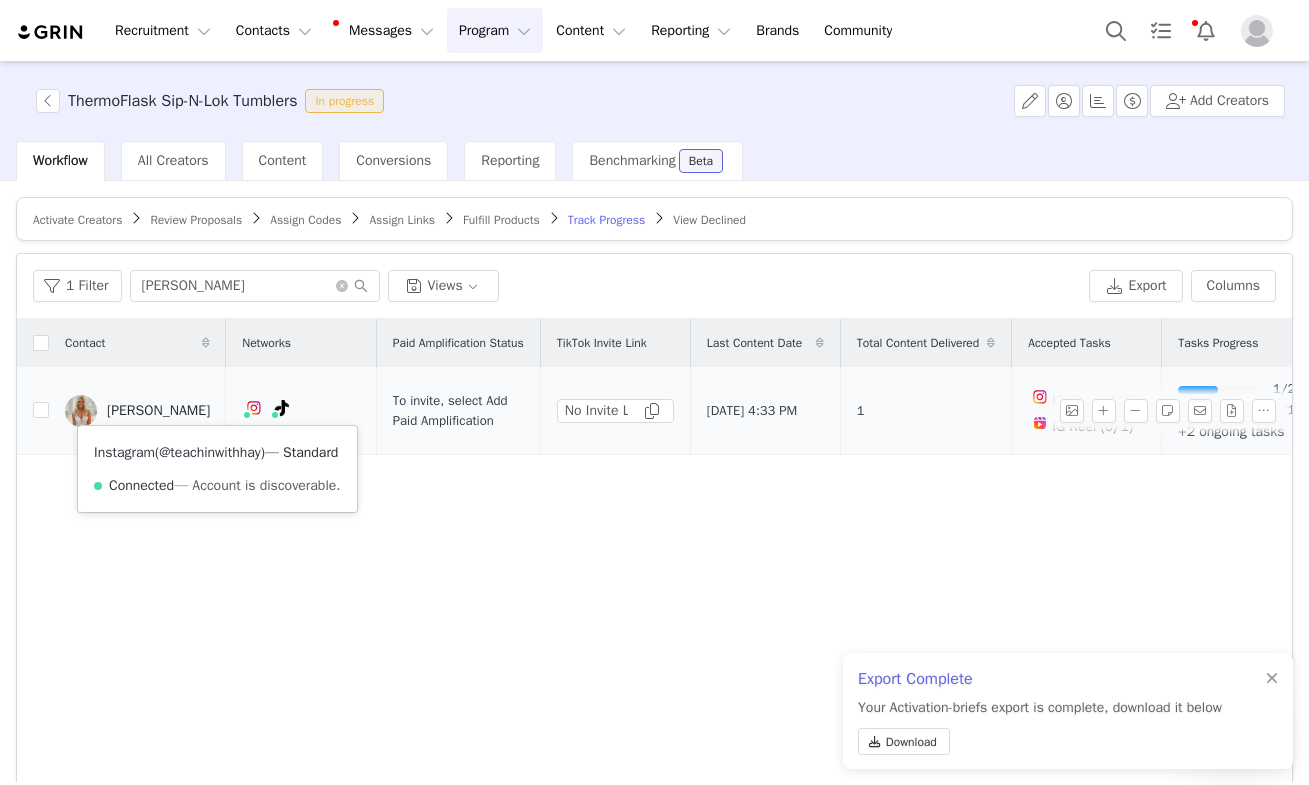 click on "@teachinwithhay" at bounding box center [210, 452] 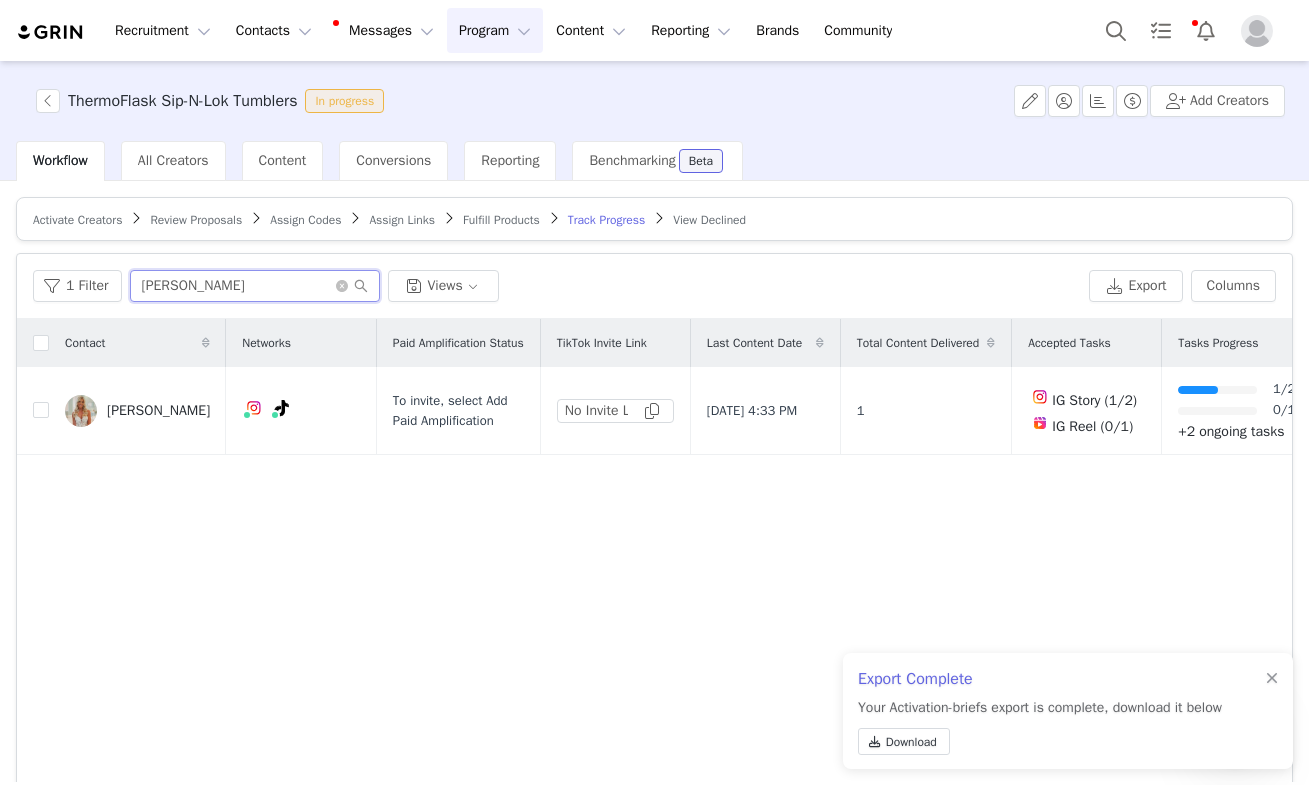 drag, startPoint x: 243, startPoint y: 284, endPoint x: -50, endPoint y: 267, distance: 293.49277 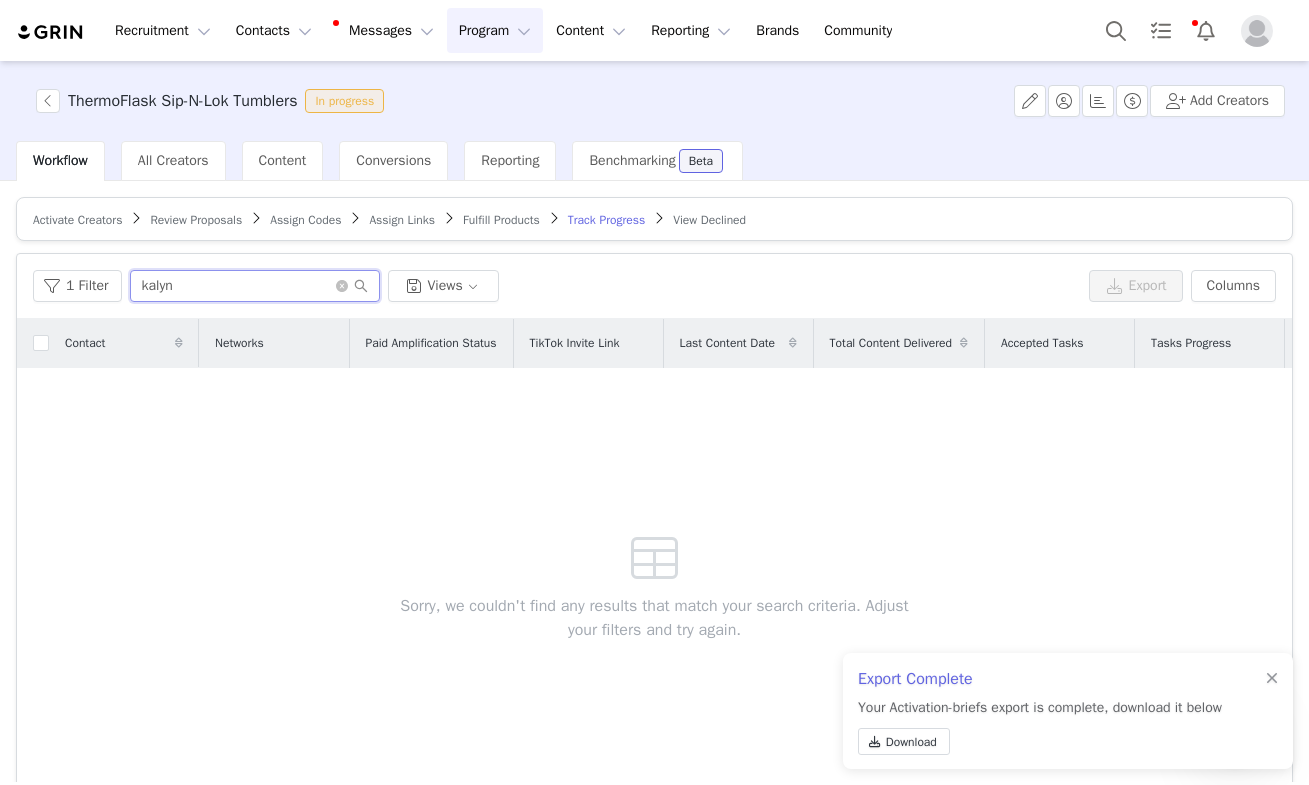 click on "kalyn" at bounding box center (255, 286) 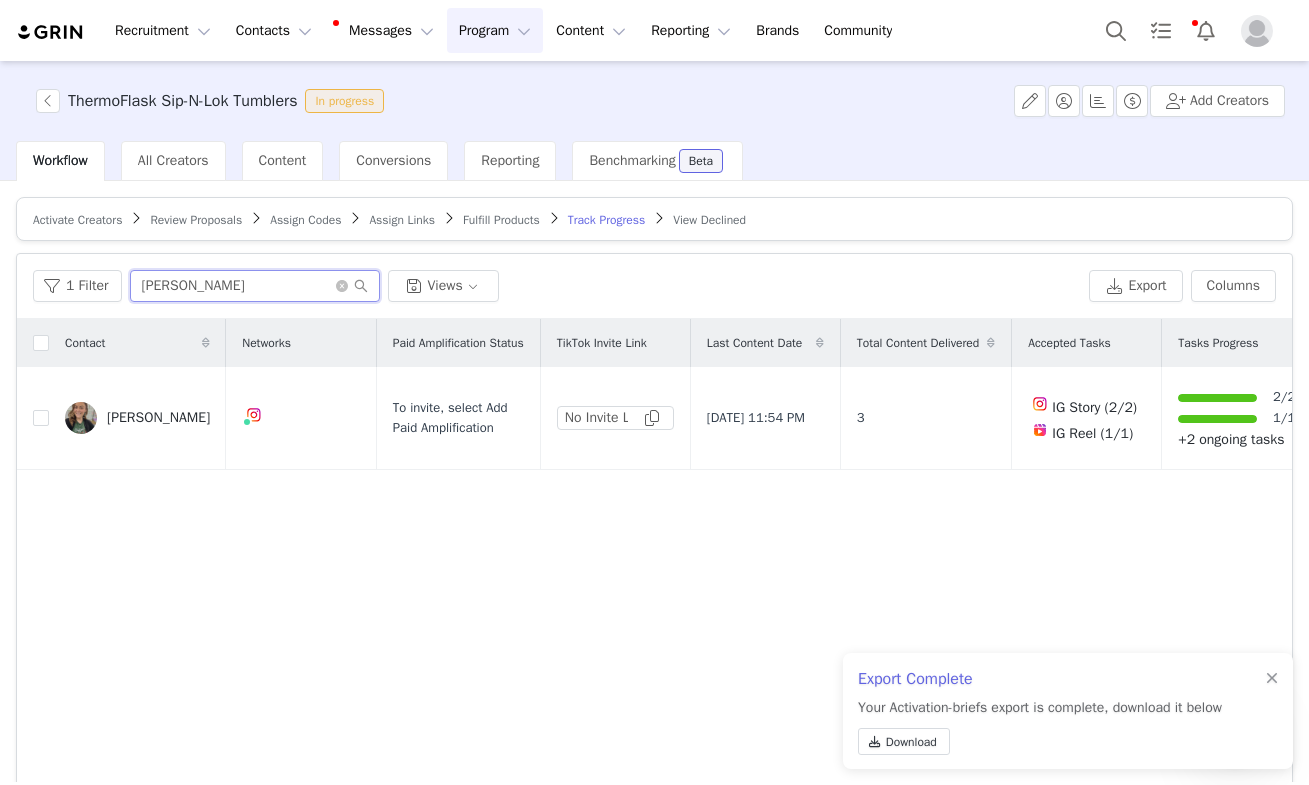 drag, startPoint x: 198, startPoint y: 292, endPoint x: 63, endPoint y: 247, distance: 142.30249 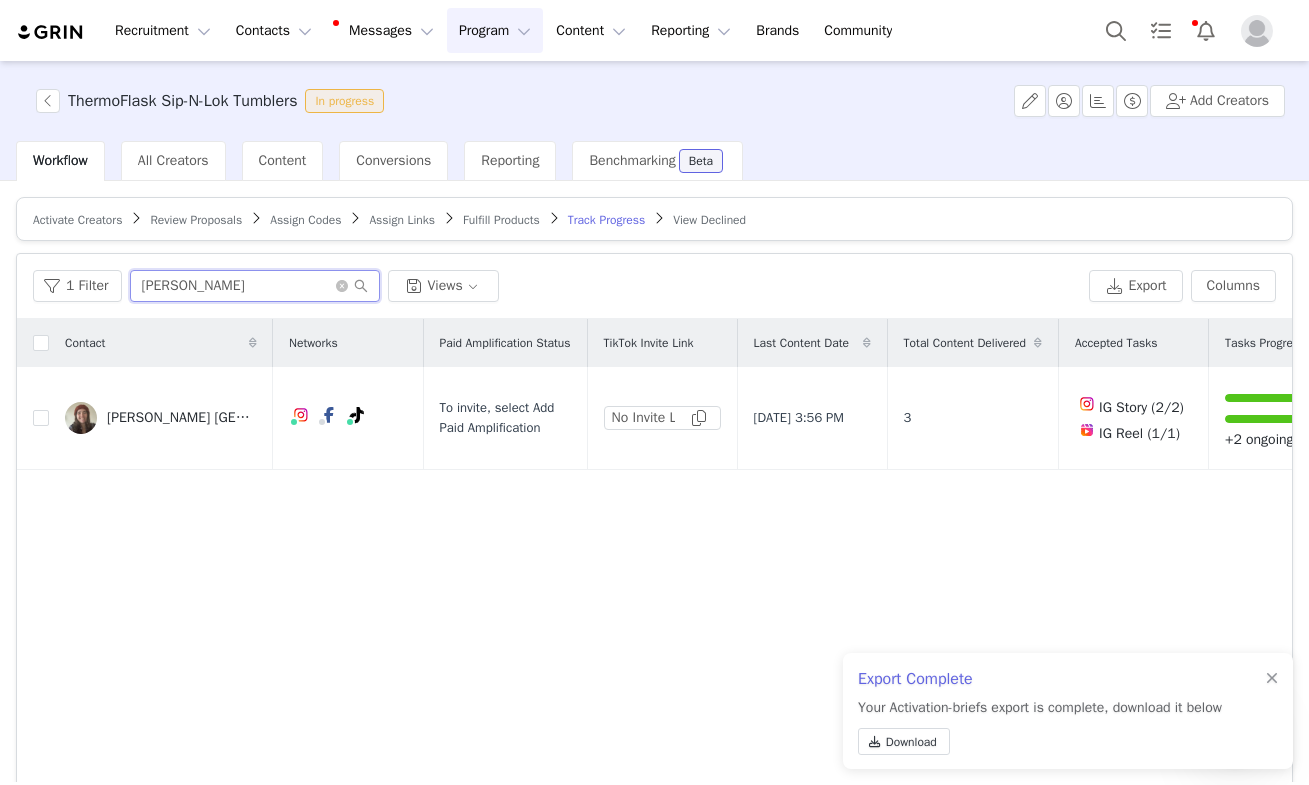 drag, startPoint x: 140, startPoint y: 284, endPoint x: 22, endPoint y: 283, distance: 118.004234 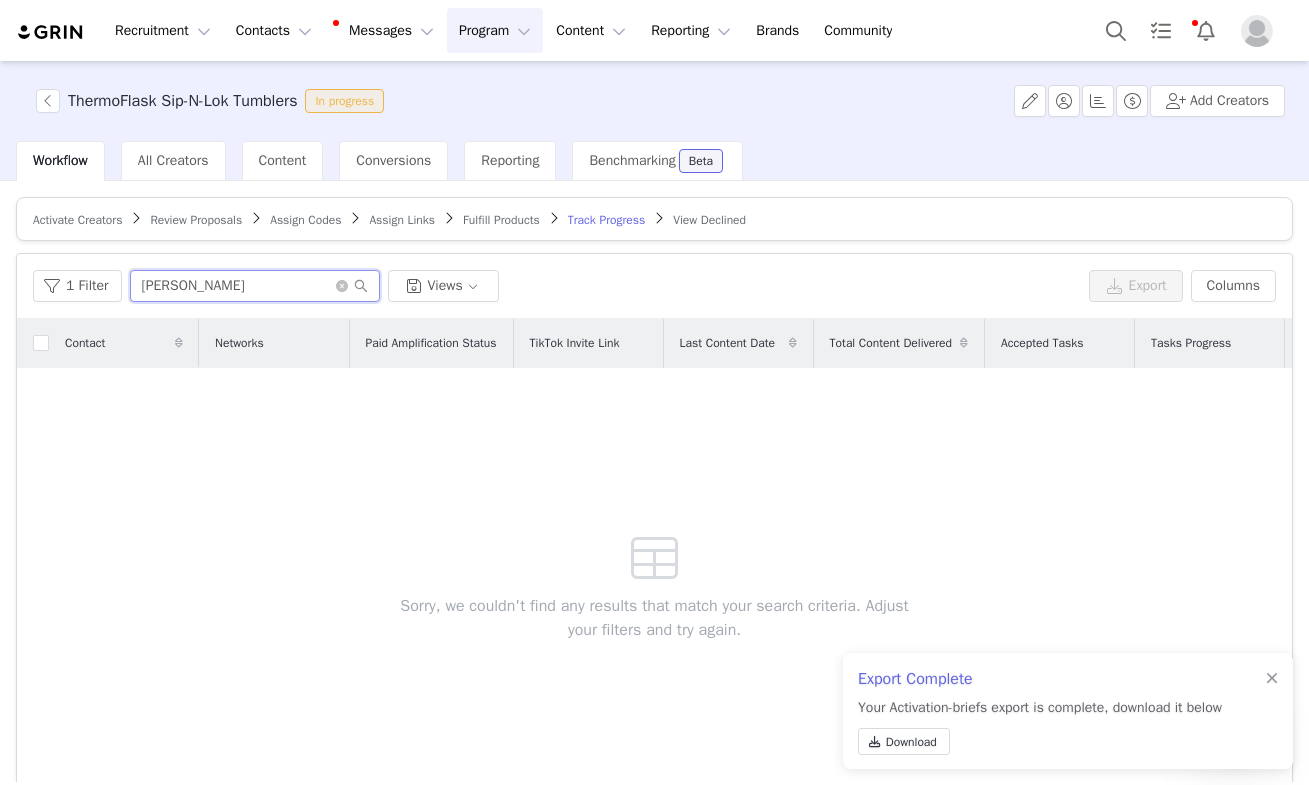 drag, startPoint x: 184, startPoint y: 279, endPoint x: -28, endPoint y: 253, distance: 213.5884 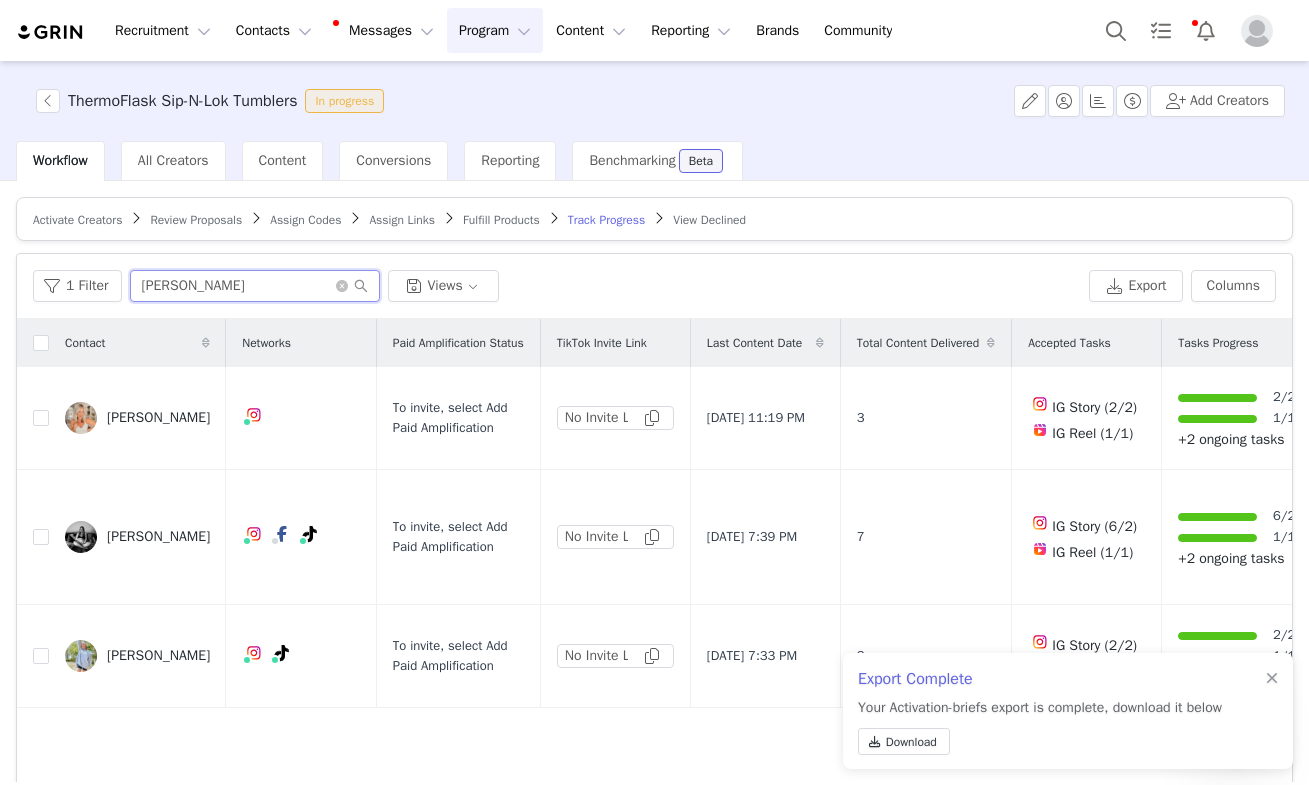 drag, startPoint x: 215, startPoint y: 290, endPoint x: -17, endPoint y: 212, distance: 244.76111 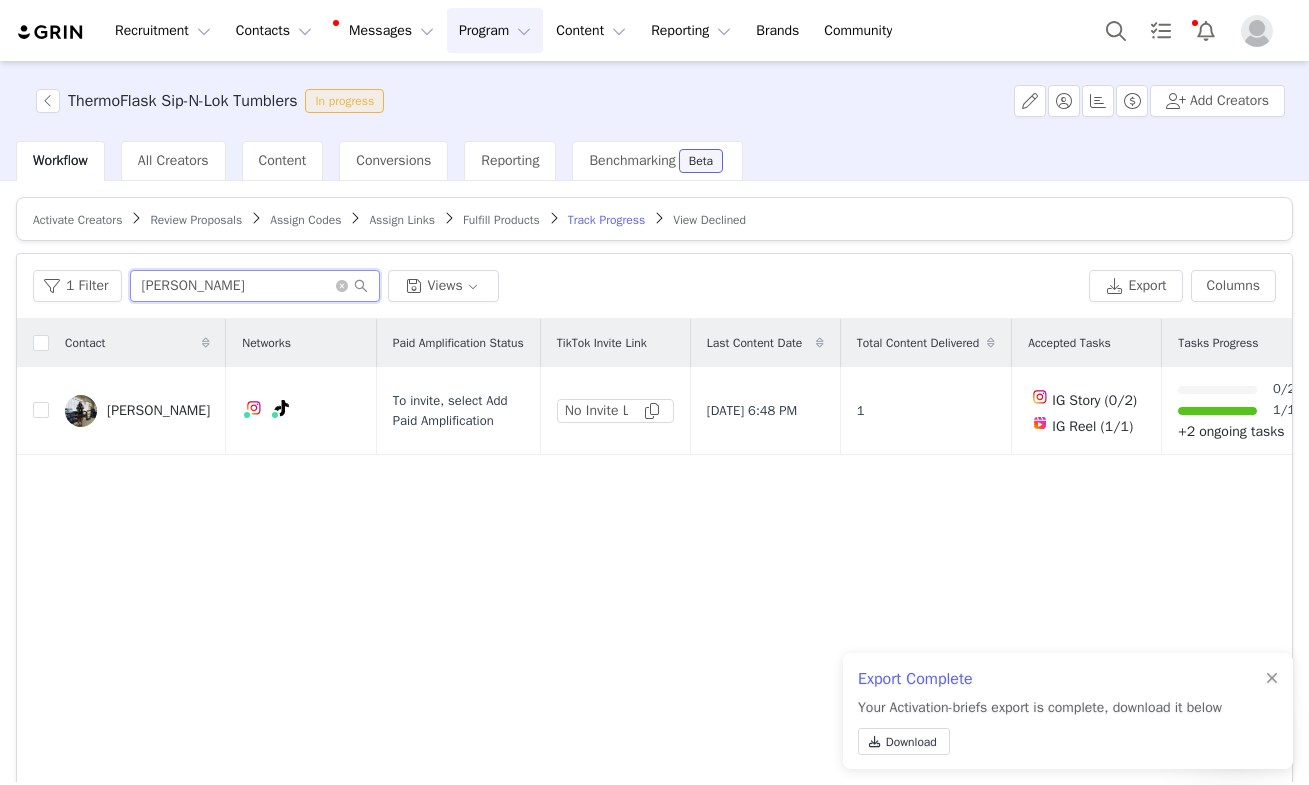 drag, startPoint x: 141, startPoint y: 275, endPoint x: -47, endPoint y: 257, distance: 188.85974 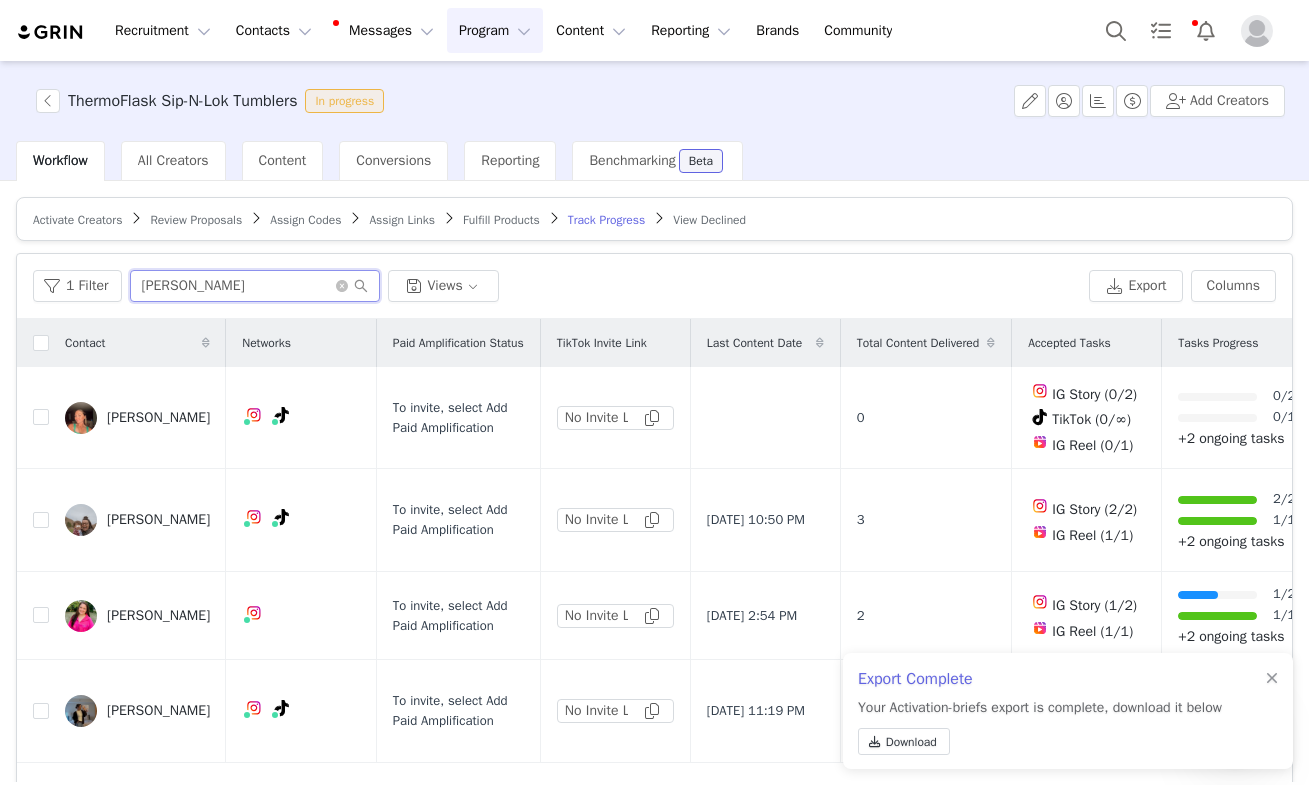 drag, startPoint x: 187, startPoint y: 287, endPoint x: -50, endPoint y: 280, distance: 237.10335 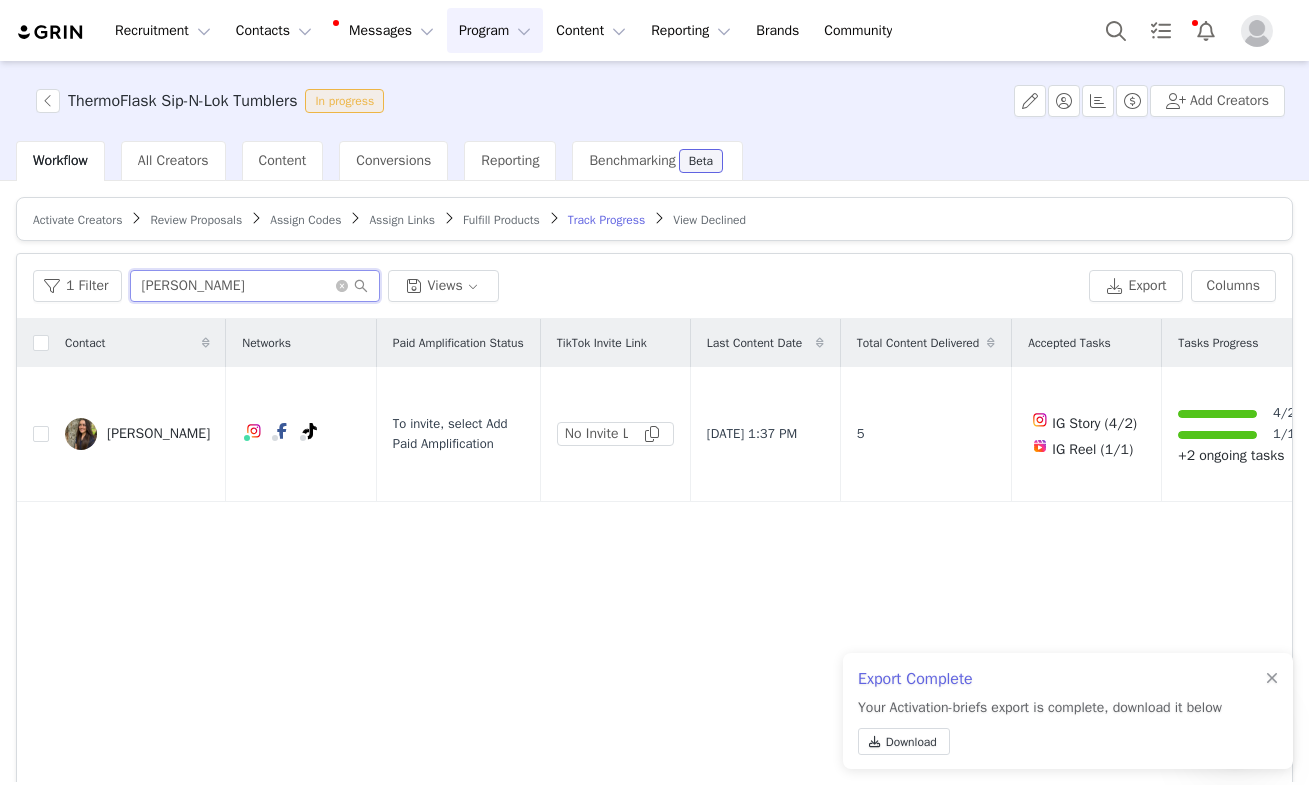 drag, startPoint x: 185, startPoint y: 290, endPoint x: -24, endPoint y: 288, distance: 209.00957 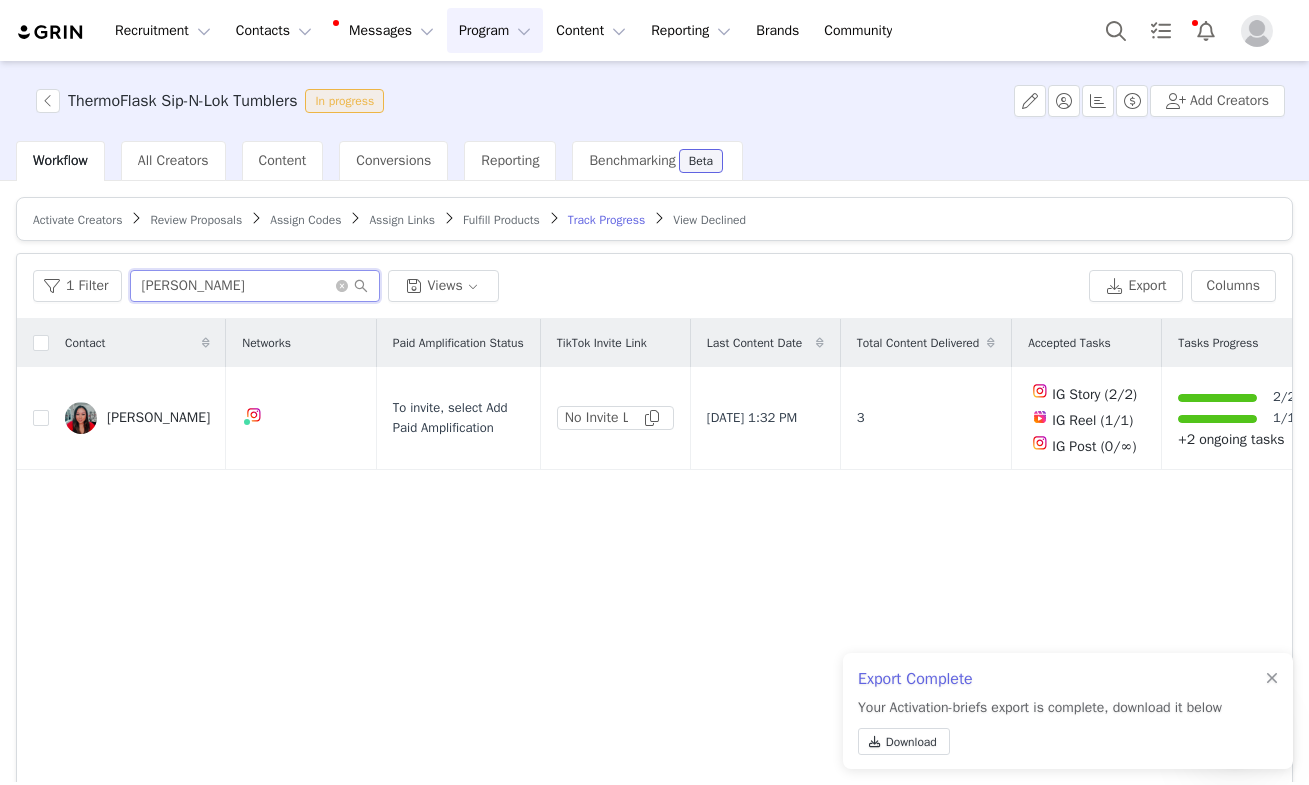 drag, startPoint x: 198, startPoint y: 288, endPoint x: -50, endPoint y: 250, distance: 250.8944 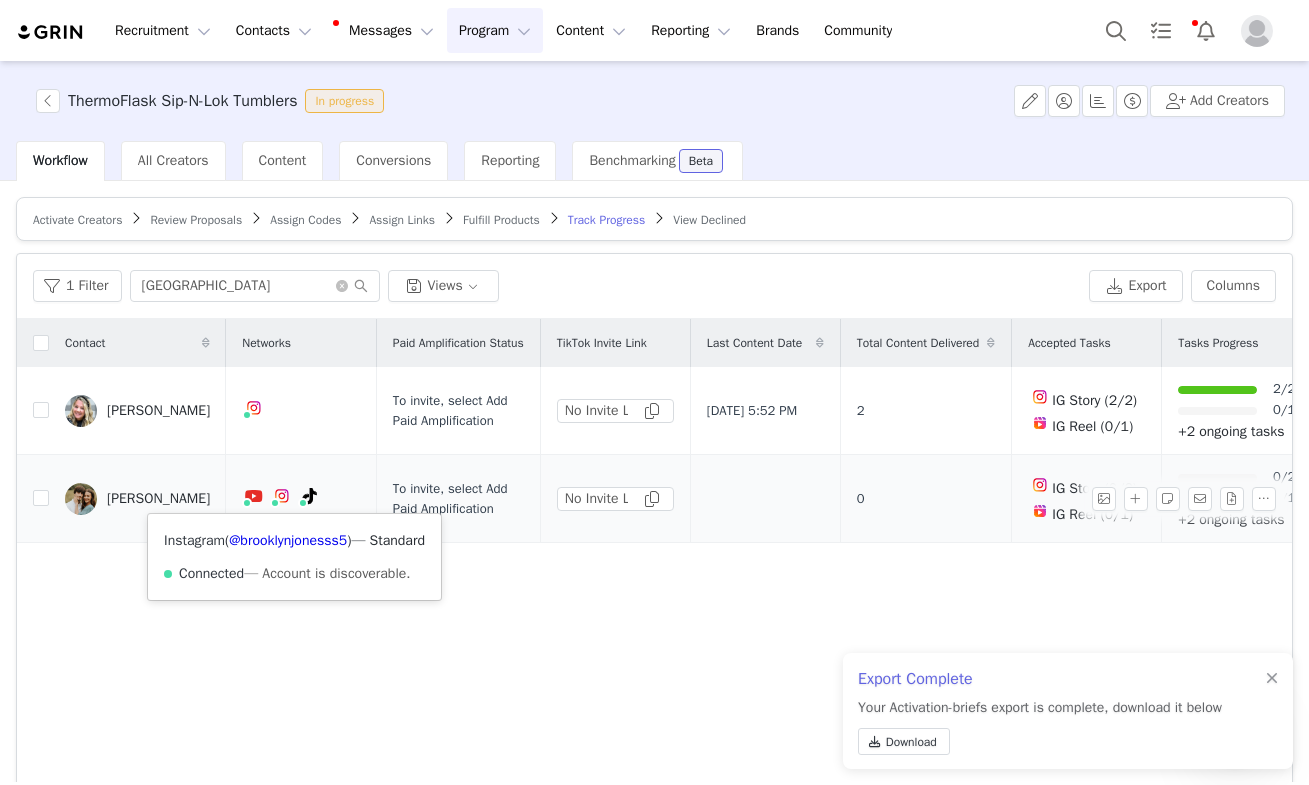 drag, startPoint x: -50, startPoint y: 250, endPoint x: 314, endPoint y: 498, distance: 440.4543 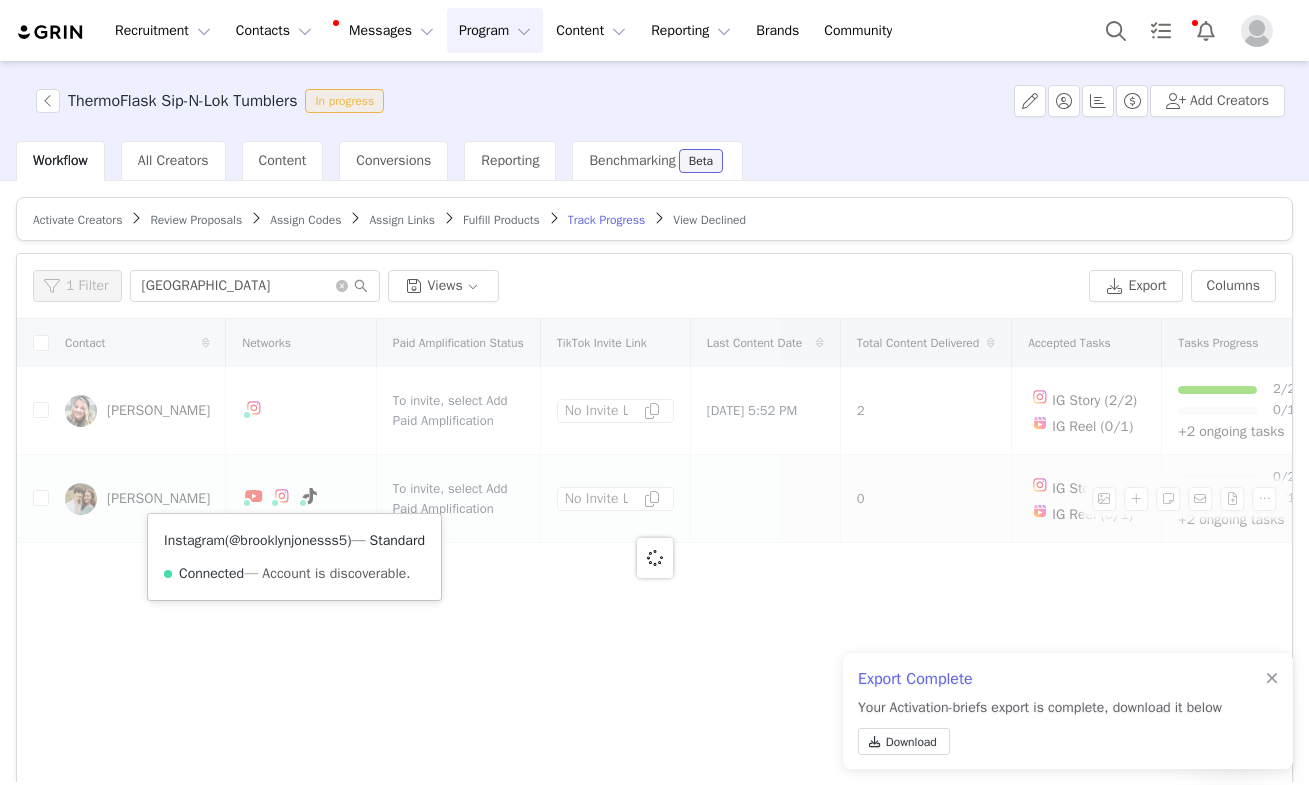click on "@brooklynjonesss5" at bounding box center (288, 540) 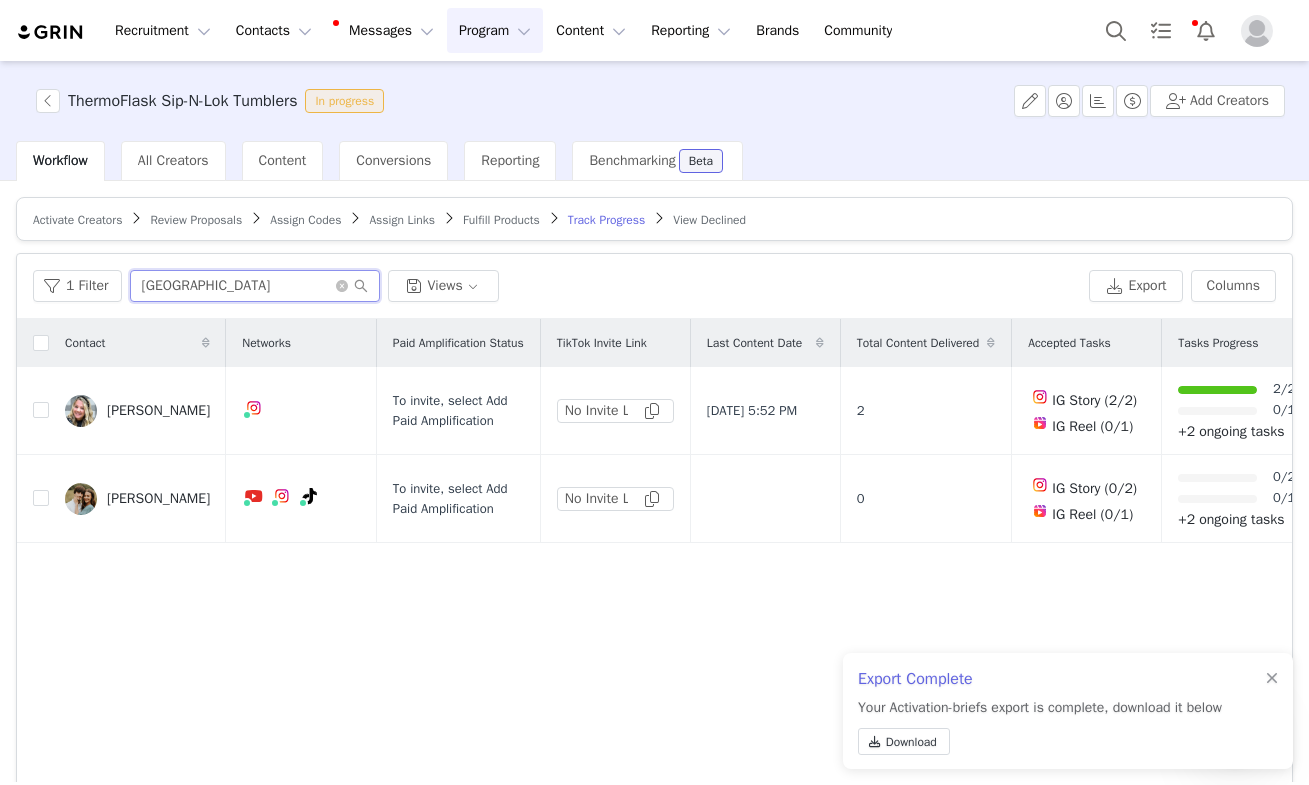drag, startPoint x: 211, startPoint y: 292, endPoint x: -47, endPoint y: 272, distance: 258.77405 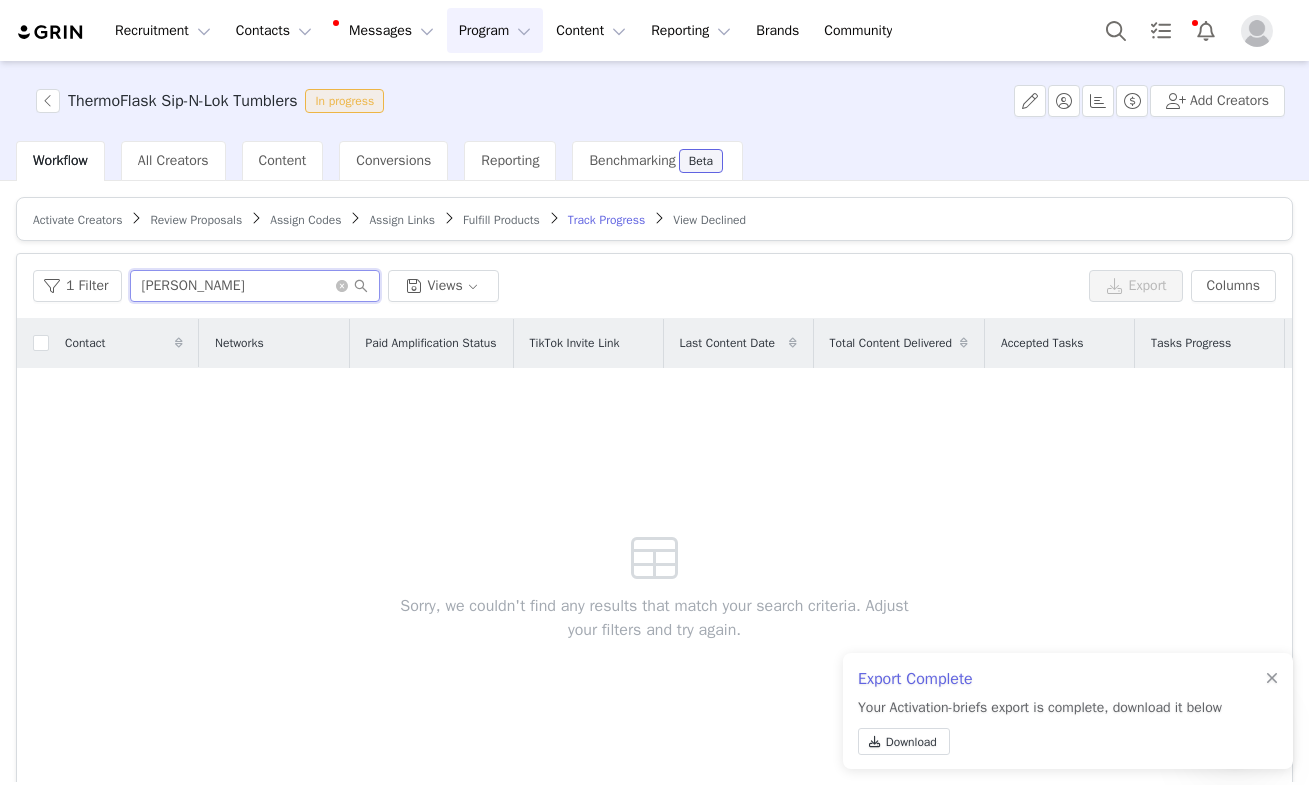drag, startPoint x: 207, startPoint y: 279, endPoint x: -18, endPoint y: 268, distance: 225.26872 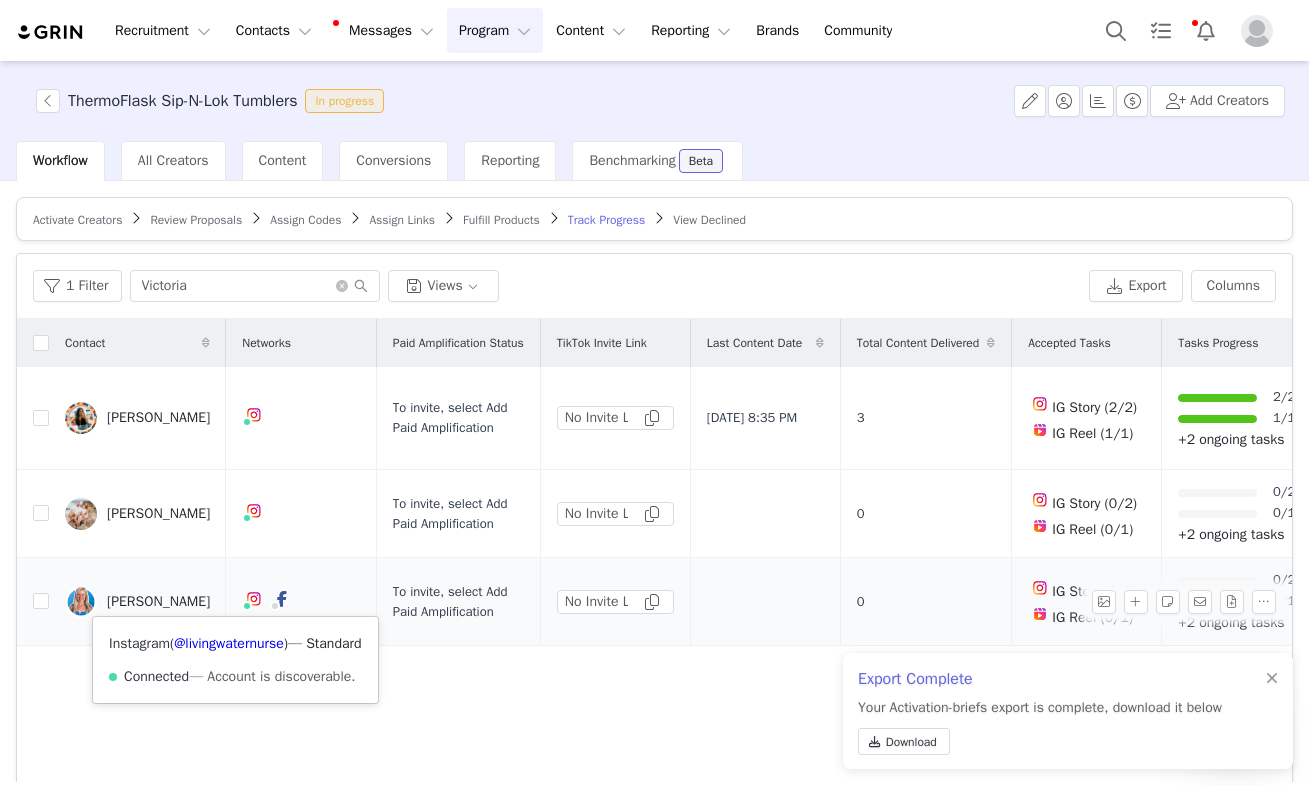 drag, startPoint x: 182, startPoint y: 350, endPoint x: 258, endPoint y: 596, distance: 257.47232 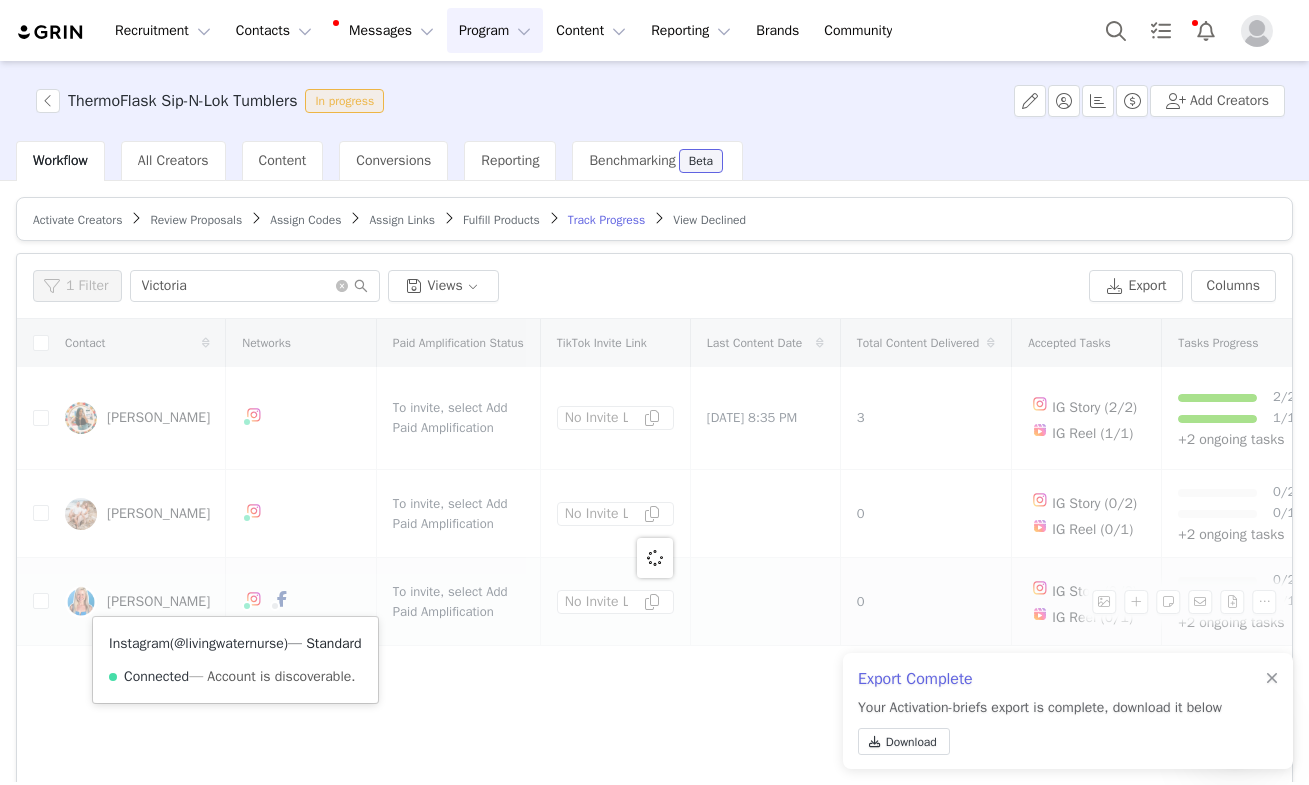 click on "@livingwaternurse" at bounding box center (229, 643) 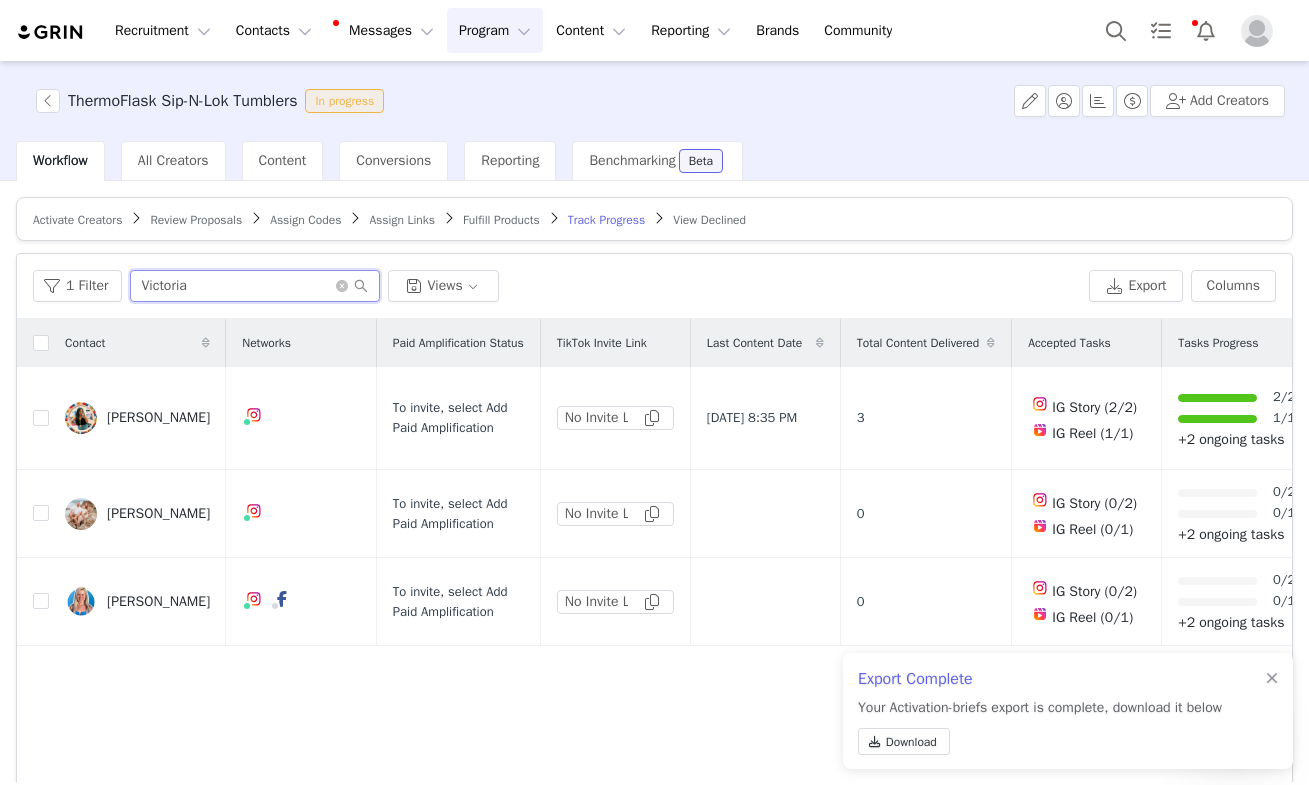 click on "Victoria" at bounding box center (255, 286) 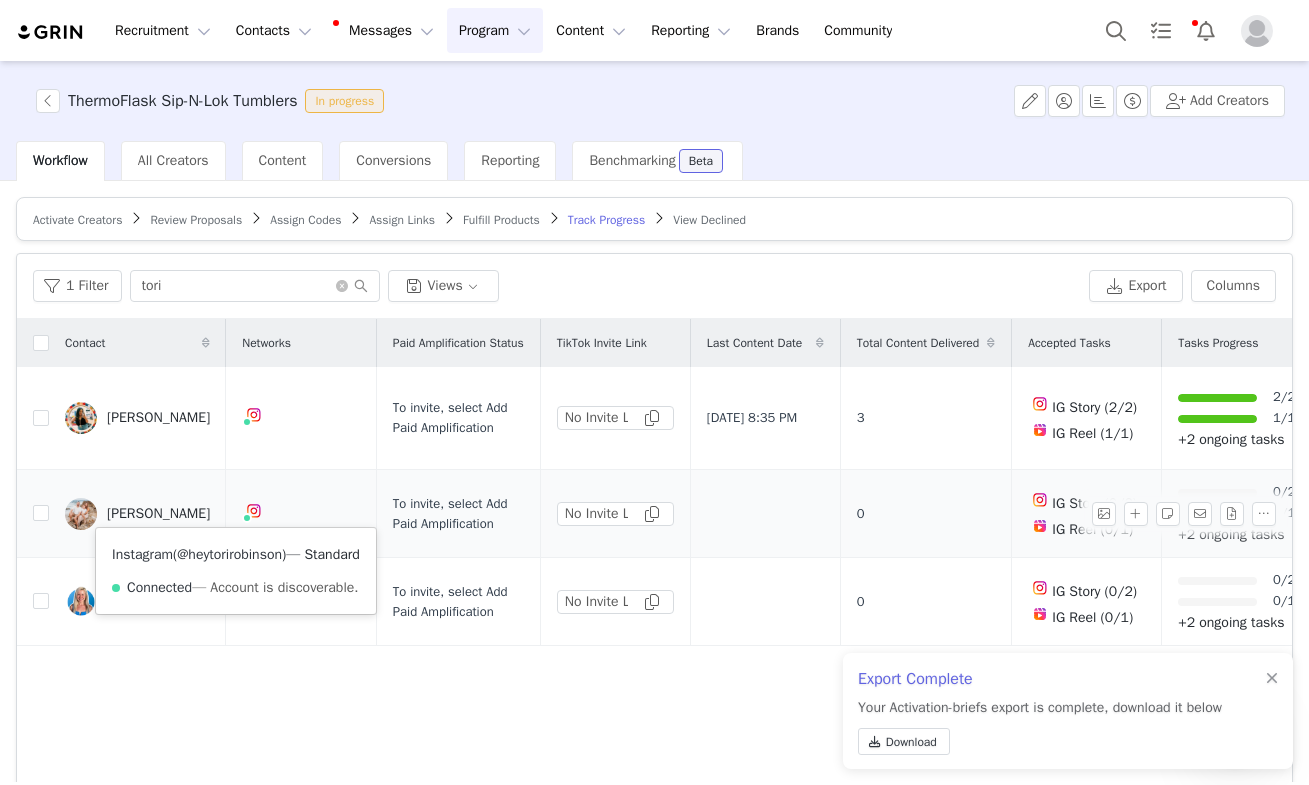 click on "@heytorirobinson" at bounding box center (229, 554) 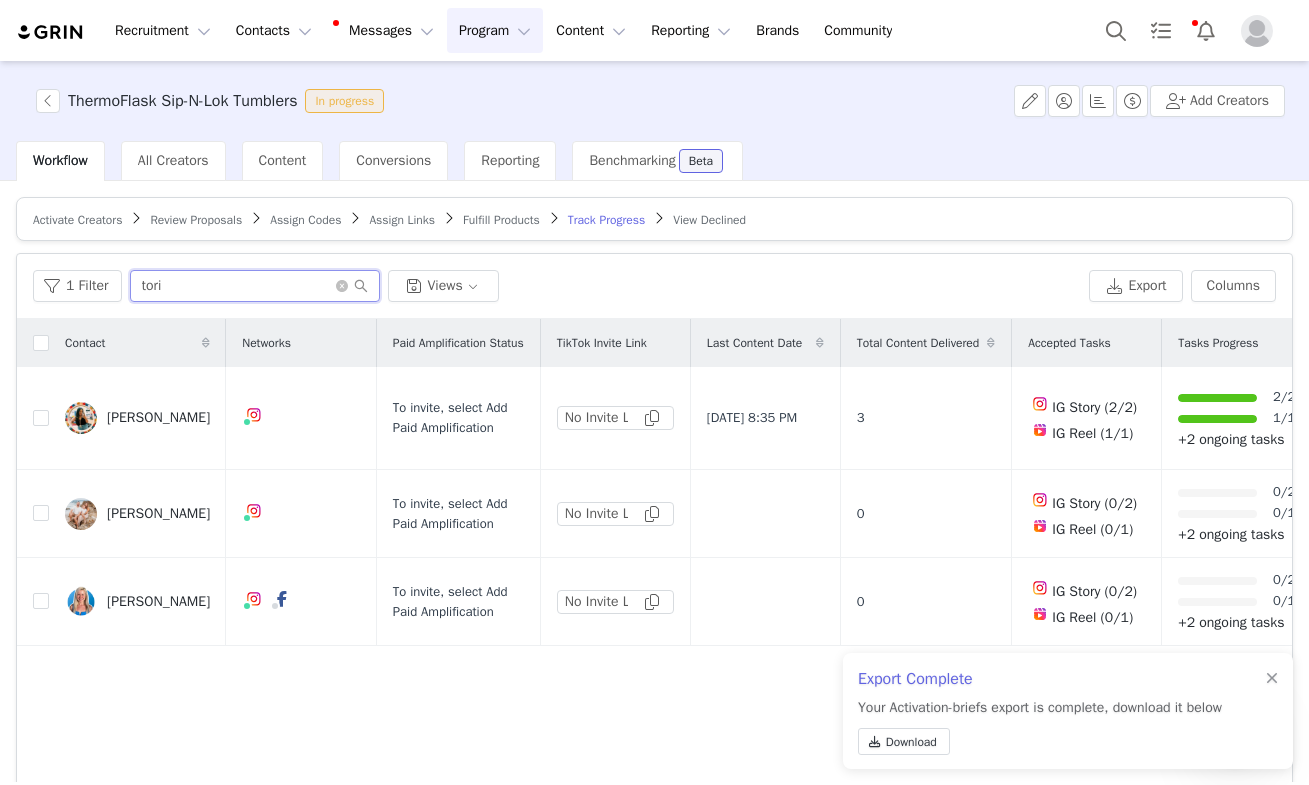 drag, startPoint x: 192, startPoint y: 276, endPoint x: 23, endPoint y: 276, distance: 169 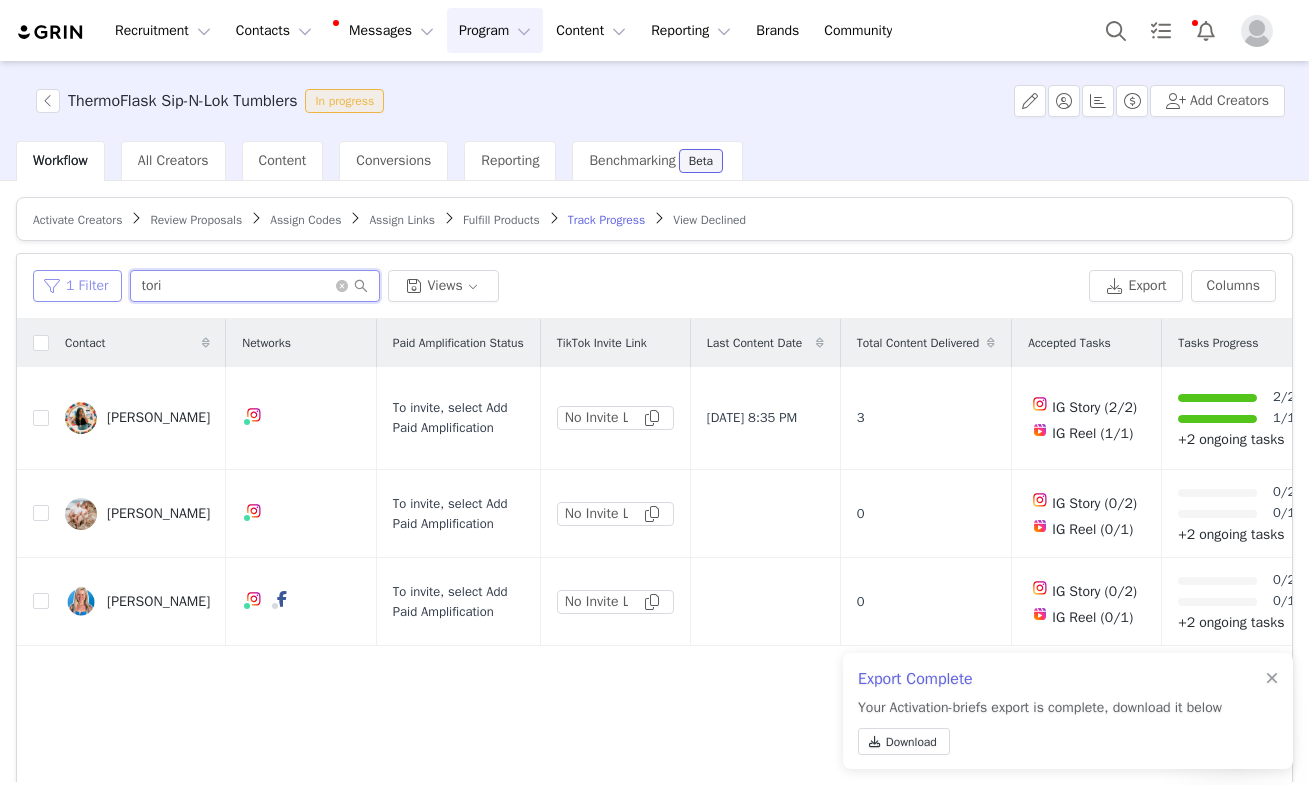 drag, startPoint x: 178, startPoint y: 285, endPoint x: 44, endPoint y: 282, distance: 134.03358 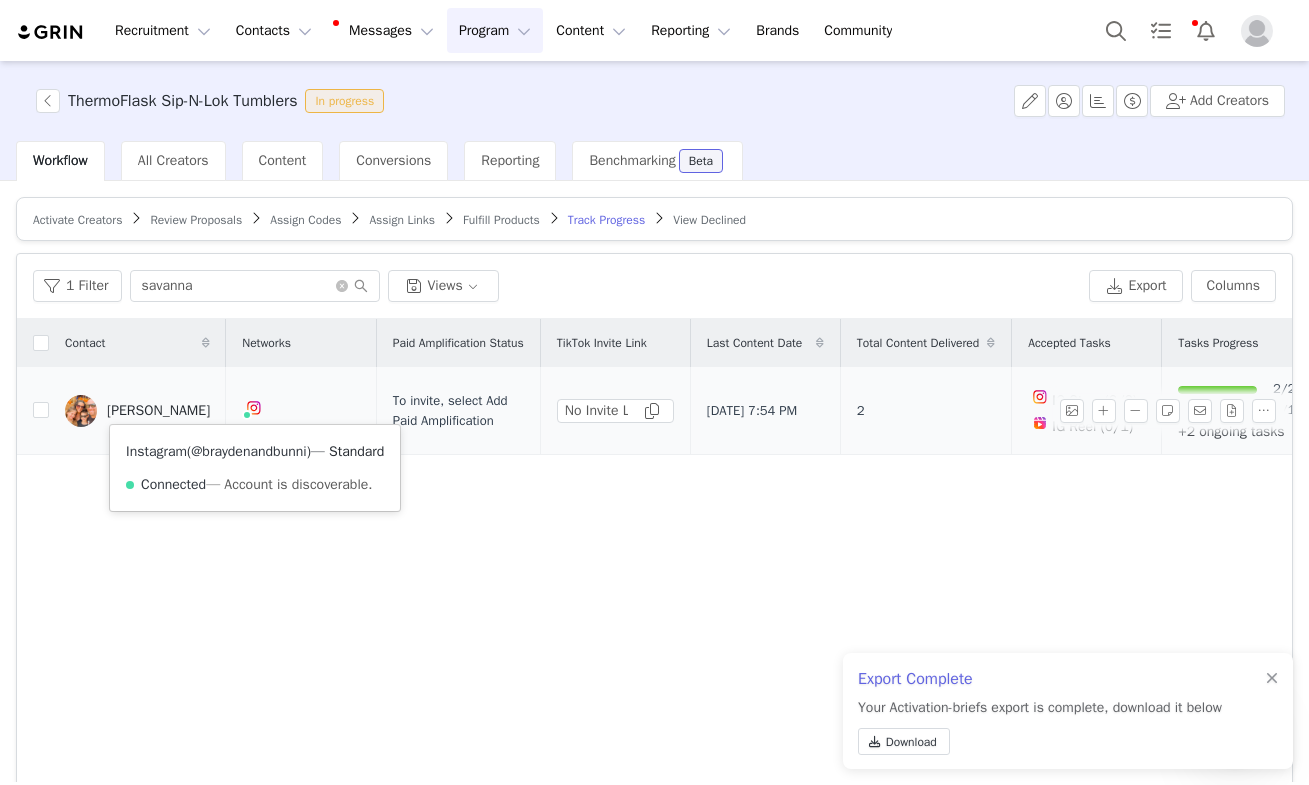 click on "@braydenandbunni" at bounding box center (248, 451) 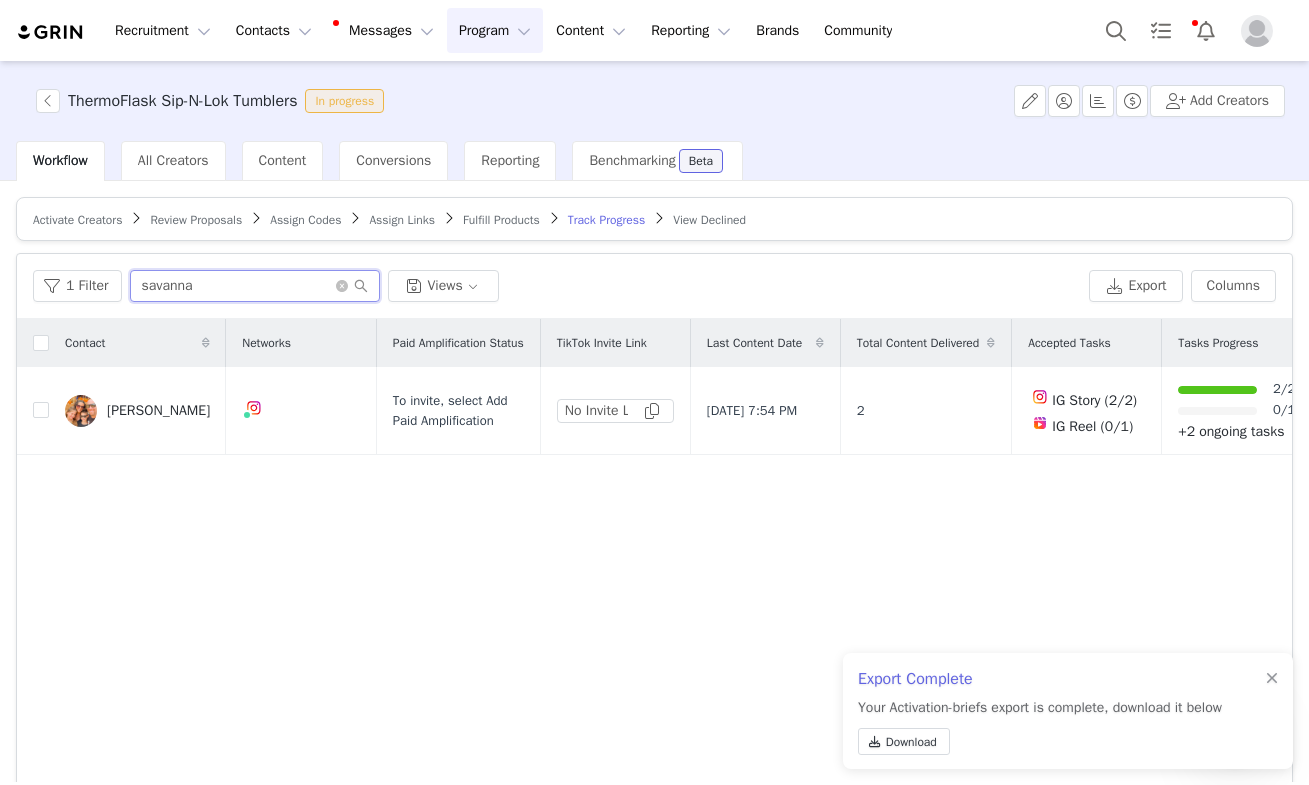 drag, startPoint x: 211, startPoint y: 298, endPoint x: 67, endPoint y: 265, distance: 147.73286 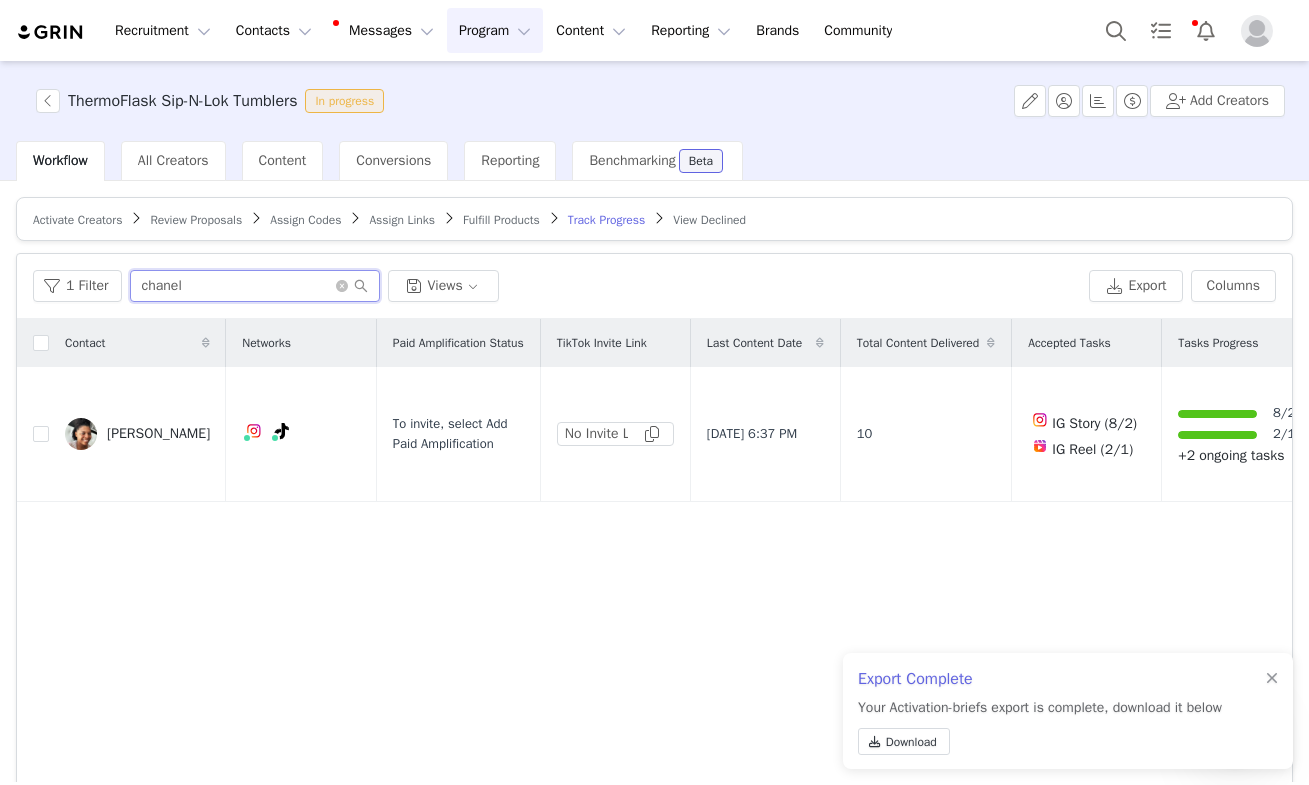 drag, startPoint x: 208, startPoint y: 294, endPoint x: 62, endPoint y: 232, distance: 158.61903 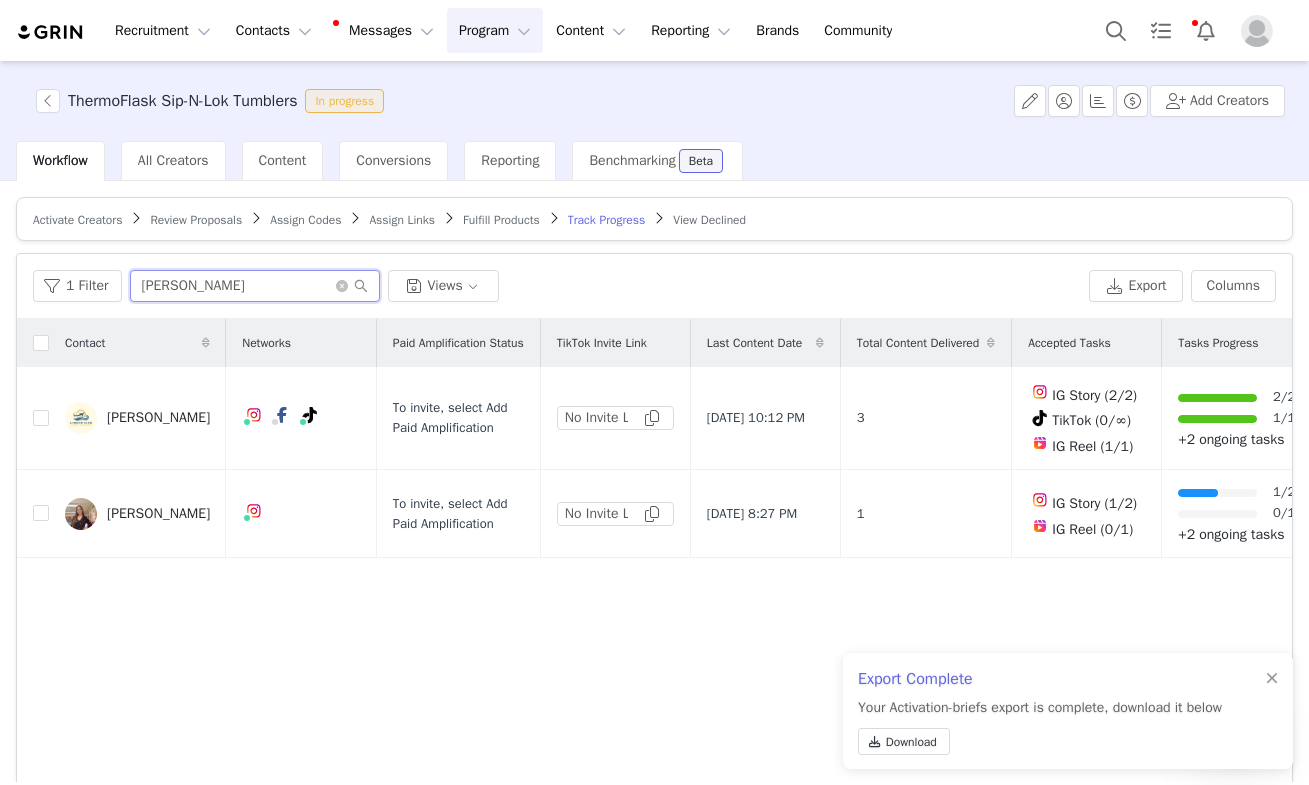 drag, startPoint x: 205, startPoint y: 283, endPoint x: 78, endPoint y: 266, distance: 128.13274 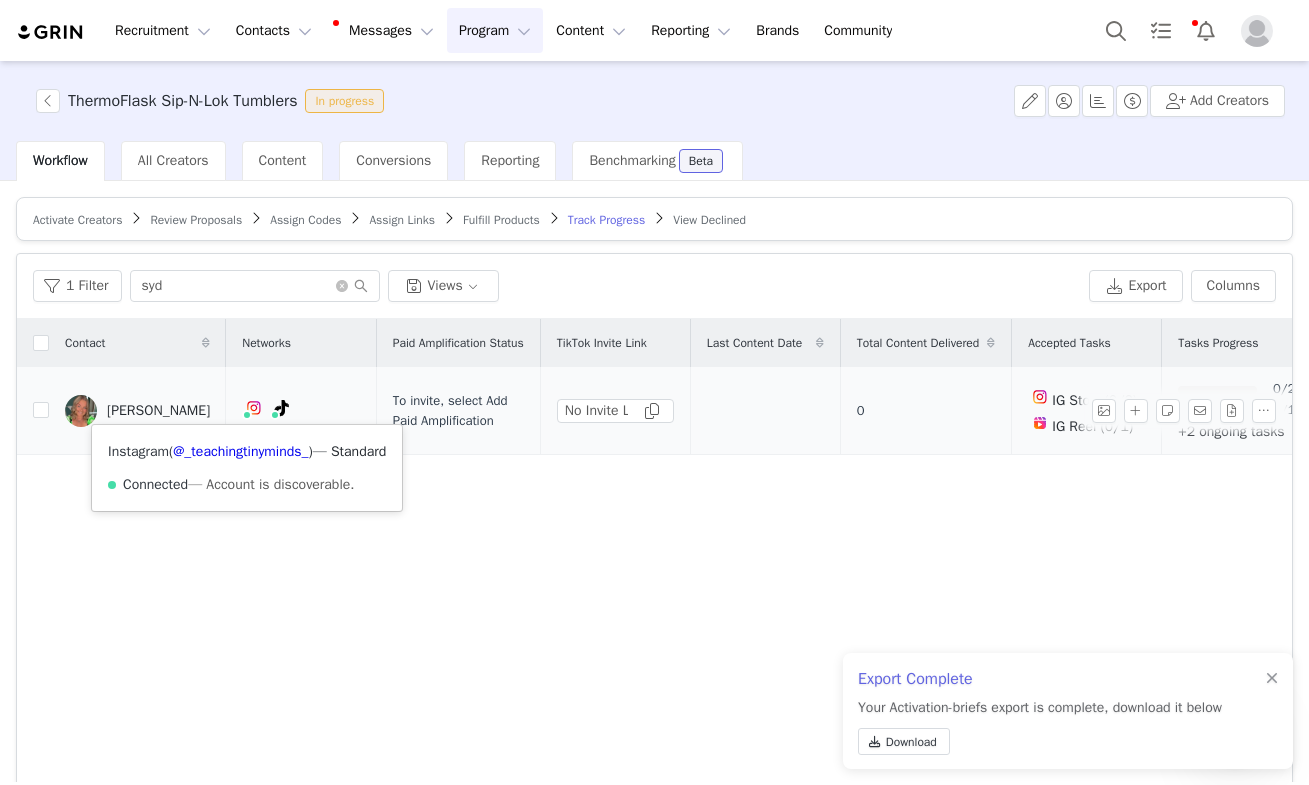 click at bounding box center [254, 408] 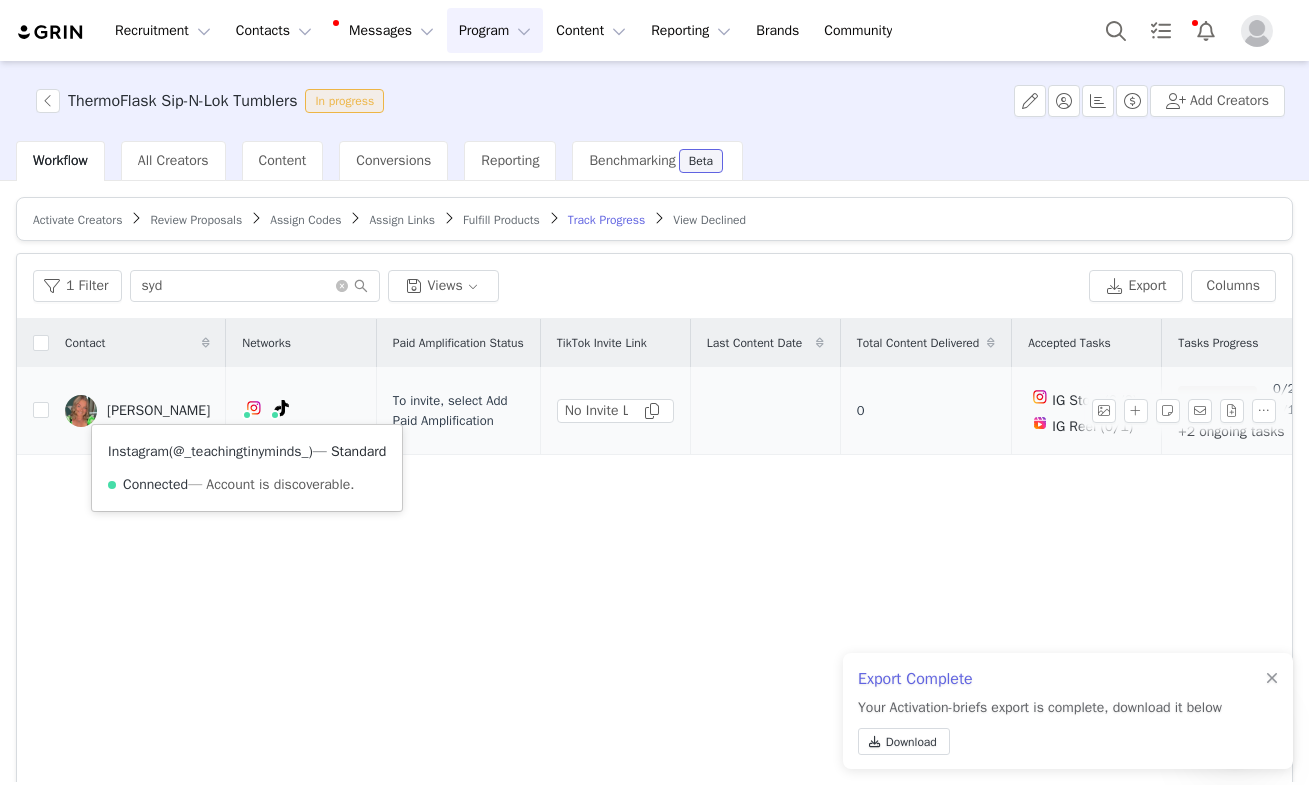 click on "@_teachingtinyminds_" at bounding box center [240, 451] 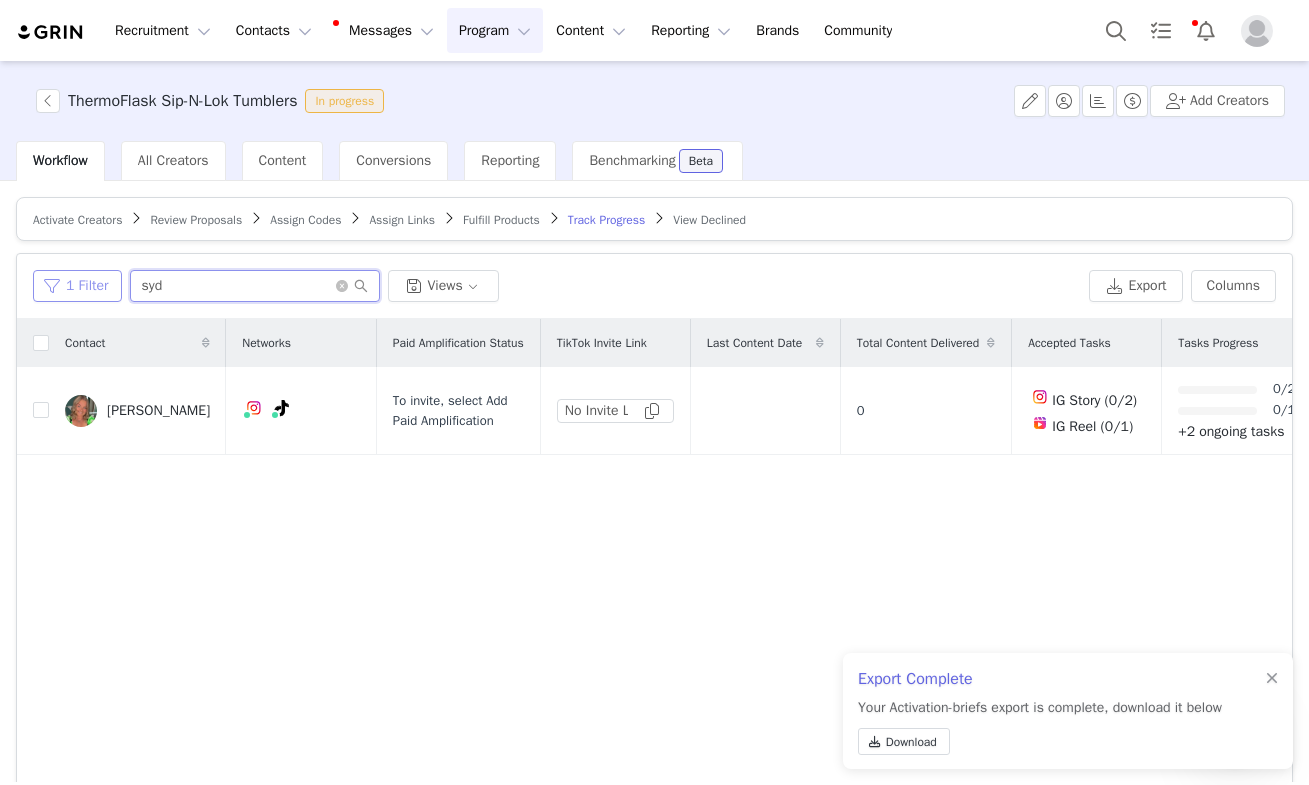 drag, startPoint x: 225, startPoint y: 279, endPoint x: 66, endPoint y: 278, distance: 159.00314 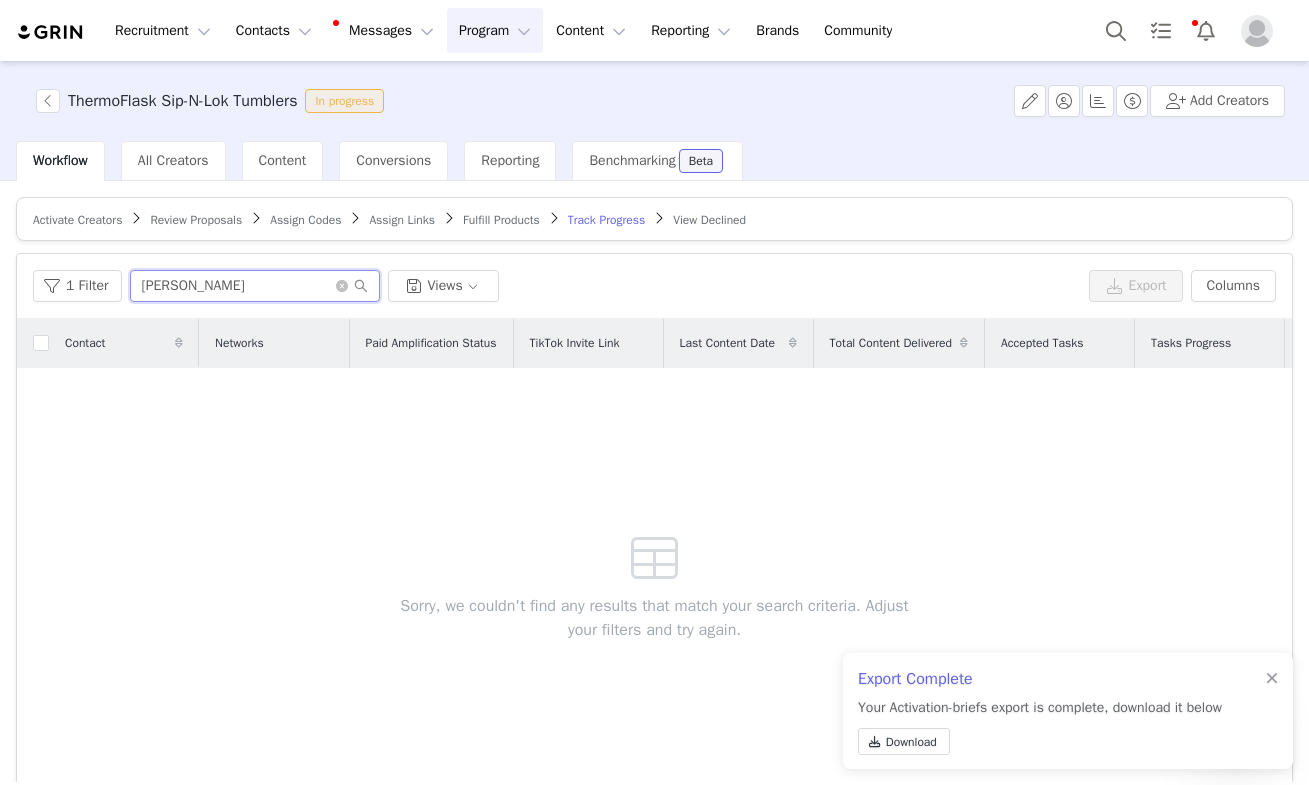 drag, startPoint x: 183, startPoint y: 289, endPoint x: 94, endPoint y: 263, distance: 92.72001 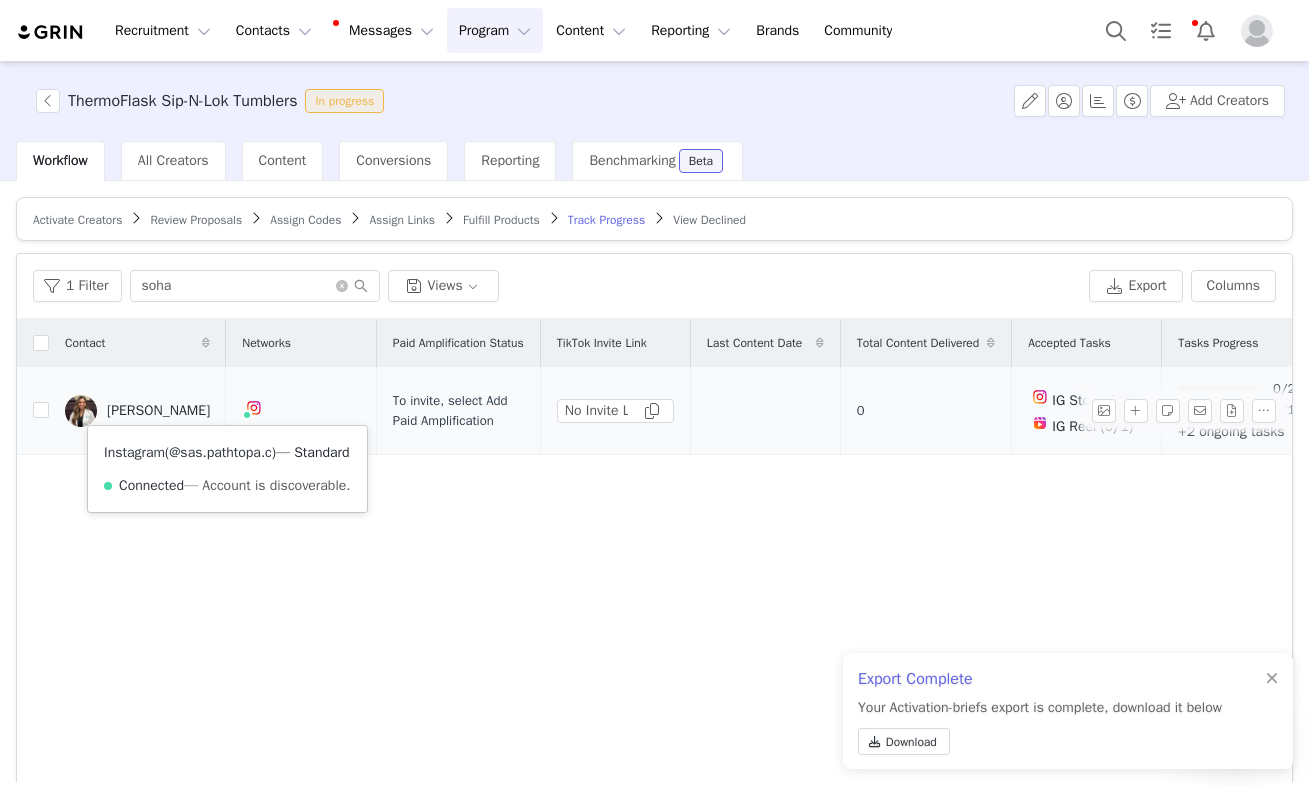 click on "@sas.pathtopa.c" at bounding box center (220, 452) 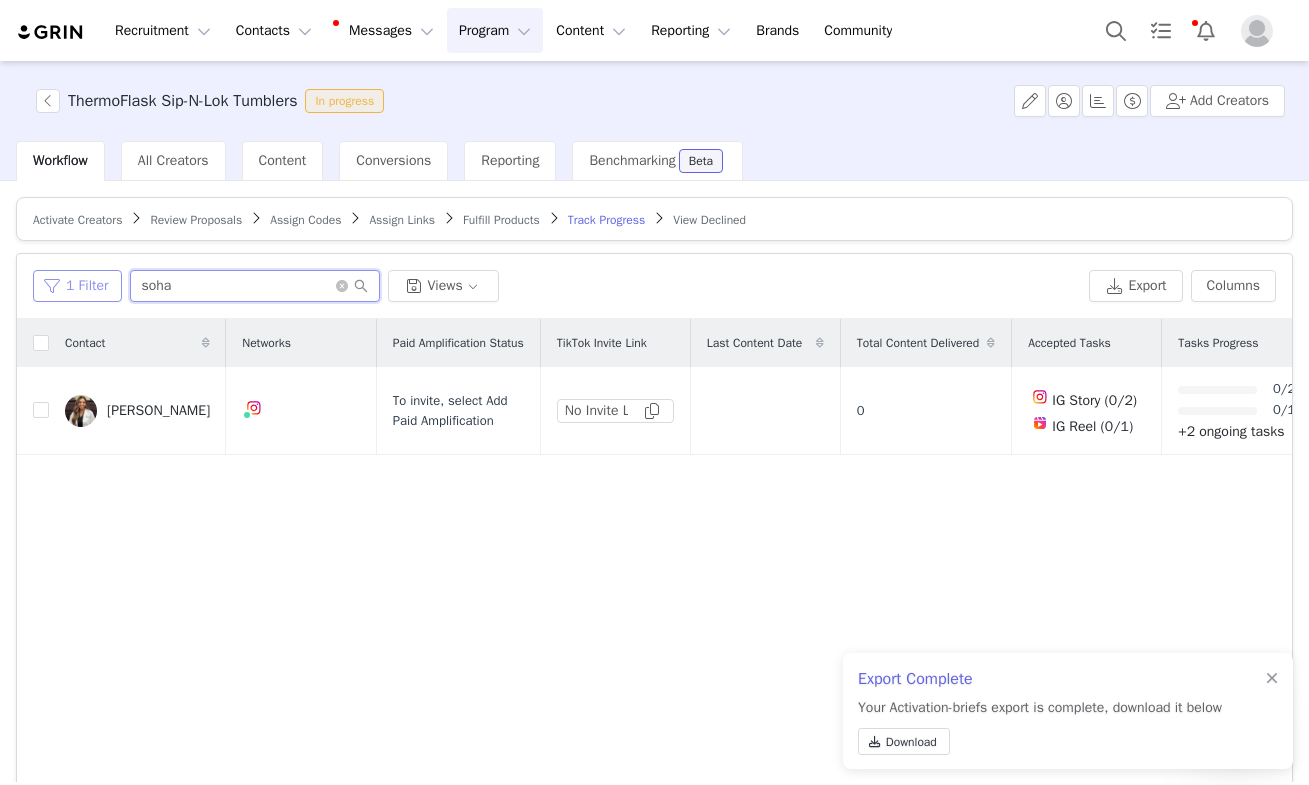 drag, startPoint x: 180, startPoint y: 277, endPoint x: 86, endPoint y: 277, distance: 94 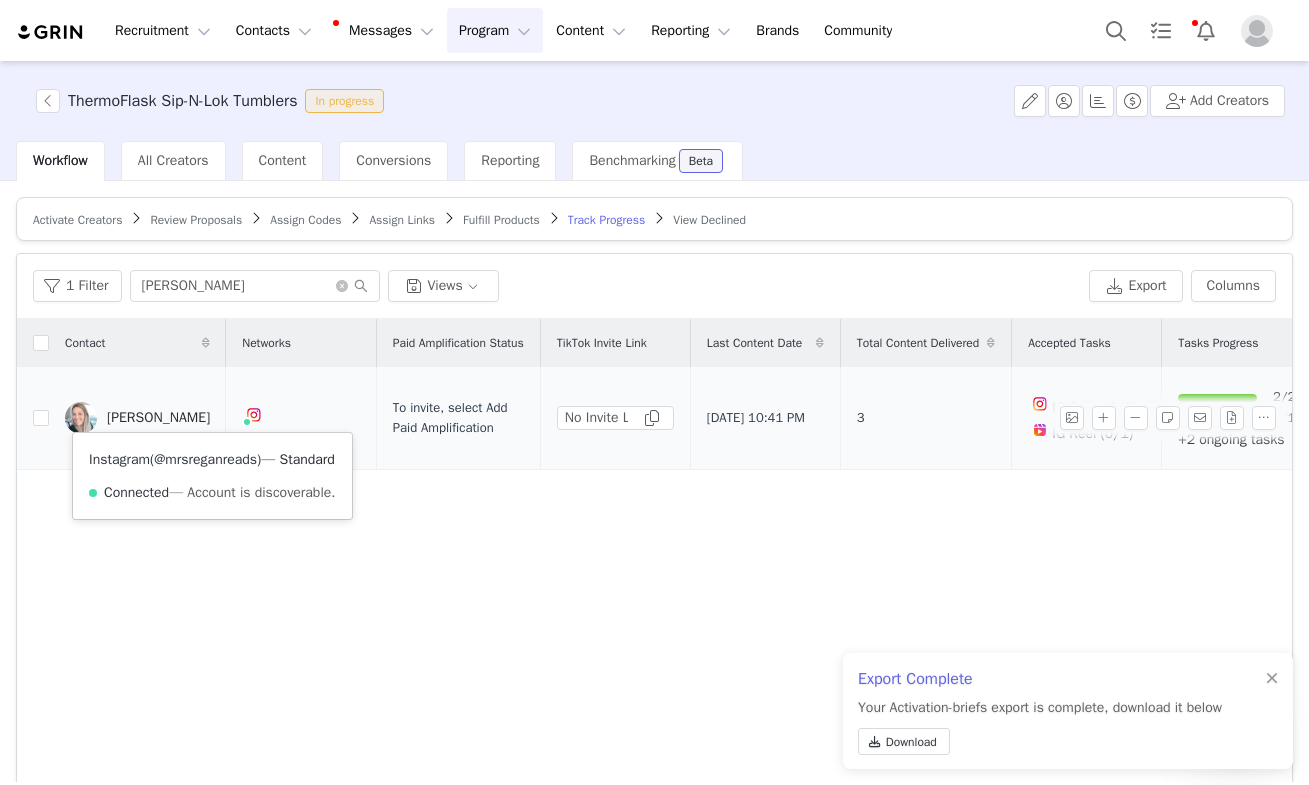 click on "@mrsreganreads" at bounding box center (205, 459) 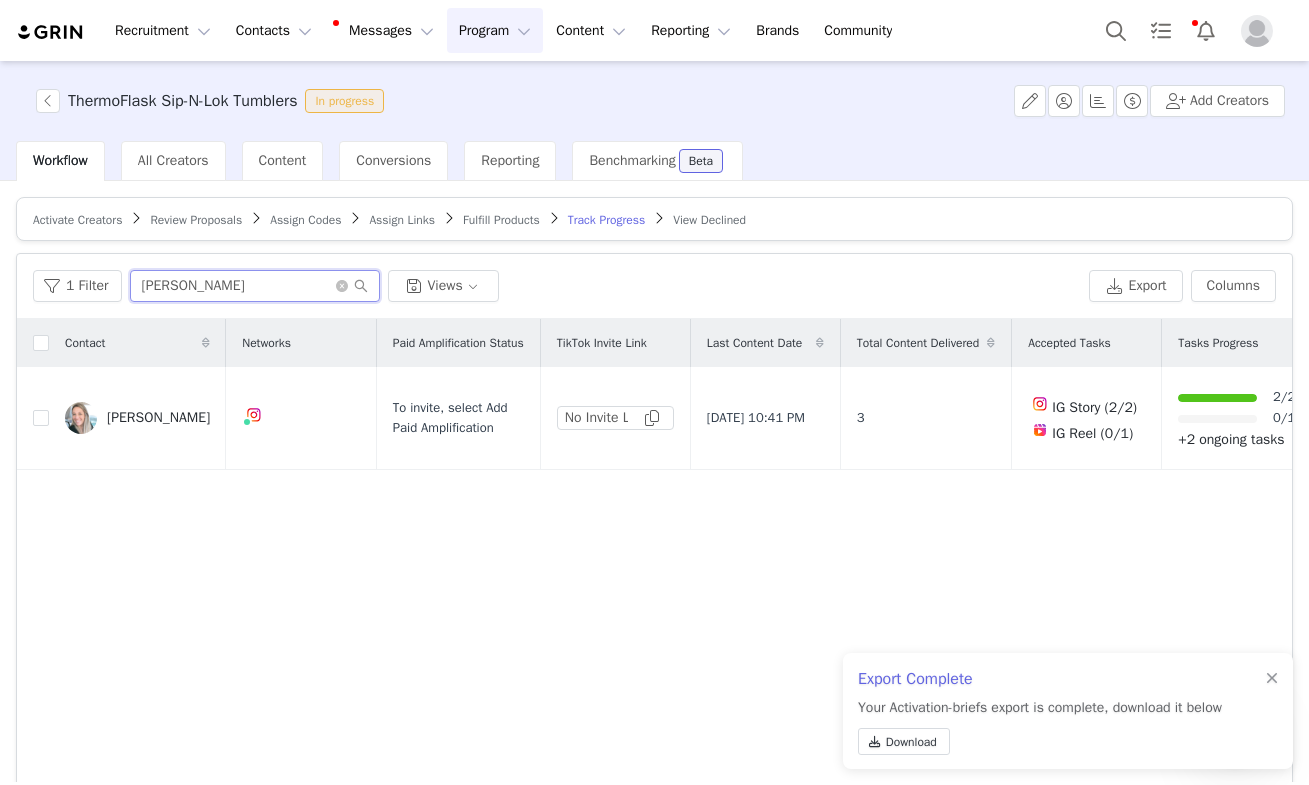 drag, startPoint x: 185, startPoint y: 290, endPoint x: 71, endPoint y: 255, distance: 119.25183 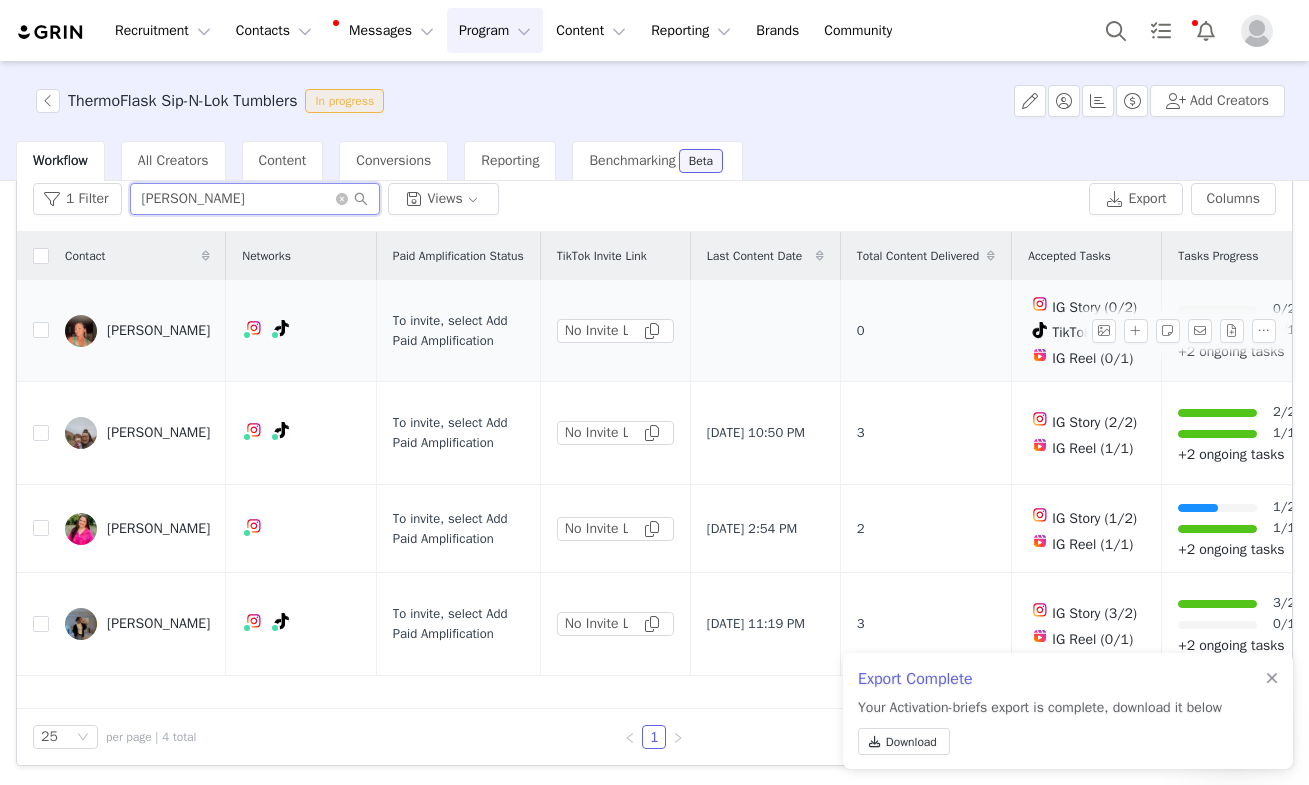 scroll, scrollTop: 87, scrollLeft: 0, axis: vertical 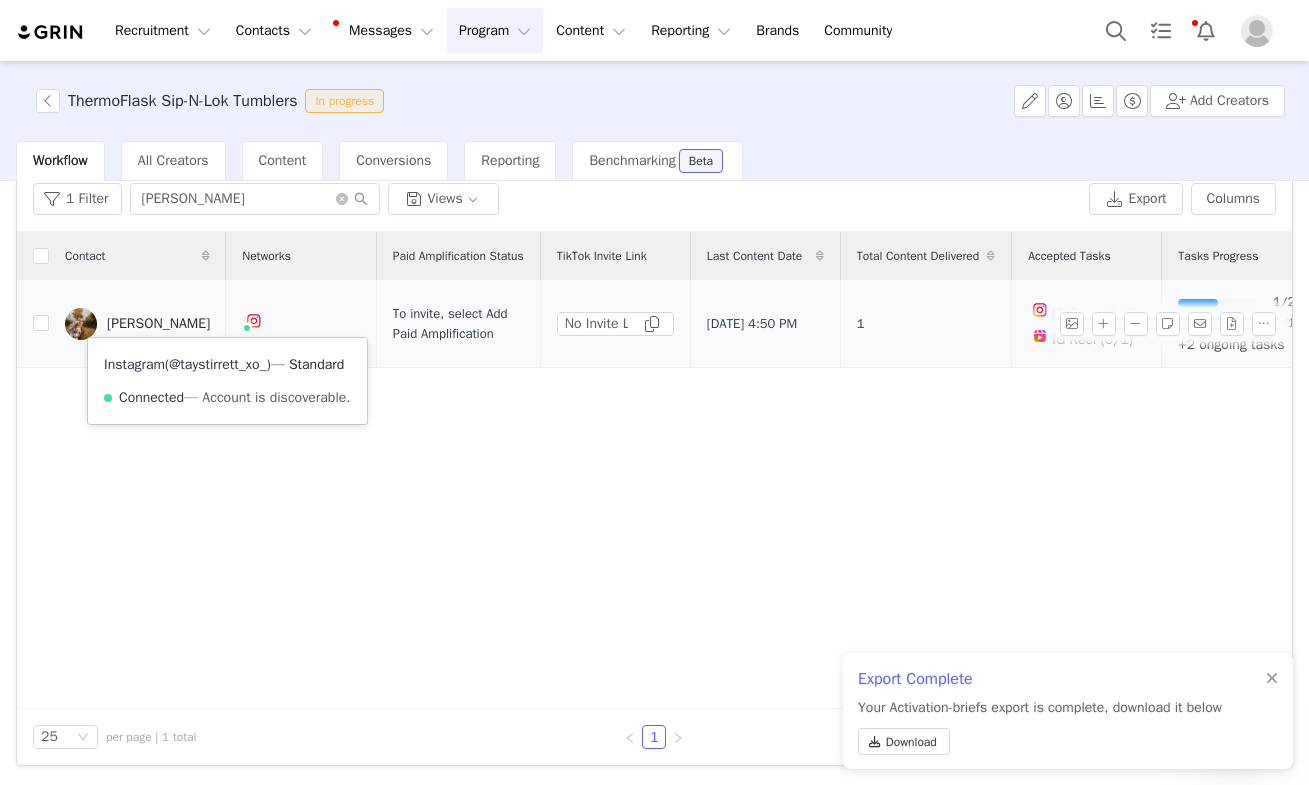 click on "@taystirrett_xo_" at bounding box center [217, 364] 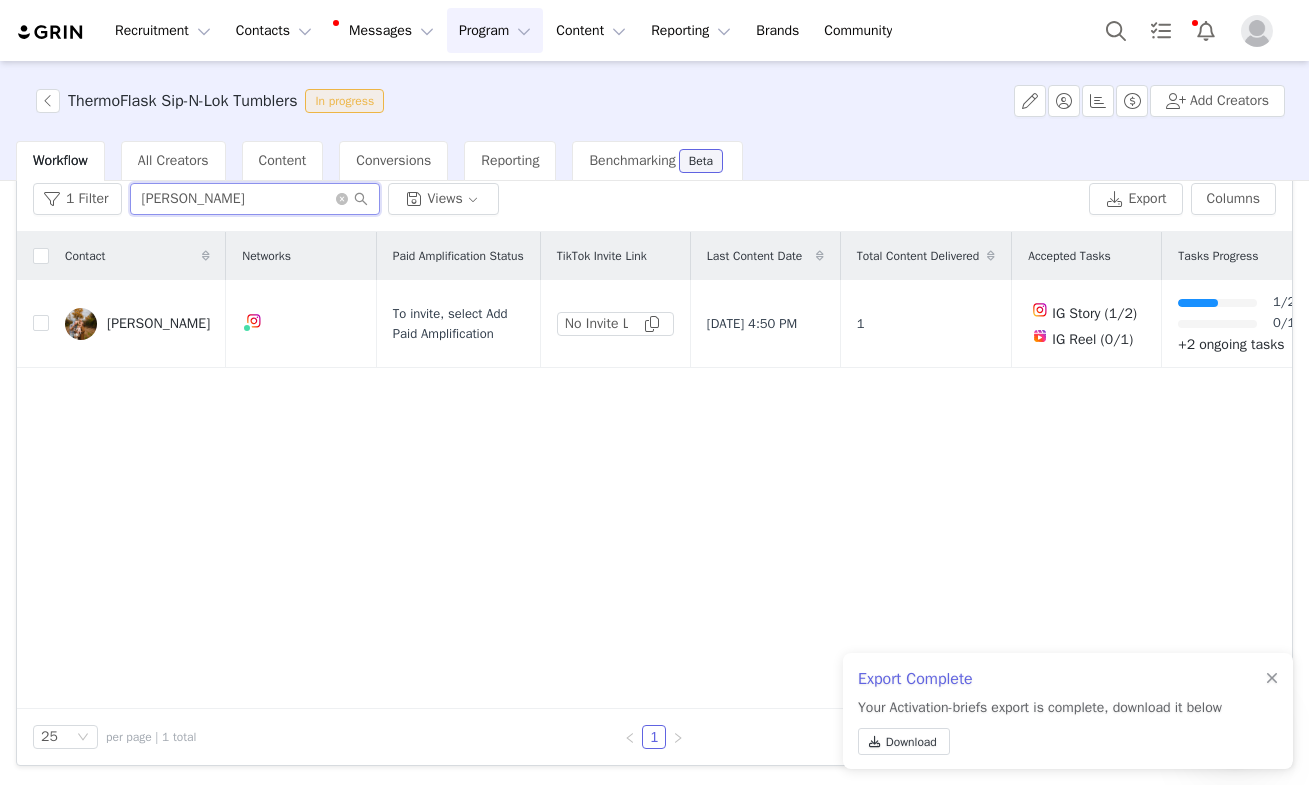 drag, startPoint x: 216, startPoint y: 210, endPoint x: 59, endPoint y: 136, distance: 173.56555 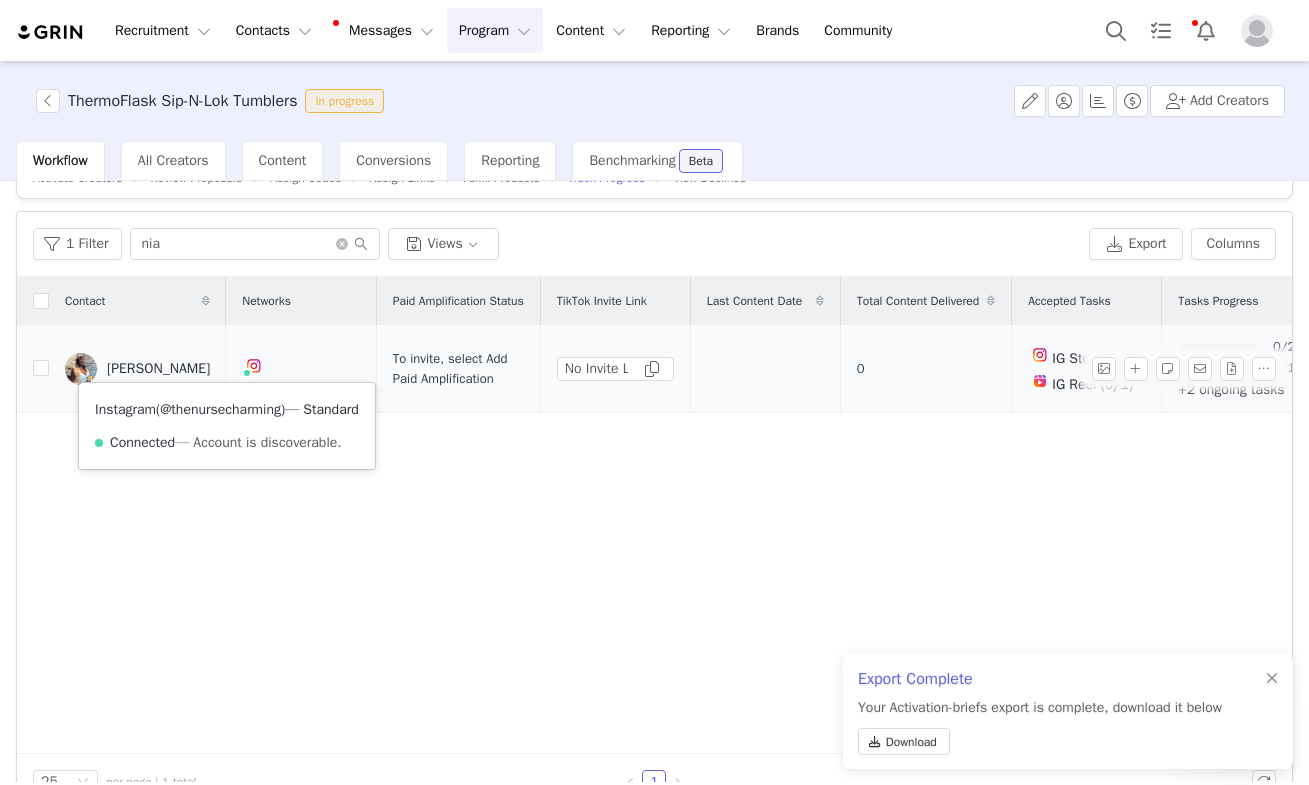 click on "@thenursecharming" at bounding box center (220, 409) 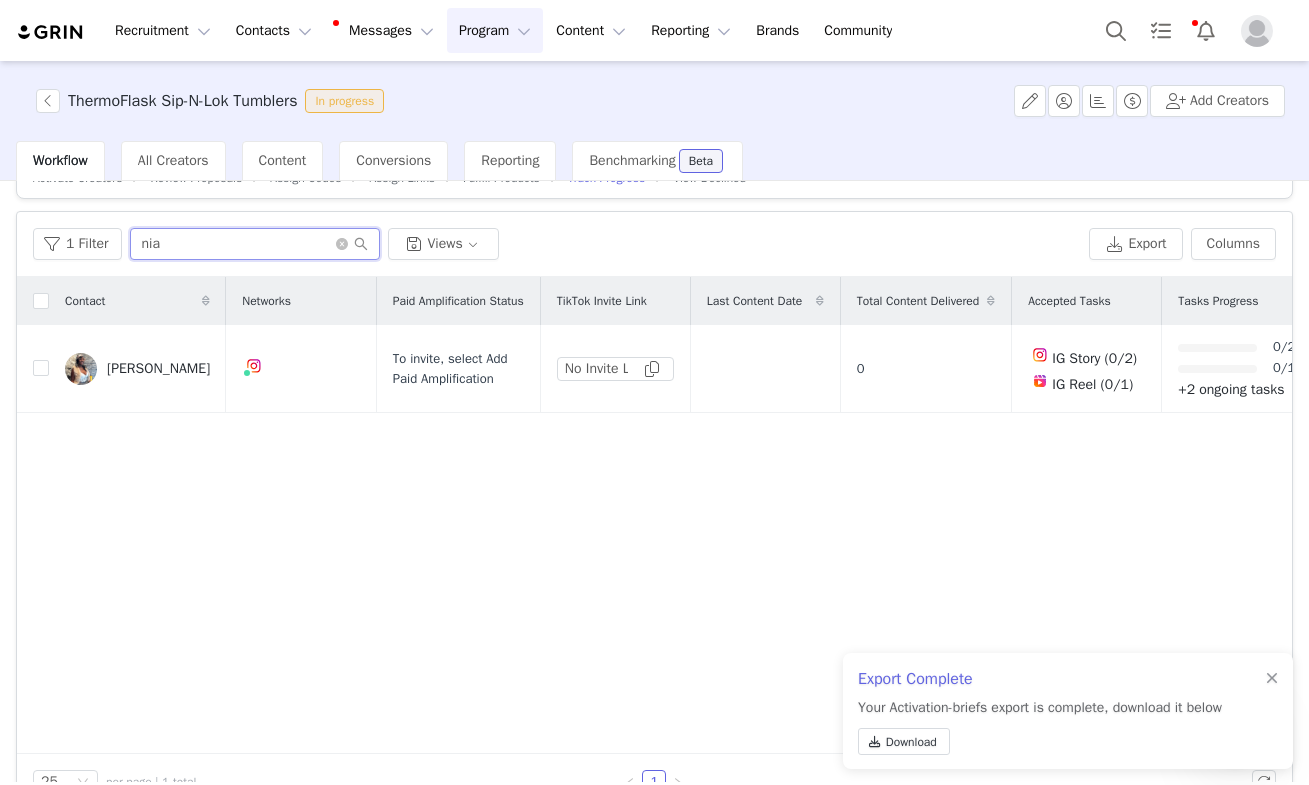 drag, startPoint x: 179, startPoint y: 248, endPoint x: 18, endPoint y: 234, distance: 161.60754 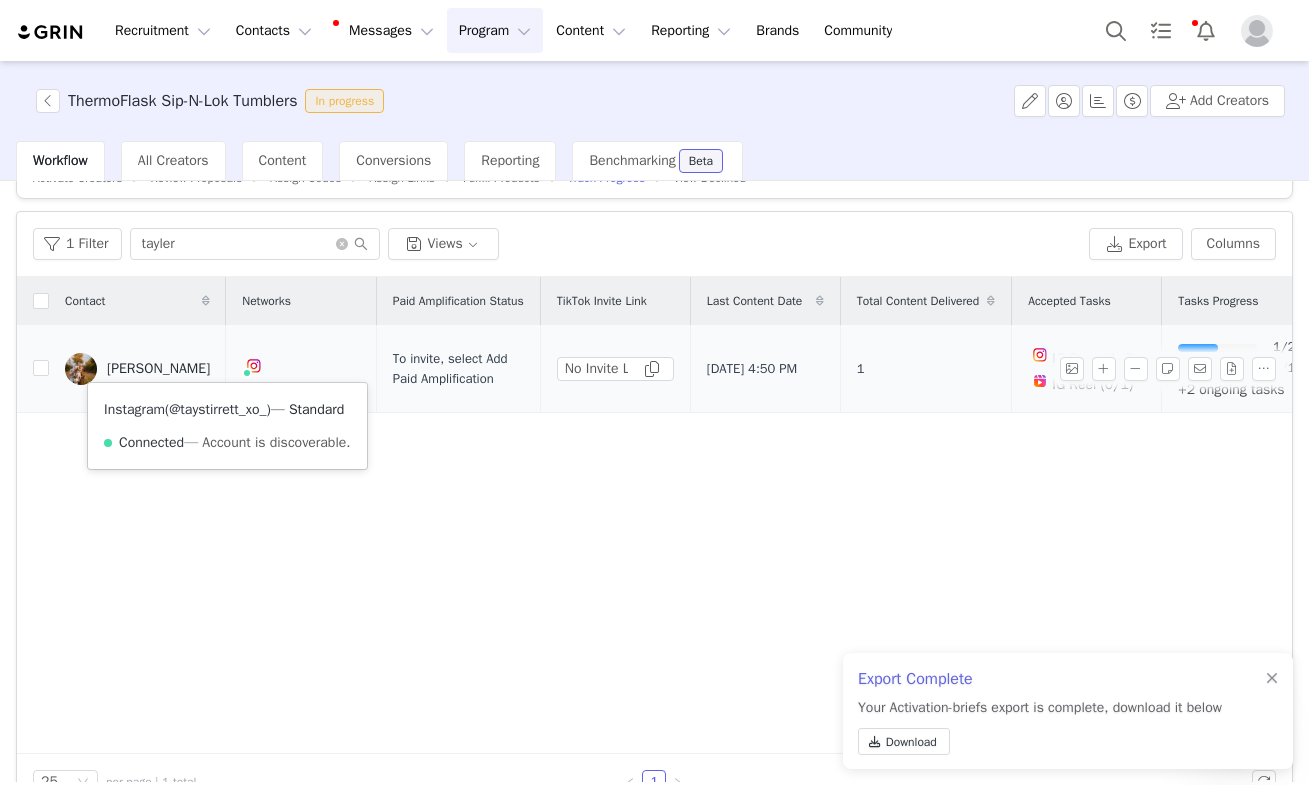 click on "@taystirrett_xo_" at bounding box center (217, 409) 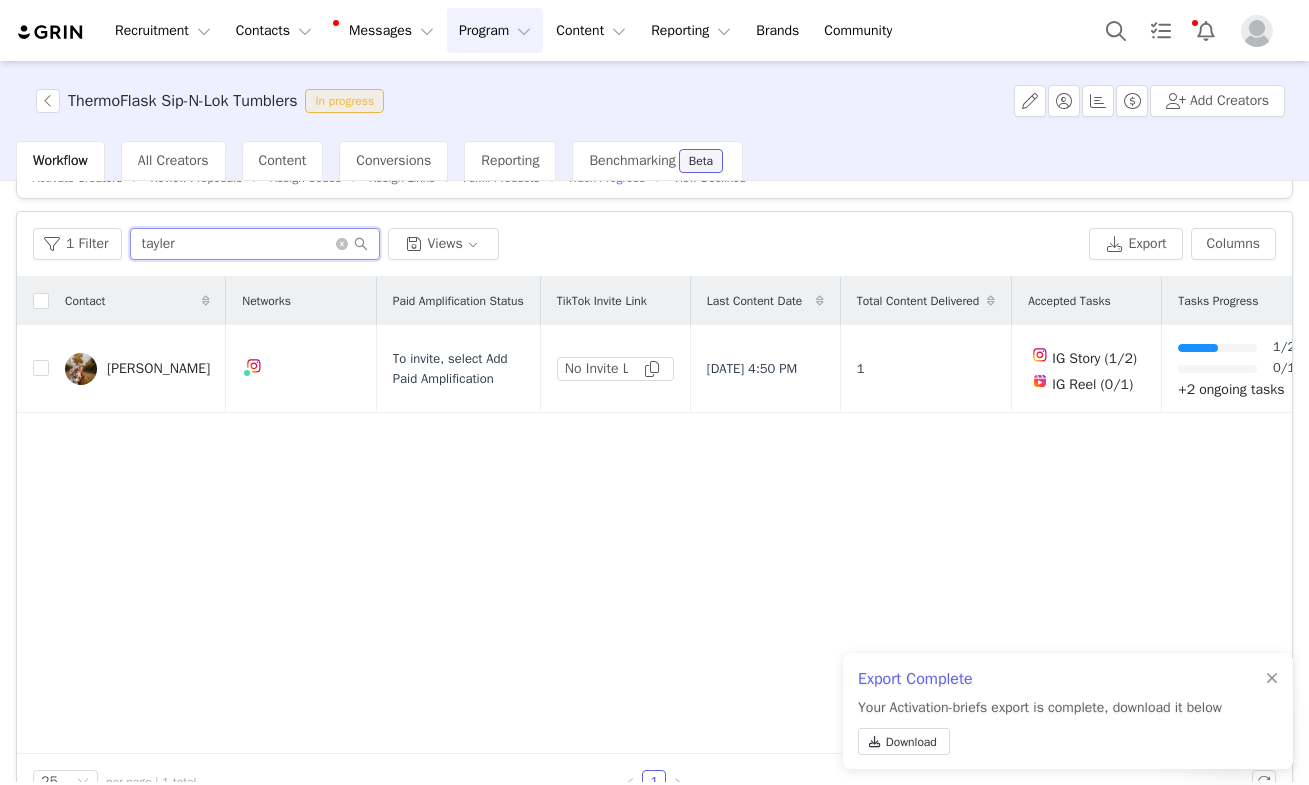 drag, startPoint x: 231, startPoint y: 249, endPoint x: -20, endPoint y: 245, distance: 251.03188 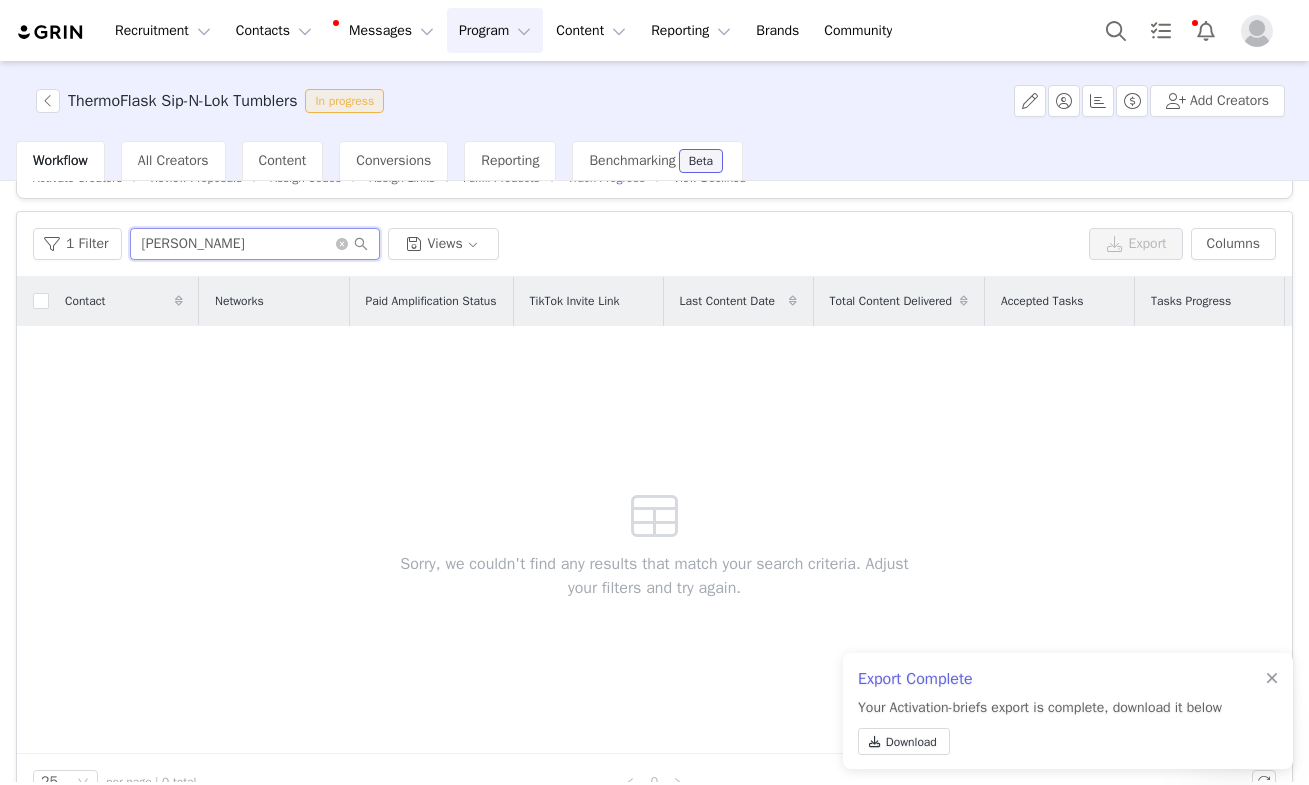 drag, startPoint x: 203, startPoint y: 245, endPoint x: 57, endPoint y: 200, distance: 152.77762 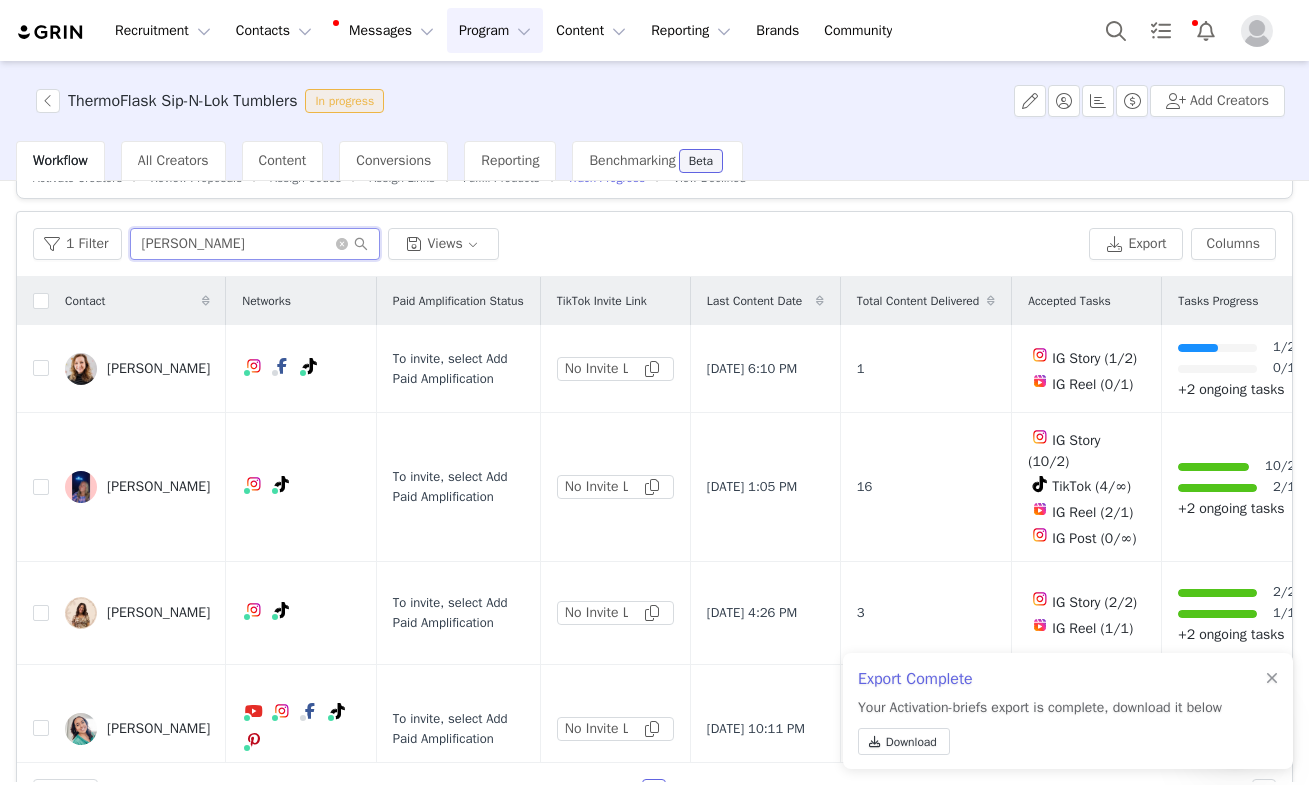 drag, startPoint x: 209, startPoint y: 246, endPoint x: 27, endPoint y: 229, distance: 182.79224 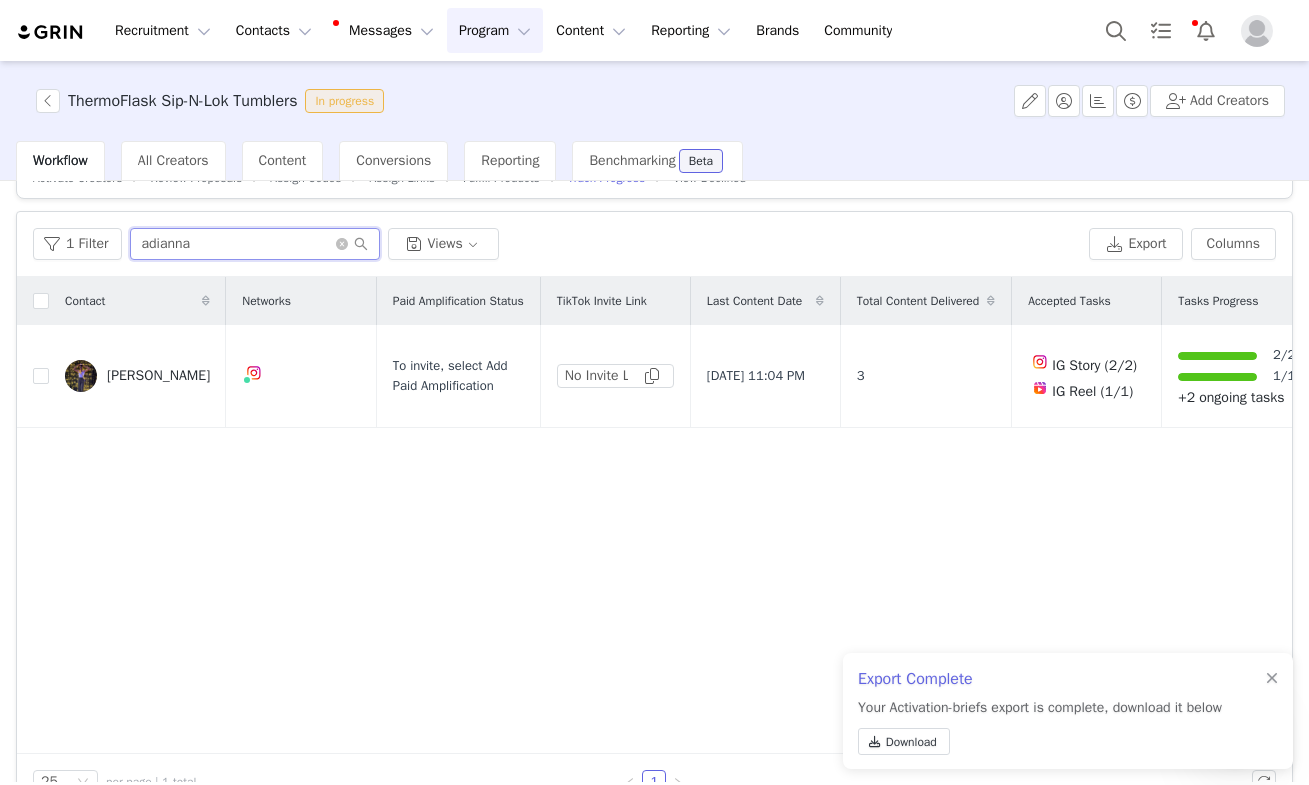 drag, startPoint x: 207, startPoint y: 245, endPoint x: -6, endPoint y: 174, distance: 224.52171 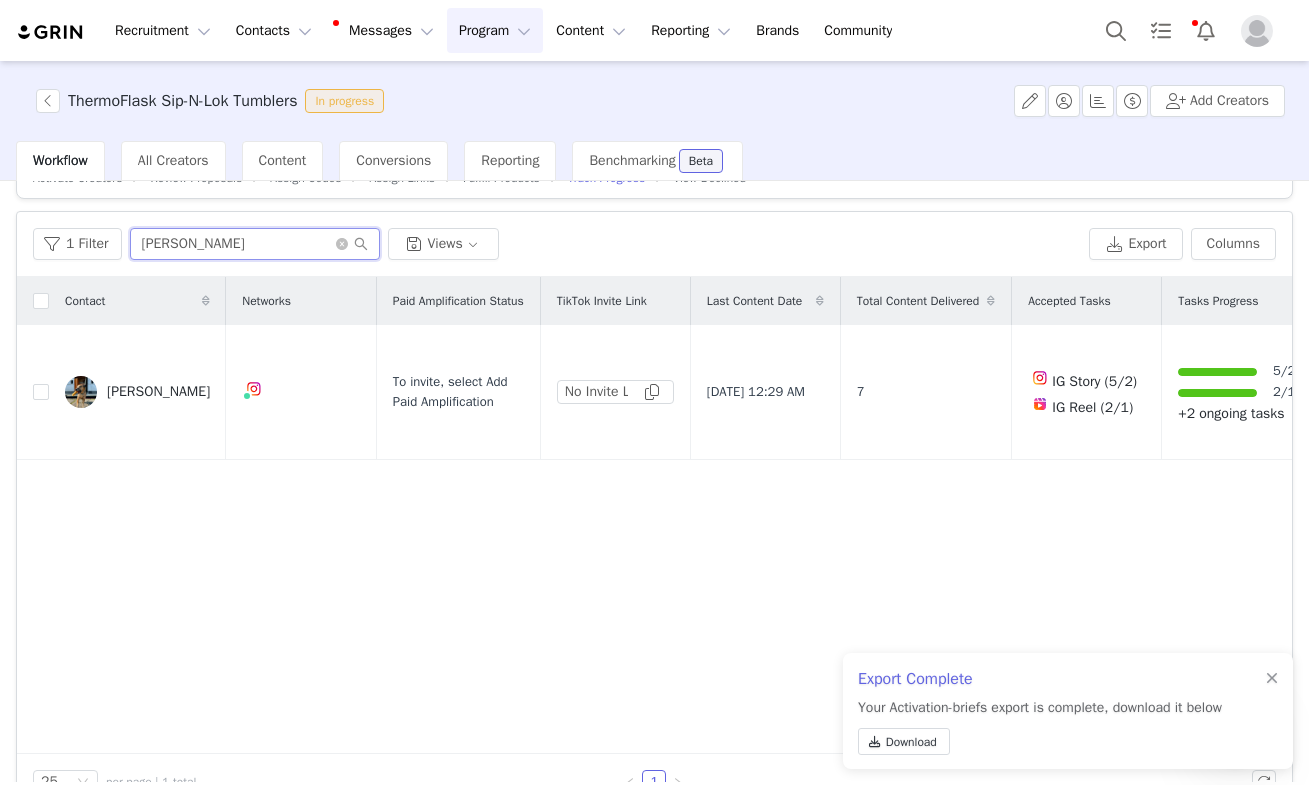 drag, startPoint x: 200, startPoint y: 240, endPoint x: 76, endPoint y: 219, distance: 125.765656 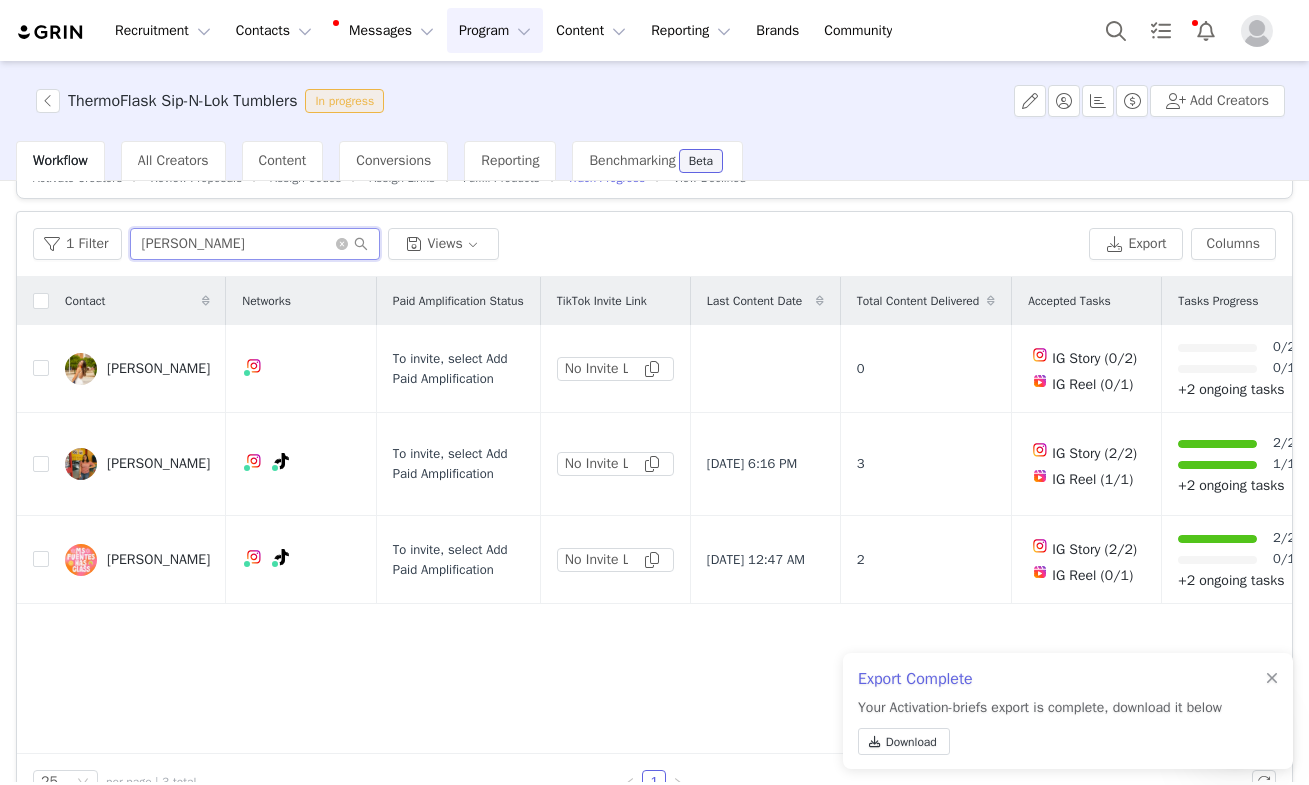 drag, startPoint x: 225, startPoint y: 243, endPoint x: -50, endPoint y: 157, distance: 288.13364 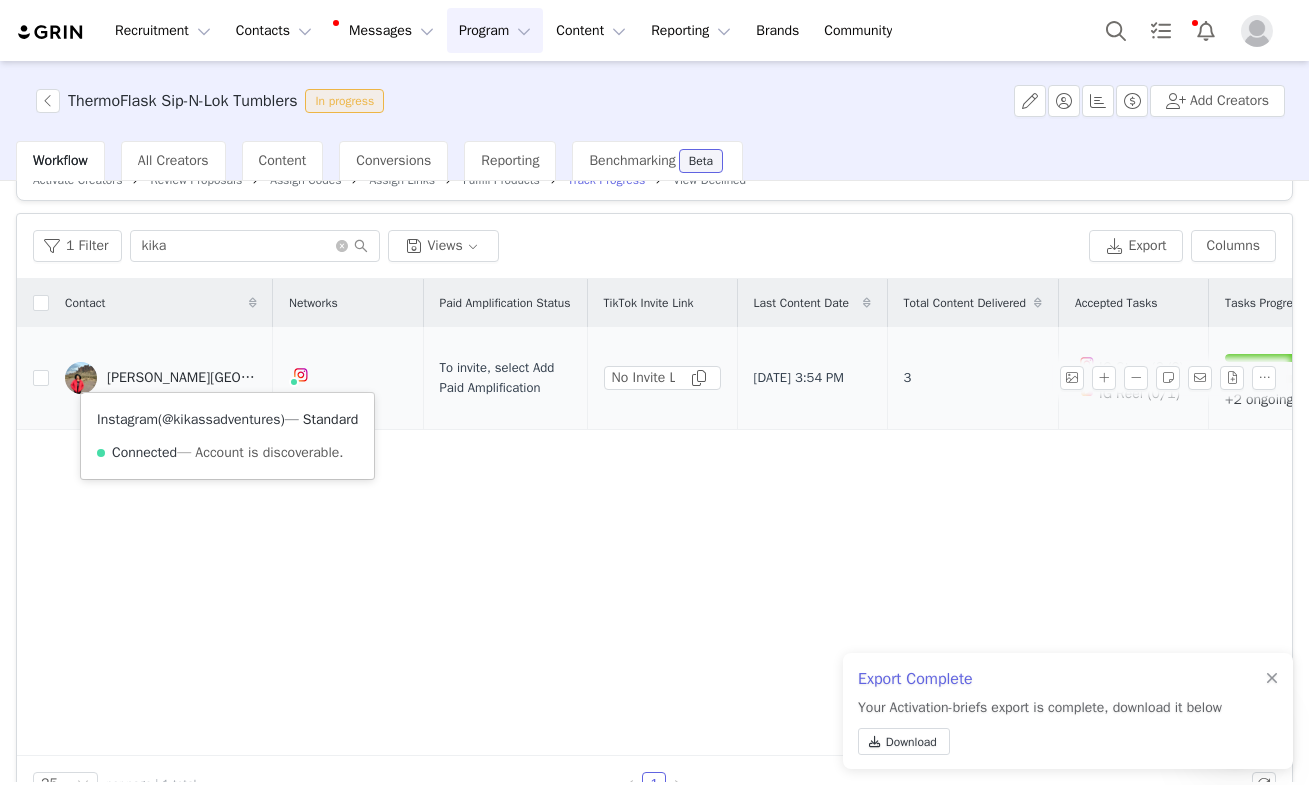click on "@kikassadventures" at bounding box center (221, 419) 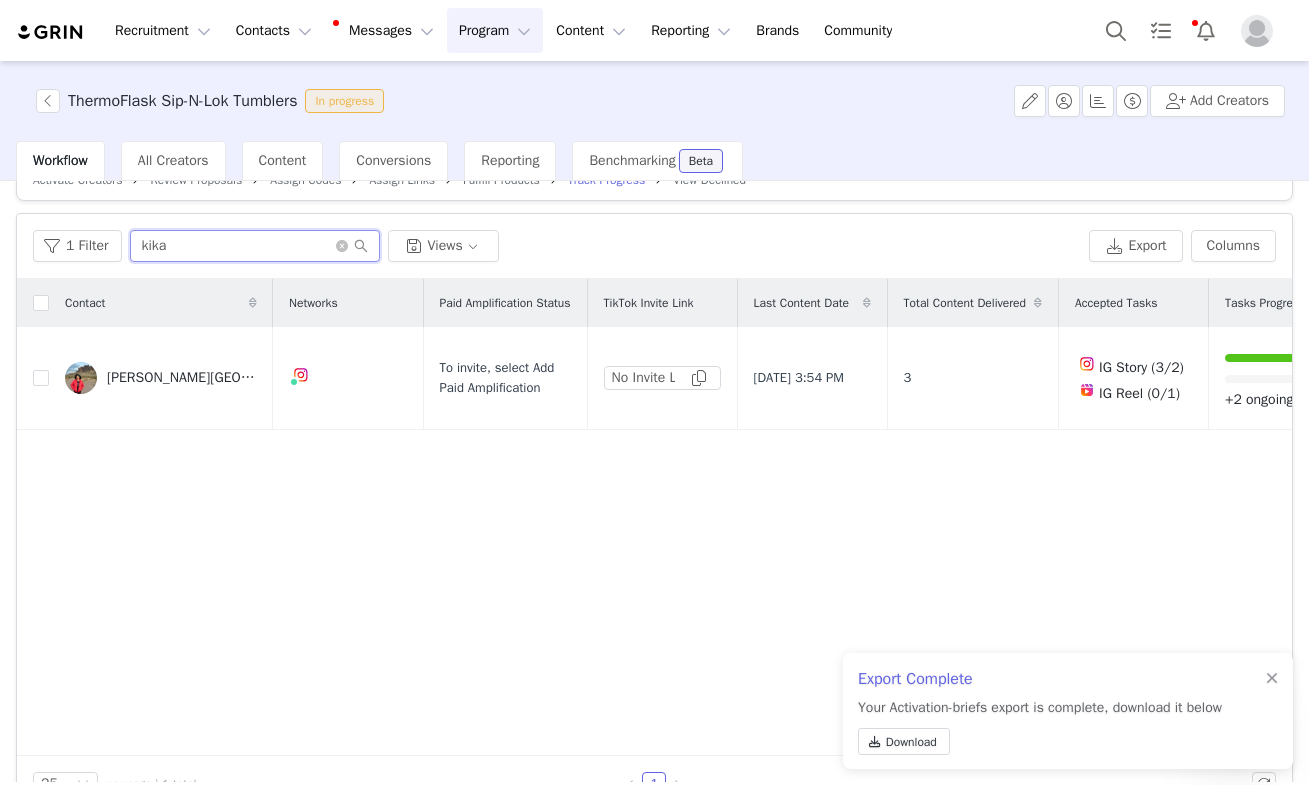 drag, startPoint x: 178, startPoint y: 244, endPoint x: 73, endPoint y: 225, distance: 106.7052 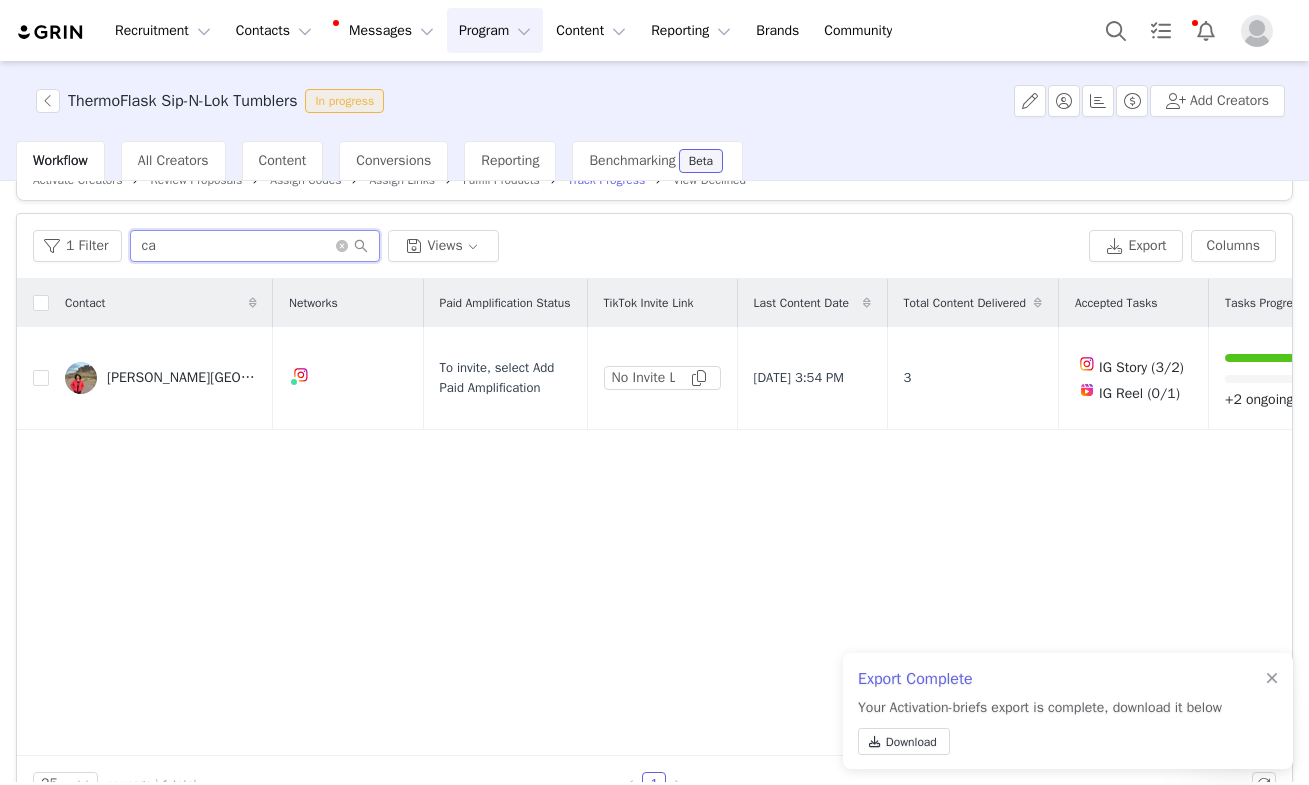 type on "c" 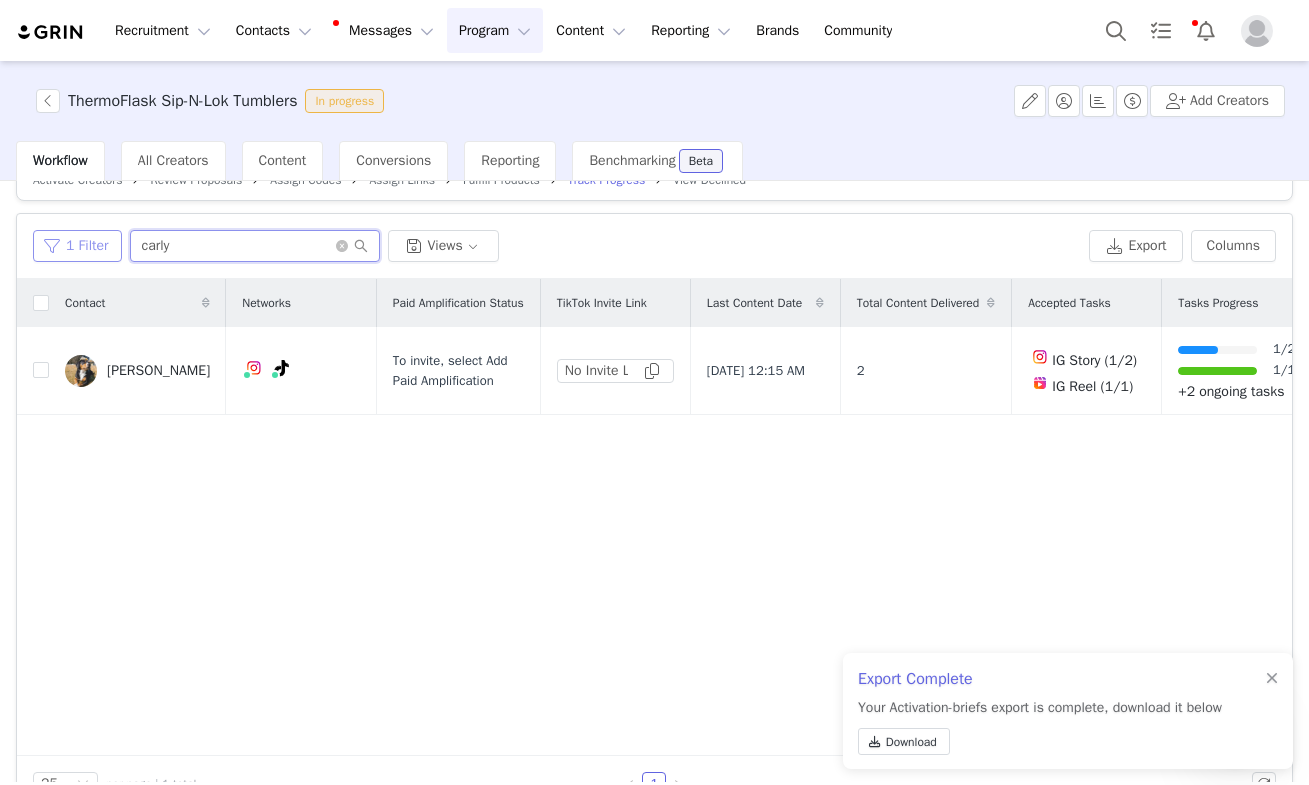 drag, startPoint x: 179, startPoint y: 248, endPoint x: 45, endPoint y: 234, distance: 134.72935 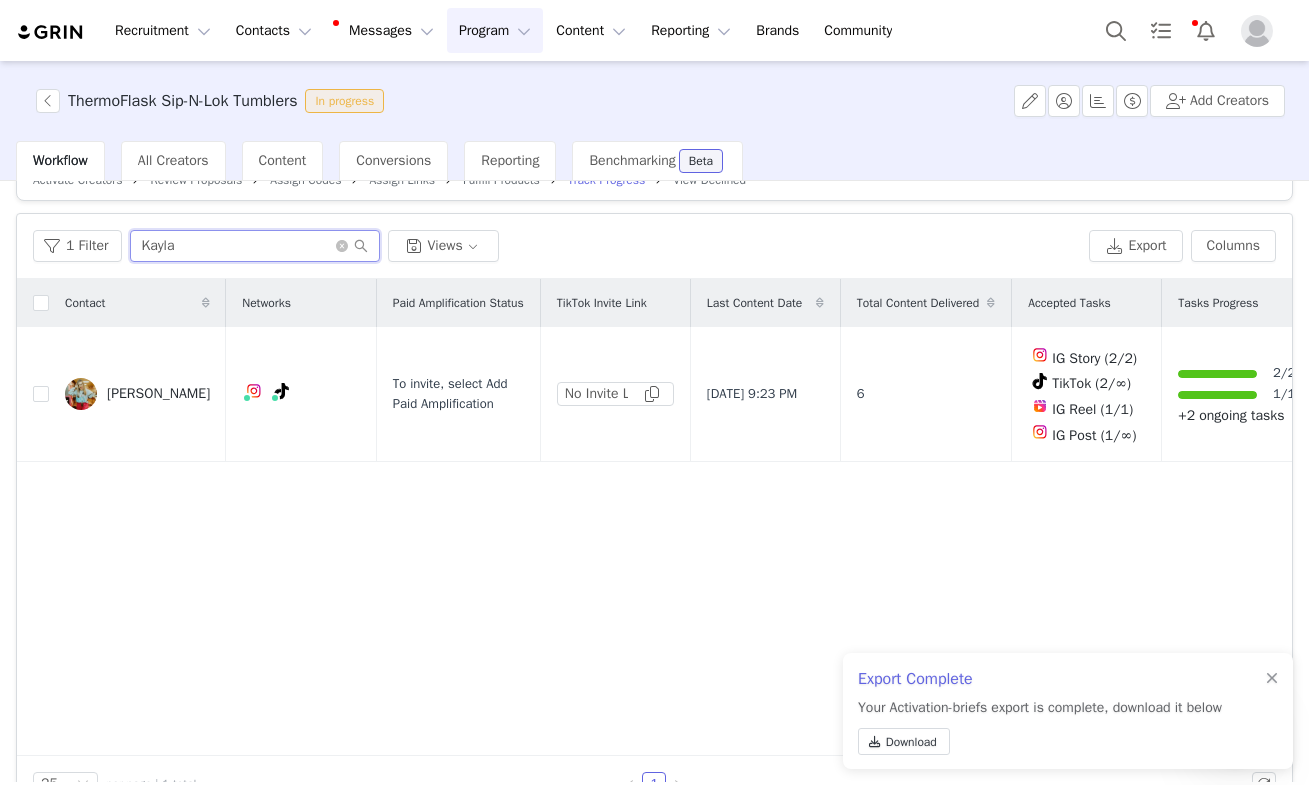 drag, startPoint x: 266, startPoint y: 246, endPoint x: 13, endPoint y: 174, distance: 263.04562 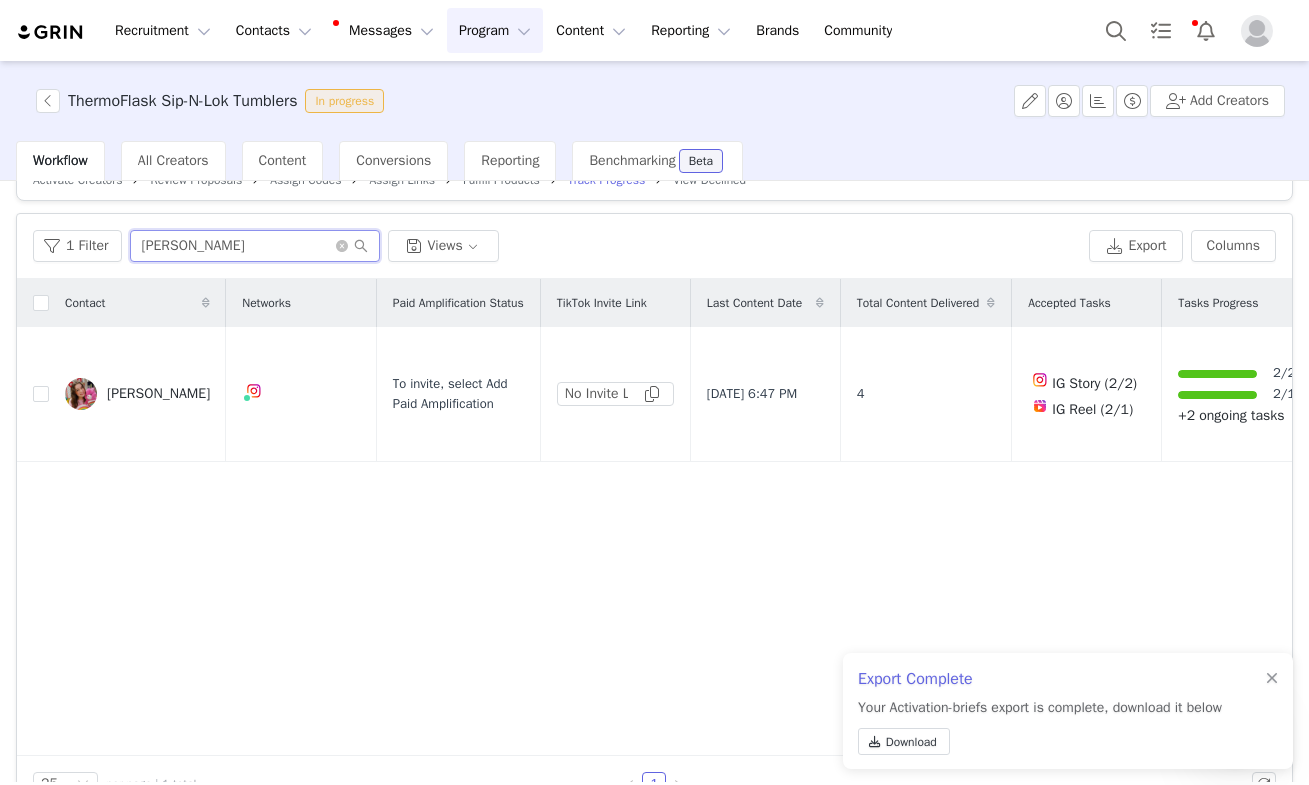 drag, startPoint x: 196, startPoint y: 255, endPoint x: 72, endPoint y: 195, distance: 137.7534 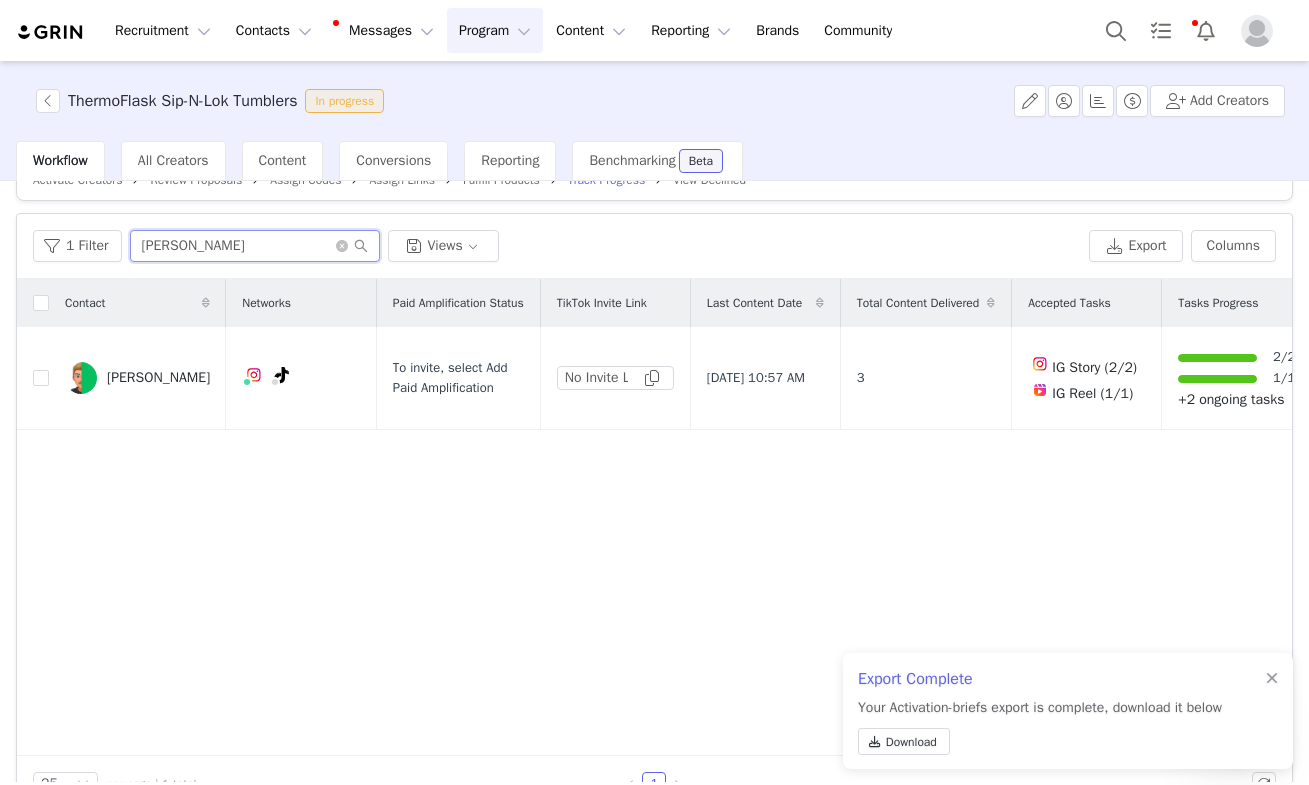 drag, startPoint x: 200, startPoint y: 241, endPoint x: 21, endPoint y: 219, distance: 180.3469 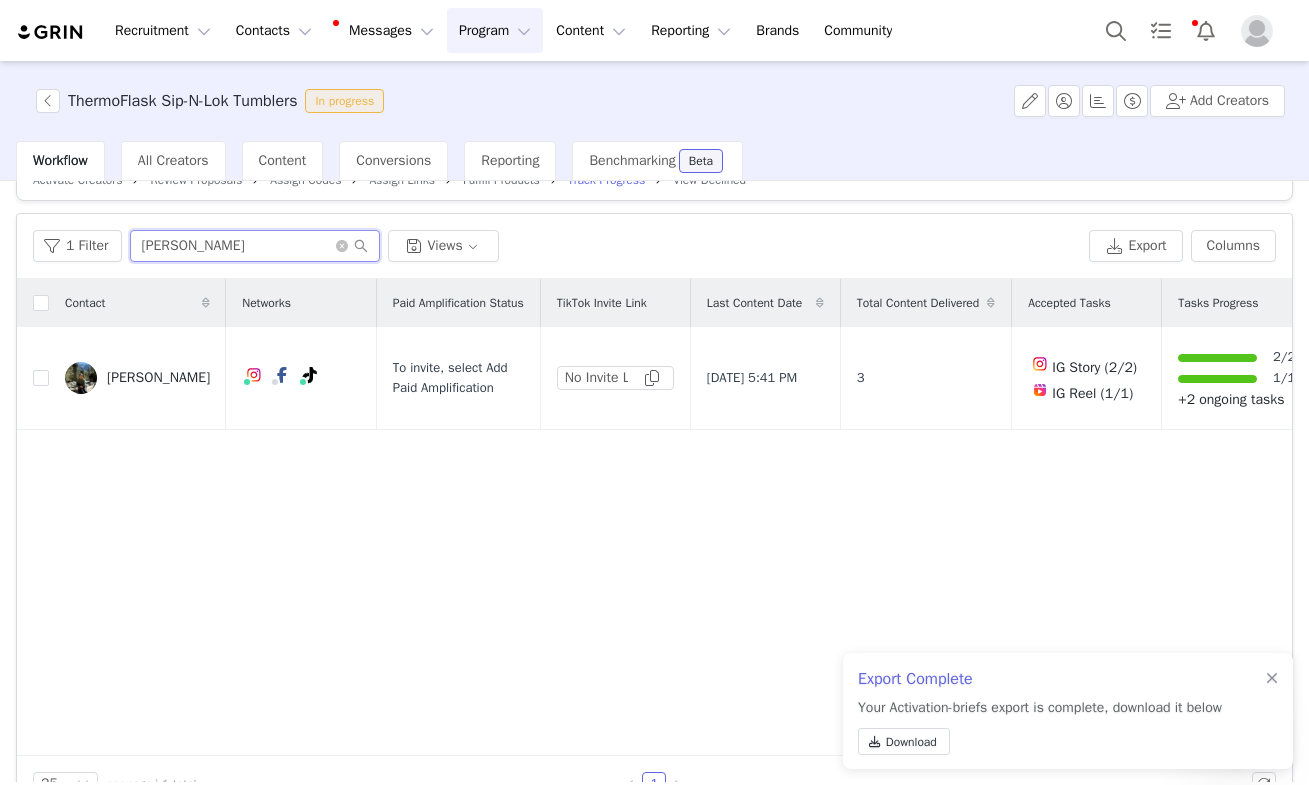 drag, startPoint x: 204, startPoint y: 252, endPoint x: 1, endPoint y: 208, distance: 207.71375 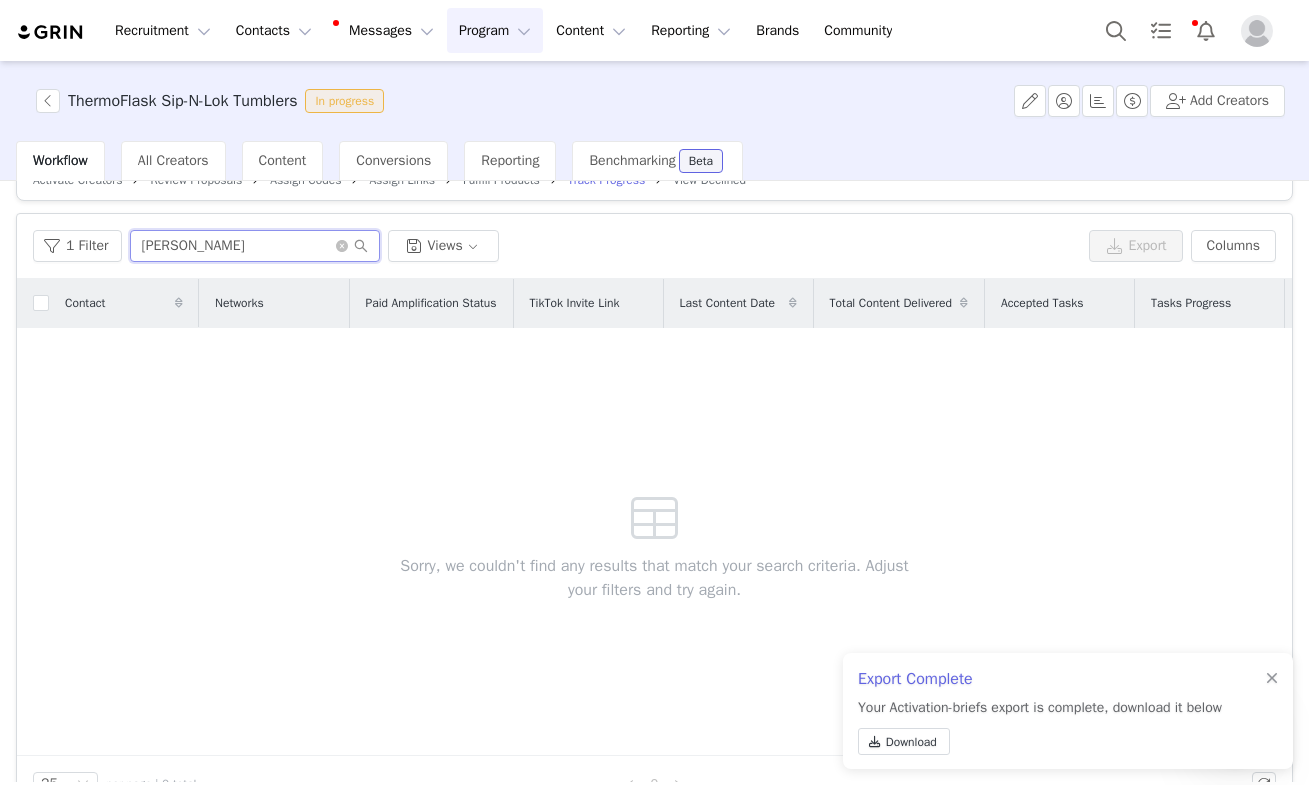 drag, startPoint x: 195, startPoint y: 247, endPoint x: -13, endPoint y: 190, distance: 215.66873 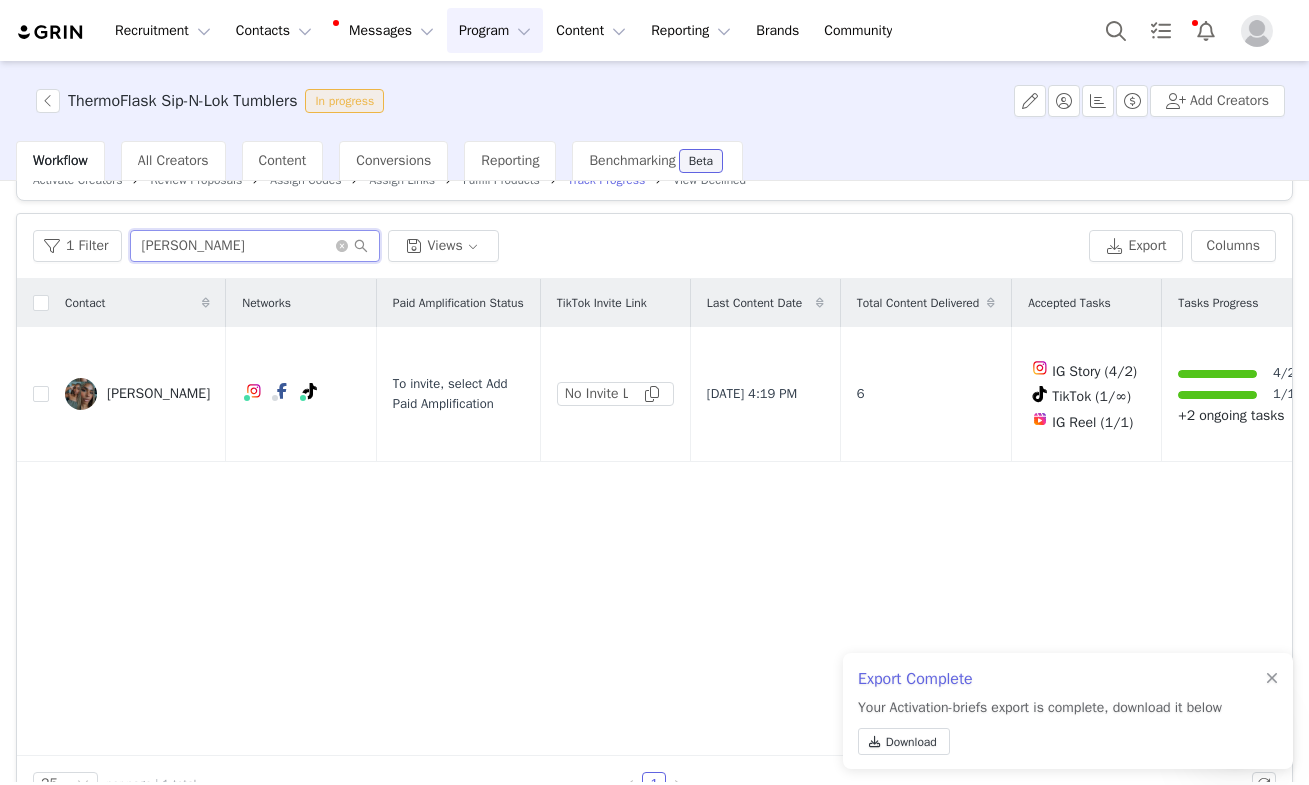 drag, startPoint x: 232, startPoint y: 249, endPoint x: 64, endPoint y: 161, distance: 189.65231 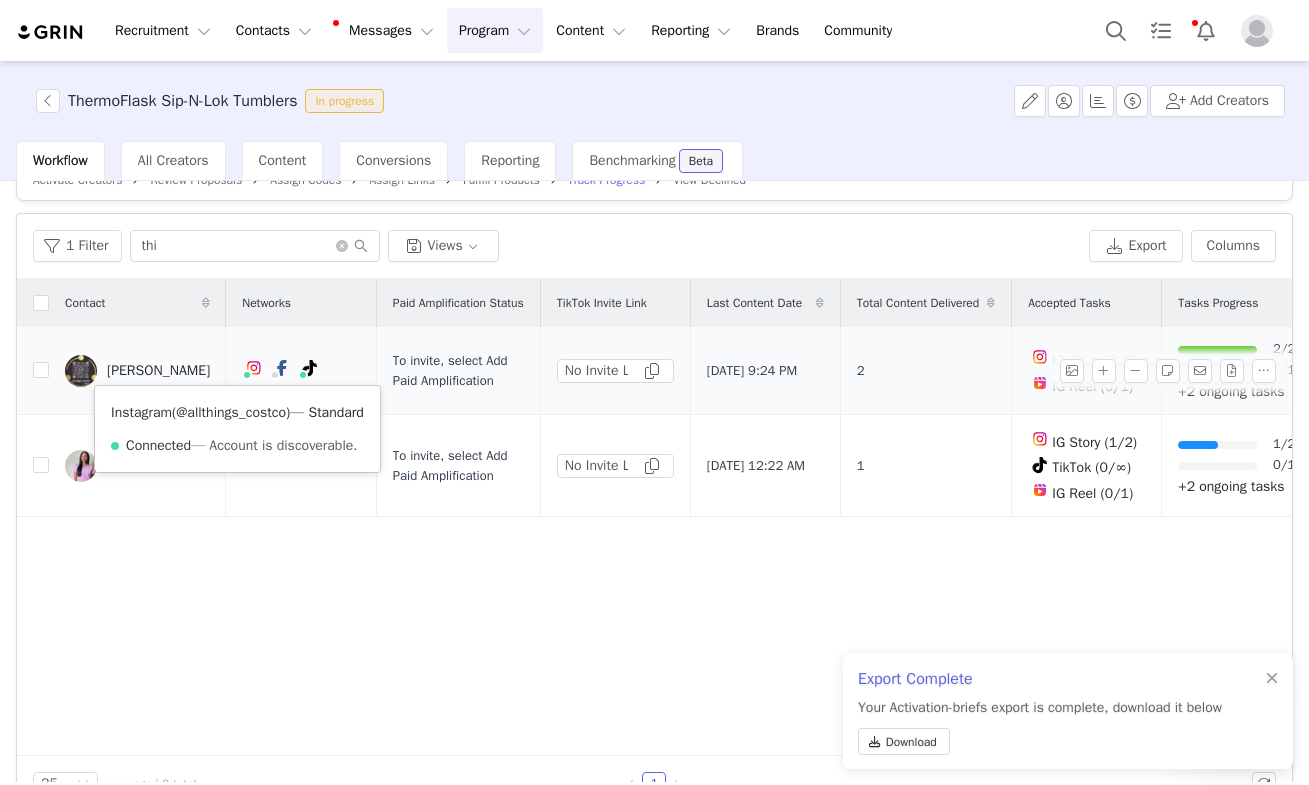 click on "@allthings_costco" at bounding box center [231, 412] 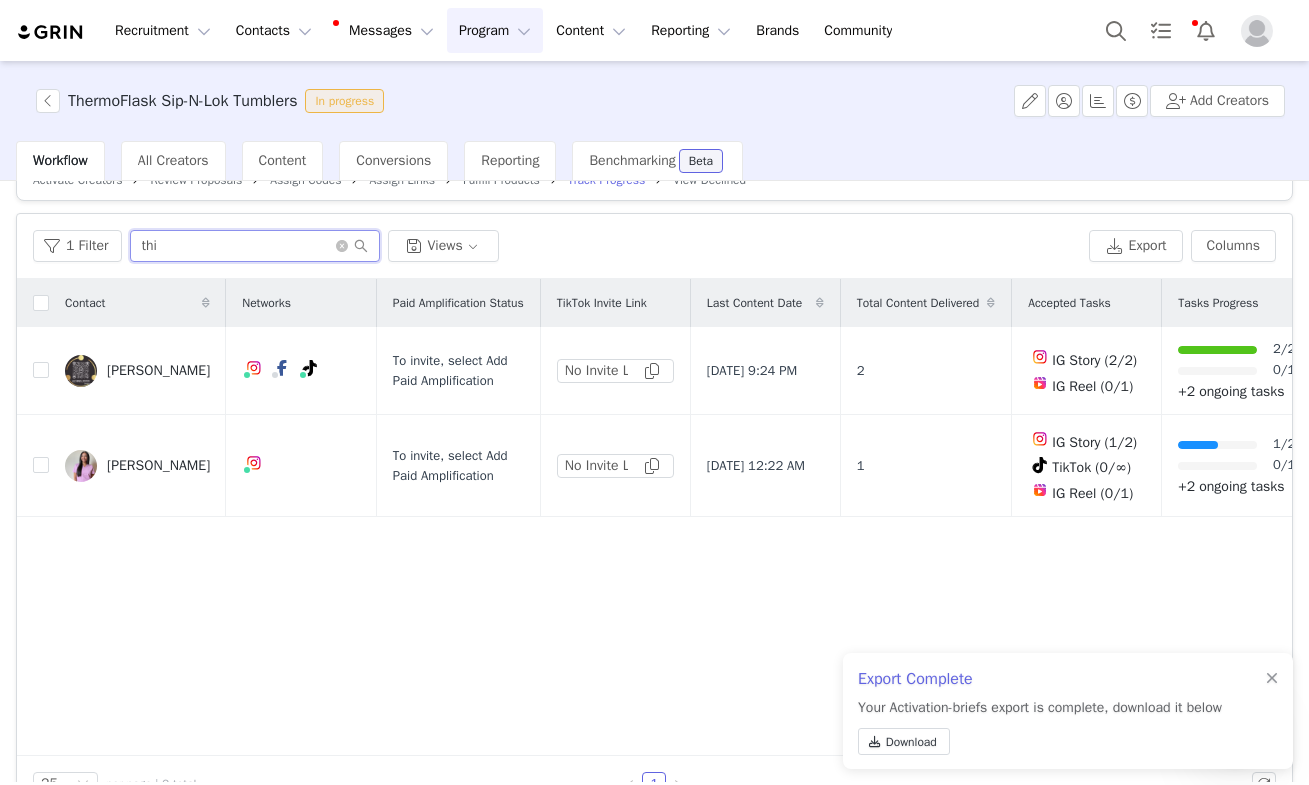 drag, startPoint x: 163, startPoint y: 251, endPoint x: 77, endPoint y: 207, distance: 96.60228 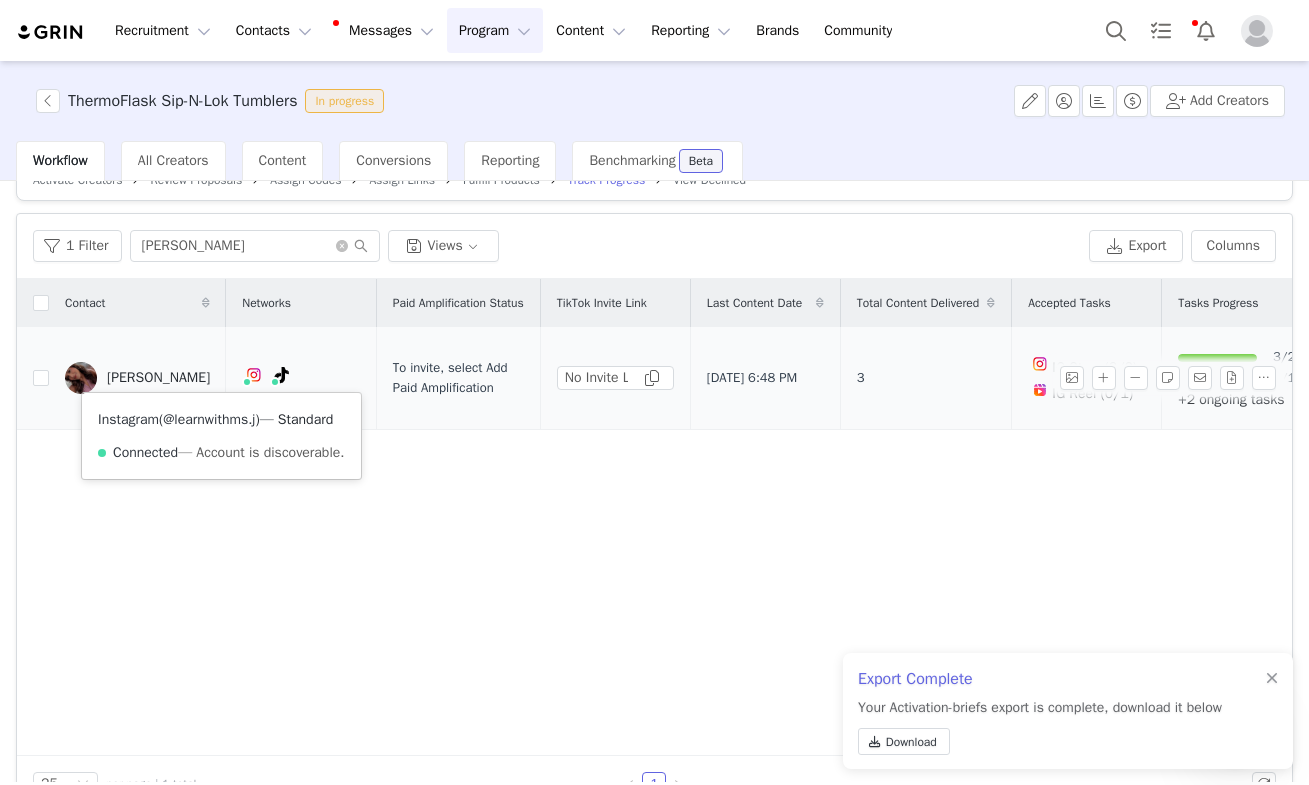 click on "@learnwithms.j" at bounding box center (209, 419) 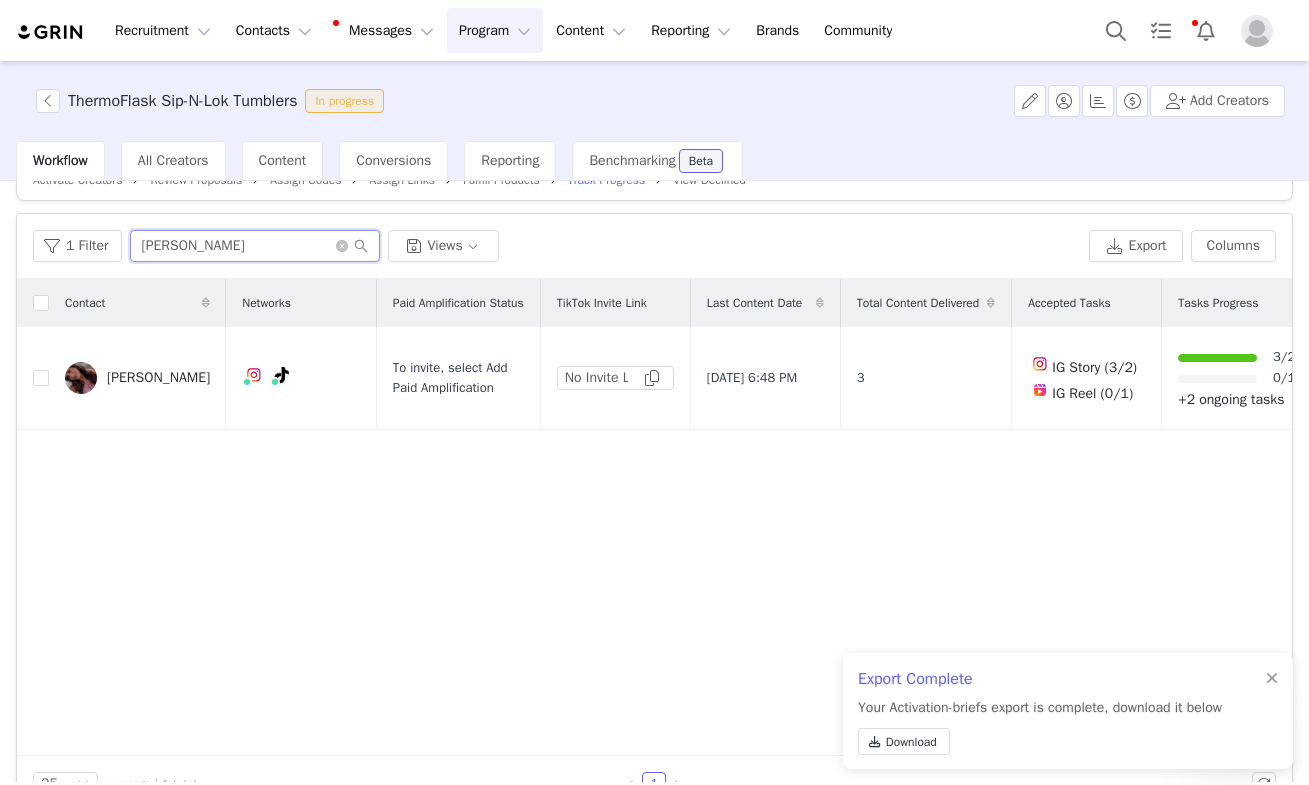 drag, startPoint x: 208, startPoint y: 248, endPoint x: 35, endPoint y: 197, distance: 180.36075 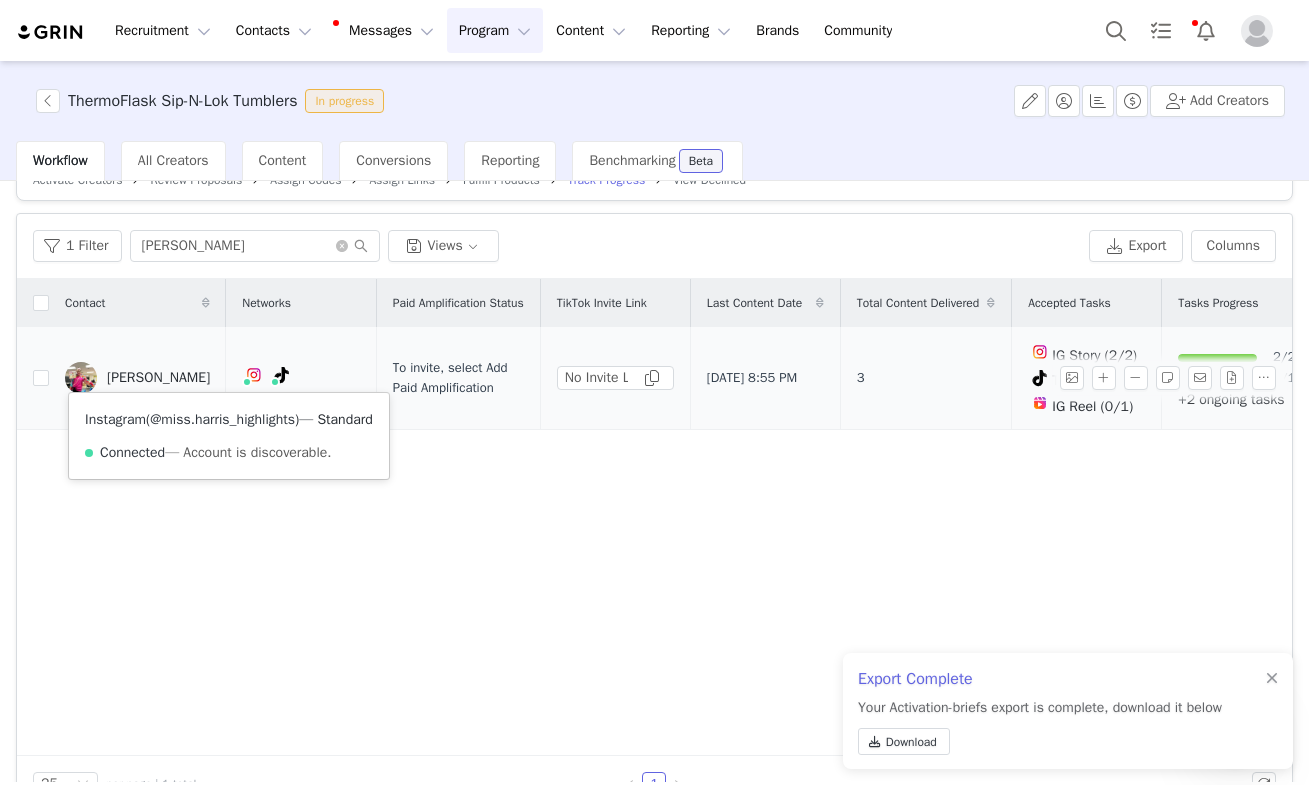 click on "@miss.harris_highlights" at bounding box center [222, 419] 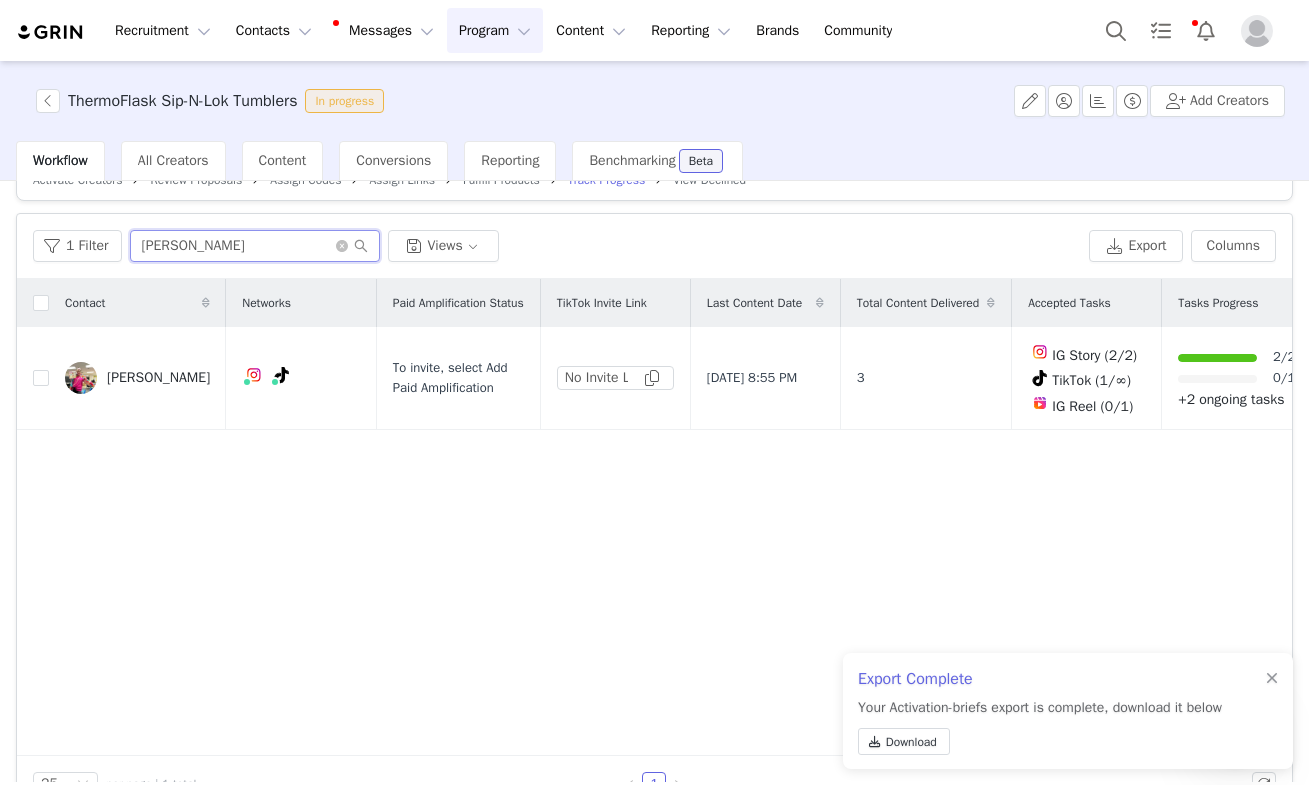 drag, startPoint x: 213, startPoint y: 256, endPoint x: 29, endPoint y: 195, distance: 193.84789 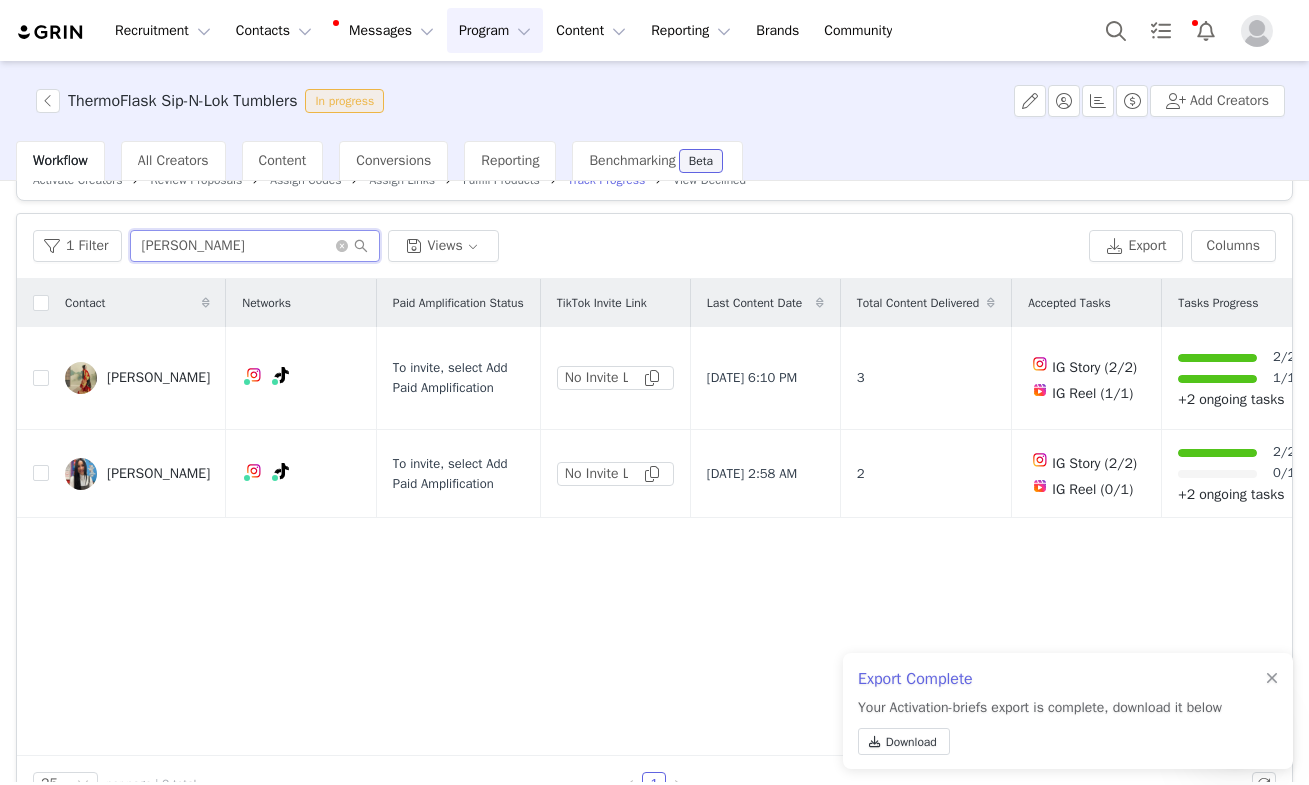 drag, startPoint x: 241, startPoint y: 239, endPoint x: -50, endPoint y: 222, distance: 291.49615 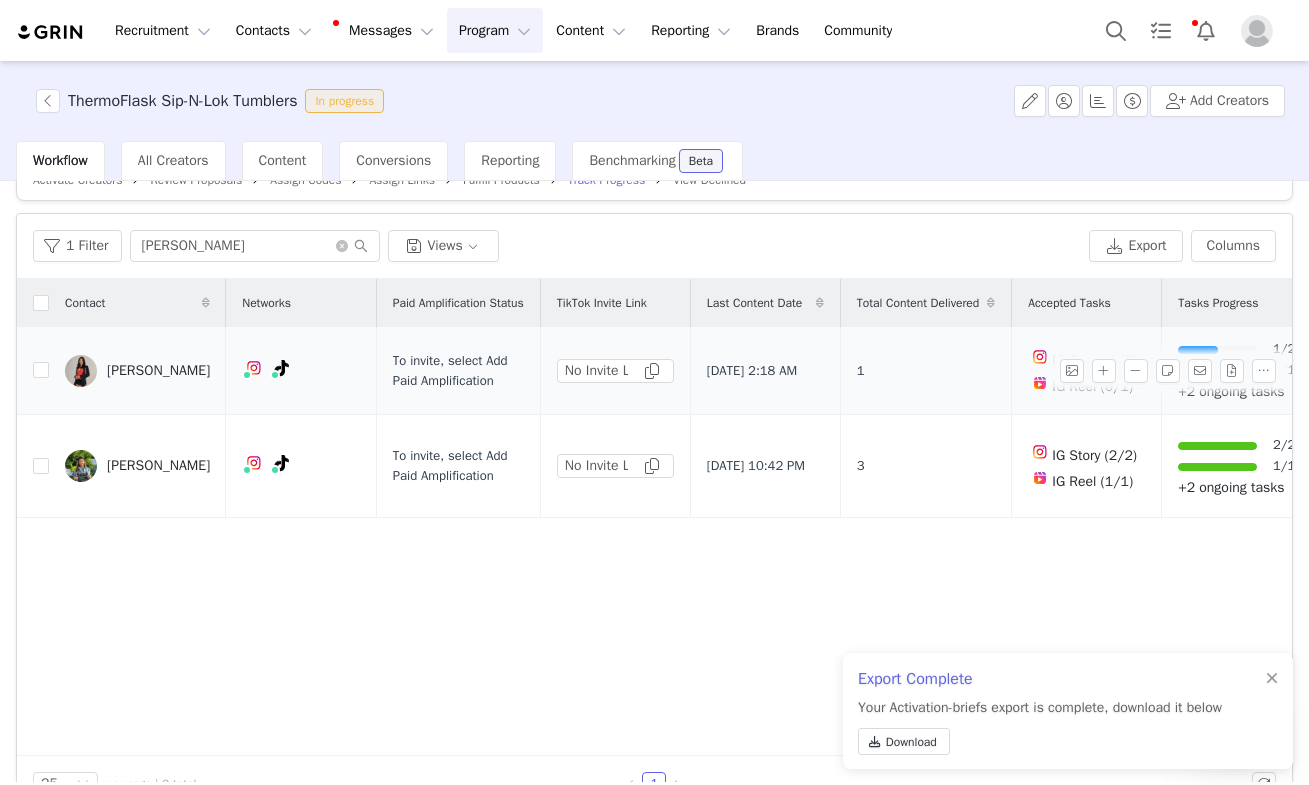 drag, startPoint x: -50, startPoint y: 222, endPoint x: 261, endPoint y: 365, distance: 342.30103 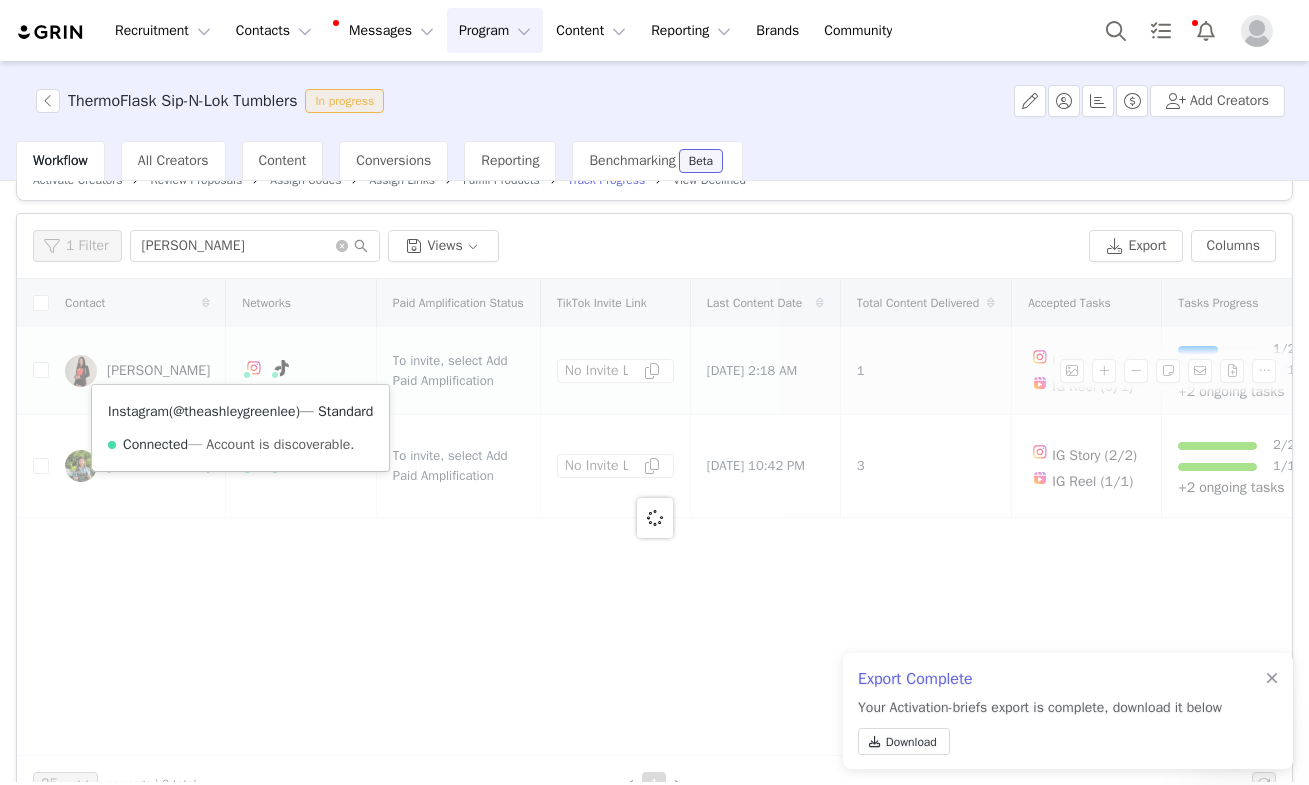 click on "@theashleygreenlee" at bounding box center [234, 411] 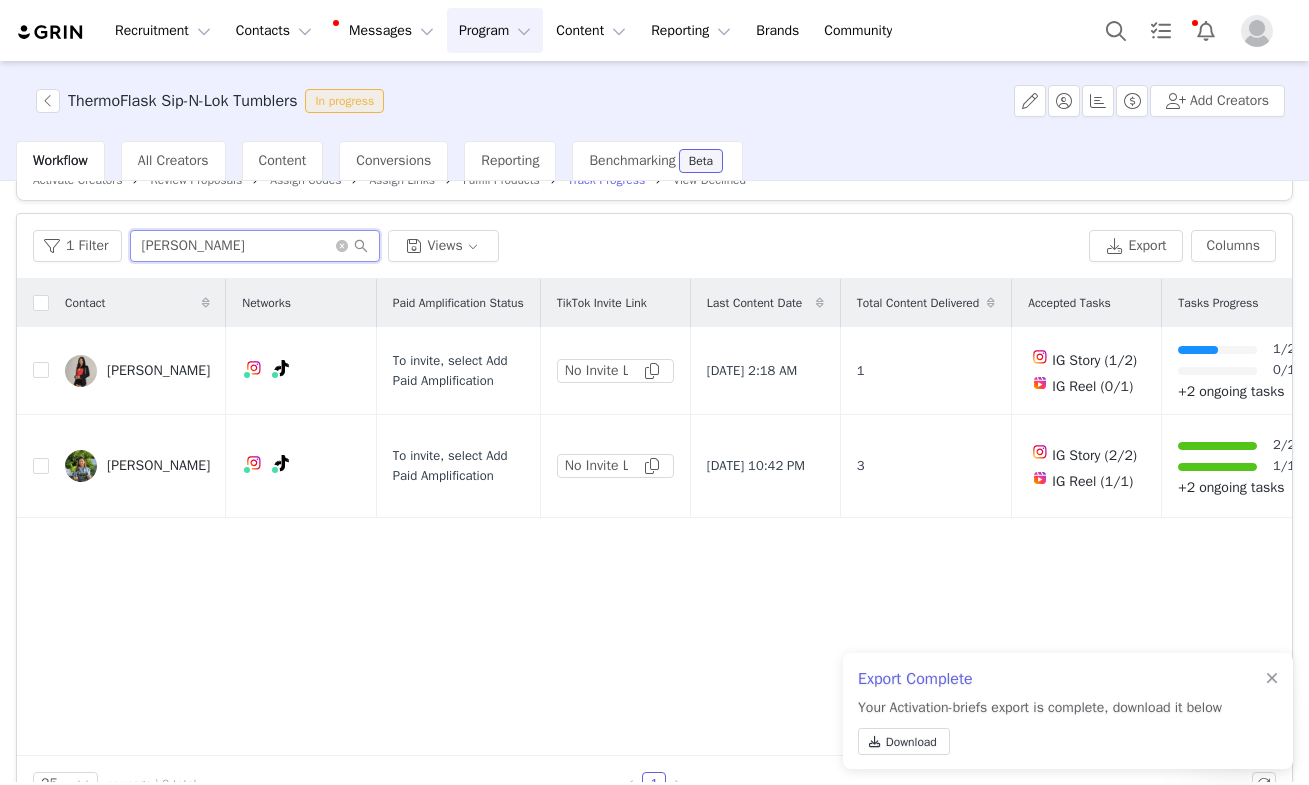 drag, startPoint x: 208, startPoint y: 259, endPoint x: 86, endPoint y: 208, distance: 132.23087 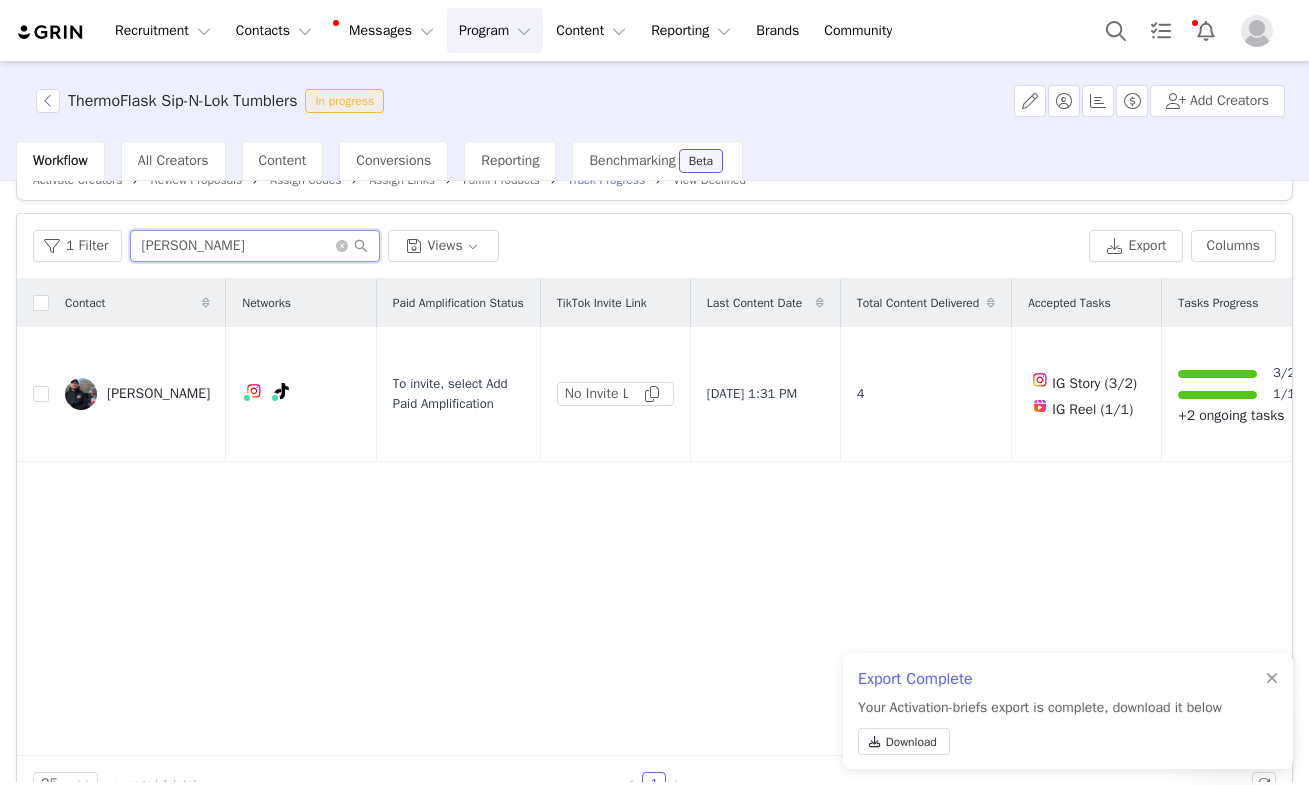 scroll, scrollTop: 36, scrollLeft: 0, axis: vertical 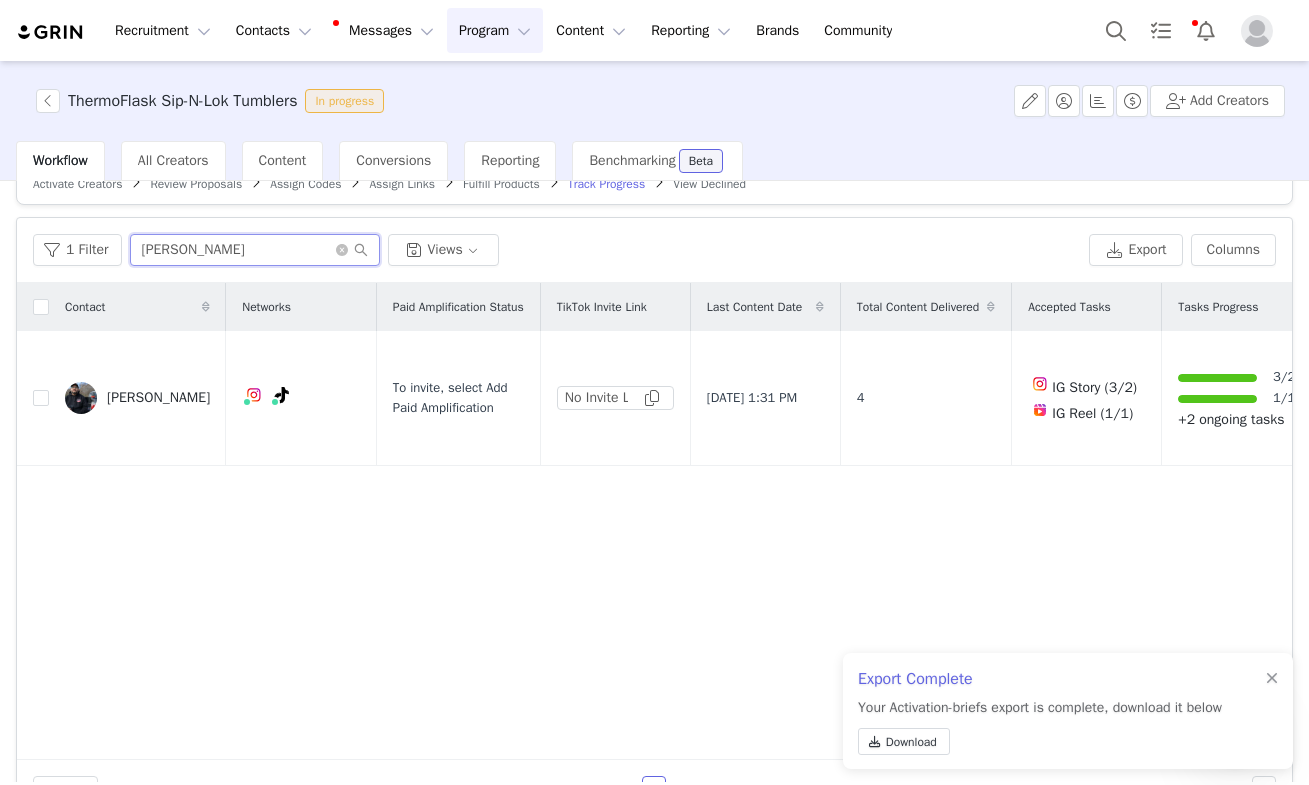 drag, startPoint x: 200, startPoint y: 256, endPoint x: -29, endPoint y: 192, distance: 237.7751 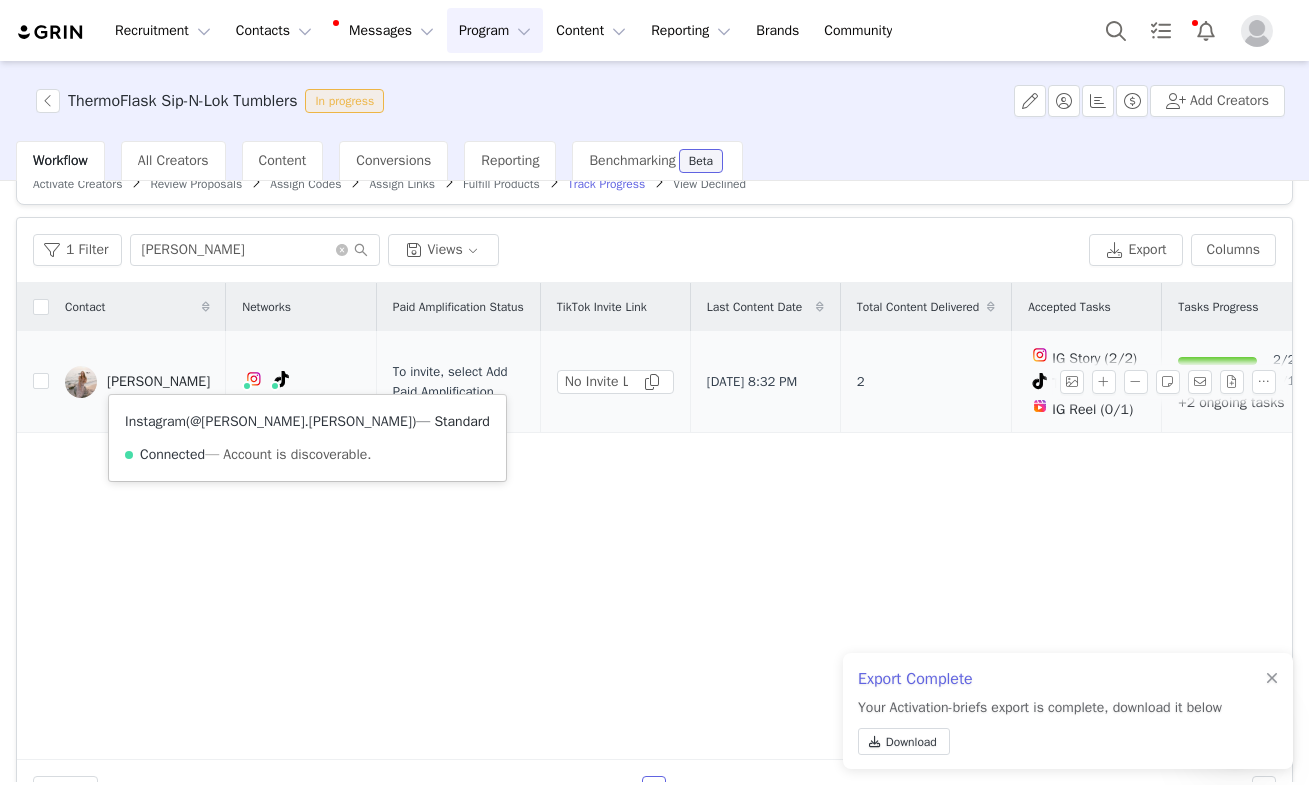 click on "@katrina.crittenden" at bounding box center [301, 421] 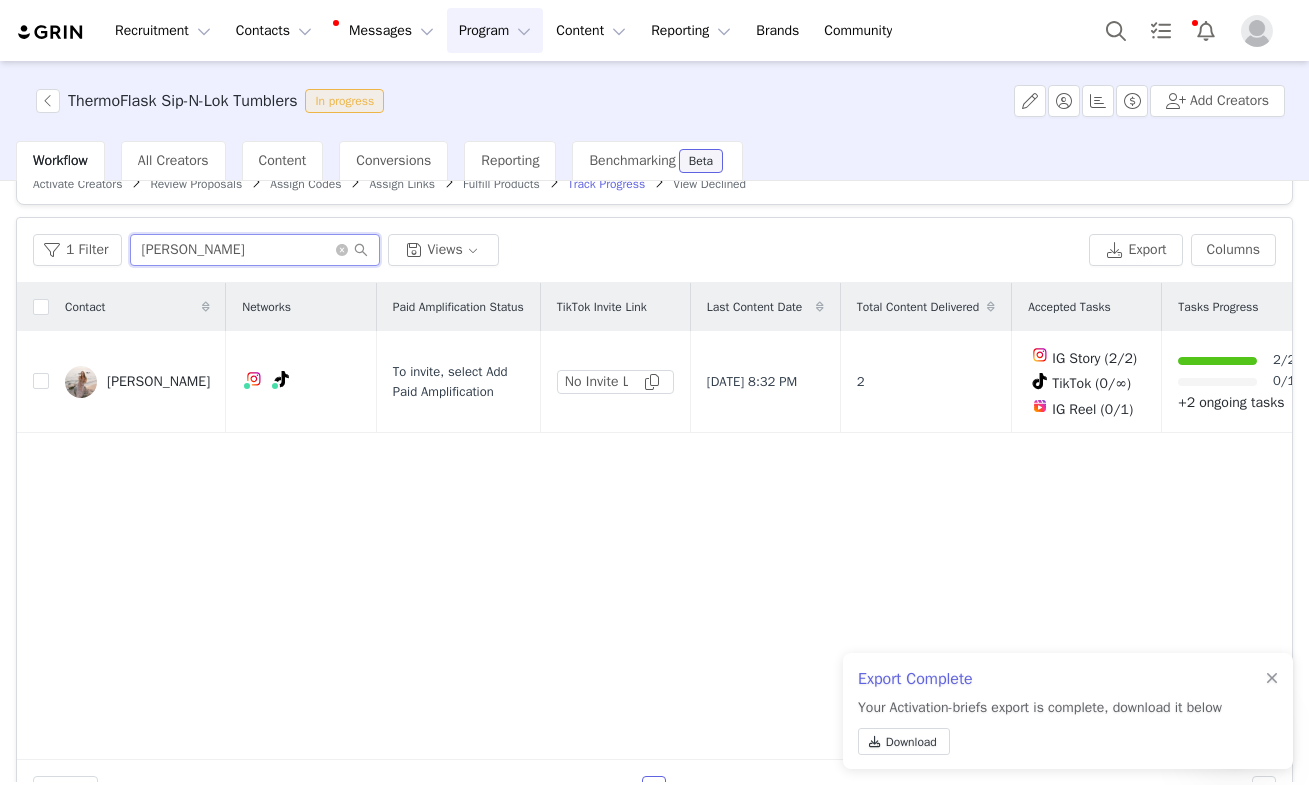 drag, startPoint x: 209, startPoint y: 255, endPoint x: 94, endPoint y: 229, distance: 117.902504 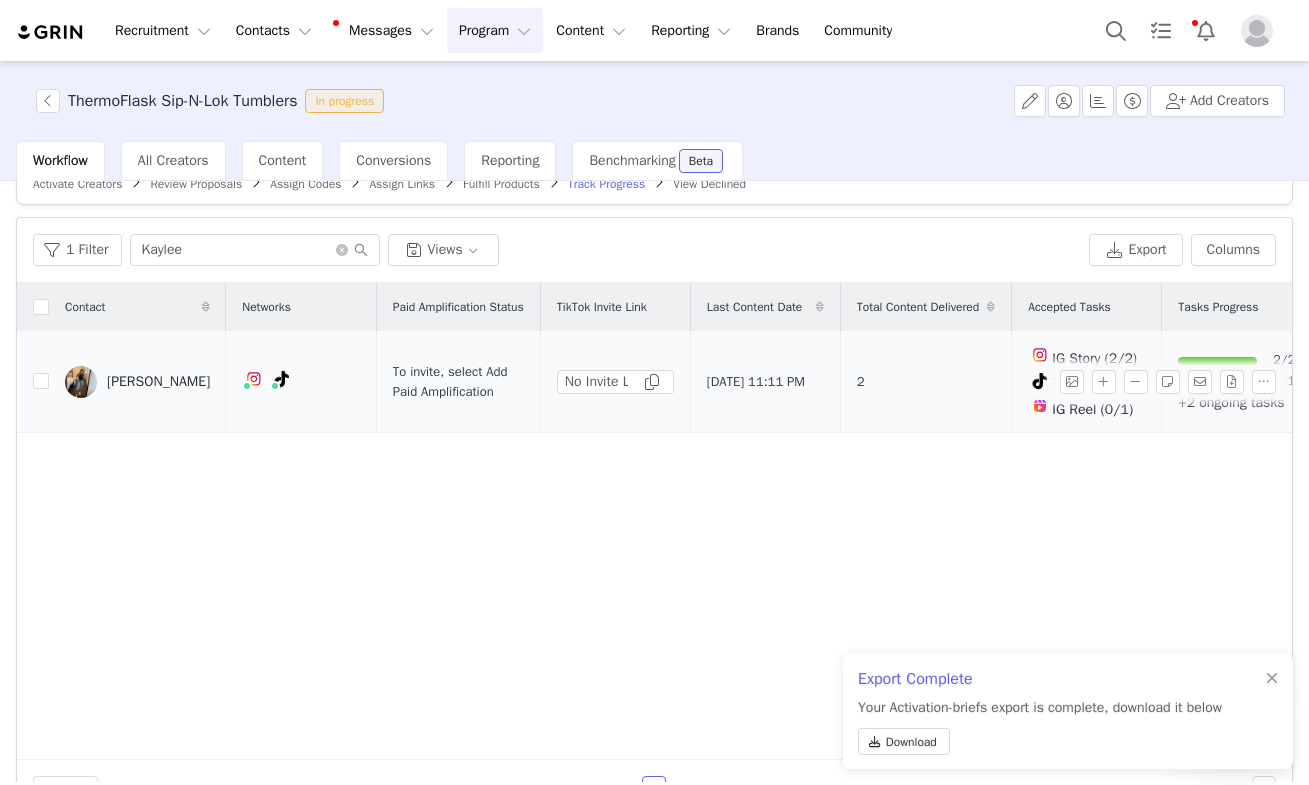 drag, startPoint x: 94, startPoint y: 229, endPoint x: 228, endPoint y: 376, distance: 198.90953 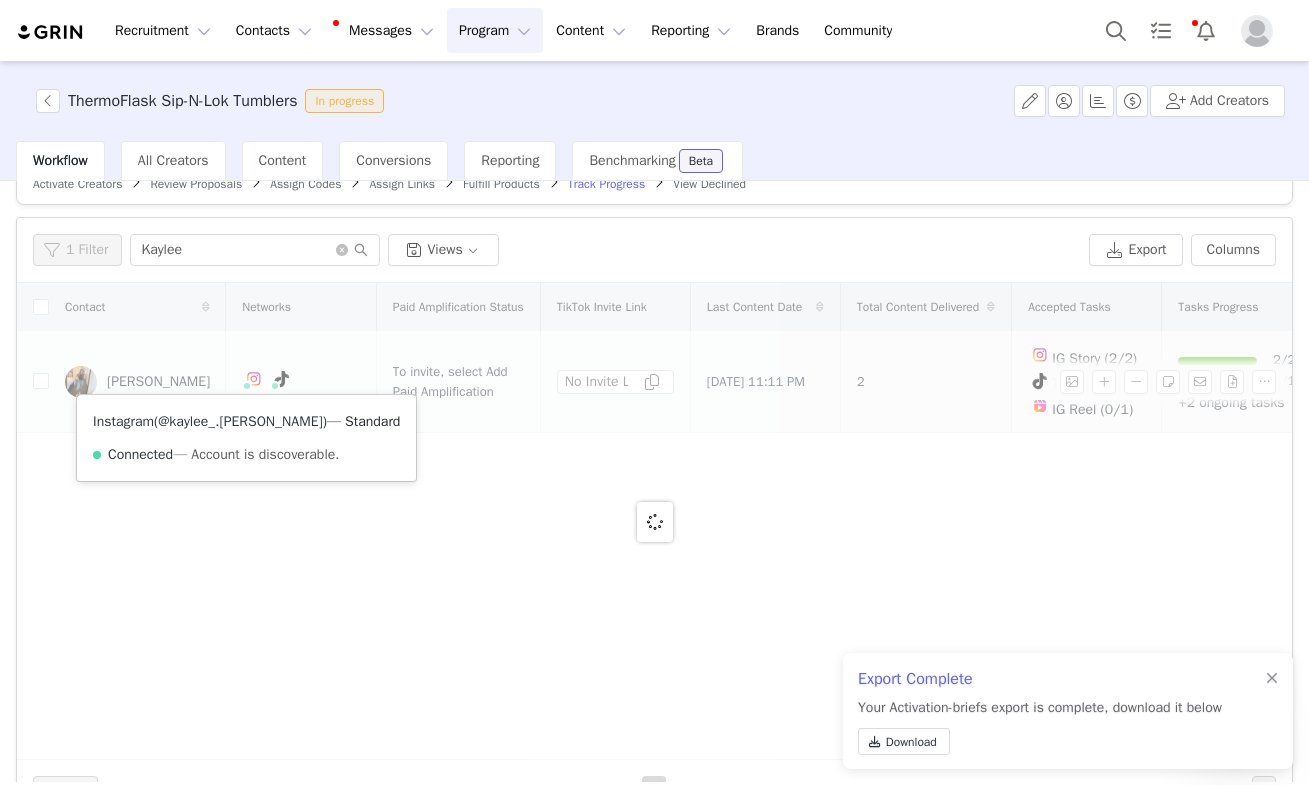click on "@kaylee_.lutz" at bounding box center [240, 421] 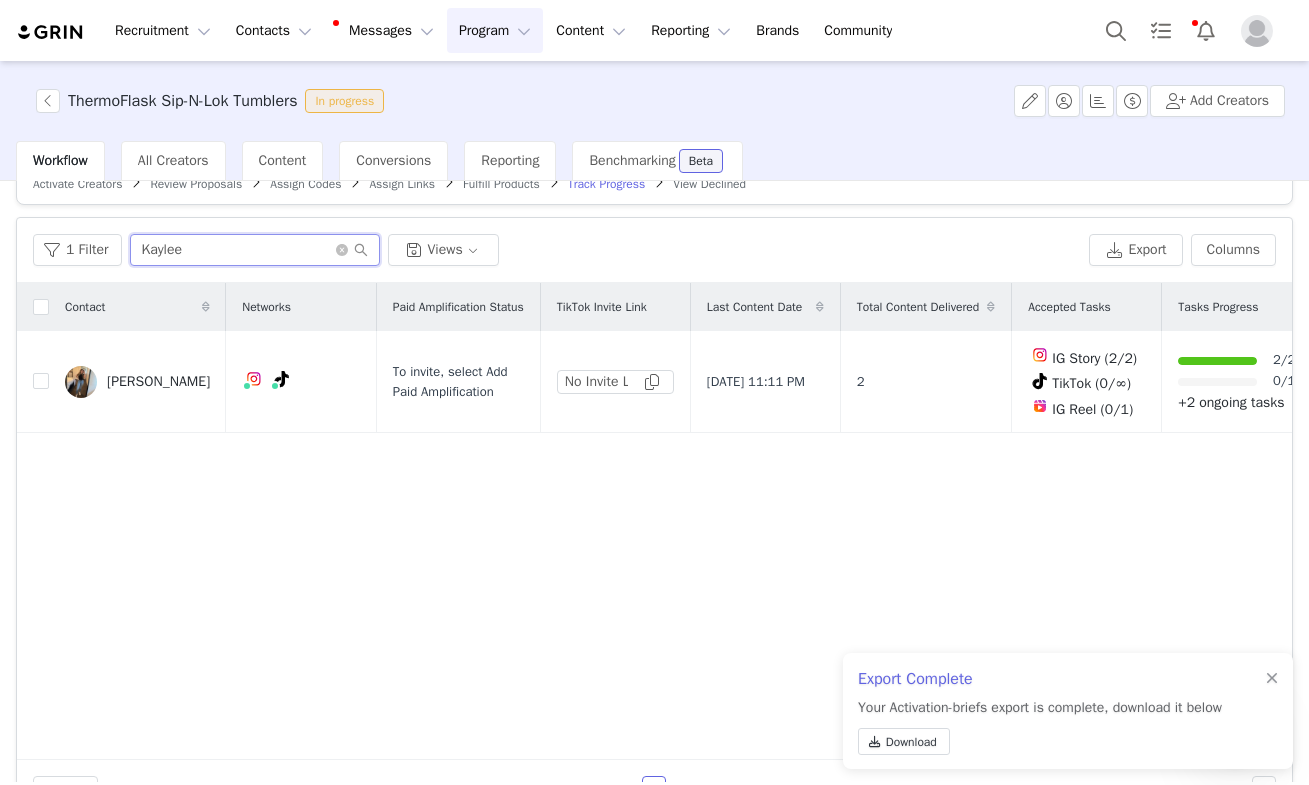 drag, startPoint x: 211, startPoint y: 246, endPoint x: 2, endPoint y: 220, distance: 210.61102 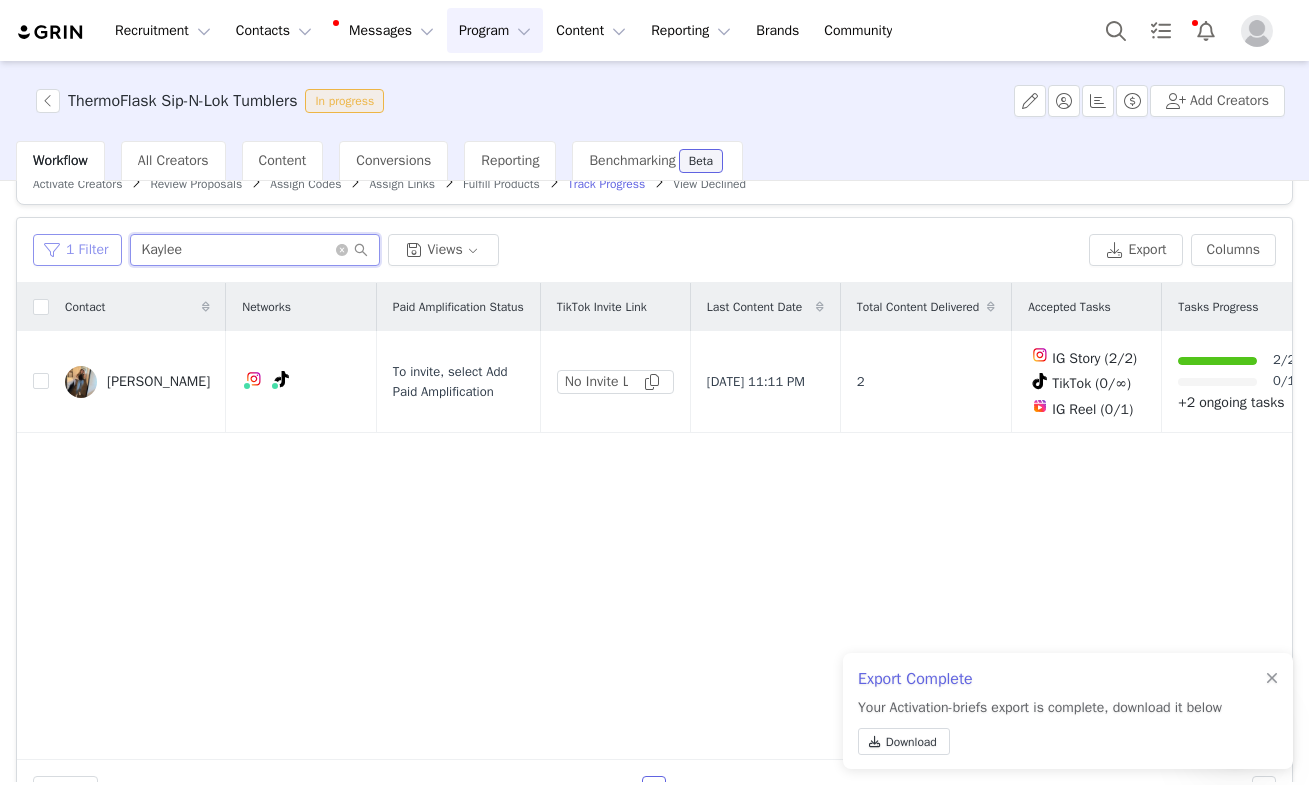 drag, startPoint x: 222, startPoint y: 247, endPoint x: 64, endPoint y: 239, distance: 158.20241 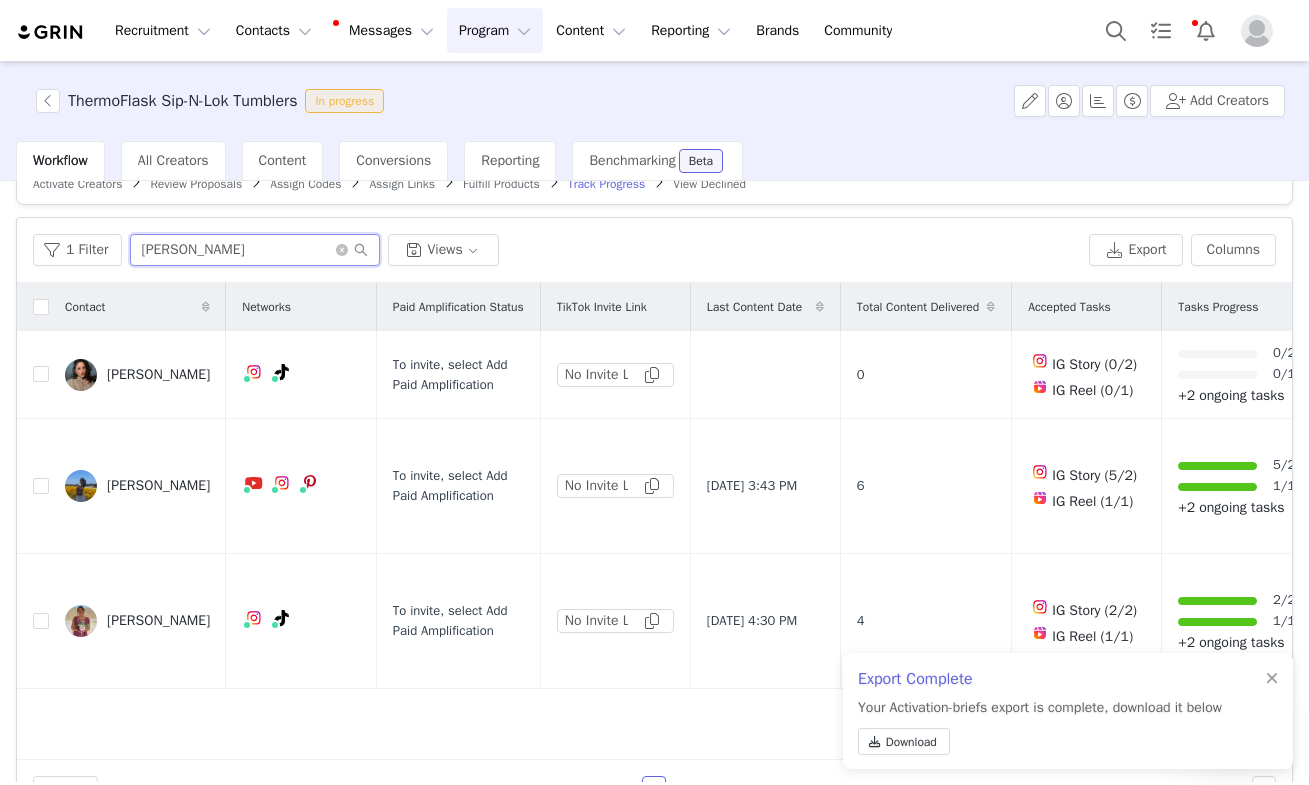 drag, startPoint x: 217, startPoint y: 248, endPoint x: 16, endPoint y: 226, distance: 202.2004 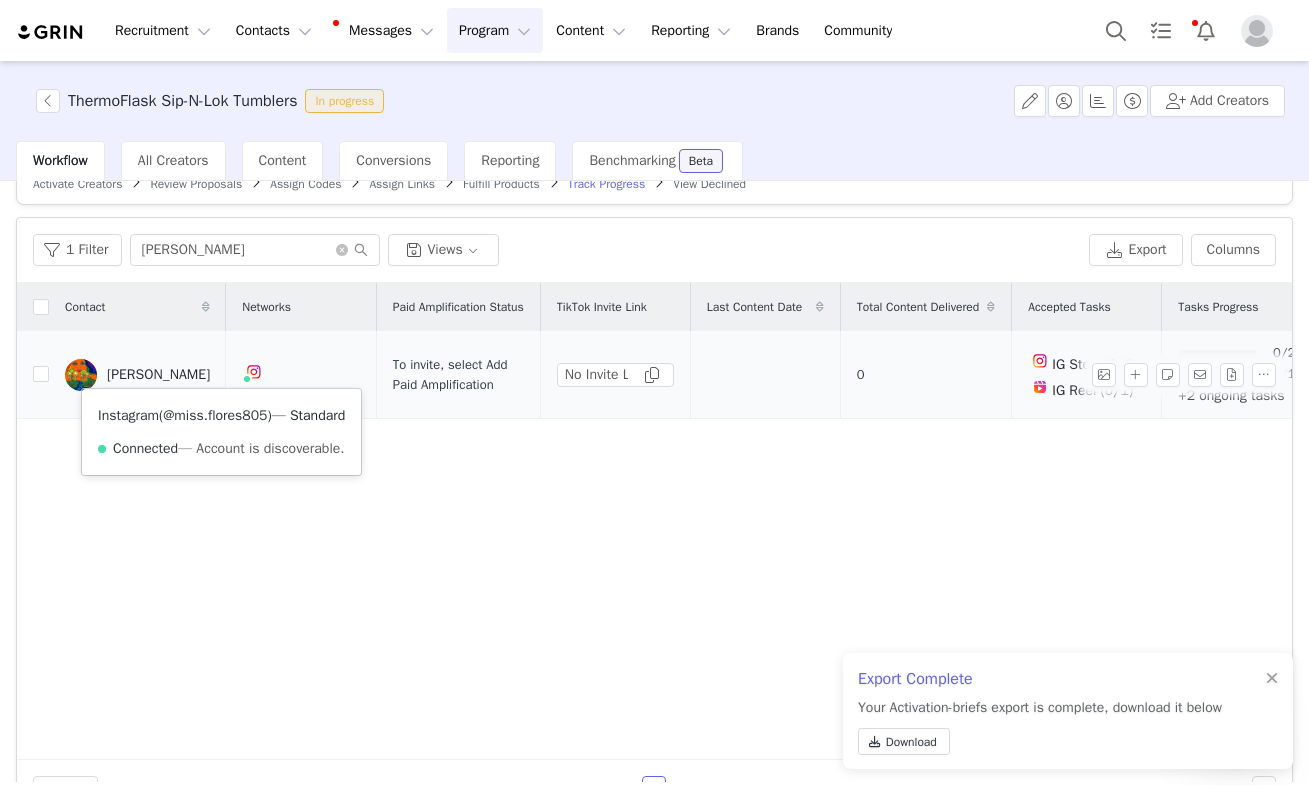 click on "@miss.flores805" at bounding box center (215, 415) 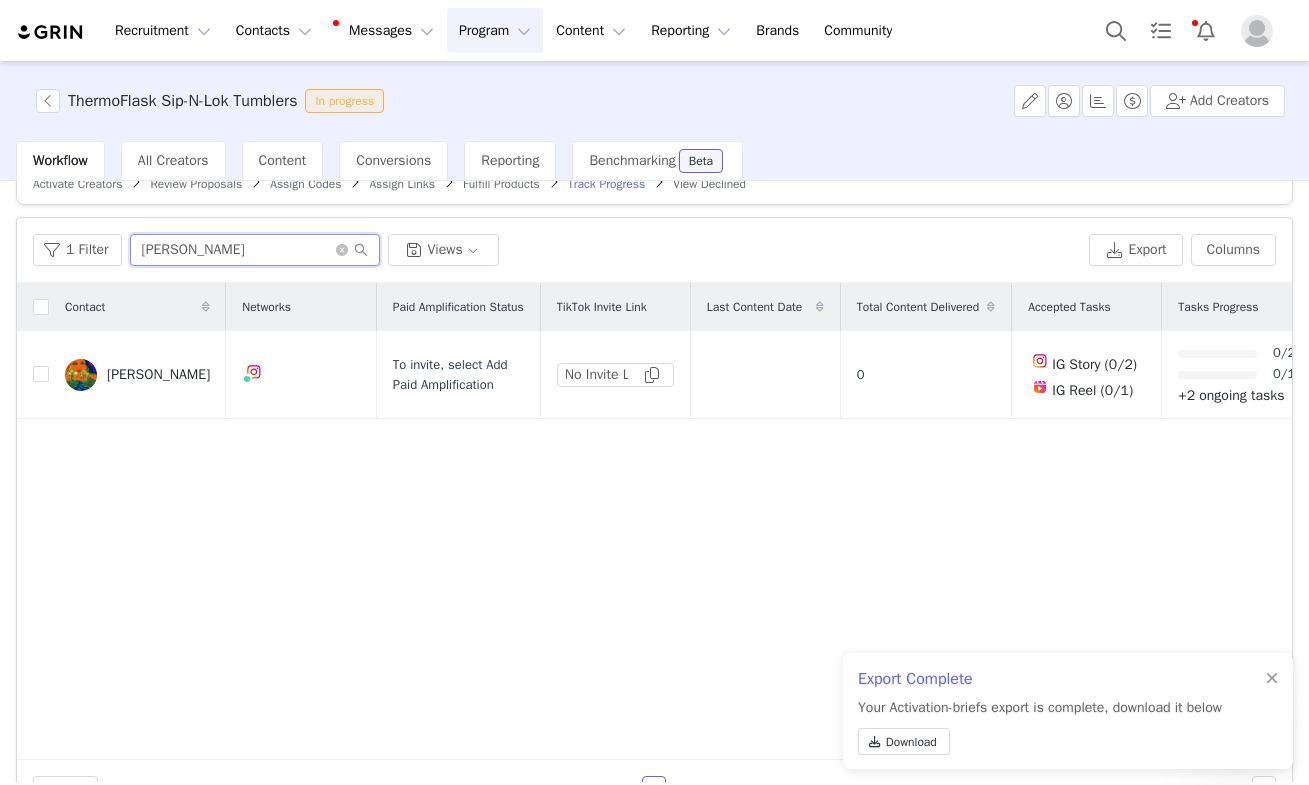 drag, startPoint x: 190, startPoint y: 245, endPoint x: 52, endPoint y: 223, distance: 139.74261 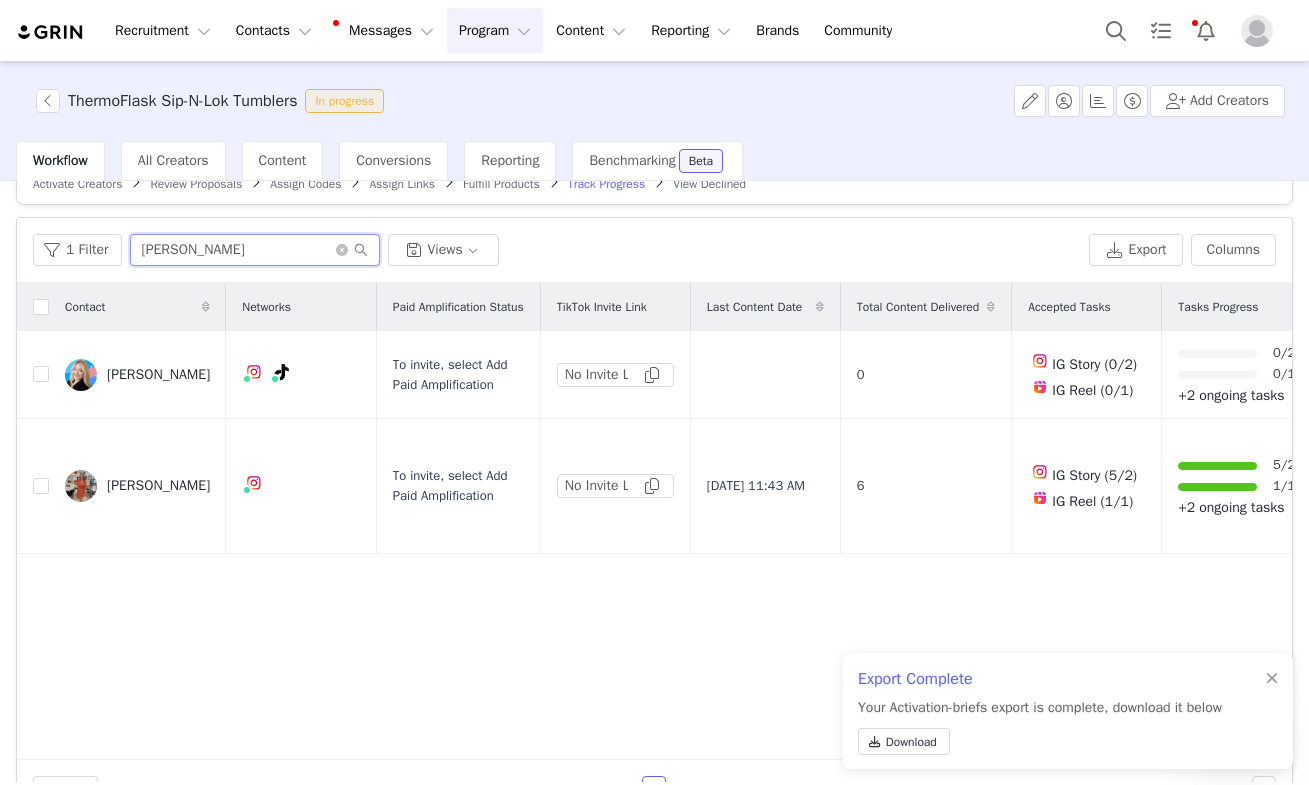 drag, startPoint x: 185, startPoint y: 260, endPoint x: 50, endPoint y: 226, distance: 139.21565 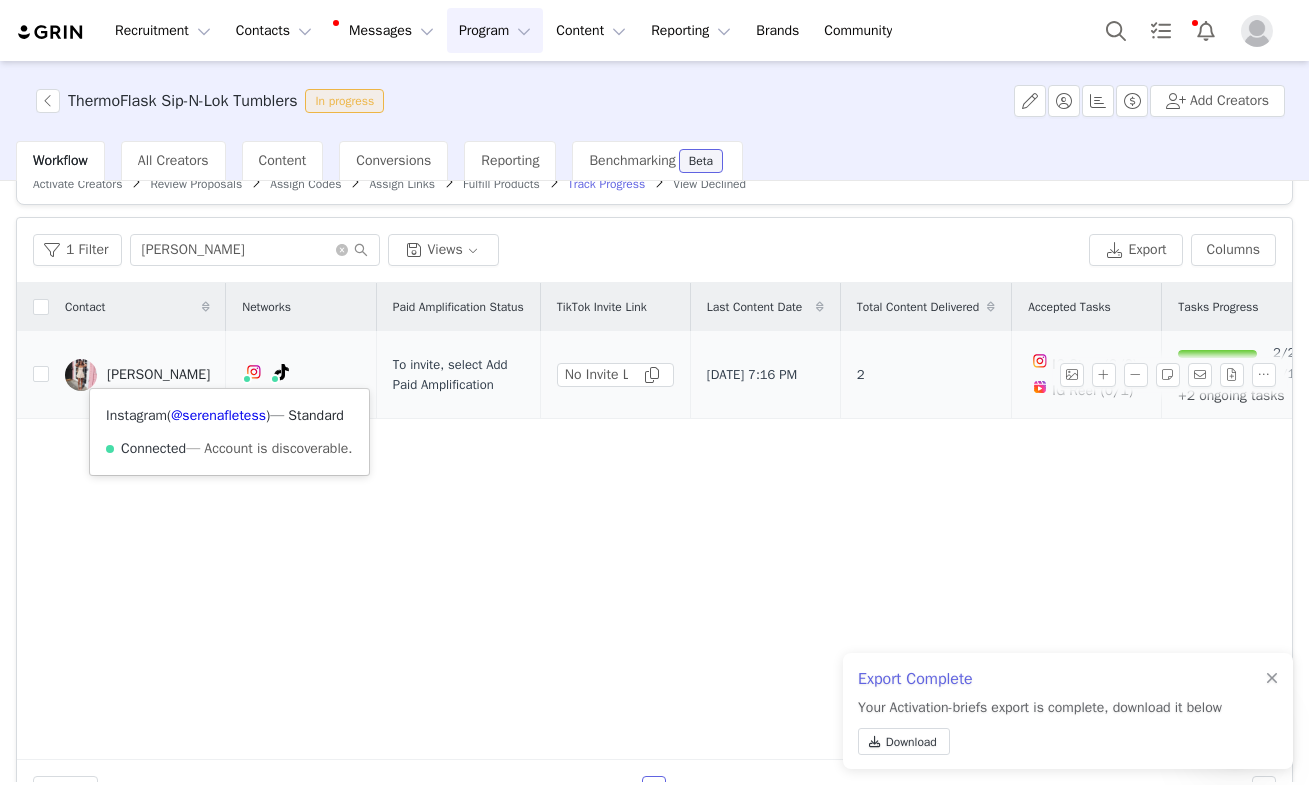 drag, startPoint x: 50, startPoint y: 226, endPoint x: 242, endPoint y: 371, distance: 240.60133 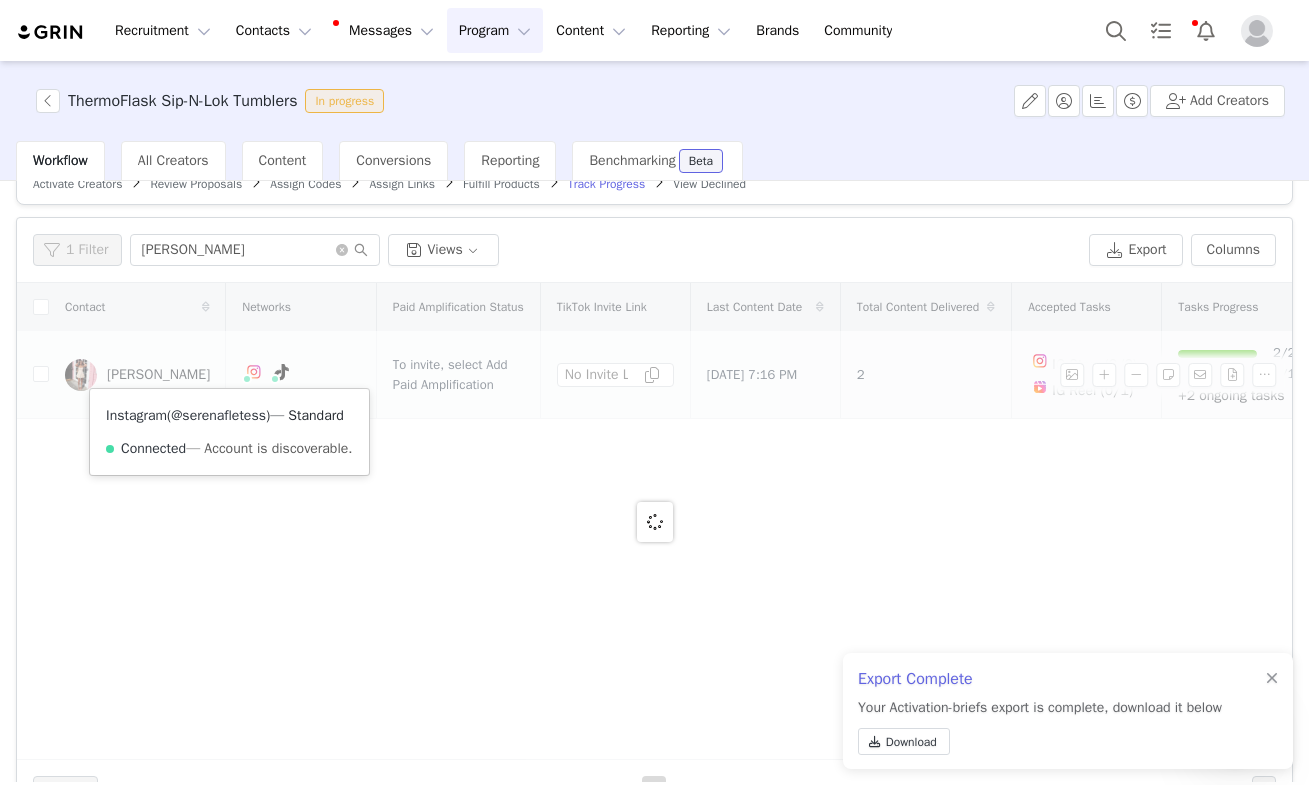 click on "@serenafletess" at bounding box center (218, 415) 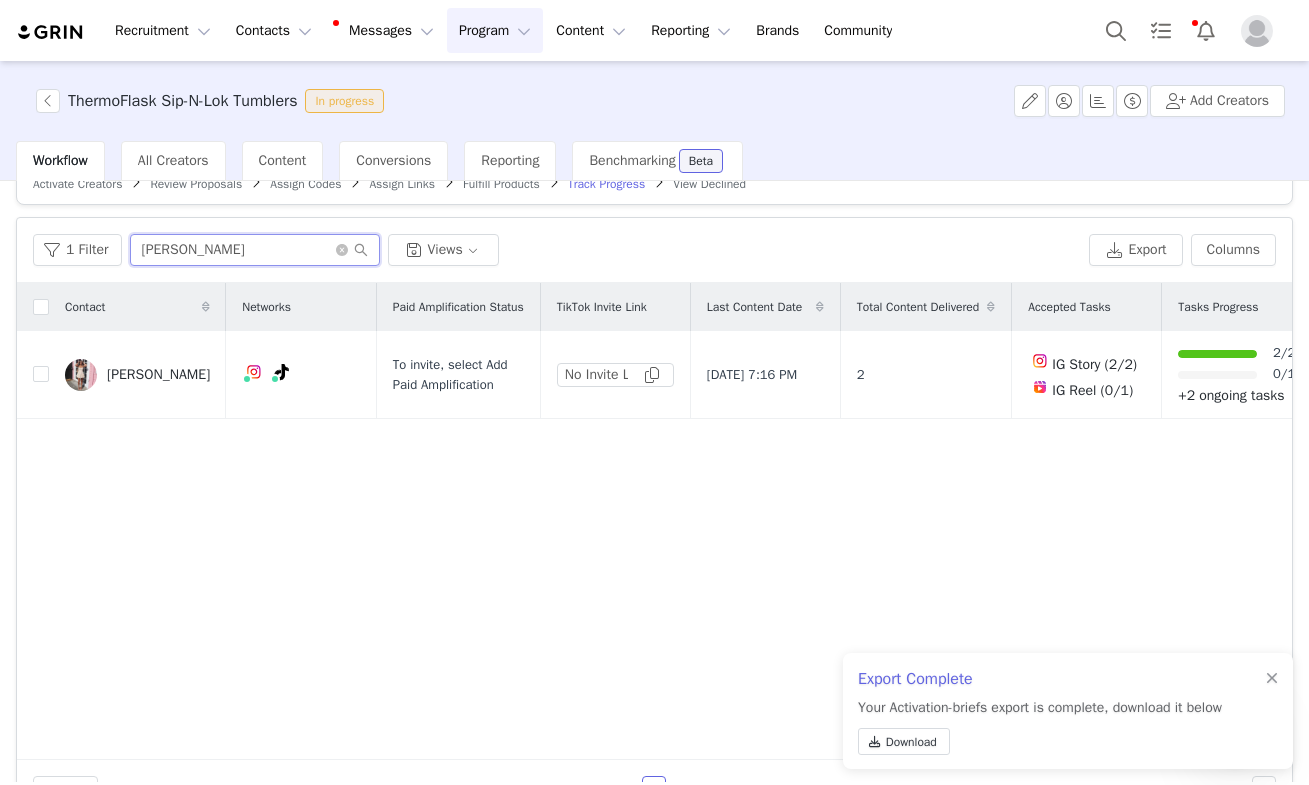 drag, startPoint x: 202, startPoint y: 247, endPoint x: 20, endPoint y: 218, distance: 184.29596 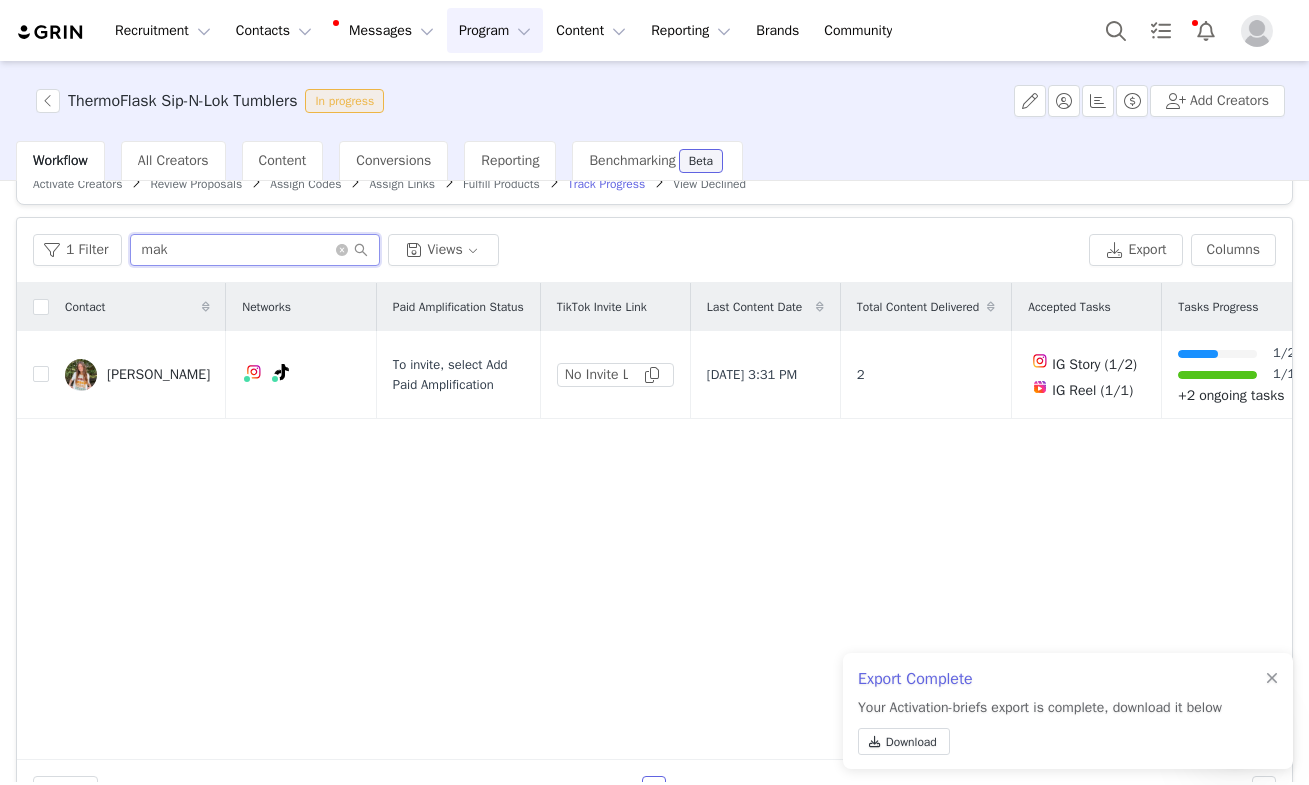 drag, startPoint x: 211, startPoint y: 248, endPoint x: 4, endPoint y: 216, distance: 209.45883 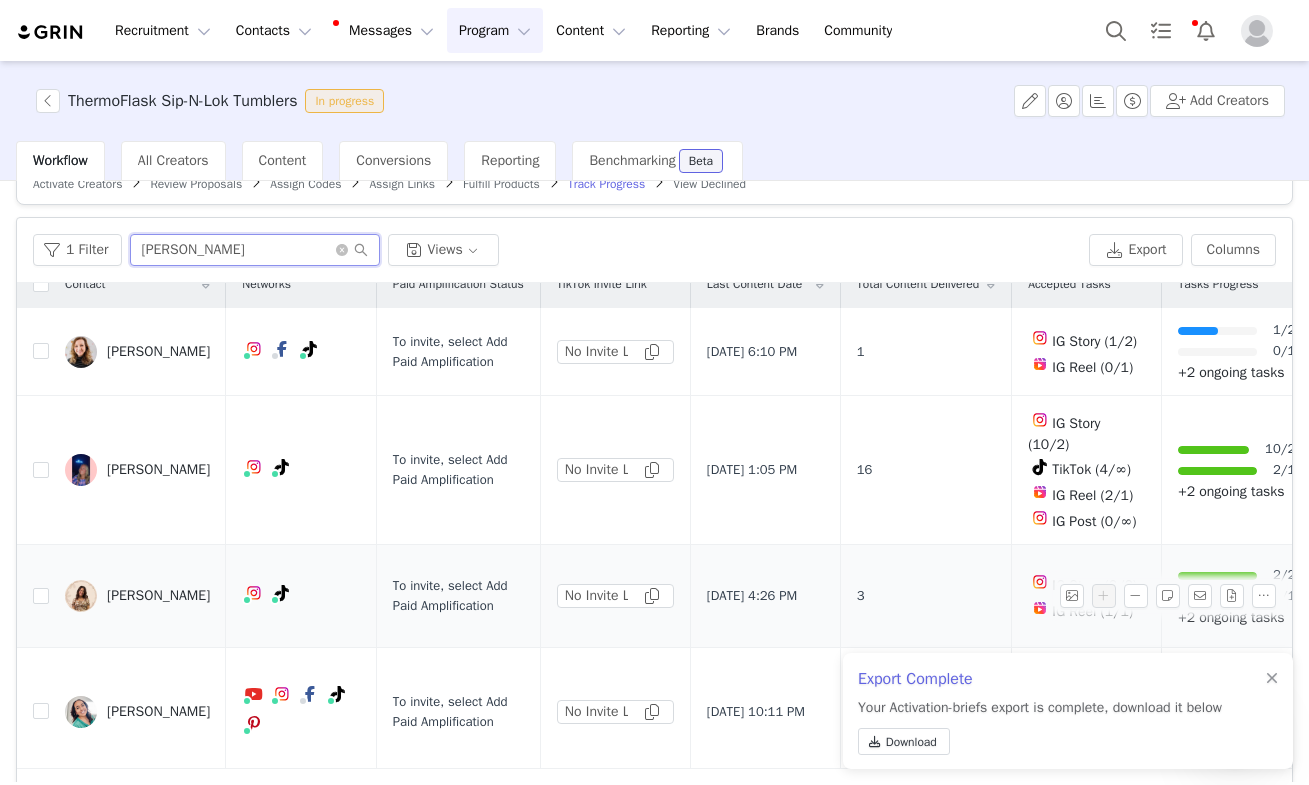 scroll, scrollTop: 22, scrollLeft: 0, axis: vertical 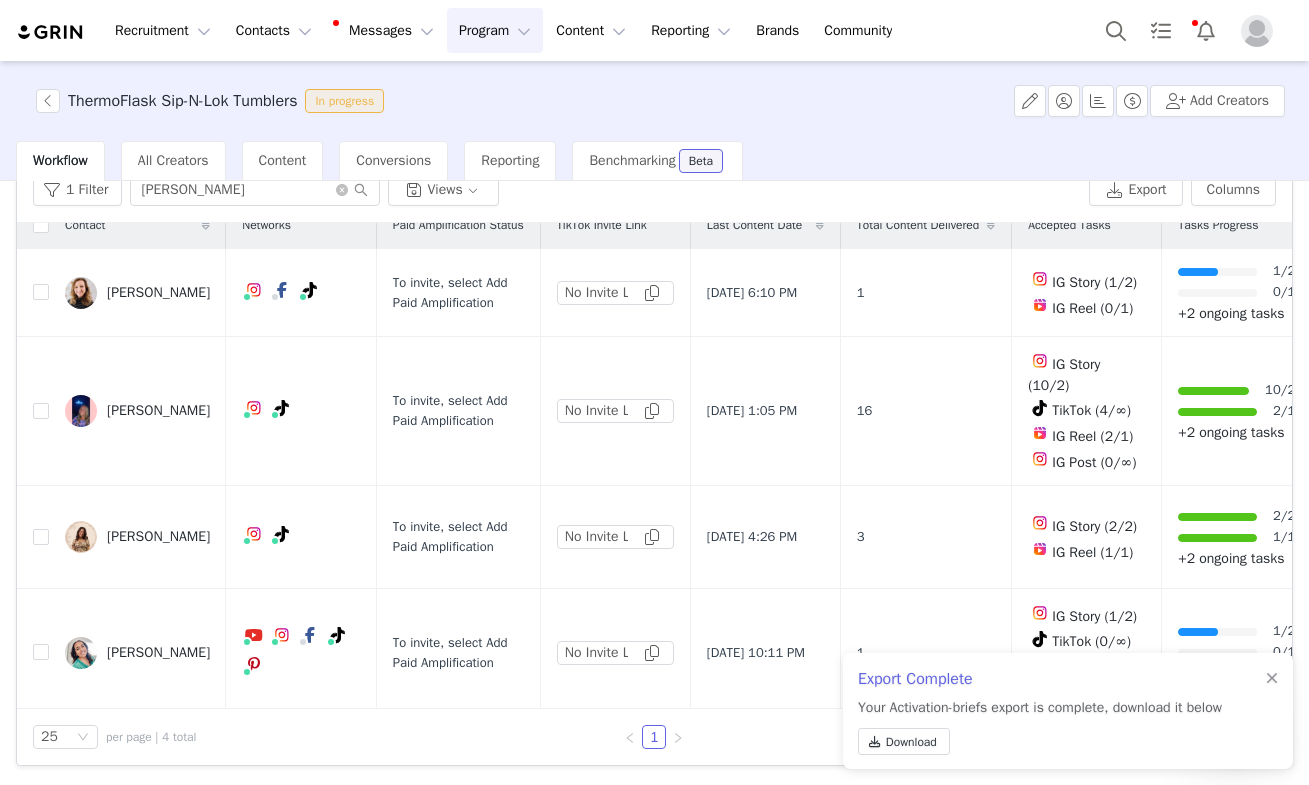 click on "Export Complete Your Activation-briefs export is complete, download it below
Download" at bounding box center [1068, 711] 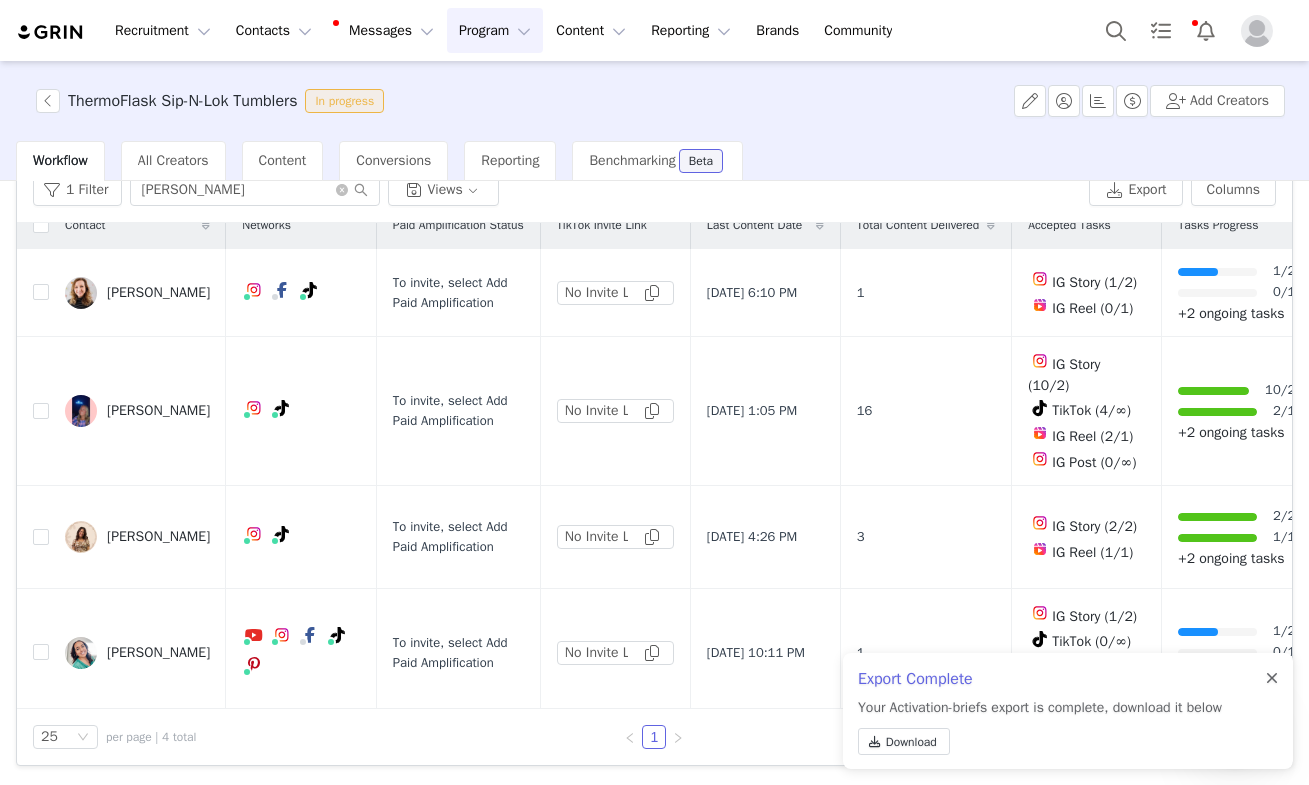click at bounding box center (1272, 679) 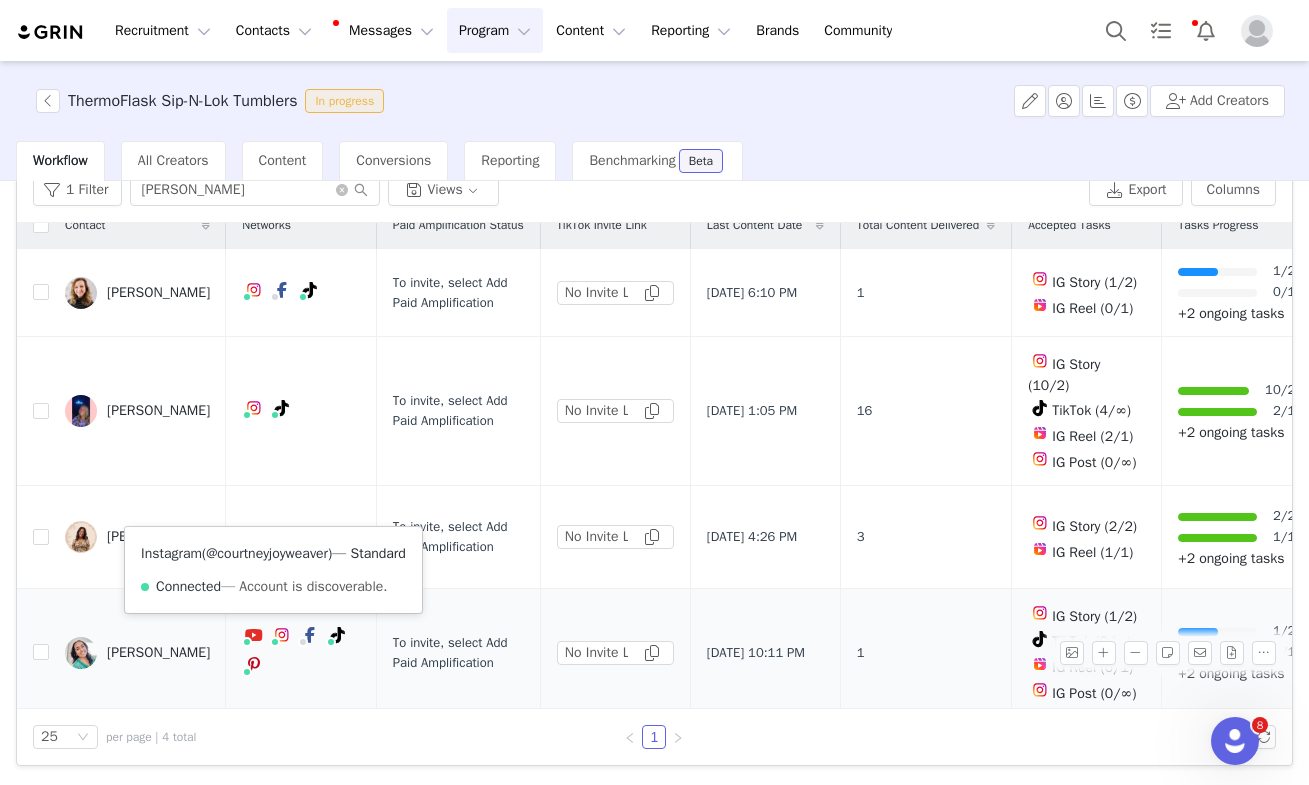 click on "@courtneyjoyweaver" at bounding box center (267, 553) 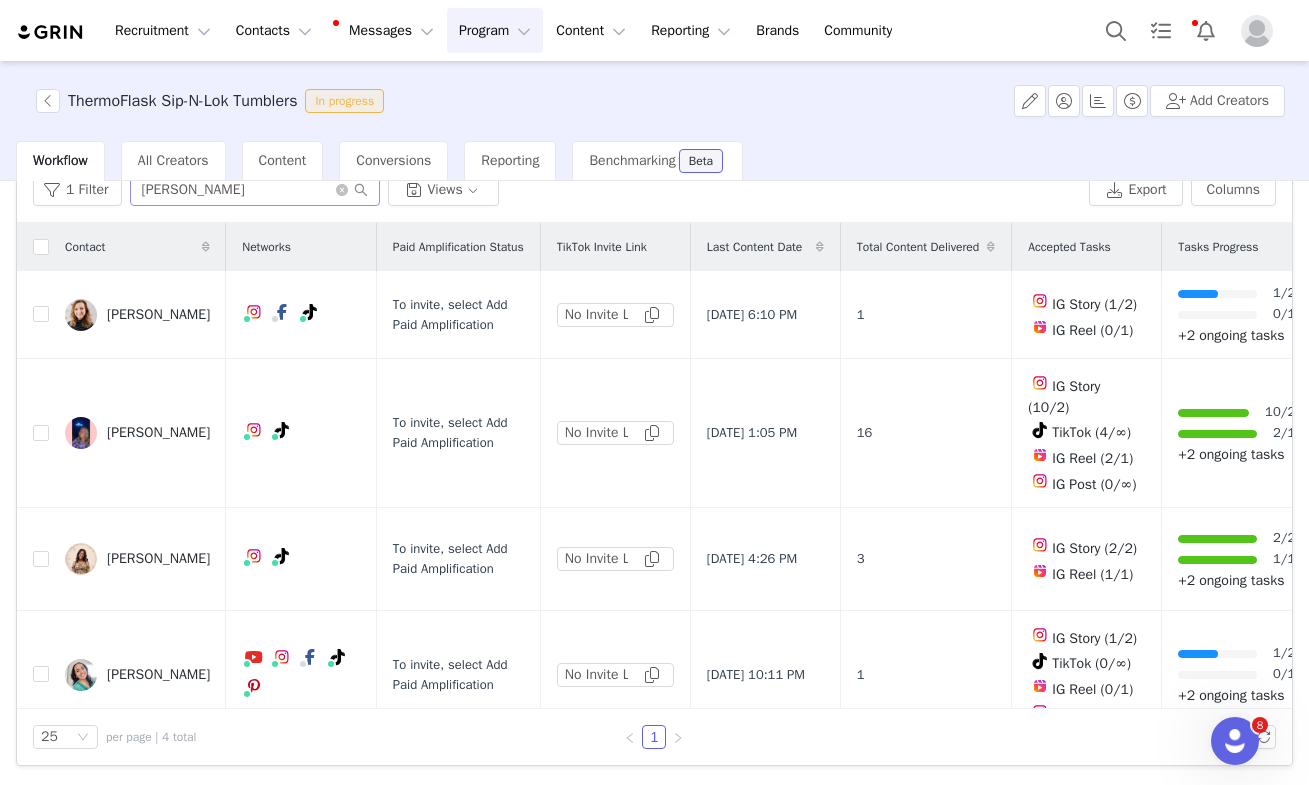scroll, scrollTop: 0, scrollLeft: 0, axis: both 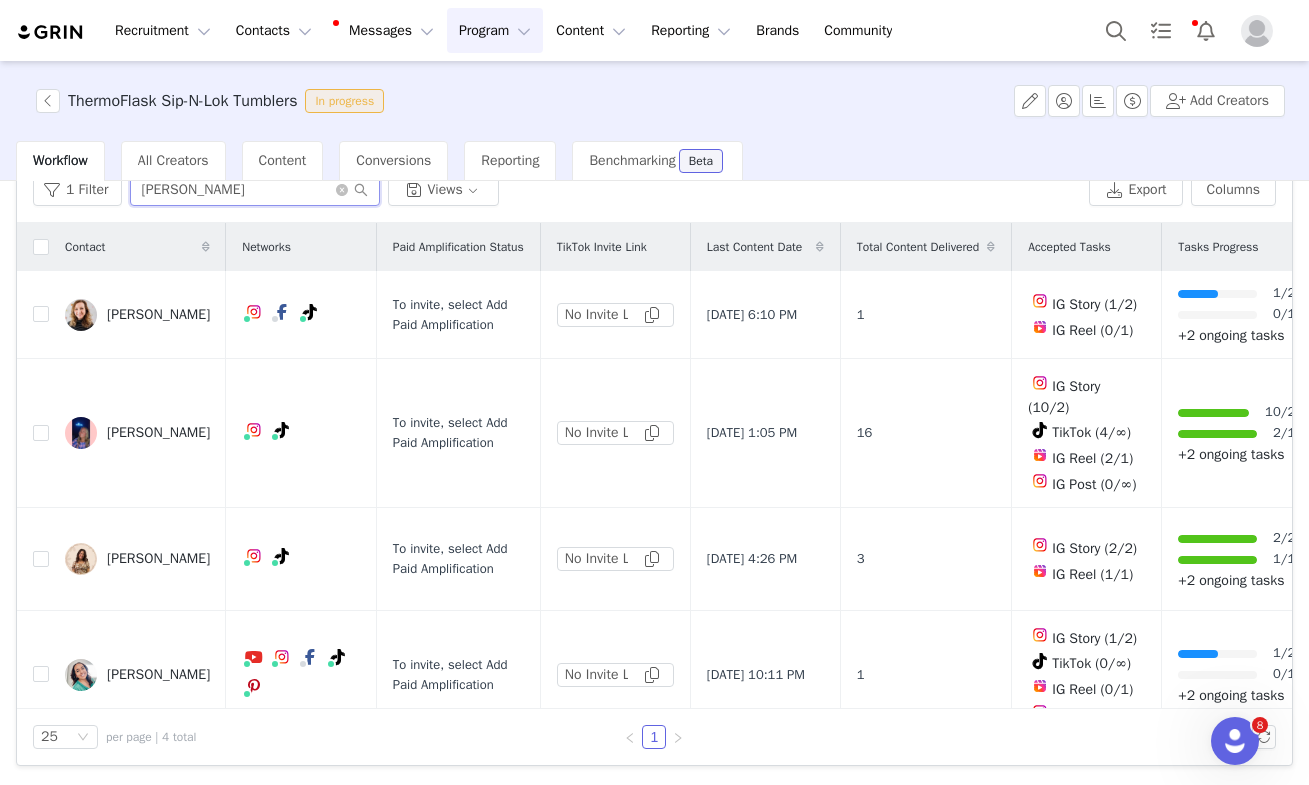 click on "courtney" at bounding box center [255, 190] 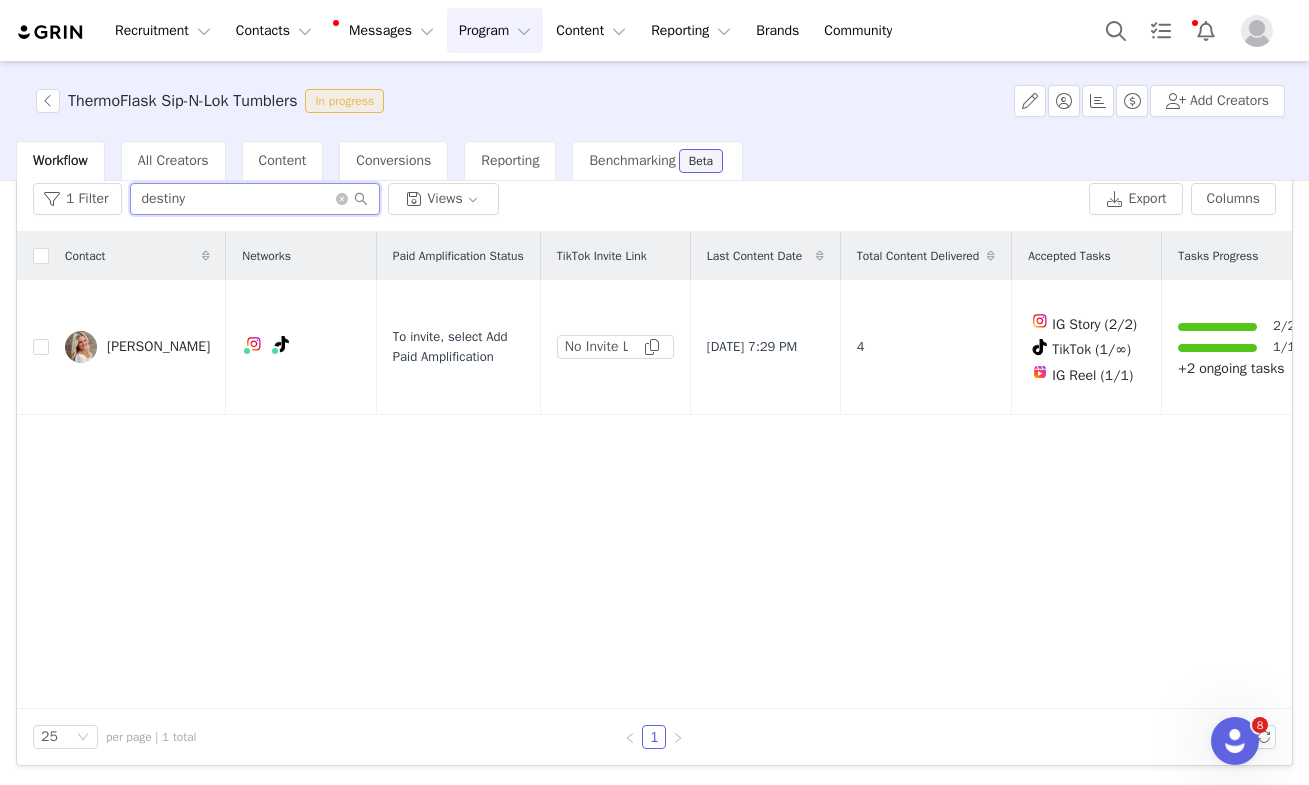 scroll, scrollTop: 87, scrollLeft: 0, axis: vertical 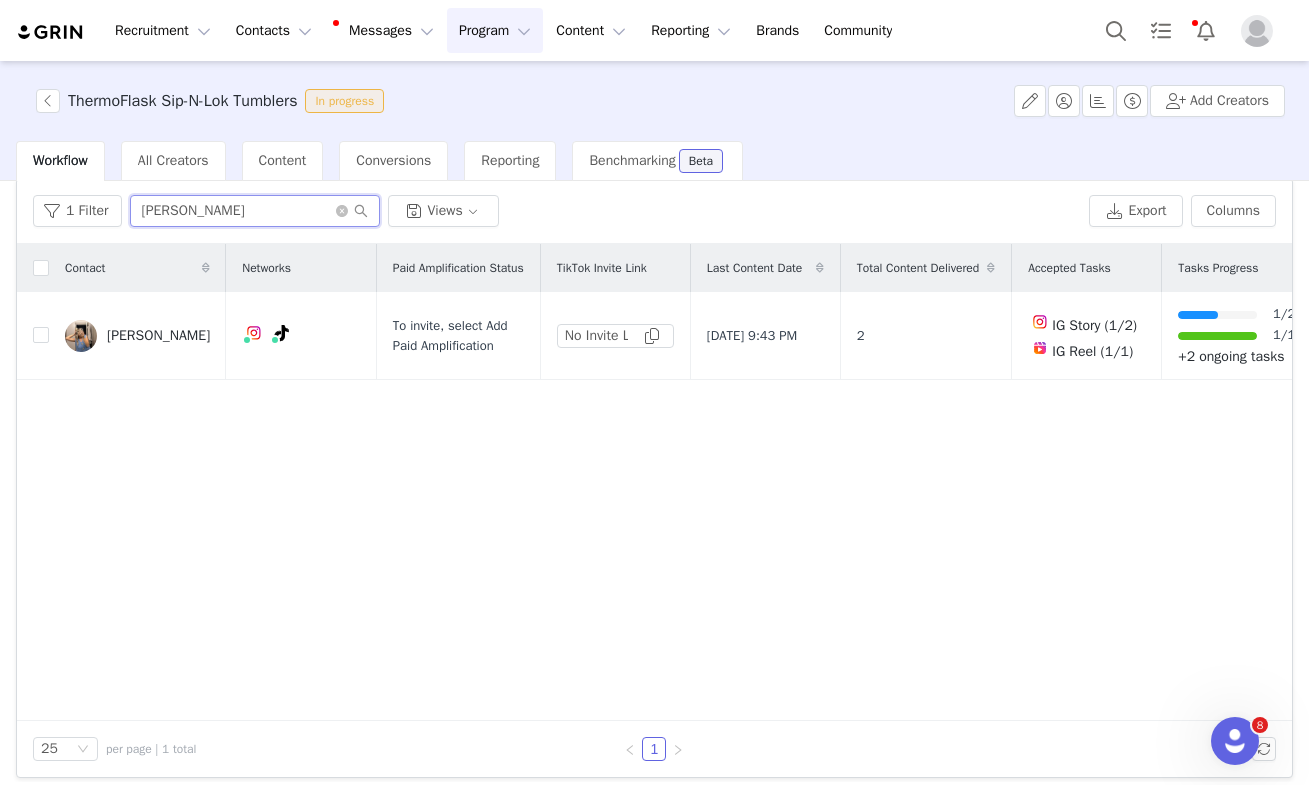 click on "Paige" at bounding box center (255, 211) 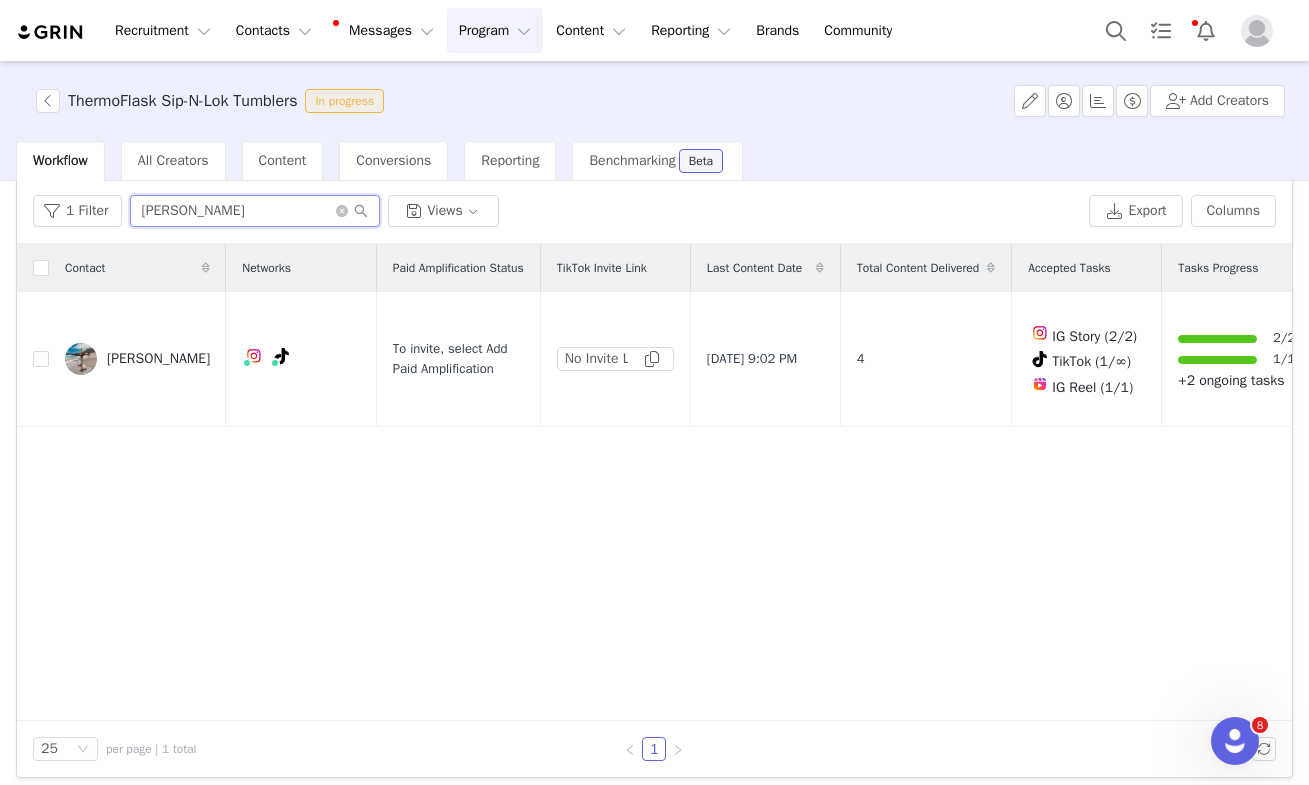 drag, startPoint x: 220, startPoint y: 215, endPoint x: 32, endPoint y: 176, distance: 192.00261 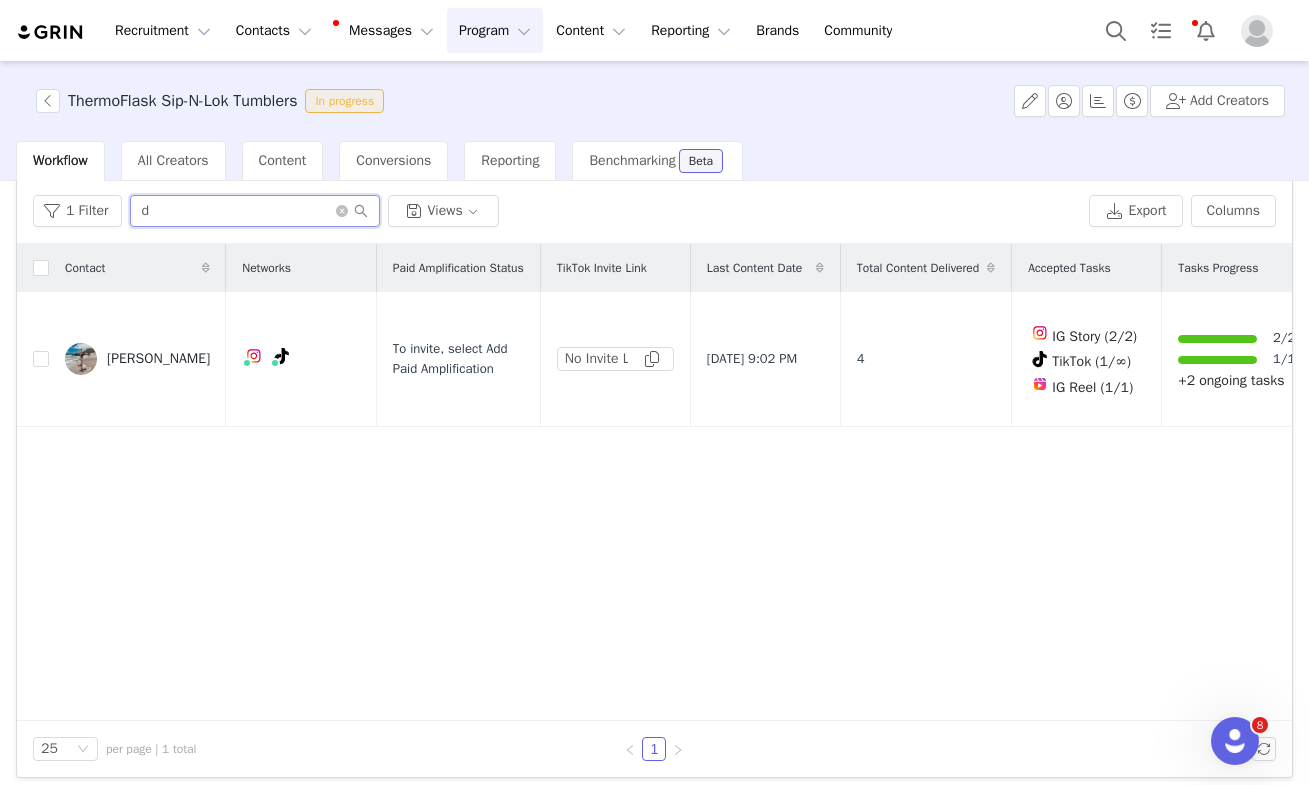 scroll, scrollTop: 70, scrollLeft: 0, axis: vertical 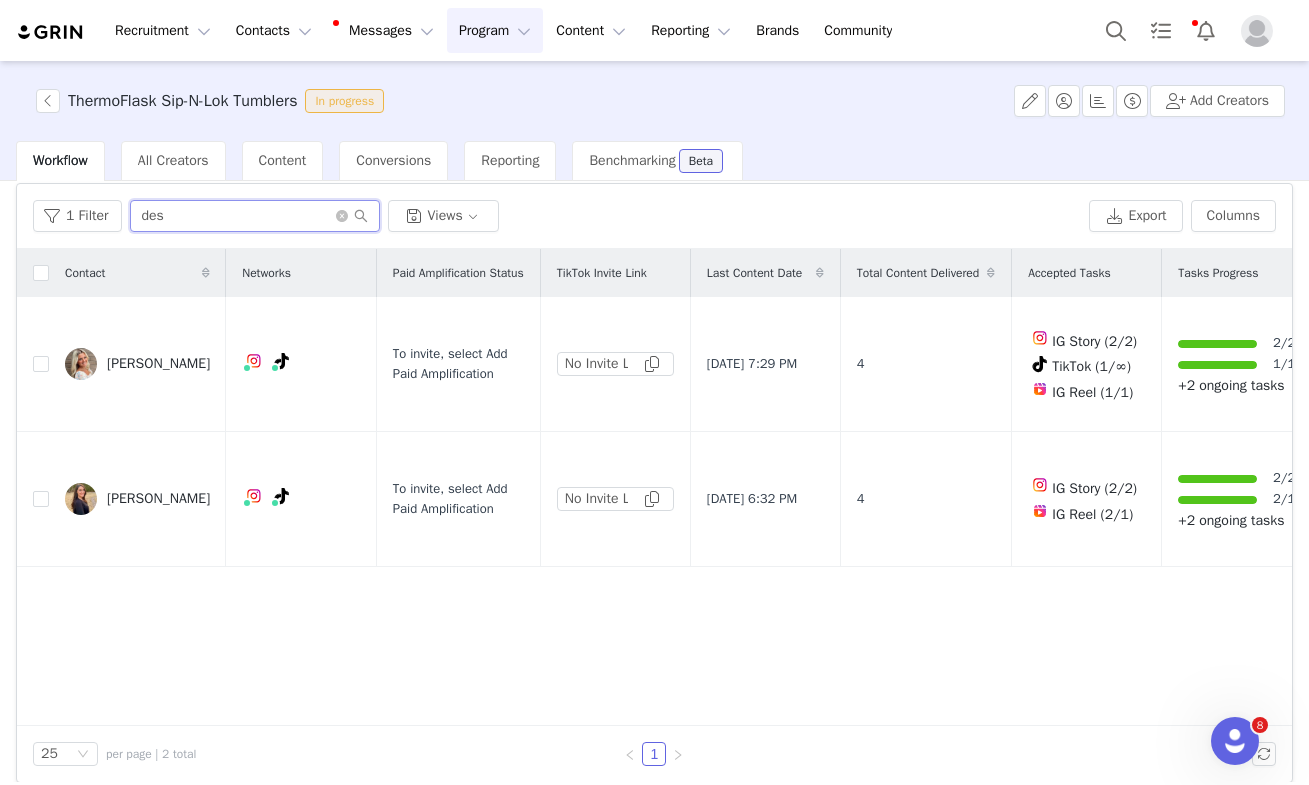 drag, startPoint x: 245, startPoint y: 207, endPoint x: 3, endPoint y: 195, distance: 242.29733 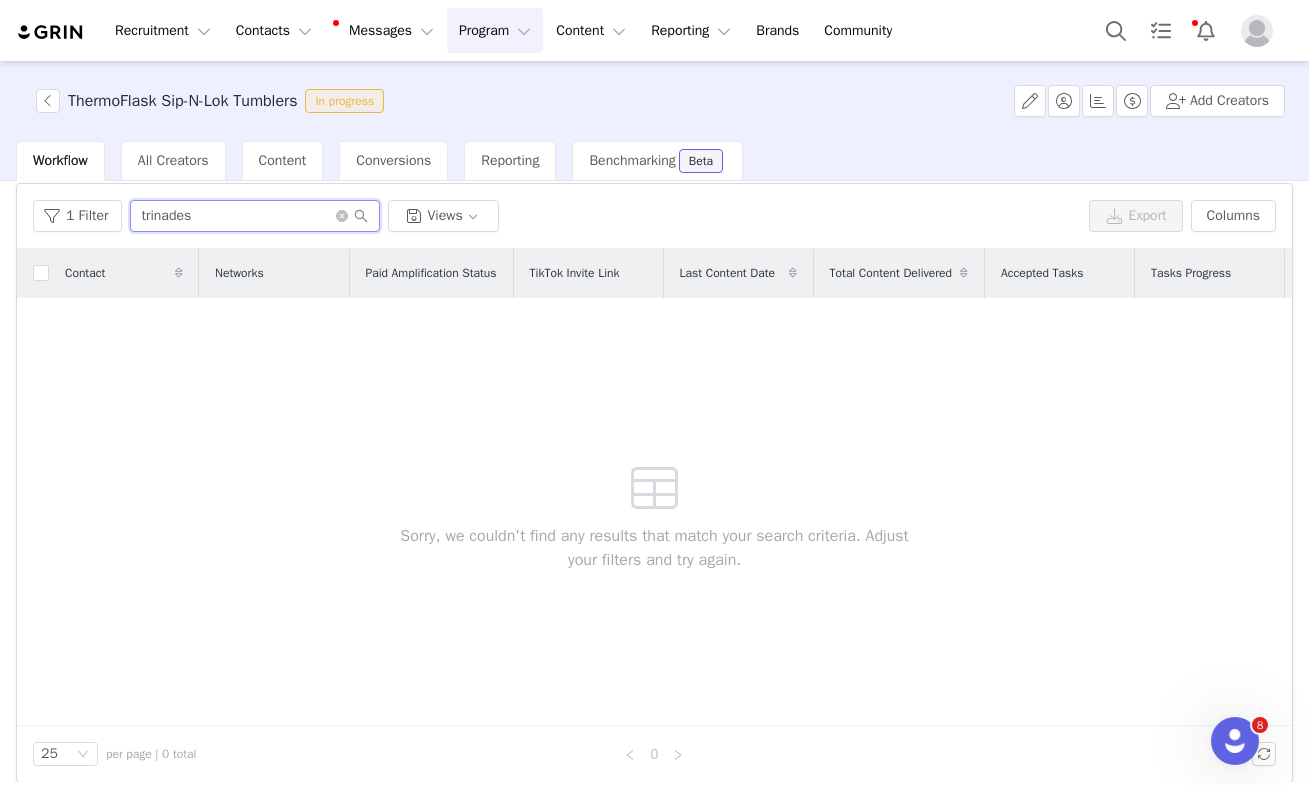 click on "trinades" at bounding box center (255, 216) 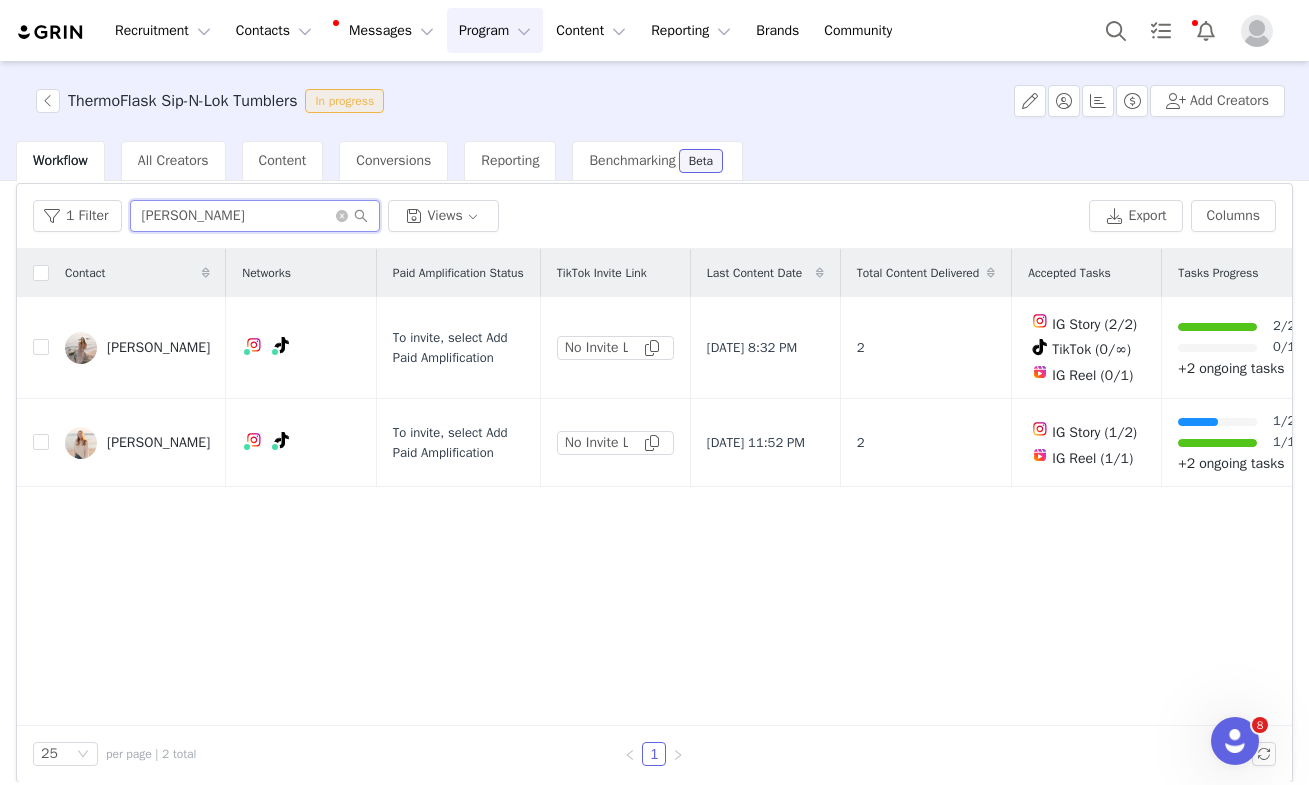 drag, startPoint x: 222, startPoint y: 226, endPoint x: 11, endPoint y: 201, distance: 212.47588 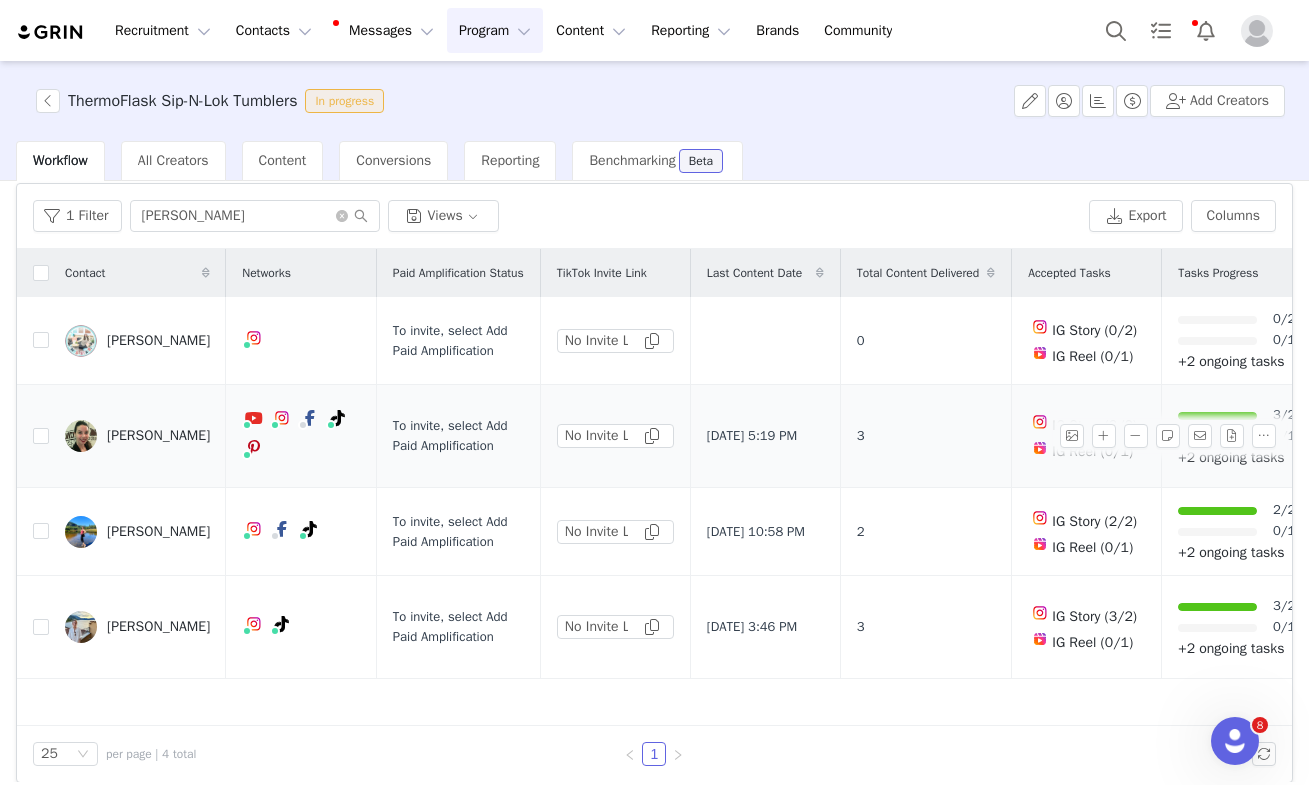 drag, startPoint x: 11, startPoint y: 201, endPoint x: 302, endPoint y: 421, distance: 364.80267 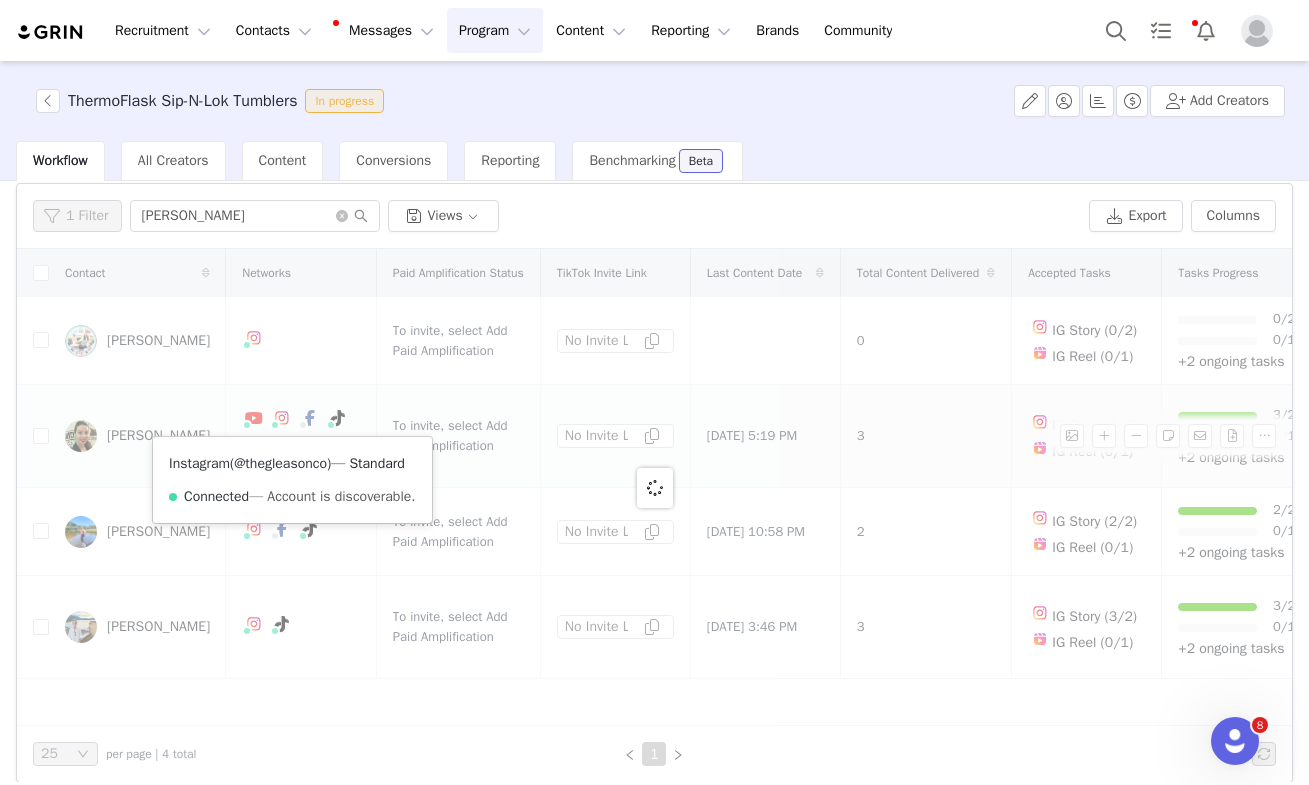 click on "@thegleasonco" at bounding box center [280, 463] 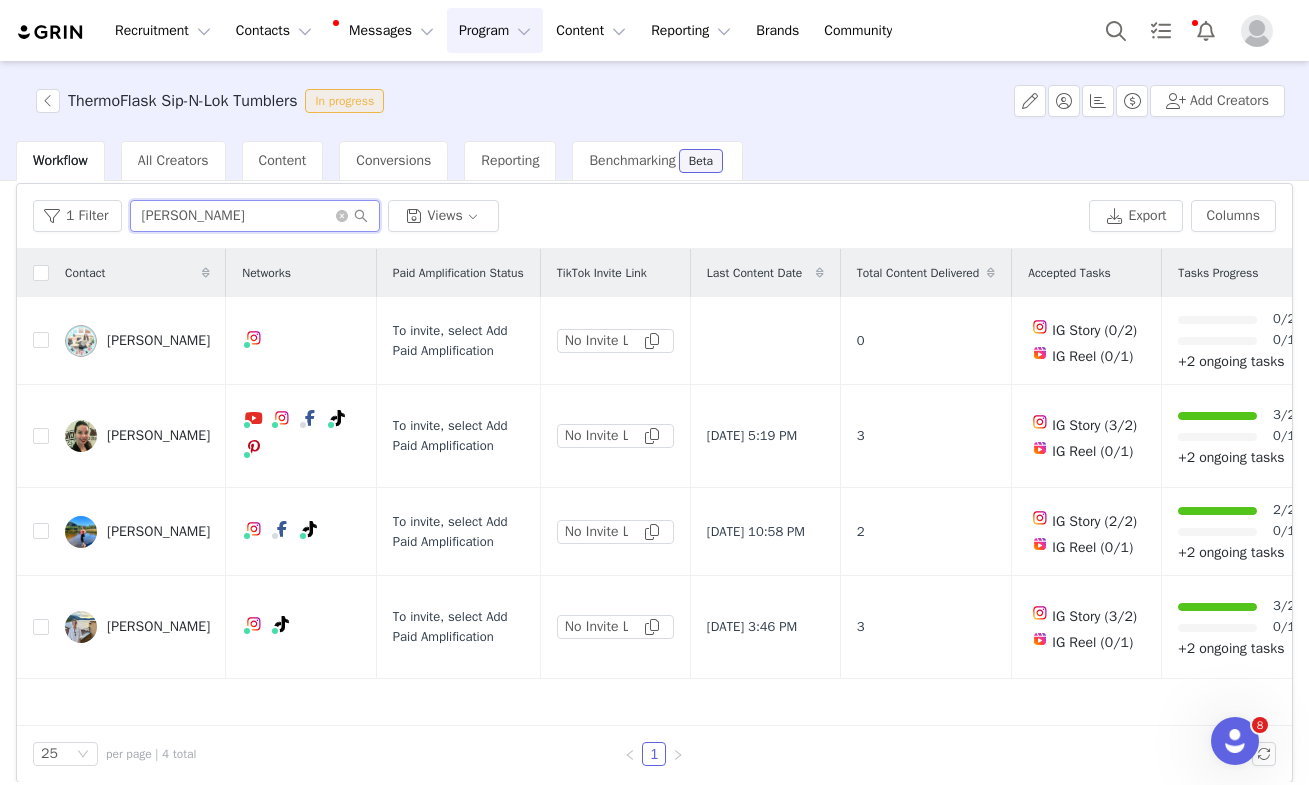 drag, startPoint x: 189, startPoint y: 210, endPoint x: 28, endPoint y: 144, distance: 174.00287 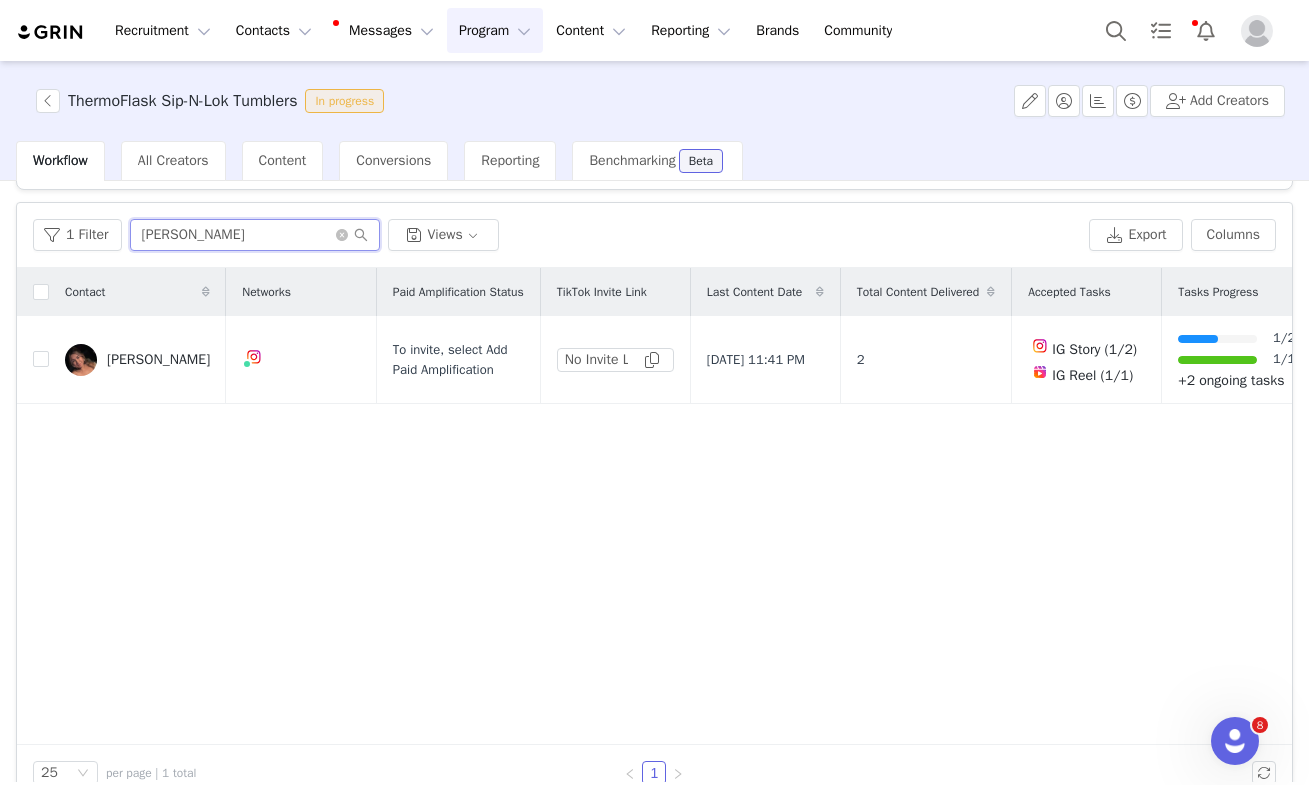 drag, startPoint x: 207, startPoint y: 226, endPoint x: 56, endPoint y: 193, distance: 154.5639 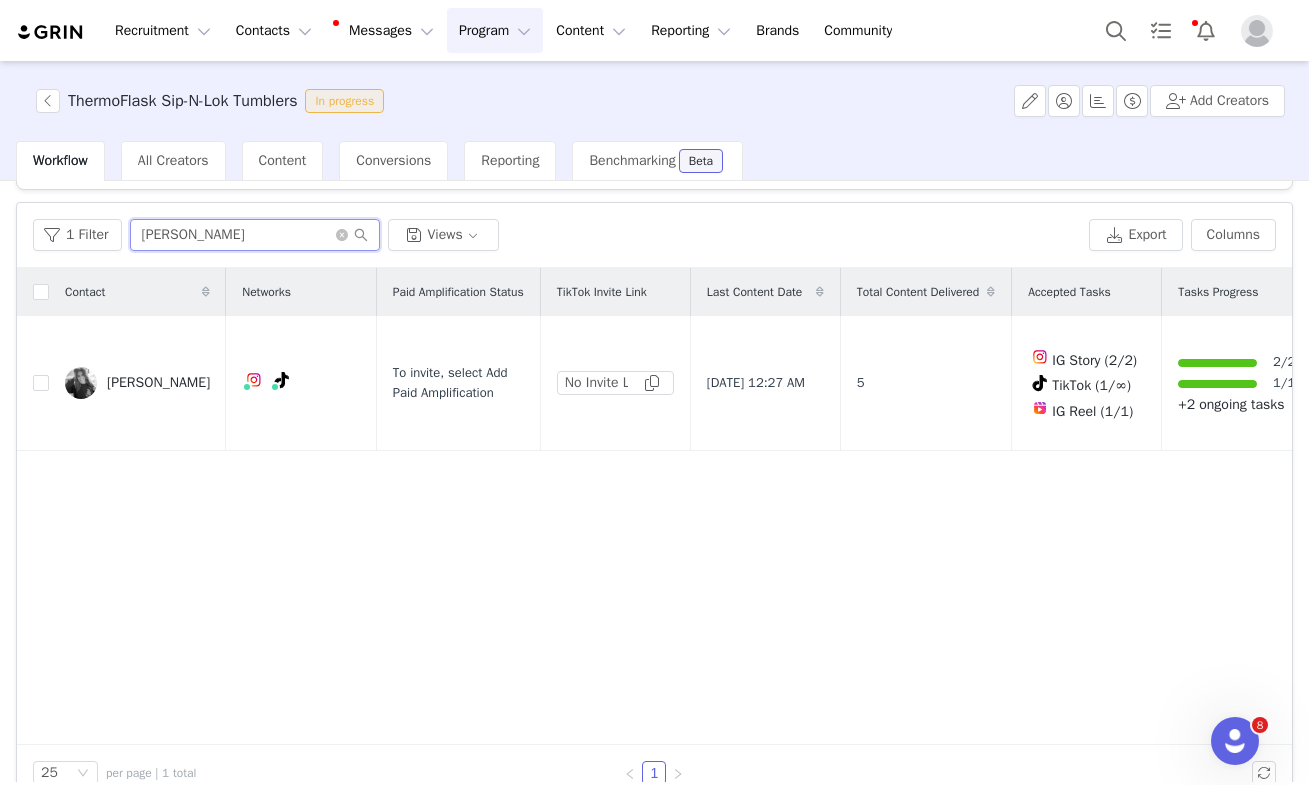 drag, startPoint x: 206, startPoint y: 236, endPoint x: 76, endPoint y: 213, distance: 132.01894 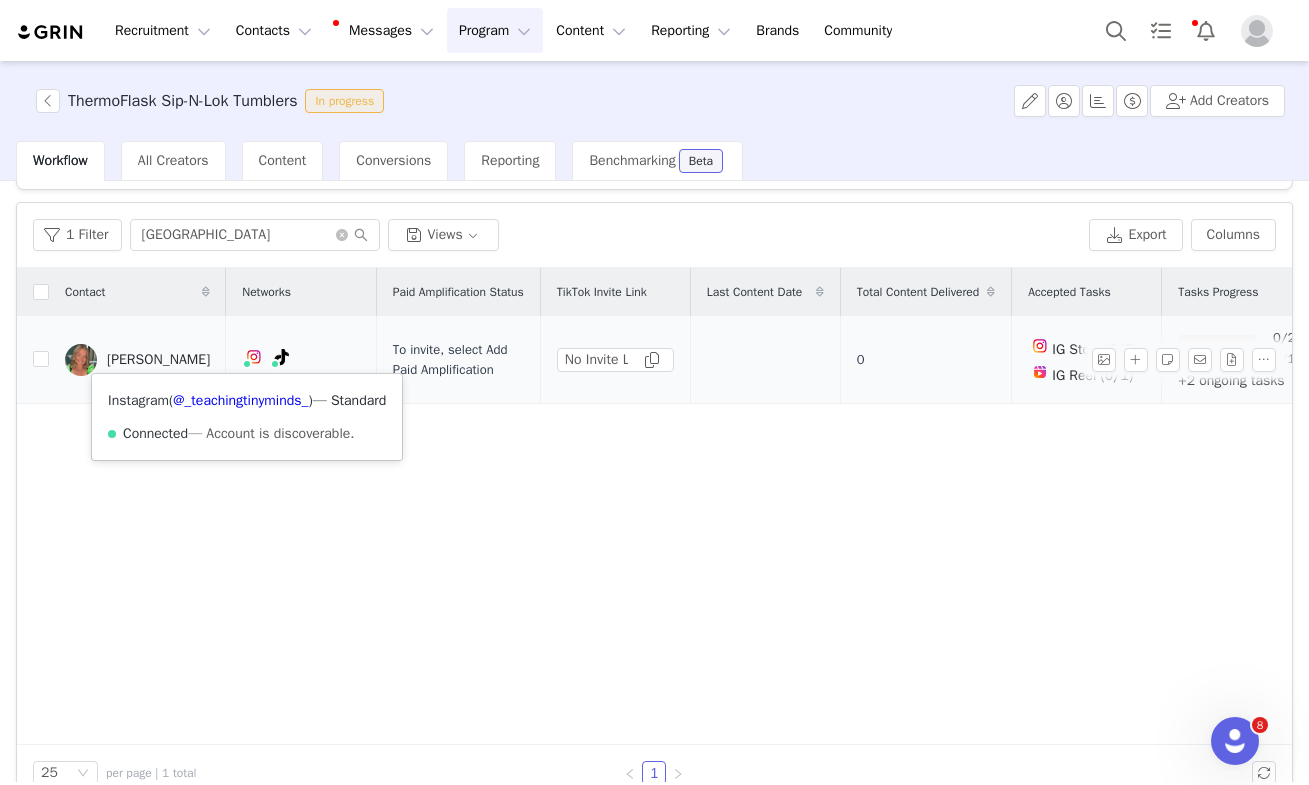 drag, startPoint x: 76, startPoint y: 213, endPoint x: 269, endPoint y: 356, distance: 240.20409 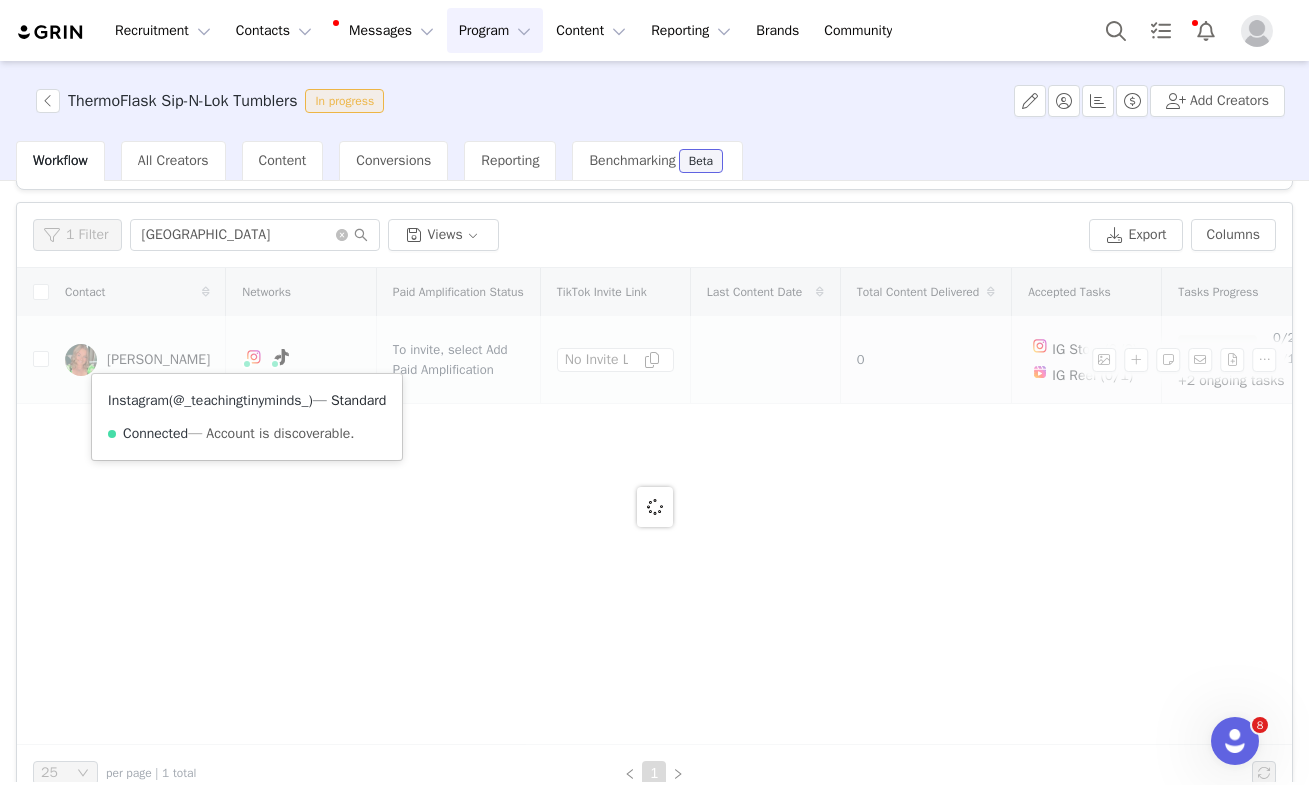 click on "@_teachingtinyminds_" at bounding box center [240, 400] 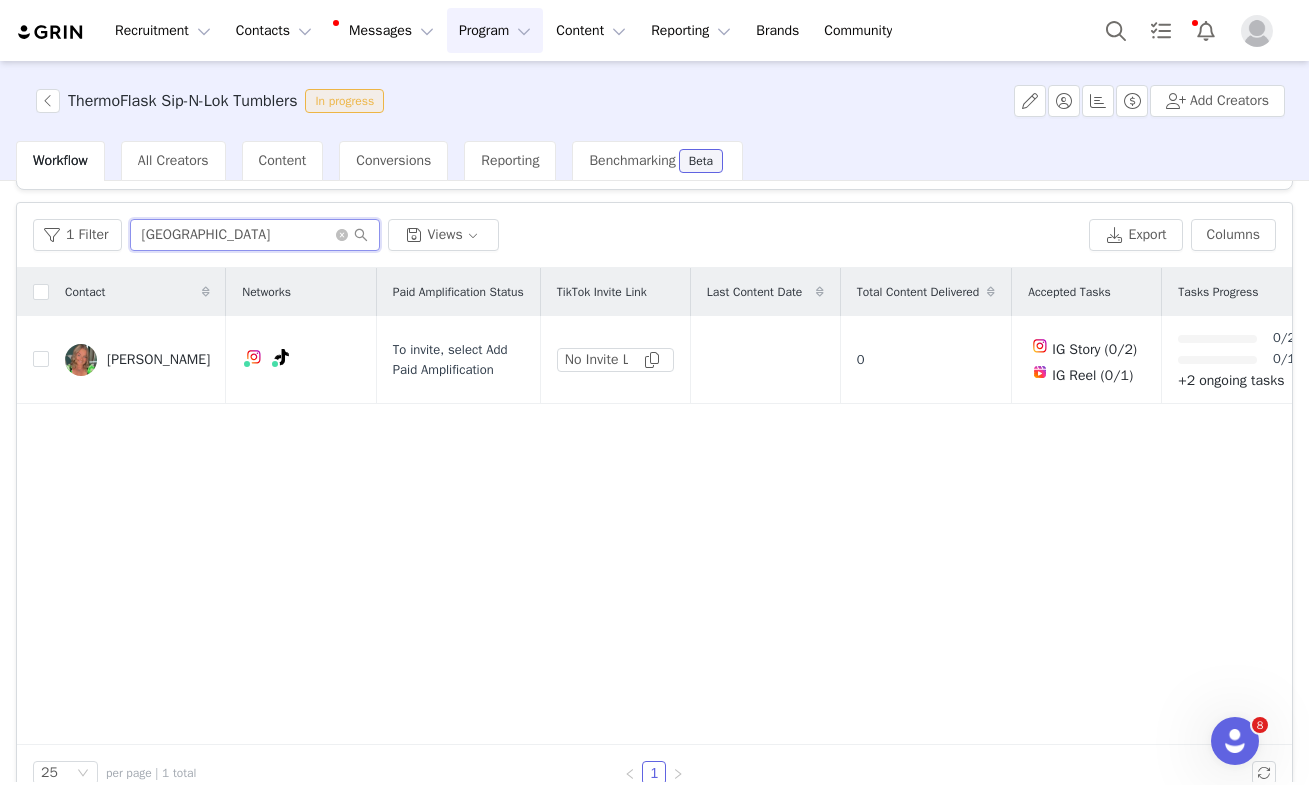 drag, startPoint x: 209, startPoint y: 236, endPoint x: 8, endPoint y: 233, distance: 201.02238 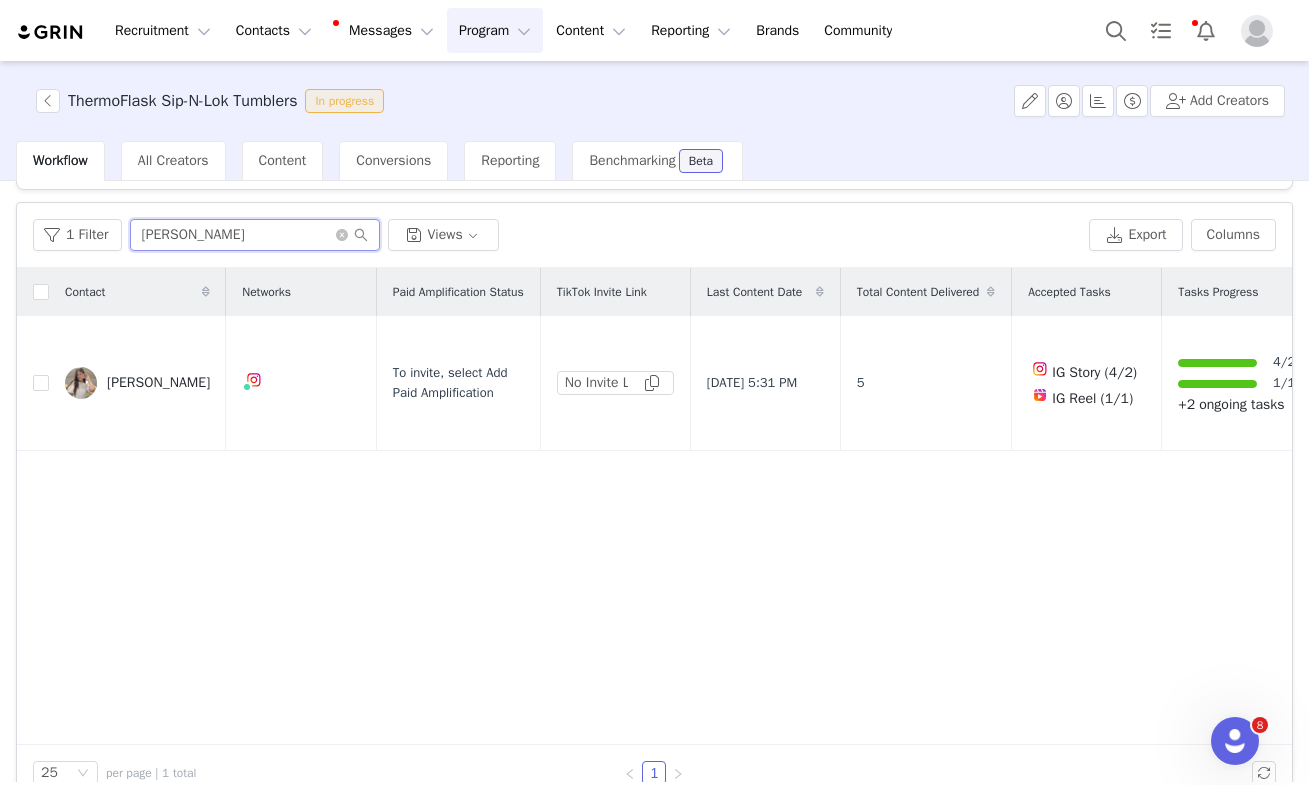 drag, startPoint x: 194, startPoint y: 235, endPoint x: 65, endPoint y: 139, distance: 160.80112 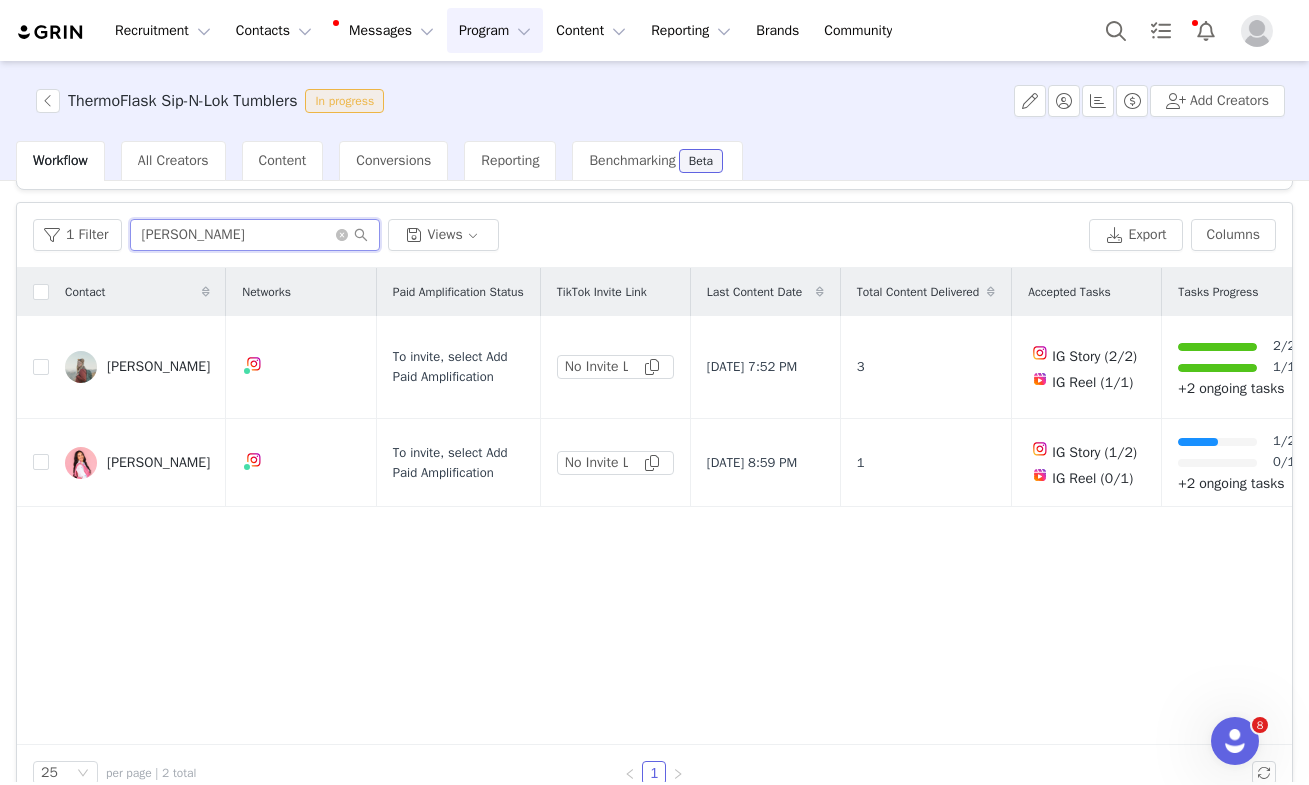 drag, startPoint x: 230, startPoint y: 229, endPoint x: -2, endPoint y: 187, distance: 235.77107 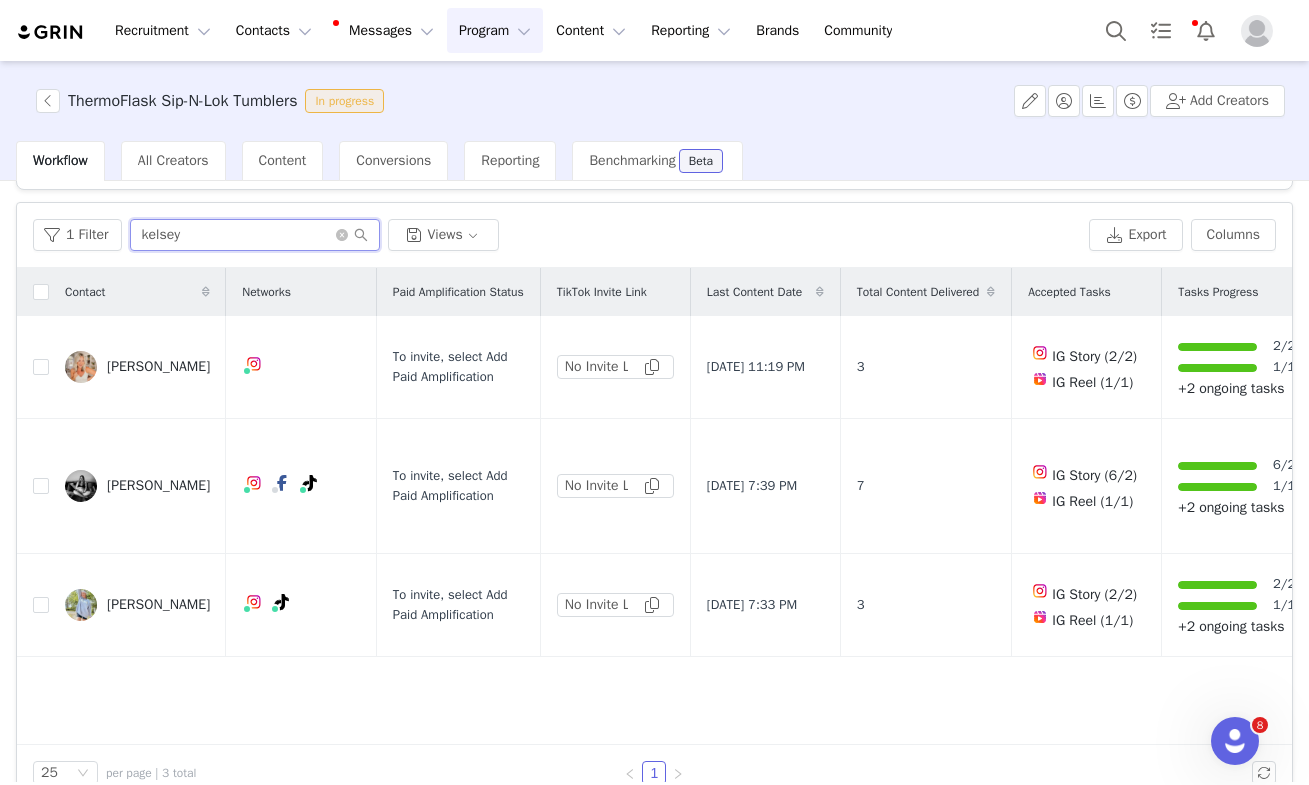 drag, startPoint x: 192, startPoint y: 234, endPoint x: -18, endPoint y: 105, distance: 246.4569 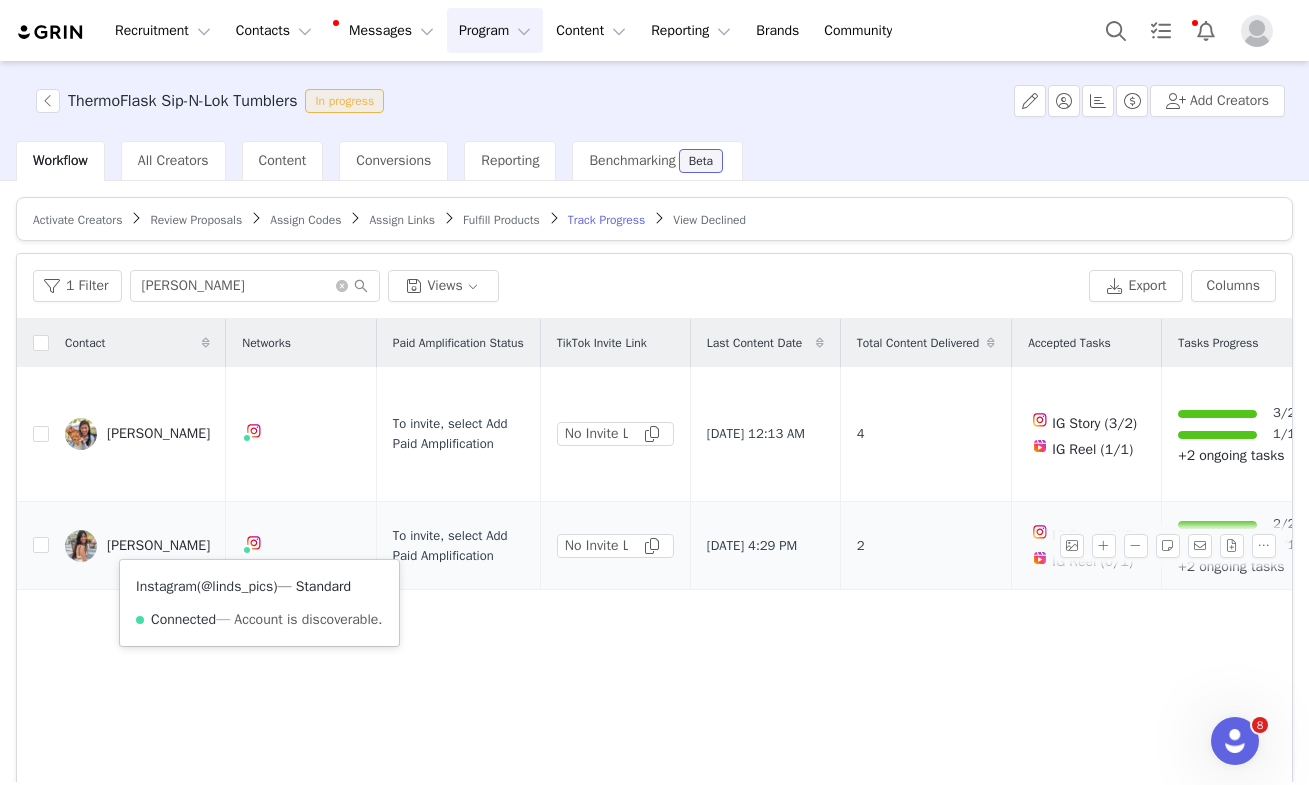 click on "@linds_pics" at bounding box center [237, 586] 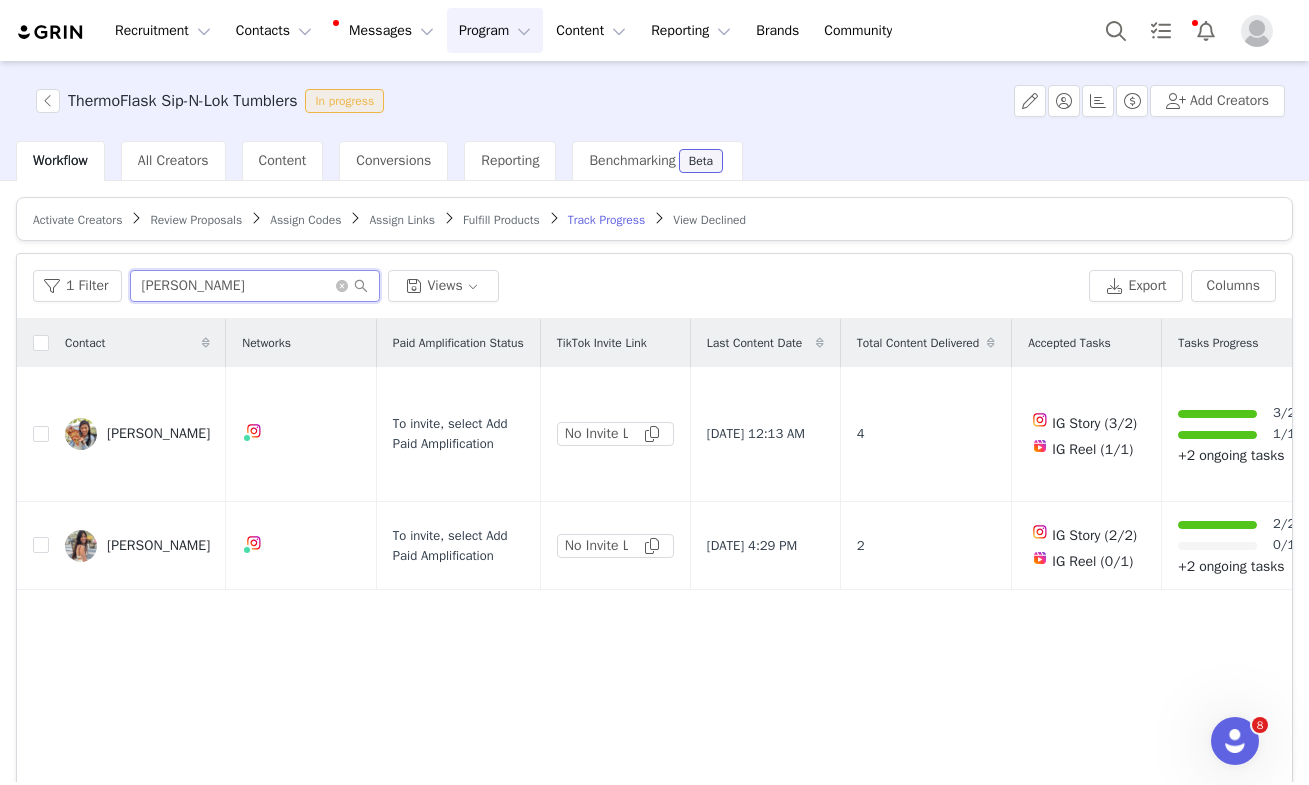 drag, startPoint x: 205, startPoint y: 281, endPoint x: 49, endPoint y: 220, distance: 167.50224 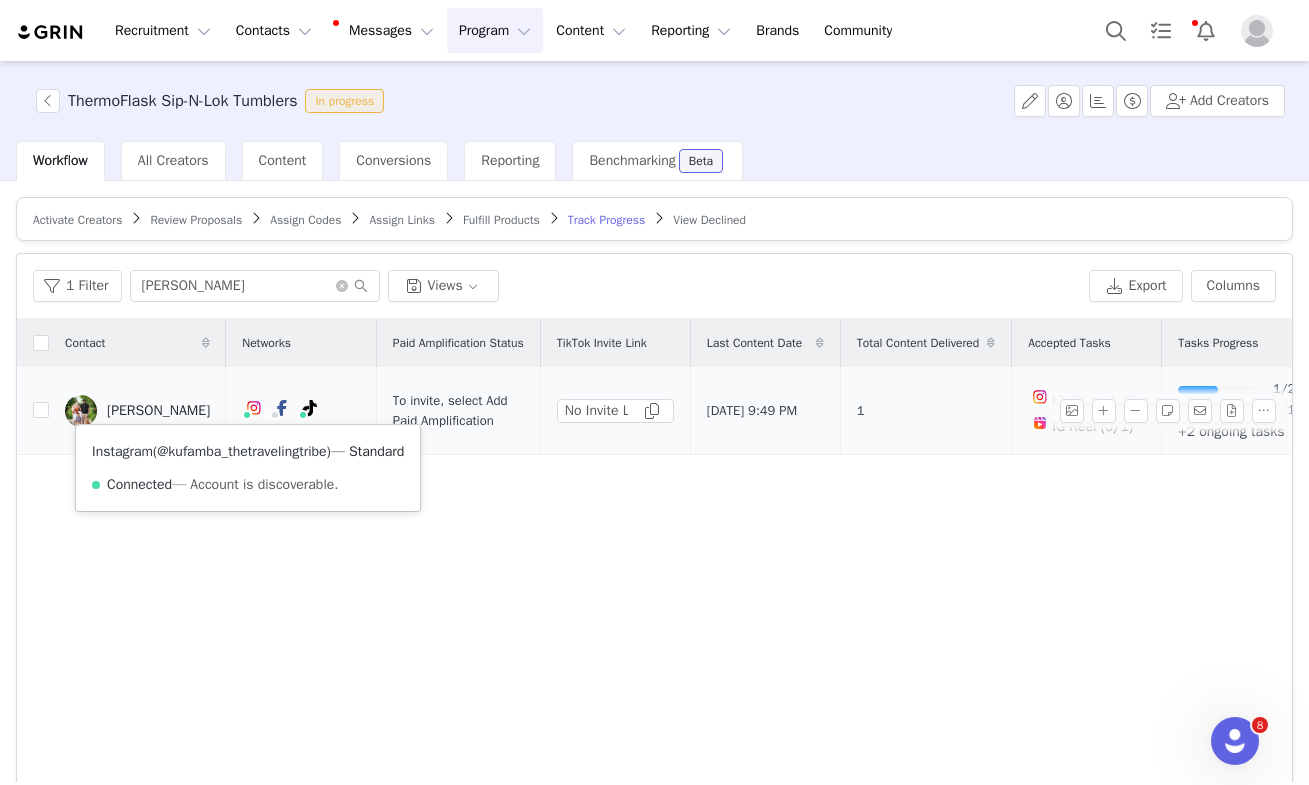 click on "@kufamba_thetravelingtribe" at bounding box center (241, 451) 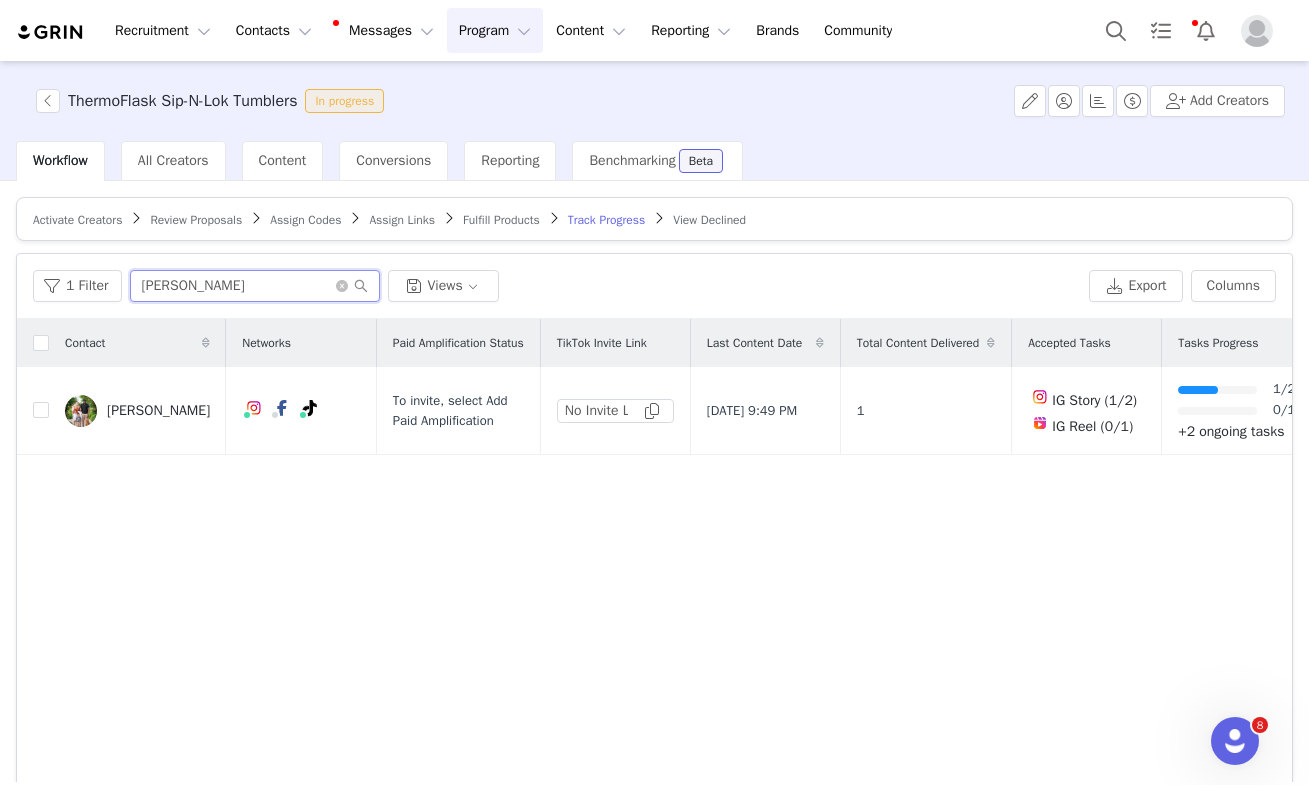 drag, startPoint x: 206, startPoint y: 292, endPoint x: 64, endPoint y: 215, distance: 161.53328 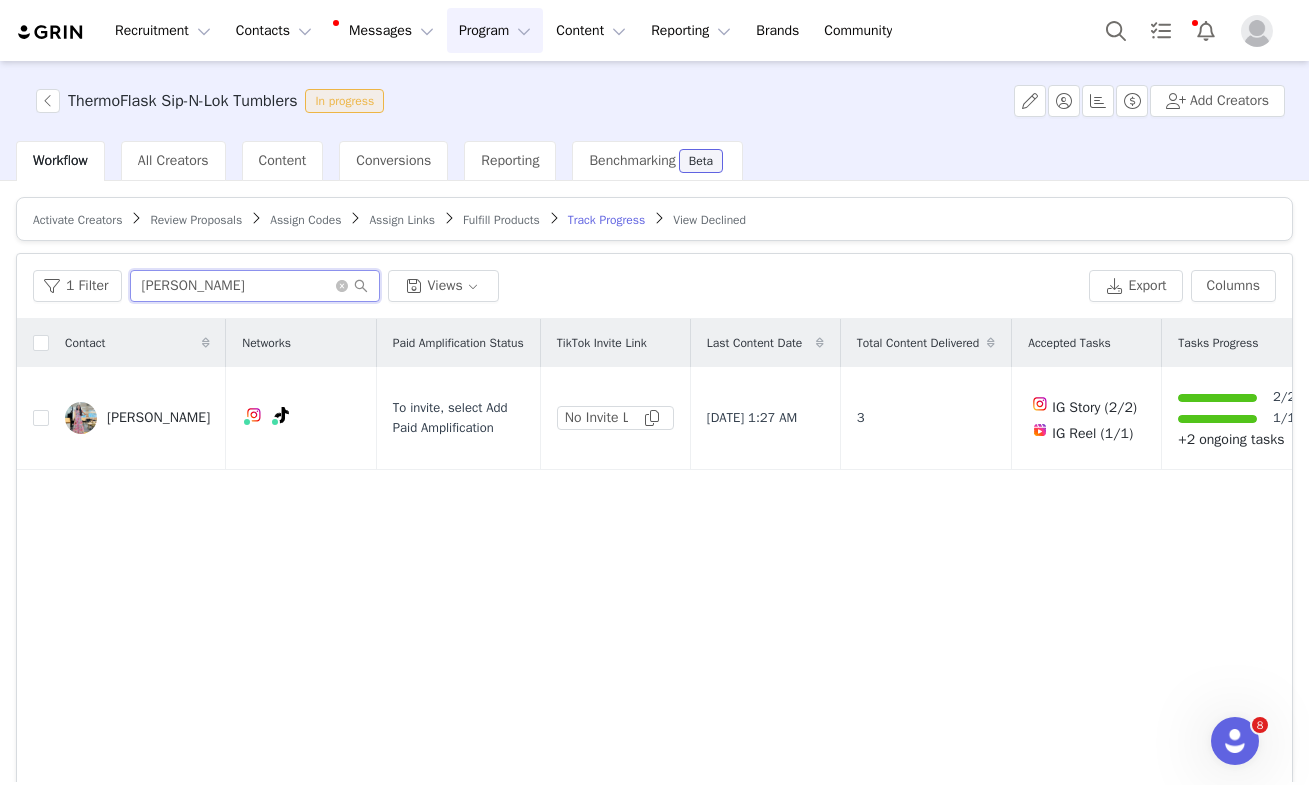 drag, startPoint x: 213, startPoint y: 287, endPoint x: 14, endPoint y: 236, distance: 205.43126 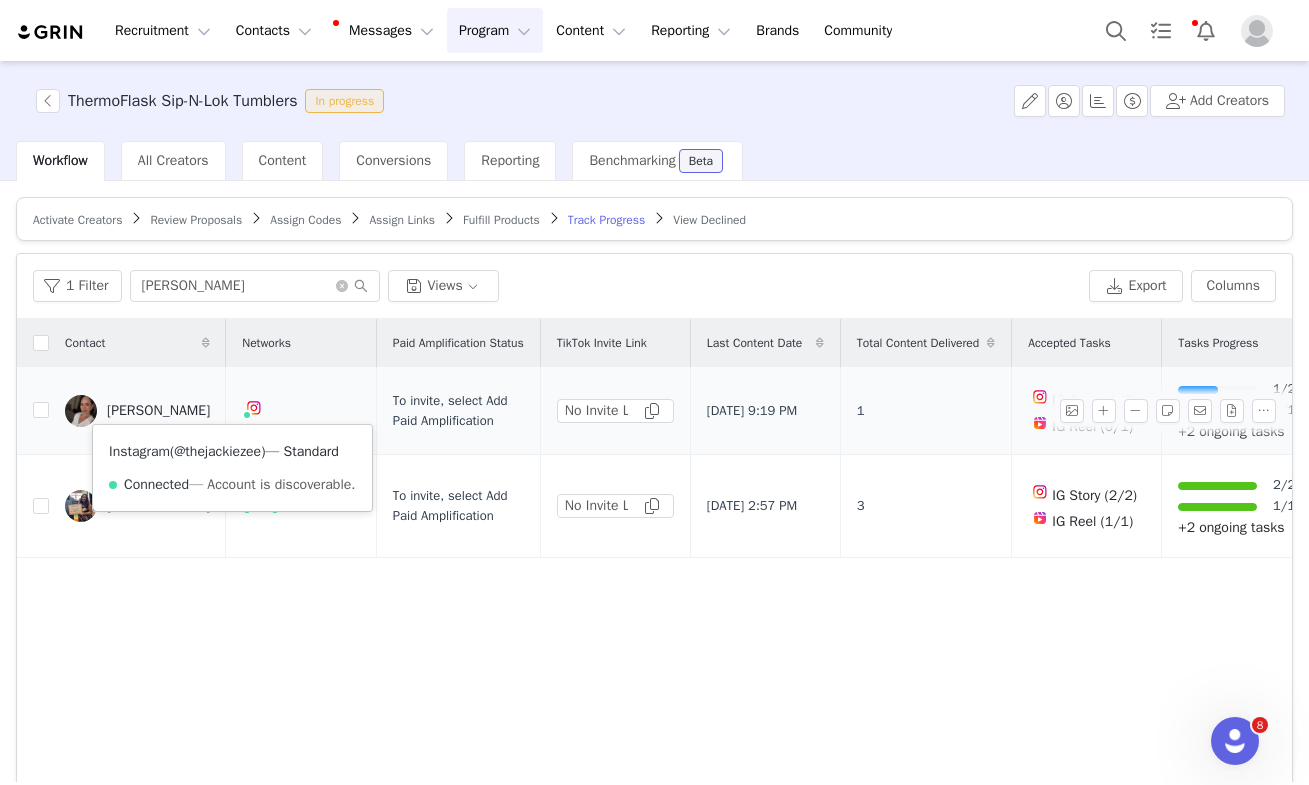 click on "@thejackiezee" at bounding box center [217, 451] 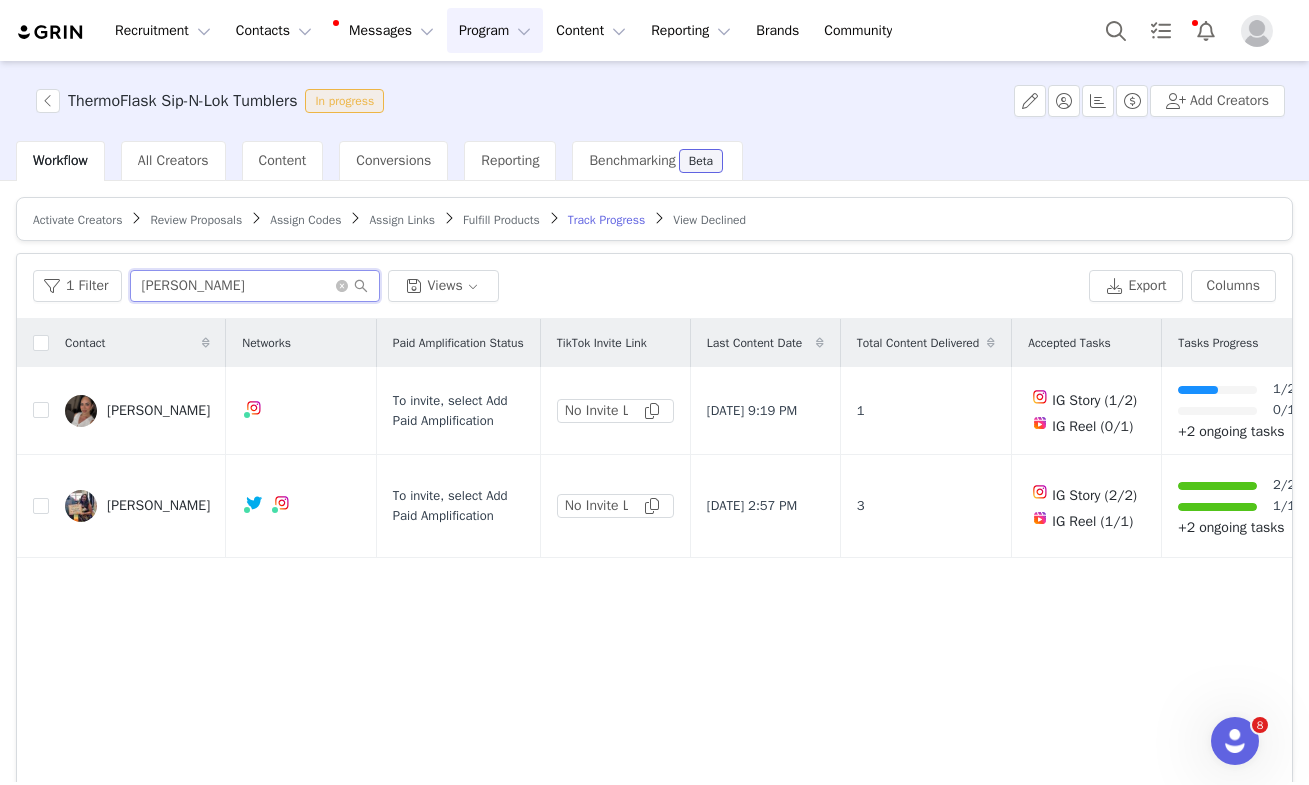 click on "jackie" at bounding box center (255, 286) 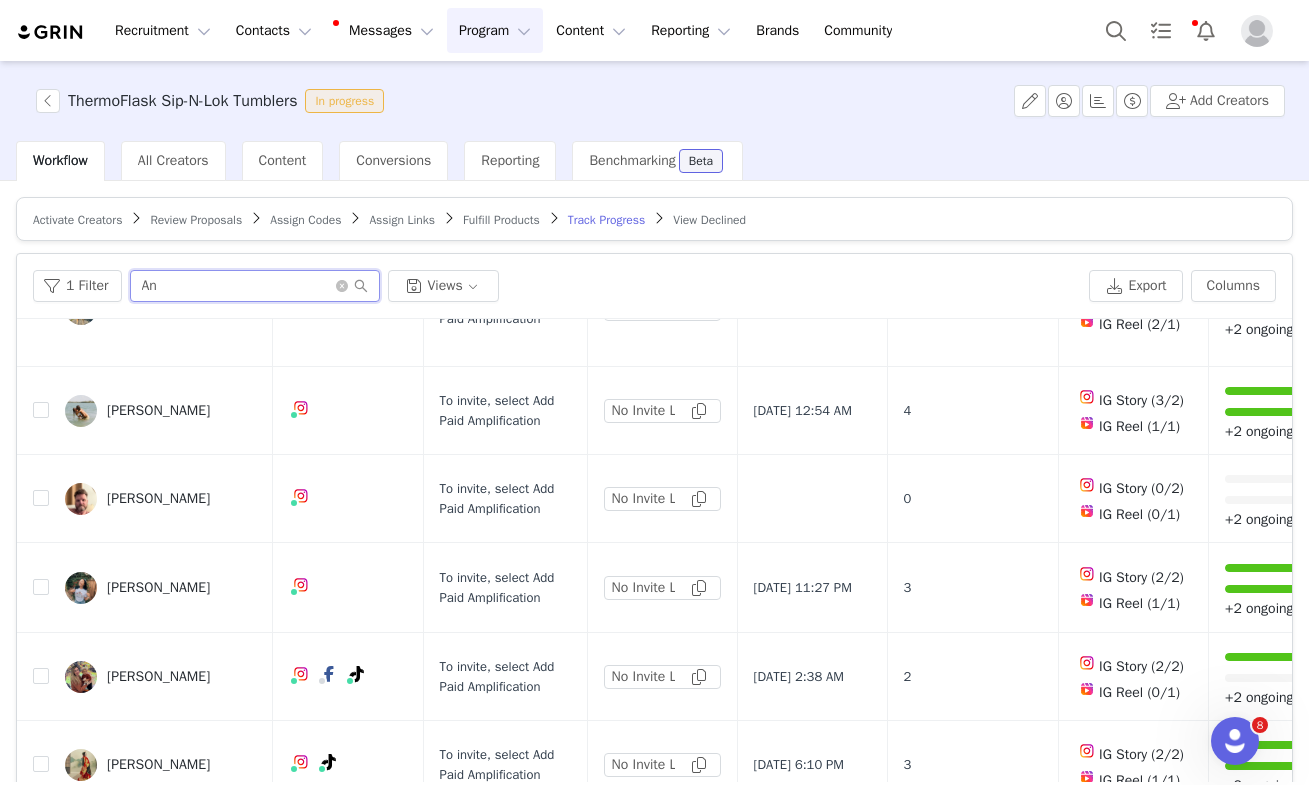 scroll, scrollTop: 772, scrollLeft: 0, axis: vertical 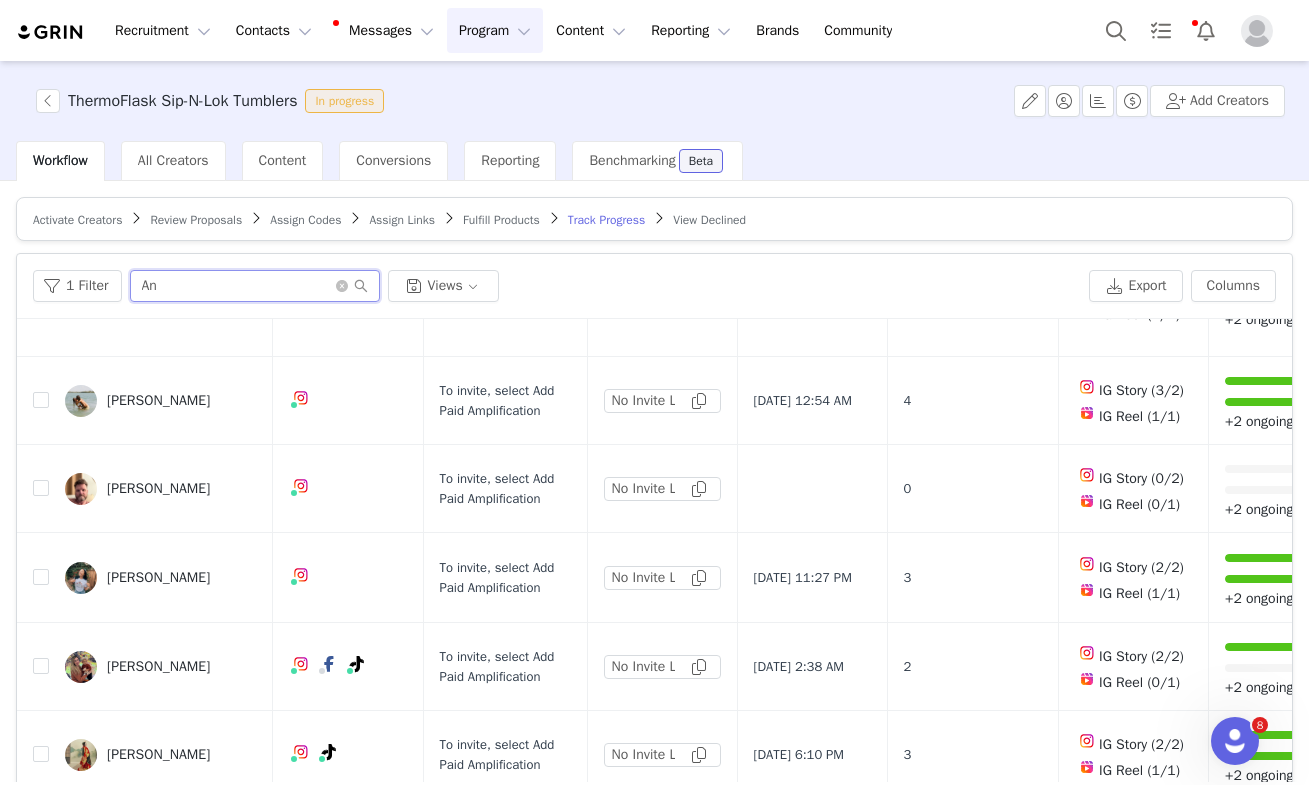 click on "An" at bounding box center [255, 286] 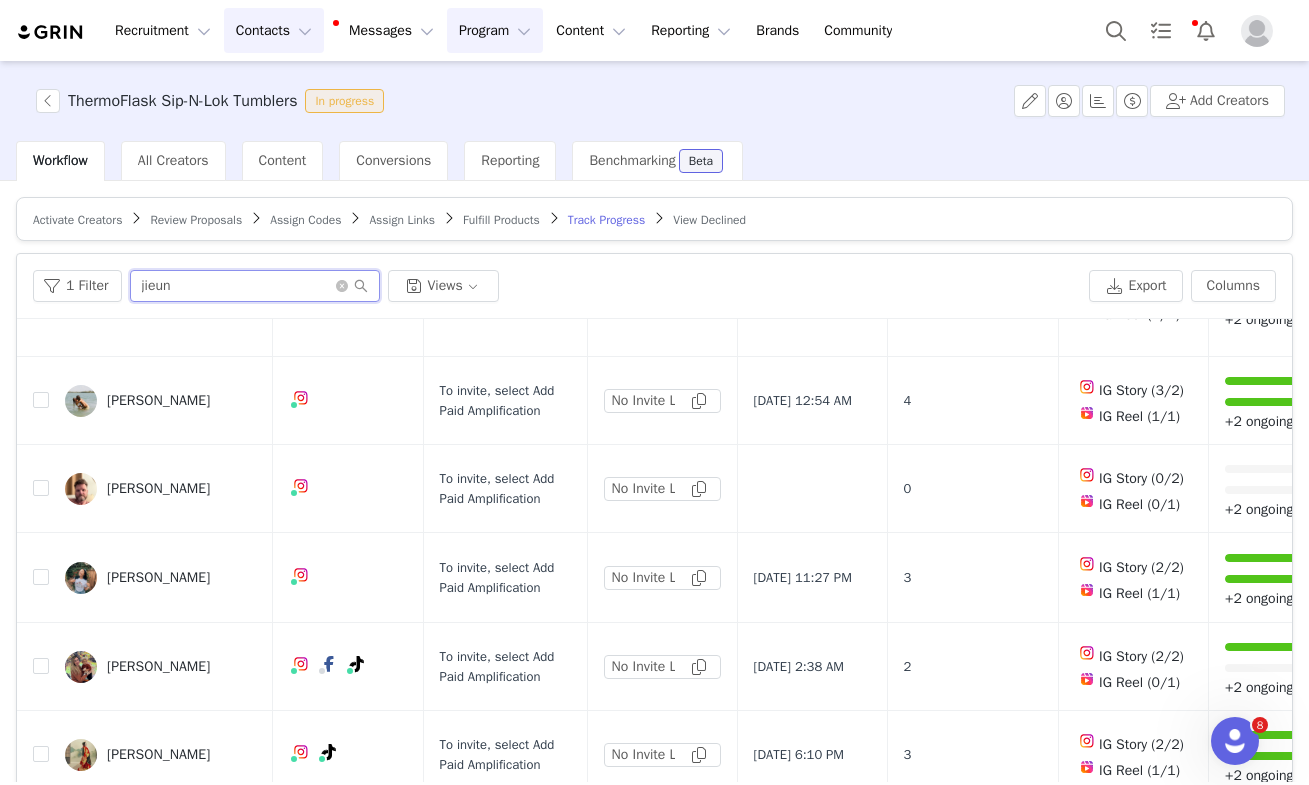 scroll, scrollTop: 0, scrollLeft: 0, axis: both 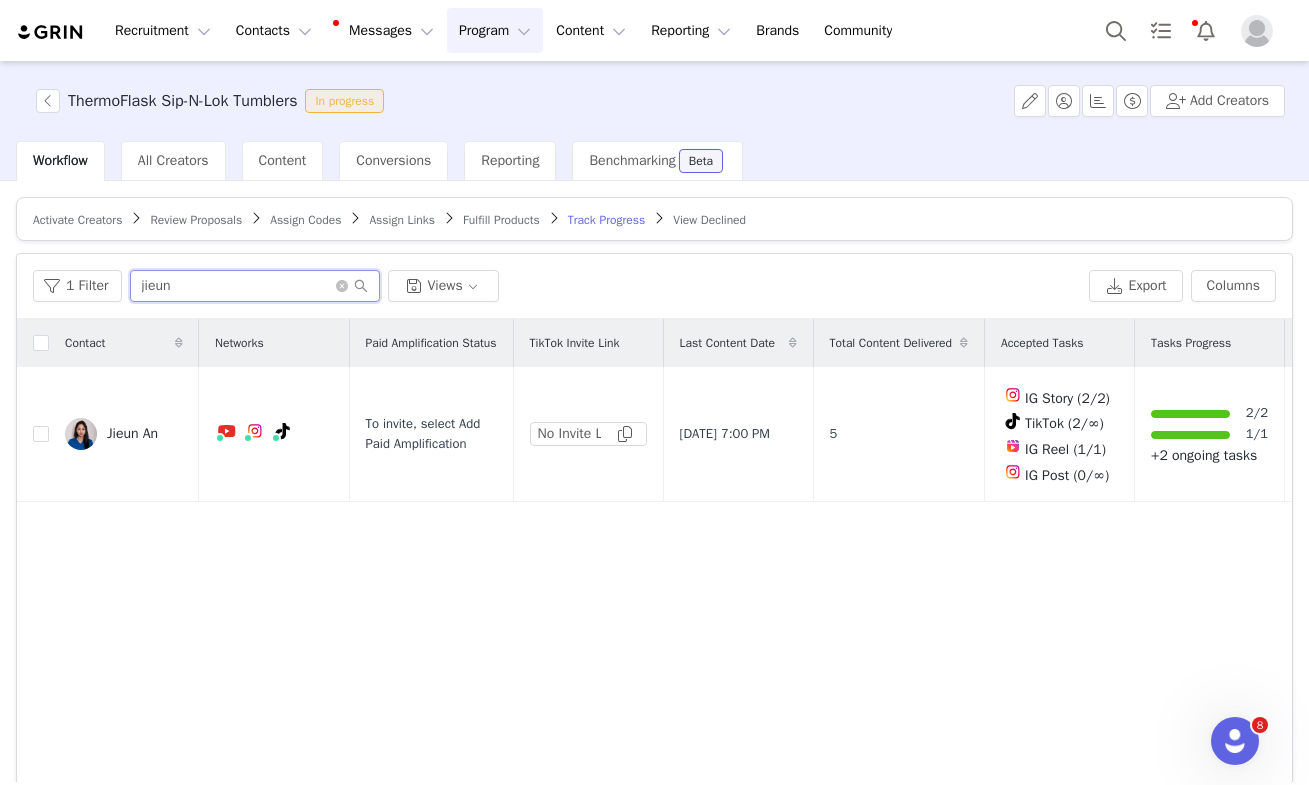 click on "jieun" at bounding box center [255, 286] 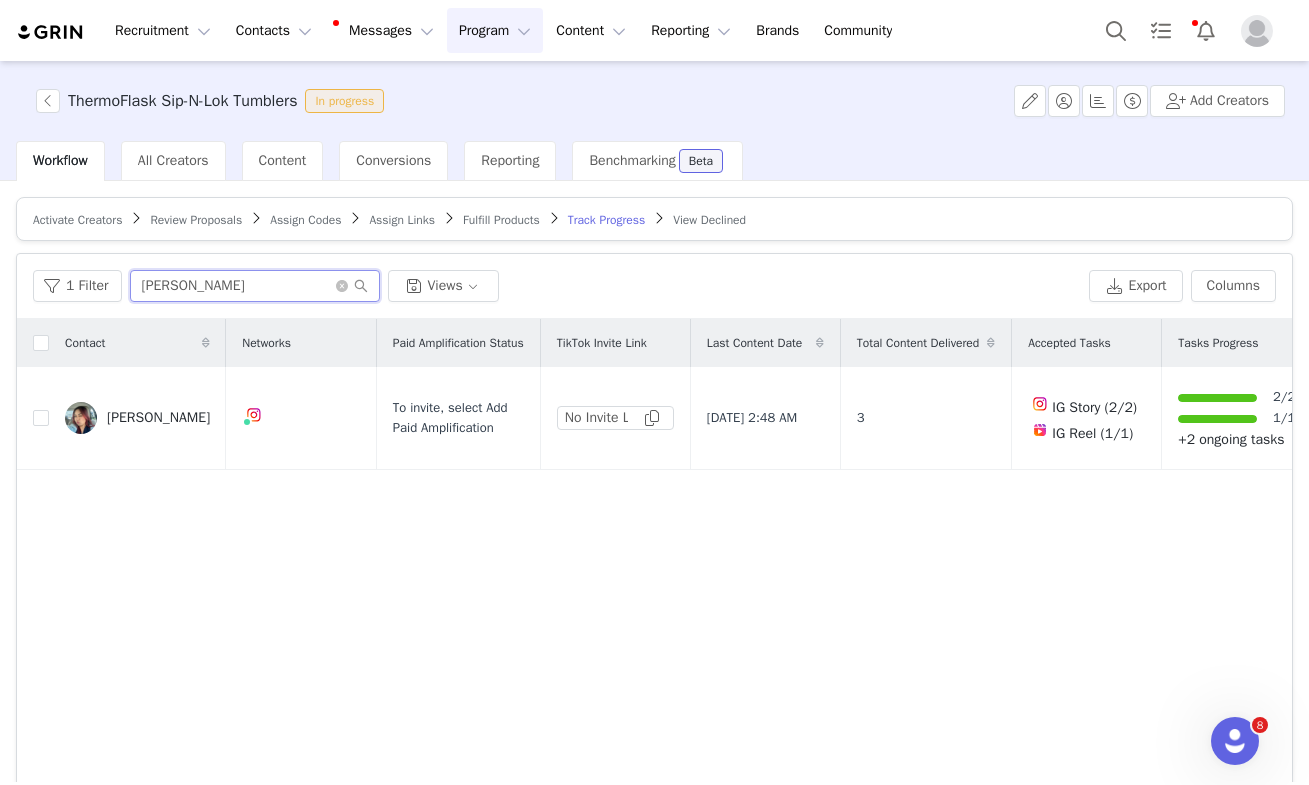 drag, startPoint x: 215, startPoint y: 284, endPoint x: 24, endPoint y: 270, distance: 191.5124 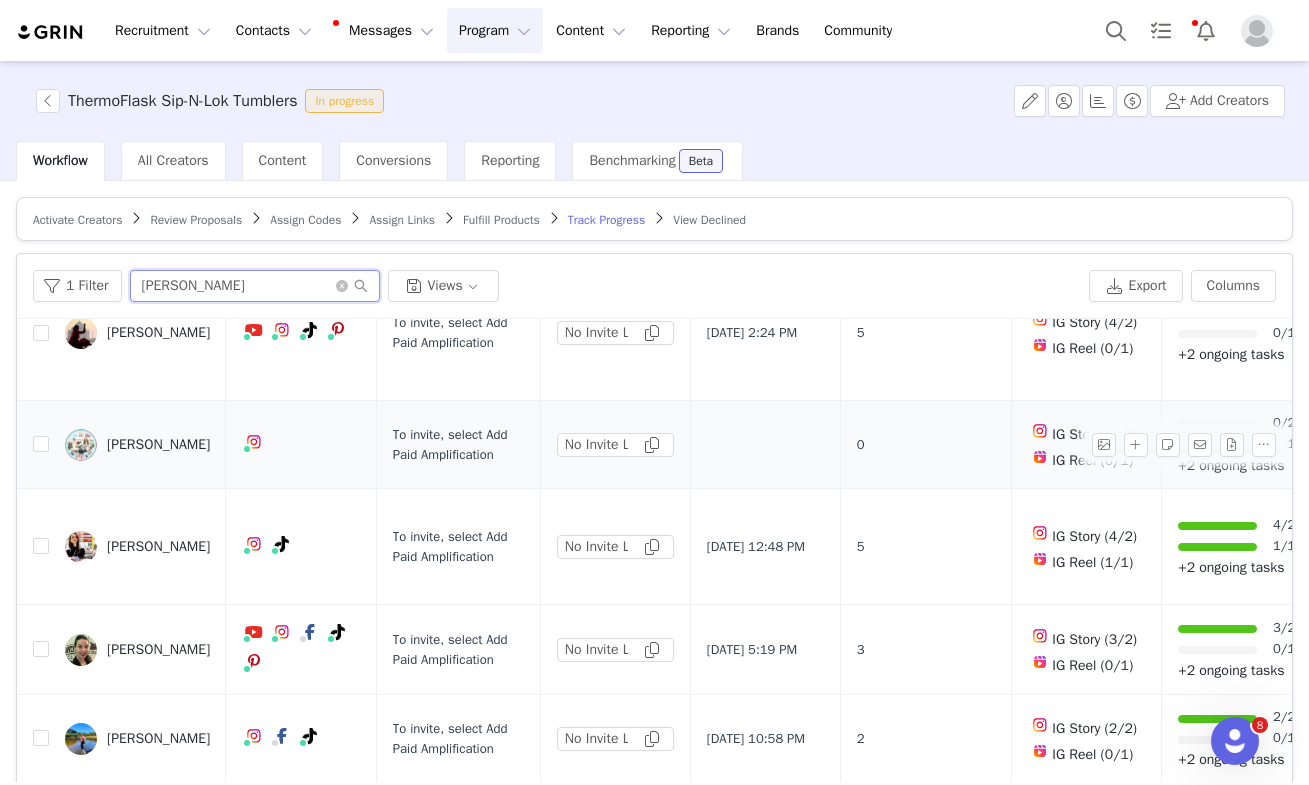 scroll, scrollTop: 101, scrollLeft: 2, axis: both 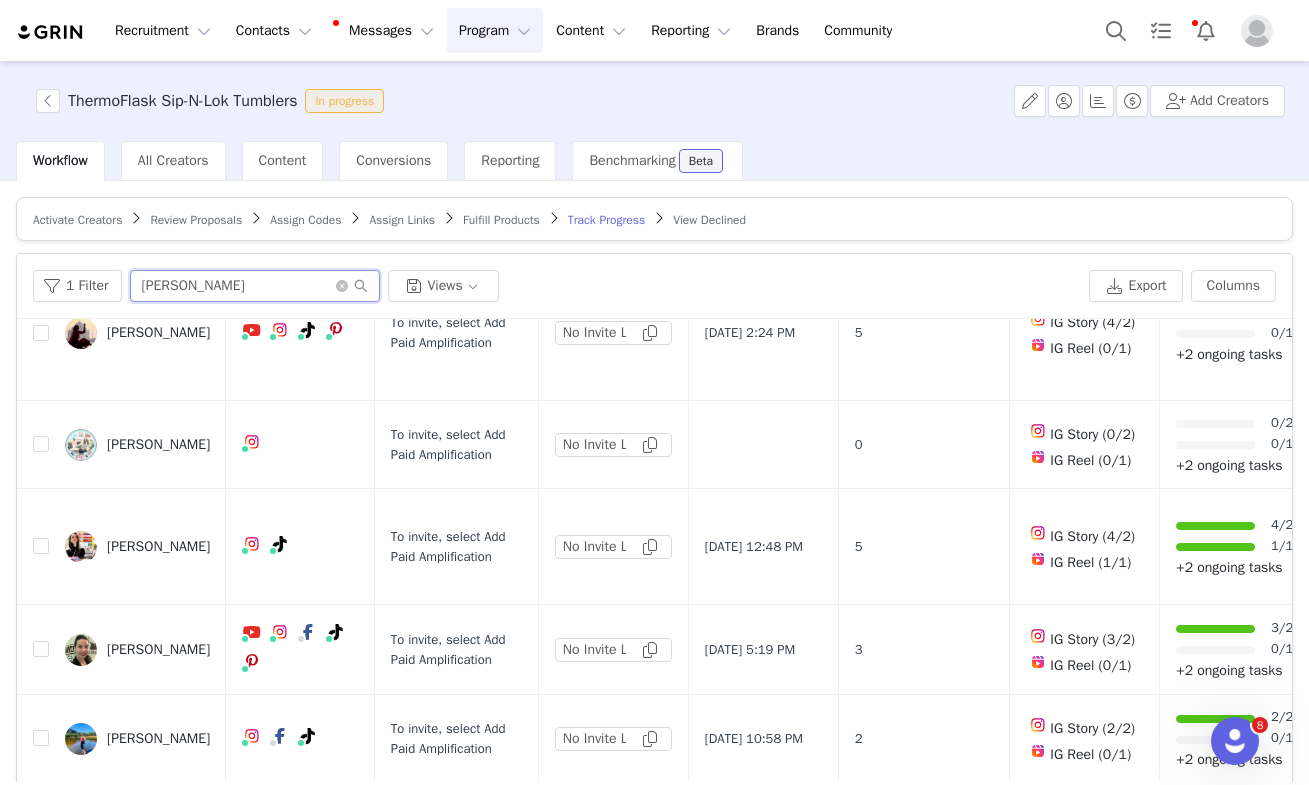 drag, startPoint x: 168, startPoint y: 284, endPoint x: 8, endPoint y: 208, distance: 177.13272 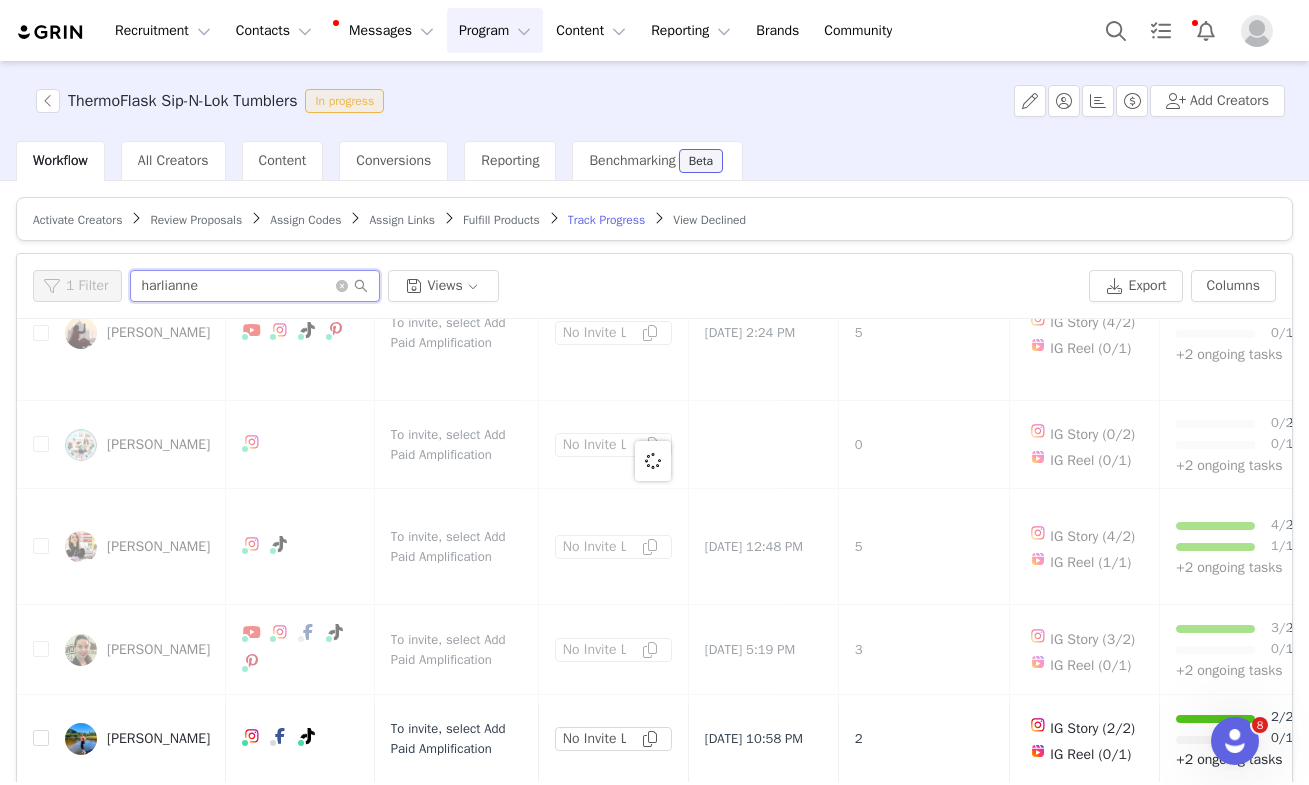 scroll, scrollTop: 0, scrollLeft: 0, axis: both 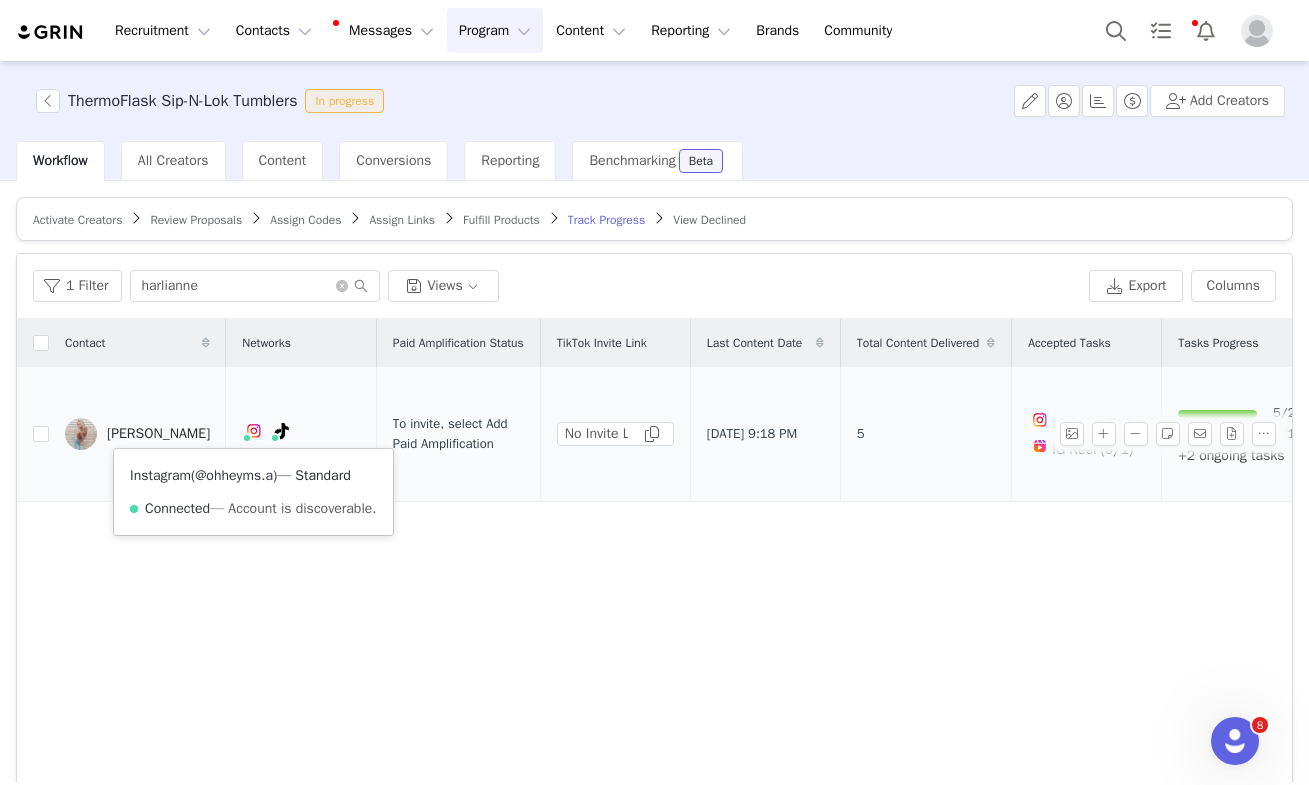 click on "@ohheyms.a" at bounding box center [234, 475] 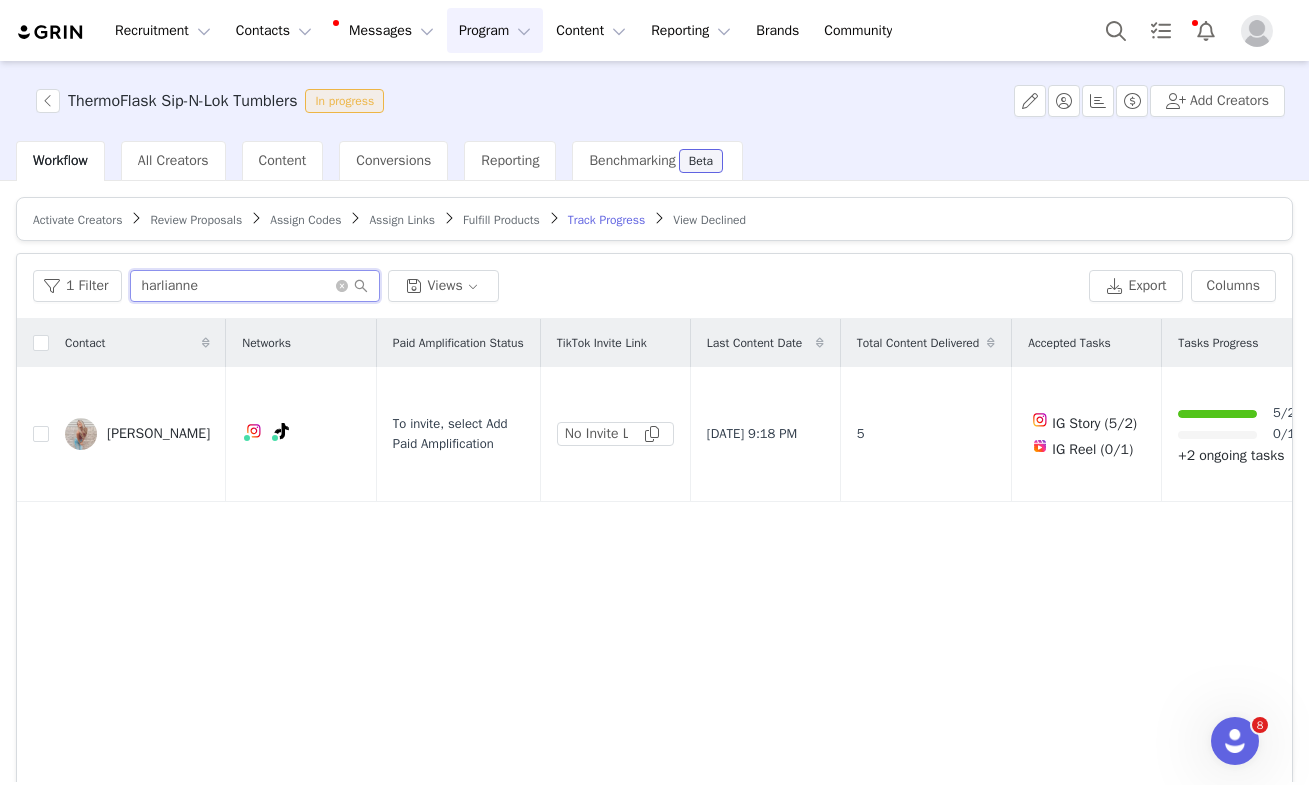 drag, startPoint x: 294, startPoint y: 285, endPoint x: 39, endPoint y: 257, distance: 256.53265 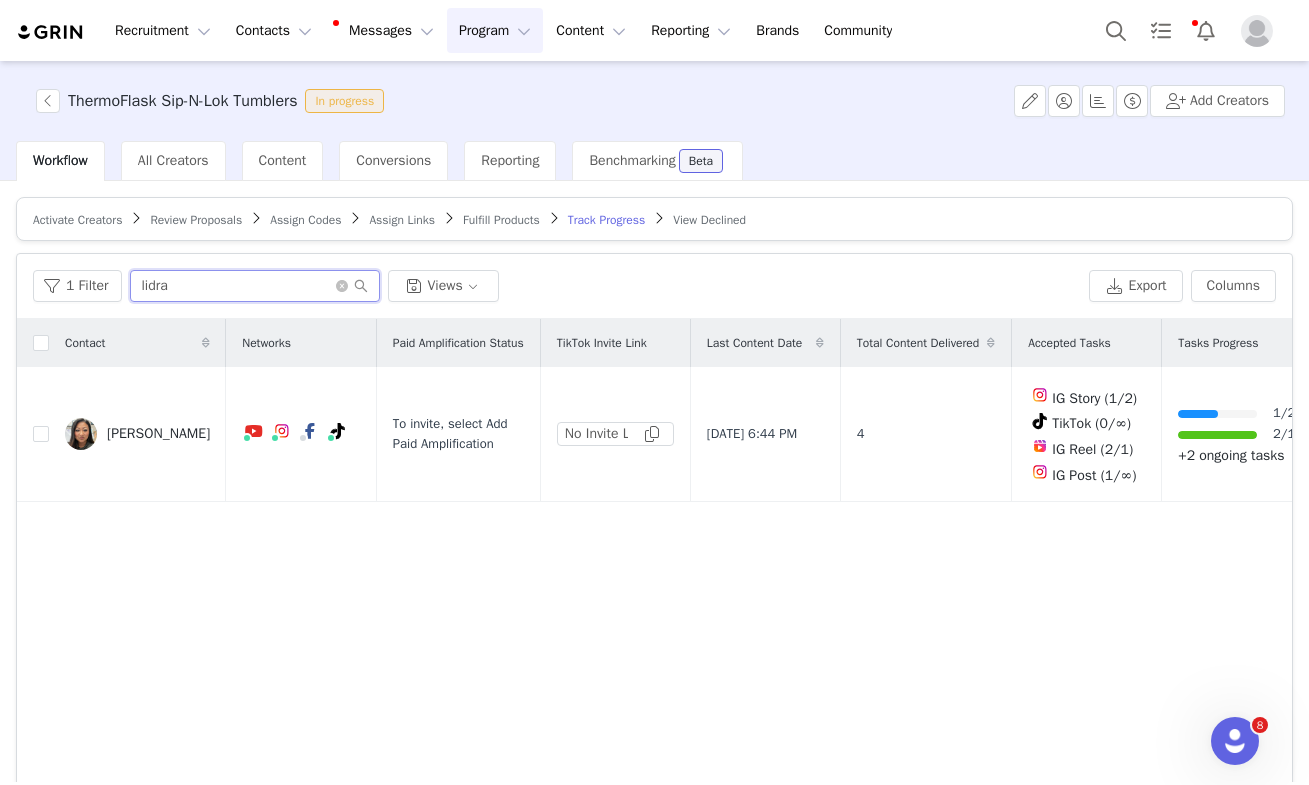 drag, startPoint x: 191, startPoint y: 288, endPoint x: 105, endPoint y: 263, distance: 89.560036 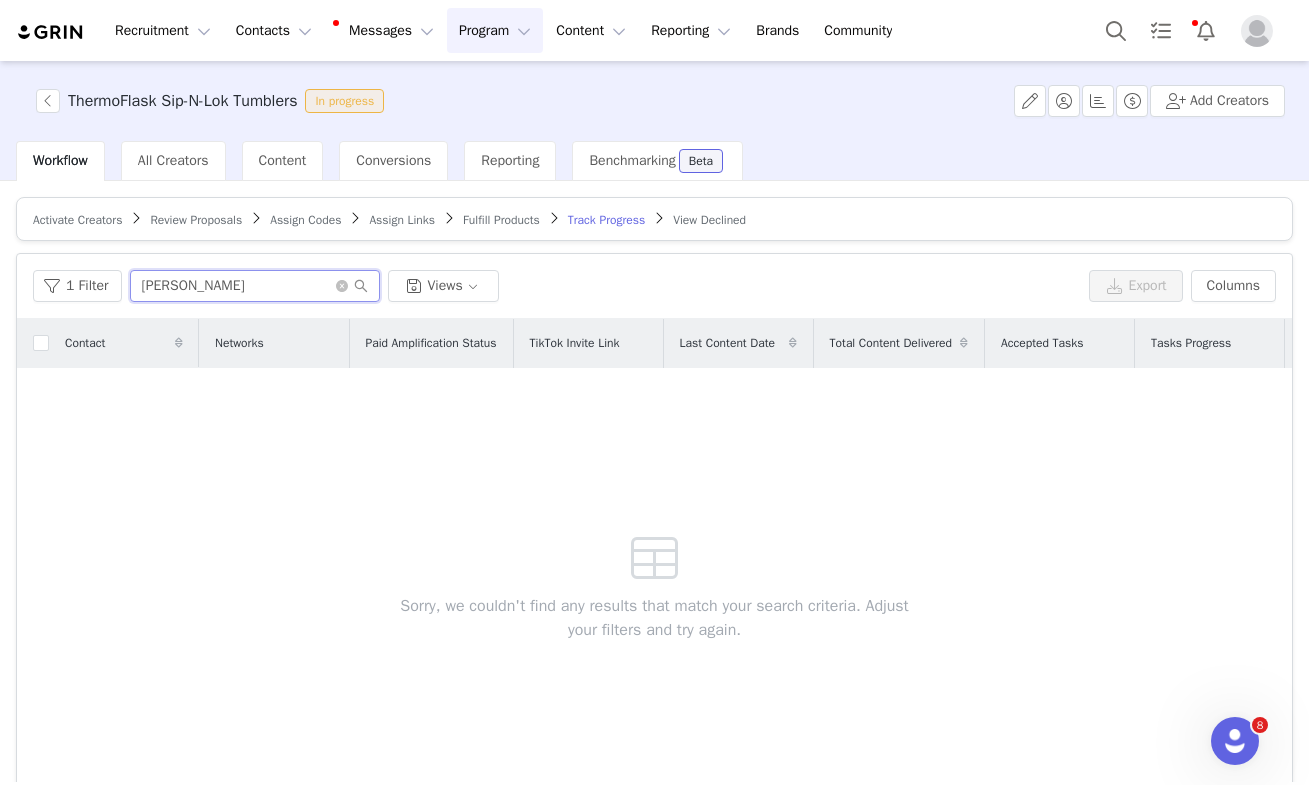 drag, startPoint x: 205, startPoint y: 288, endPoint x: -50, endPoint y: 236, distance: 260.24796 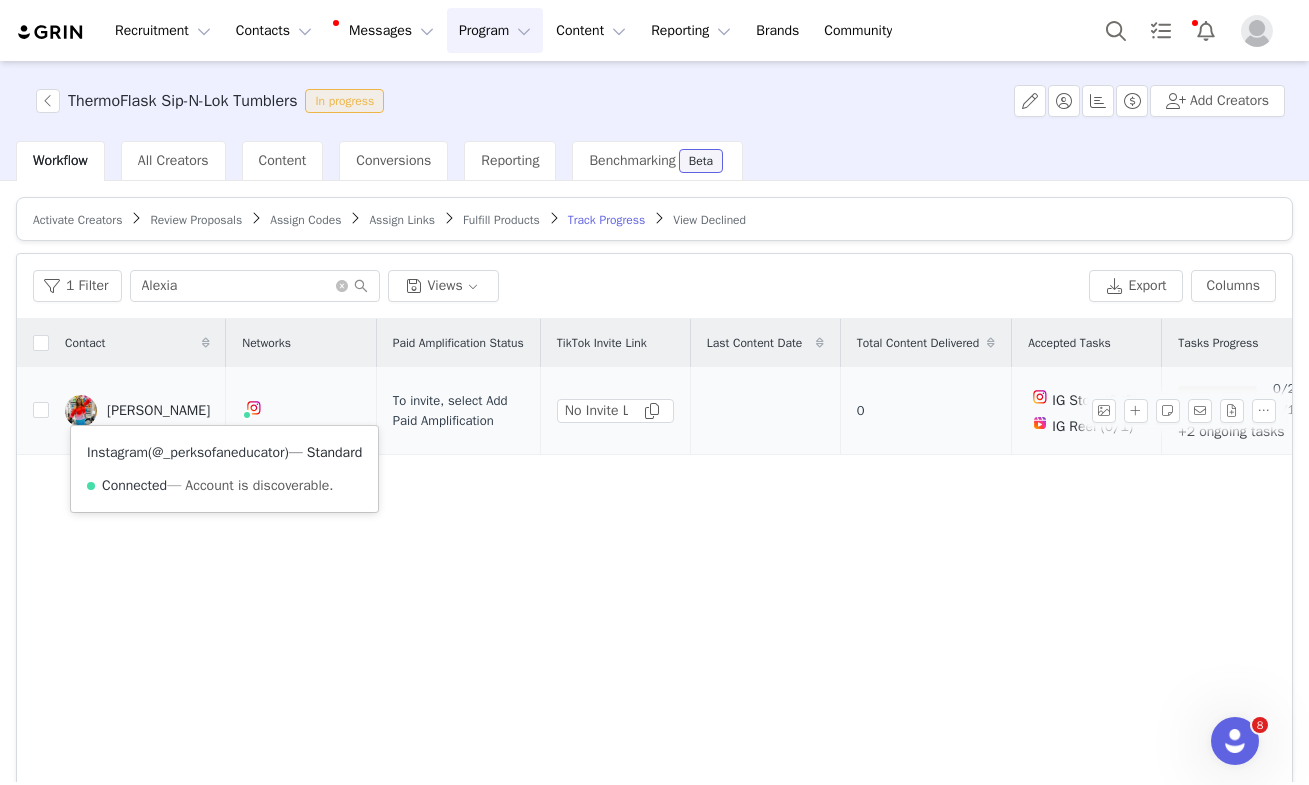 click on "@_perksofaneducator" at bounding box center [218, 452] 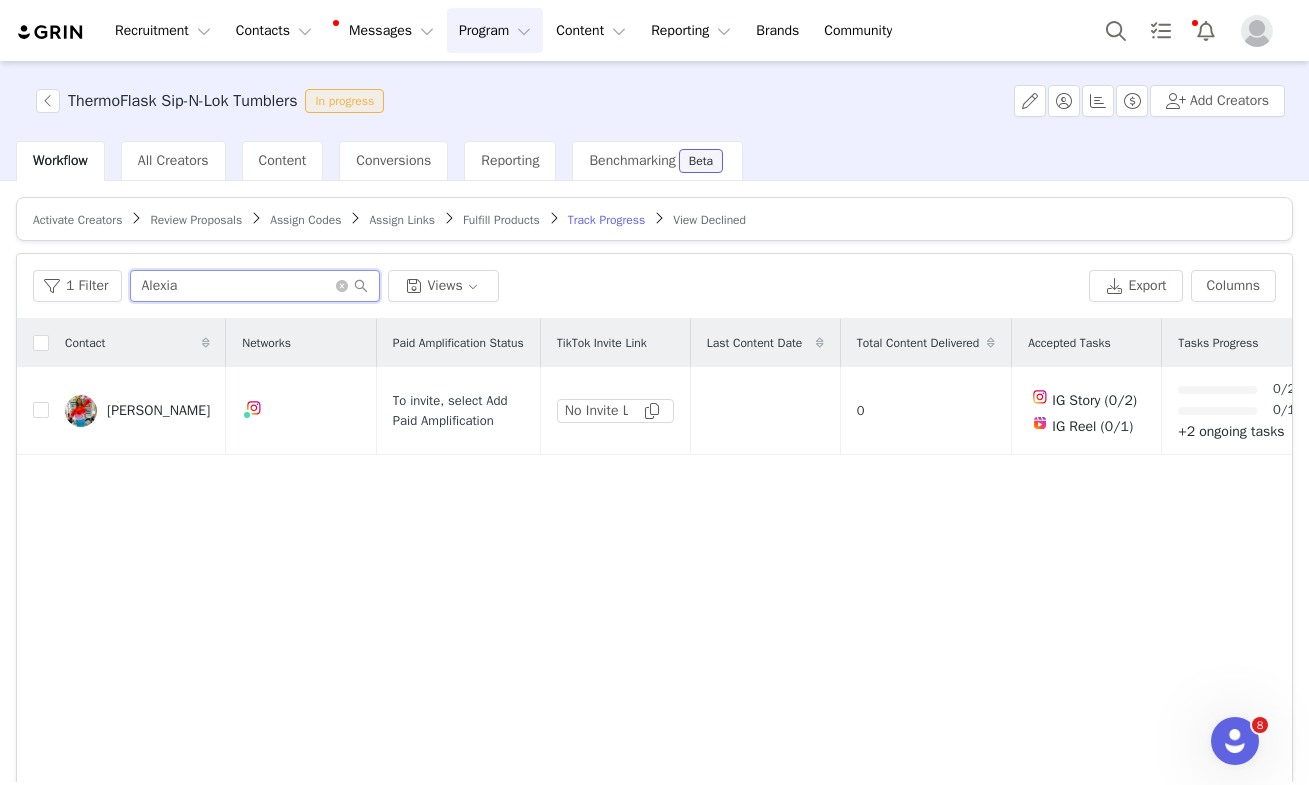 drag, startPoint x: 223, startPoint y: 286, endPoint x: 73, endPoint y: 229, distance: 160.46495 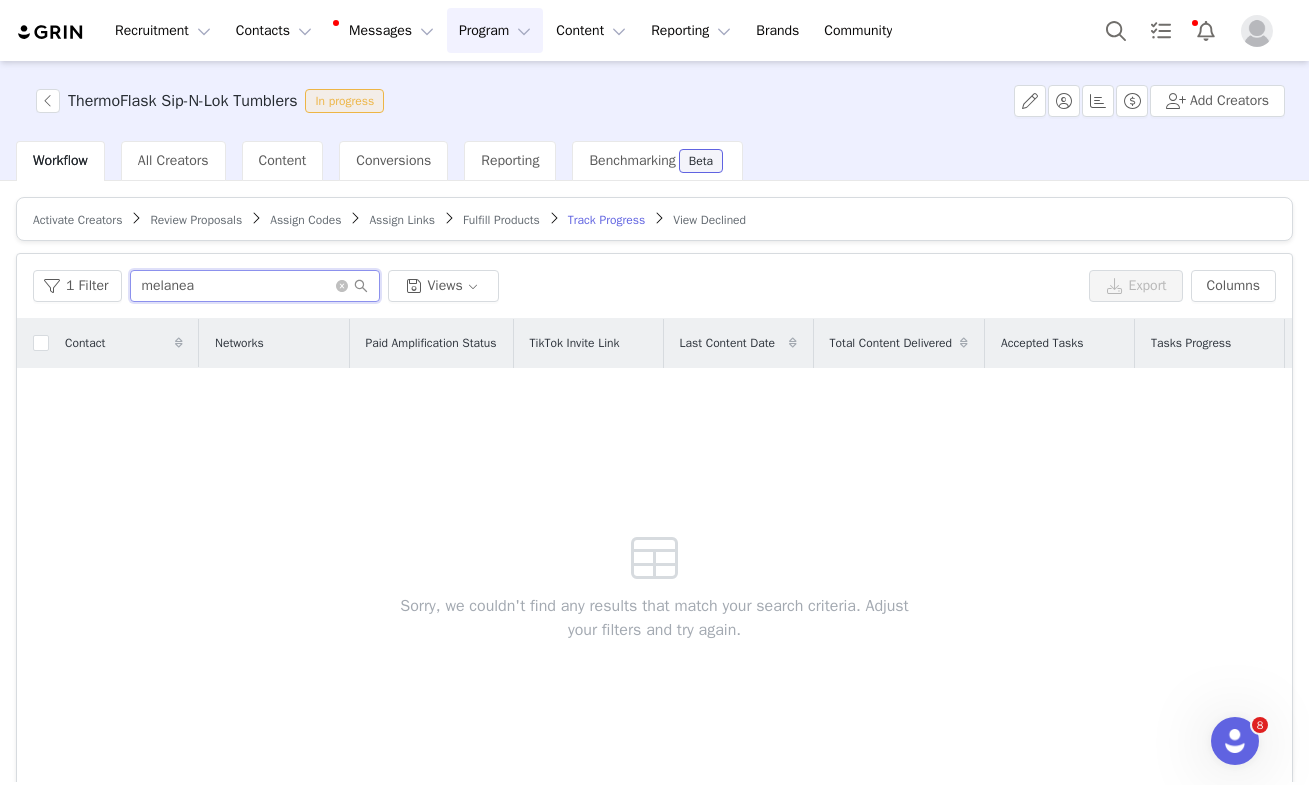 drag, startPoint x: 215, startPoint y: 294, endPoint x: -16, endPoint y: 210, distance: 245.79869 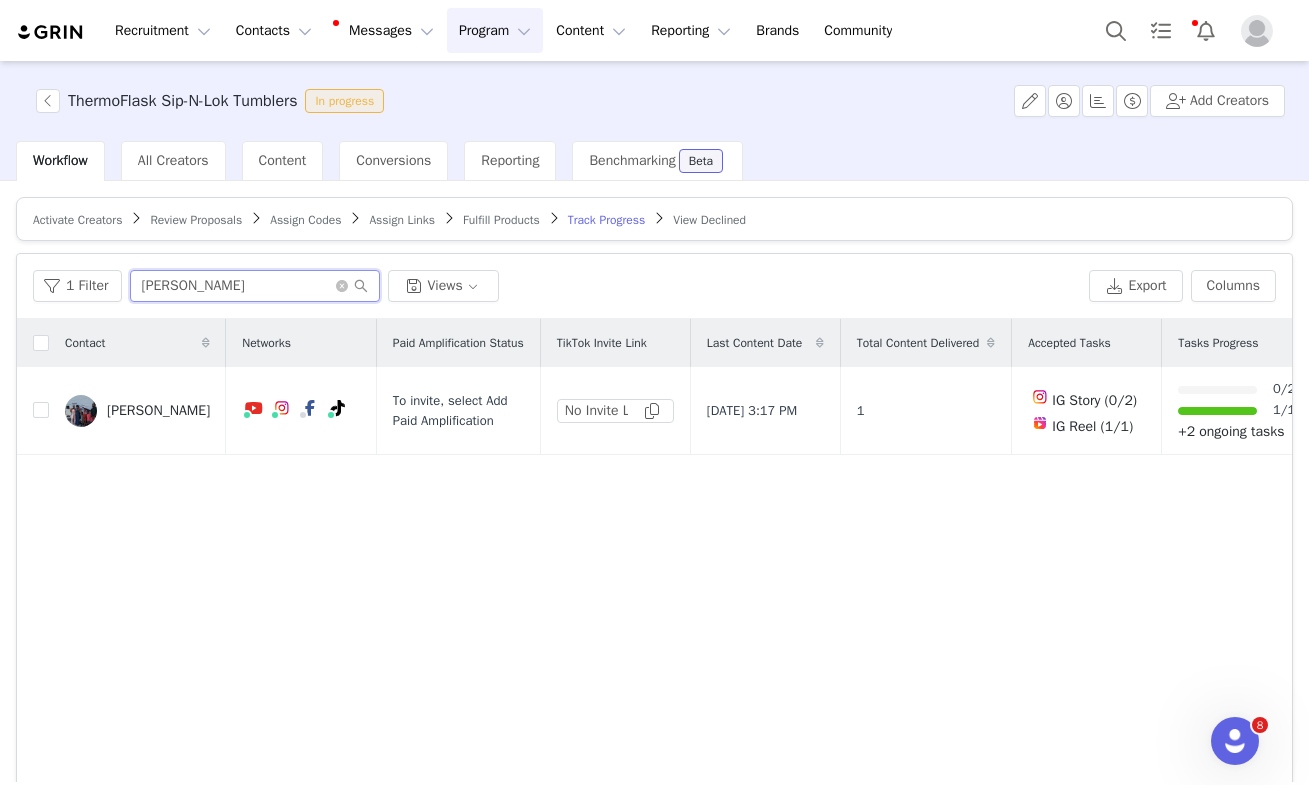 drag, startPoint x: 165, startPoint y: 285, endPoint x: 84, endPoint y: 259, distance: 85.07056 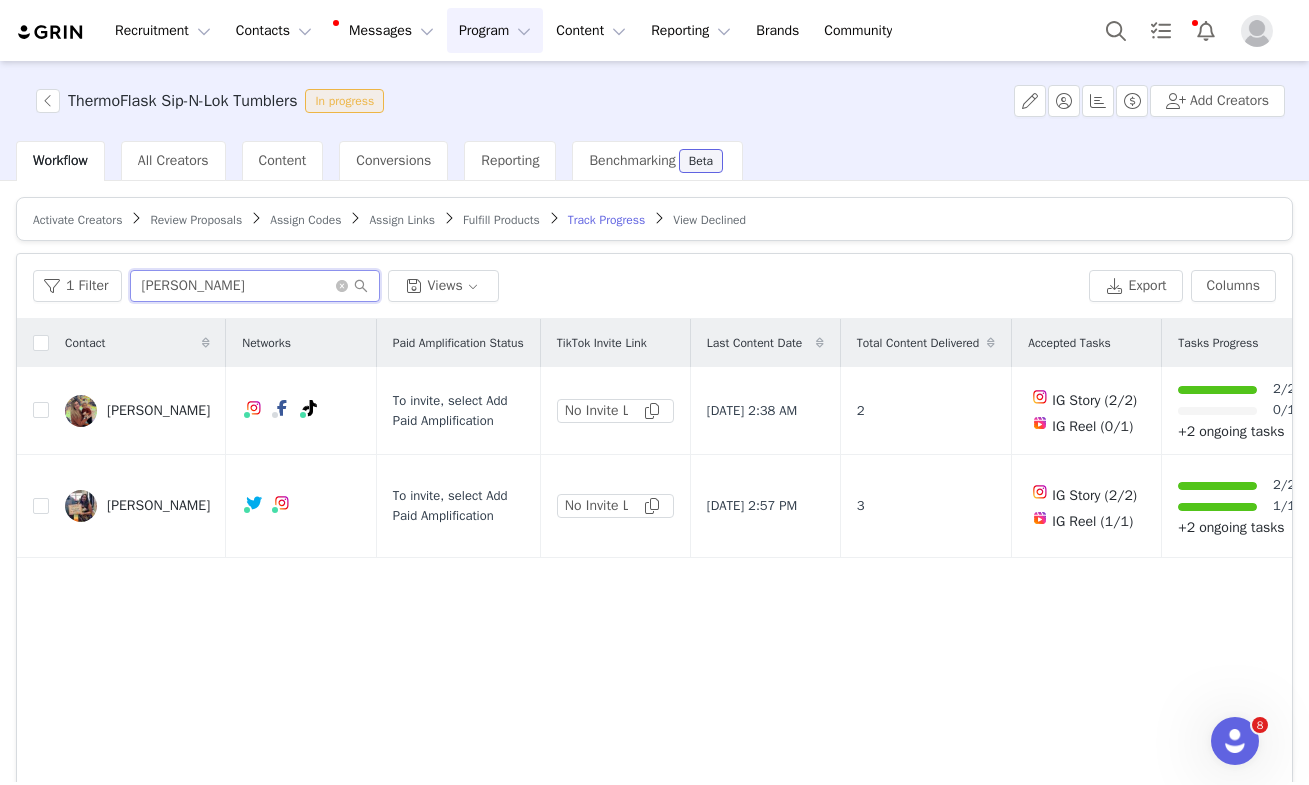 drag, startPoint x: 186, startPoint y: 298, endPoint x: 75, endPoint y: 248, distance: 121.74153 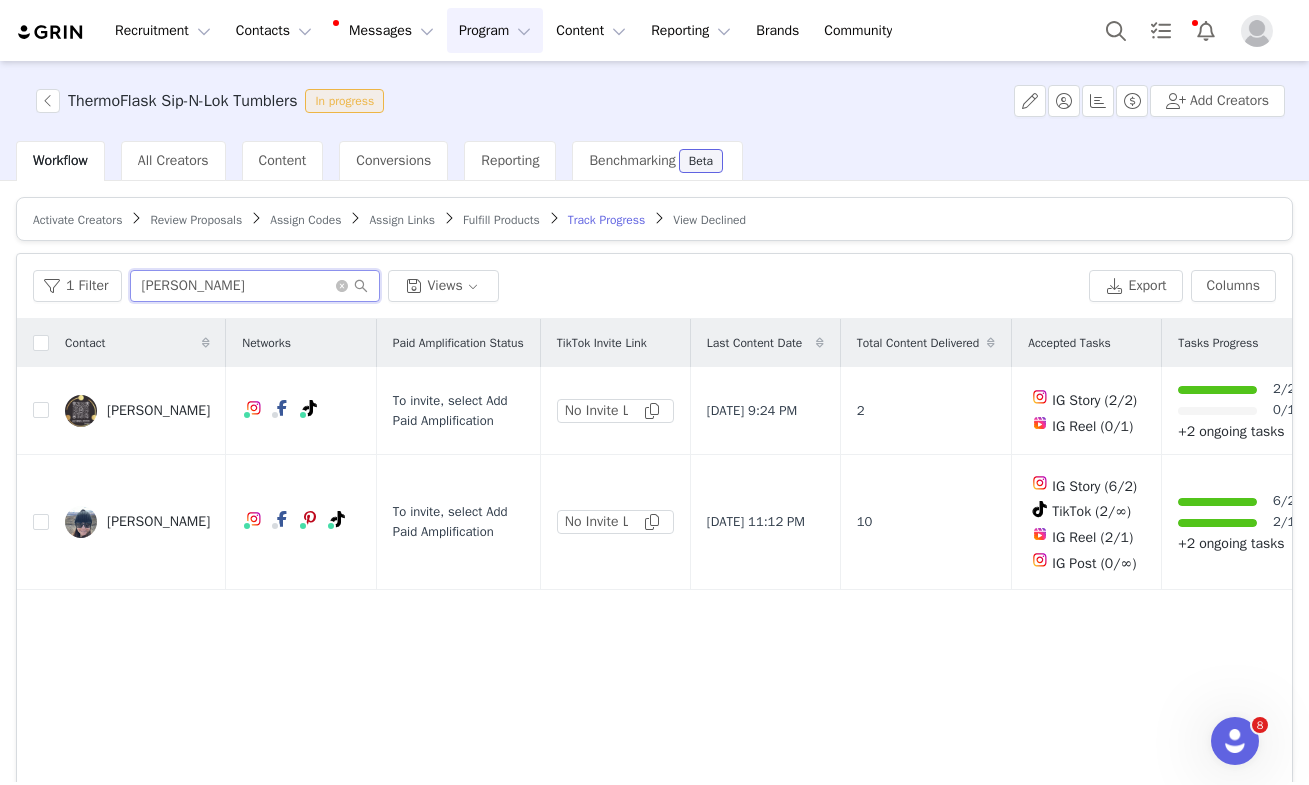 drag, startPoint x: 200, startPoint y: 291, endPoint x: 51, endPoint y: 260, distance: 152.19067 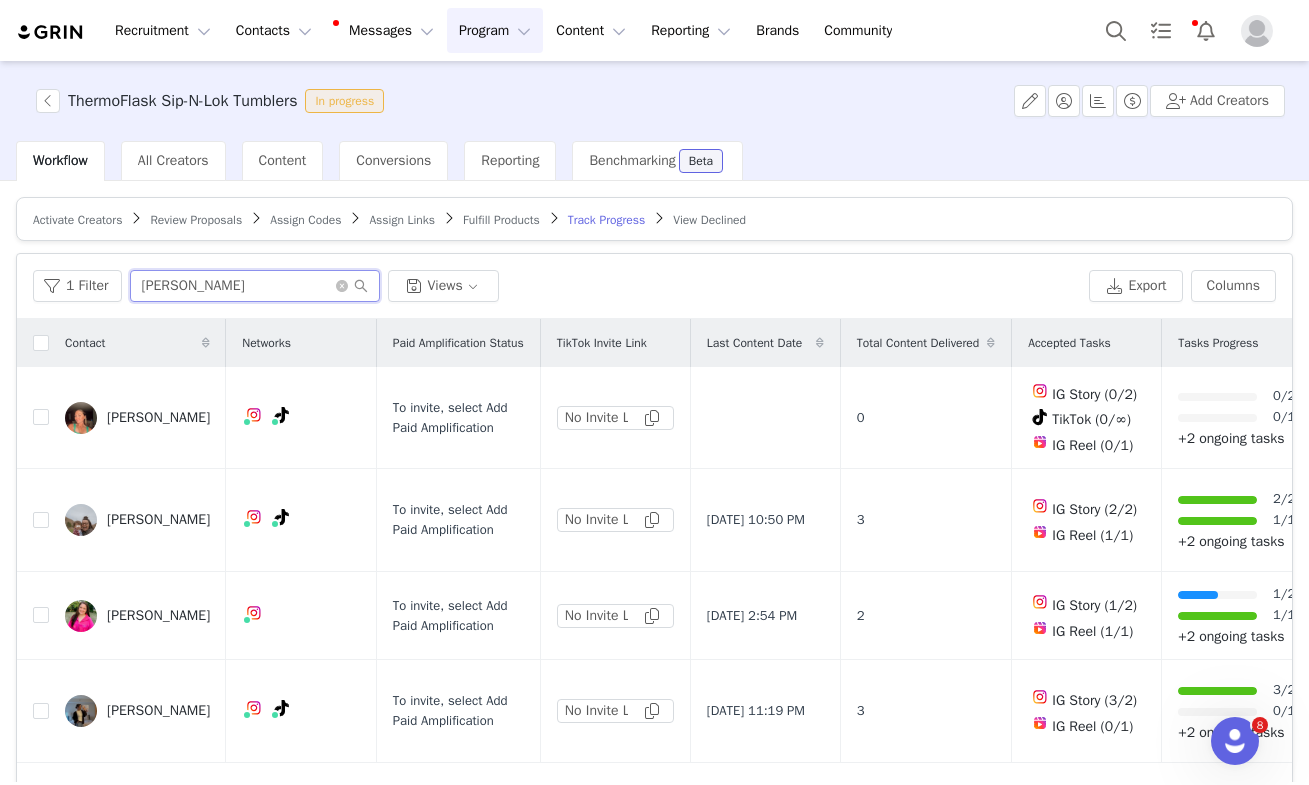 scroll, scrollTop: 0, scrollLeft: 0, axis: both 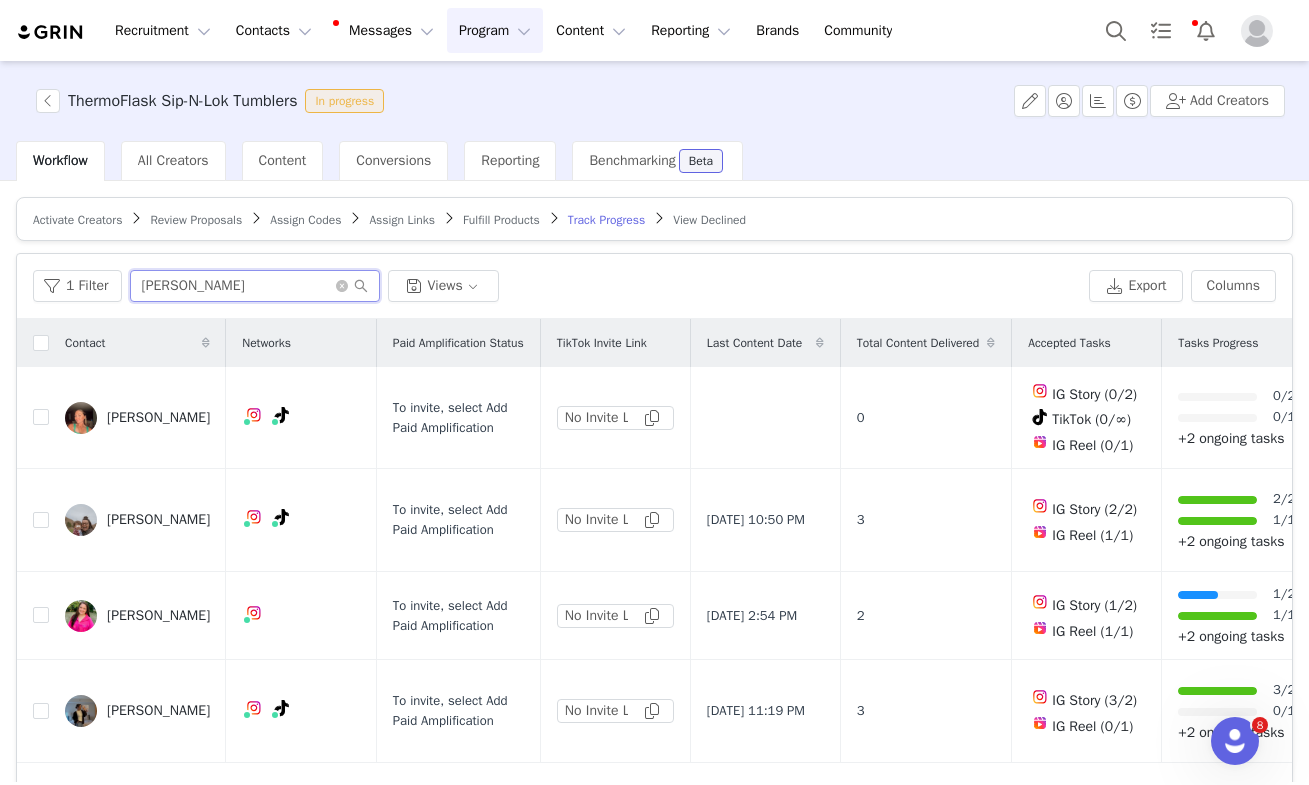 drag, startPoint x: 184, startPoint y: 289, endPoint x: 53, endPoint y: 236, distance: 141.31525 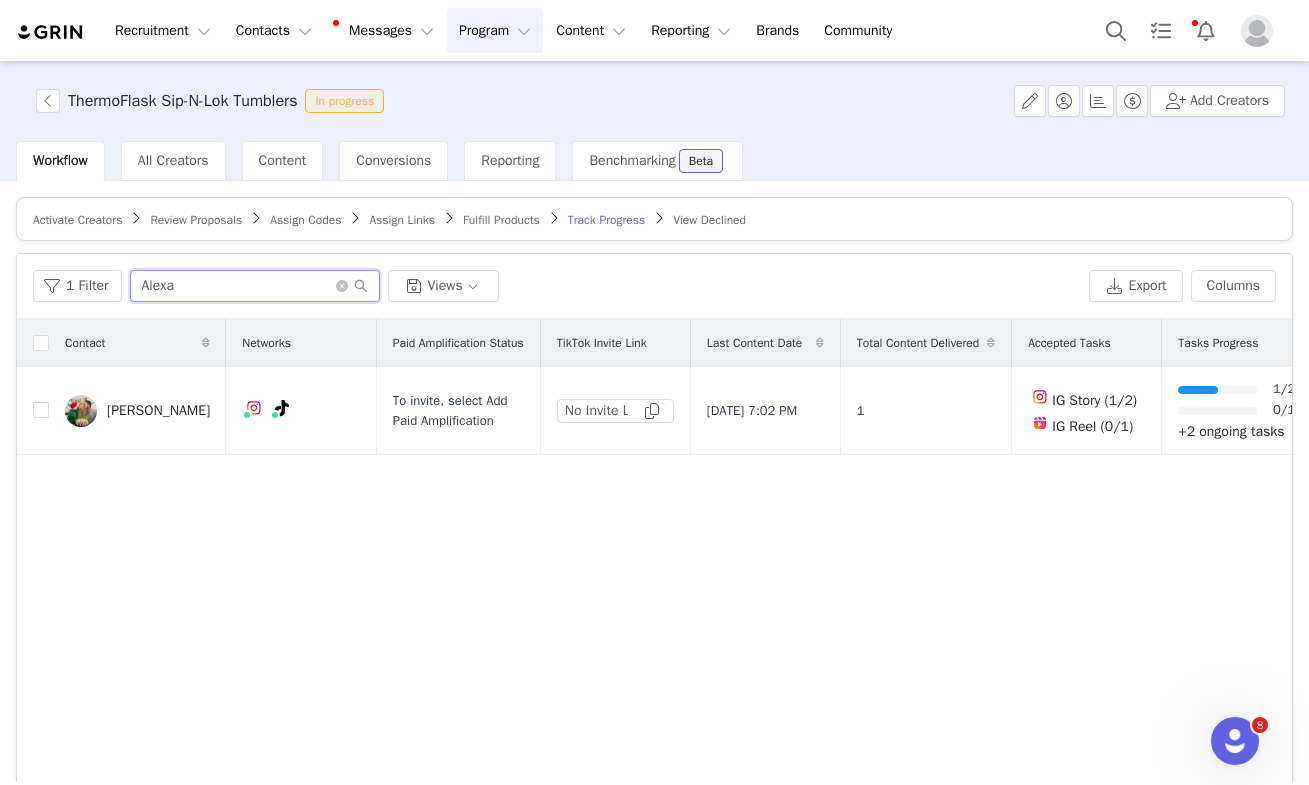 drag, startPoint x: 215, startPoint y: 287, endPoint x: 25, endPoint y: 255, distance: 192.67589 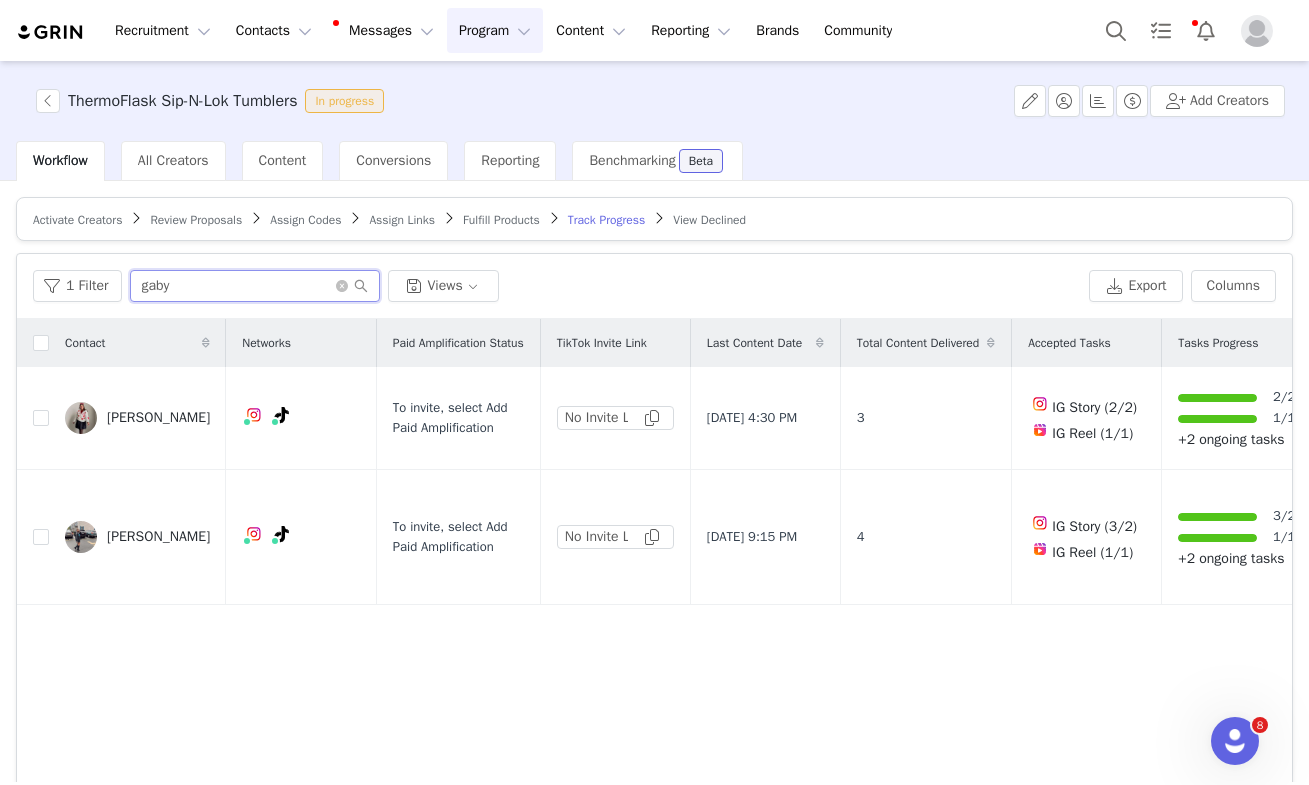 drag, startPoint x: 201, startPoint y: 281, endPoint x: 67, endPoint y: 269, distance: 134.53624 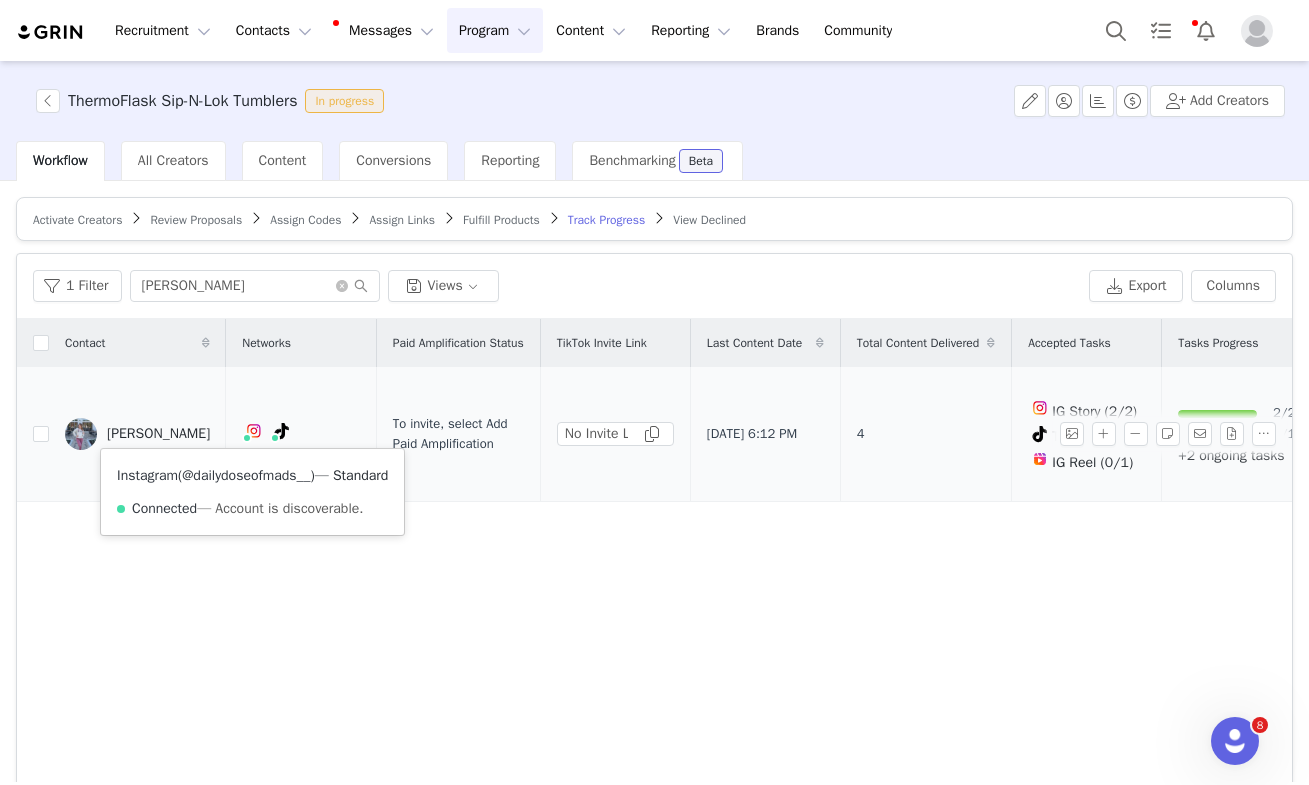 click on "@dailydoseofmads__" at bounding box center (246, 475) 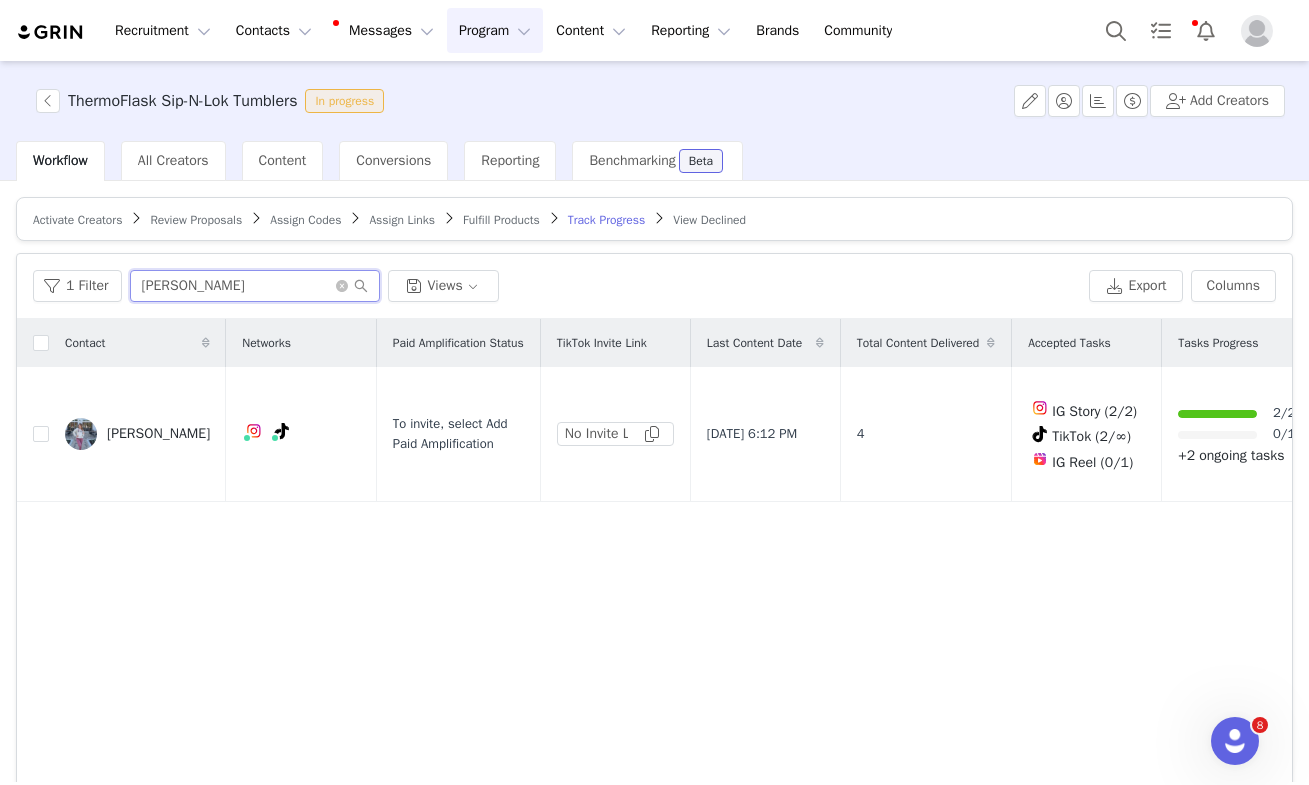 drag, startPoint x: 205, startPoint y: 288, endPoint x: 8, endPoint y: 256, distance: 199.58206 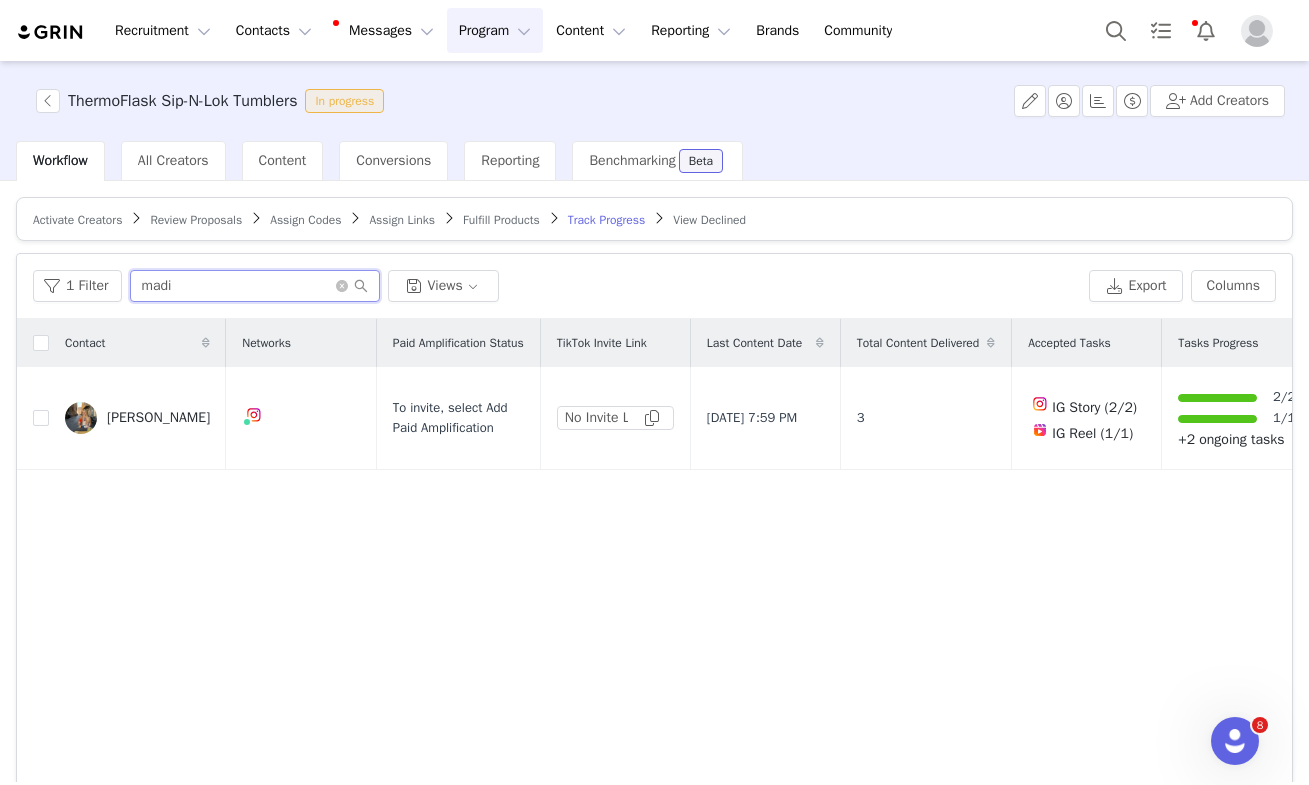 drag, startPoint x: 206, startPoint y: 290, endPoint x: 44, endPoint y: 234, distance: 171.40594 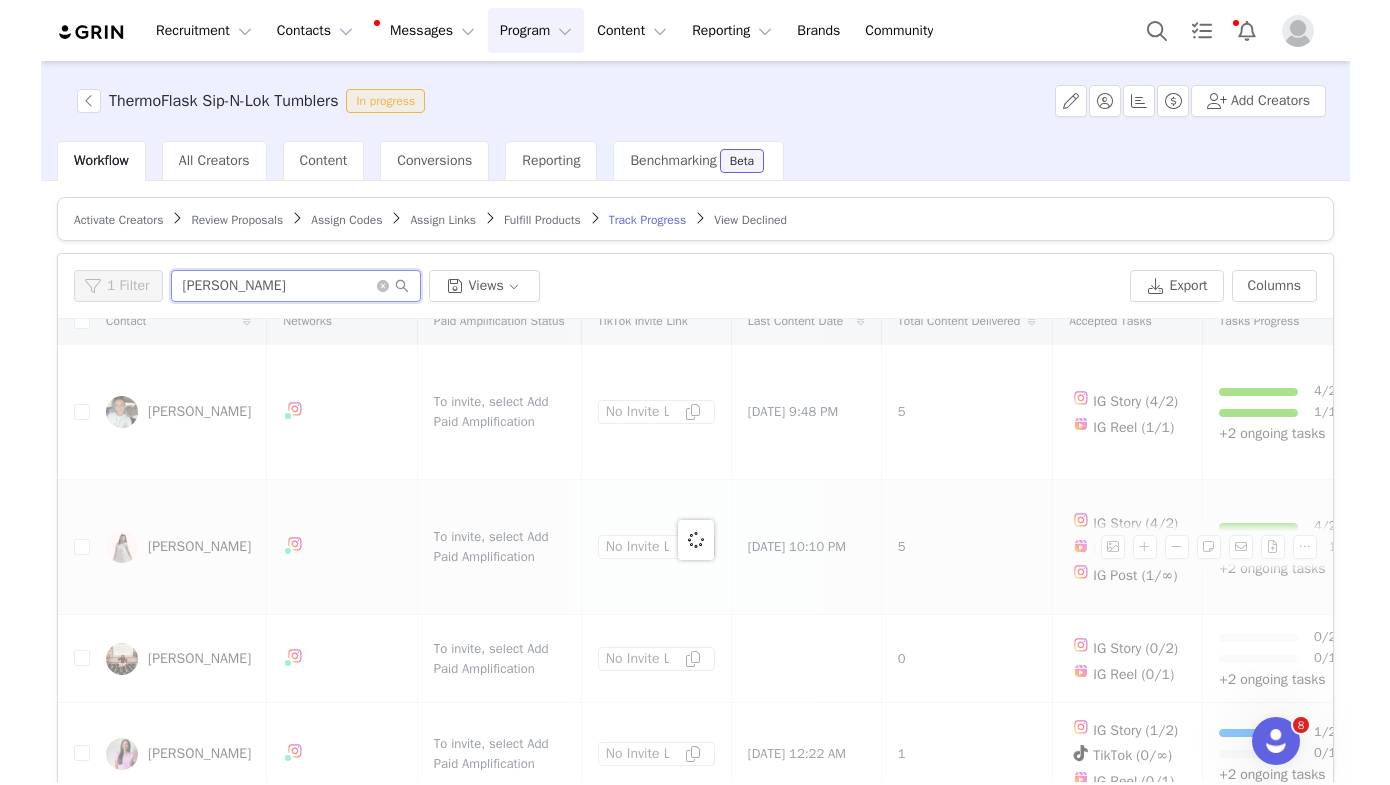 scroll, scrollTop: 0, scrollLeft: 0, axis: both 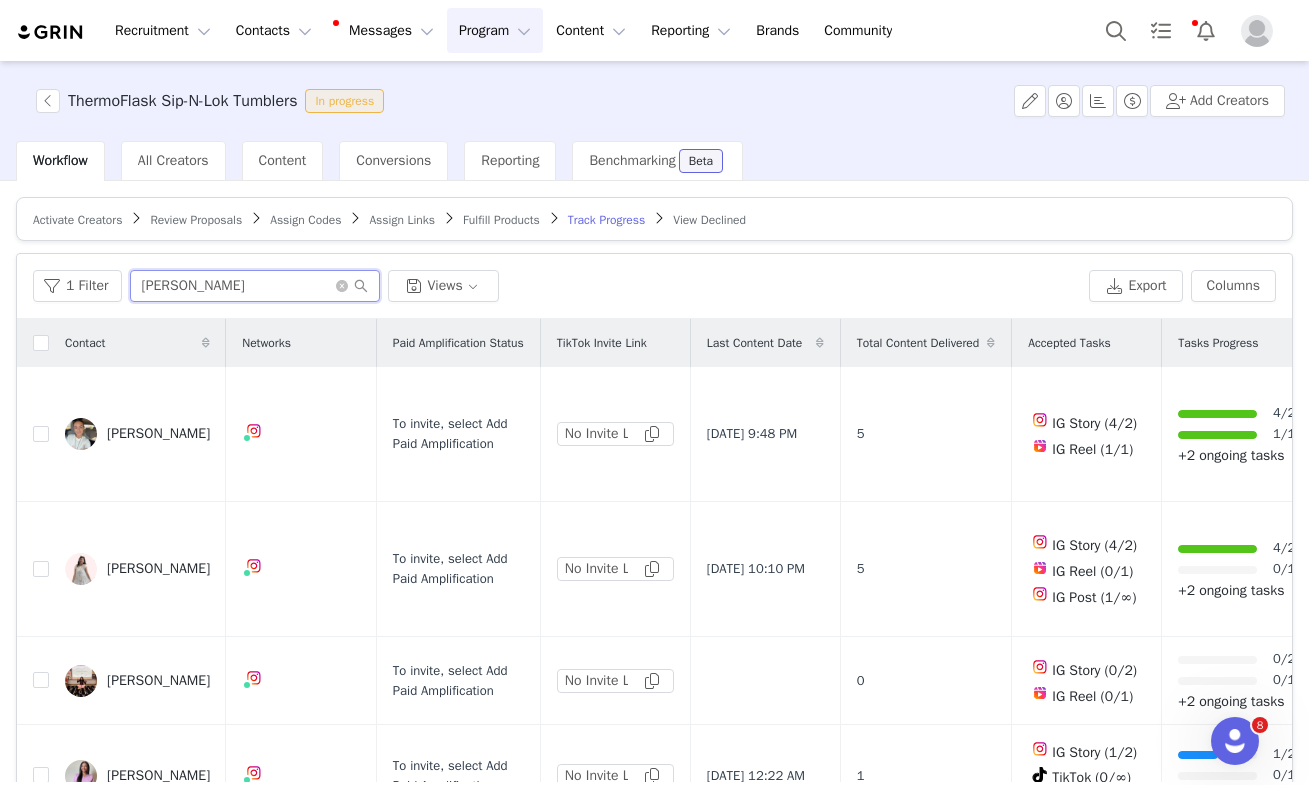 drag, startPoint x: 221, startPoint y: 279, endPoint x: 131, endPoint y: 285, distance: 90.199776 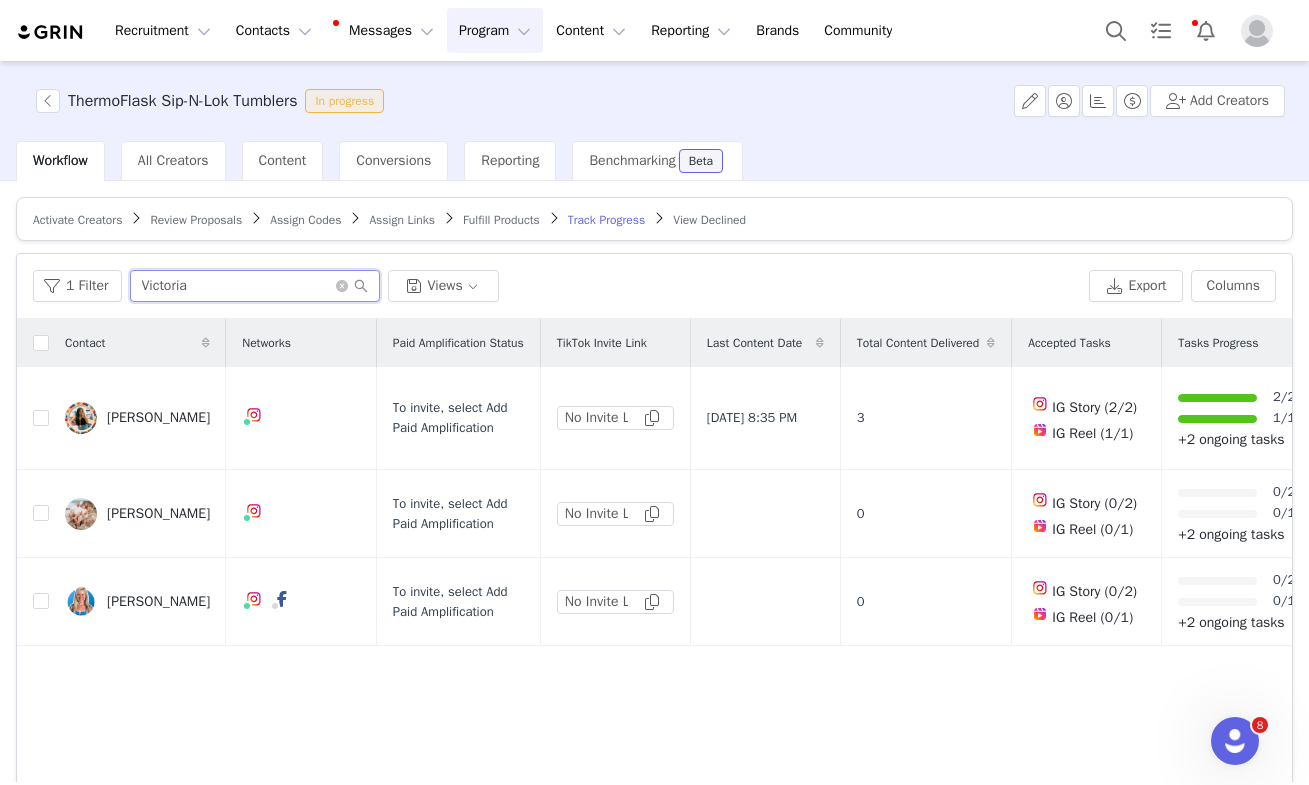 drag, startPoint x: 218, startPoint y: 280, endPoint x: 59, endPoint y: 217, distance: 171.0263 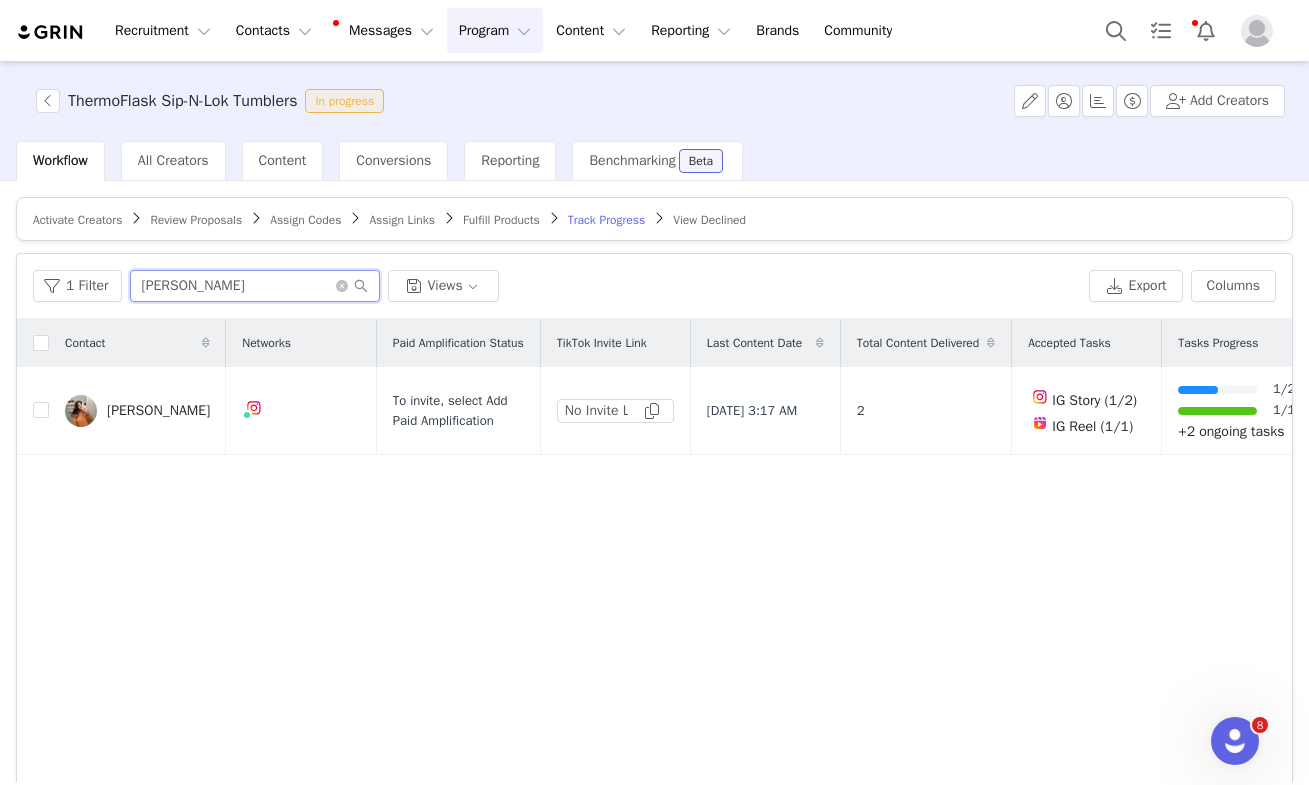 drag, startPoint x: 216, startPoint y: 297, endPoint x: 70, endPoint y: 216, distance: 166.96407 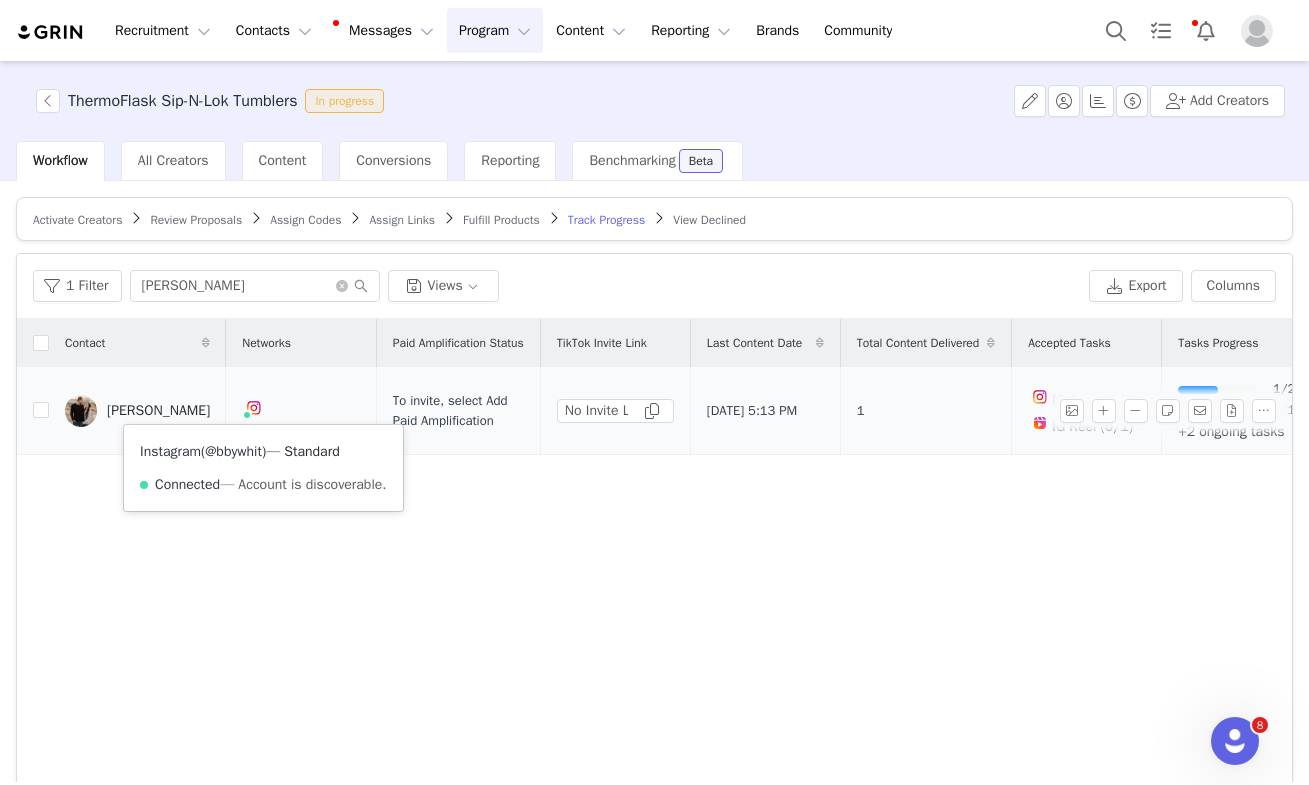click on "@bbywhit" at bounding box center (233, 451) 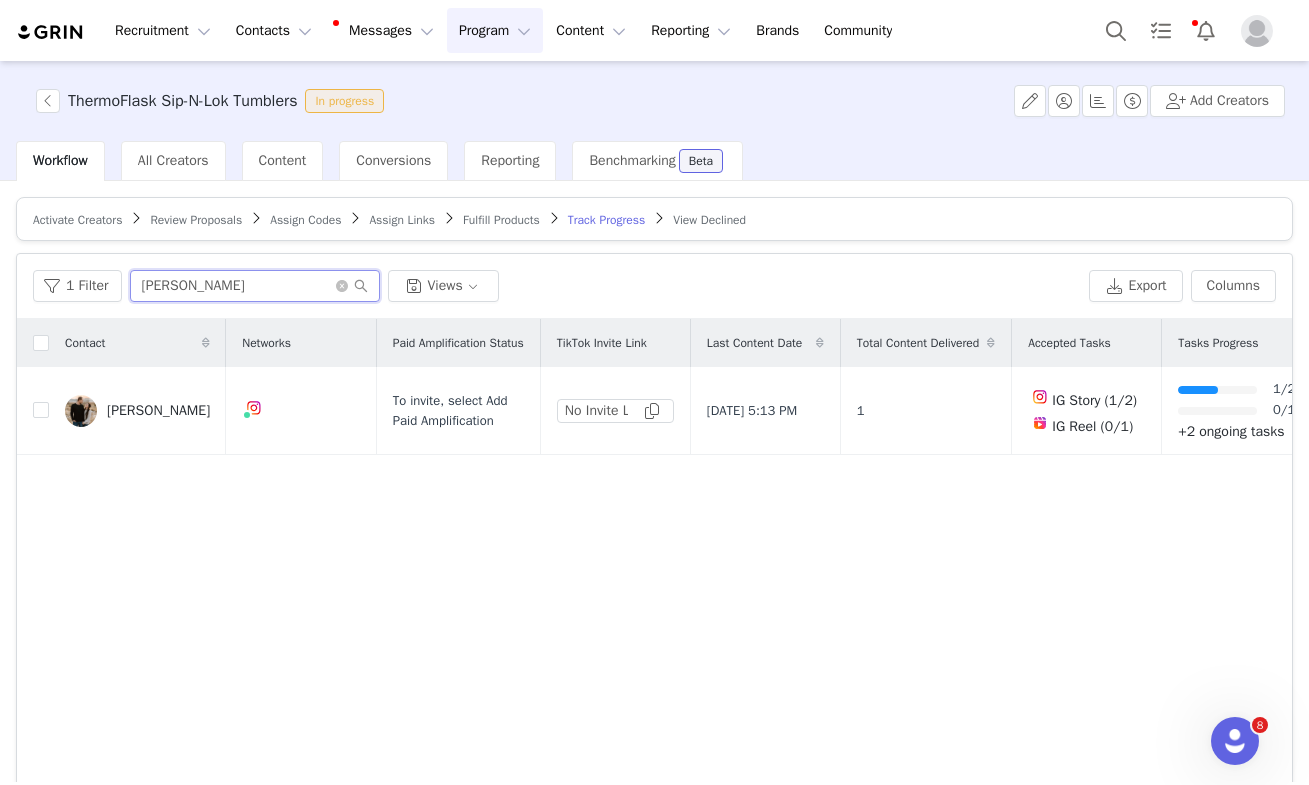 drag, startPoint x: 207, startPoint y: 294, endPoint x: 41, endPoint y: 214, distance: 184.27155 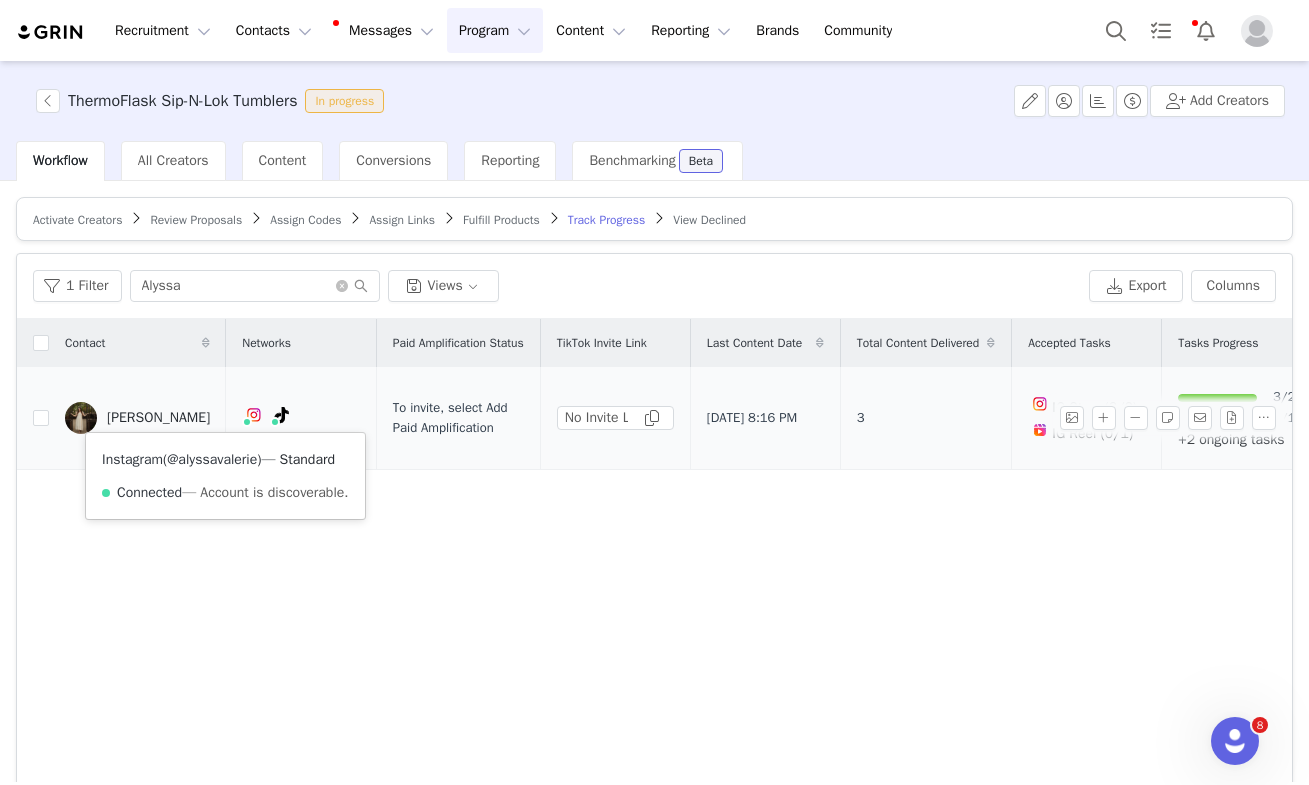 click on "@alyssavalerie" at bounding box center [212, 459] 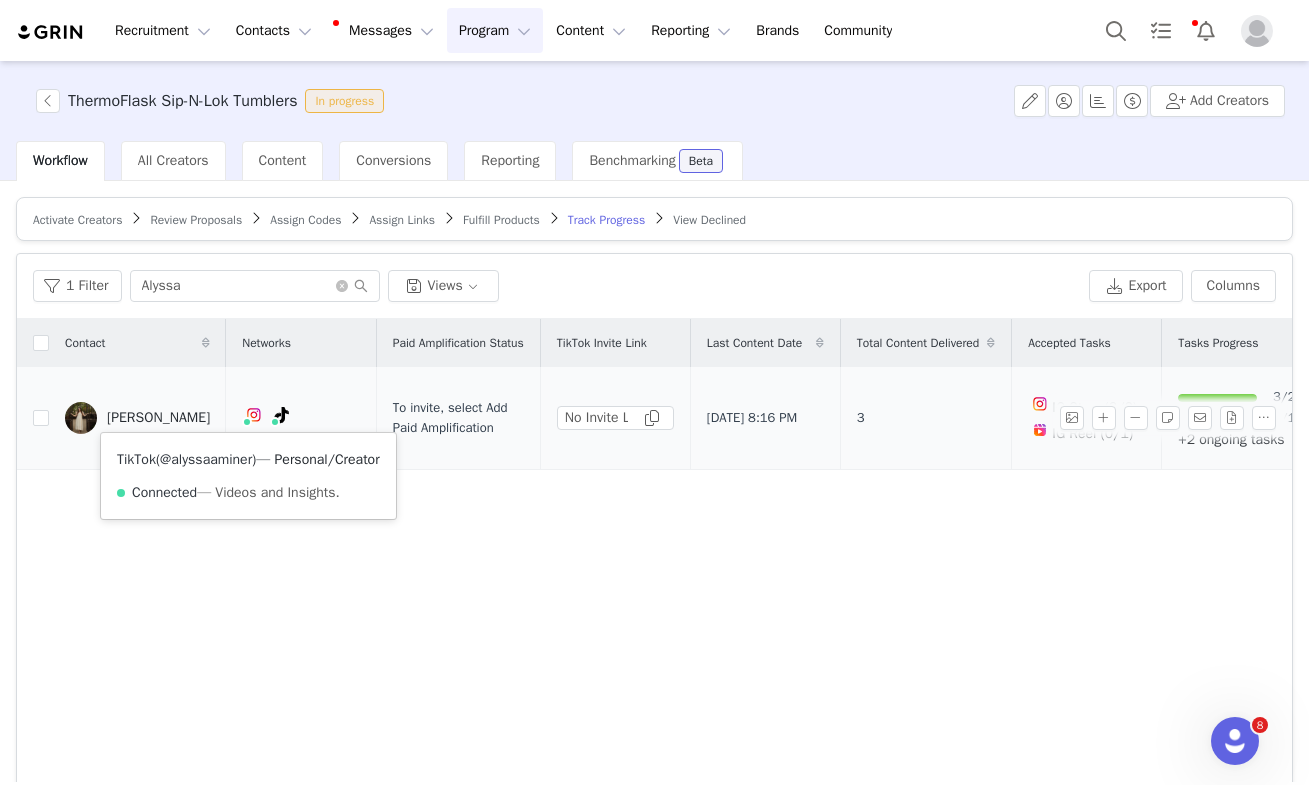 click on "@alyssaaminer" at bounding box center [206, 459] 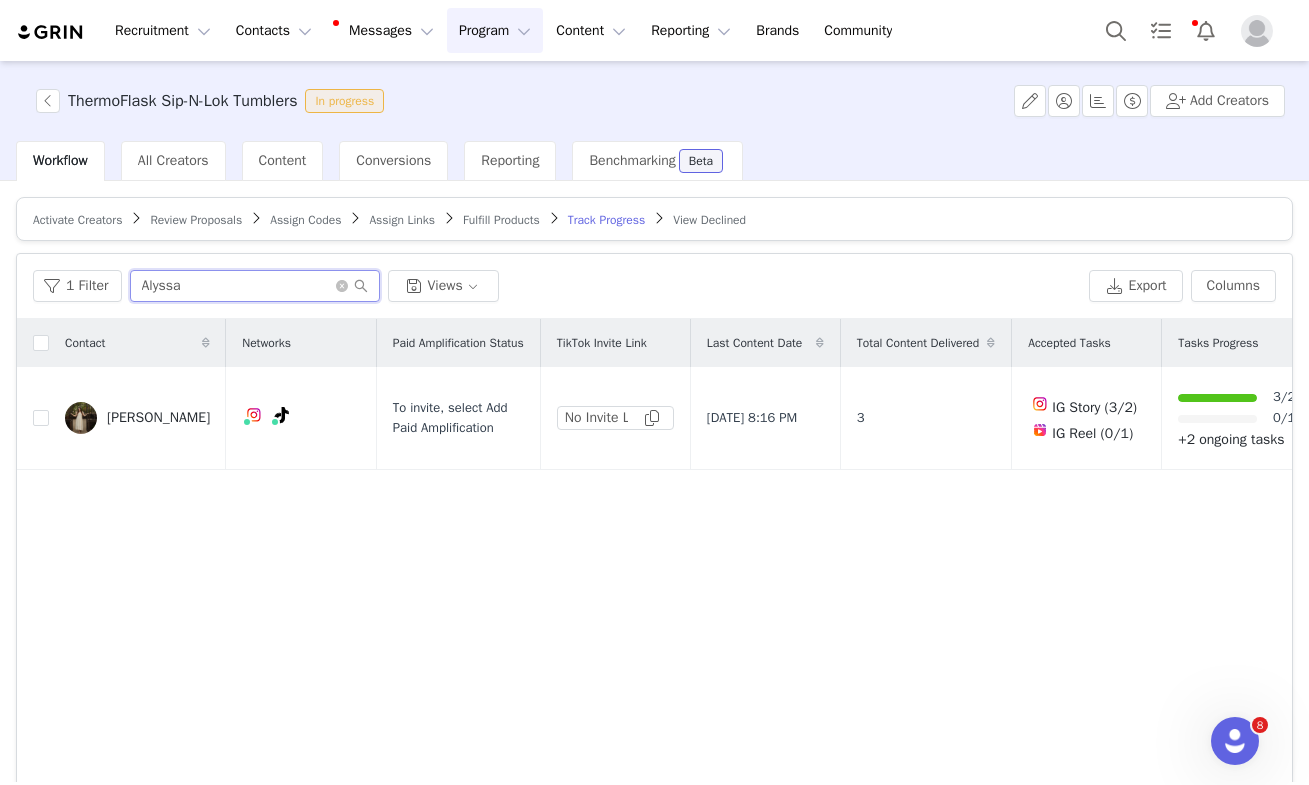 drag, startPoint x: 188, startPoint y: 289, endPoint x: -1, endPoint y: 225, distance: 199.54198 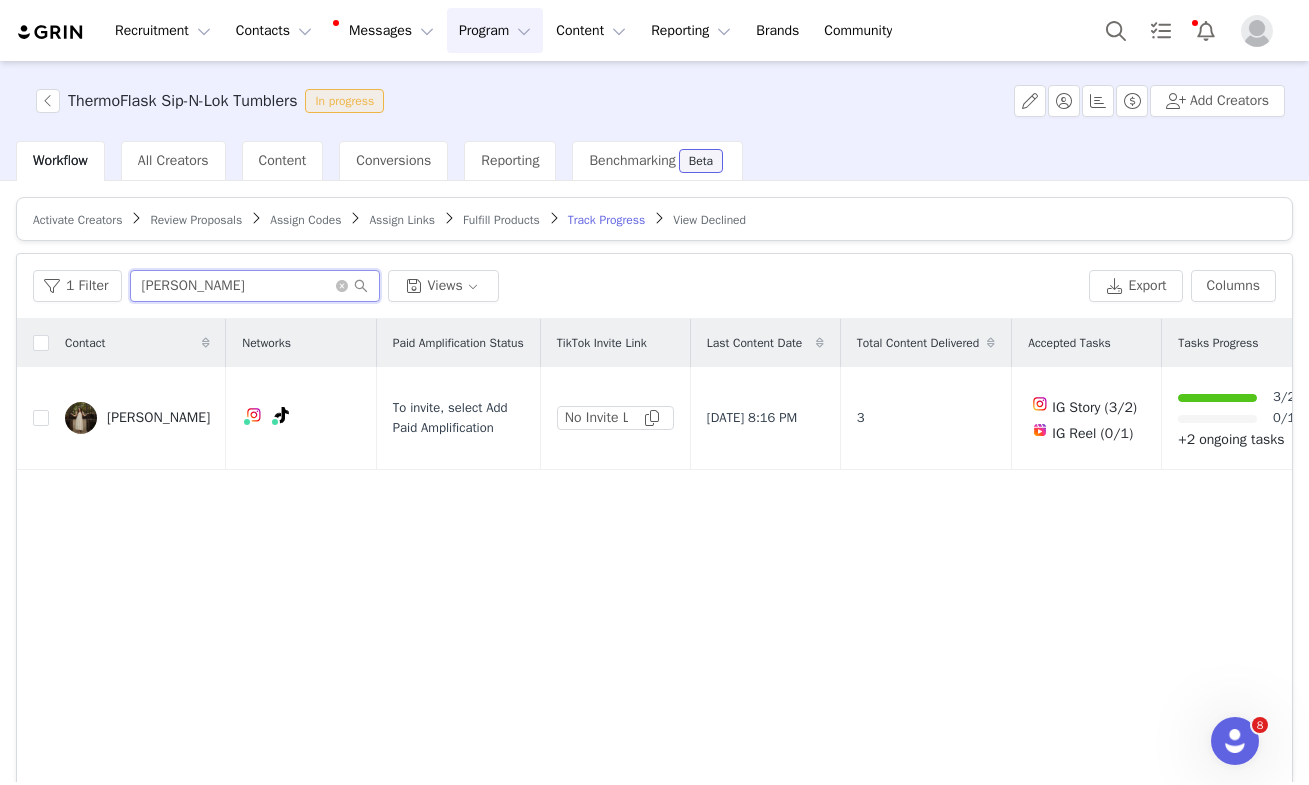 type on "brandi" 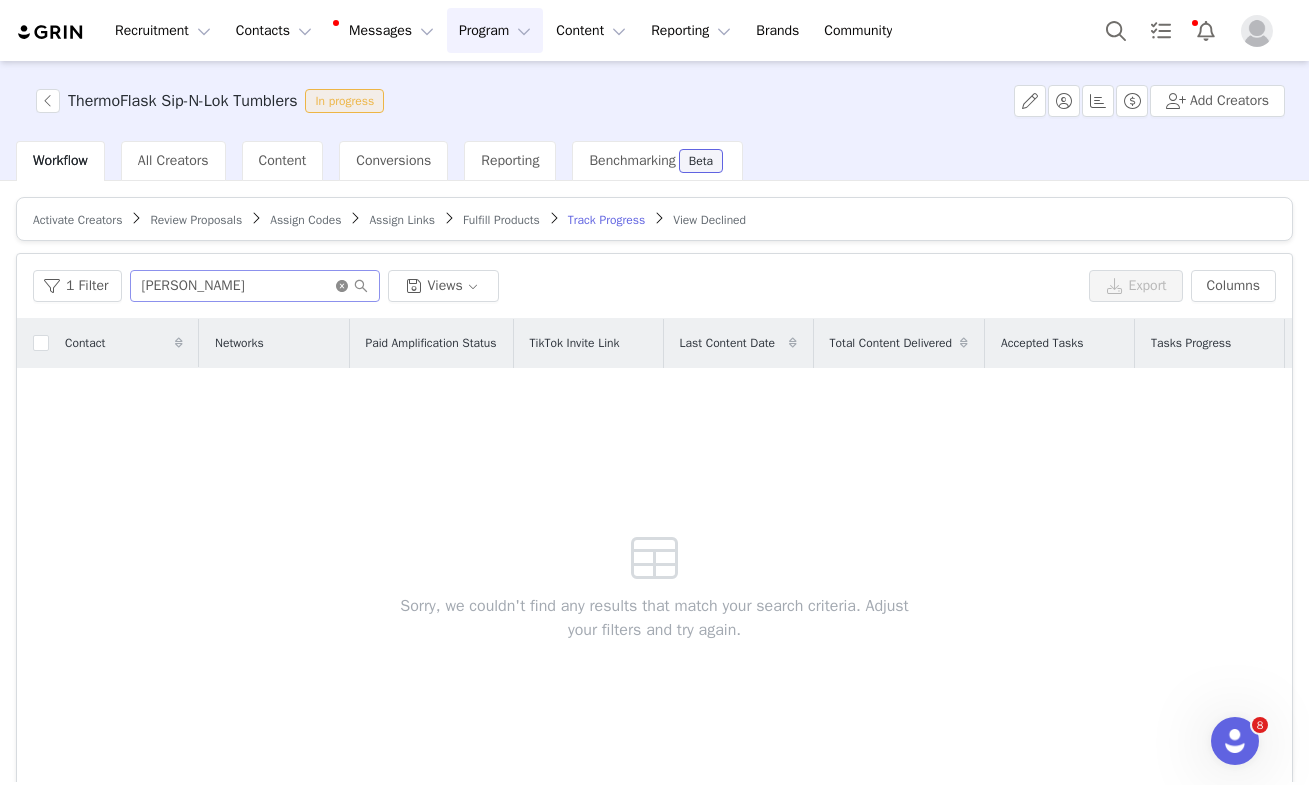 click 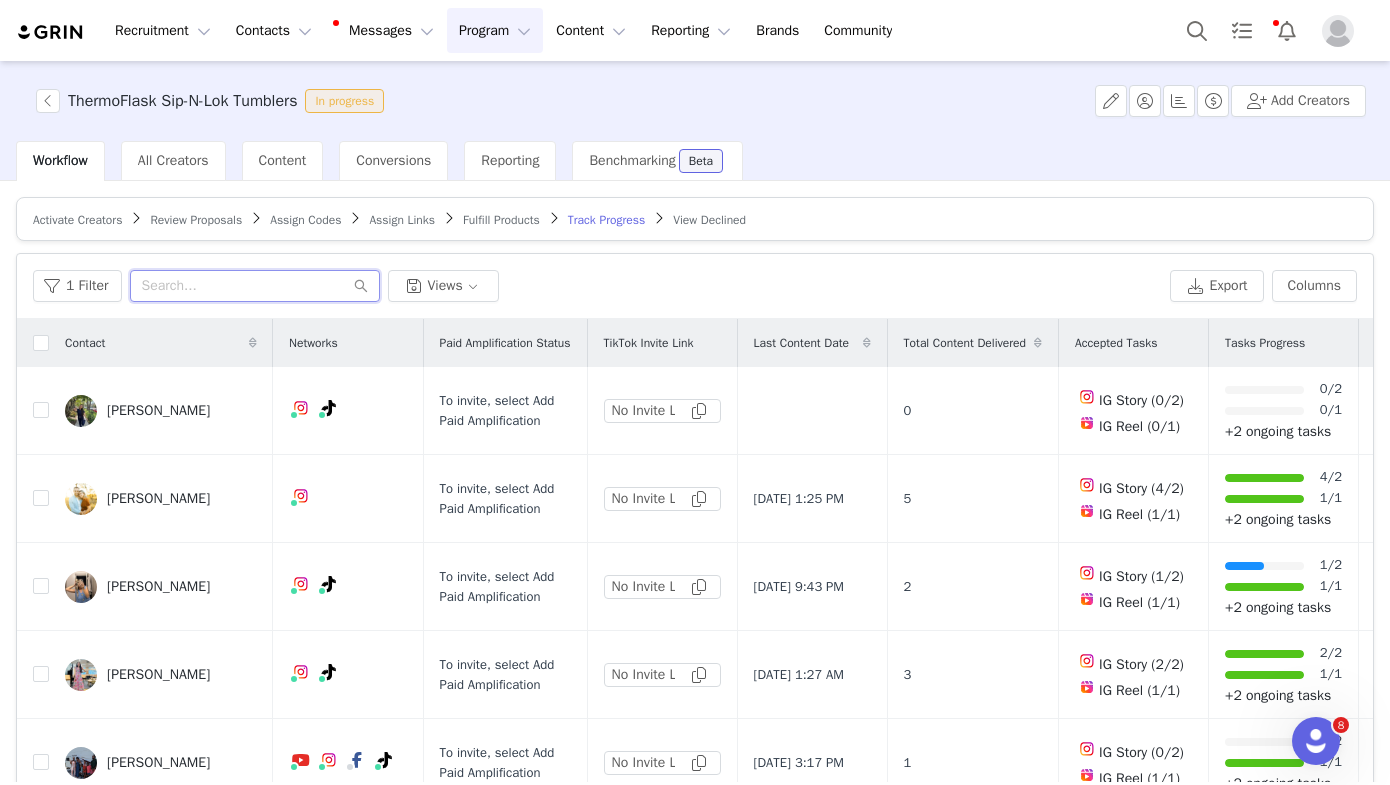 click at bounding box center (255, 286) 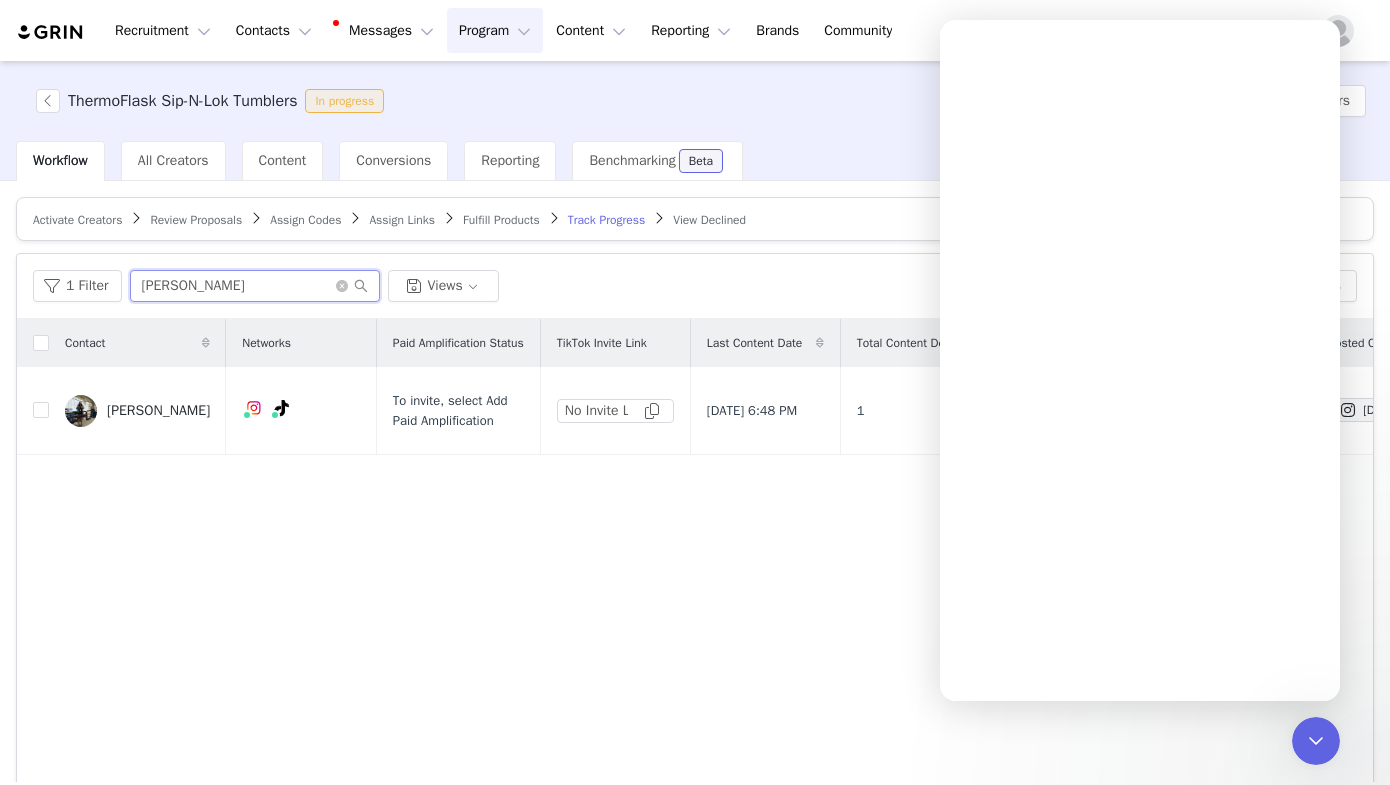 scroll, scrollTop: 0, scrollLeft: 0, axis: both 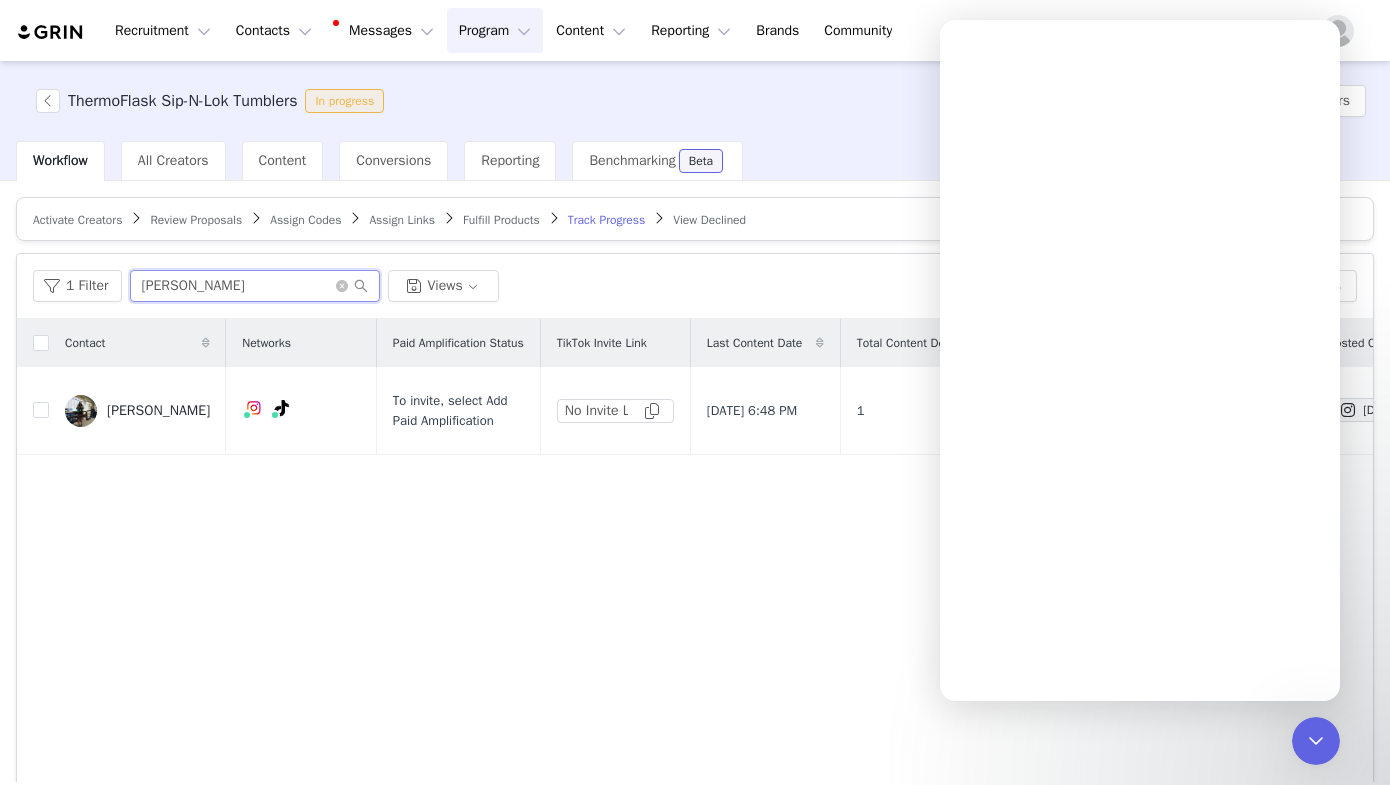 type on "Angela" 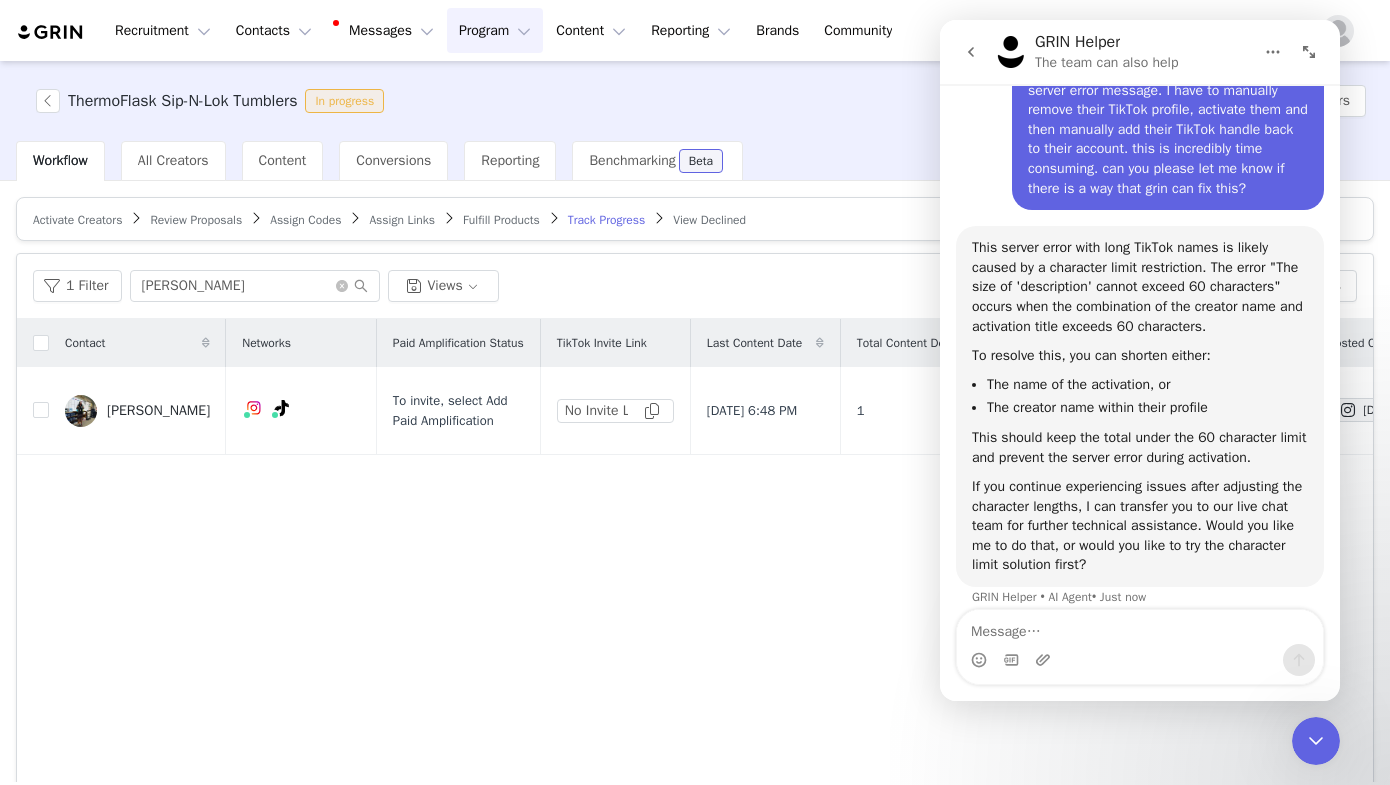 scroll, scrollTop: 259, scrollLeft: 0, axis: vertical 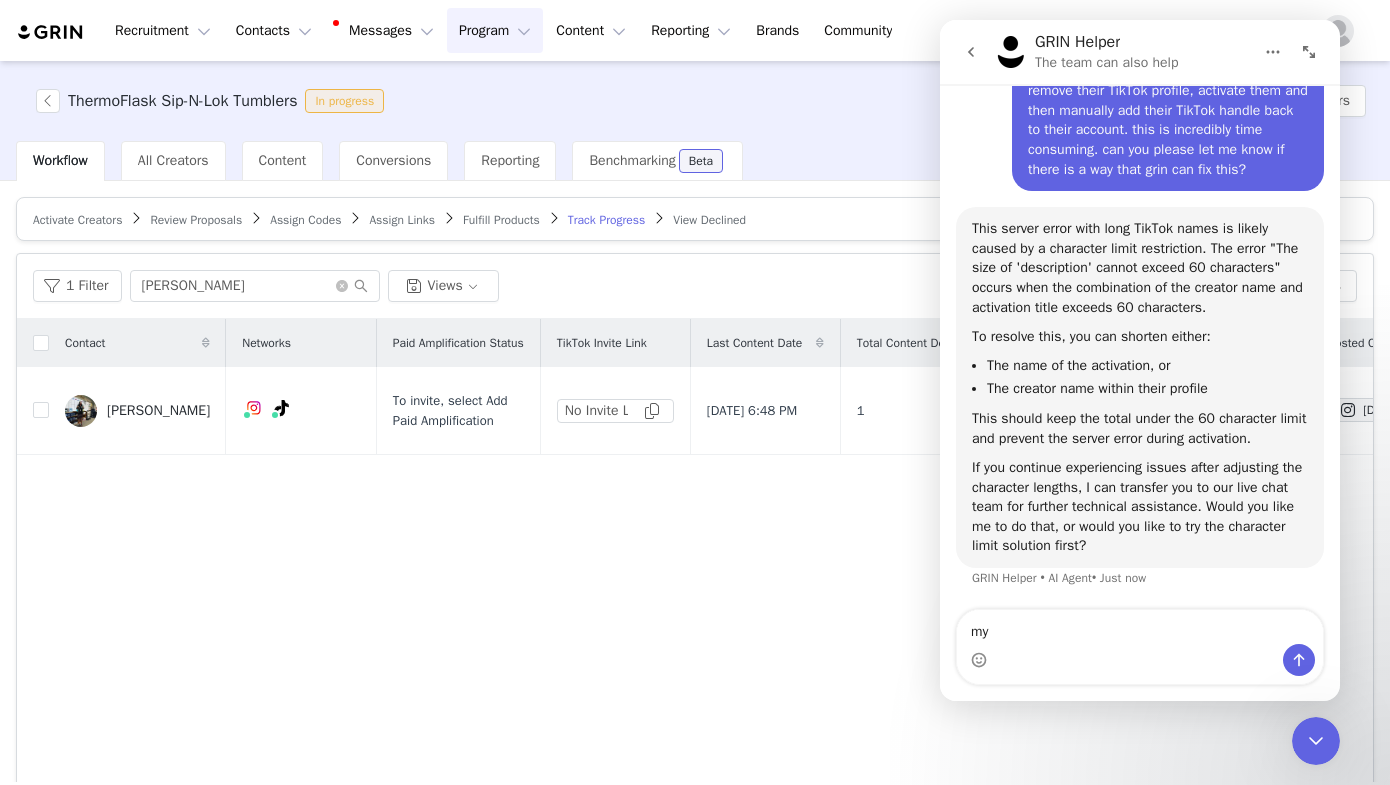 type on "m" 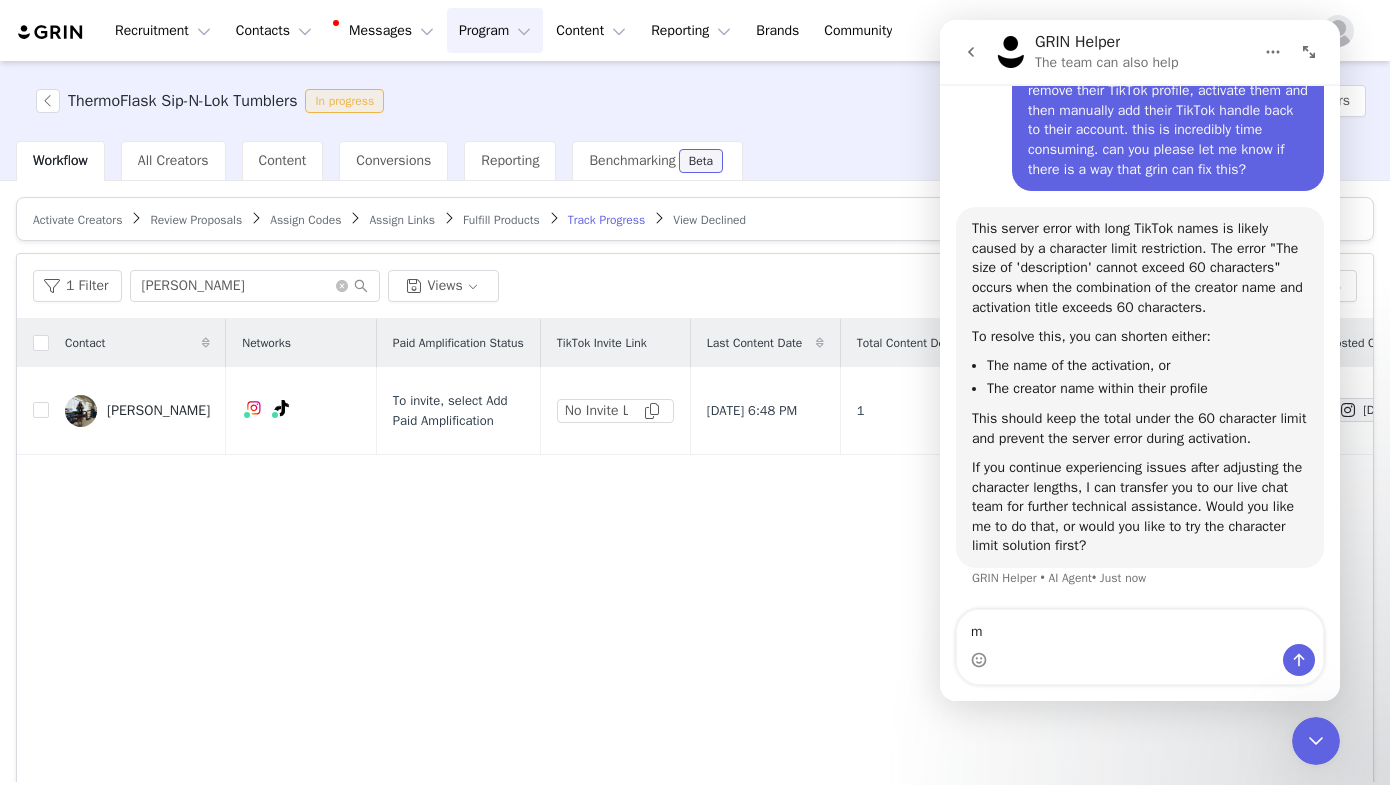 type 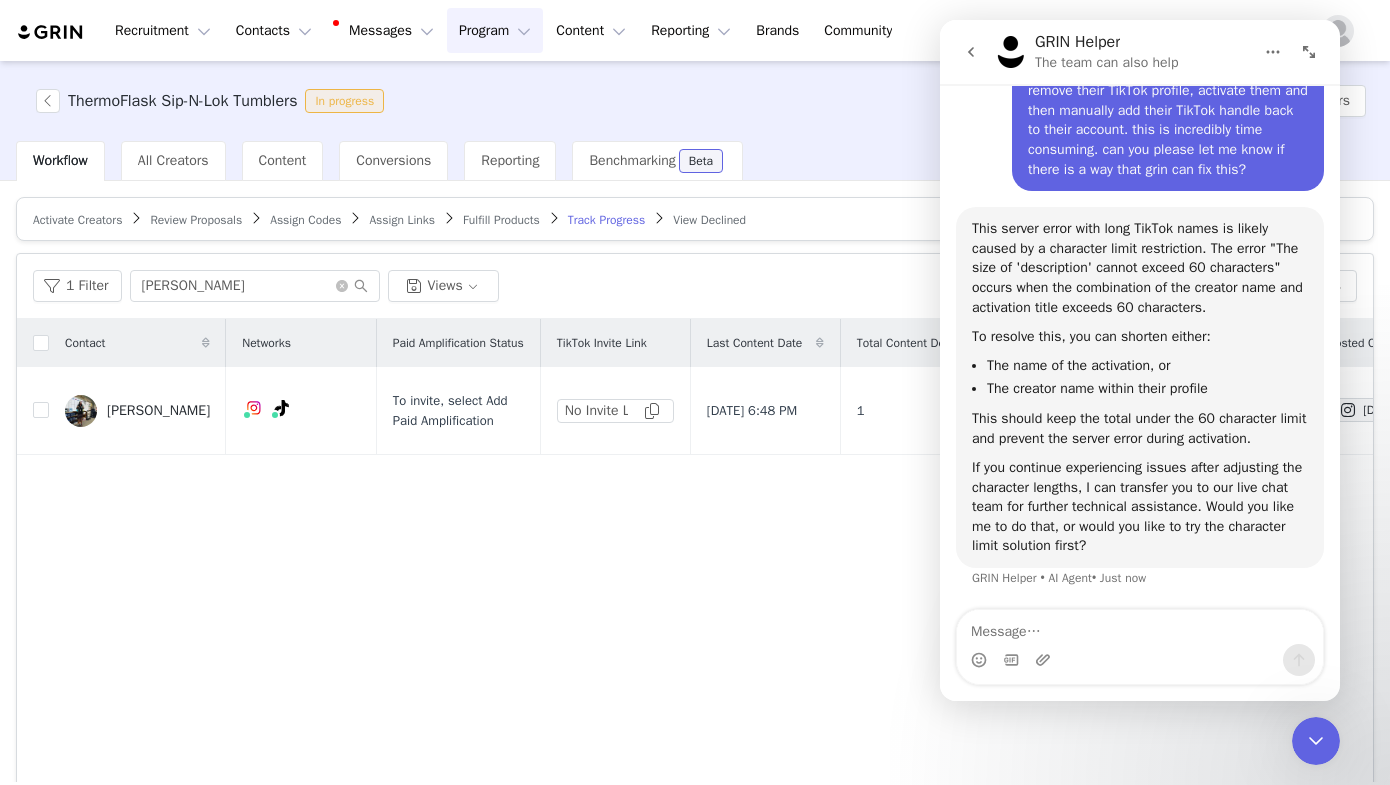 click 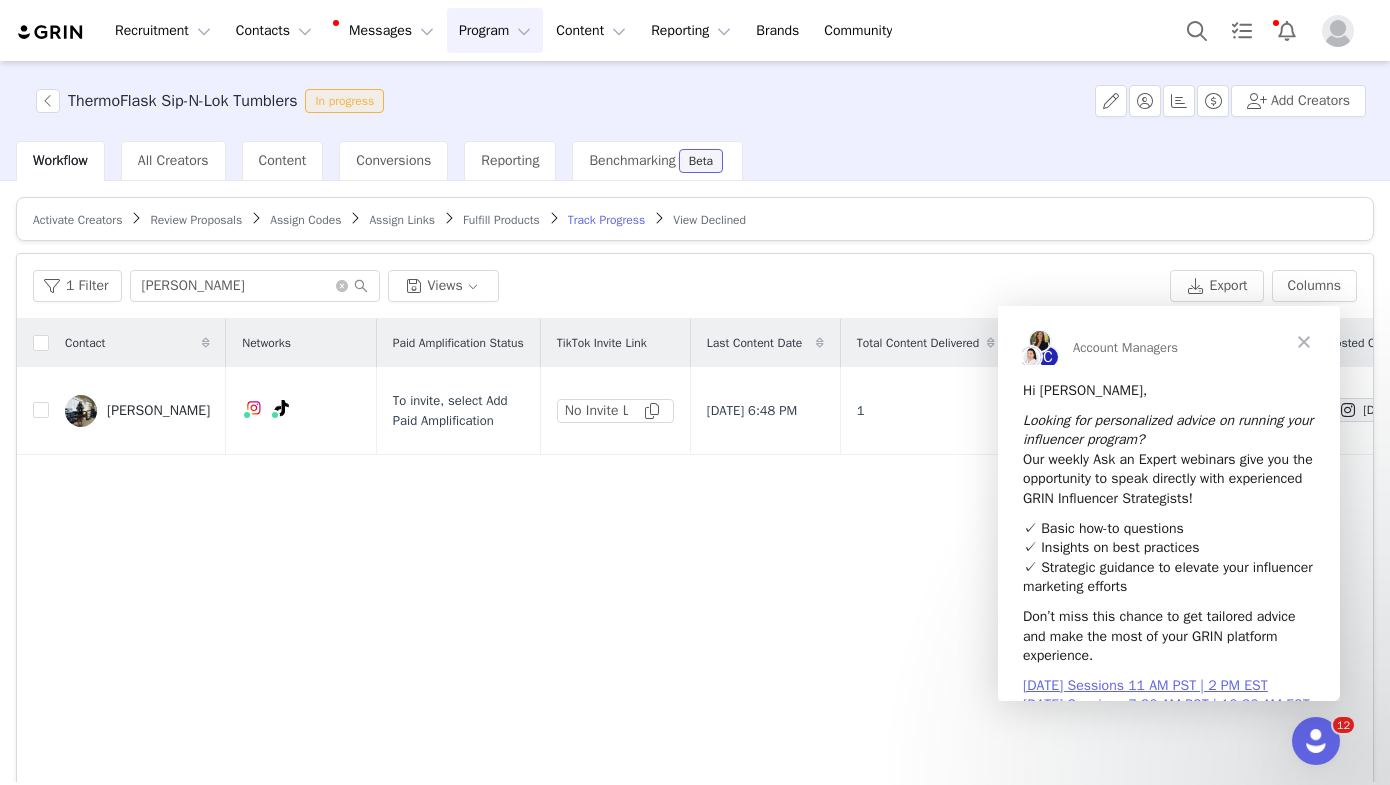 scroll, scrollTop: 0, scrollLeft: 0, axis: both 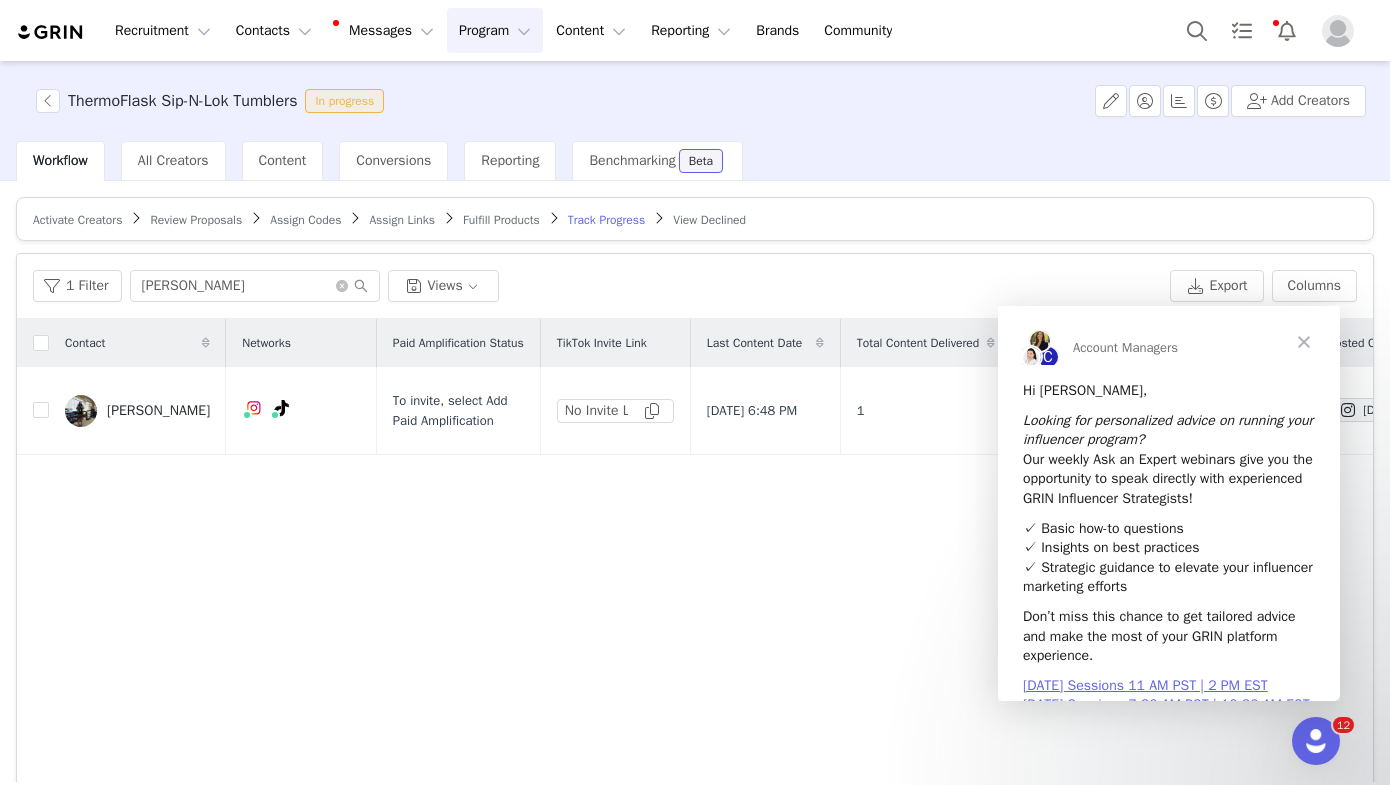 click at bounding box center (1304, 342) 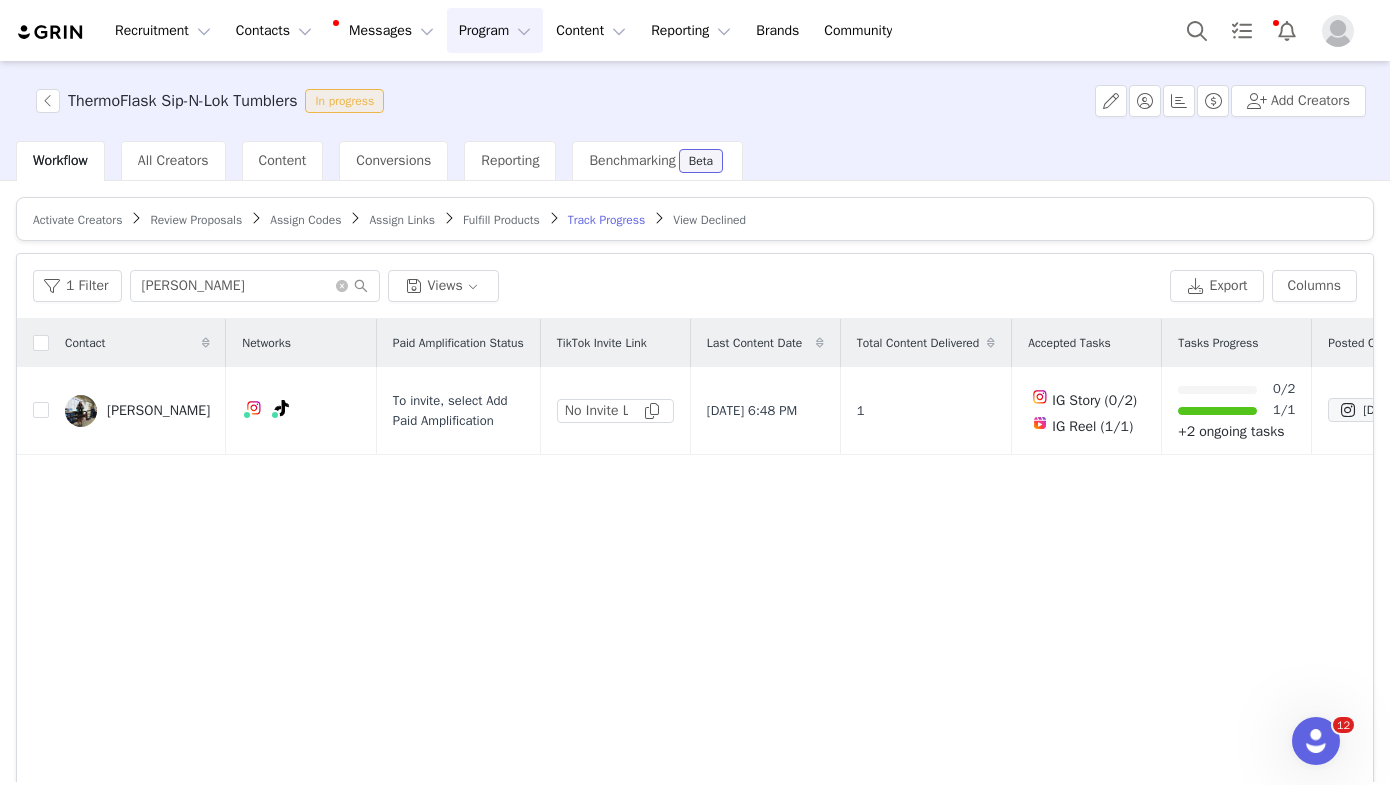 click 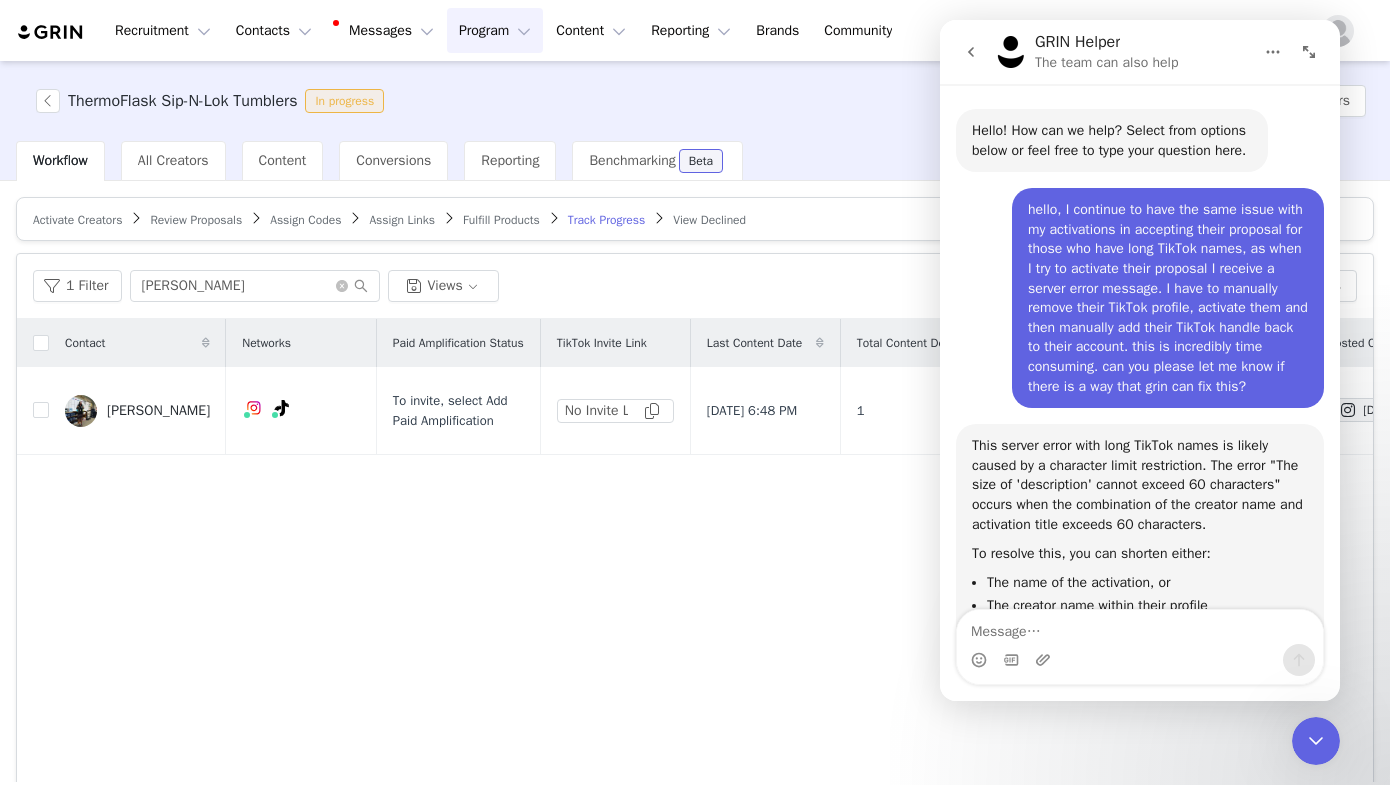 scroll, scrollTop: 259, scrollLeft: 0, axis: vertical 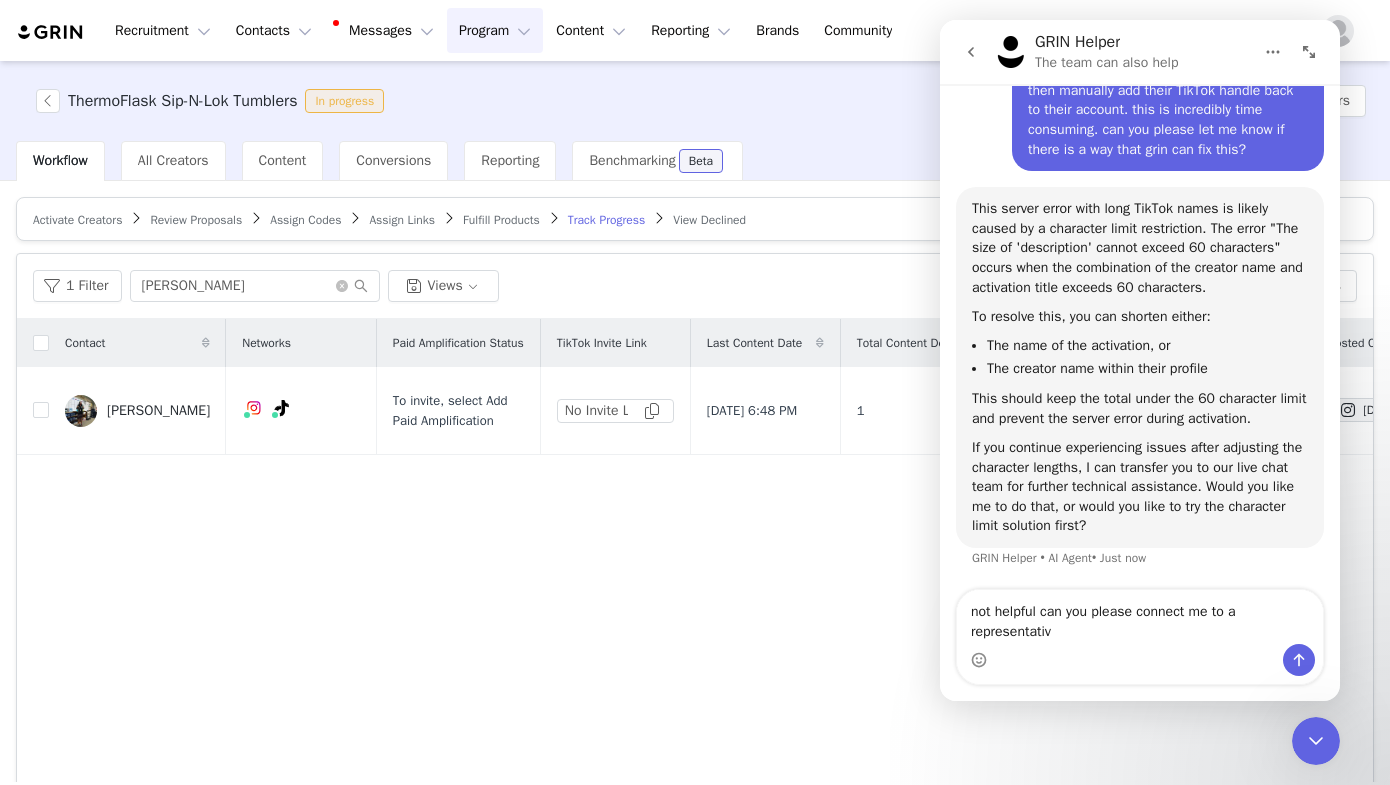 type on "not helpful can you please connect me to a representative" 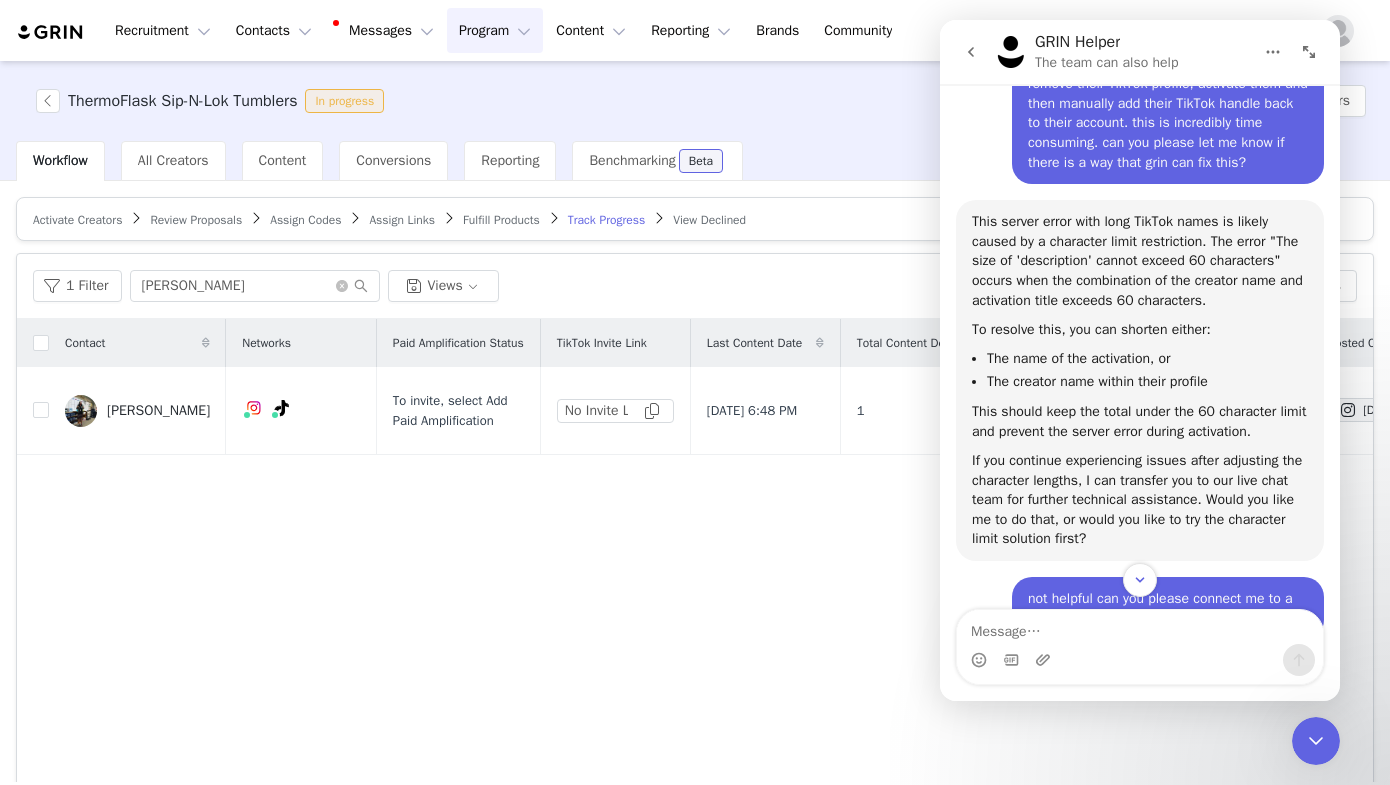 scroll, scrollTop: 48, scrollLeft: 0, axis: vertical 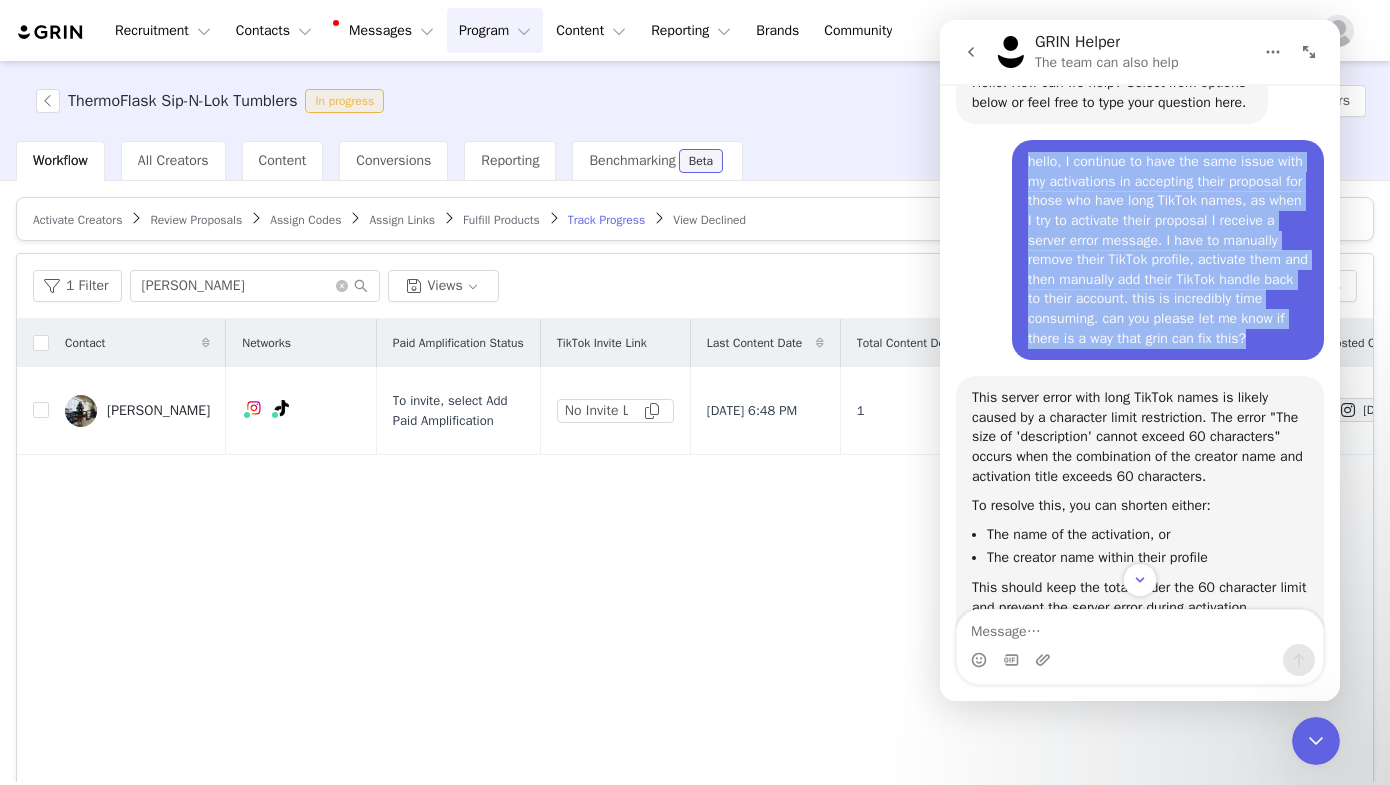 drag, startPoint x: 1212, startPoint y: 370, endPoint x: 1033, endPoint y: 148, distance: 285.17538 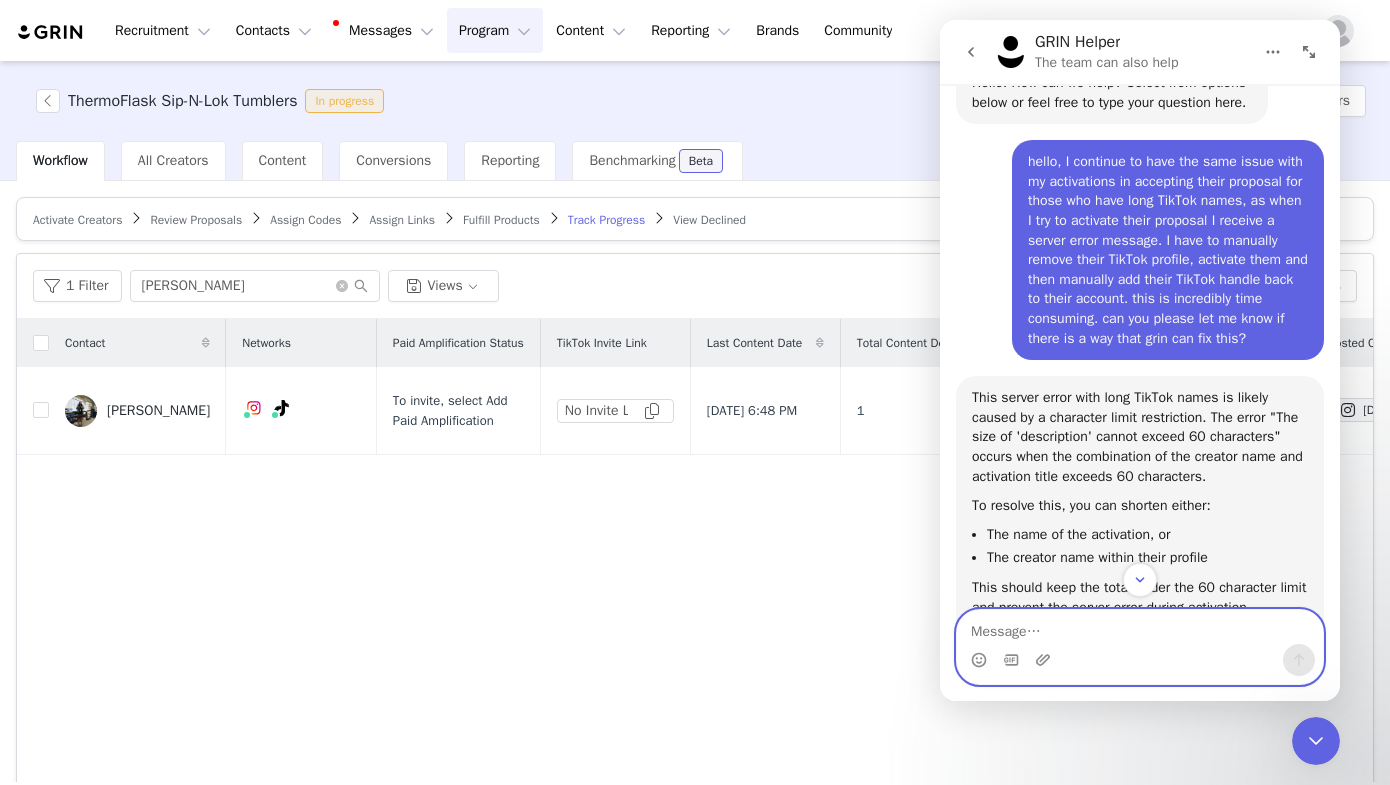 click at bounding box center [1140, 627] 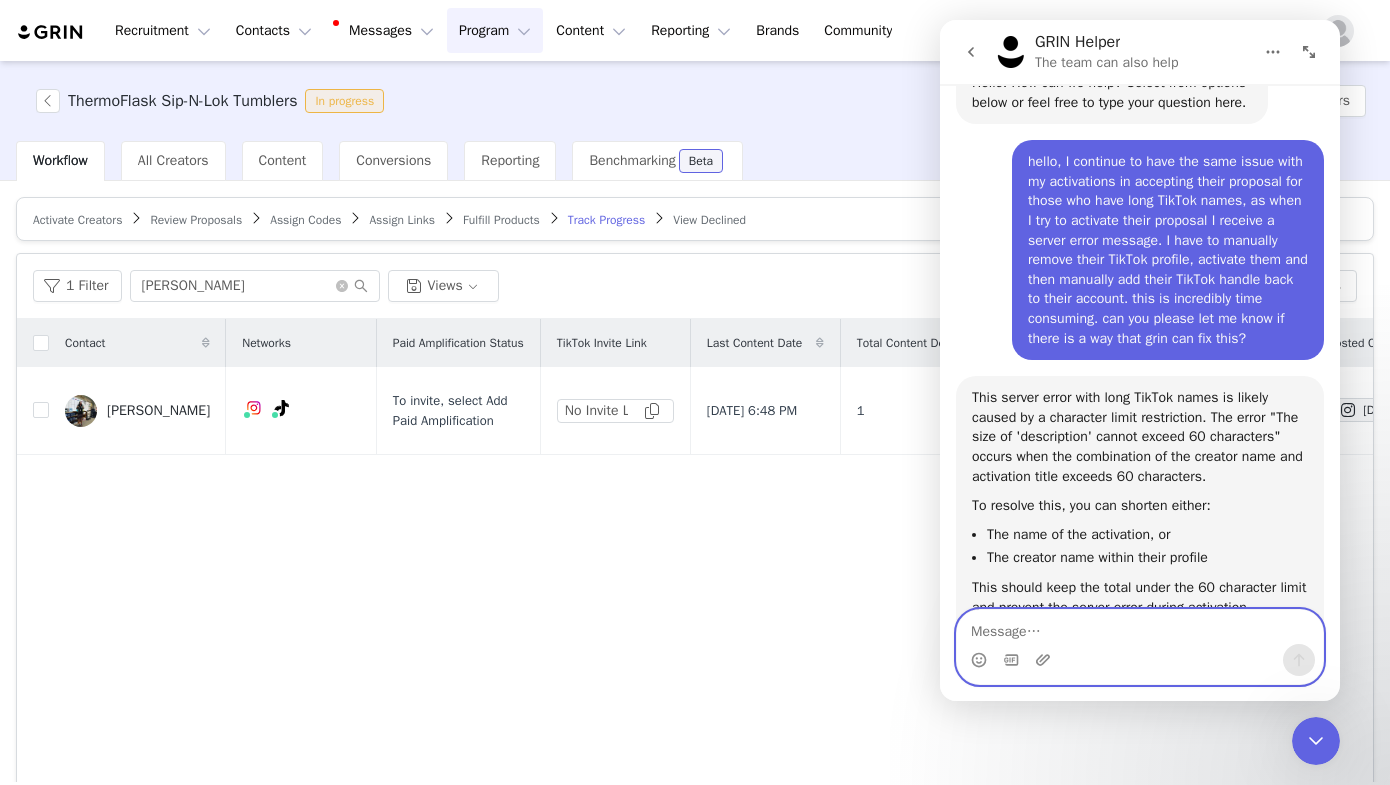 scroll, scrollTop: 0, scrollLeft: 0, axis: both 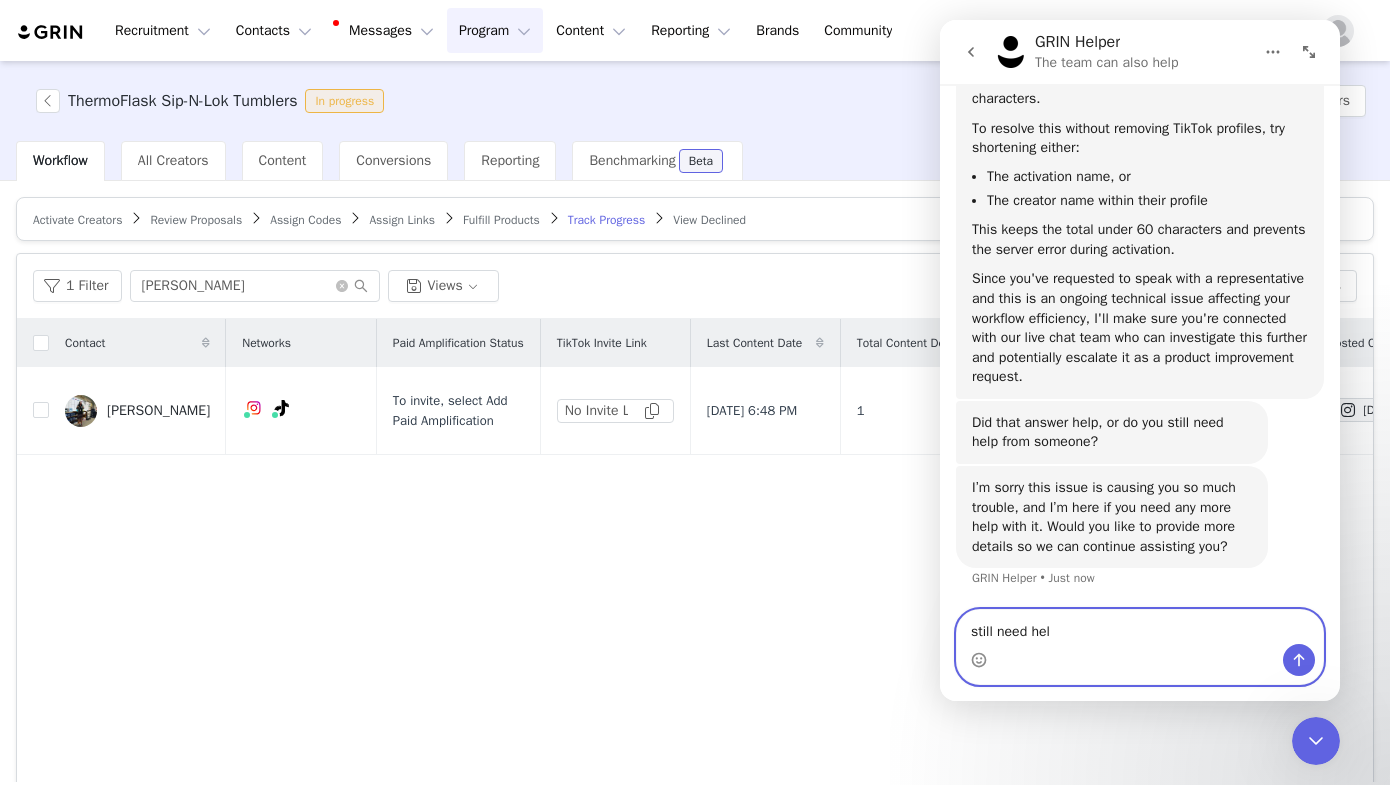 type on "still need help" 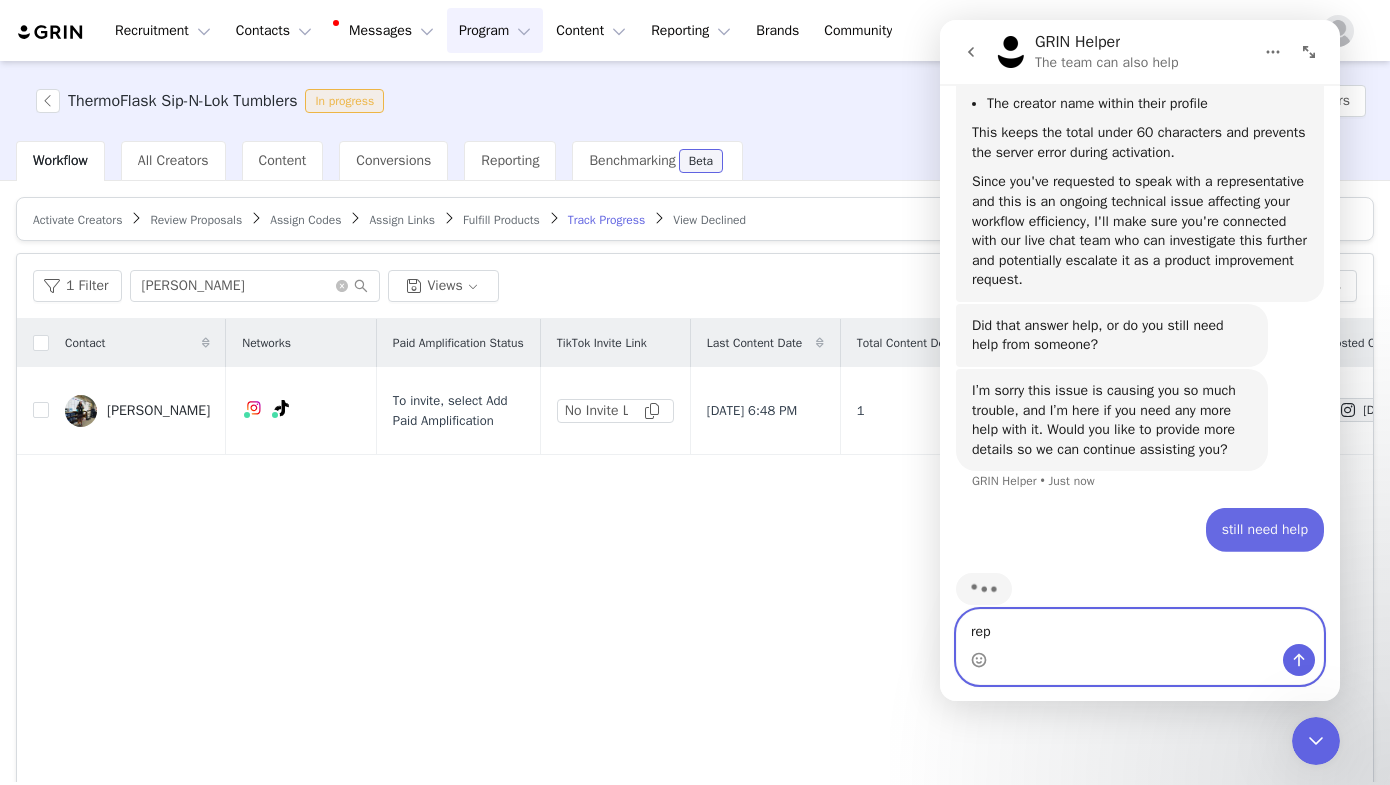 scroll, scrollTop: 1437, scrollLeft: 0, axis: vertical 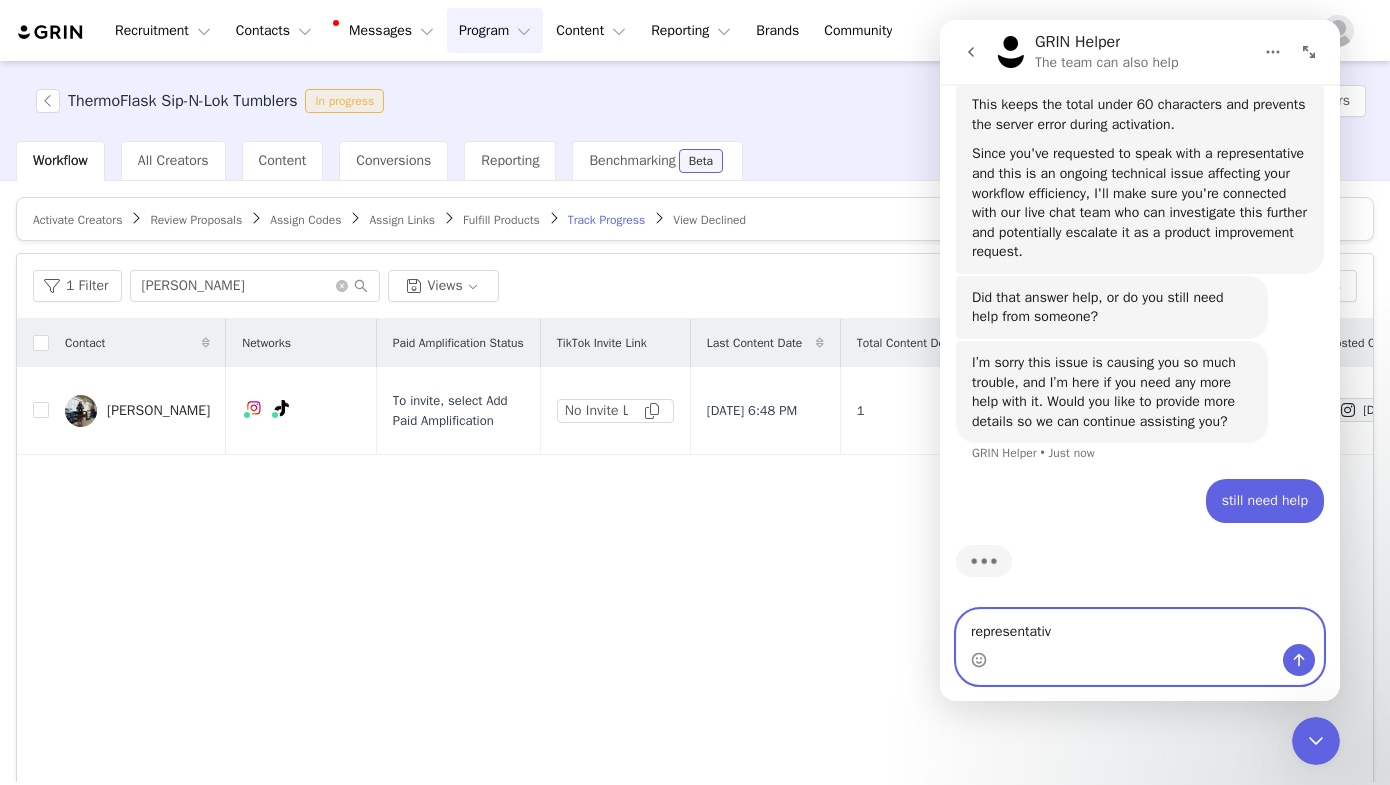 type on "representative" 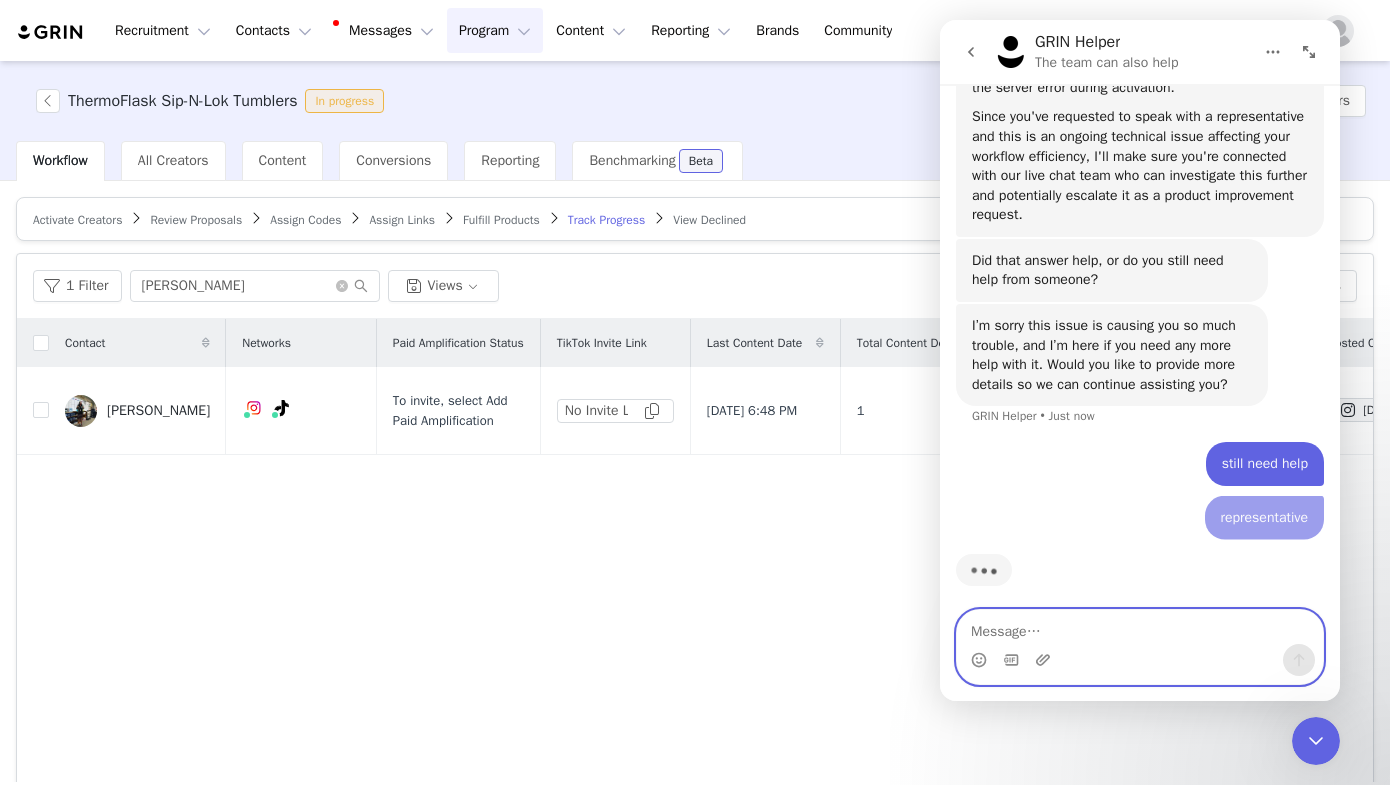 scroll, scrollTop: 1482, scrollLeft: 0, axis: vertical 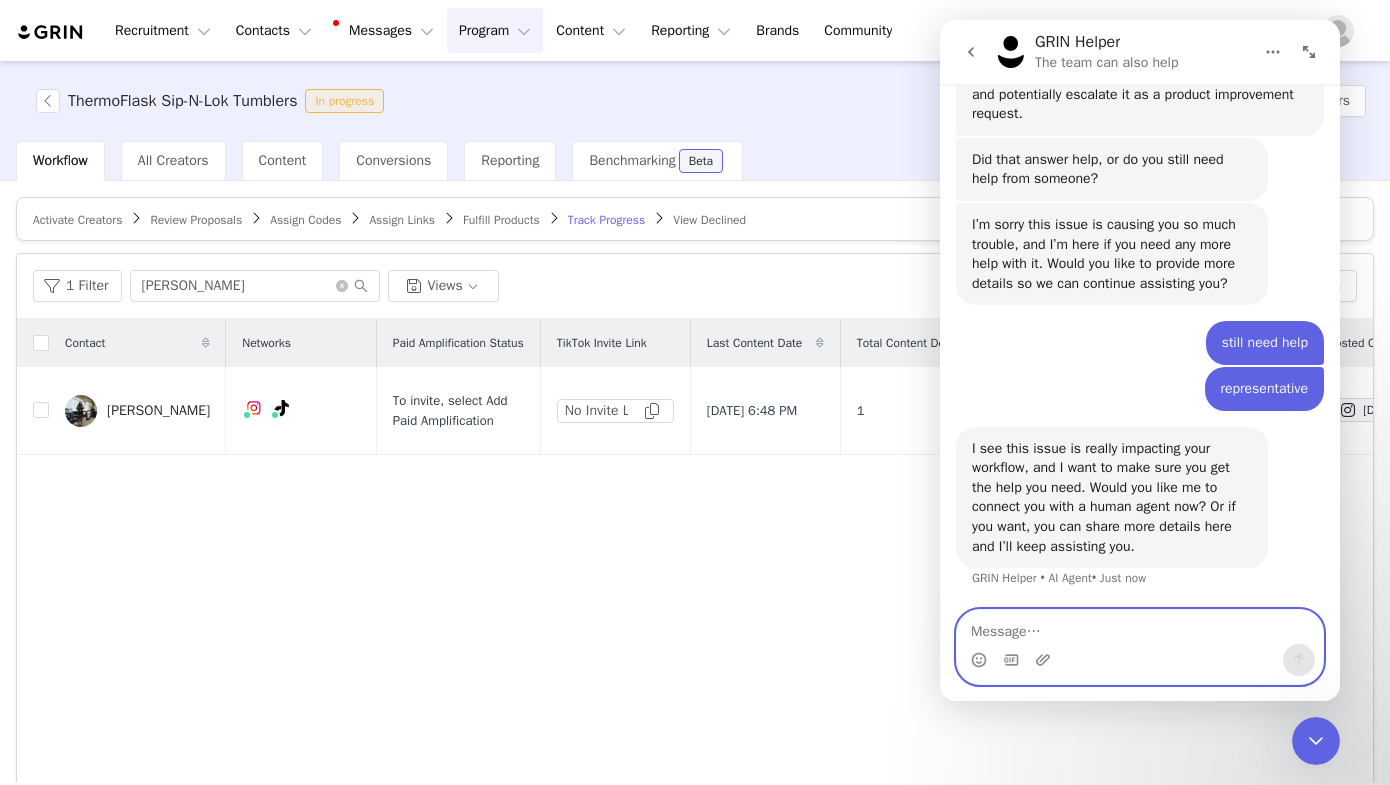 click at bounding box center (1140, 627) 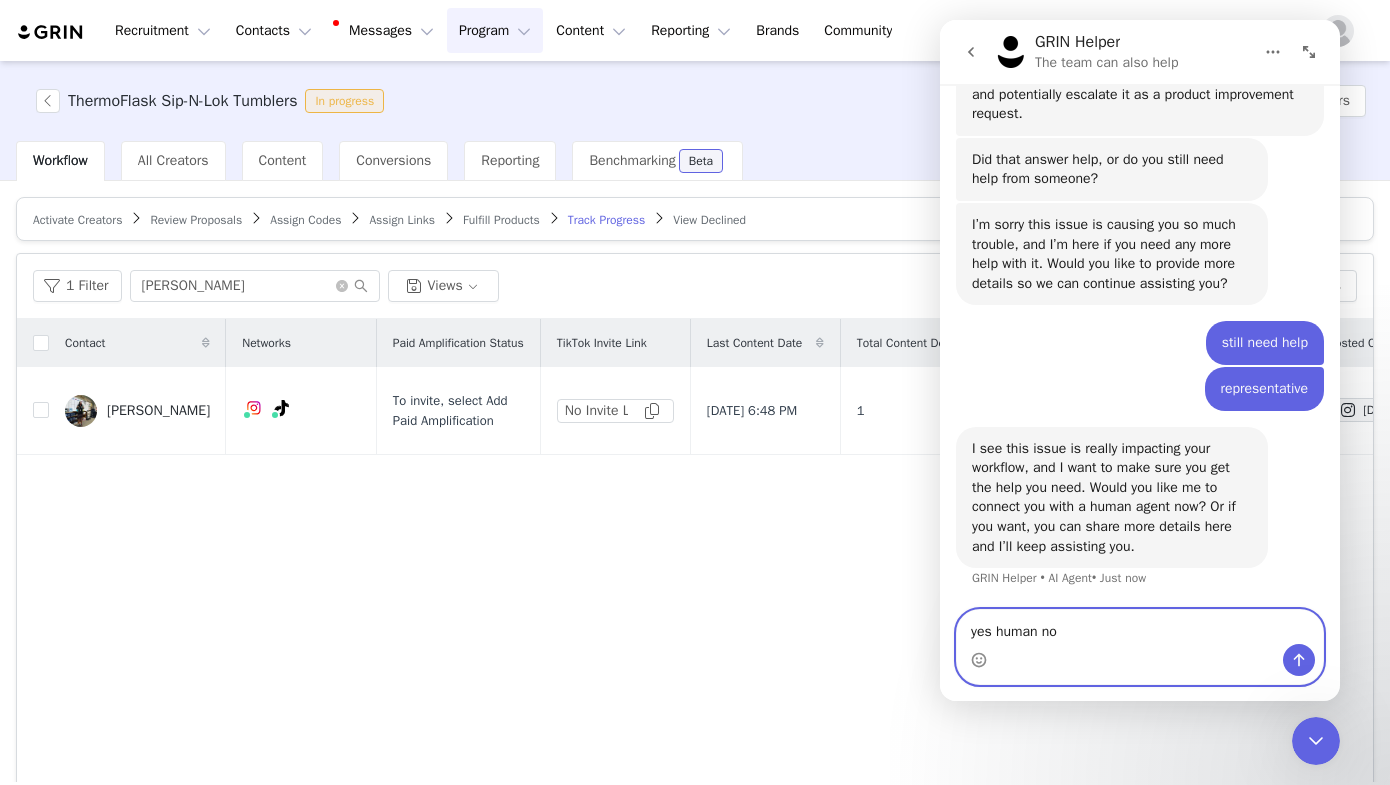 type on "yes human now" 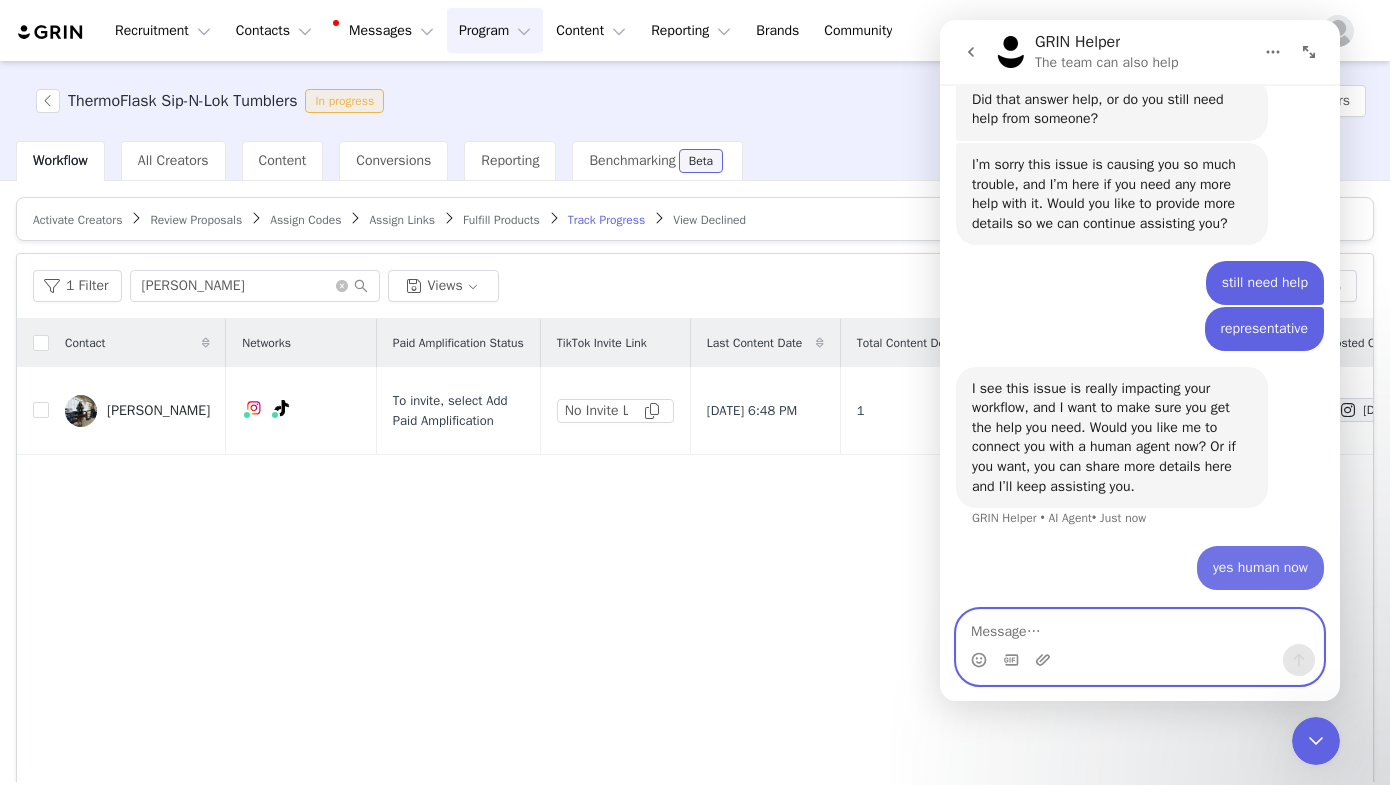 scroll, scrollTop: 1695, scrollLeft: 0, axis: vertical 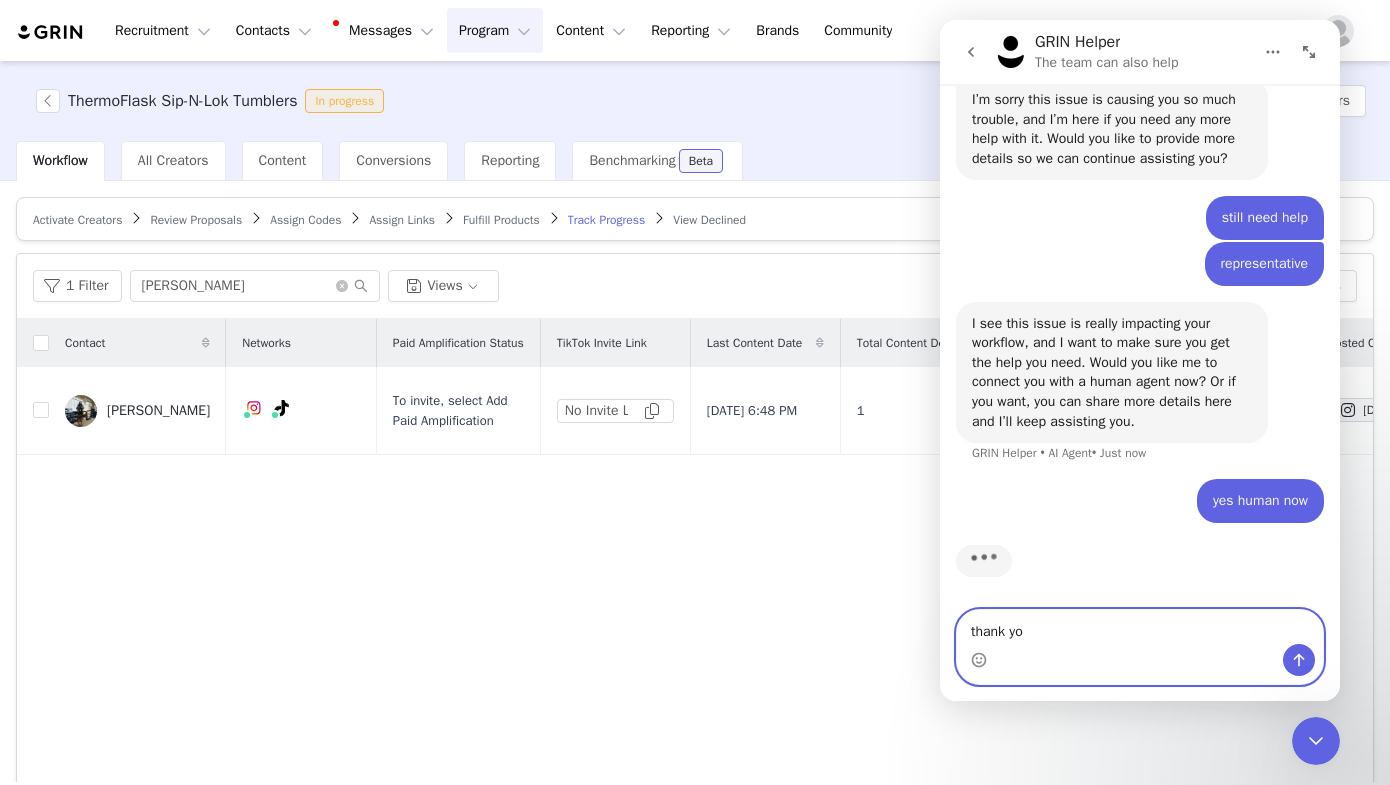 type on "thank you" 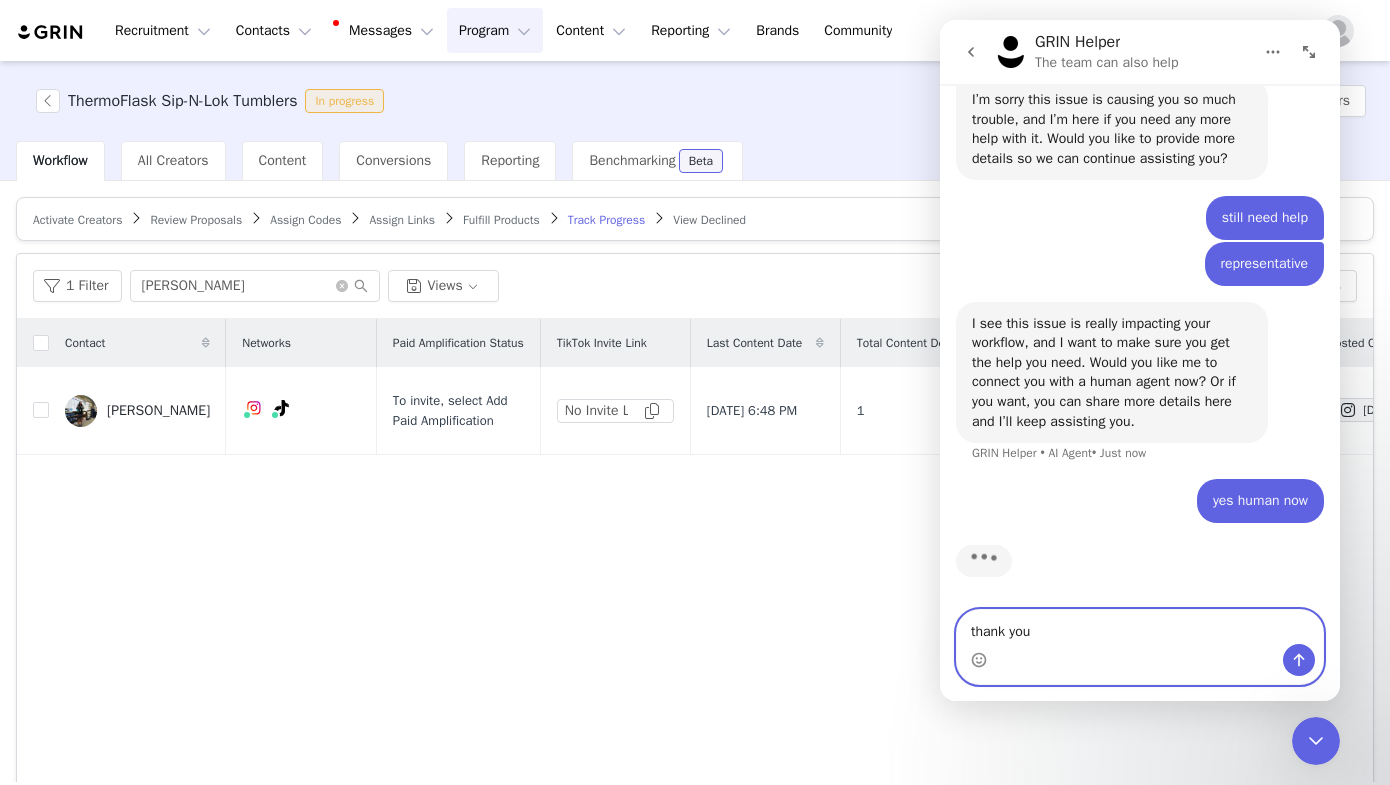 type 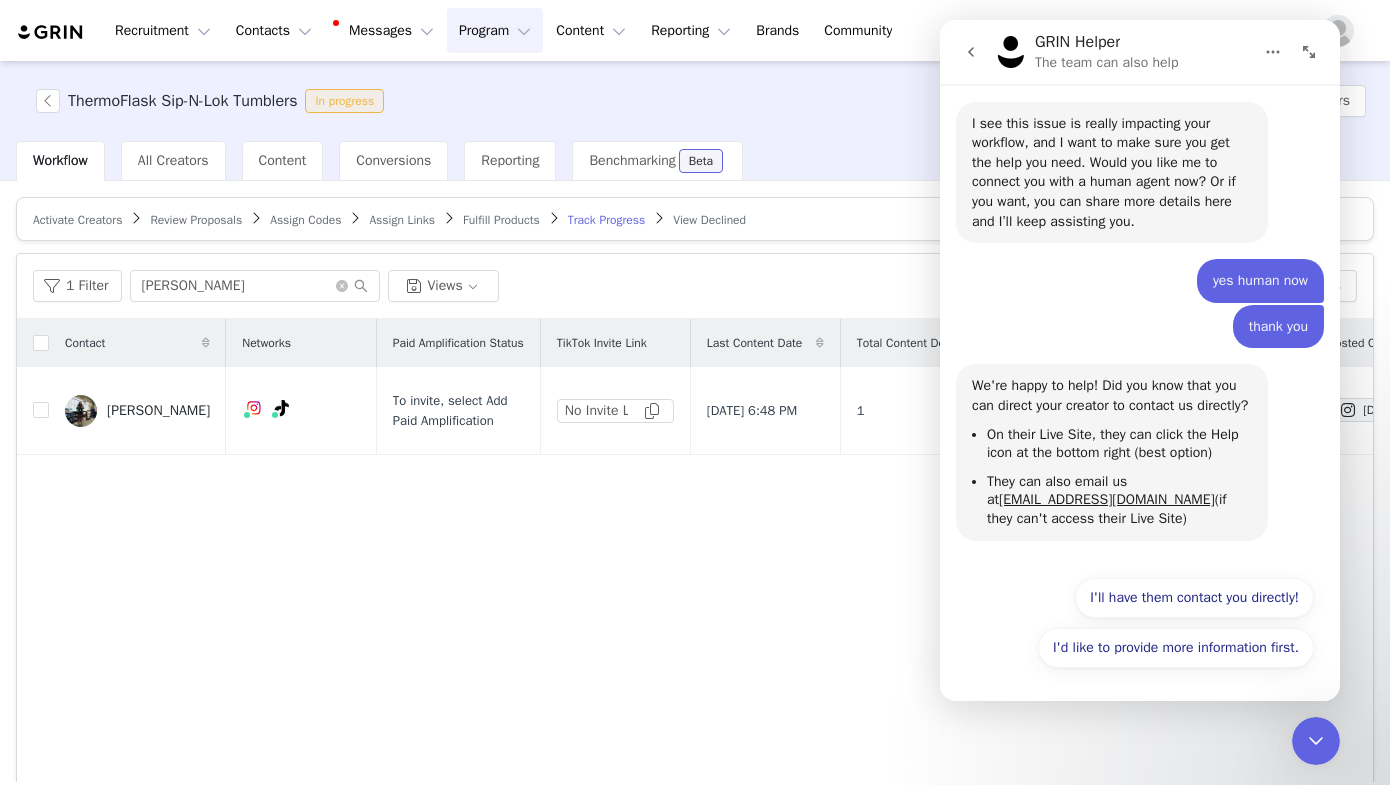 scroll, scrollTop: 1911, scrollLeft: 0, axis: vertical 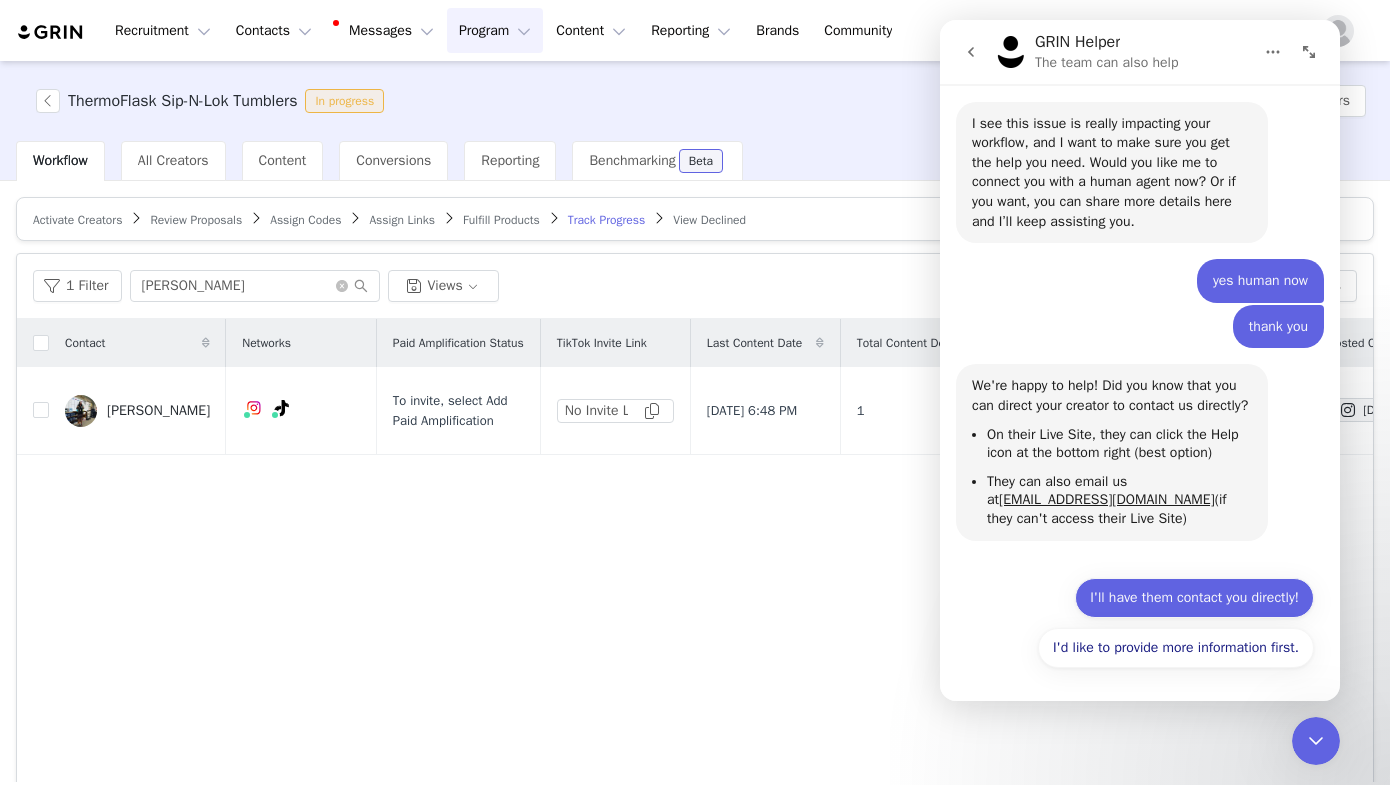 click on "I'll have them contact you directly!" at bounding box center [1194, 598] 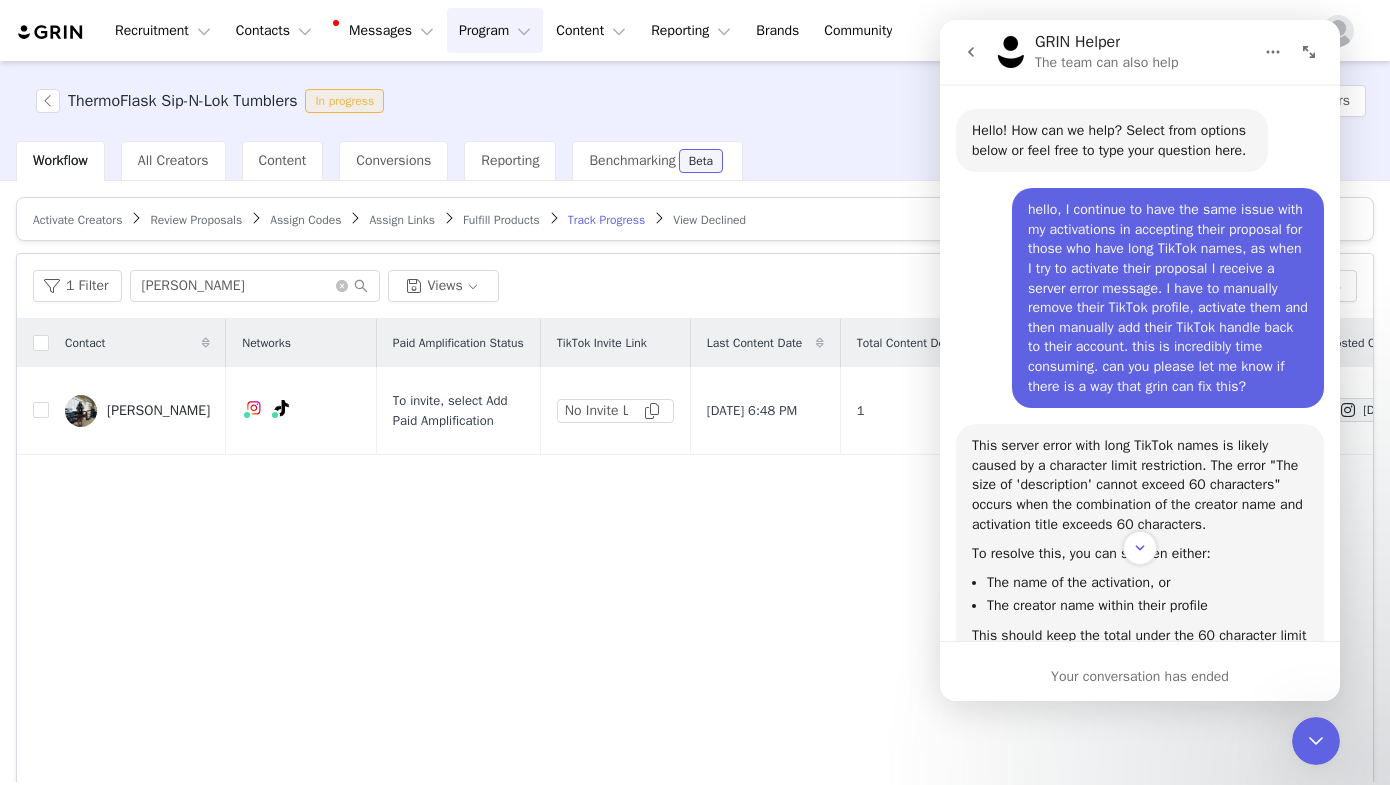 scroll, scrollTop: 0, scrollLeft: 0, axis: both 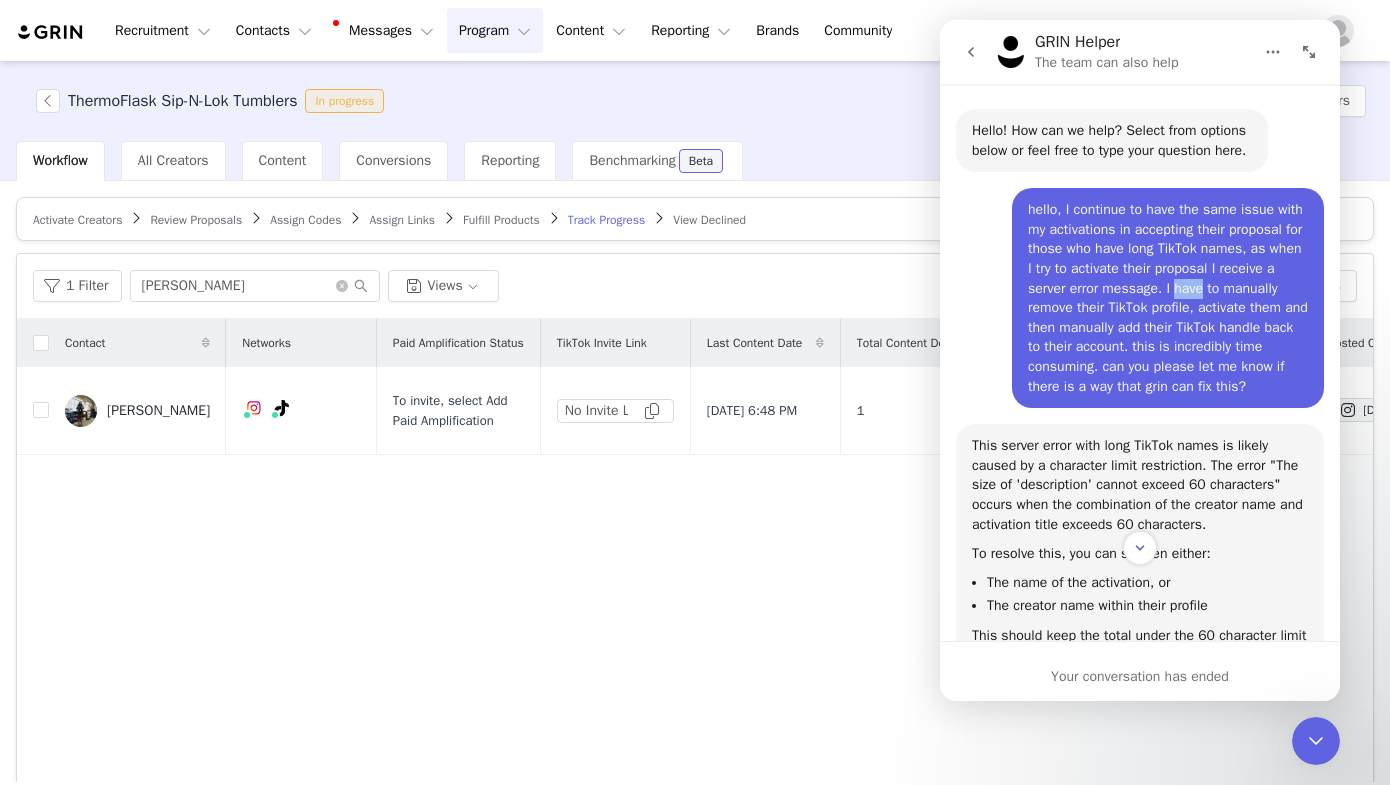 click on "hello, I continue to have the same issue with my activations in accepting their proposal for those who have long TikTok names, as when I try to activate their proposal I receive a server error message. I have to manually remove their TikTok profile, activate them and then manually add their TikTok handle back to their account. this is incredibly time consuming. can you please let me know if there is a way that grin can fix this?" at bounding box center (1168, 298) 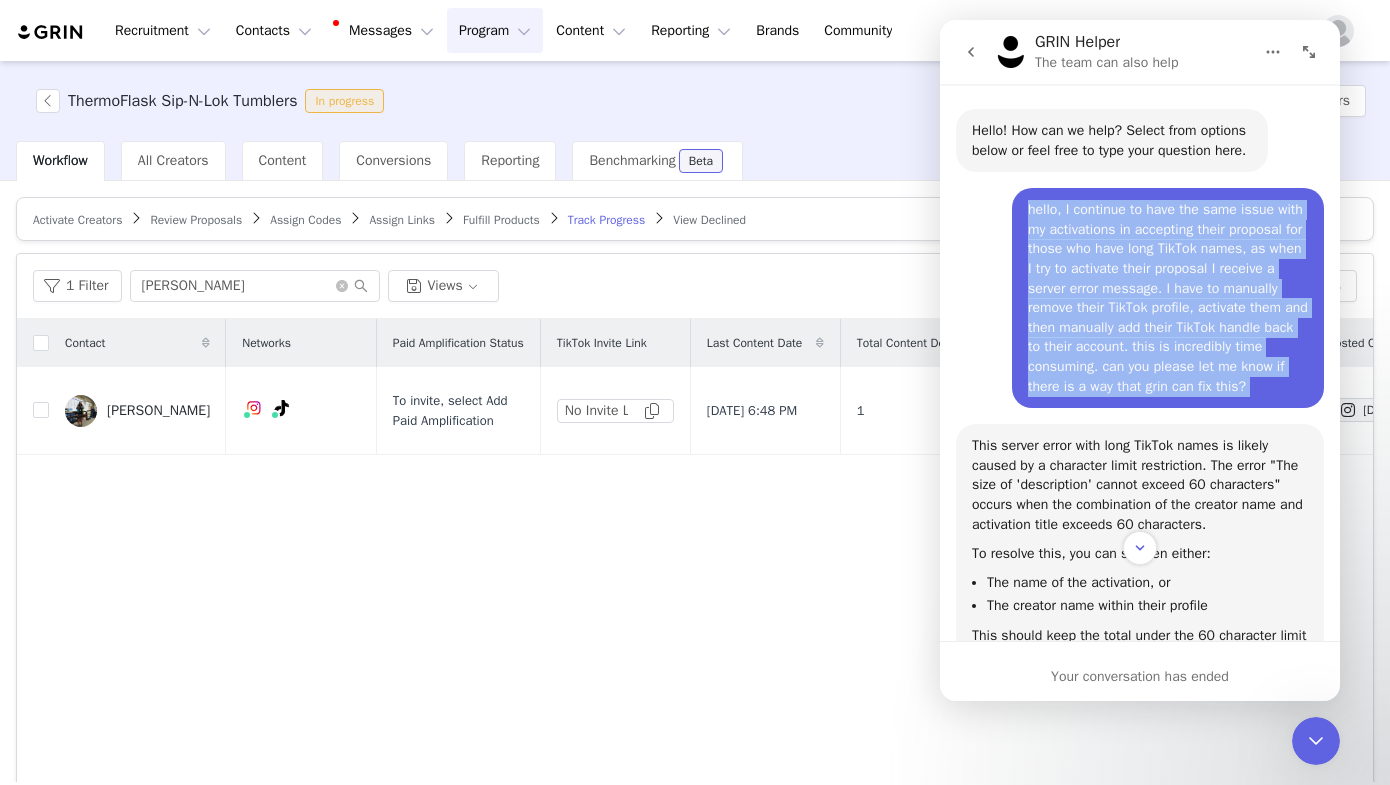 click on "hello, I continue to have the same issue with my activations in accepting their proposal for those who have long TikTok names, as when I try to activate their proposal I receive a server error message. I have to manually remove their TikTok profile, activate them and then manually add their TikTok handle back to their account. this is incredibly time consuming. can you please let me know if there is a way that grin can fix this?" at bounding box center (1168, 298) 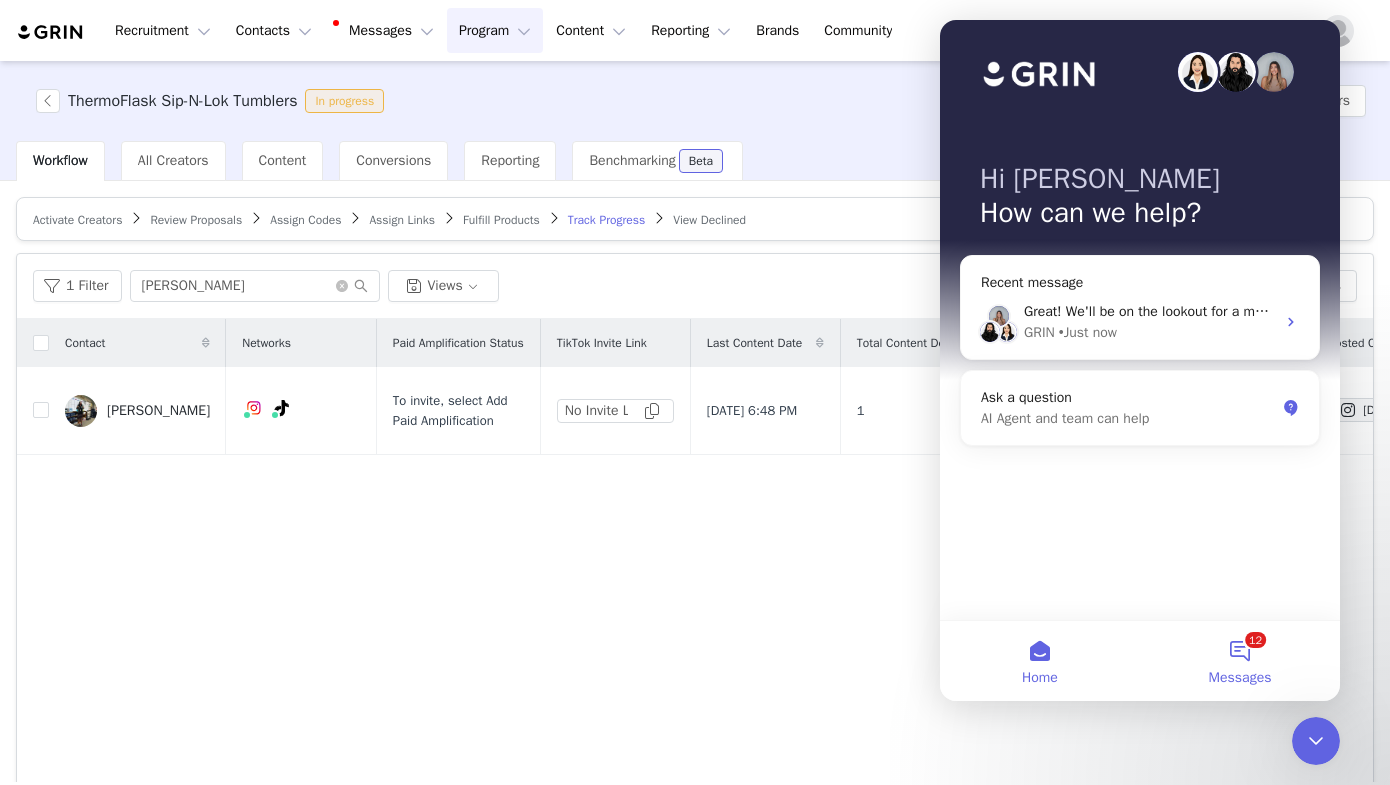 click on "12 Messages" at bounding box center [1240, 661] 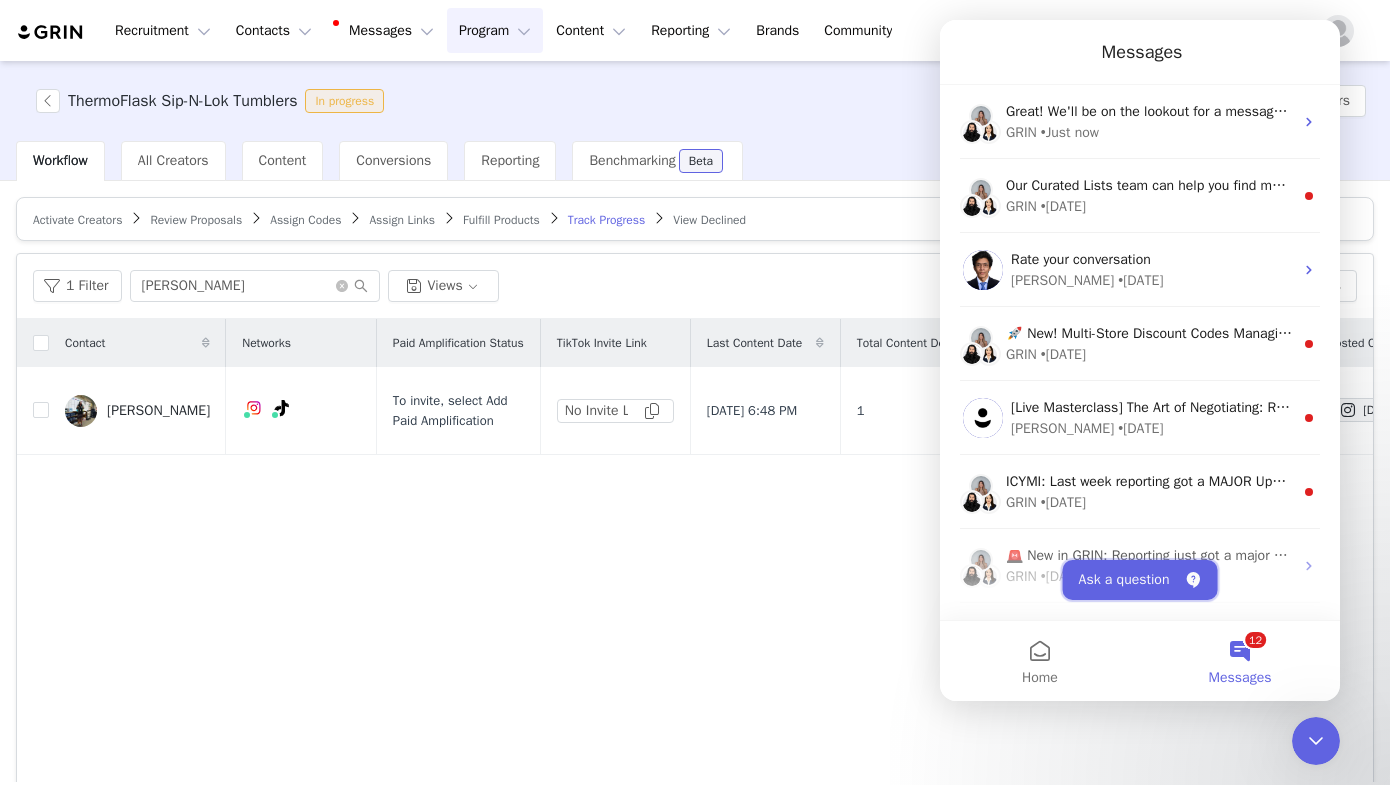 click on "Ask a question" at bounding box center (1140, 580) 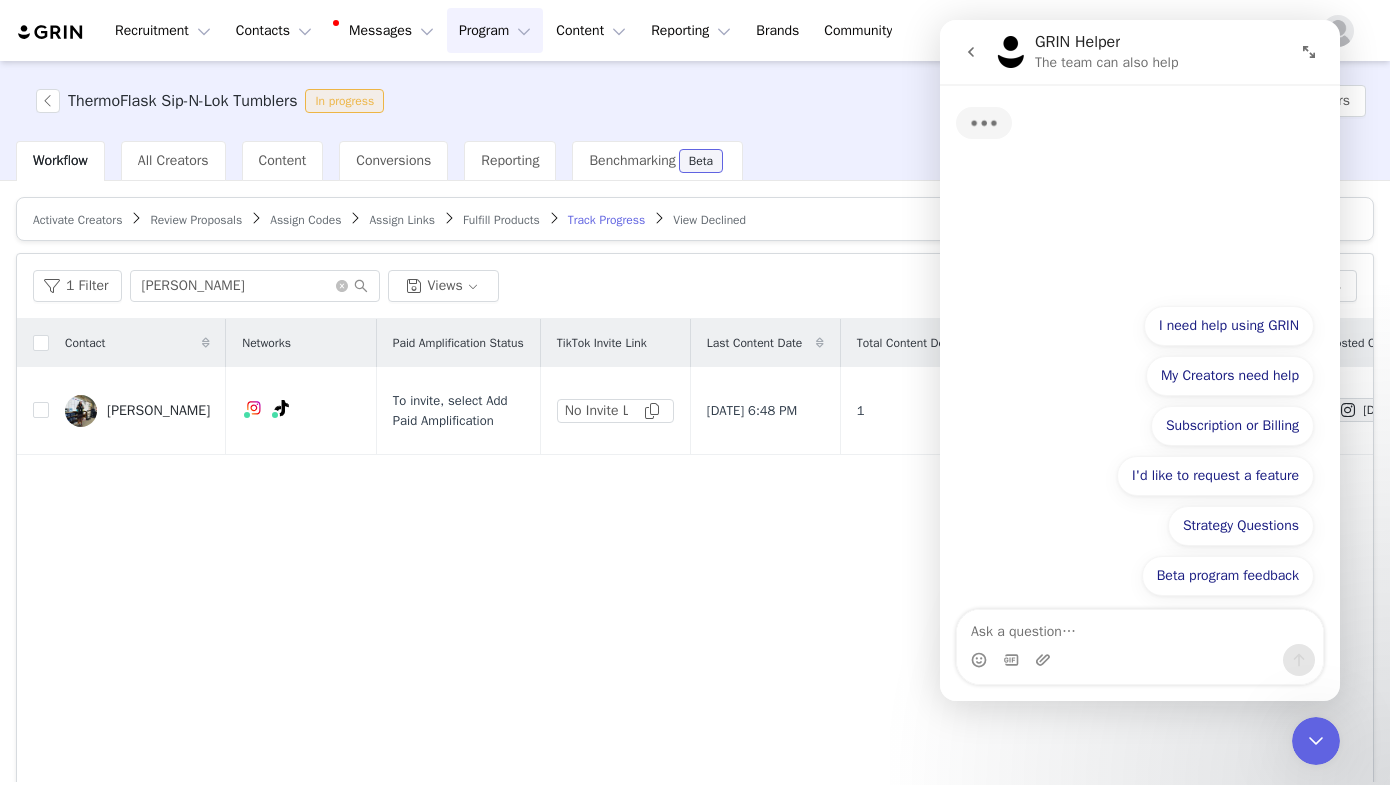 type on "hello, I continue to have the same issue with my activations in accepting their proposal for those who have long TikTok names, as when I try to activate their proposal I receive a server error message. I have to manually remove their TikTok profile, activate them and then manually add their TikTok handle back to their account. this is incredibly time consuming. can you please let me know if there is a way that grin can fix this?" 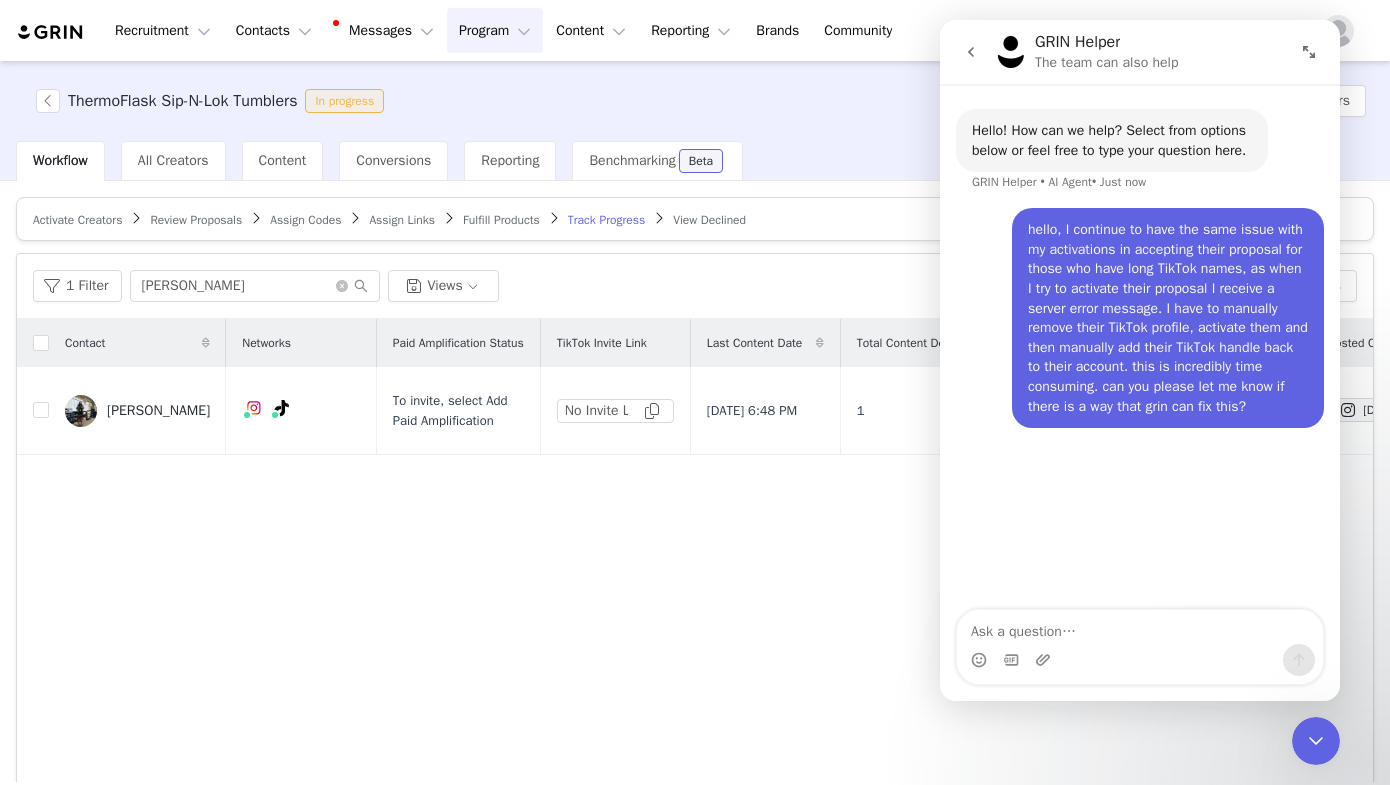 scroll, scrollTop: 0, scrollLeft: 0, axis: both 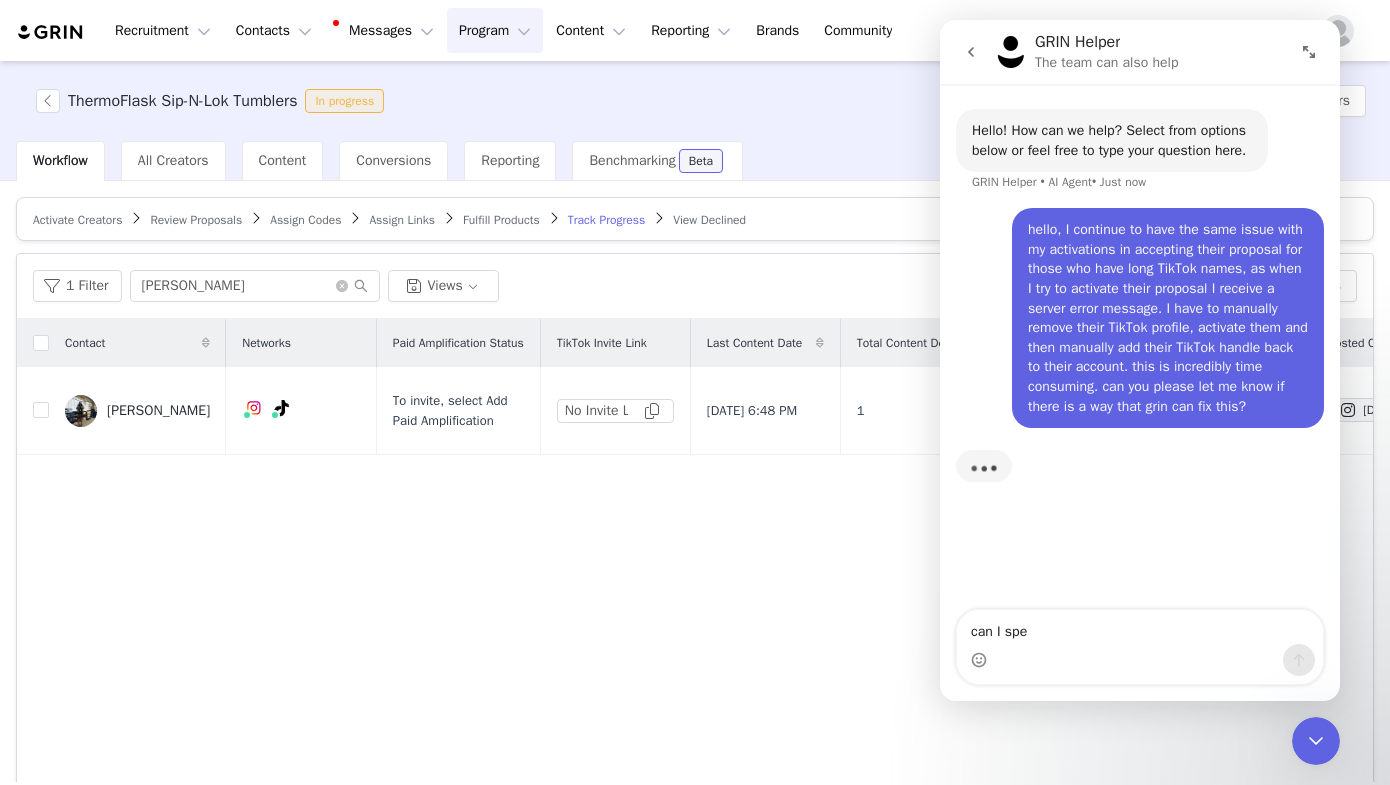 type on "can I spea" 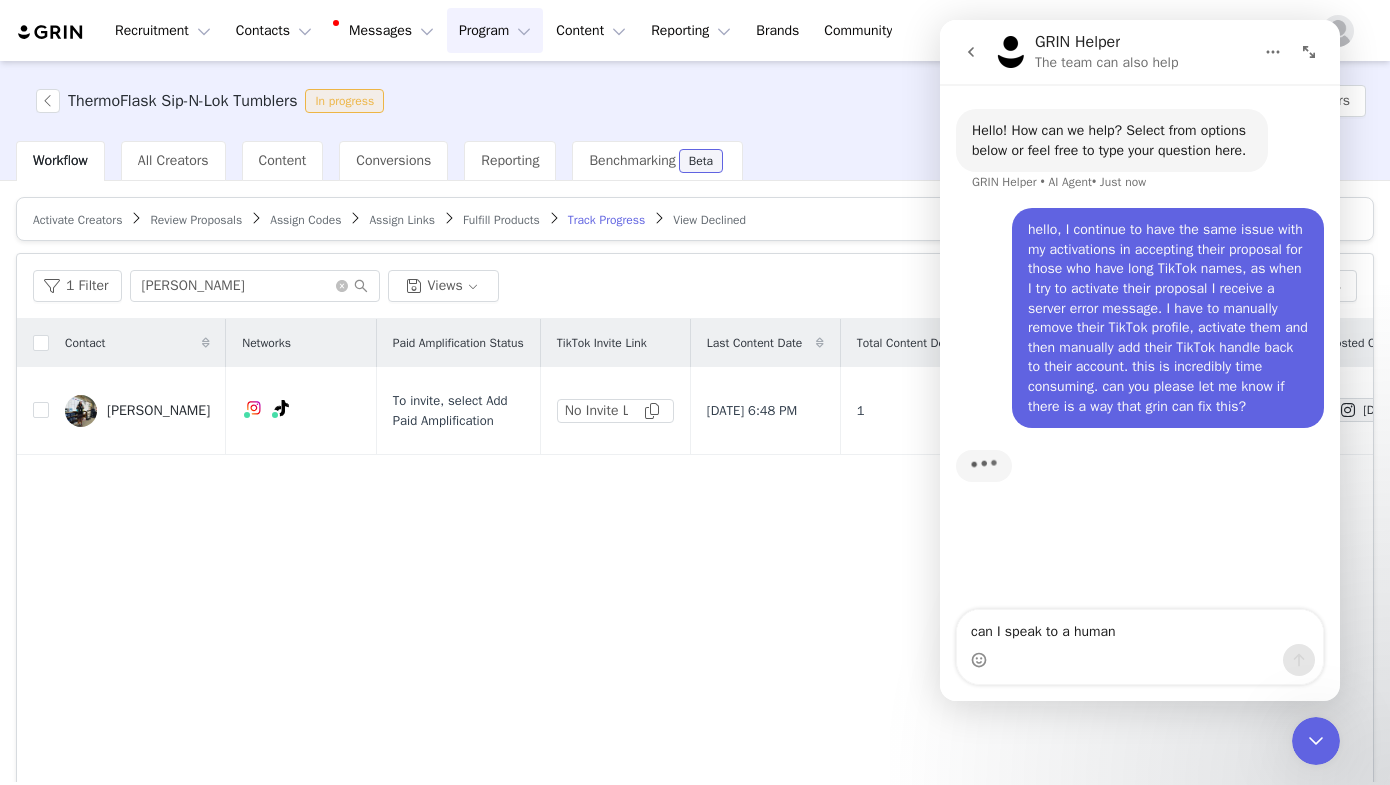 type on "can I speak to a human?" 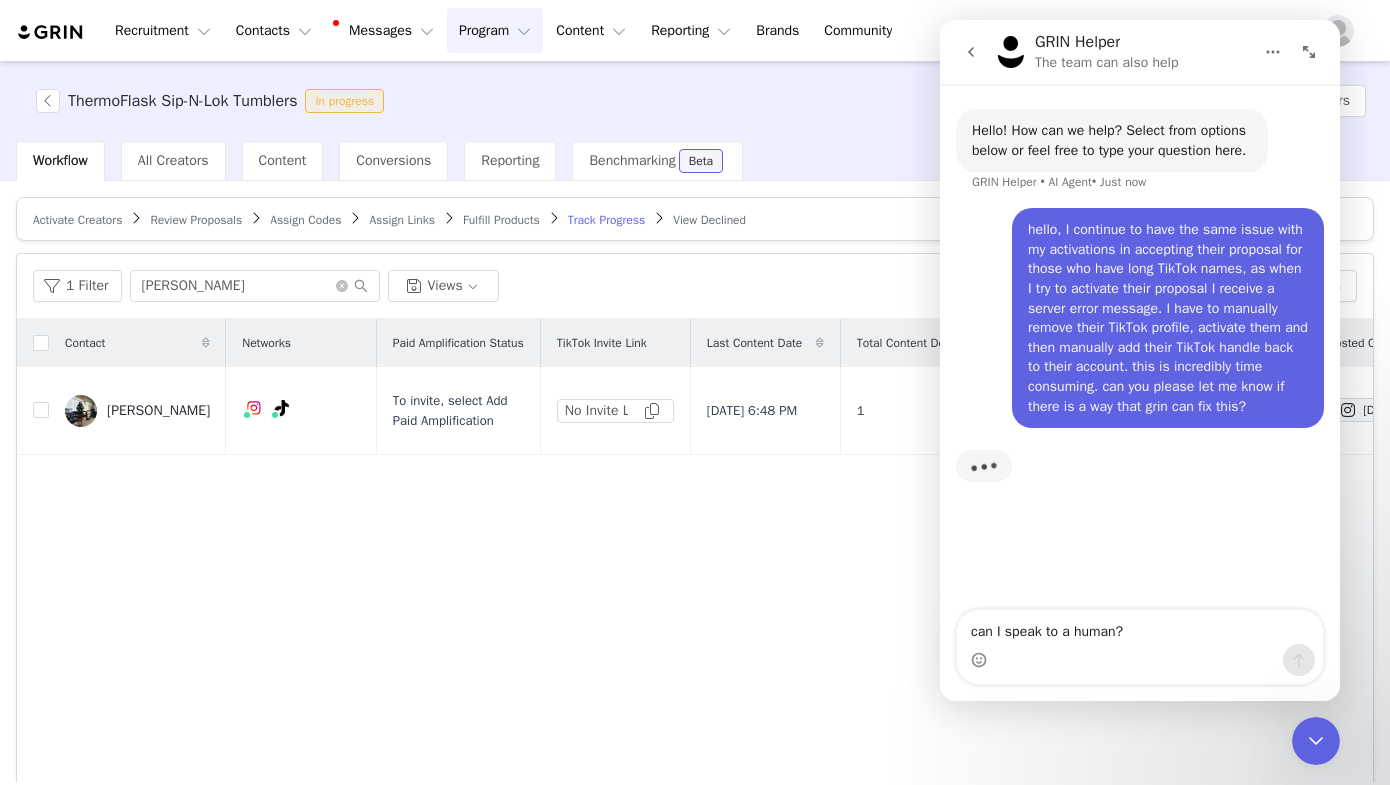 scroll, scrollTop: 3, scrollLeft: 0, axis: vertical 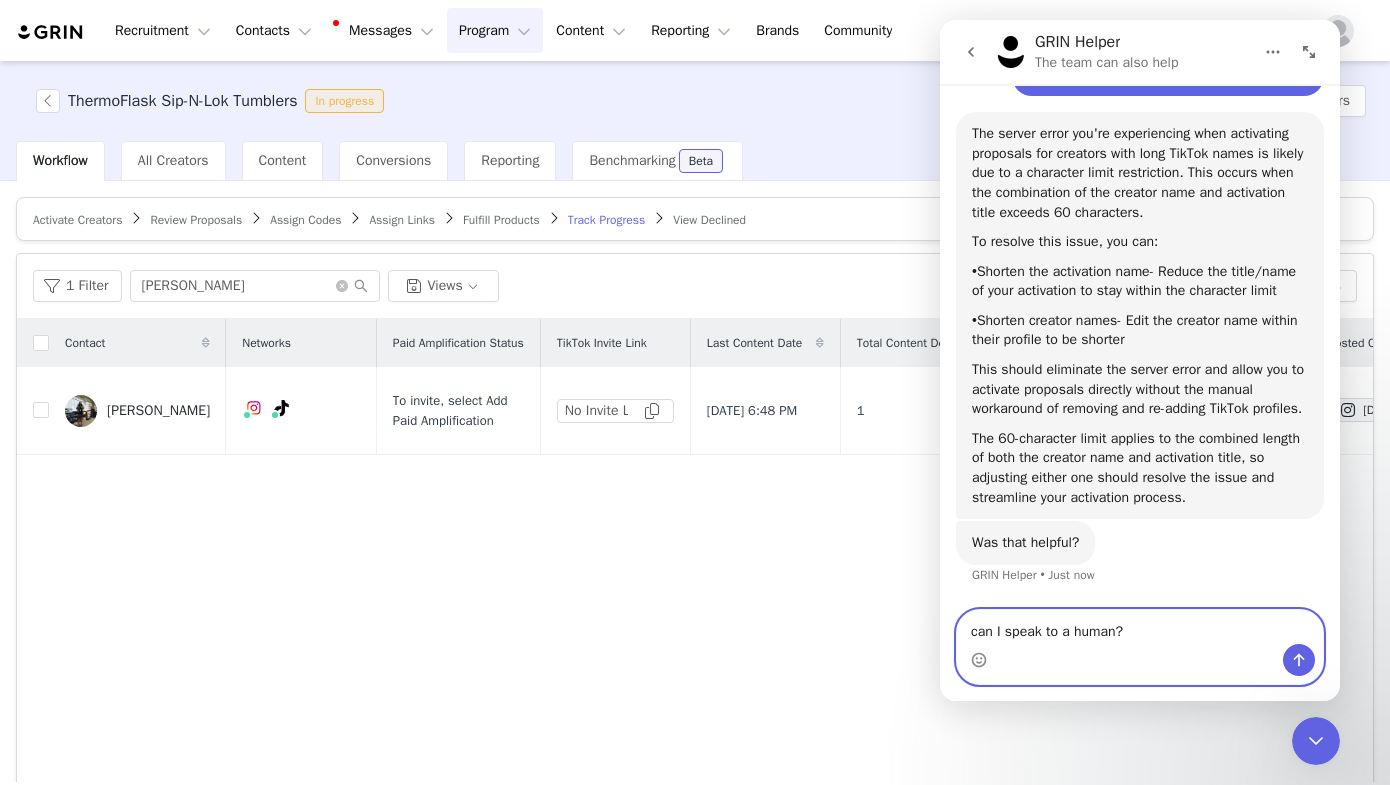 type 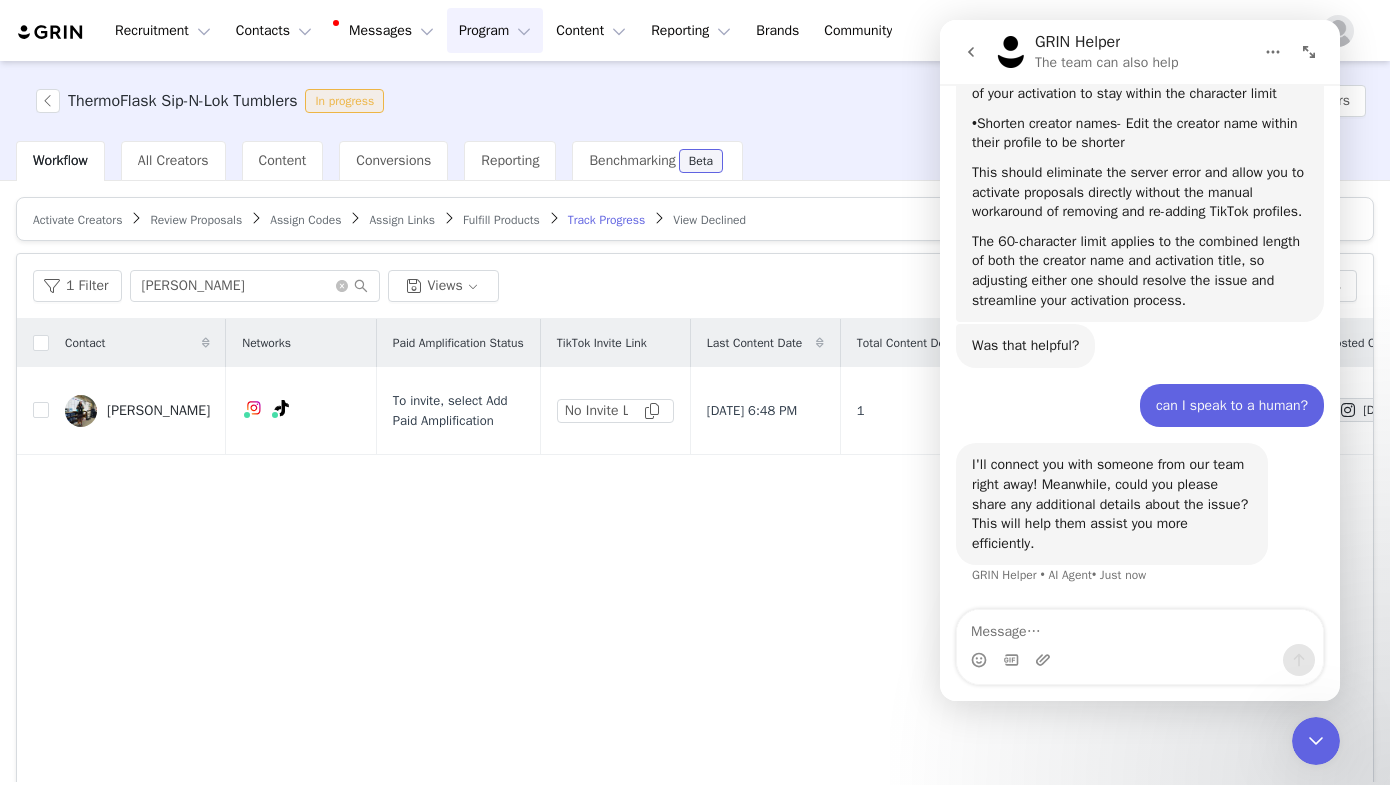 scroll, scrollTop: 467, scrollLeft: 0, axis: vertical 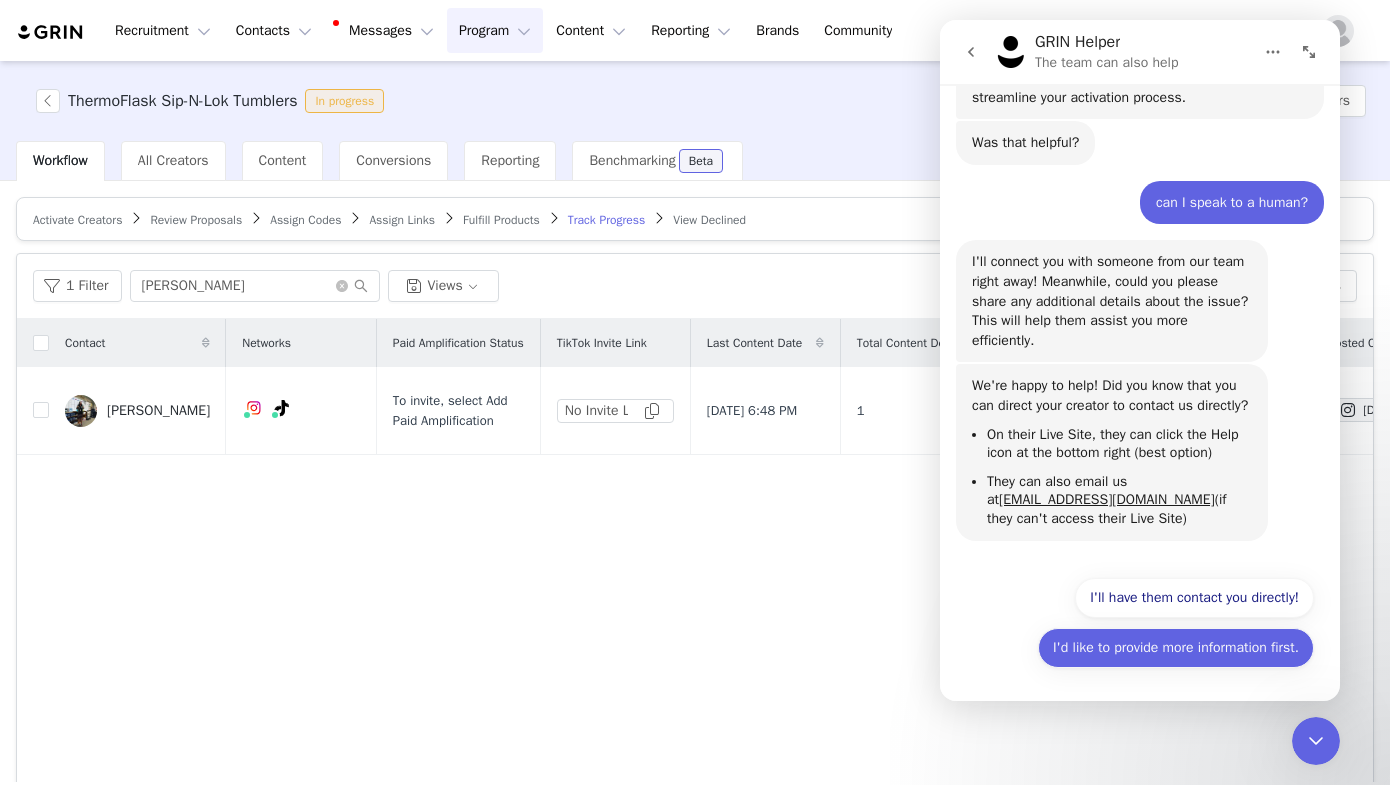 click on "I'd like to provide more information first." at bounding box center [1176, 648] 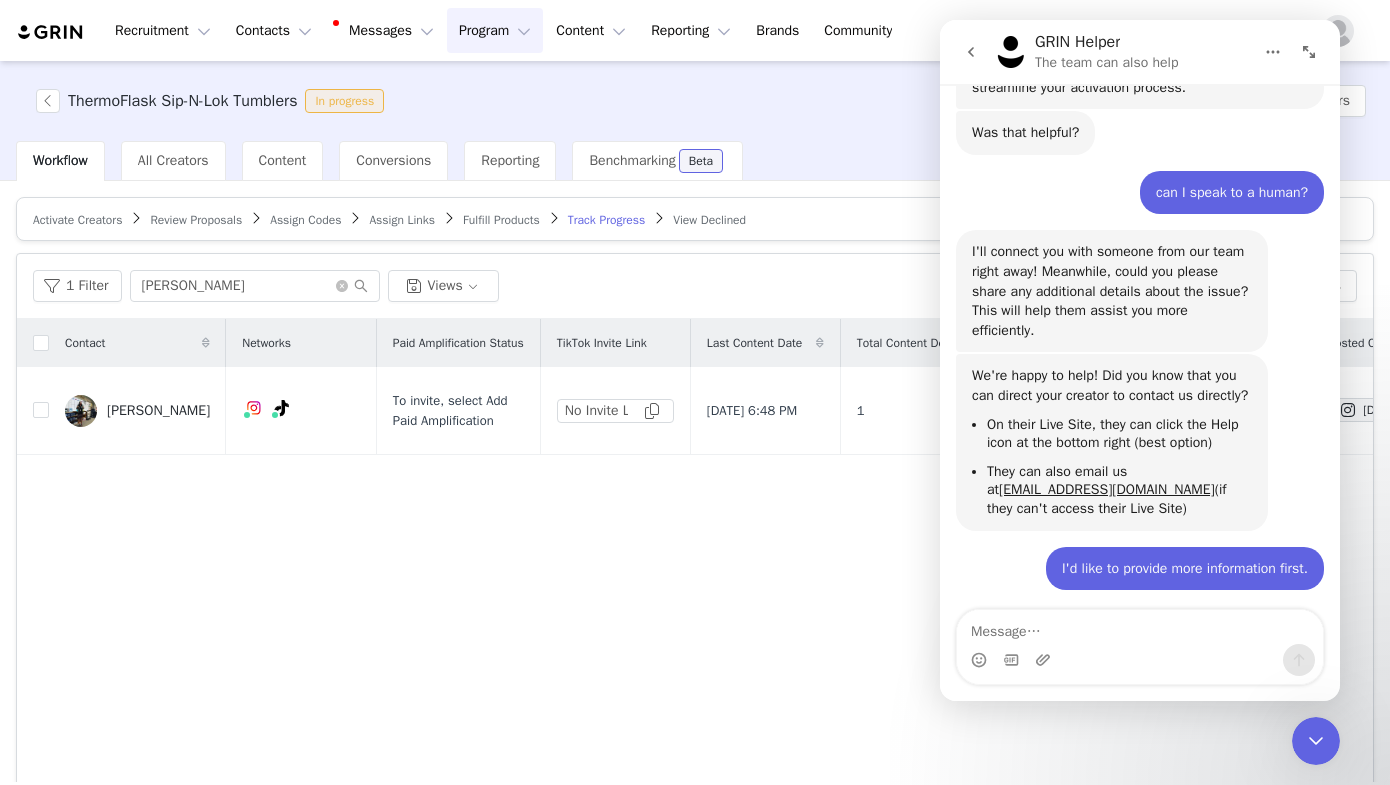 scroll, scrollTop: 869, scrollLeft: 0, axis: vertical 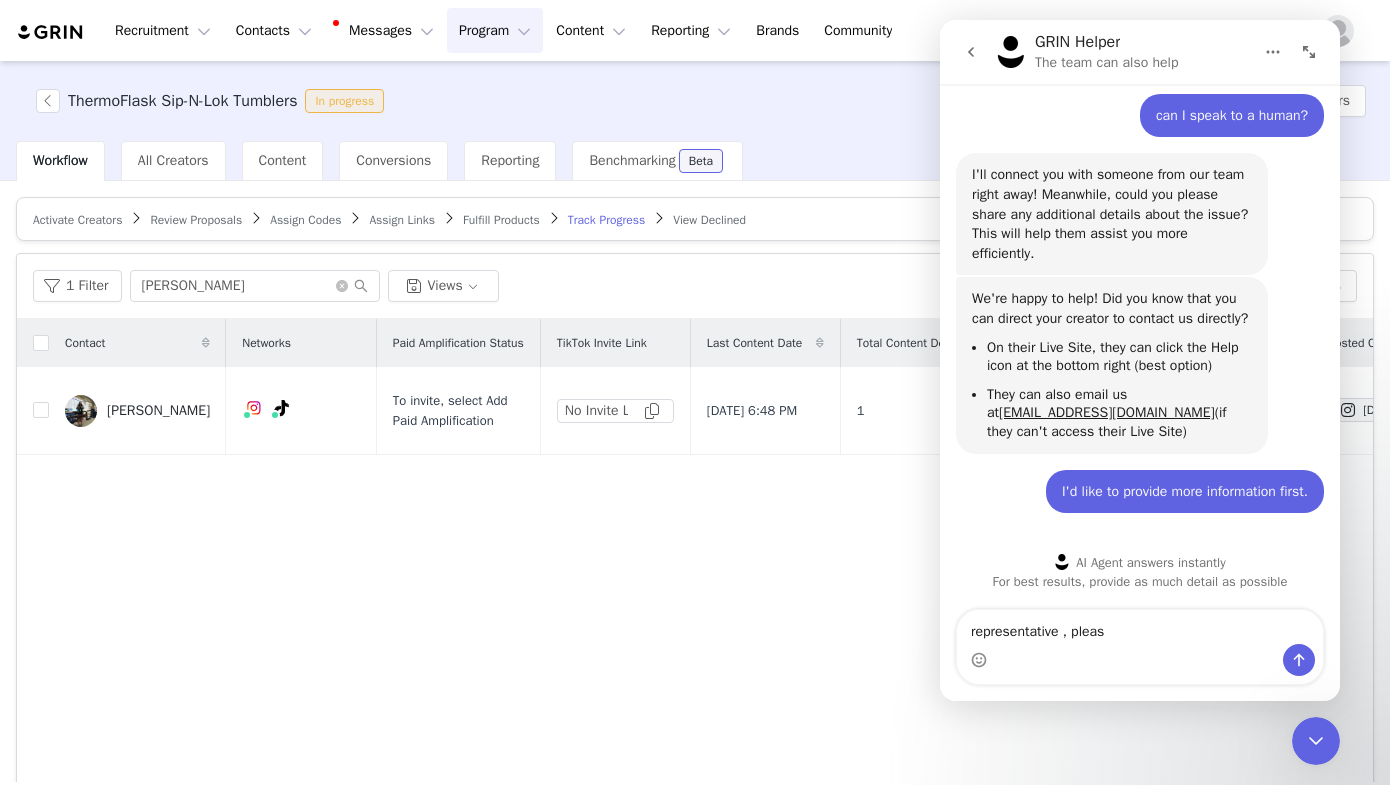 type on "representative , please" 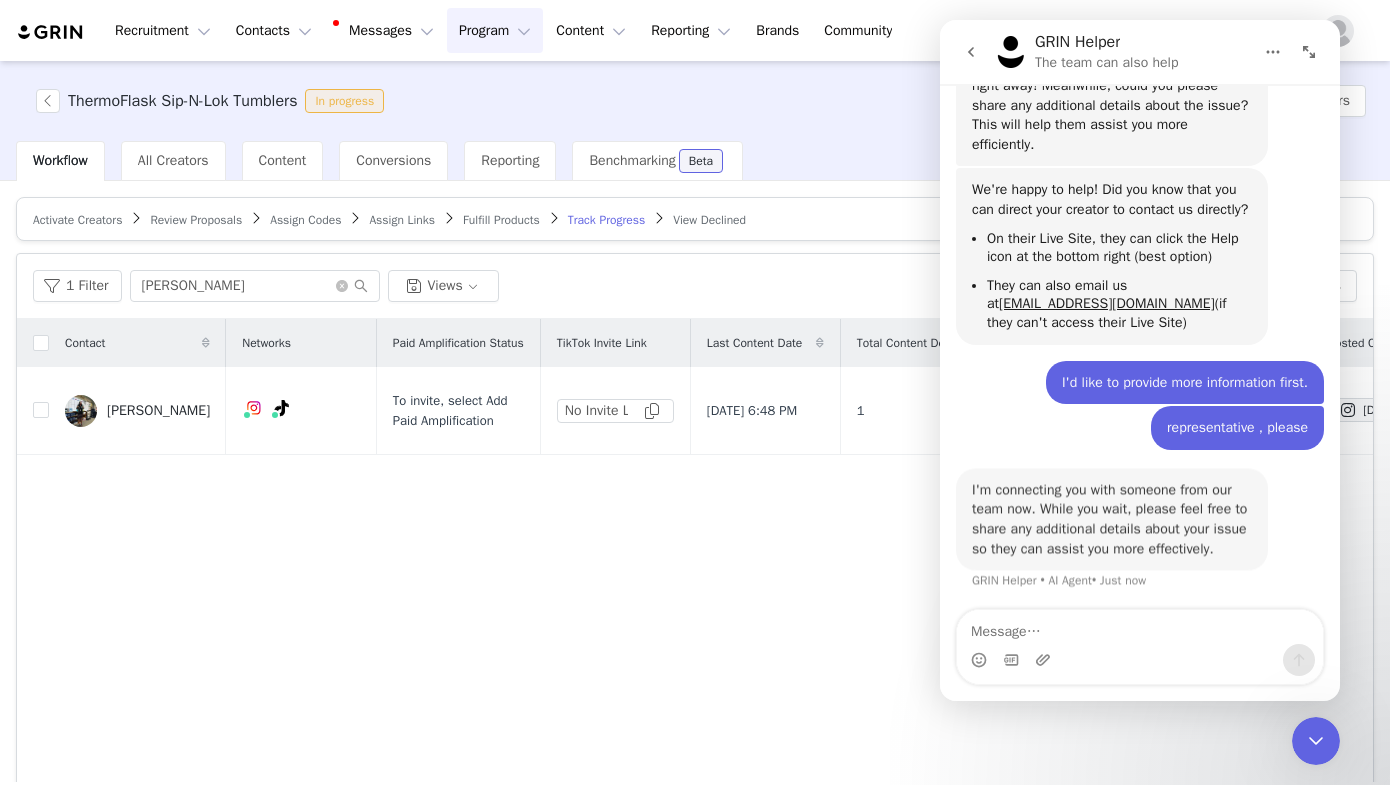 scroll, scrollTop: 994, scrollLeft: 0, axis: vertical 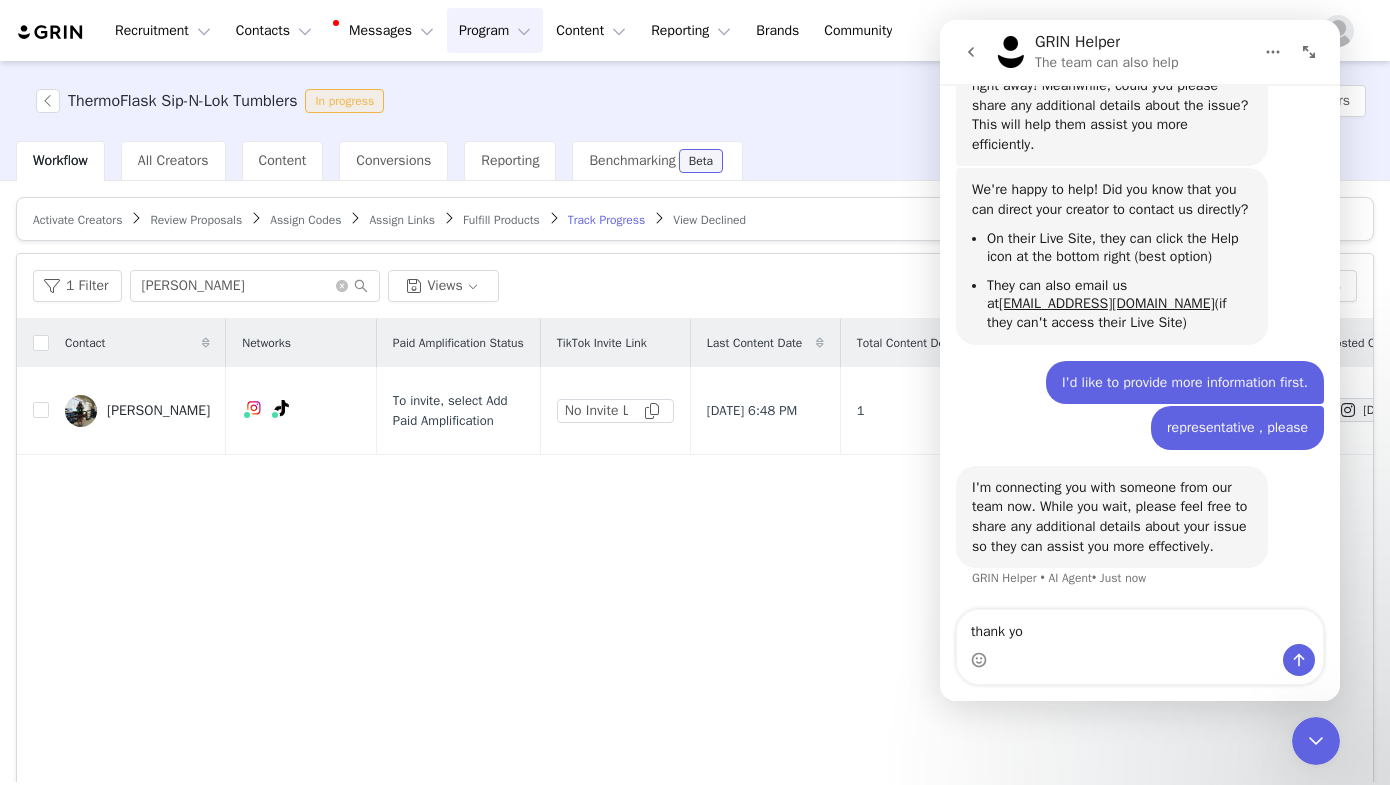 type on "thank you" 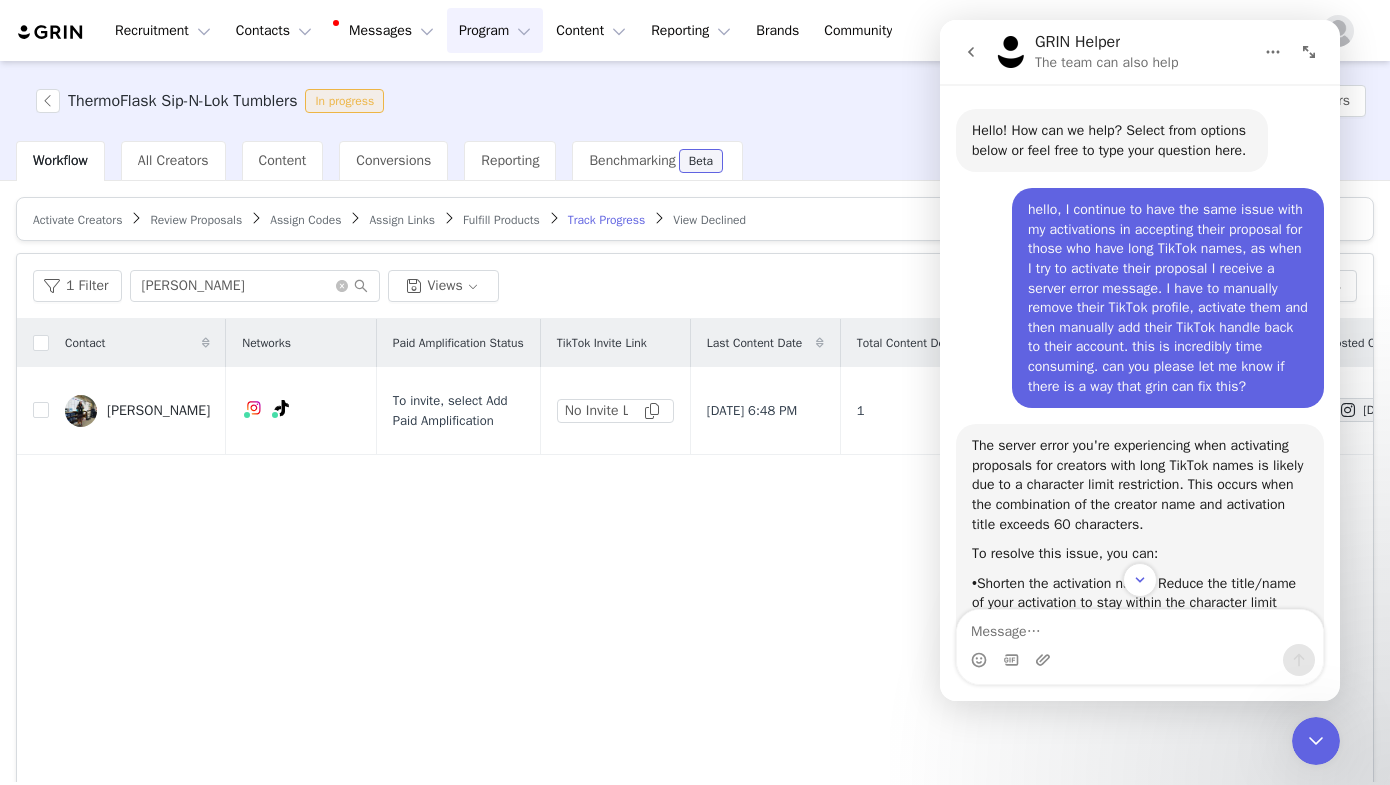 scroll, scrollTop: -1, scrollLeft: 0, axis: vertical 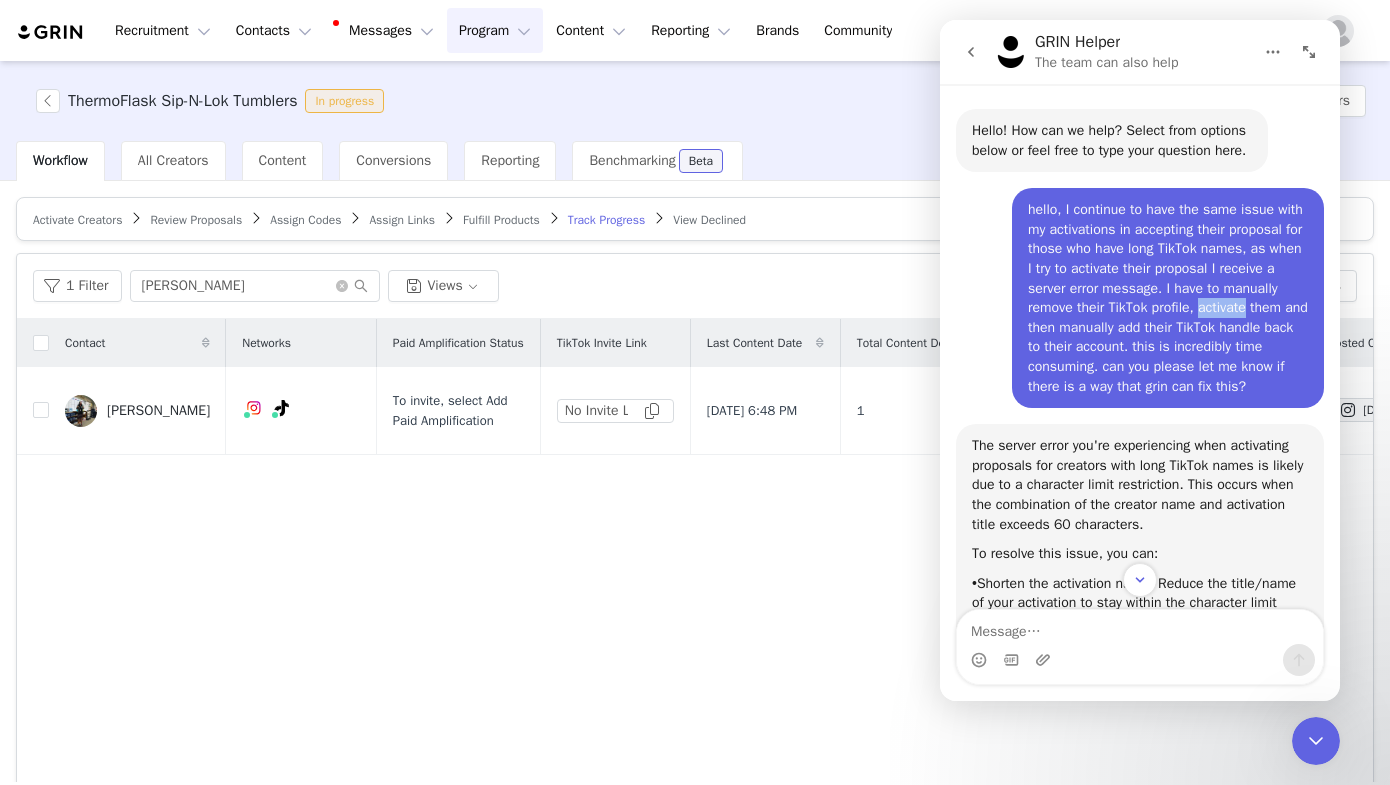 click on "hello, I continue to have the same issue with my activations in accepting their proposal for those who have long TikTok names, as when I try to activate their proposal I receive a server error message. I have to manually remove their TikTok profile, activate them and then manually add their TikTok handle back to their account. this is incredibly time consuming. can you please let me know if there is a way that grin can fix this?" at bounding box center [1168, 298] 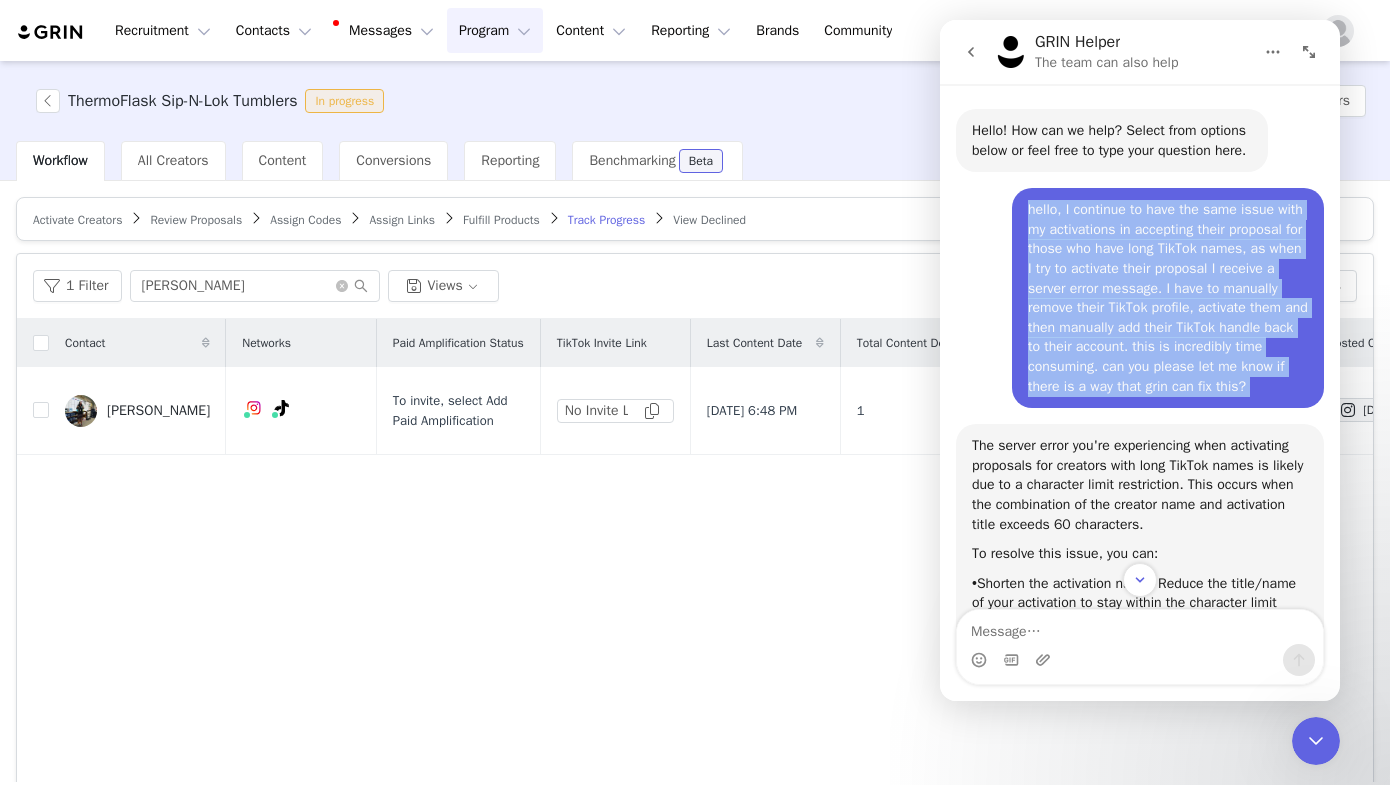 click on "hello, I continue to have the same issue with my activations in accepting their proposal for those who have long TikTok names, as when I try to activate their proposal I receive a server error message. I have to manually remove their TikTok profile, activate them and then manually add their TikTok handle back to their account. this is incredibly time consuming. can you please let me know if there is a way that grin can fix this?" at bounding box center (1168, 298) 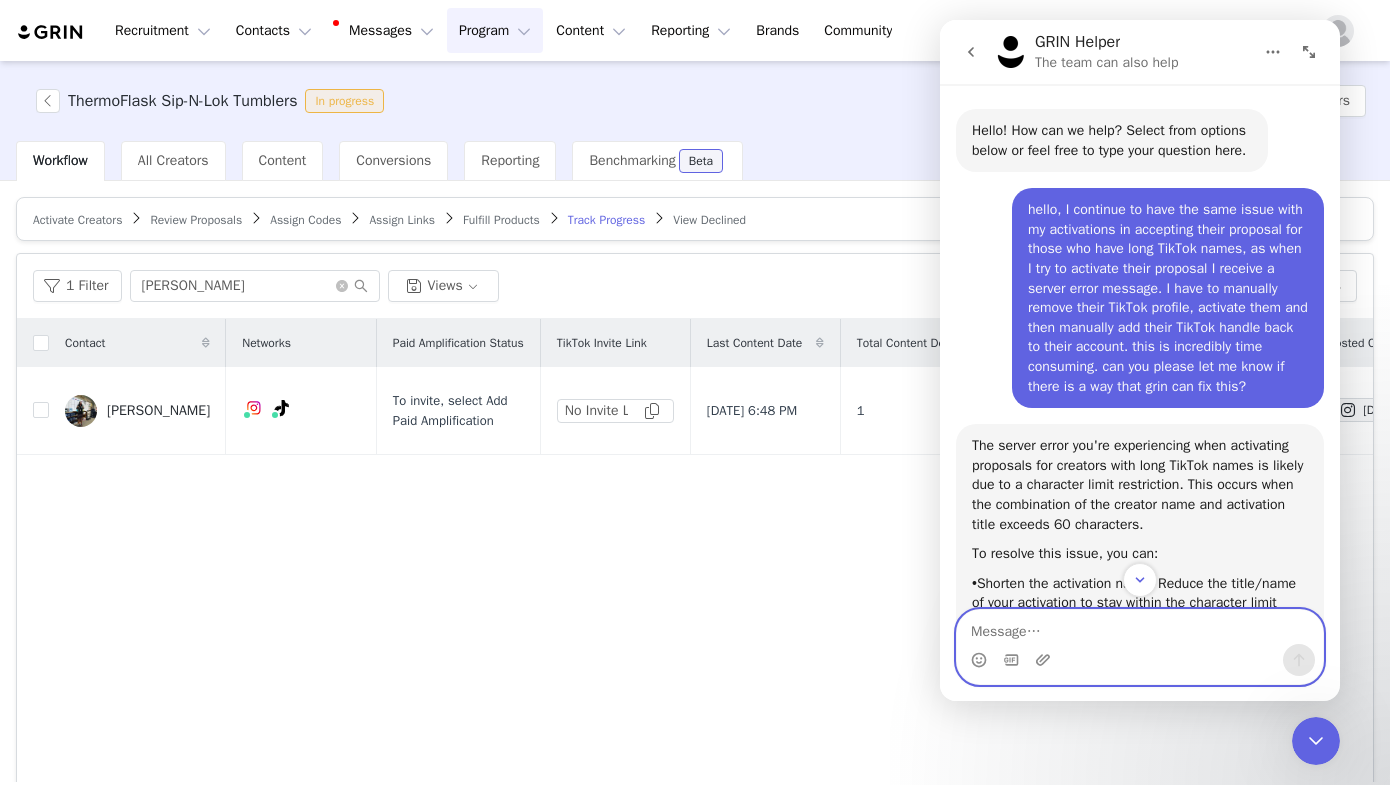 click at bounding box center [1140, 627] 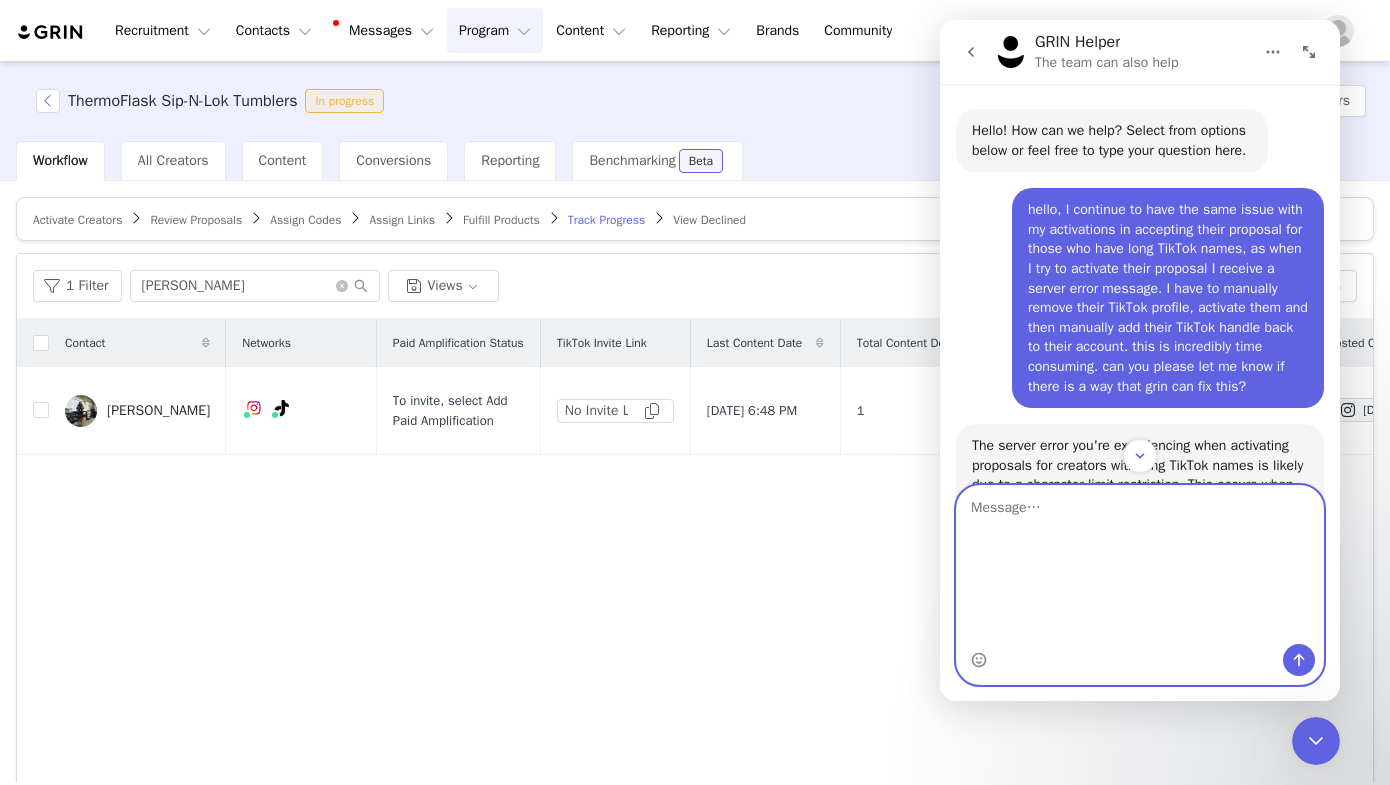 scroll, scrollTop: 0, scrollLeft: 0, axis: both 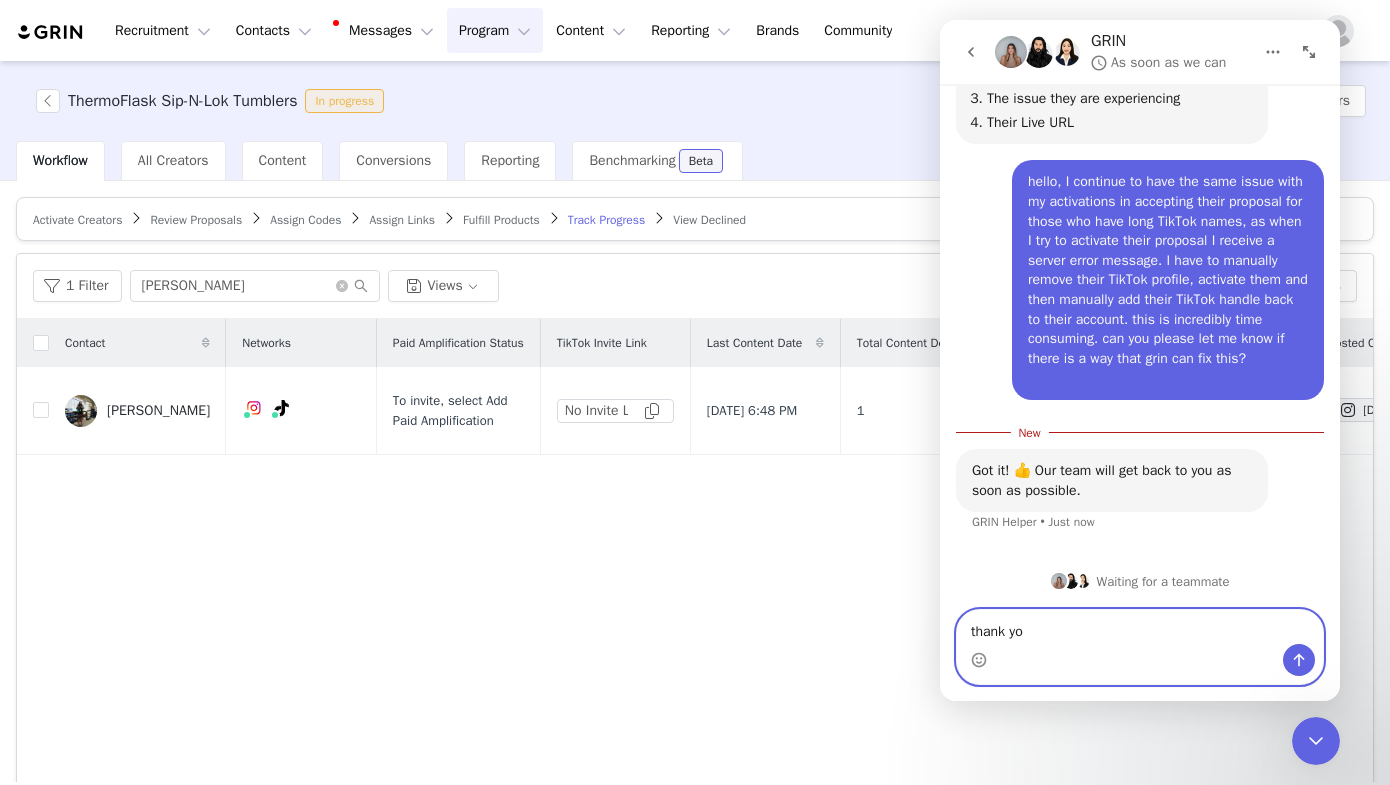 type on "thank you" 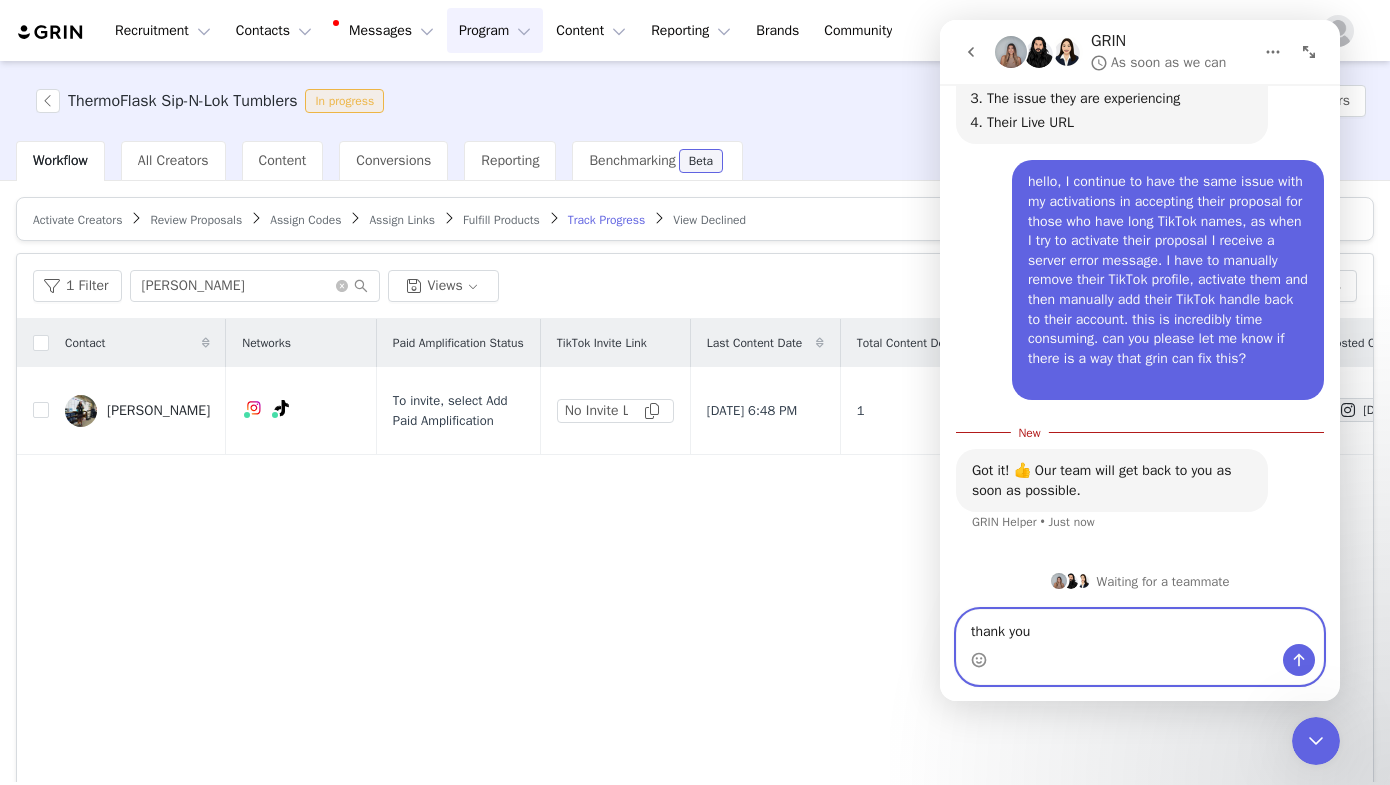 type 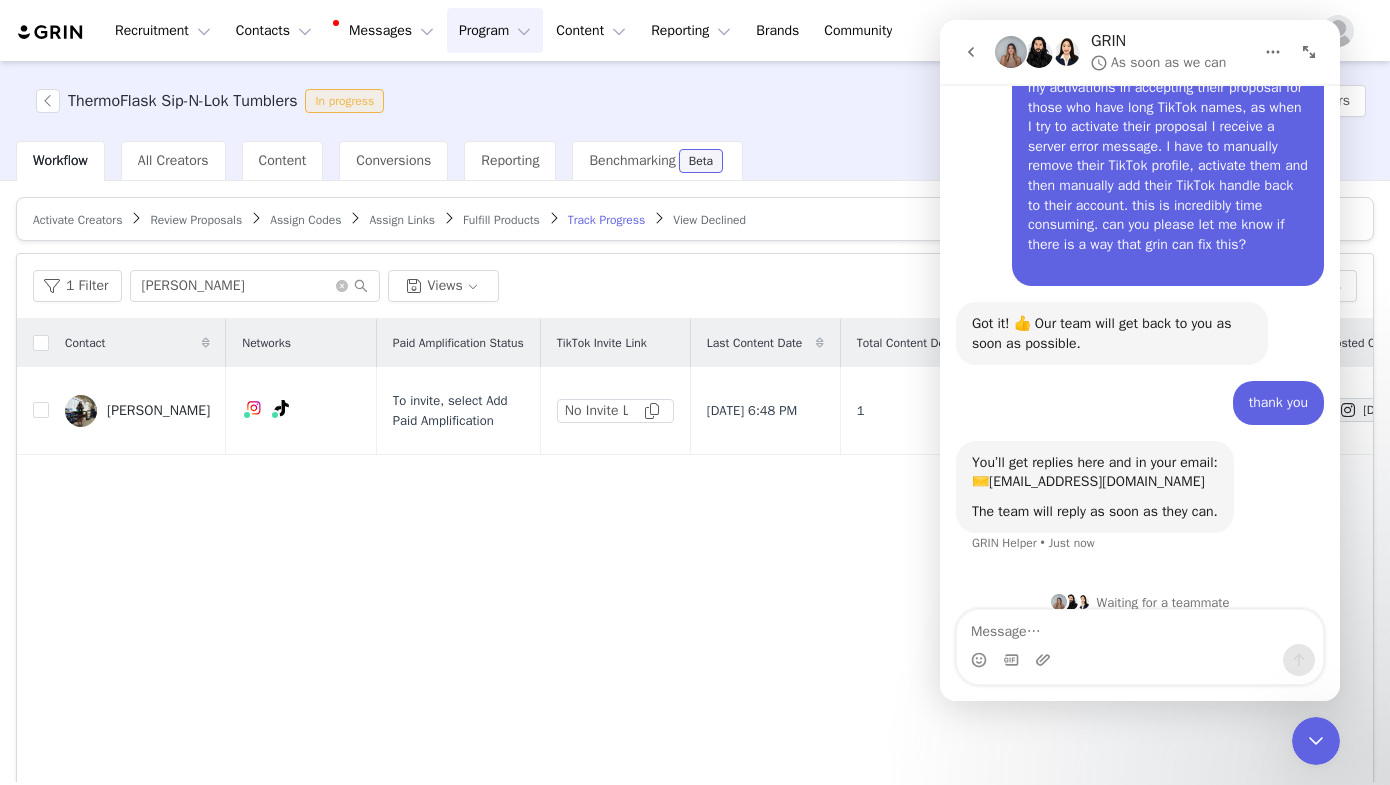 scroll, scrollTop: 1799, scrollLeft: 0, axis: vertical 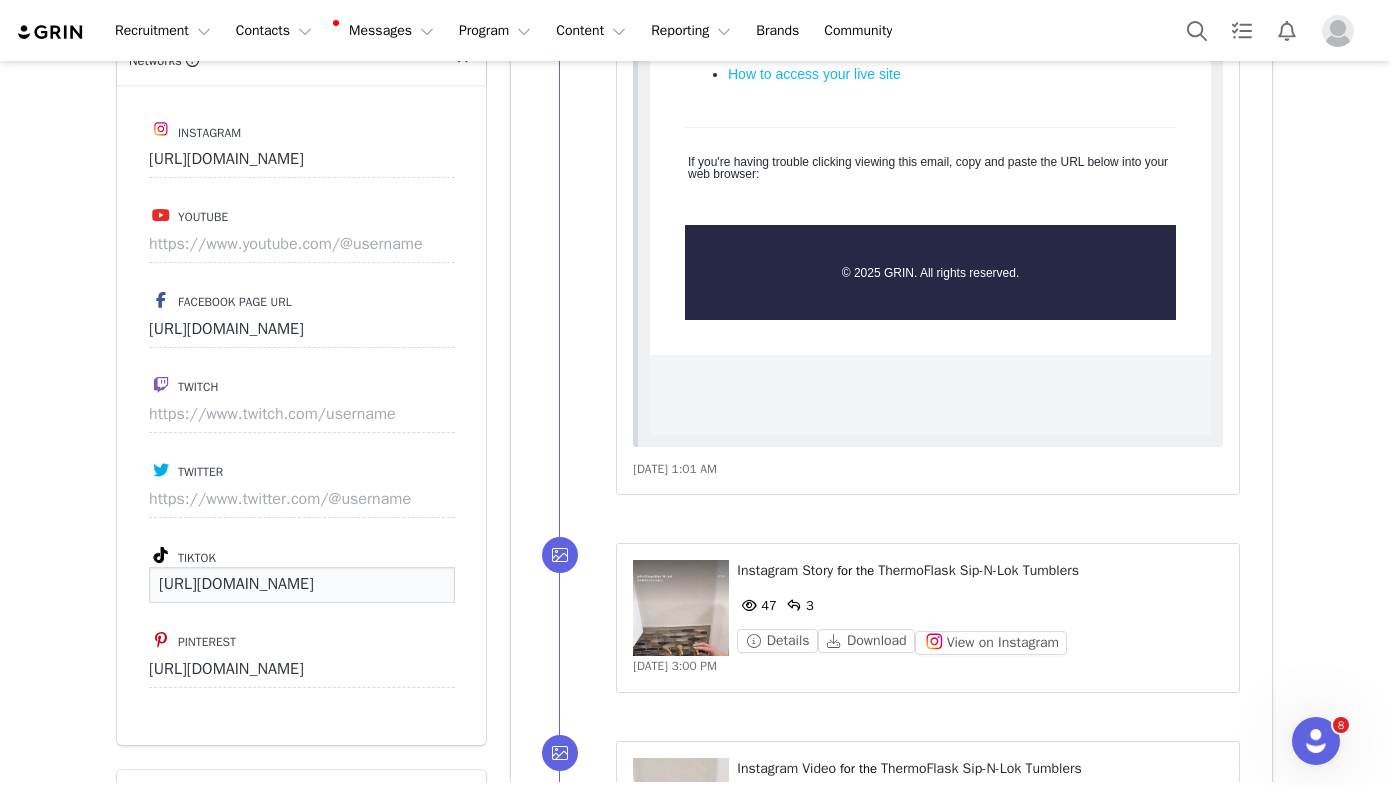 click on "https://www.tiktok.com/@jetsettingwithjen16" at bounding box center (302, 585) 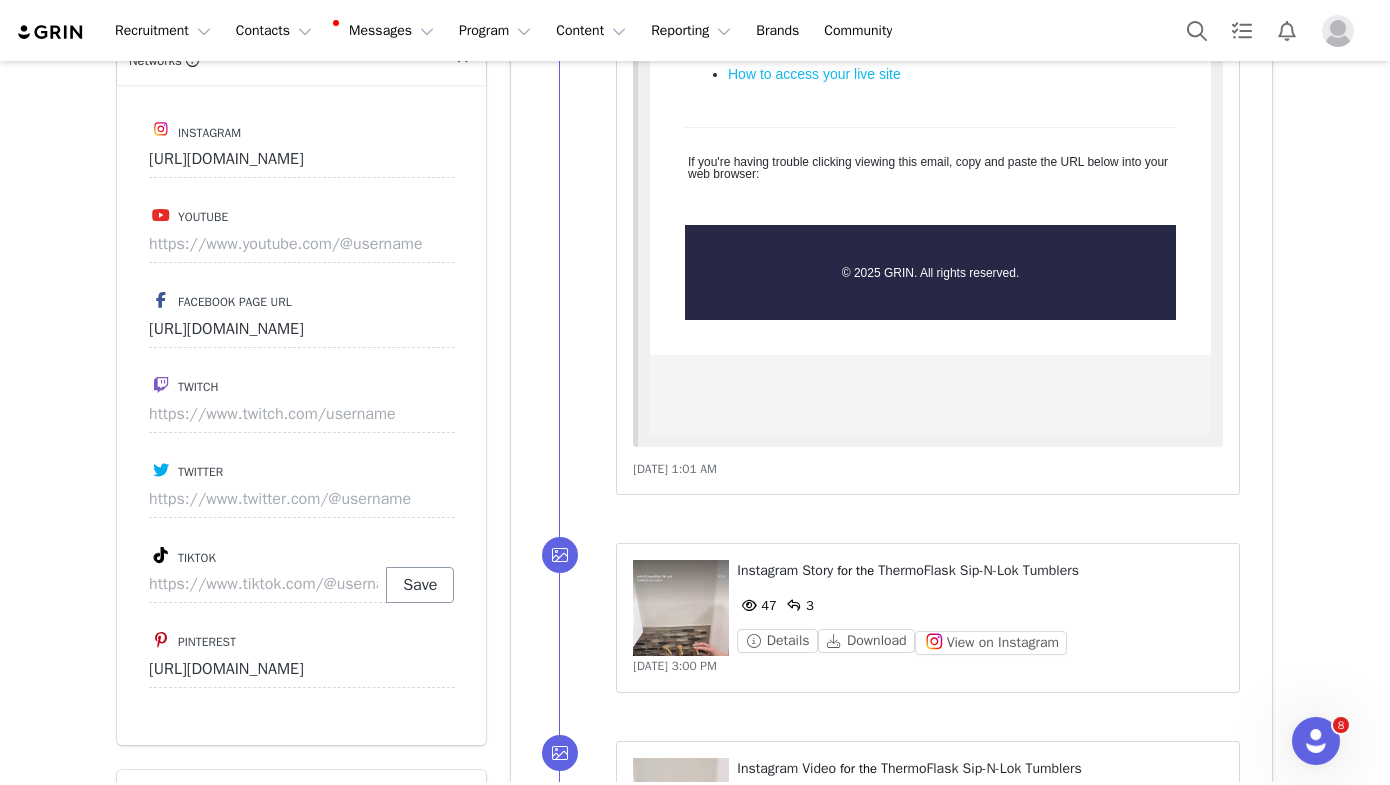 click on "Save" at bounding box center [420, 585] 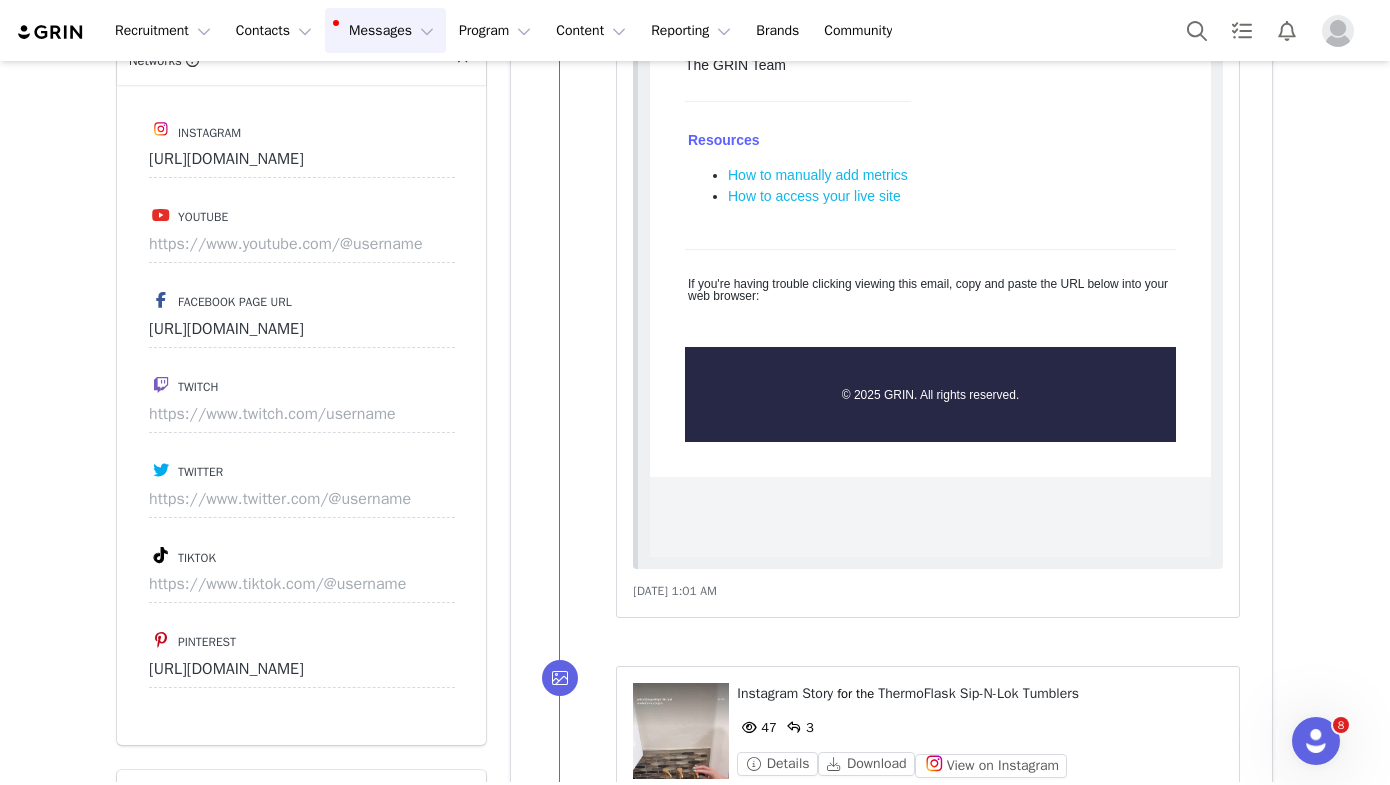 scroll, scrollTop: 0, scrollLeft: 0, axis: both 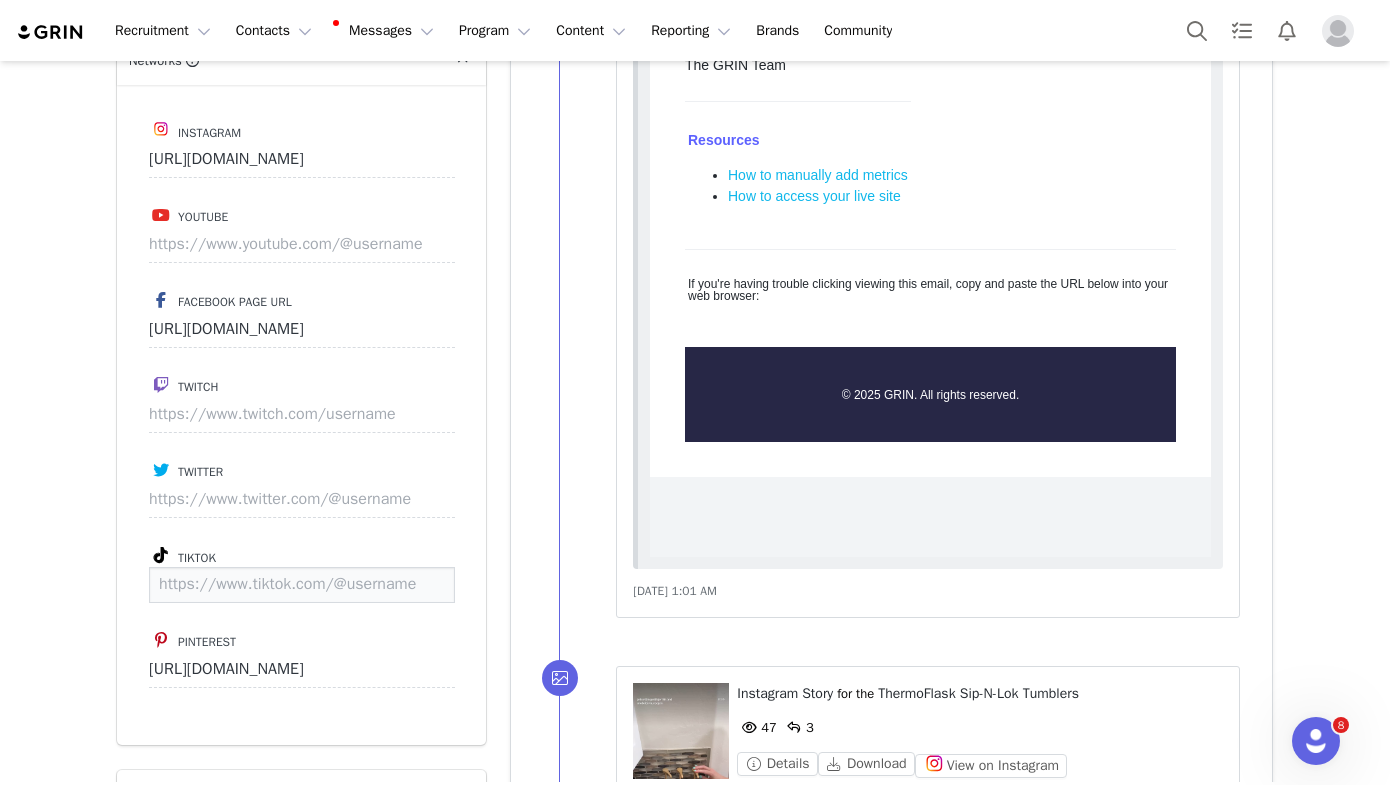 click at bounding box center (302, 585) 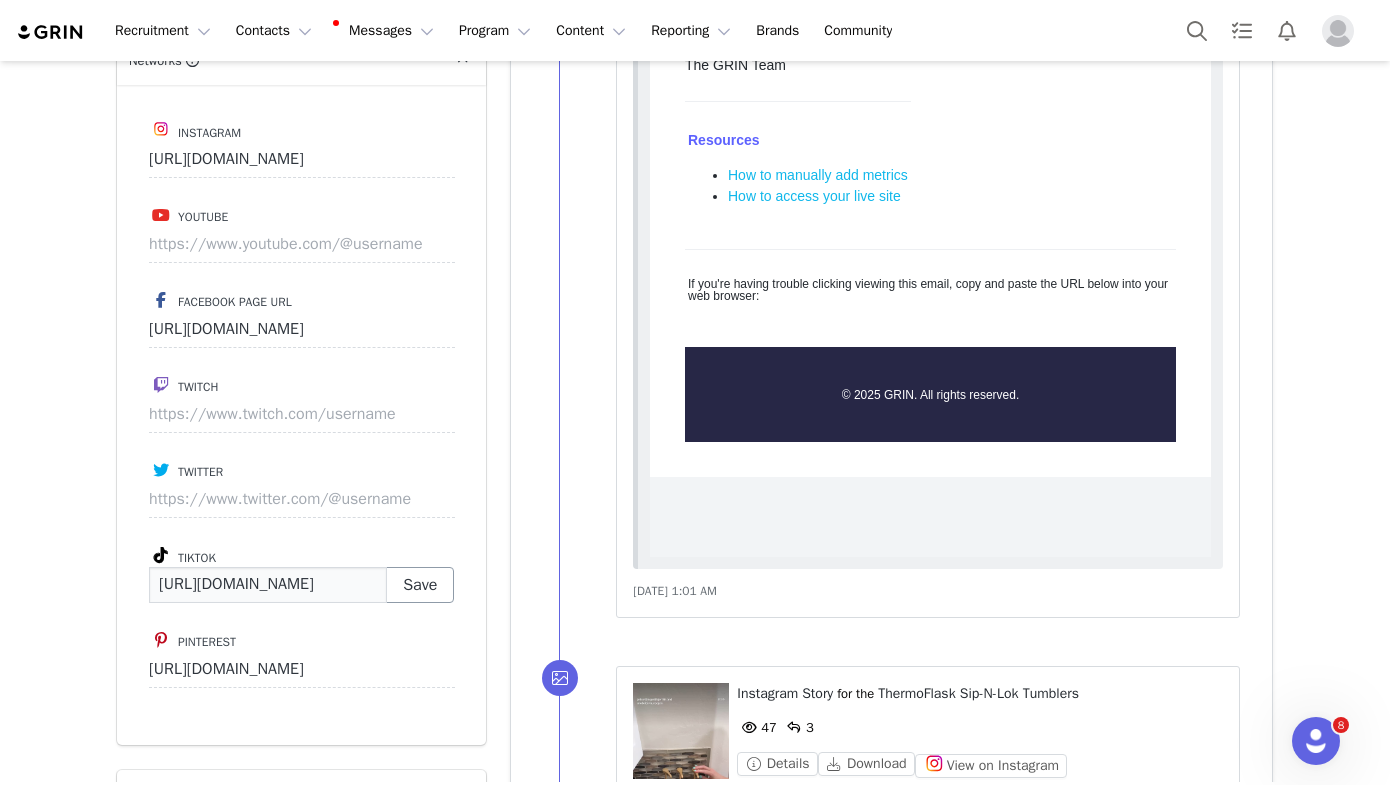 type on "https://www.tiktok.com/@jetsettingwithjen16" 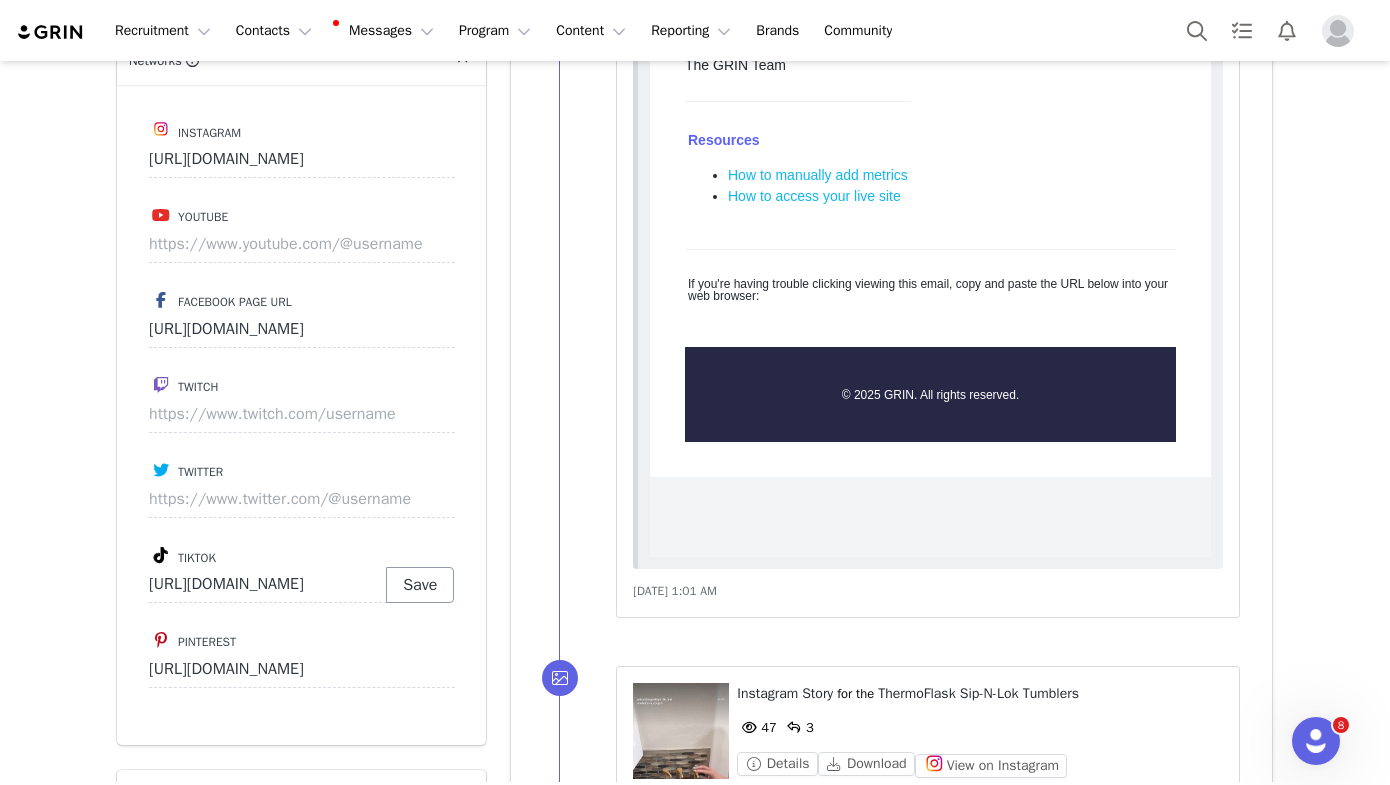 click on "Save" at bounding box center (420, 585) 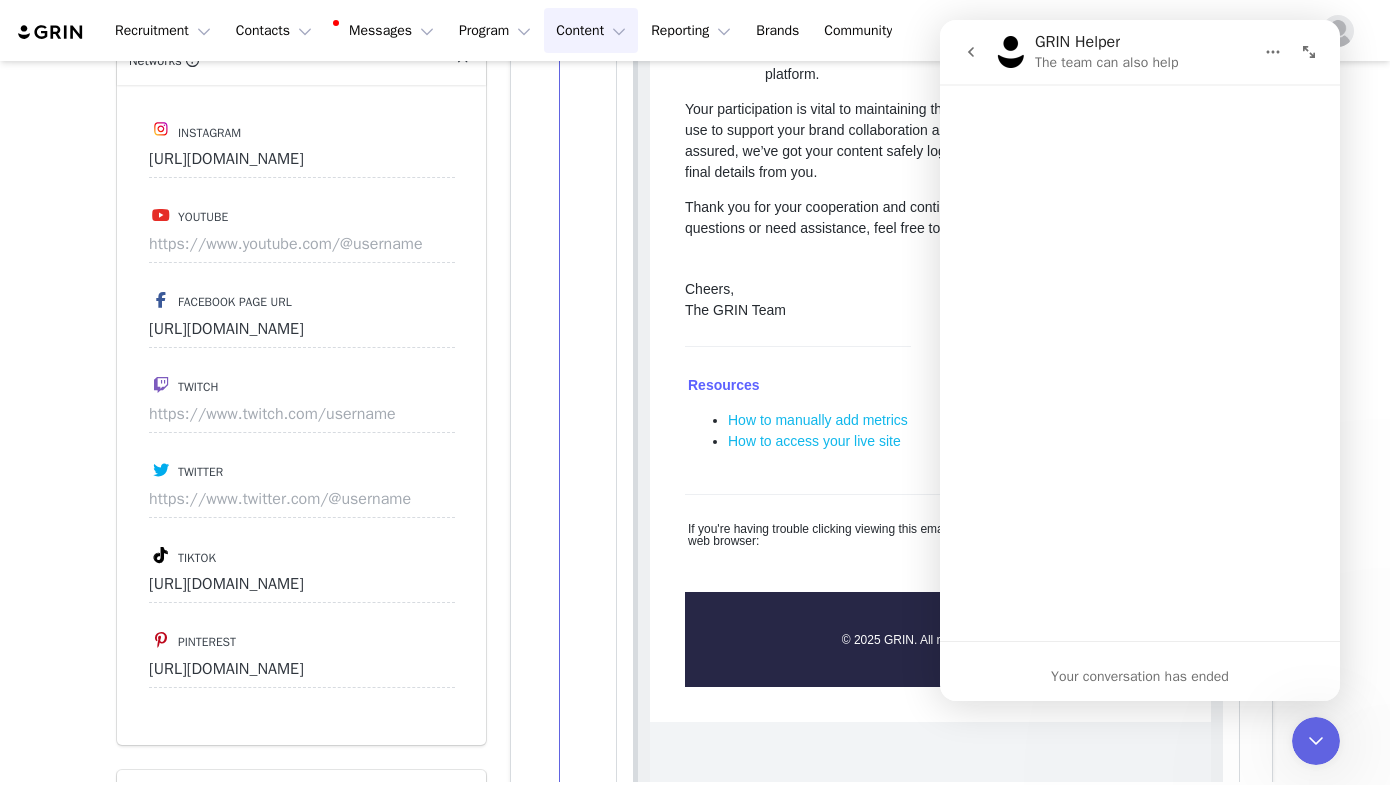 scroll, scrollTop: 0, scrollLeft: 0, axis: both 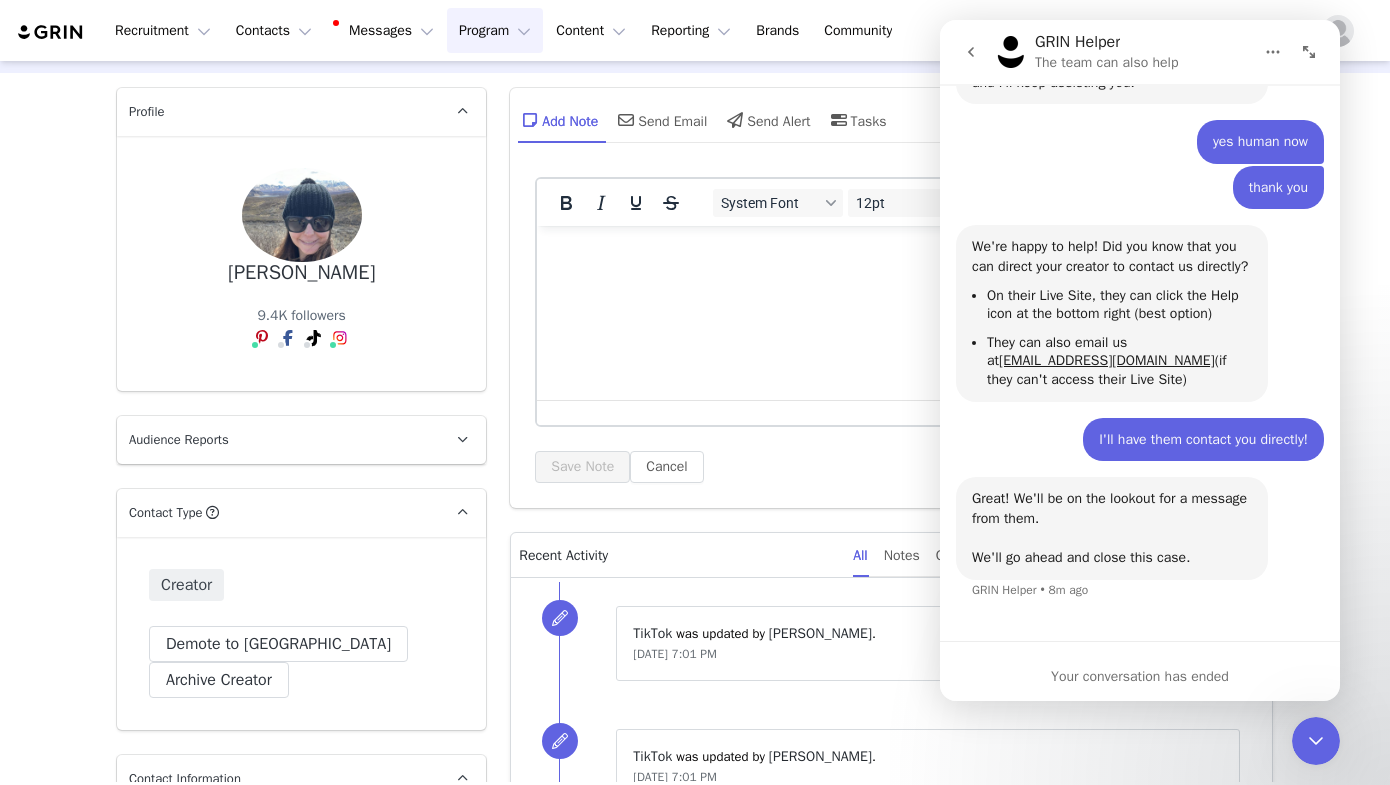 click on "Program Program" at bounding box center (495, 30) 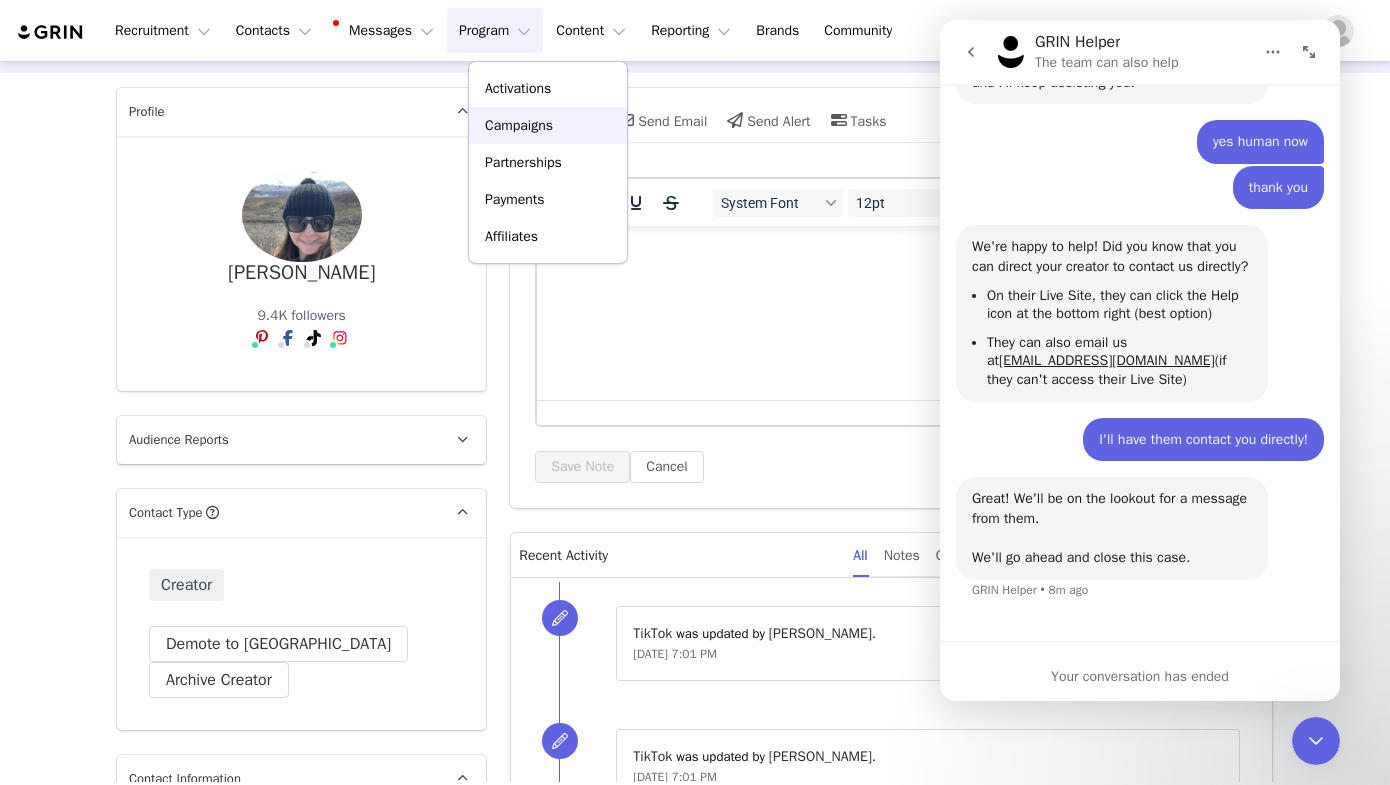 click on "Campaigns" at bounding box center (519, 125) 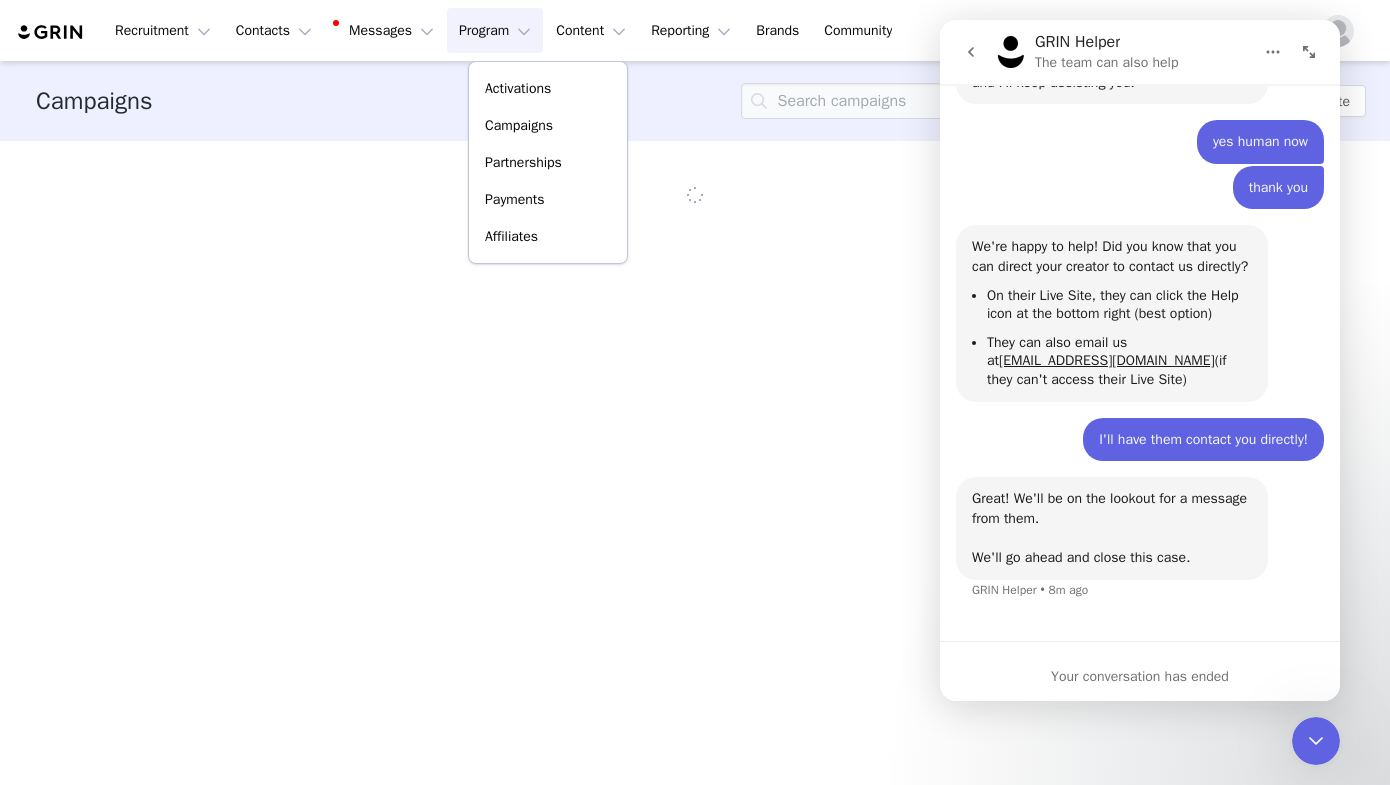 scroll, scrollTop: 0, scrollLeft: 0, axis: both 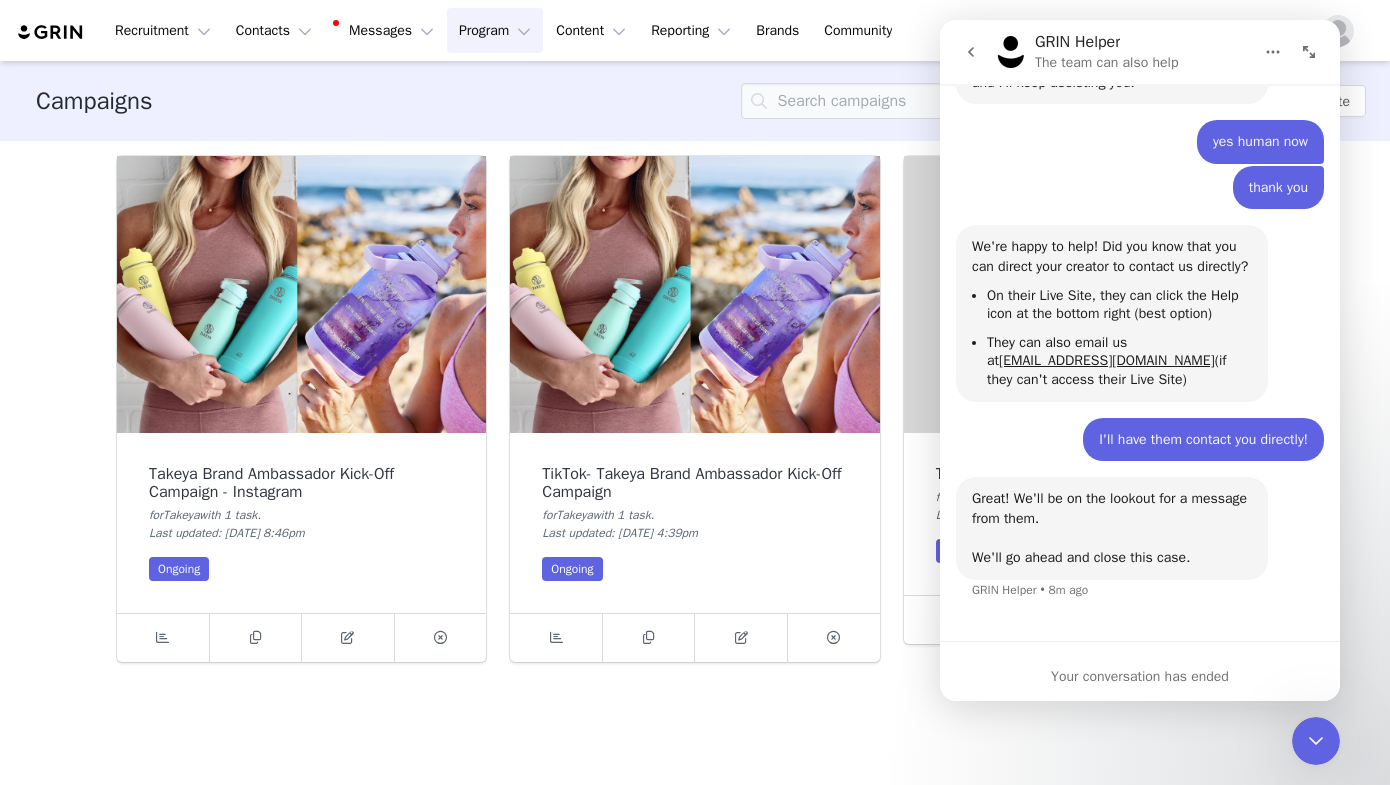 click on "Program Program" at bounding box center (495, 30) 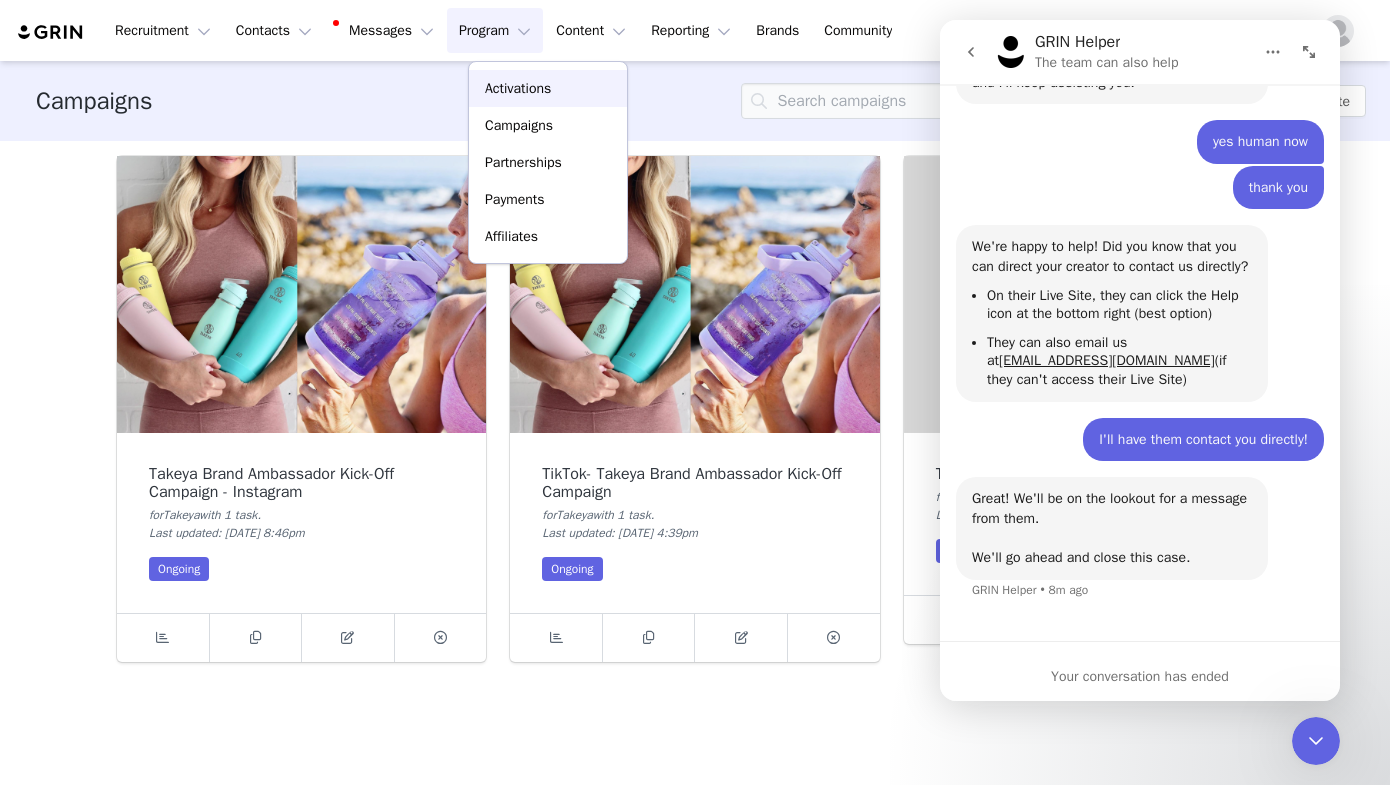 click on "Activations" at bounding box center [518, 88] 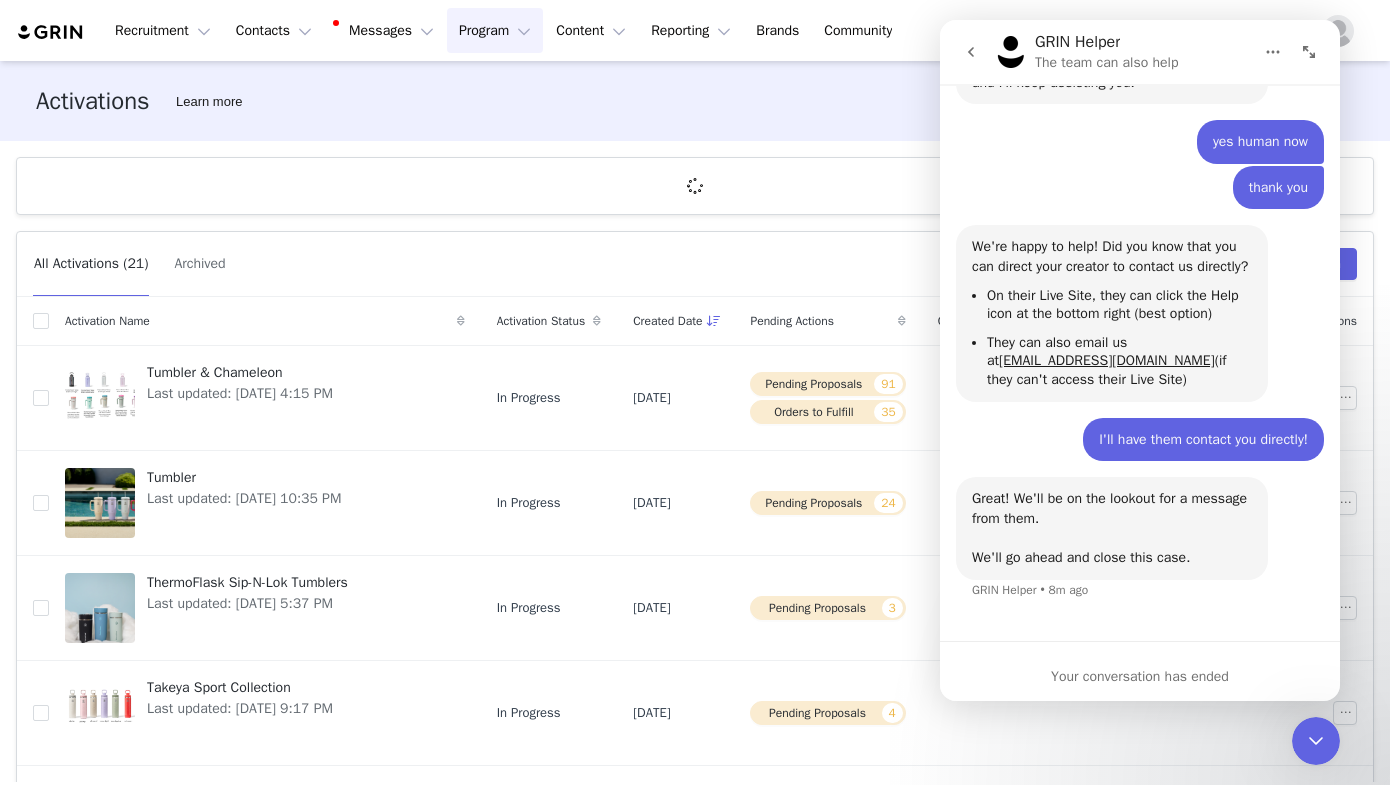 click 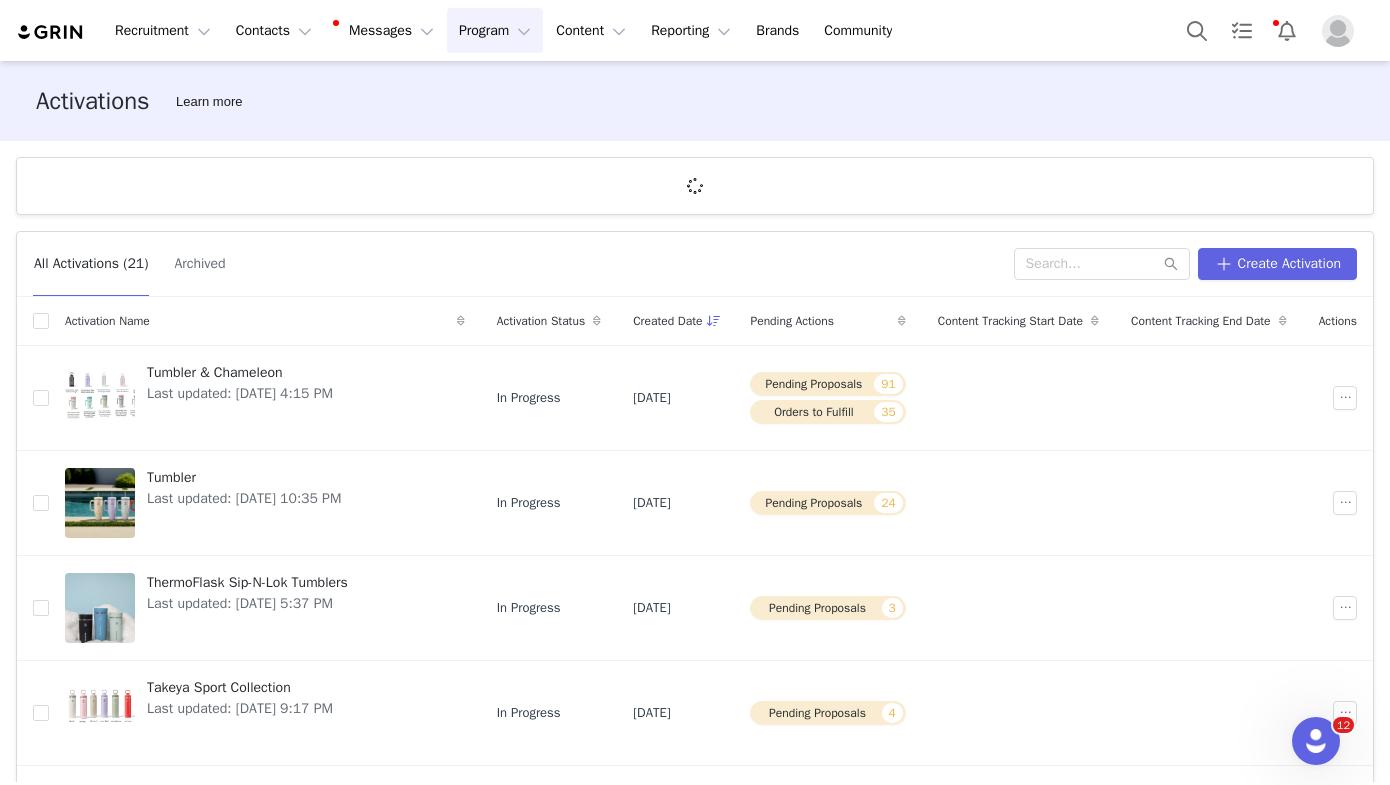 scroll, scrollTop: 0, scrollLeft: 0, axis: both 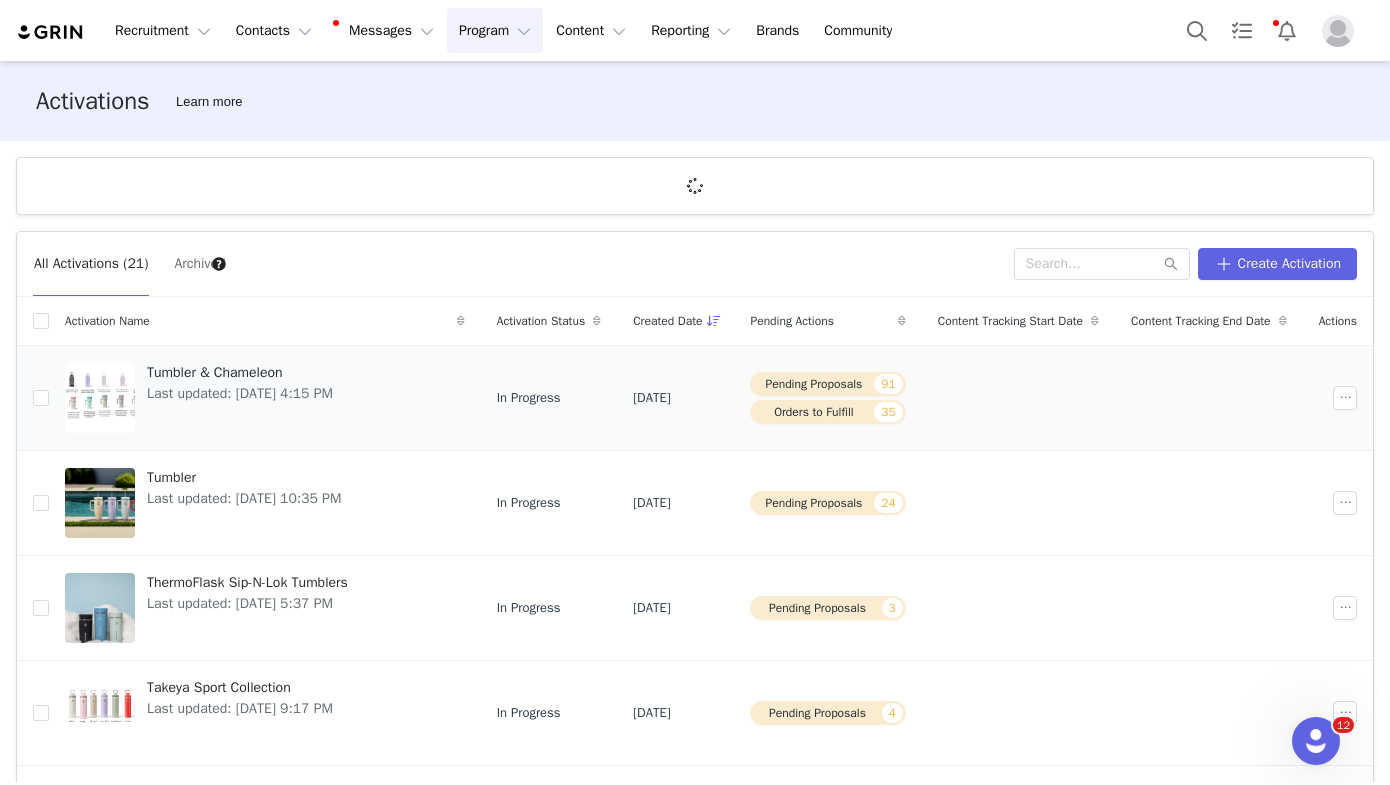 click on "Tumbler & Chameleon" at bounding box center (240, 372) 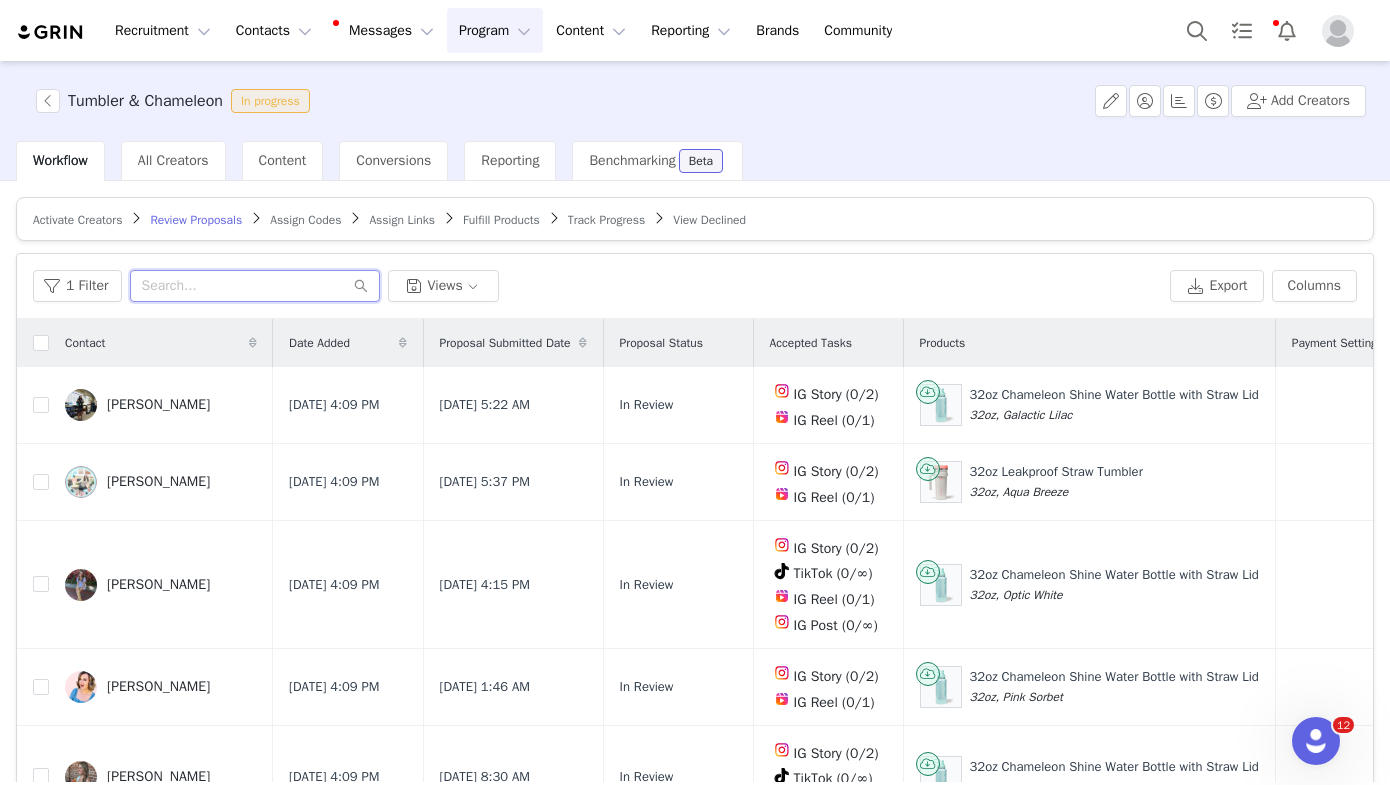 click at bounding box center (255, 286) 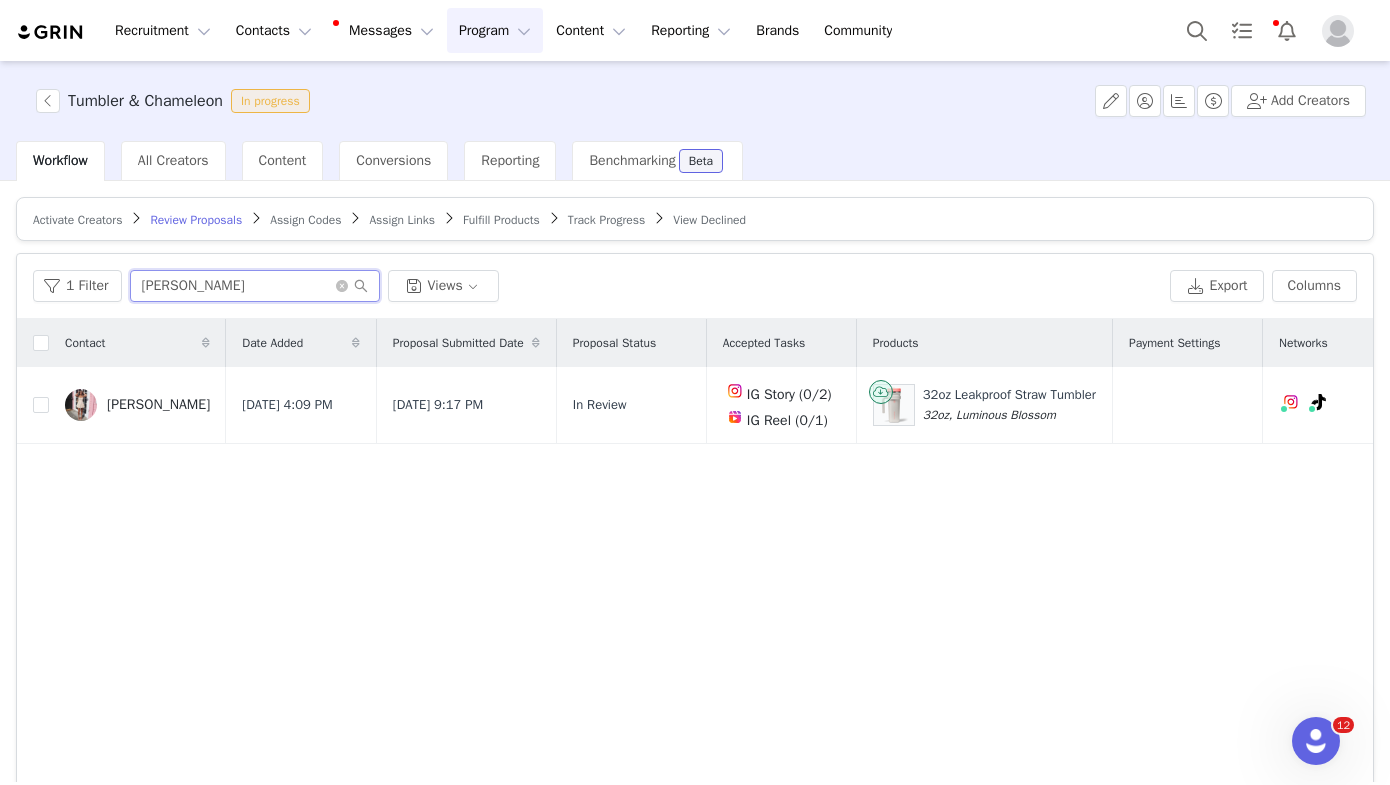 type on "[PERSON_NAME]" 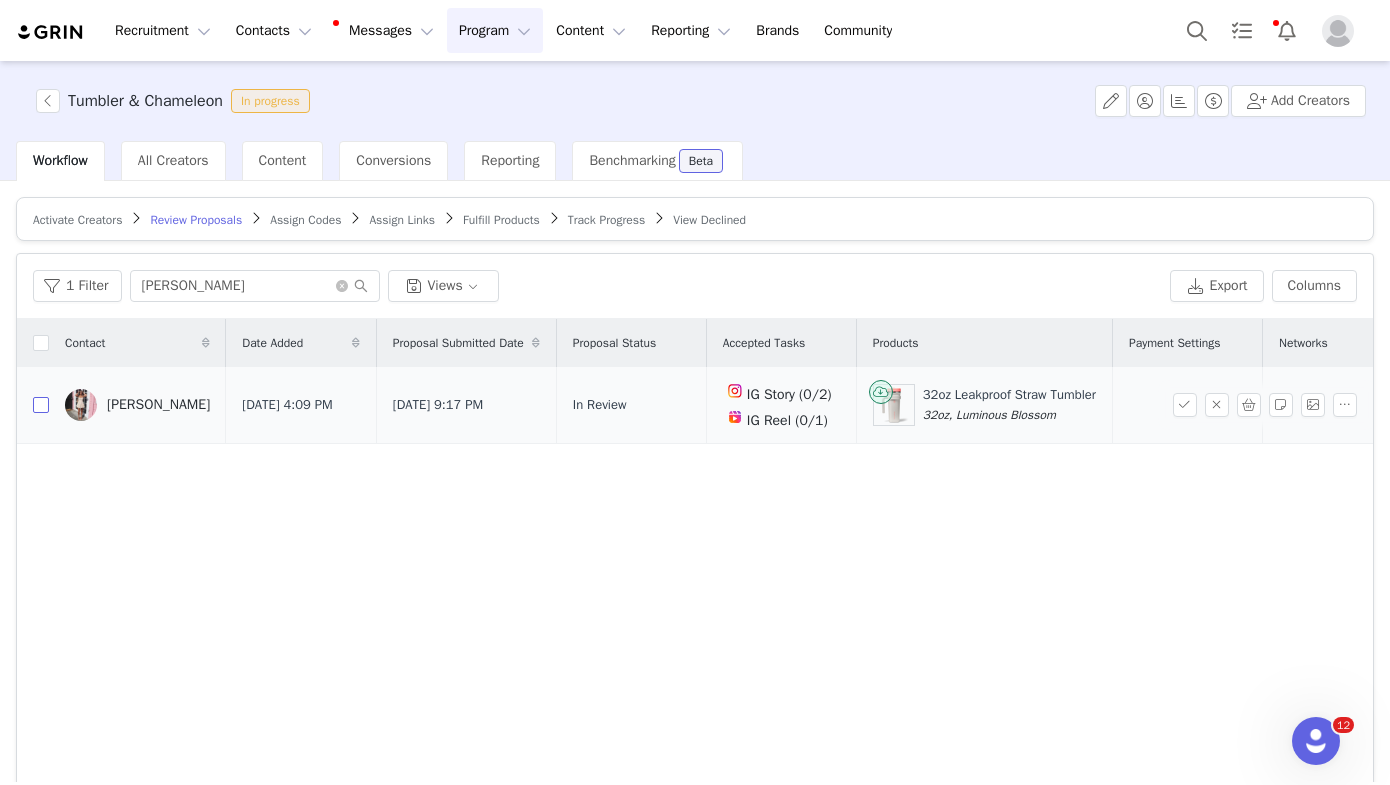 drag, startPoint x: 1375, startPoint y: 361, endPoint x: 39, endPoint y: 403, distance: 1336.66 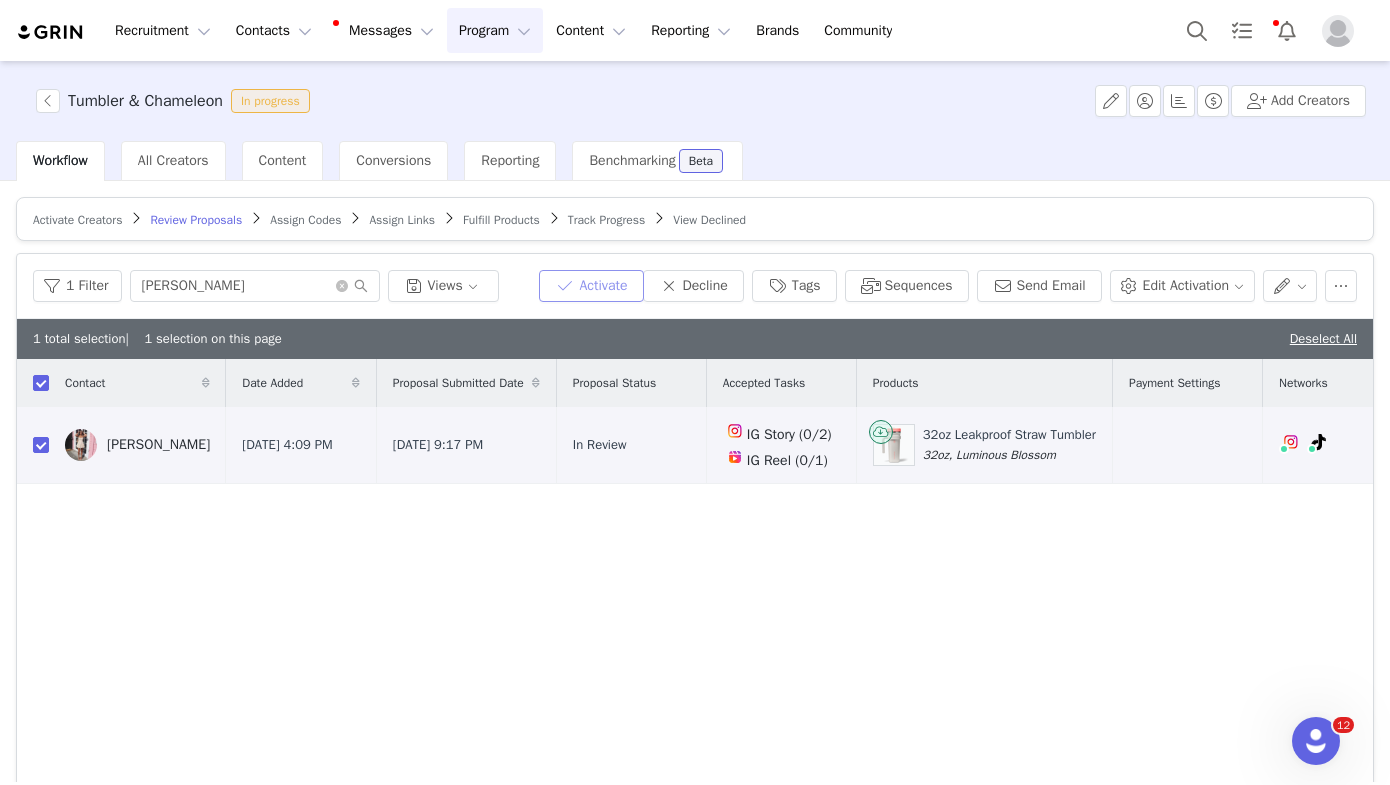 click on "Activate" at bounding box center [591, 286] 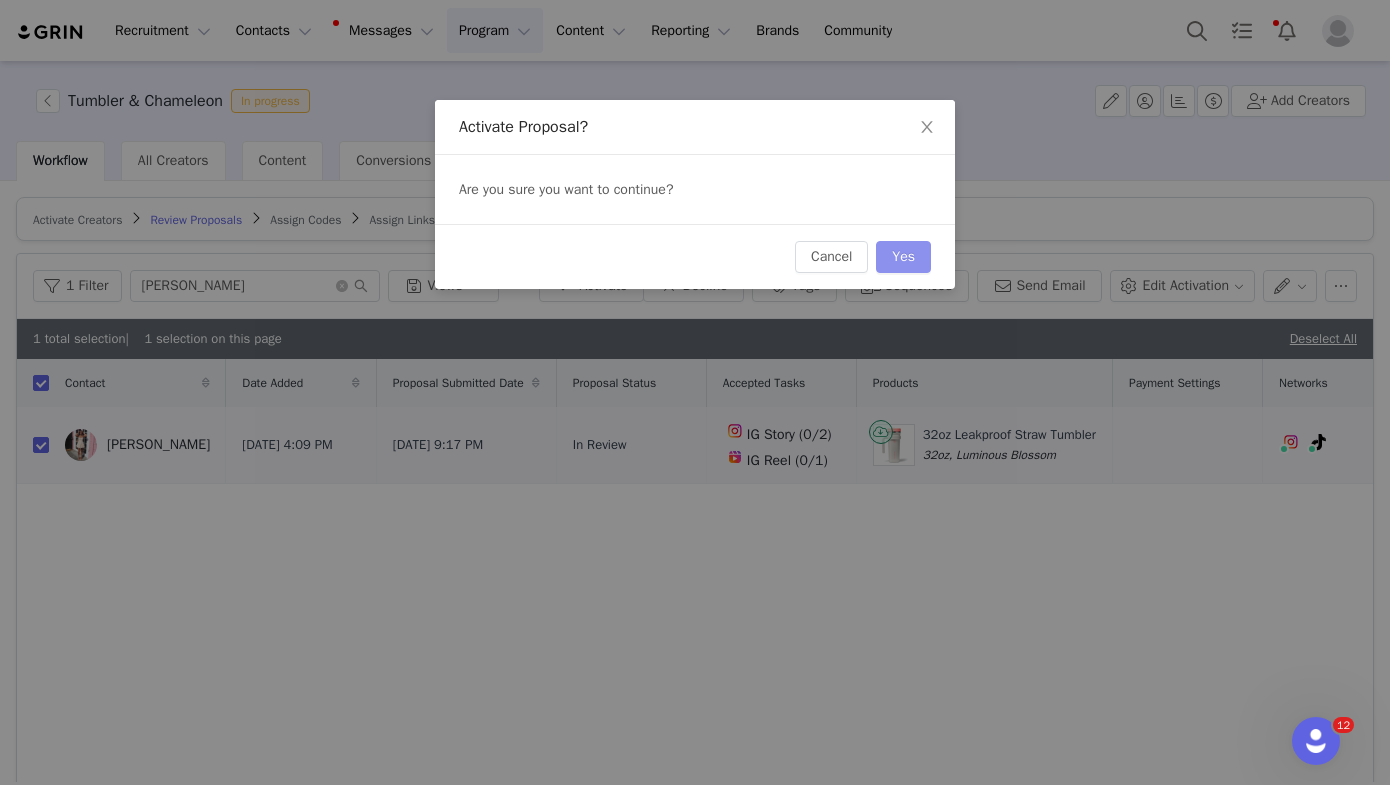 click on "Yes" at bounding box center [903, 257] 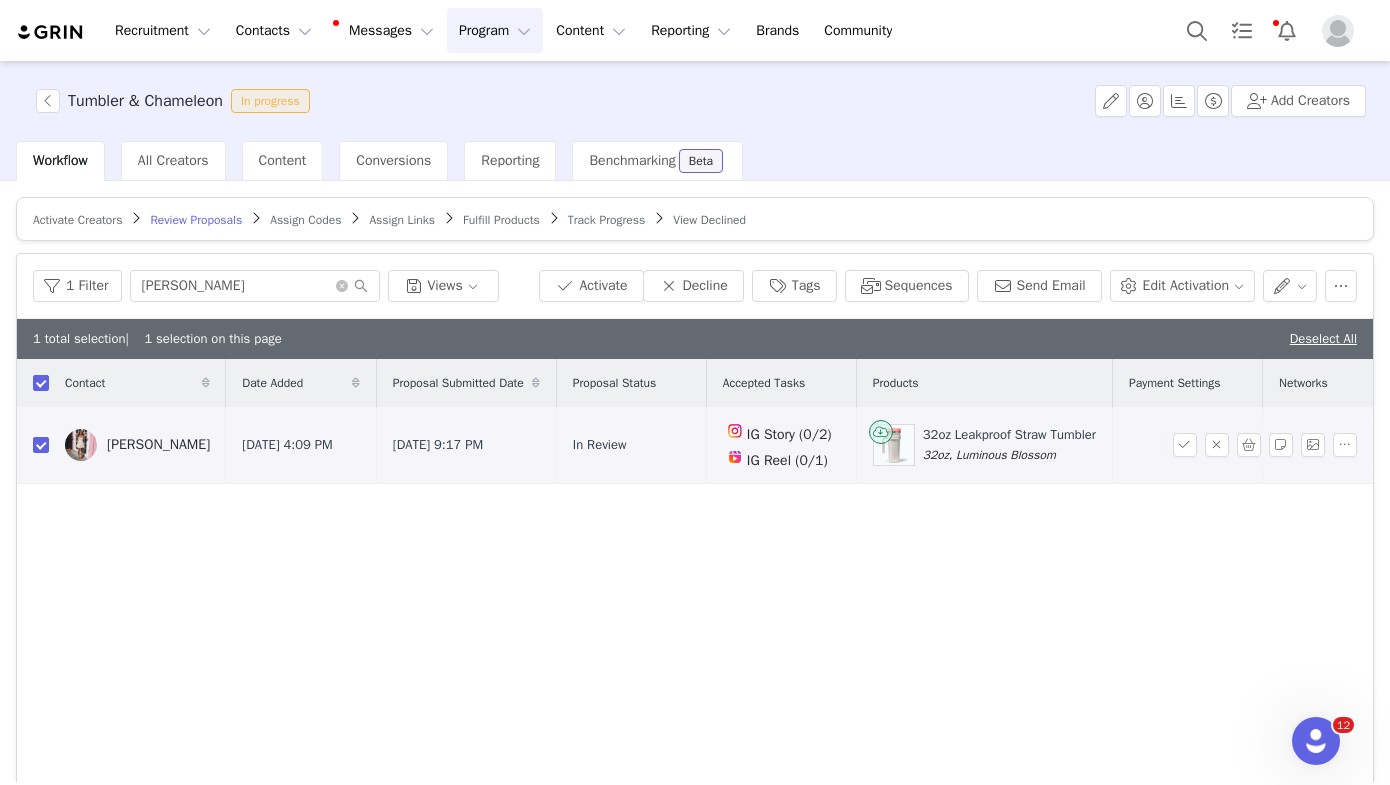 click on "[PERSON_NAME]" at bounding box center (158, 445) 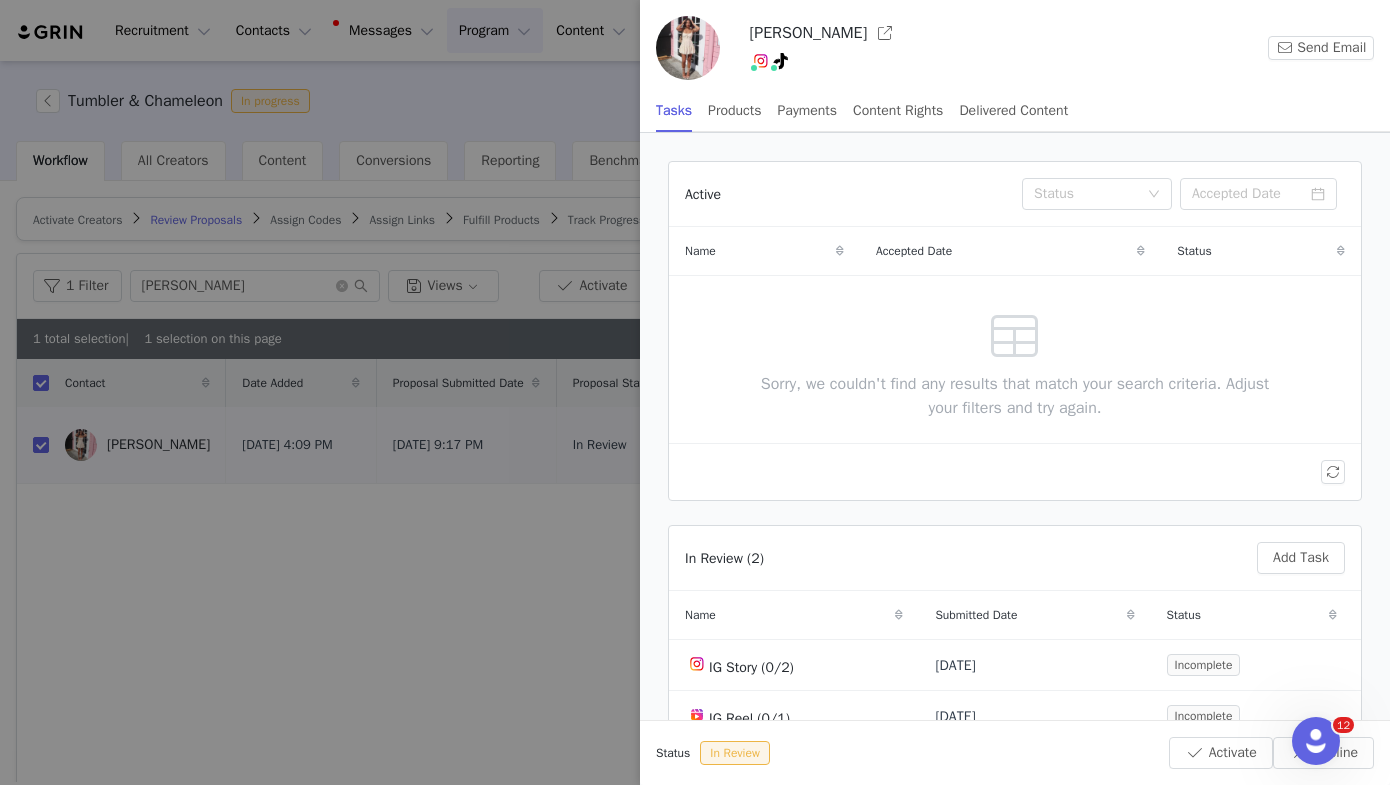 scroll, scrollTop: 0, scrollLeft: 0, axis: both 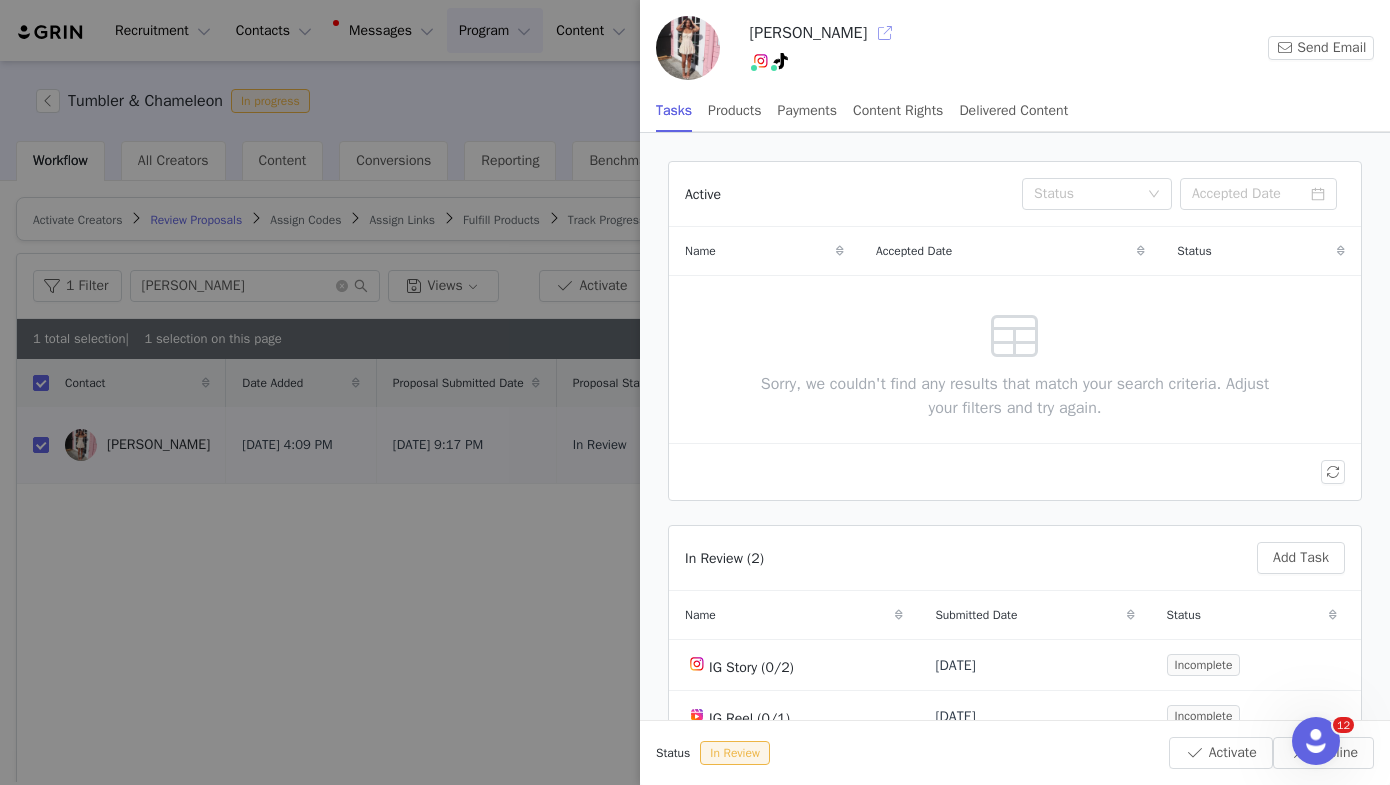 click at bounding box center (885, 33) 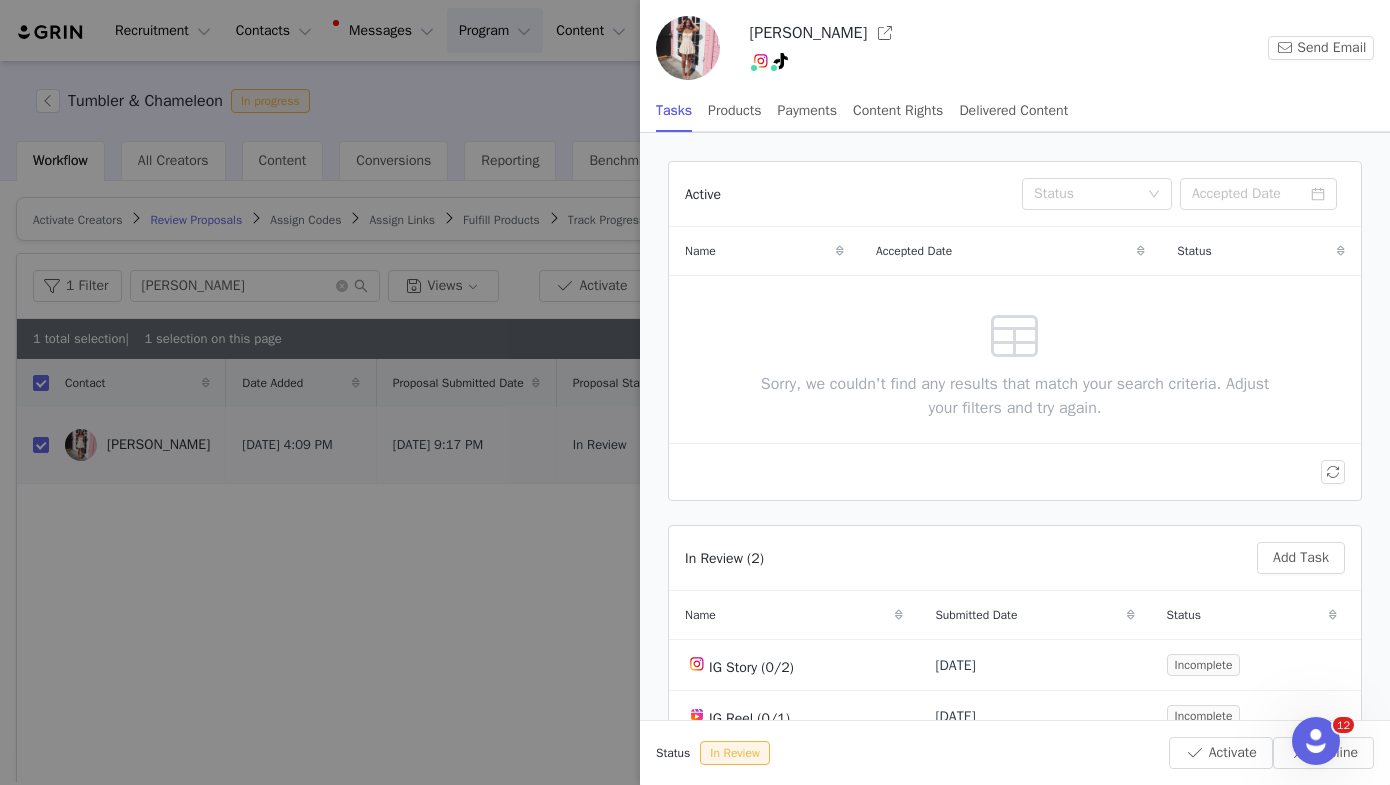 click at bounding box center (695, 392) 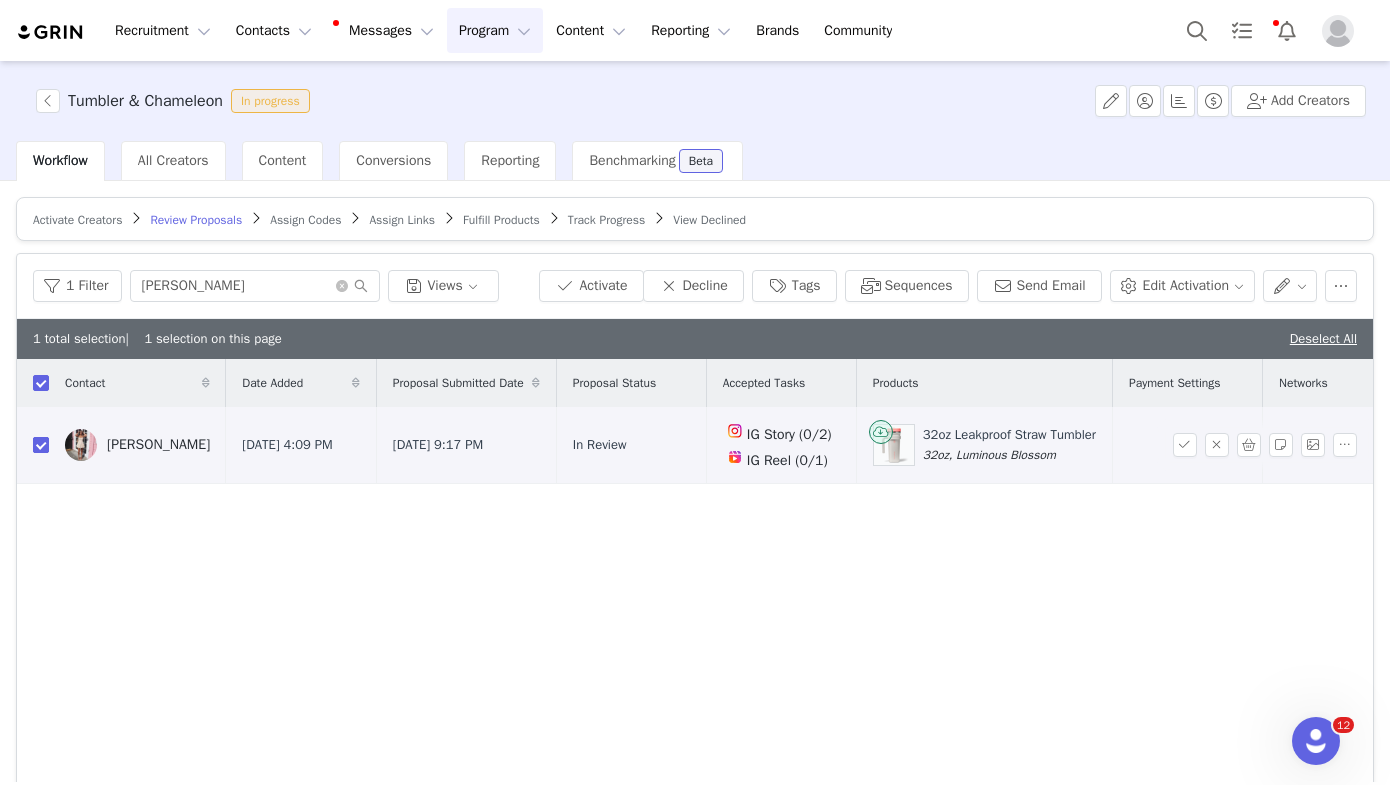 click at bounding box center [41, 445] 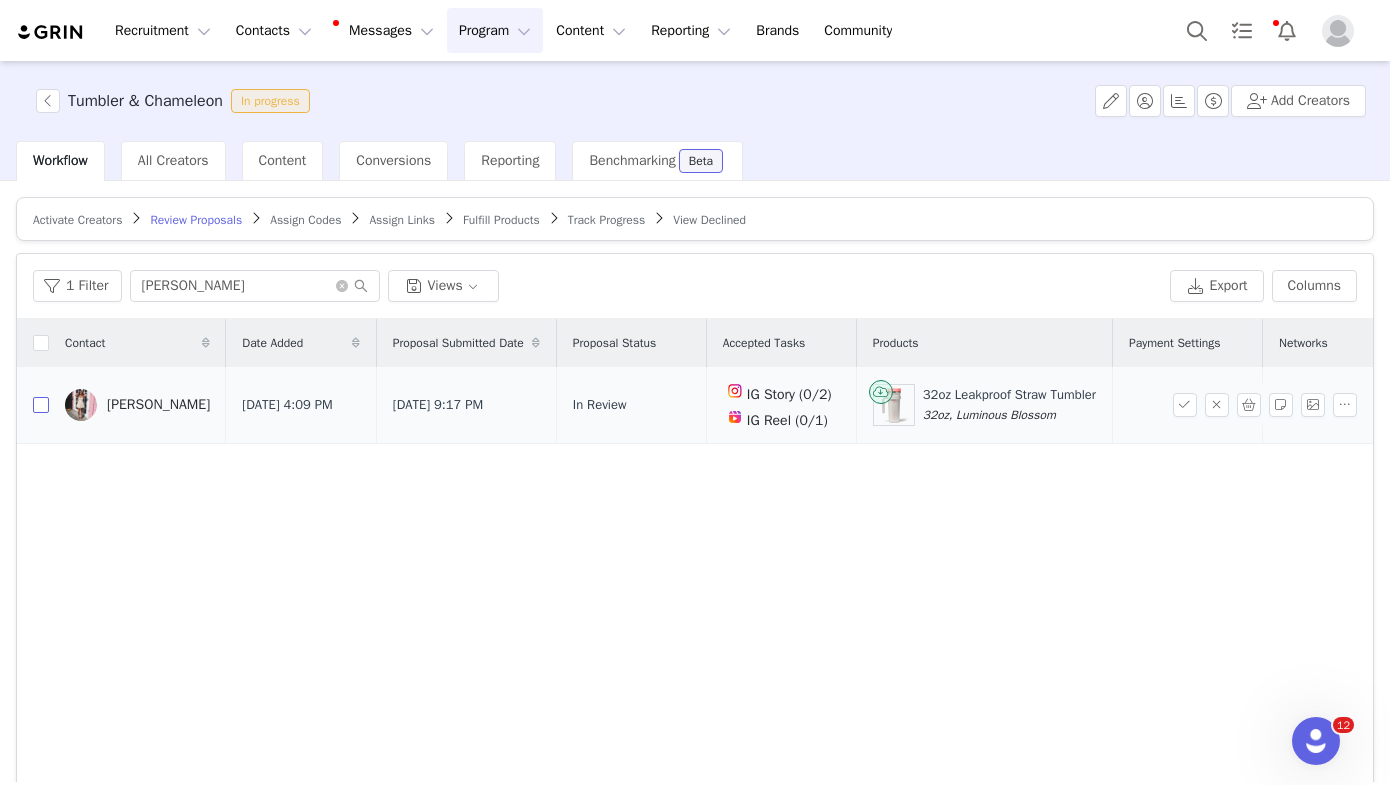 click at bounding box center (41, 405) 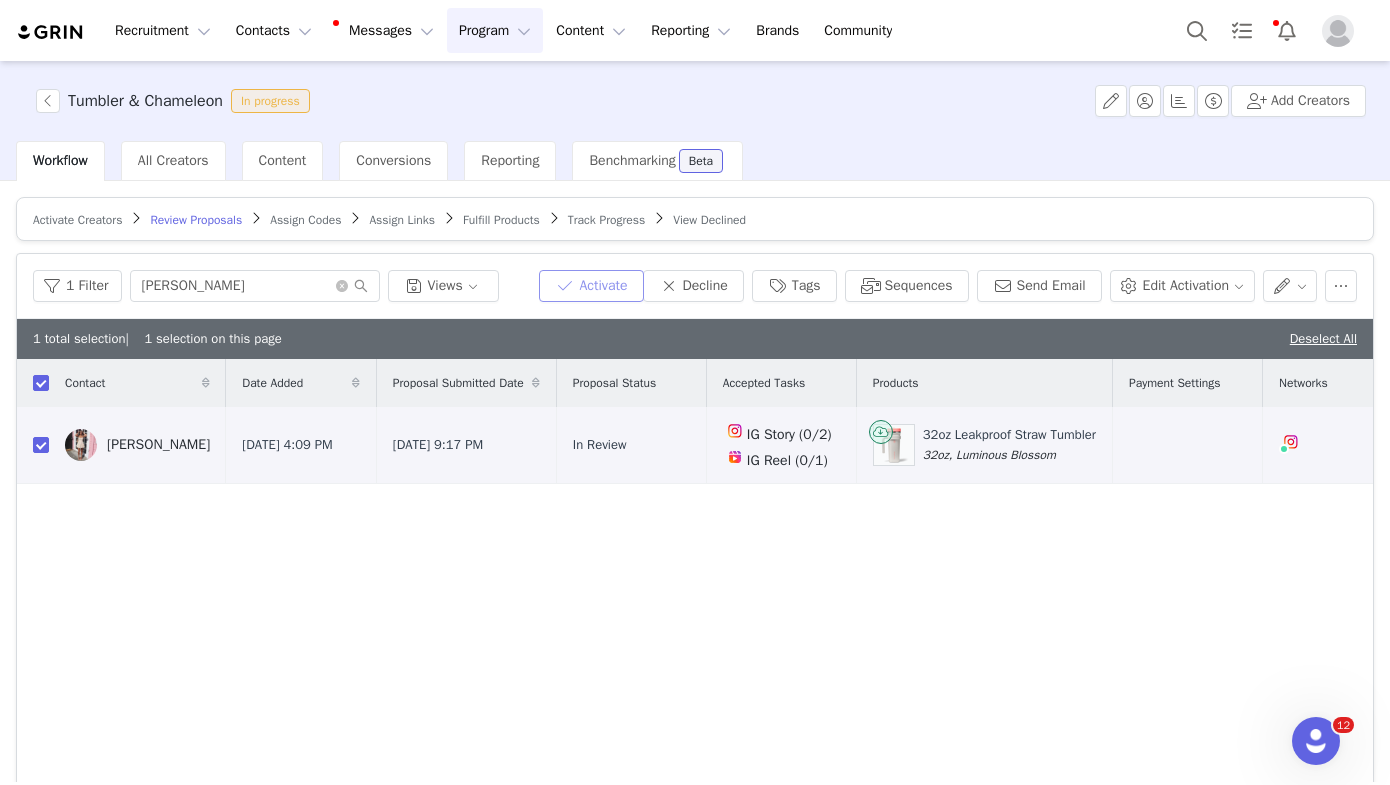 click on "Activate" at bounding box center (591, 286) 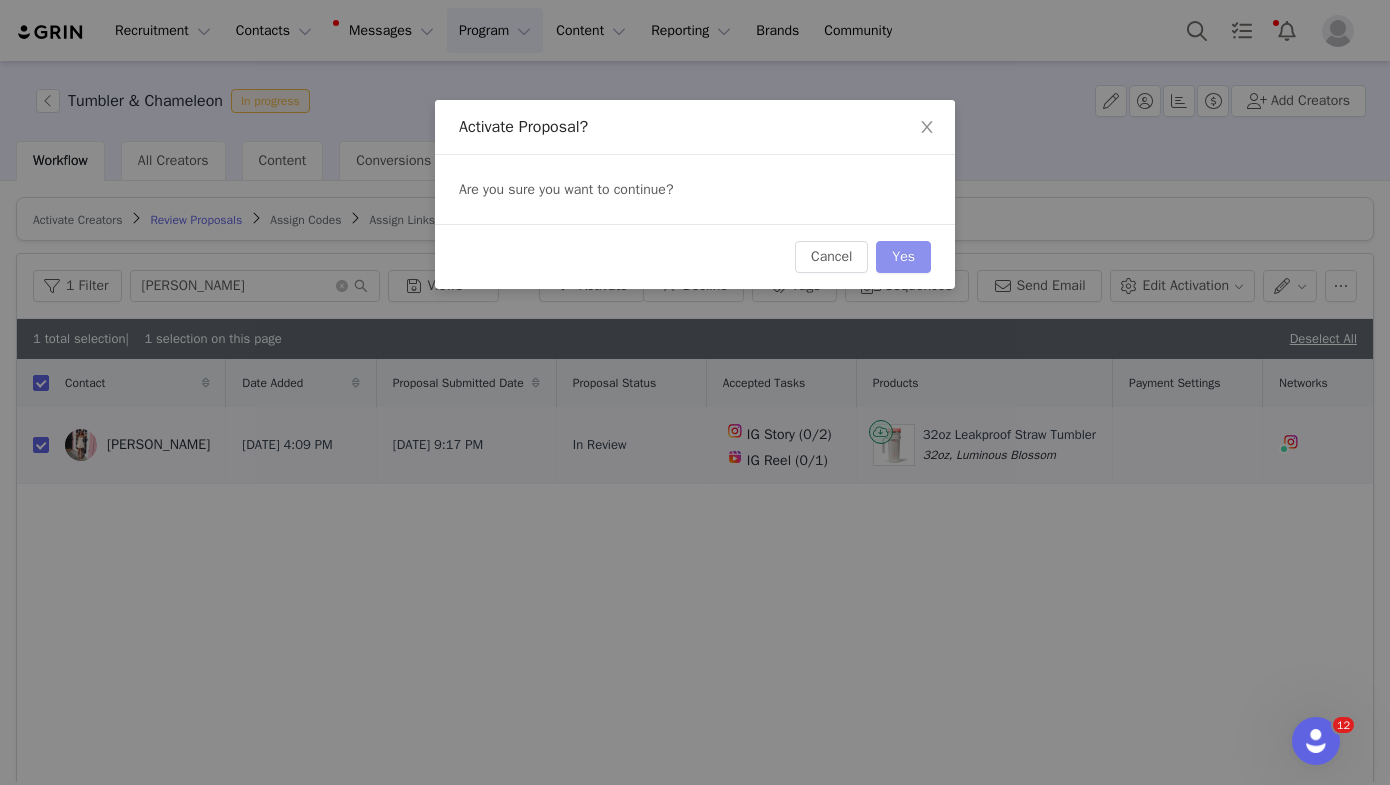 click on "Yes" at bounding box center (903, 257) 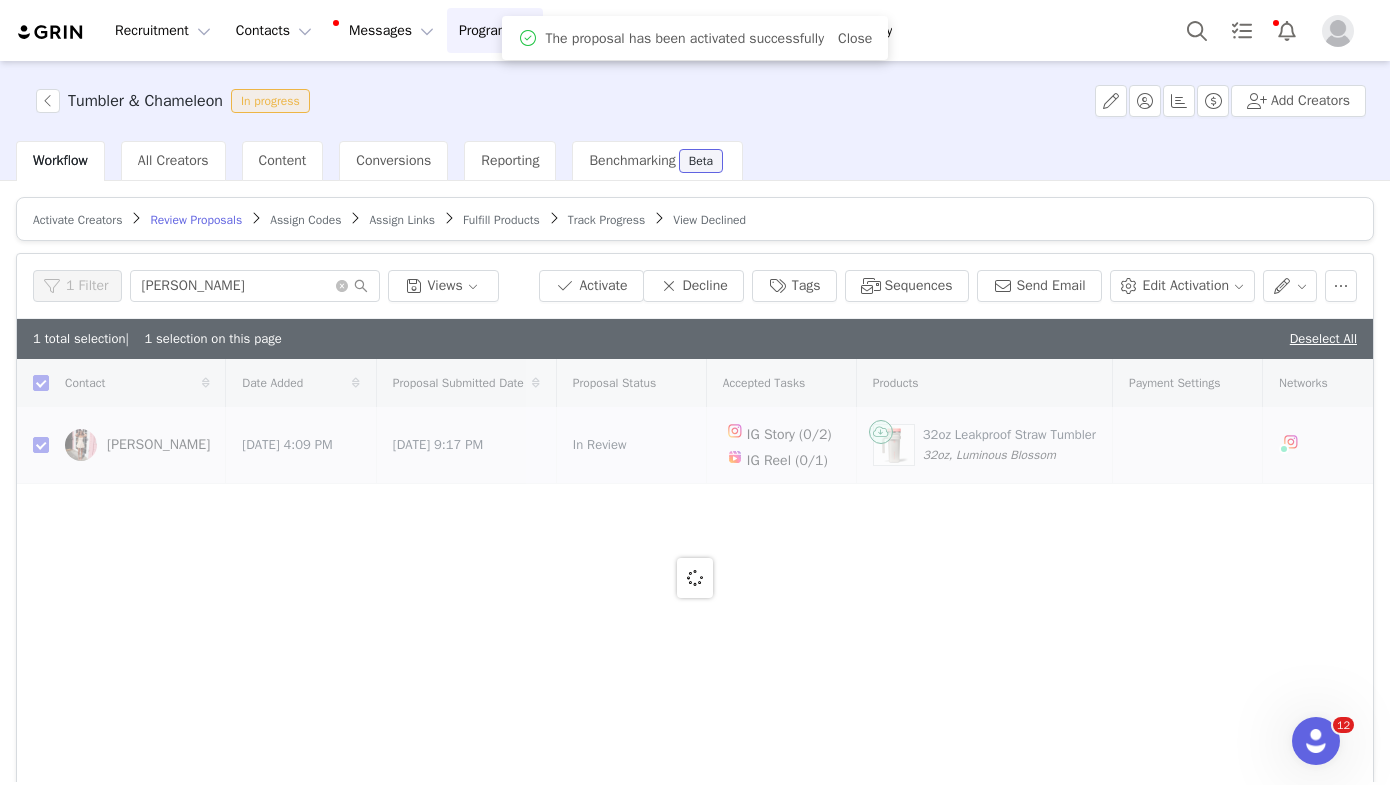 checkbox on "false" 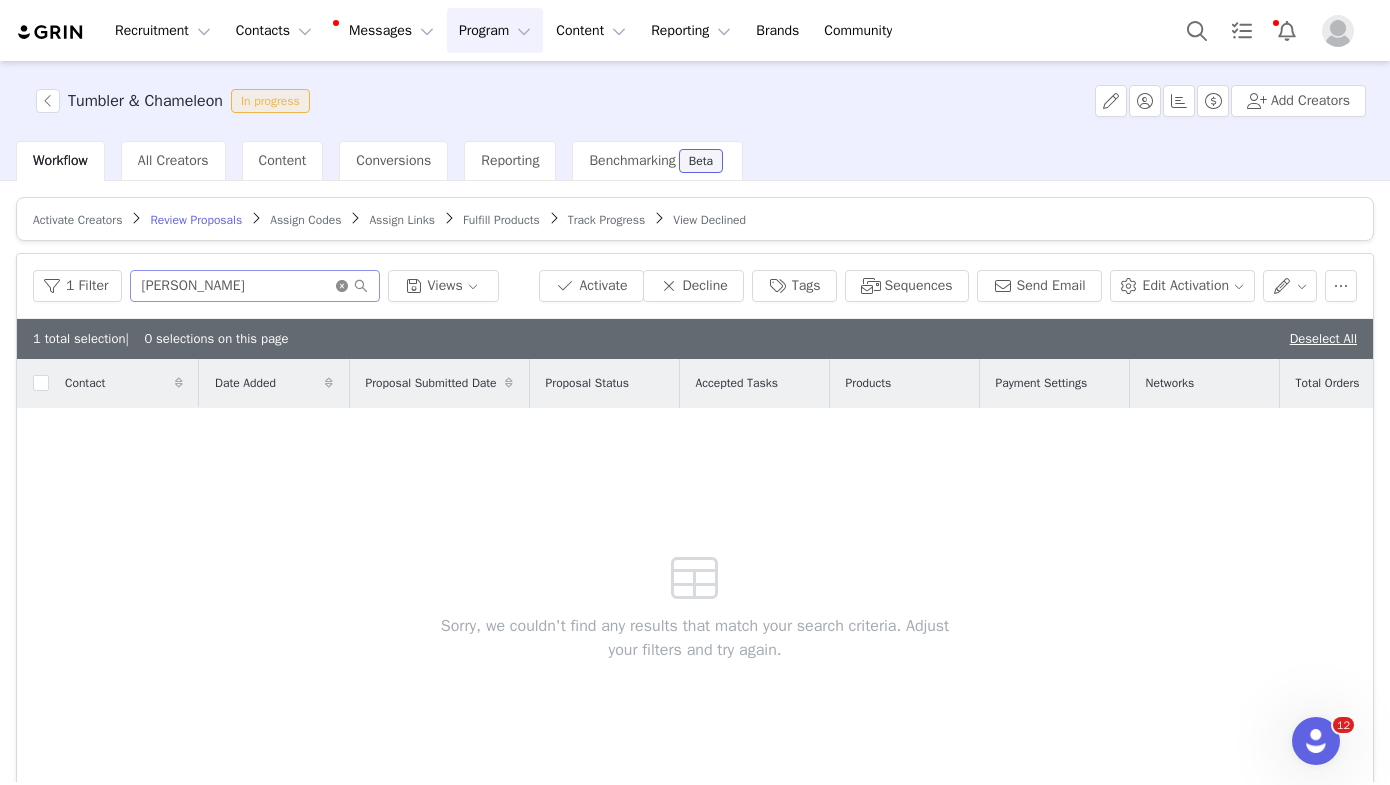 click 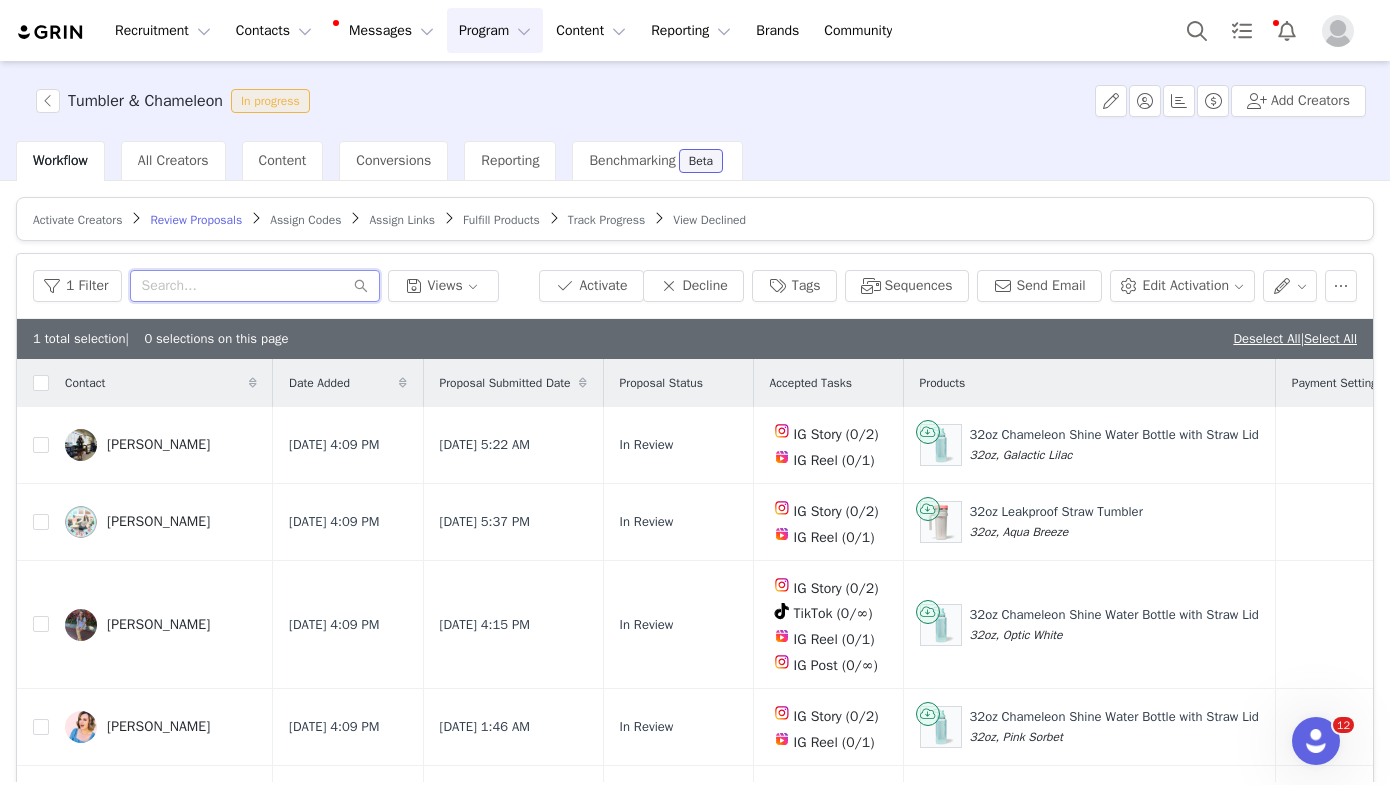 click at bounding box center (255, 286) 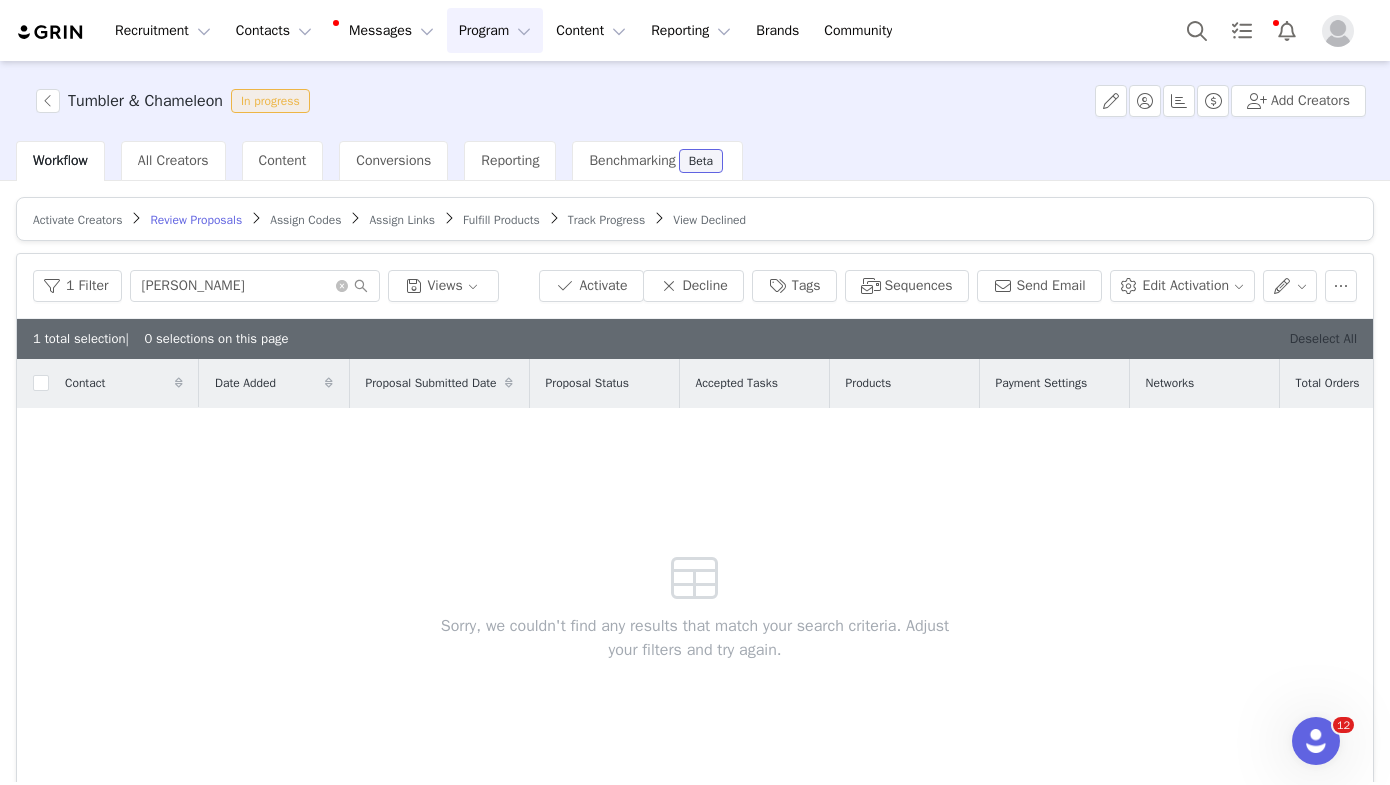click on "Deselect All" at bounding box center [1323, 338] 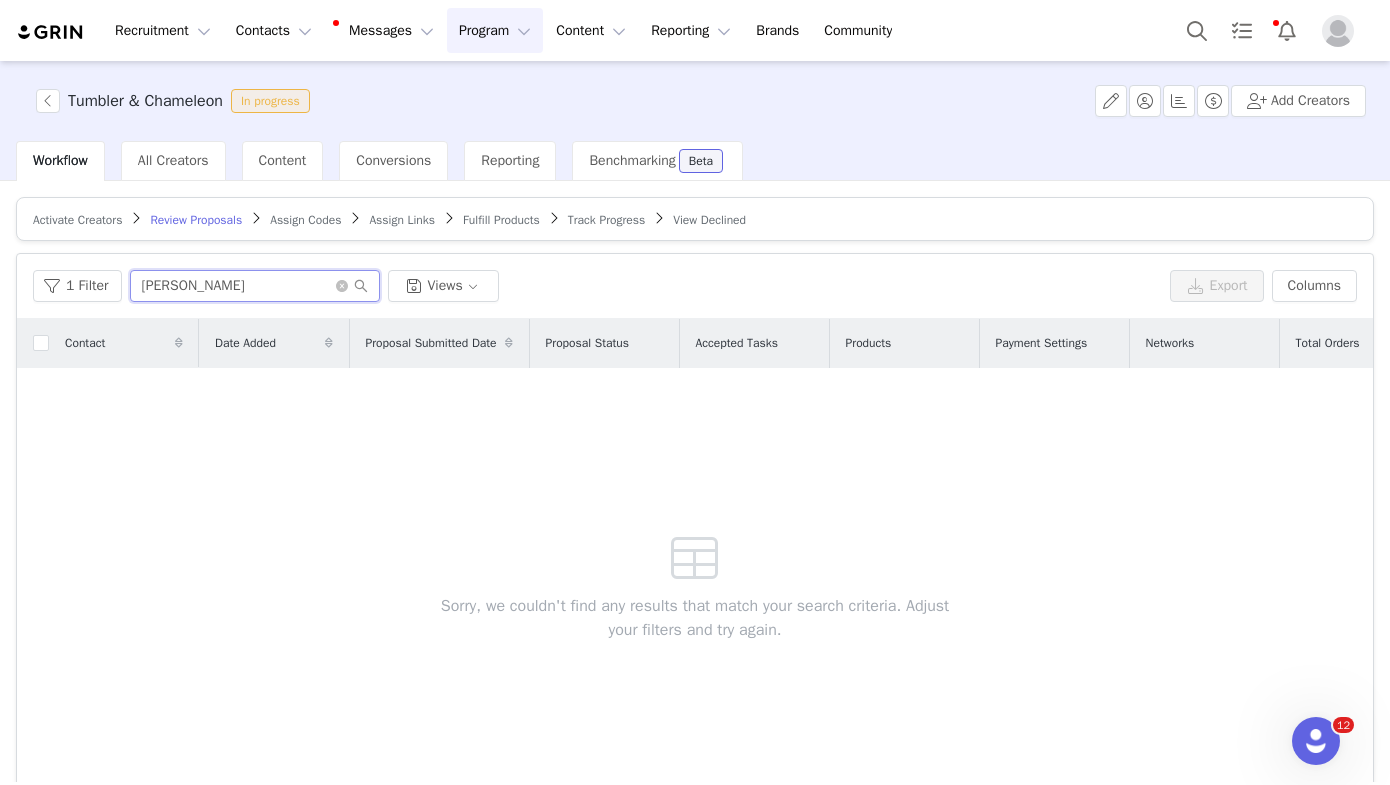 click on "lind" at bounding box center (255, 286) 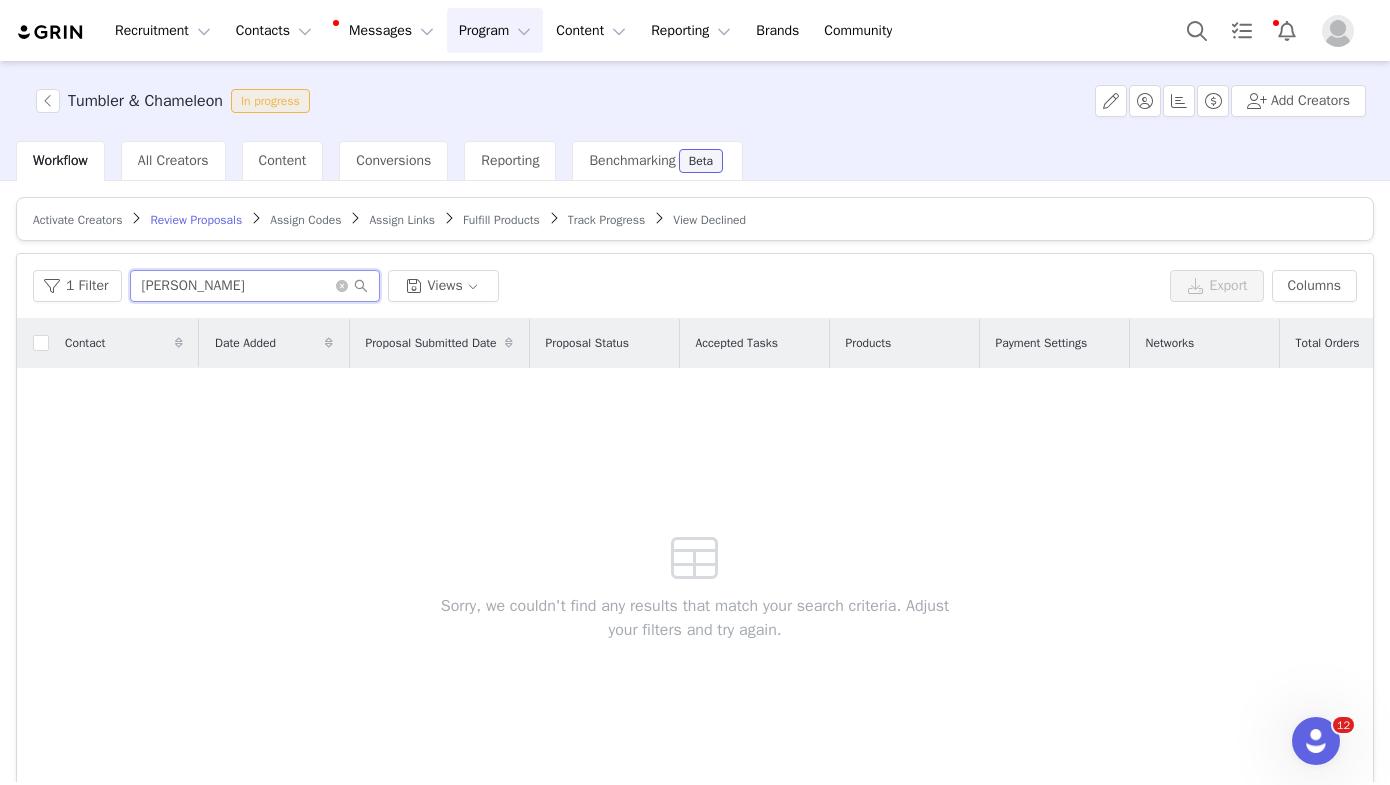 type on "lindsey" 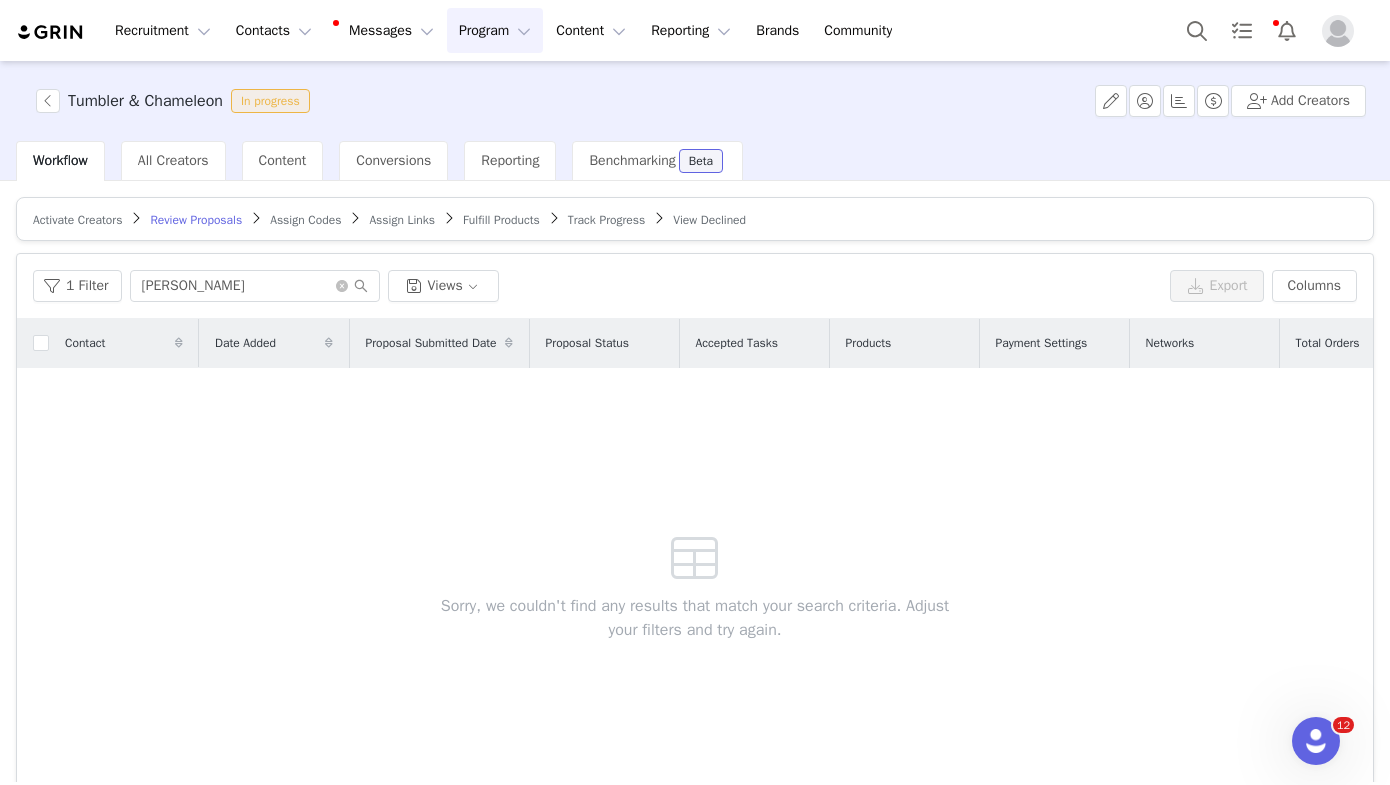 click on "Activate Creators" at bounding box center [77, 220] 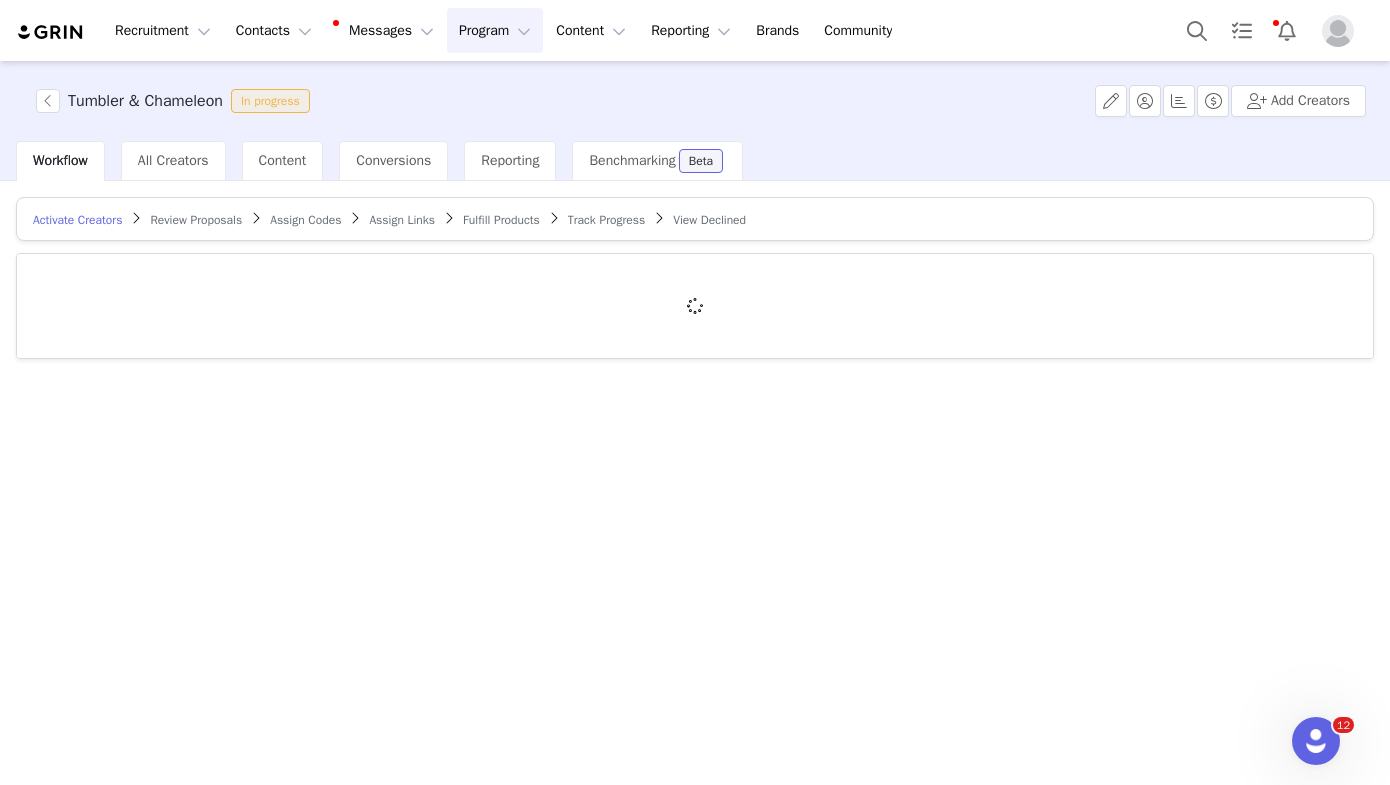 click on "Review Proposals" at bounding box center [196, 220] 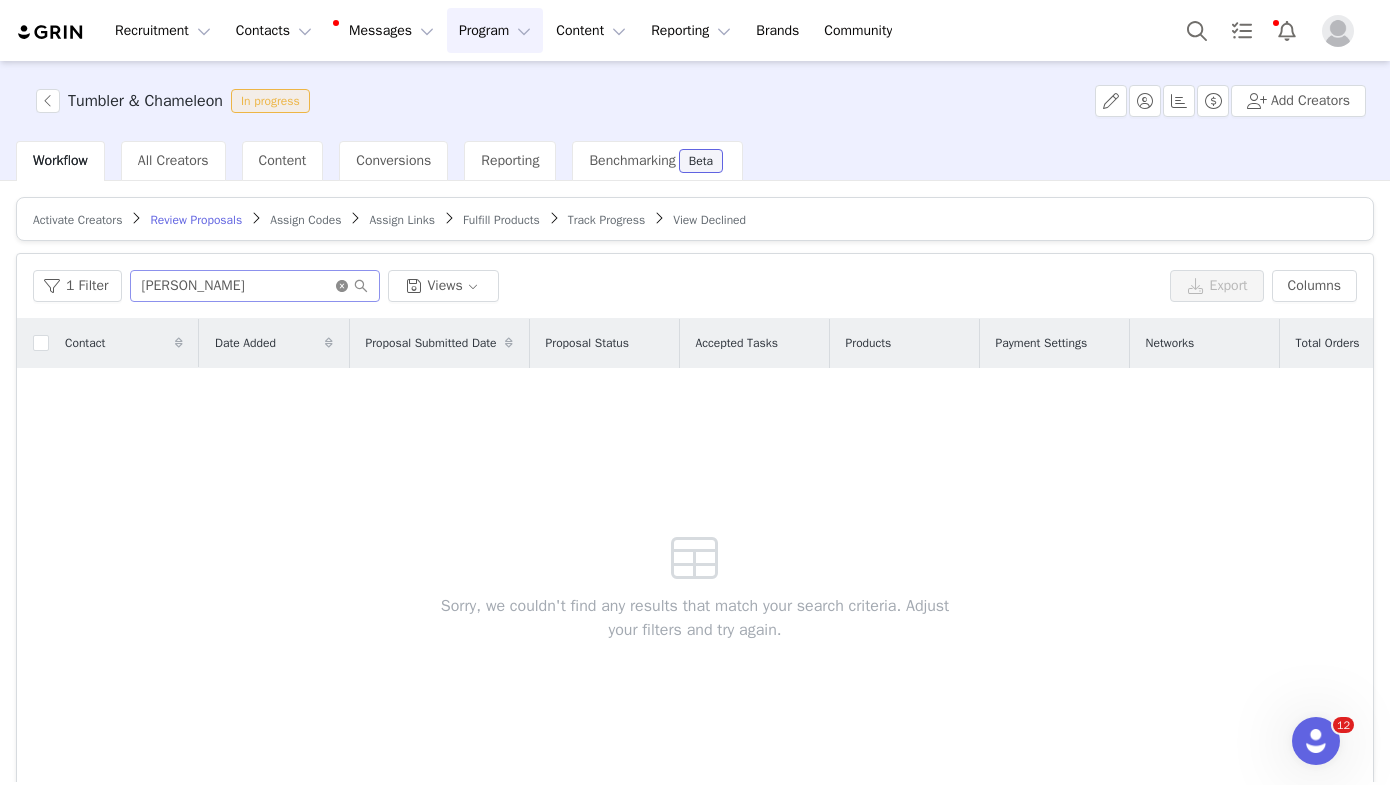 click 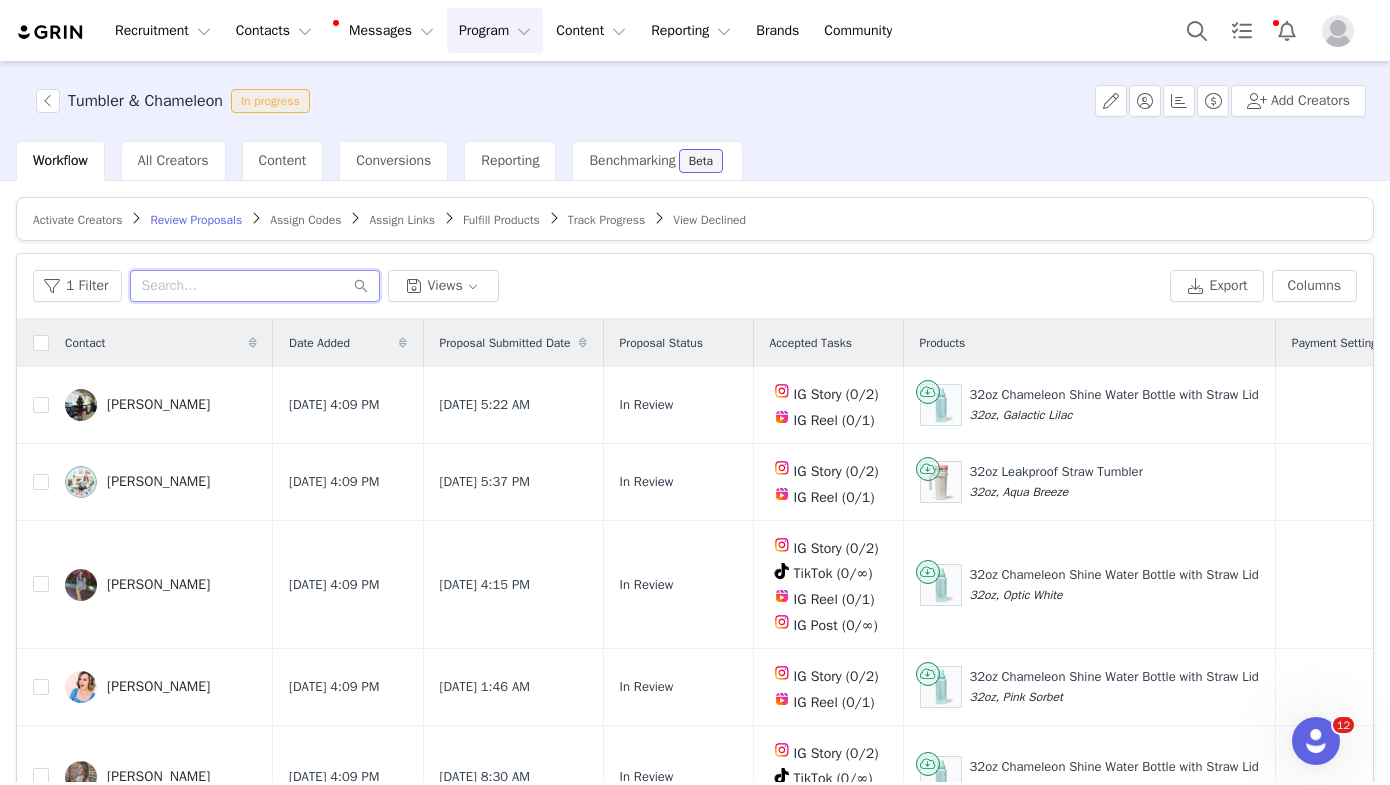 click at bounding box center (255, 286) 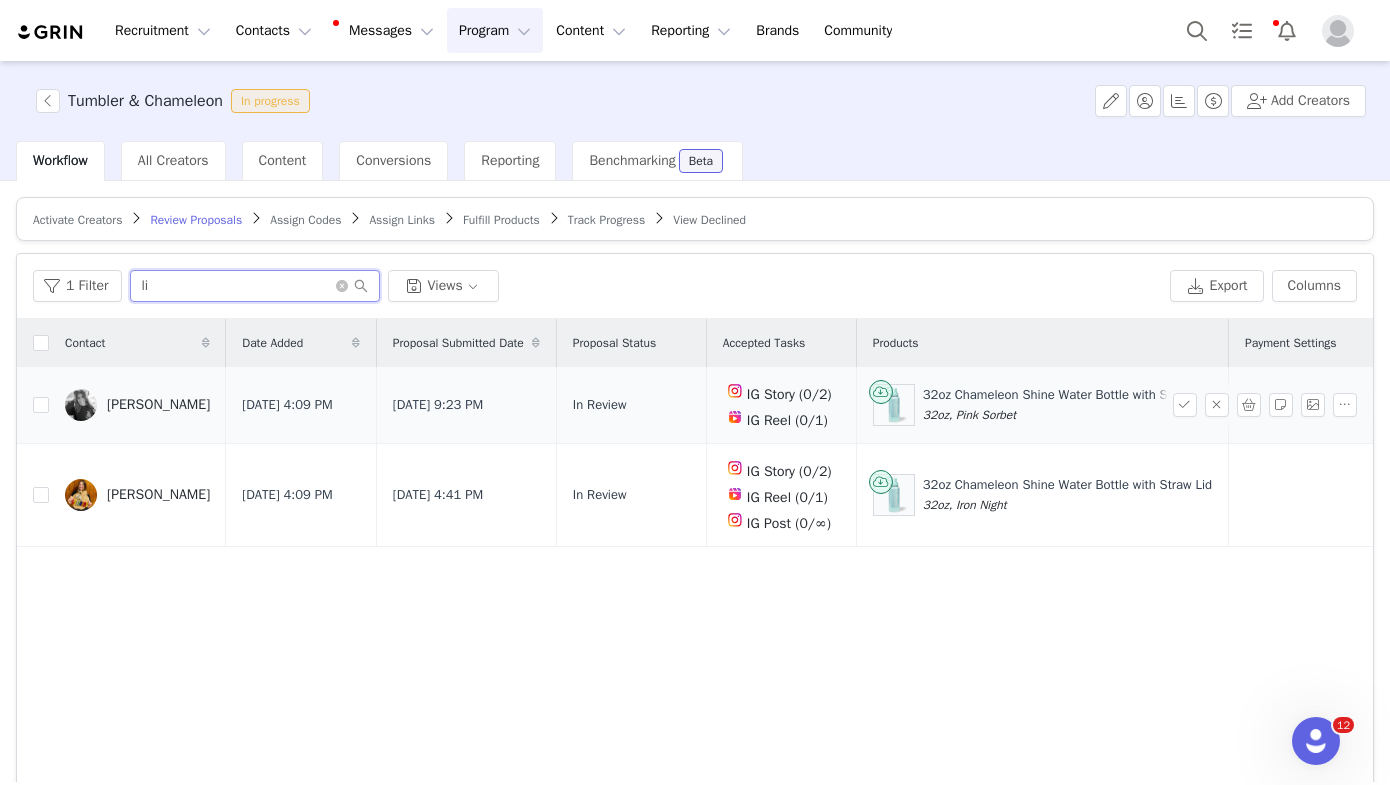 type on "l" 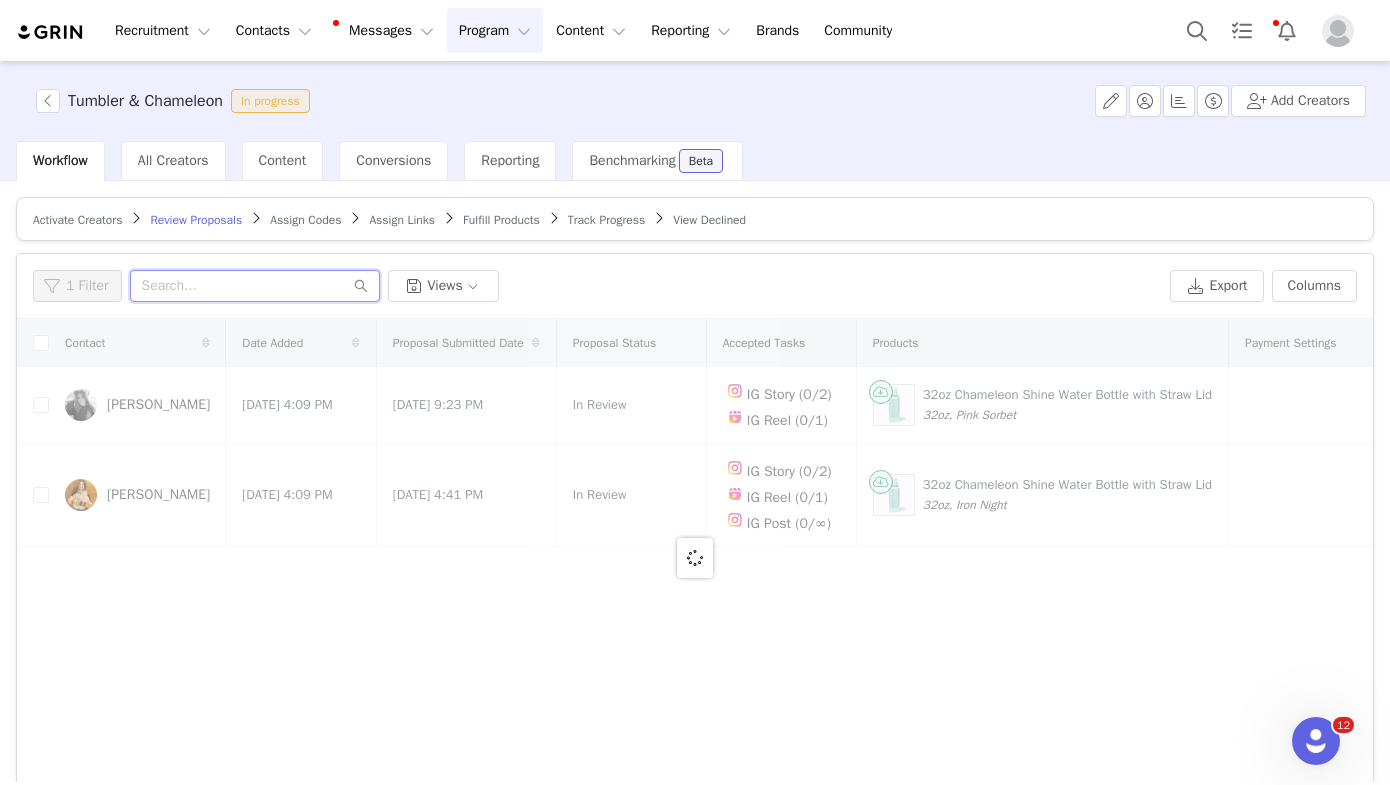 type 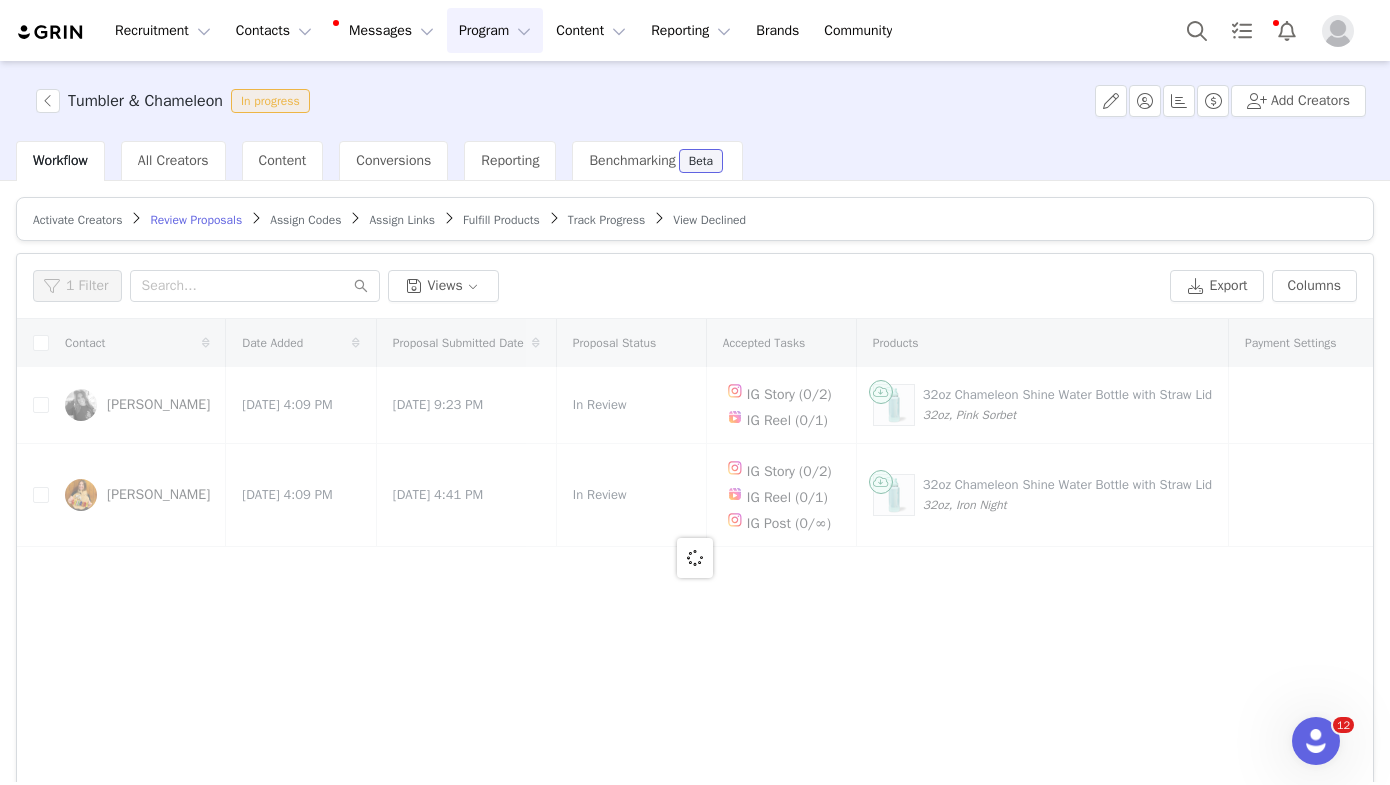 click on "Fulfill Products" at bounding box center (501, 220) 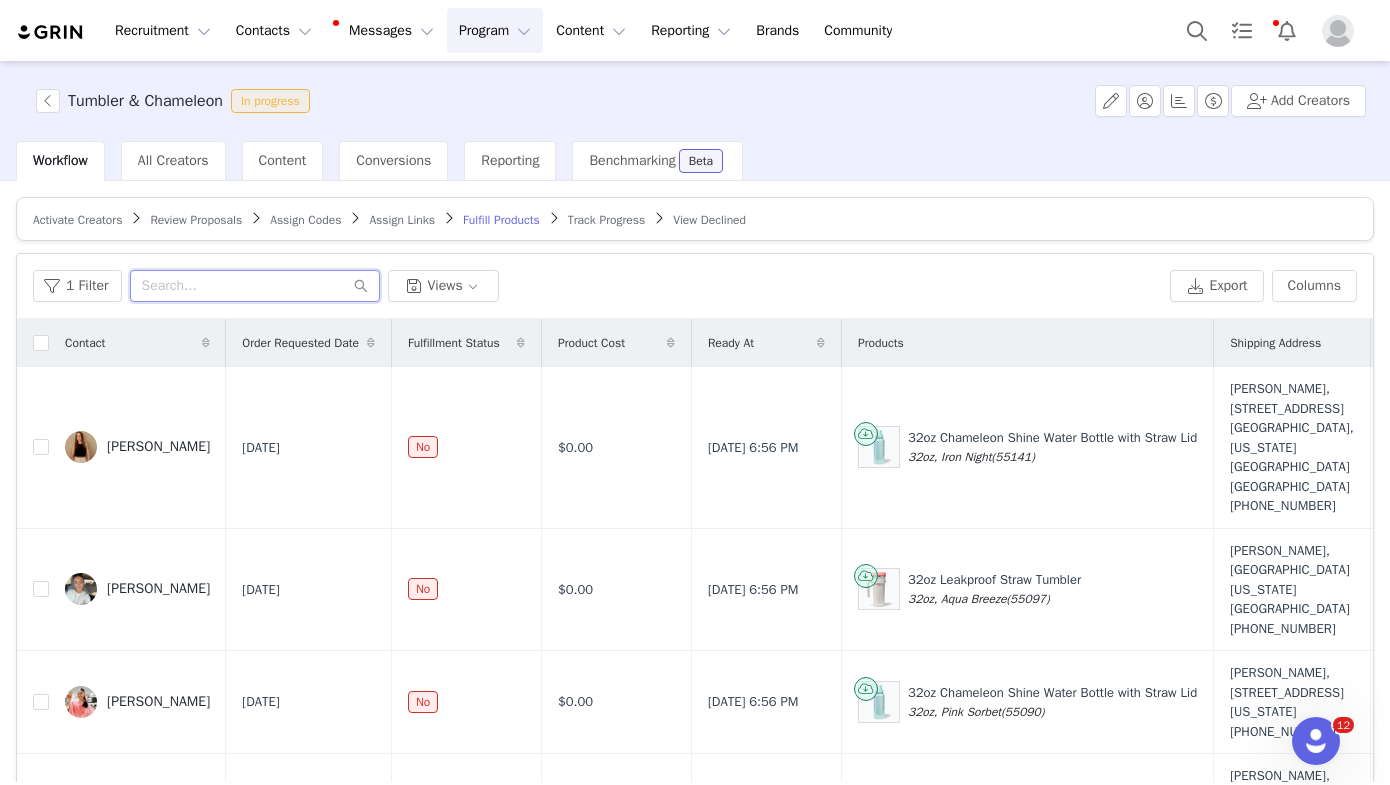 click at bounding box center [255, 286] 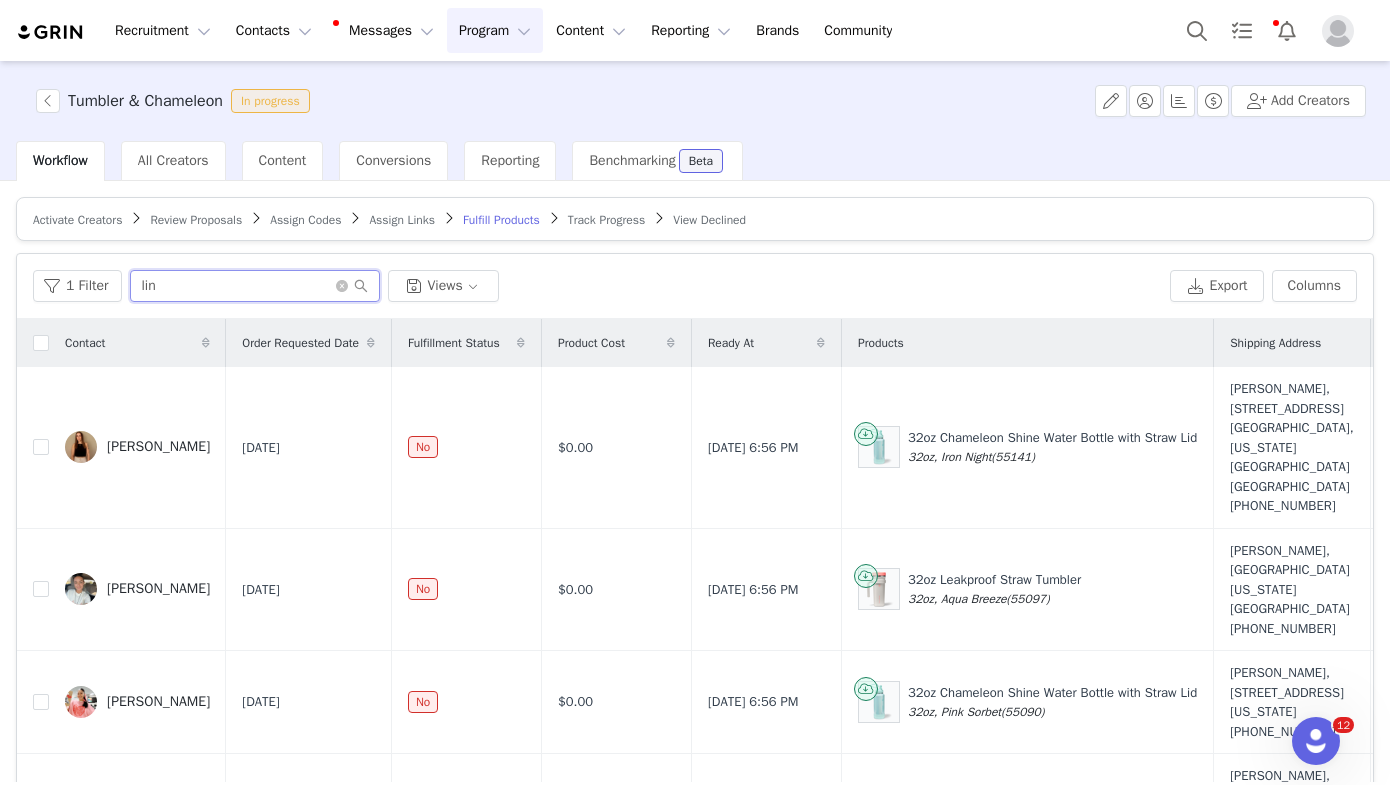 type on "lin" 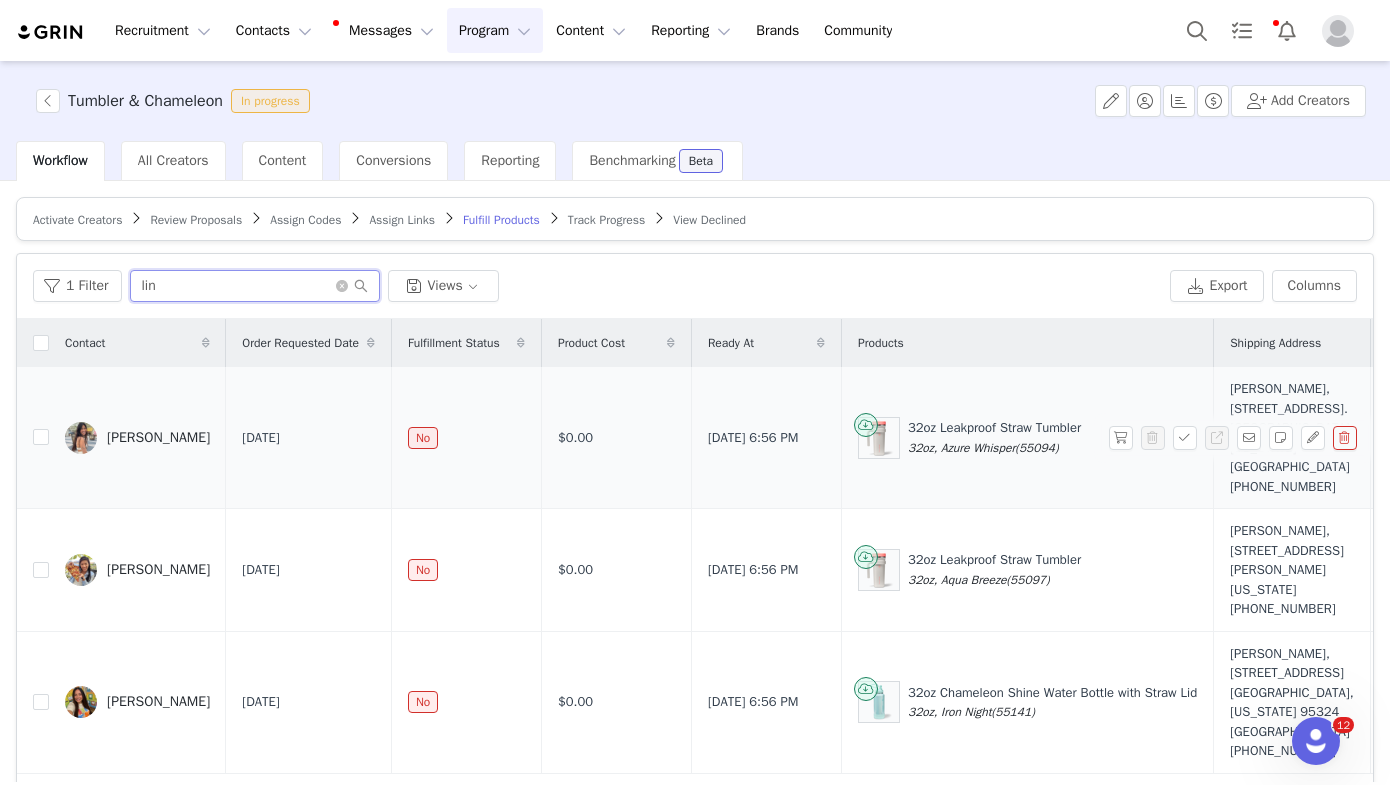 scroll, scrollTop: 30, scrollLeft: 0, axis: vertical 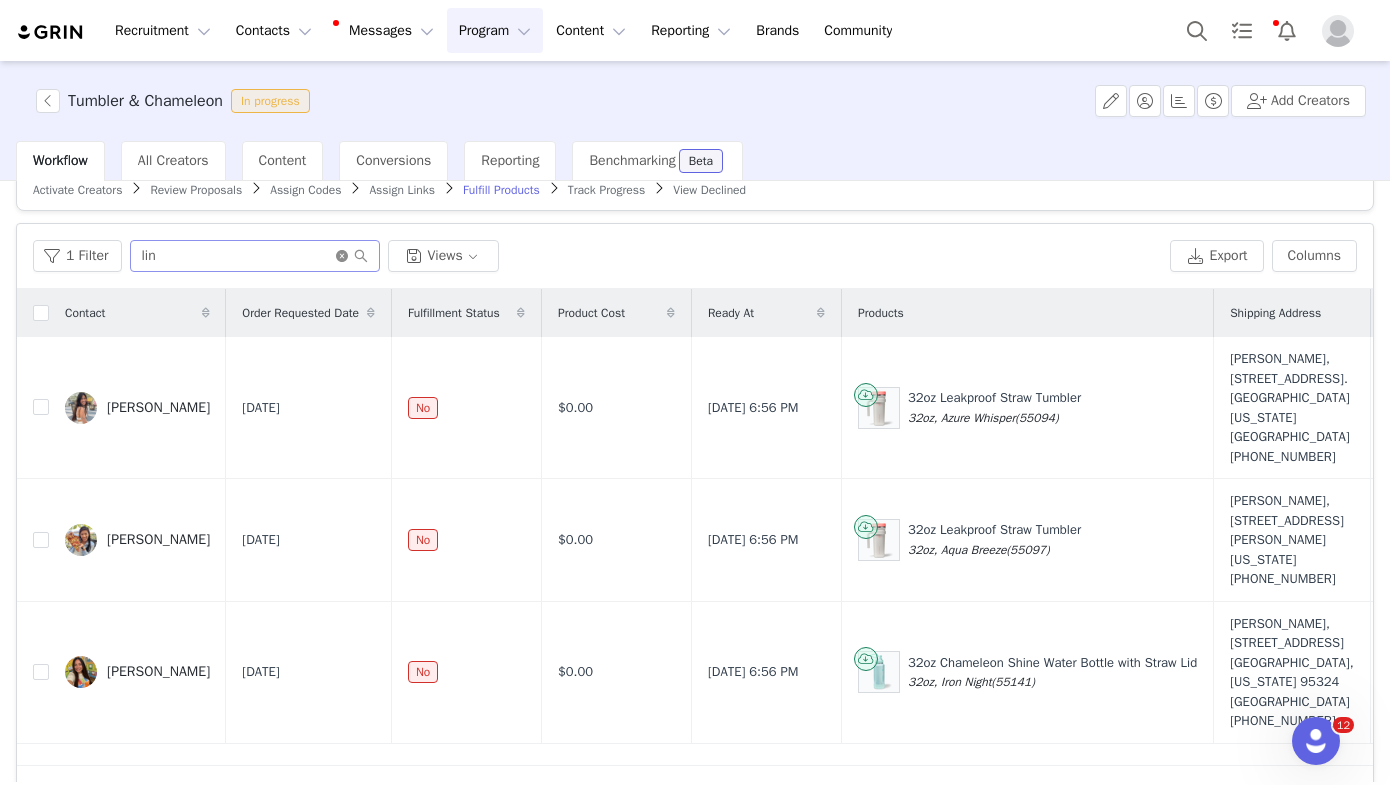 click 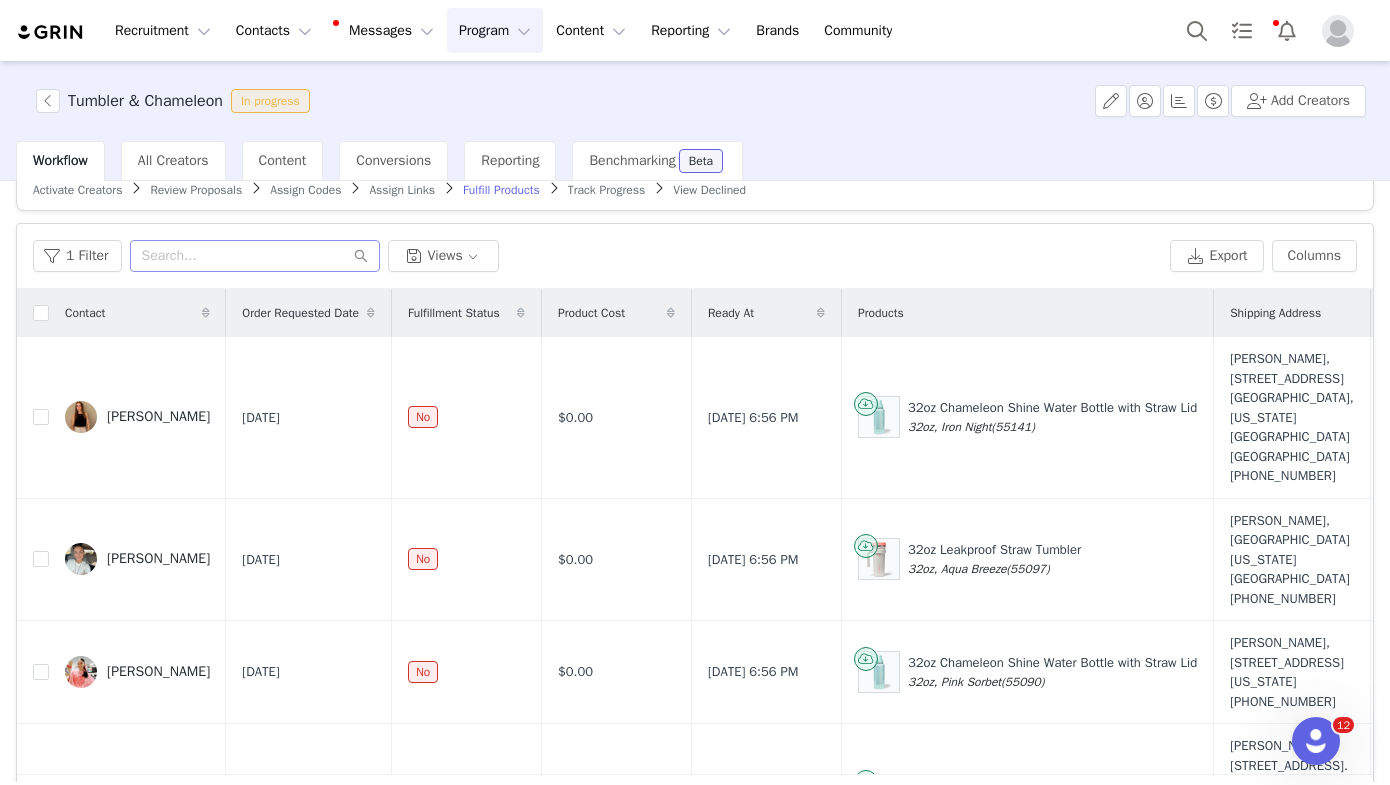 click on "Review Proposals" at bounding box center (196, 190) 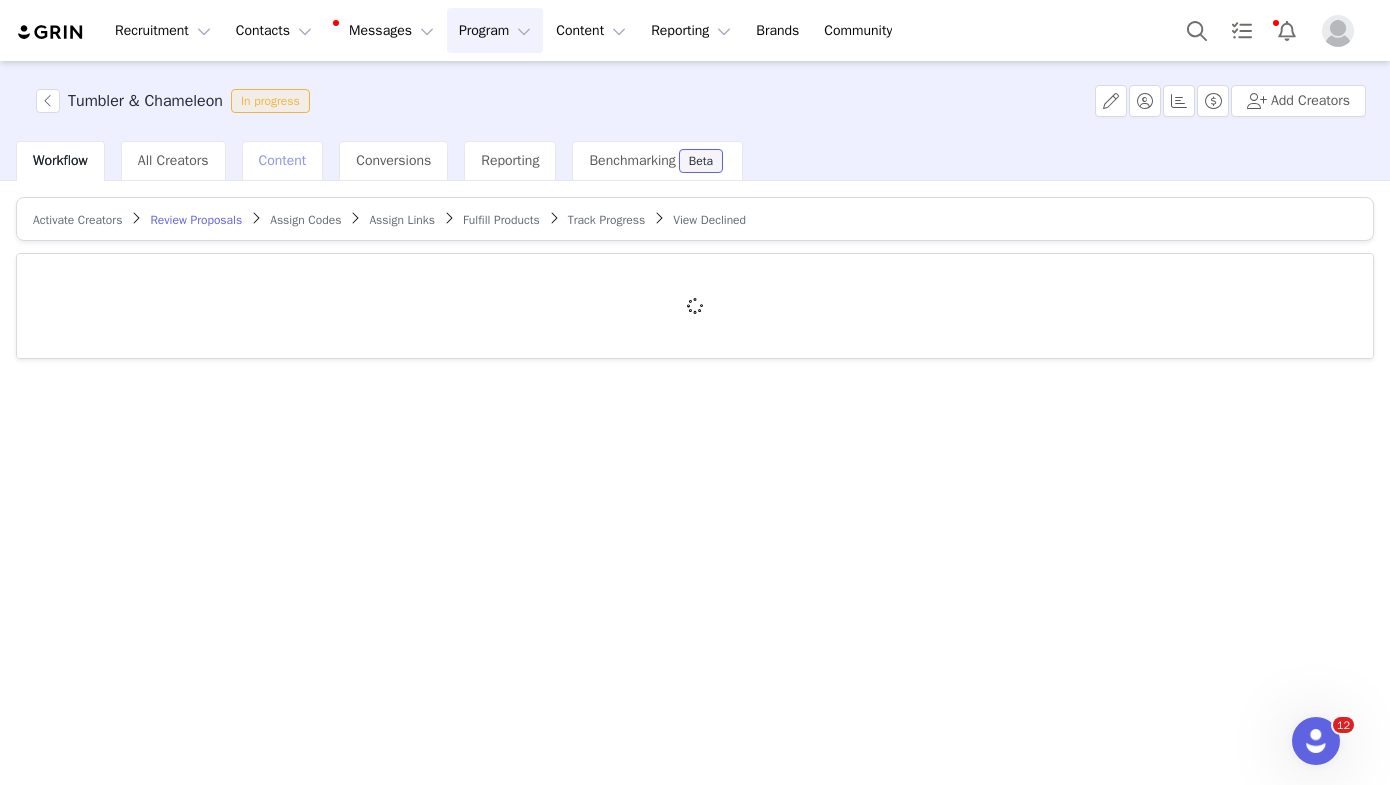 scroll, scrollTop: 0, scrollLeft: 0, axis: both 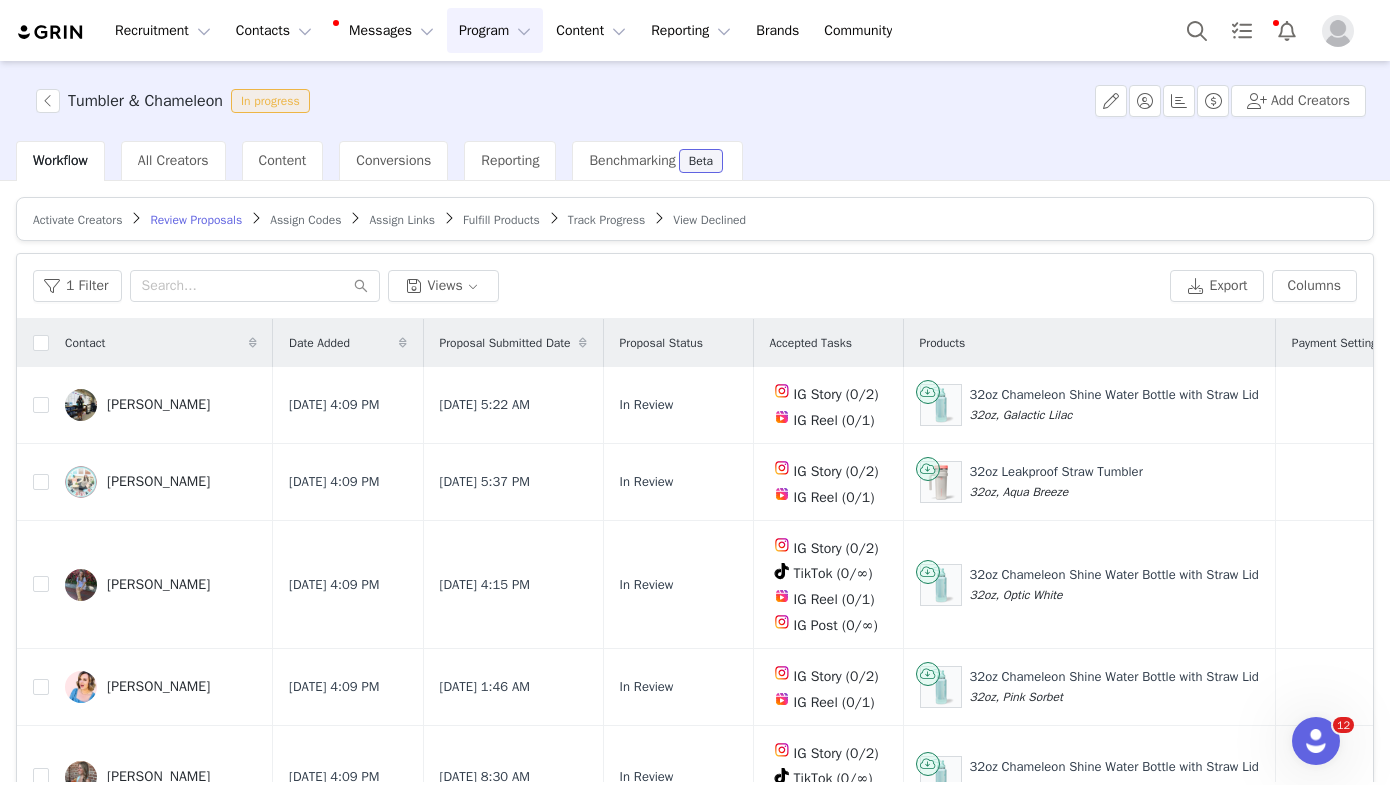 click on "Fulfill Products" at bounding box center (501, 220) 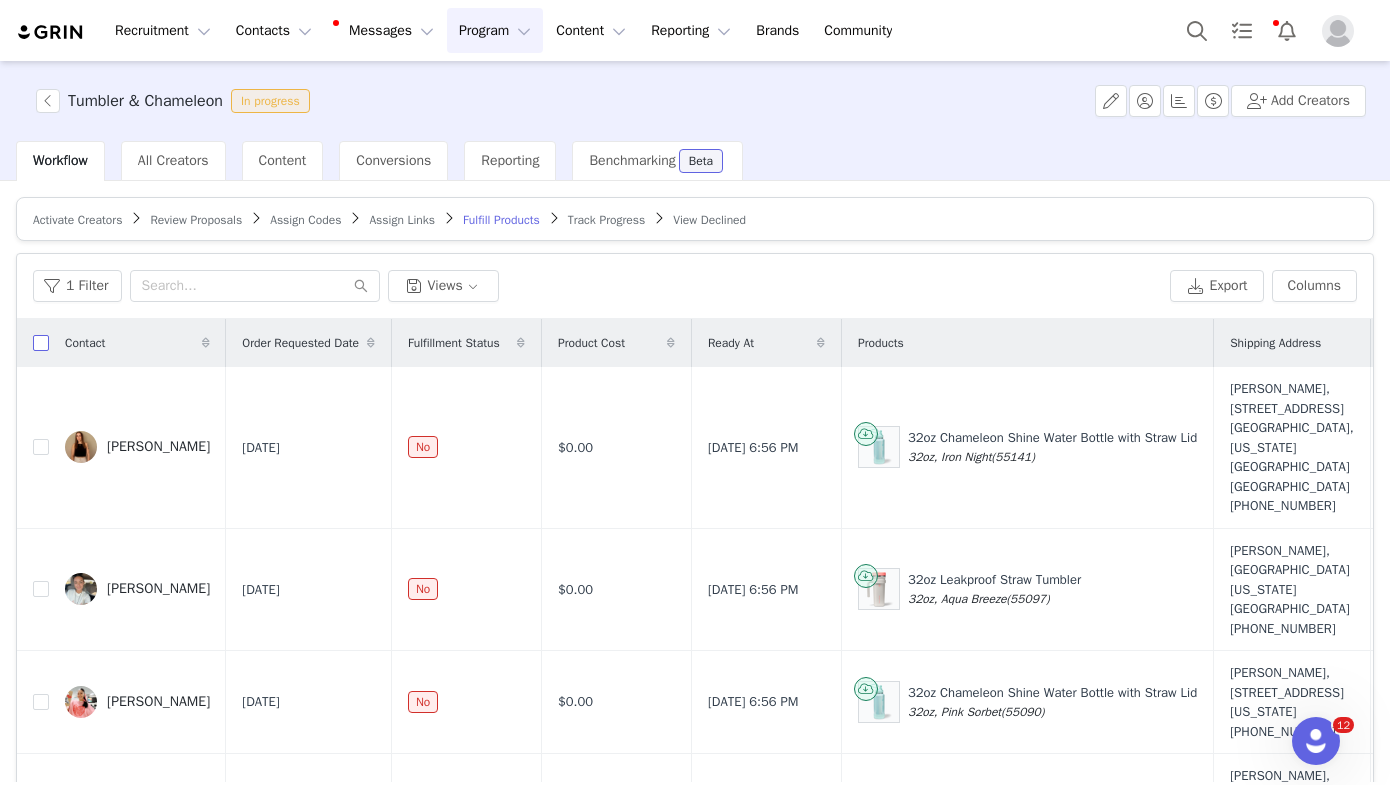 click at bounding box center [41, 343] 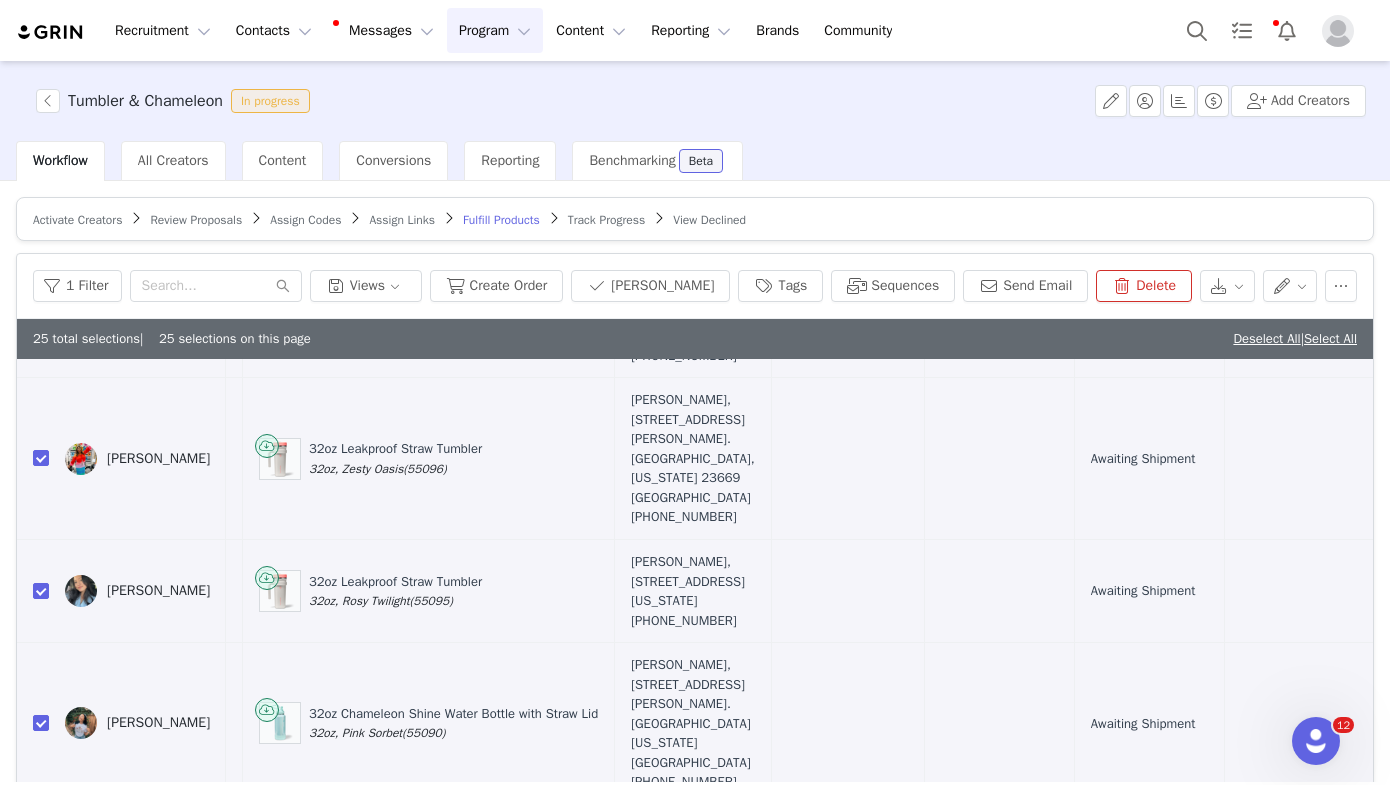 scroll, scrollTop: 3210, scrollLeft: 599, axis: both 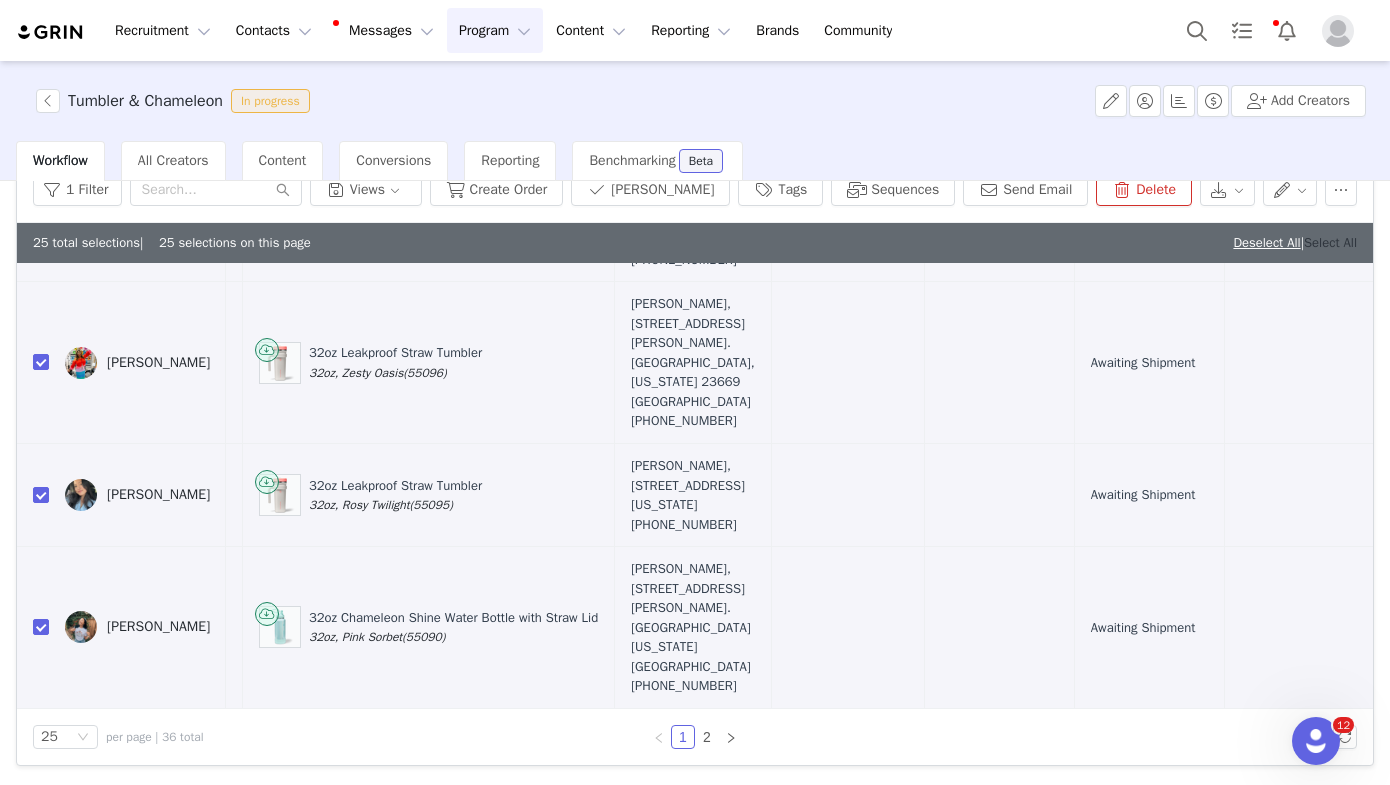 click on "Select All" at bounding box center [1330, 242] 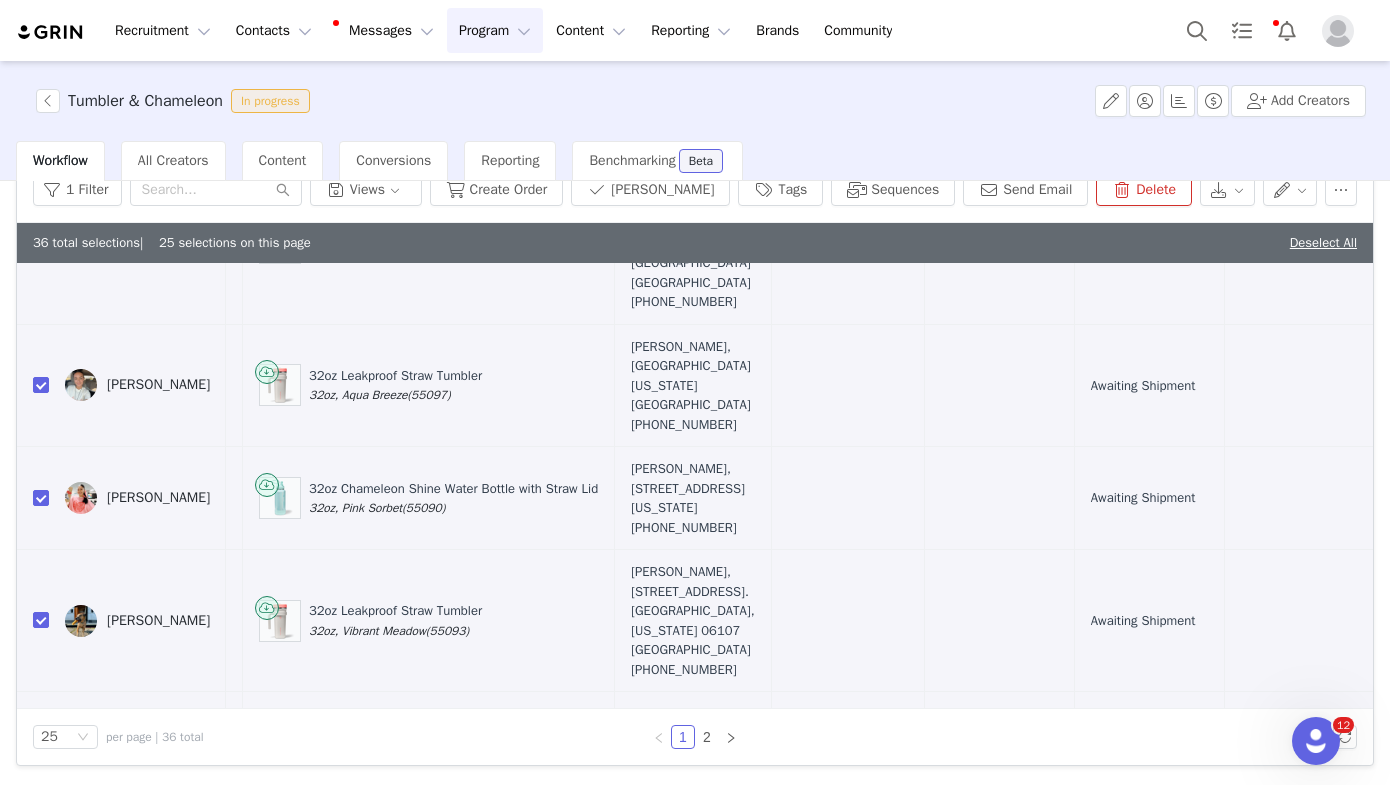 scroll, scrollTop: 0, scrollLeft: 599, axis: horizontal 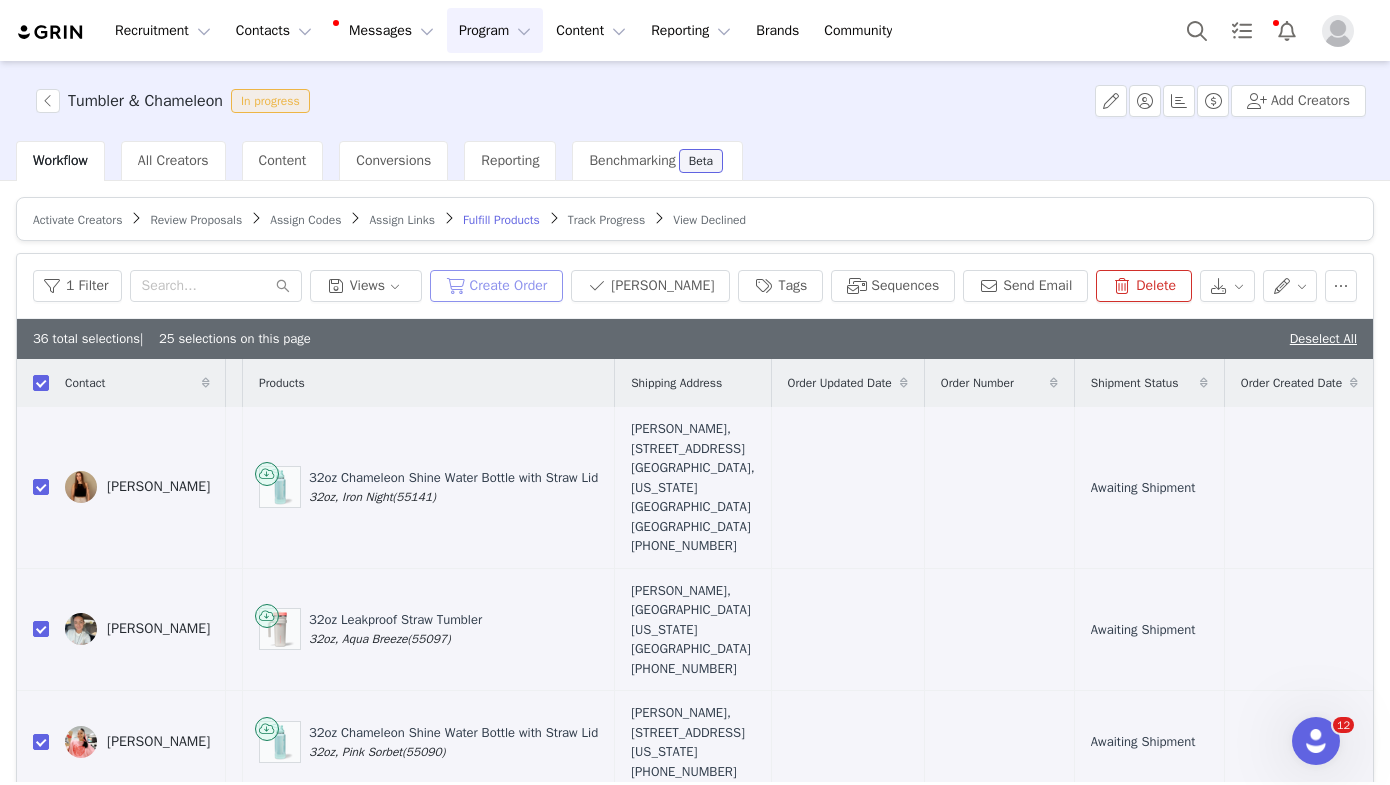 click on "Create Order" at bounding box center (497, 286) 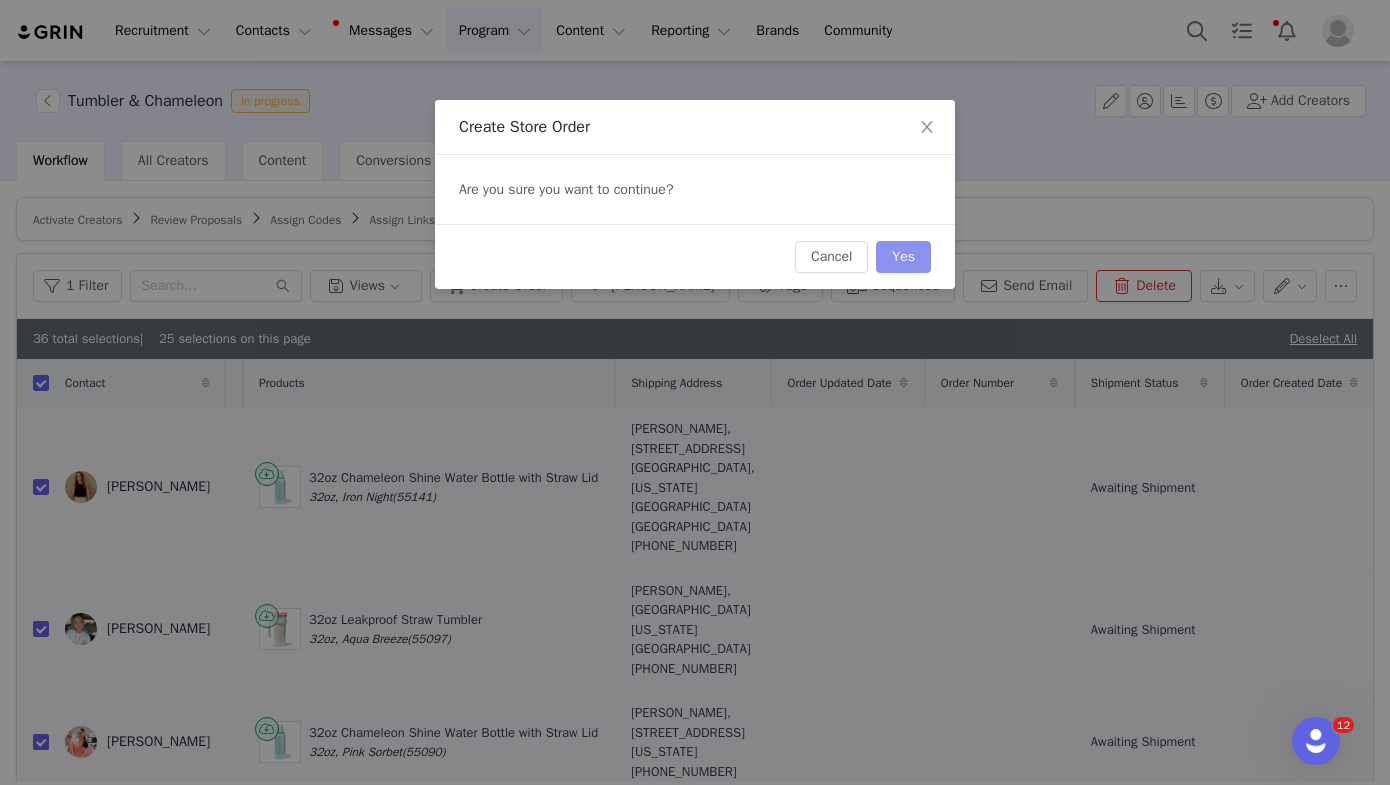 click on "Yes" at bounding box center (903, 257) 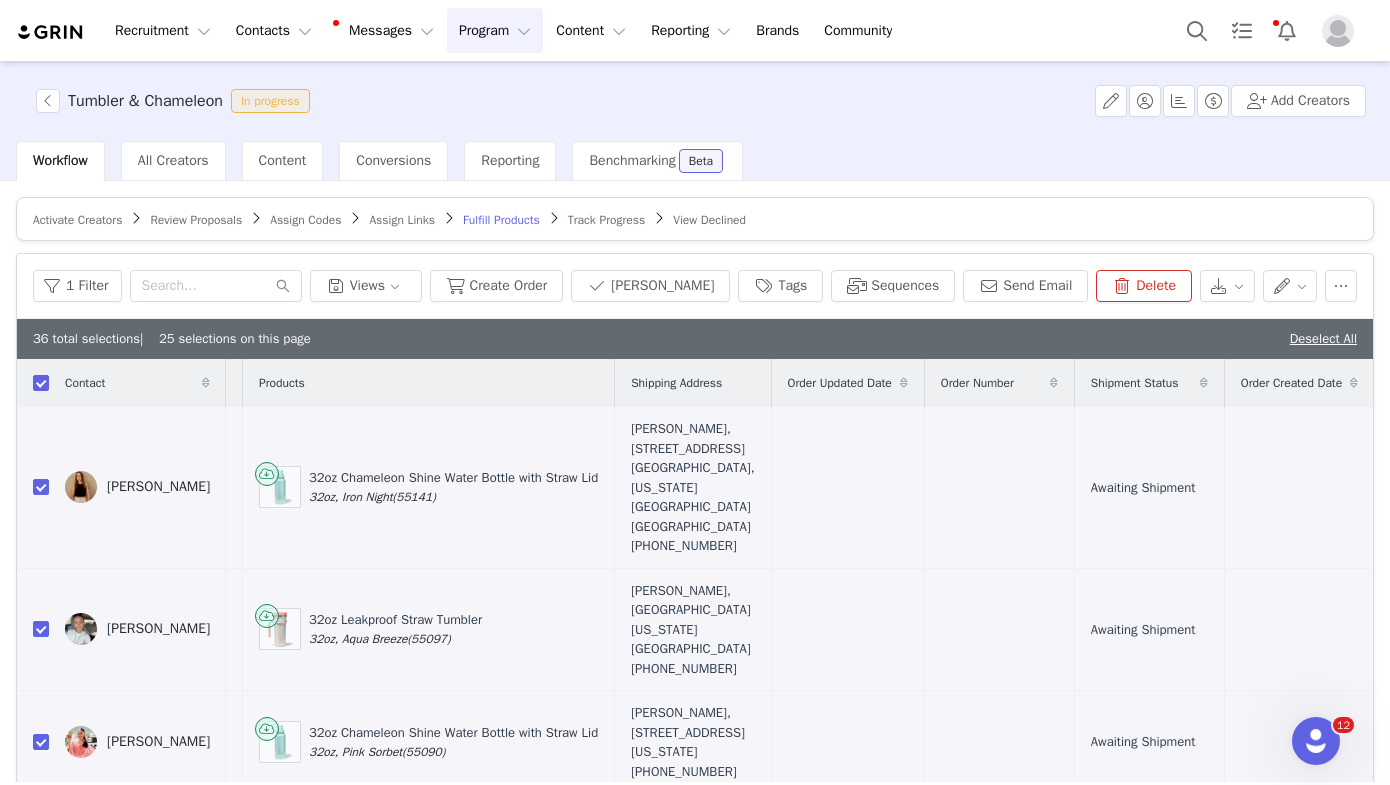click on "Review Proposals" at bounding box center (196, 220) 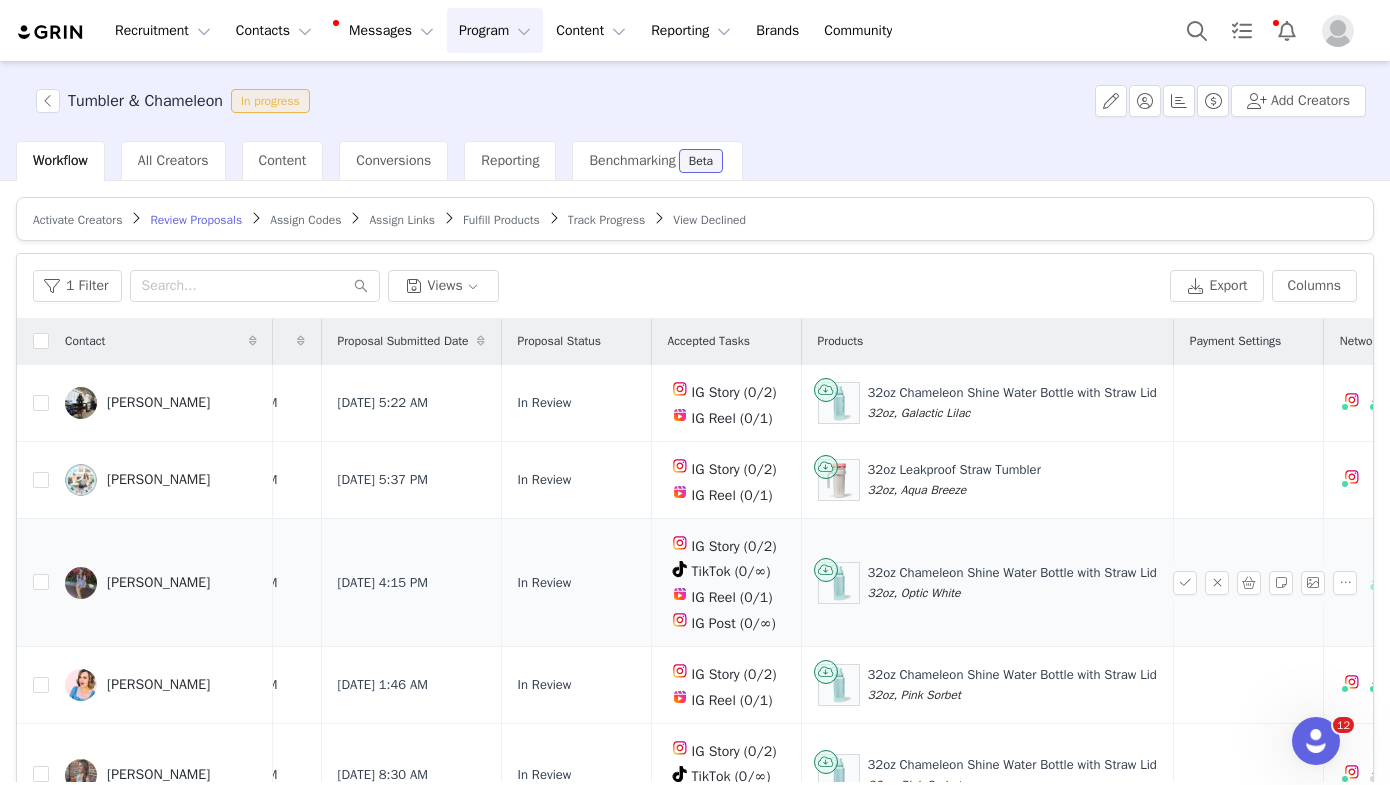 scroll, scrollTop: 14, scrollLeft: 243, axis: both 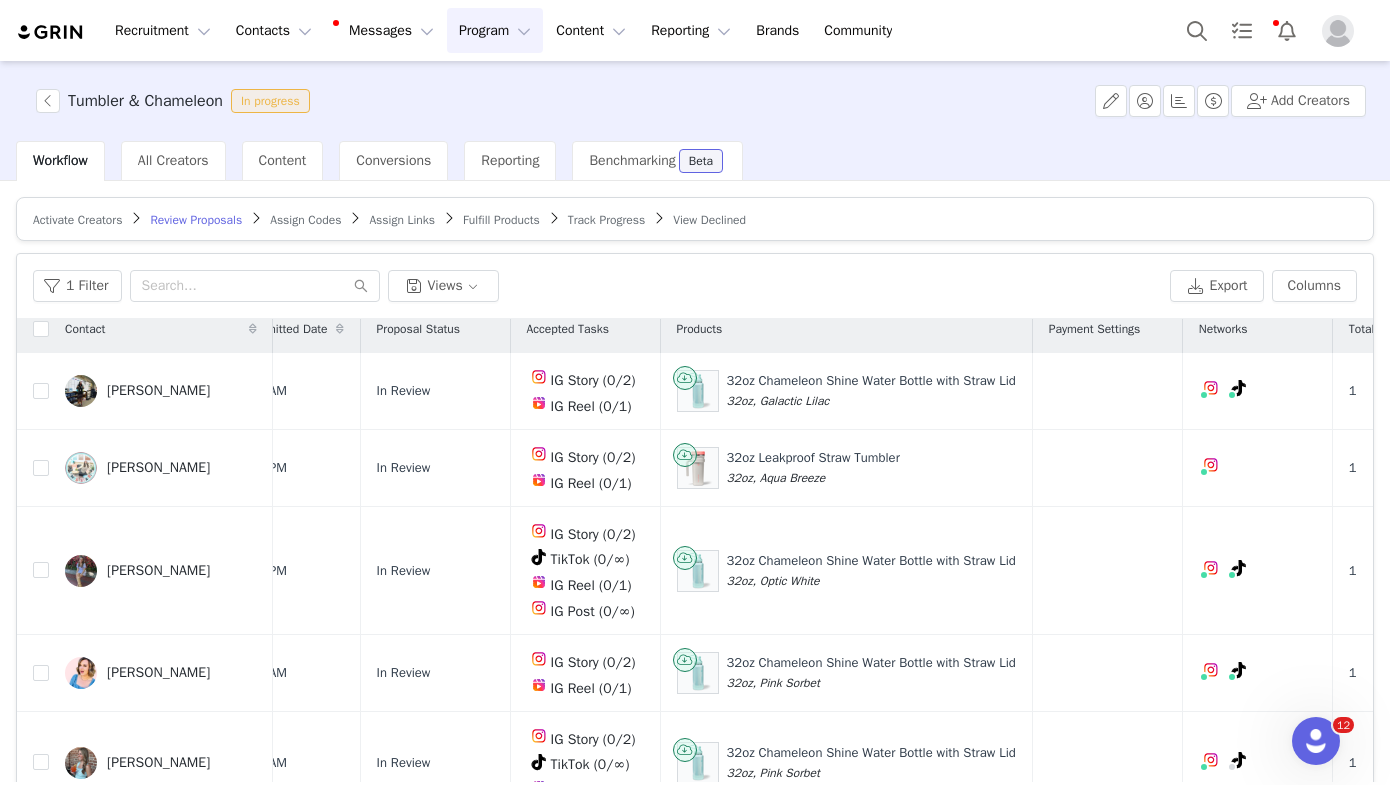 click on "Recruitment Recruitment Creator Search Curated Lists Landing Pages Web Extension AI Creator Search Beta Contacts Contacts Creators Prospects Applicants Messages Messages Dashboard Inbox 99+ Templates Sequences Program Program Activations Campaigns Partnerships Payments Affiliates Content Content Creator Content Media Library Social Listening Reporting Reporting Dashboard Report Builder Brands Brands Community Community" at bounding box center [695, 30] 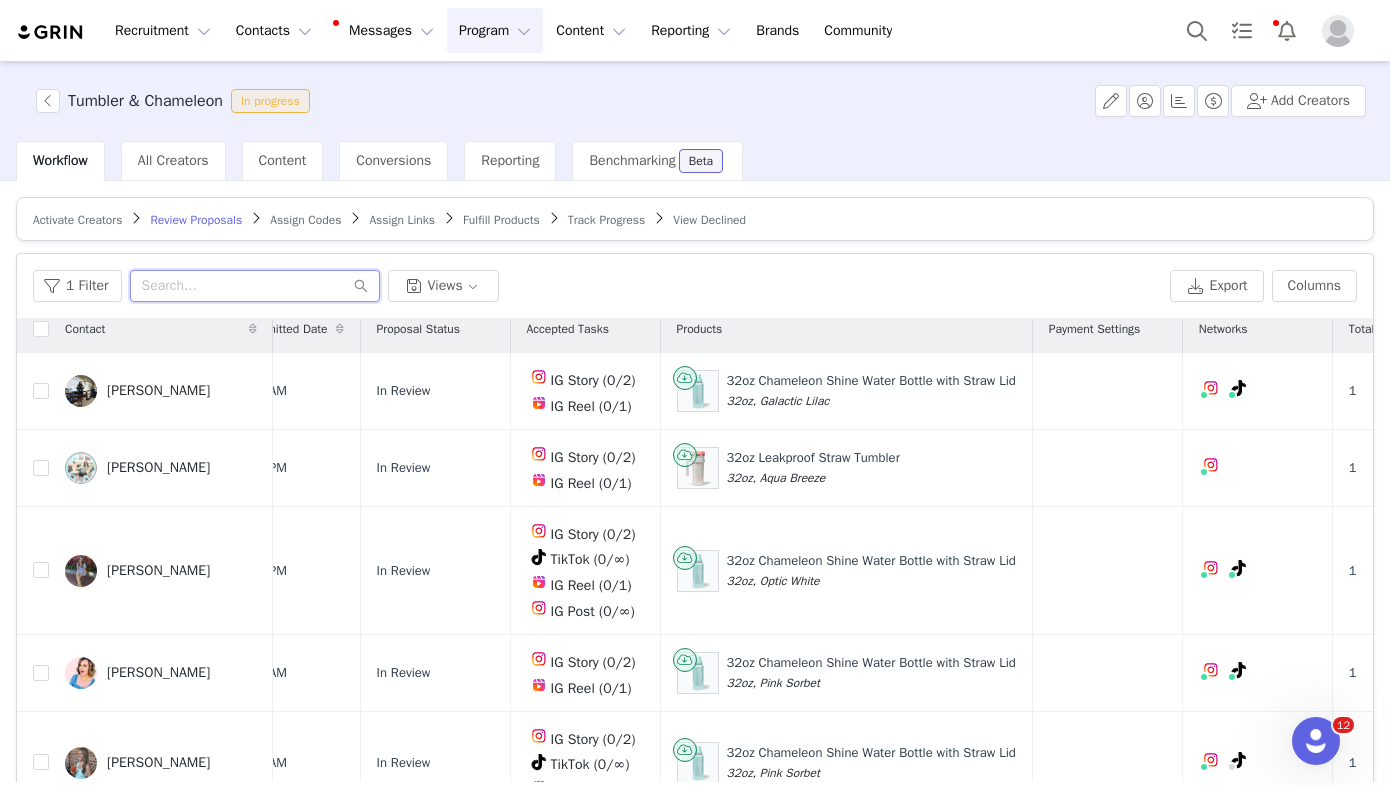 click at bounding box center (255, 286) 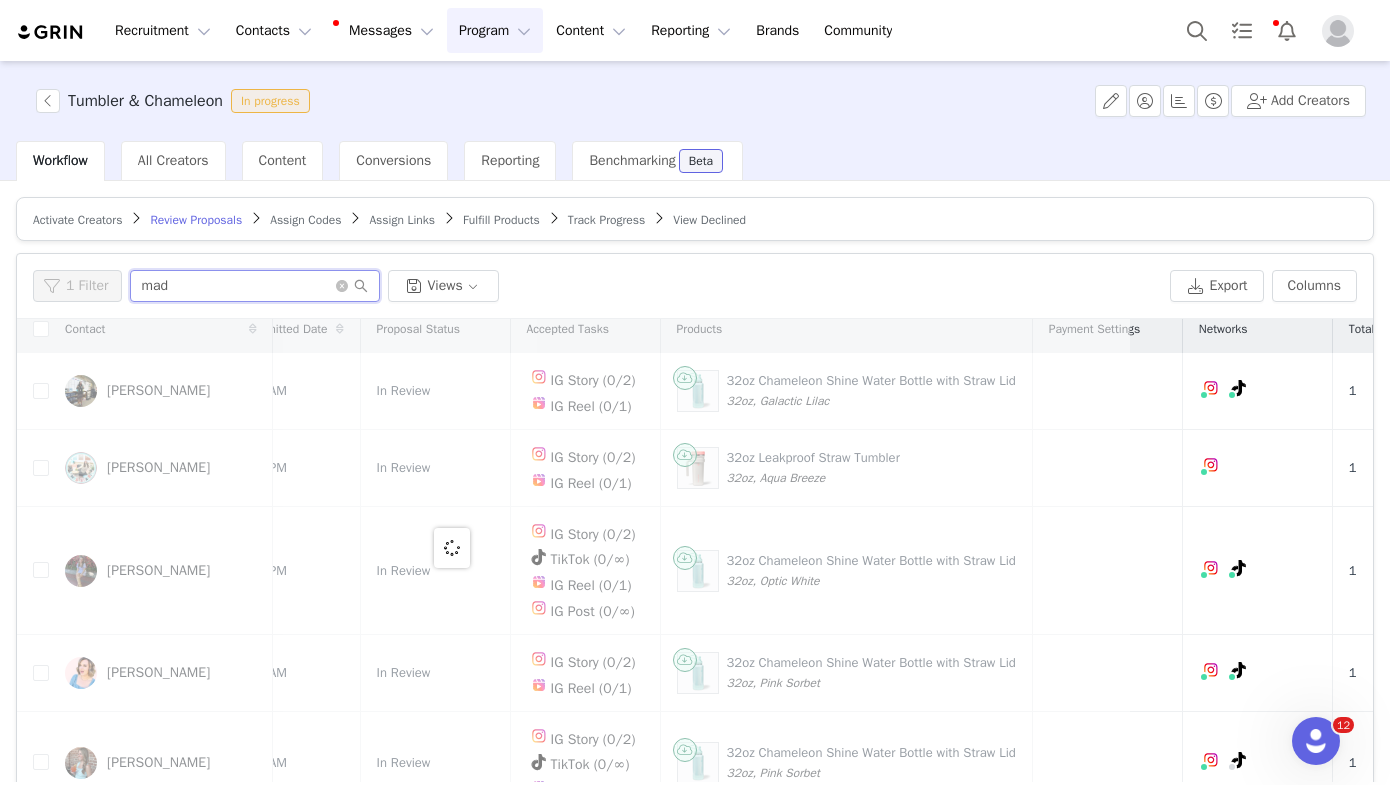 type on "mad" 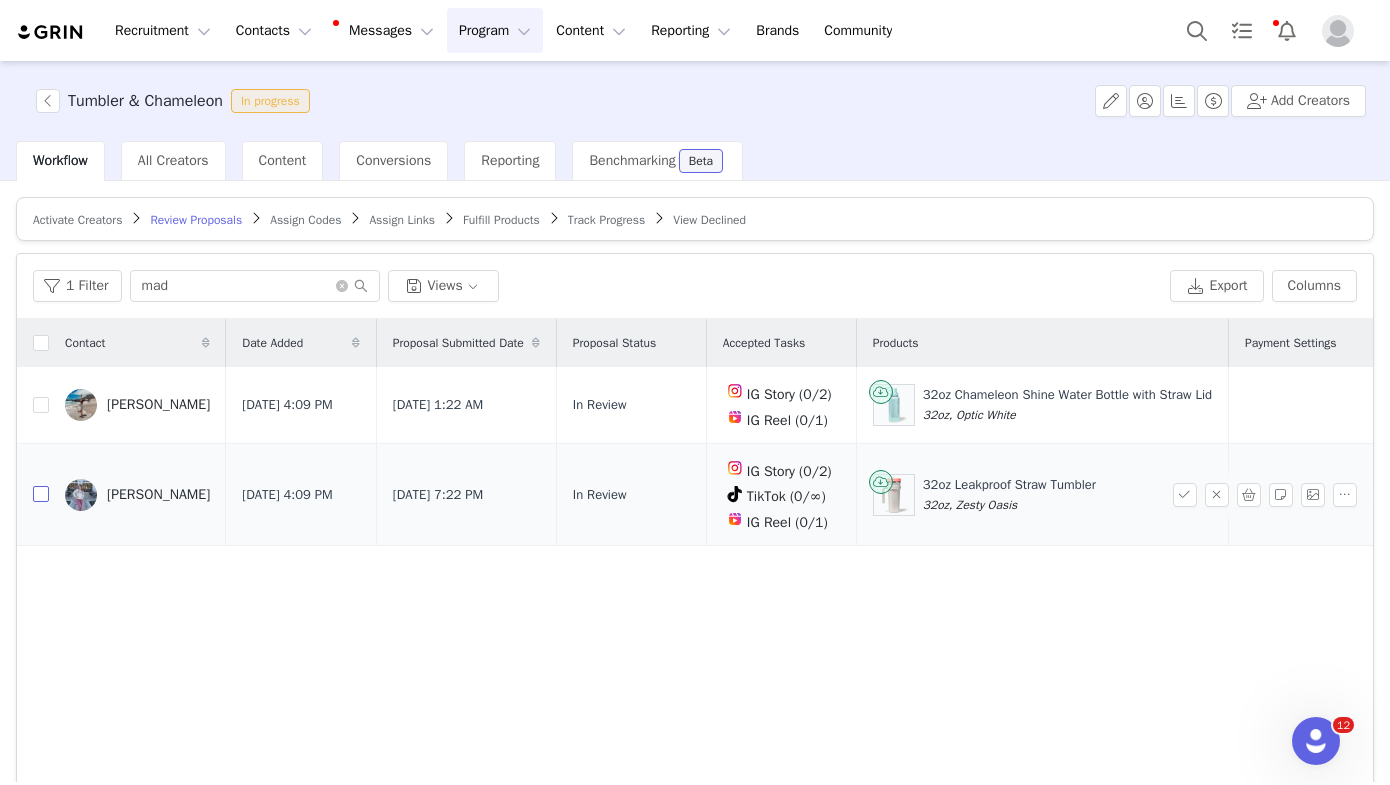 click at bounding box center (41, 494) 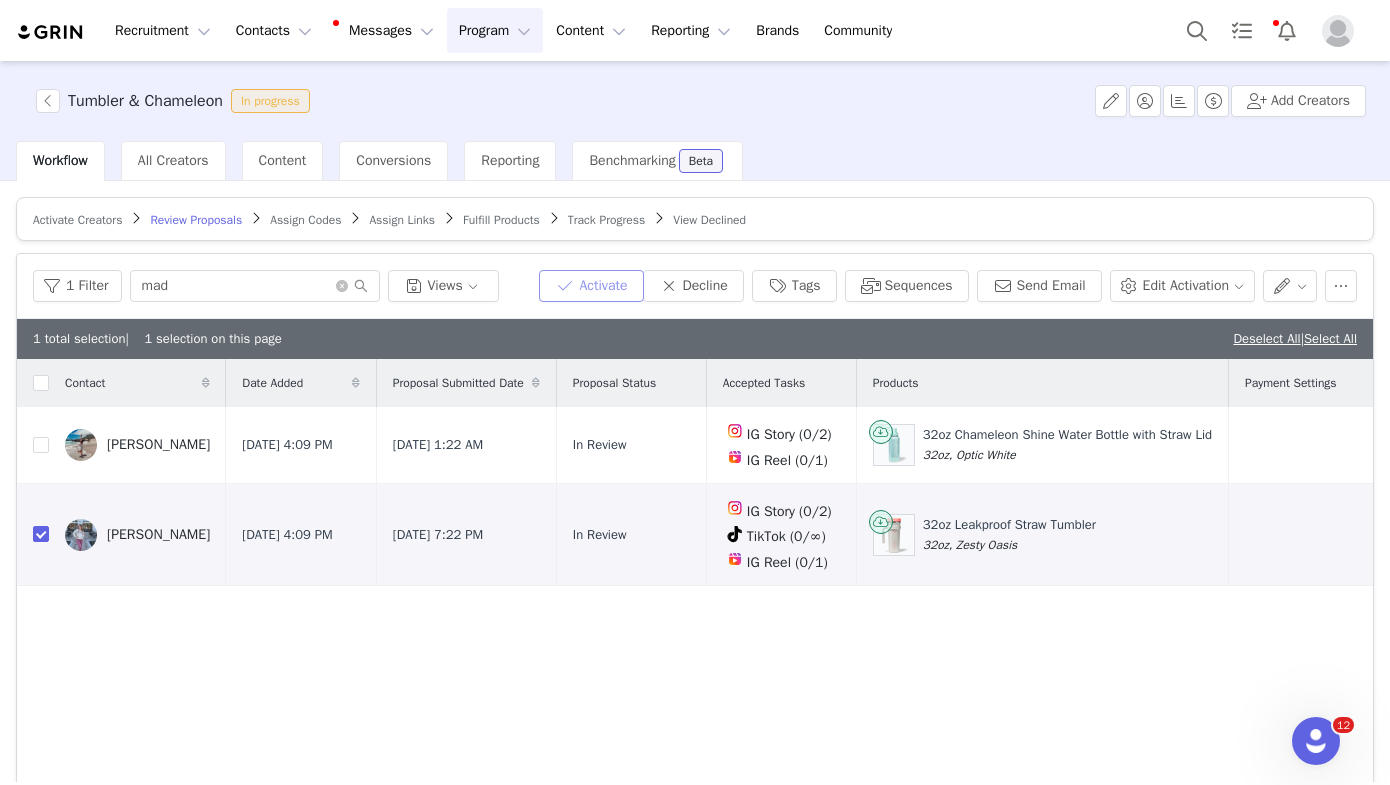 click on "Activate" at bounding box center (591, 286) 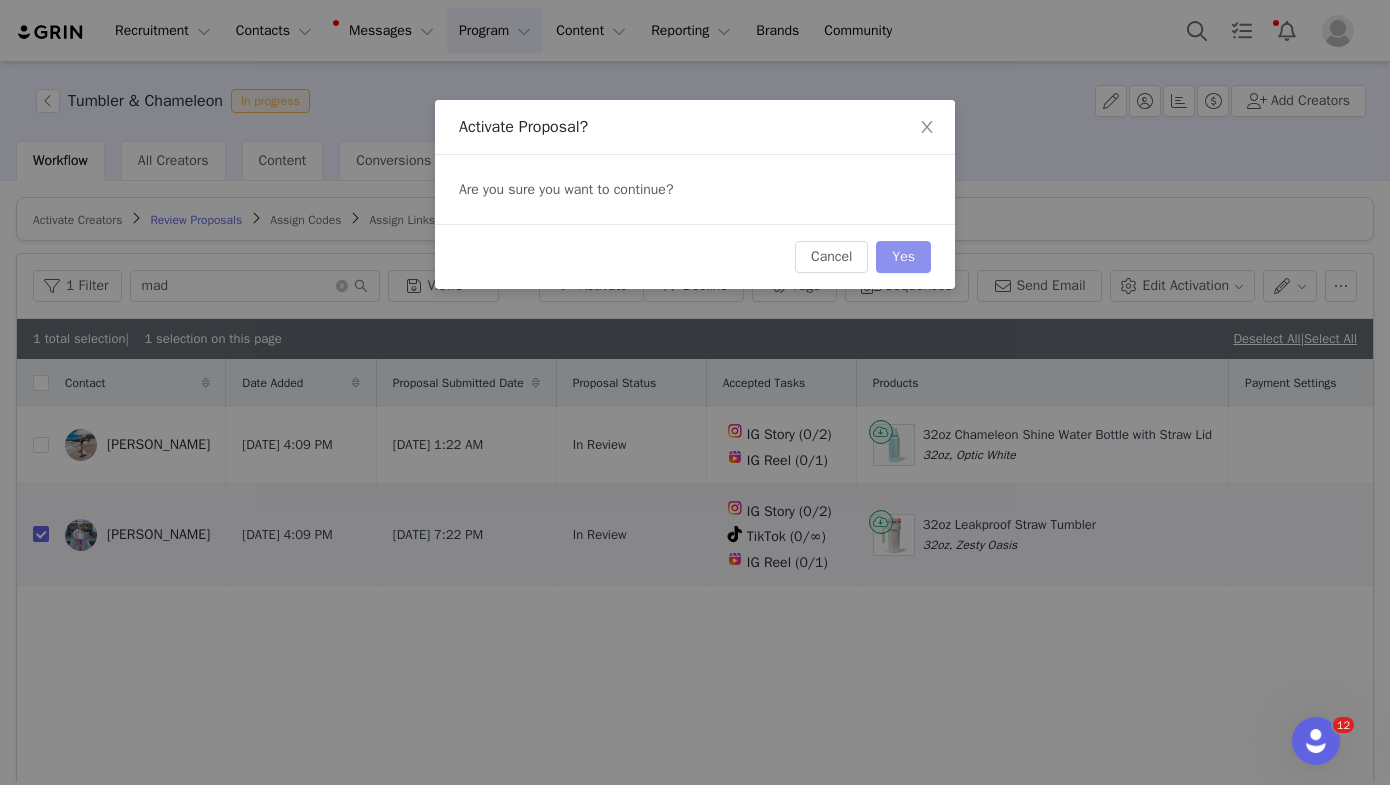 click on "Yes" at bounding box center (903, 257) 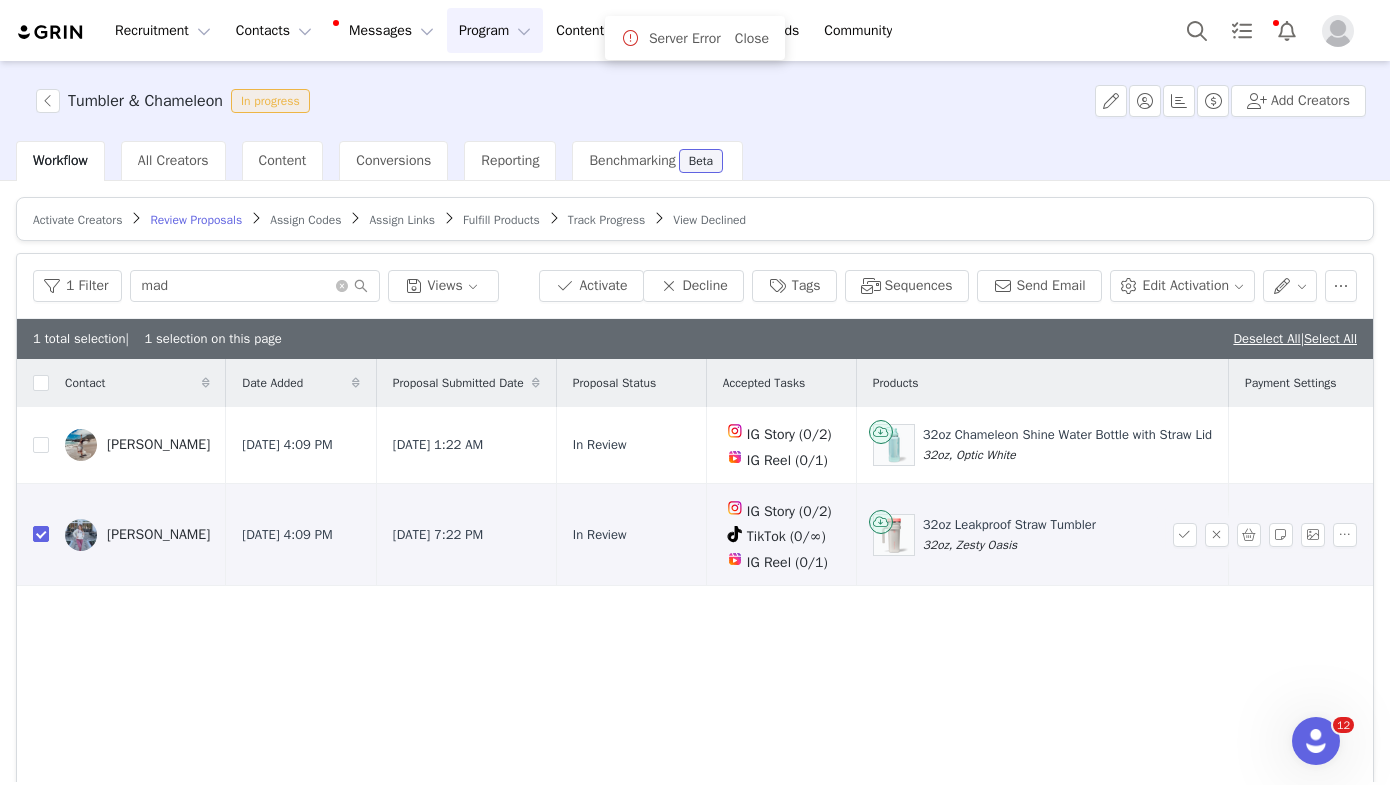 click on "[PERSON_NAME]" at bounding box center [158, 535] 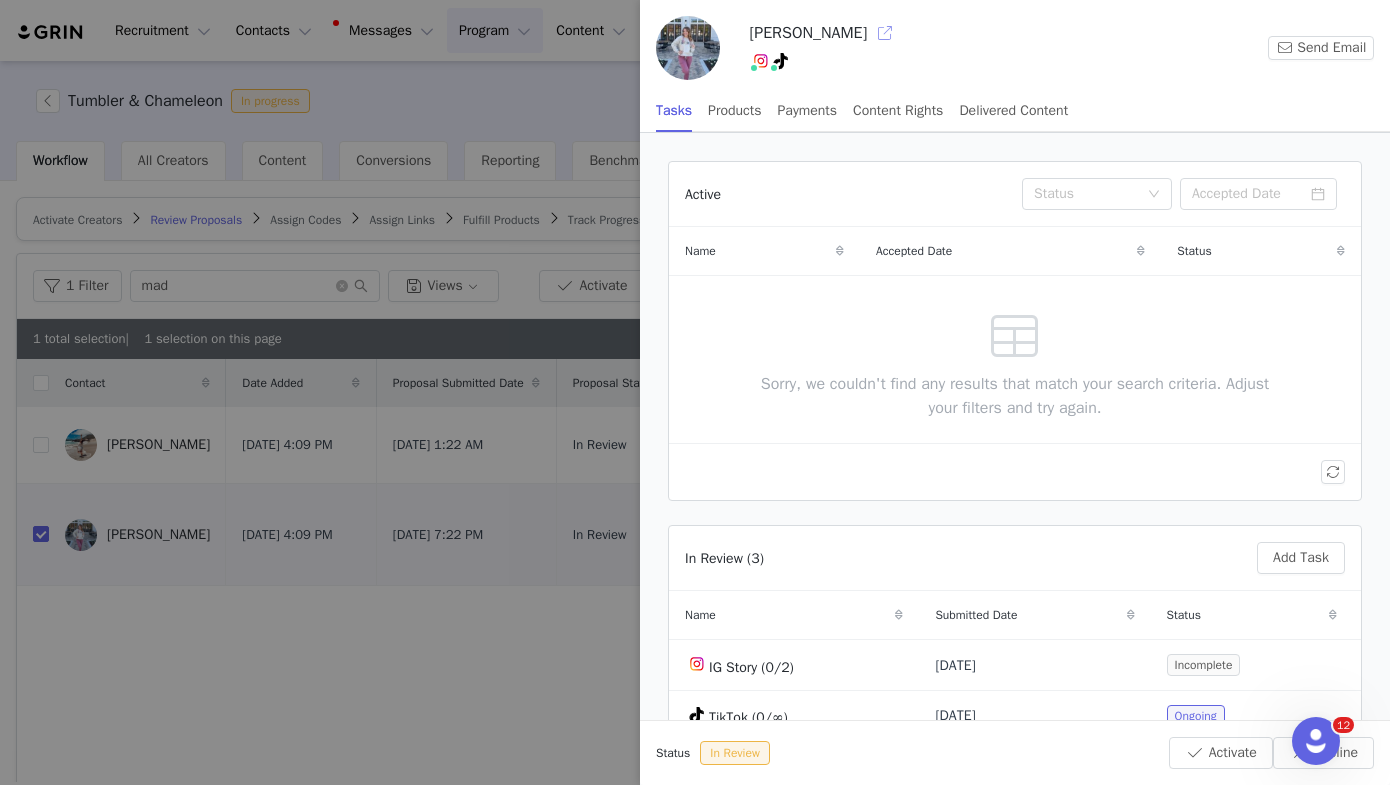 click at bounding box center (885, 33) 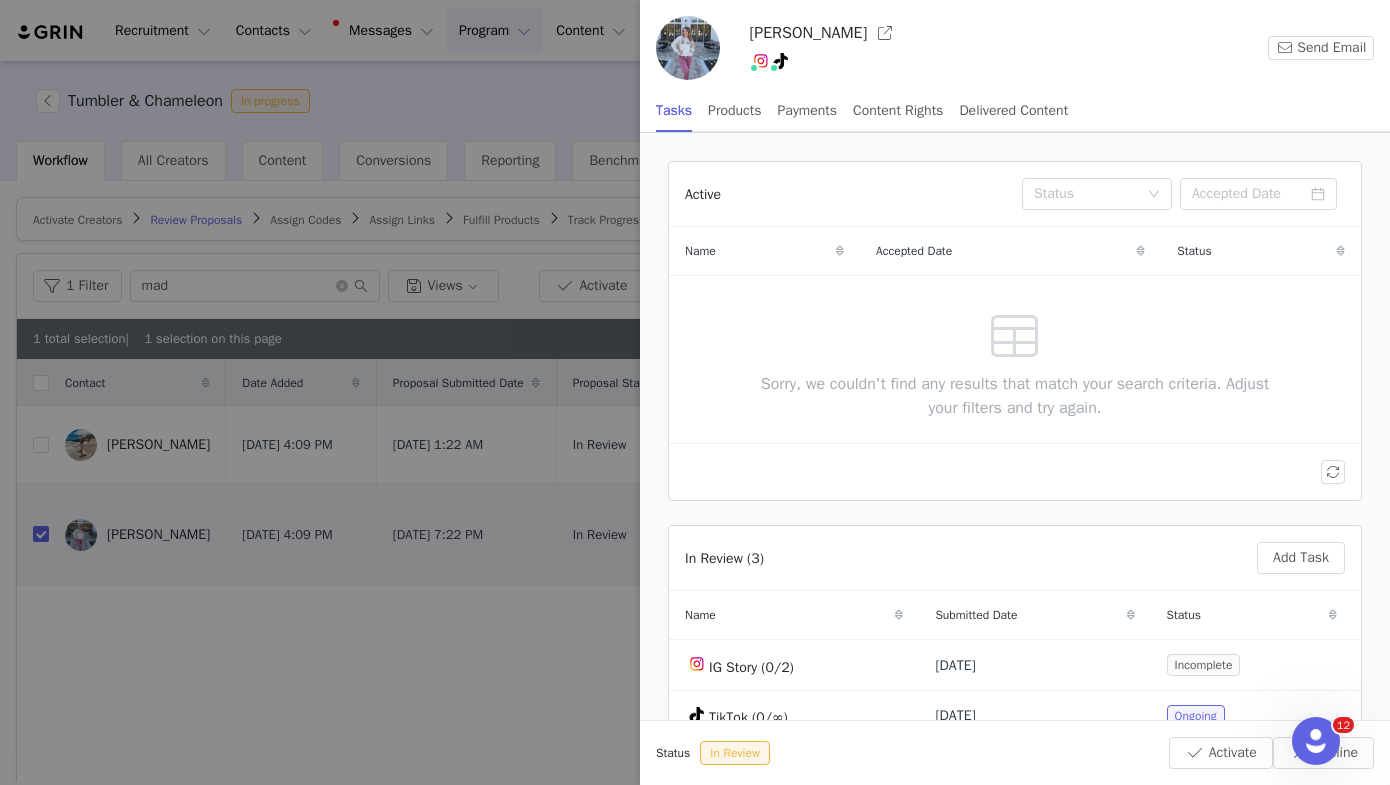 click at bounding box center (695, 392) 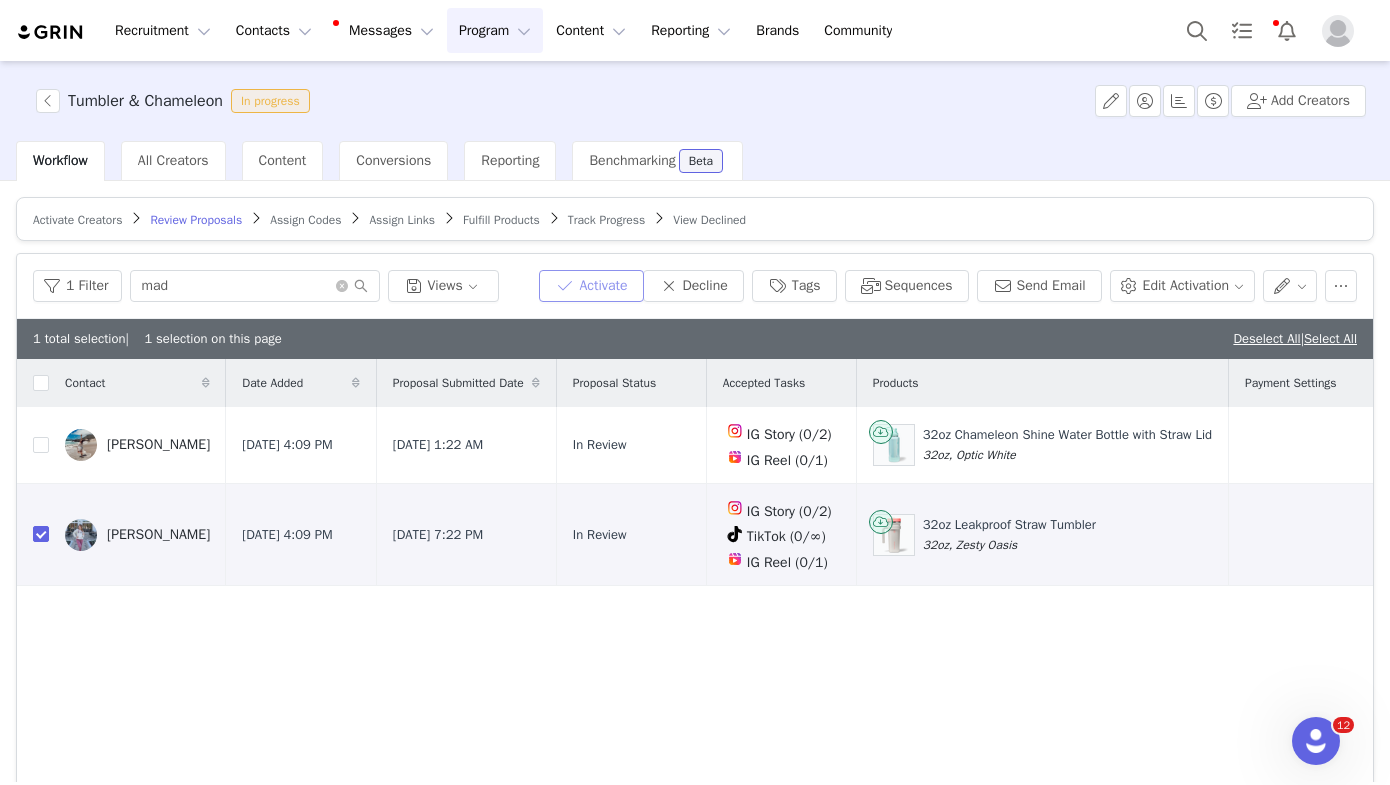 click on "Activate" at bounding box center [591, 286] 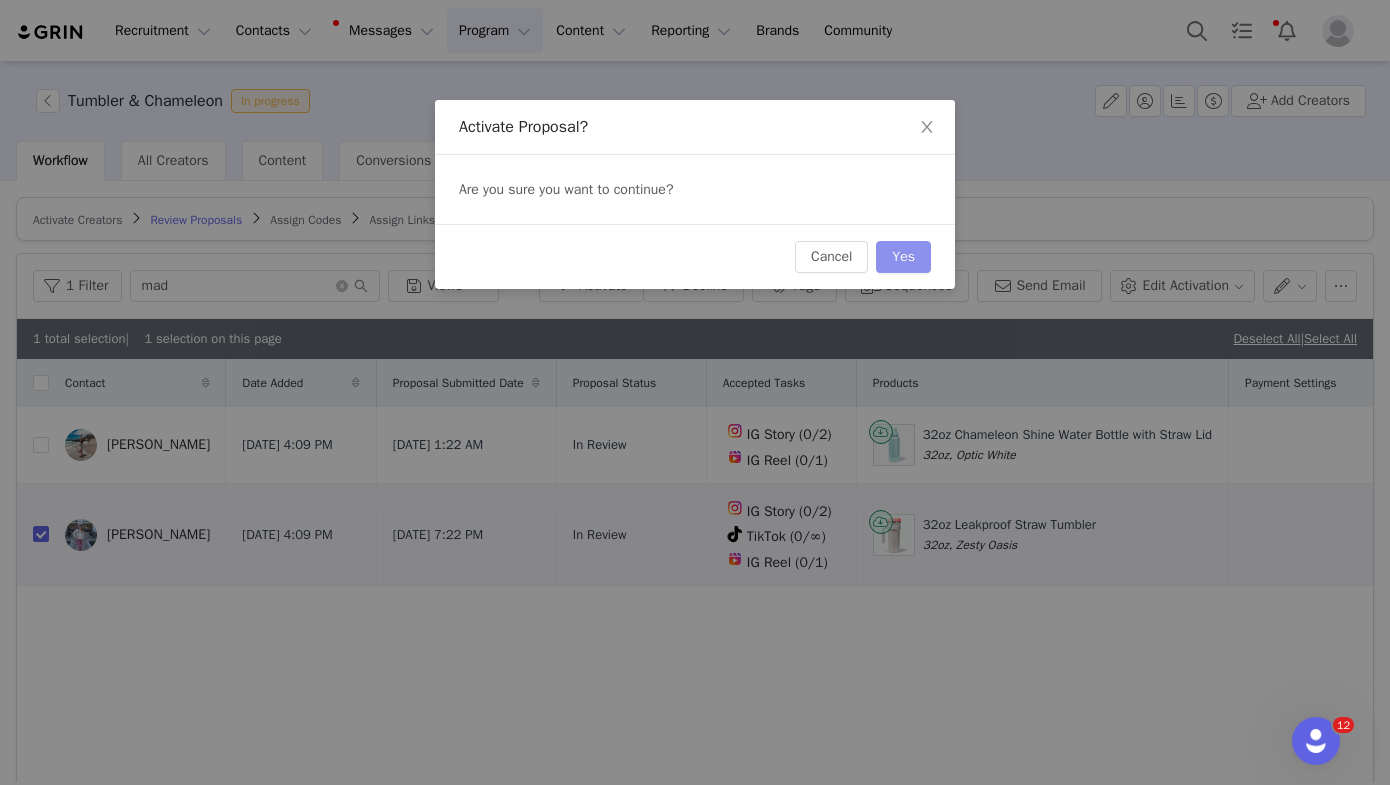 click on "Yes" at bounding box center [903, 257] 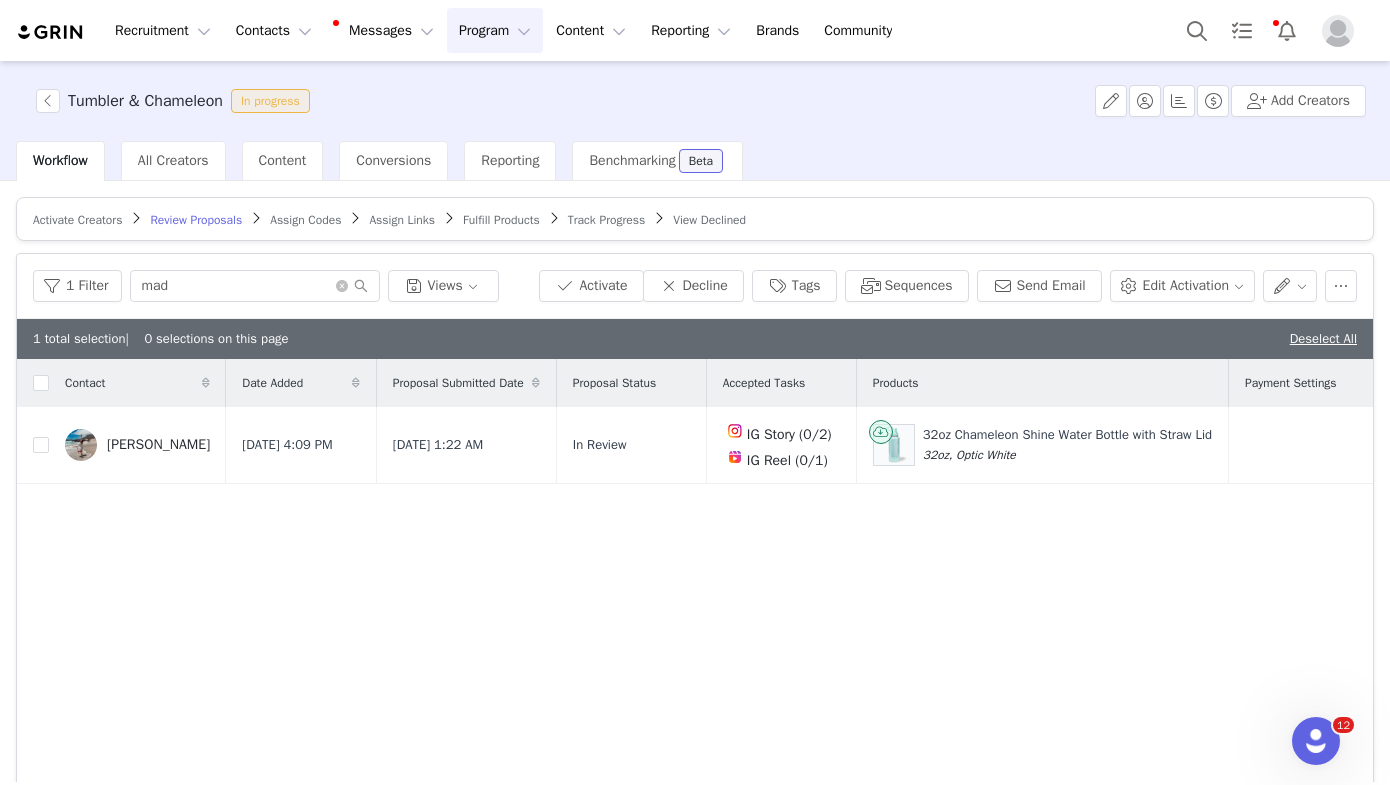 drag, startPoint x: 1307, startPoint y: 729, endPoint x: 2591, endPoint y: 1436, distance: 1465.778 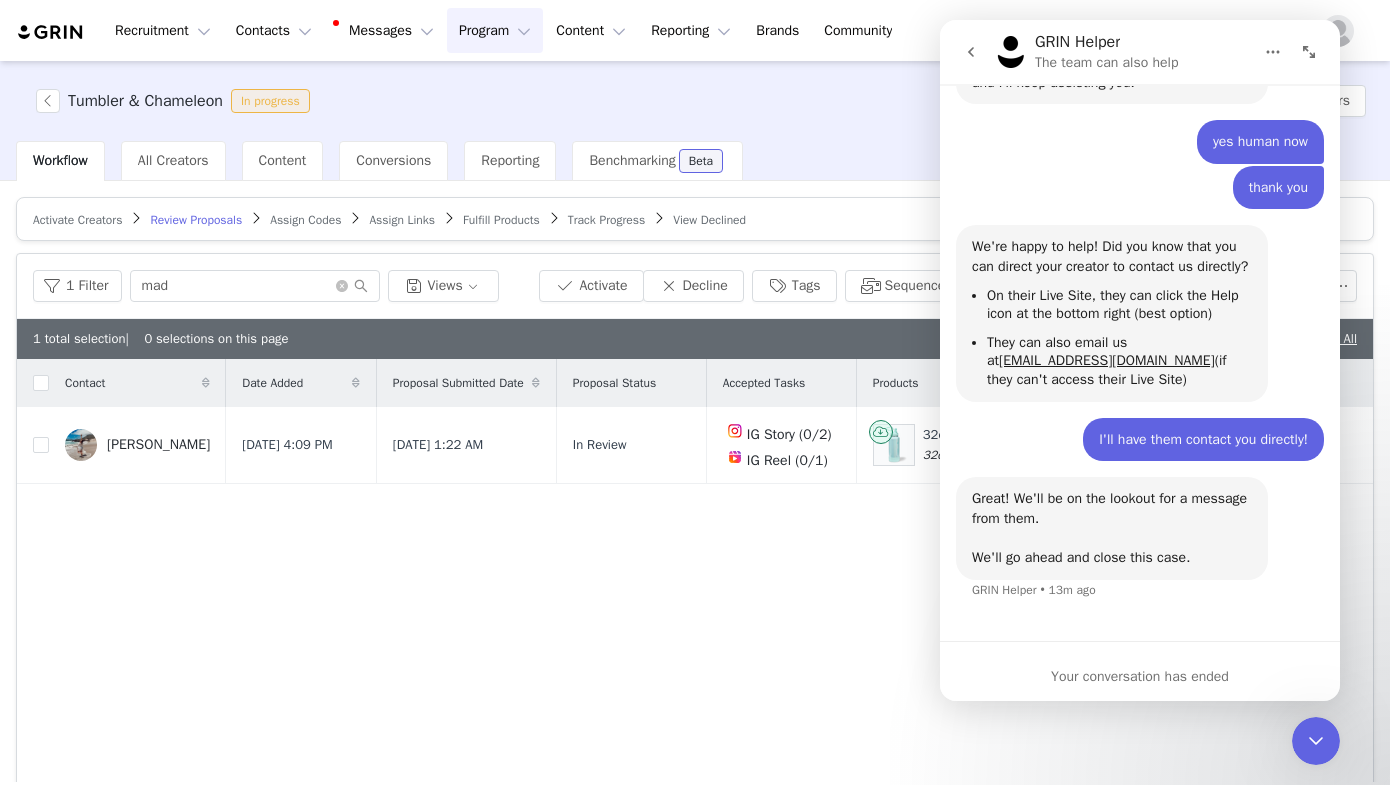 scroll, scrollTop: 2047, scrollLeft: 0, axis: vertical 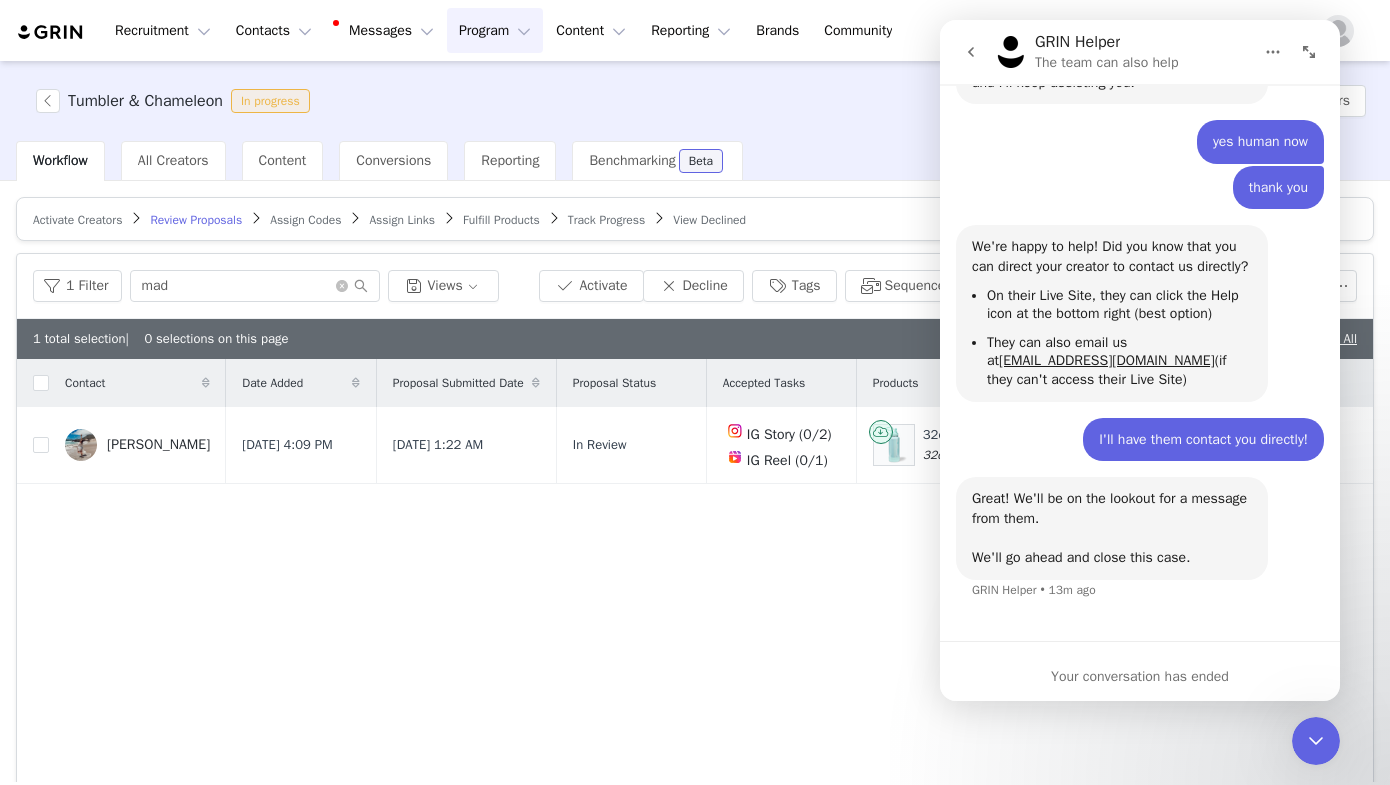 click 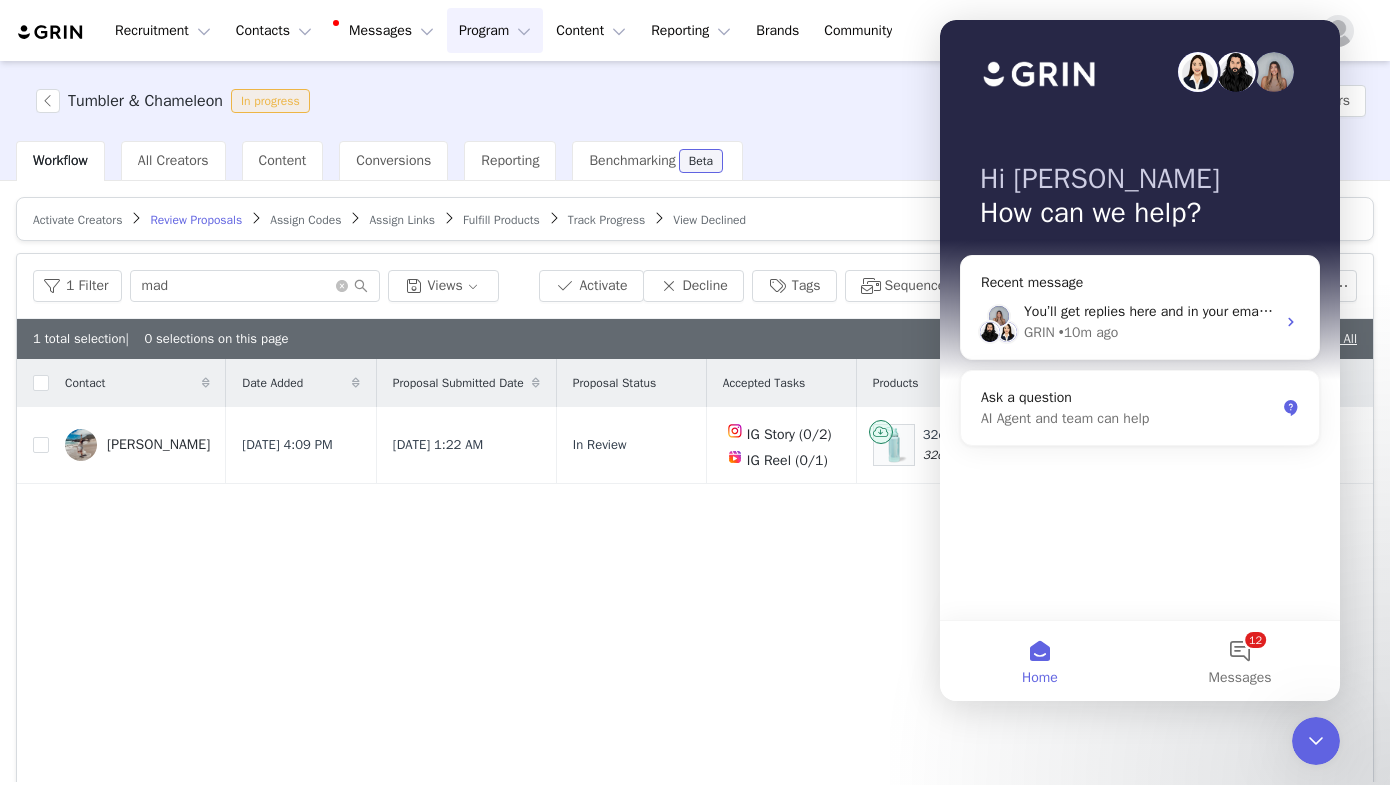 scroll, scrollTop: 0, scrollLeft: 0, axis: both 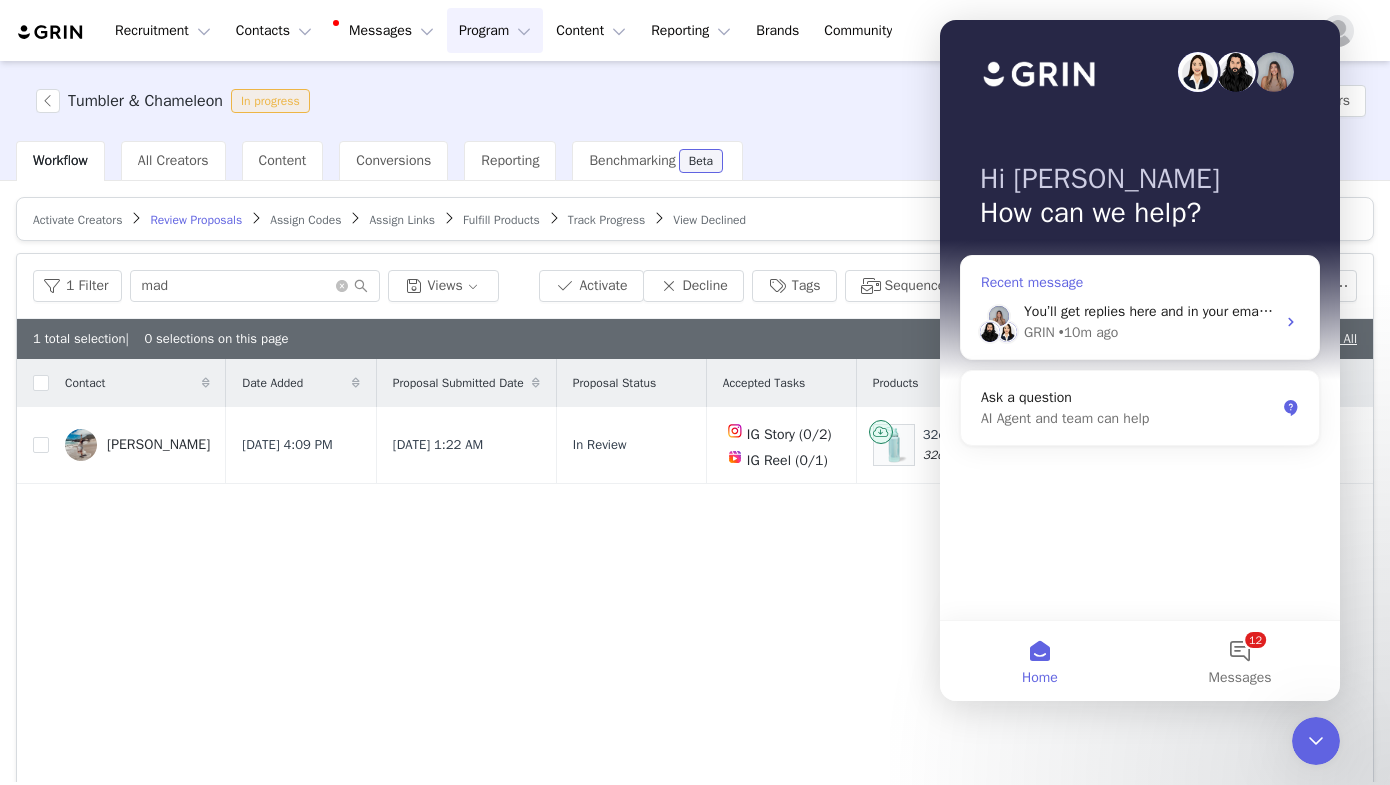 click on "You’ll get replies here and in your email: ✉️ social@mythermoflask.com The team will reply as soon as they can." at bounding box center [1392, 311] 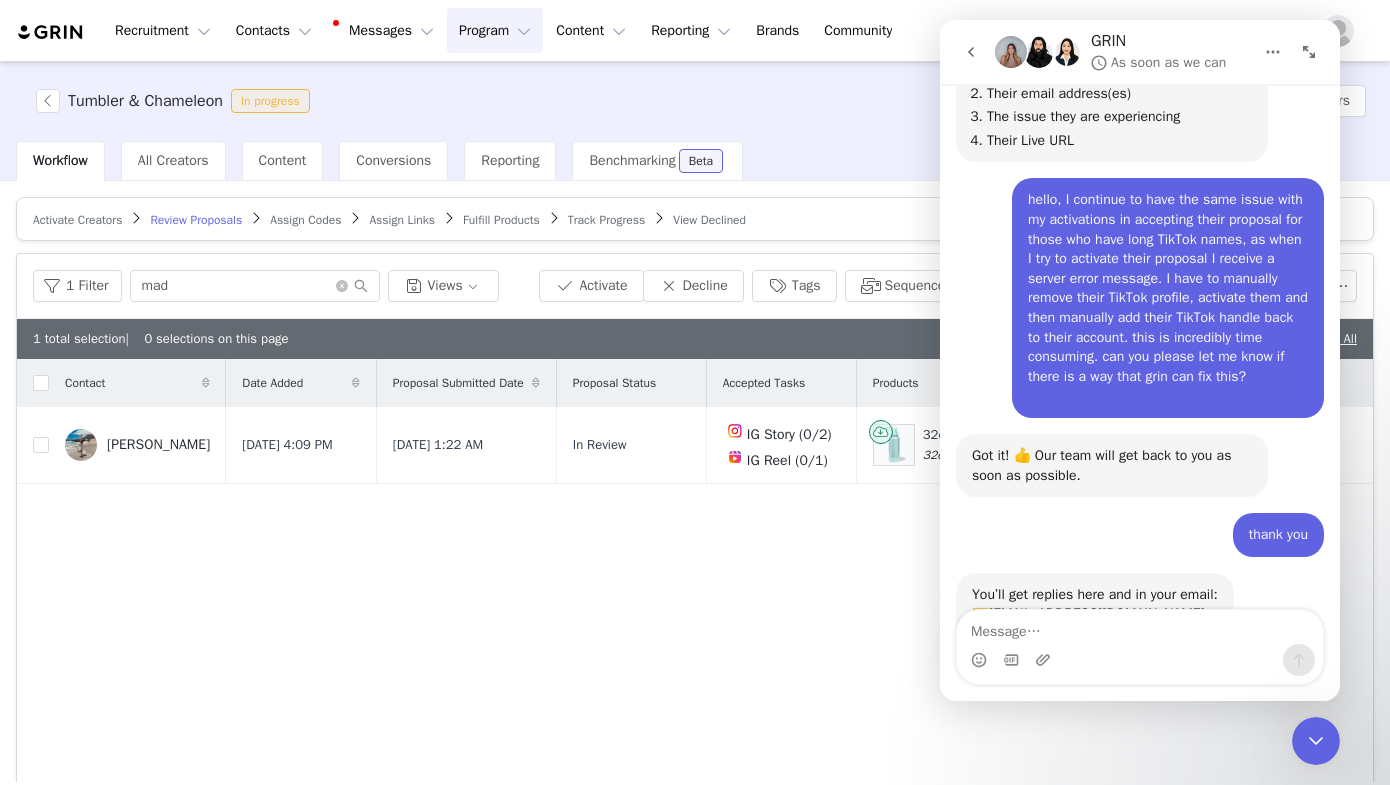 scroll, scrollTop: 1799, scrollLeft: 0, axis: vertical 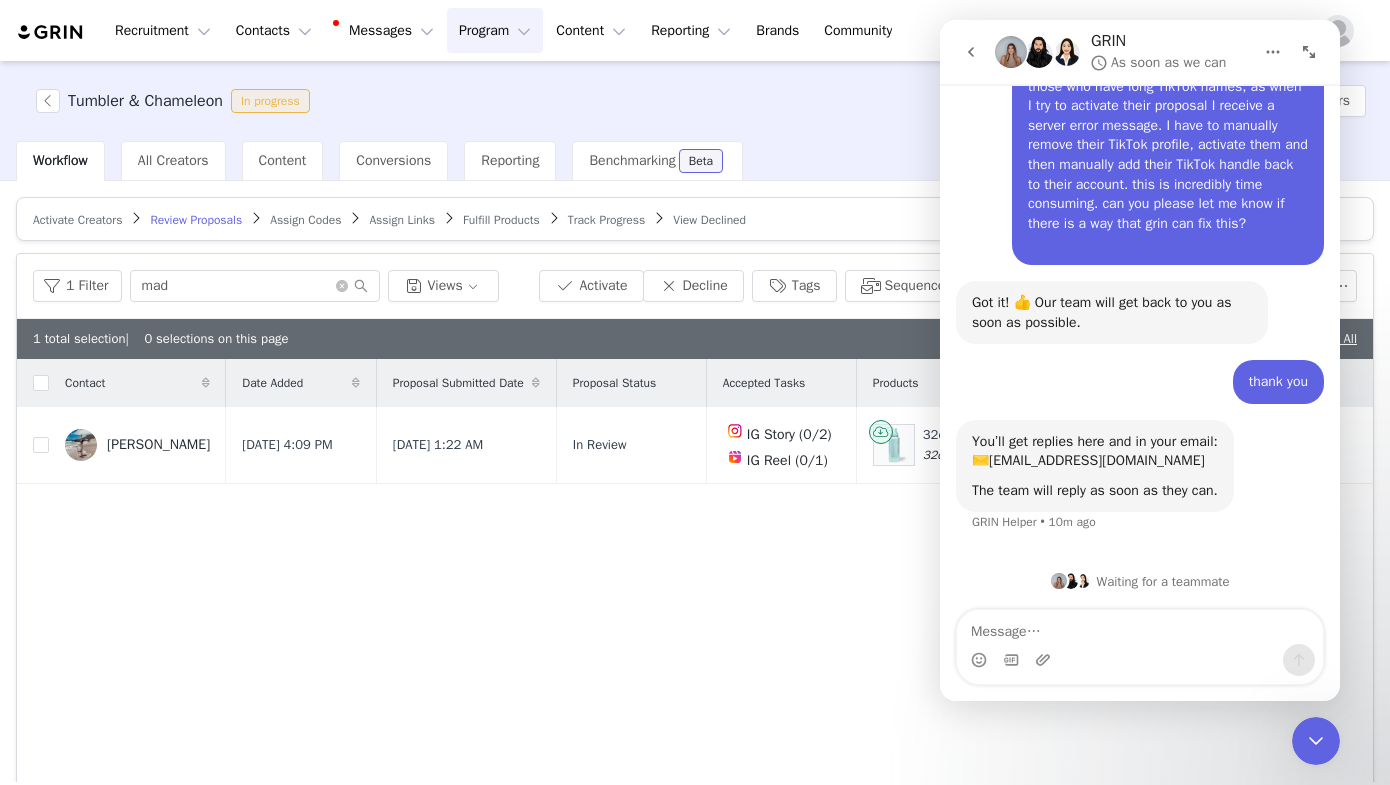 click 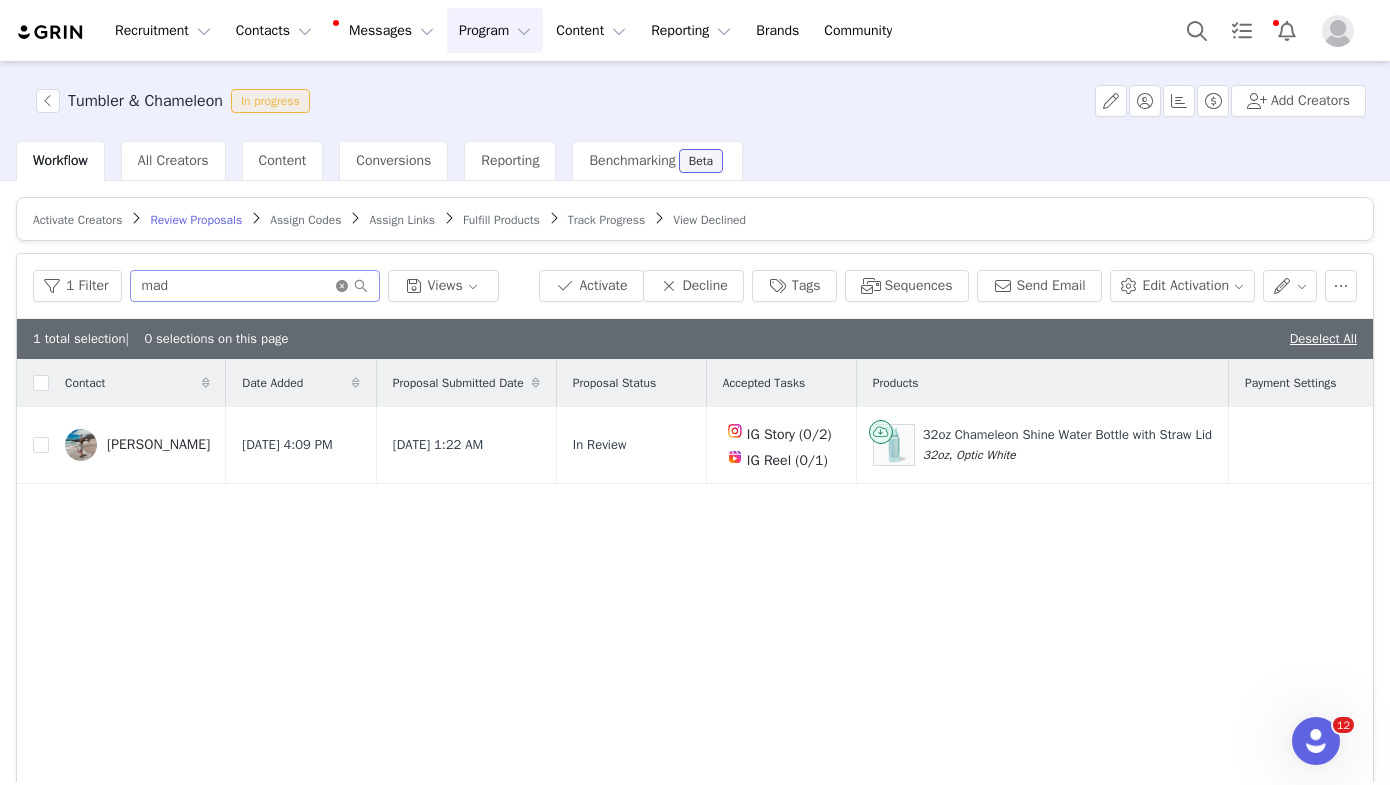 click 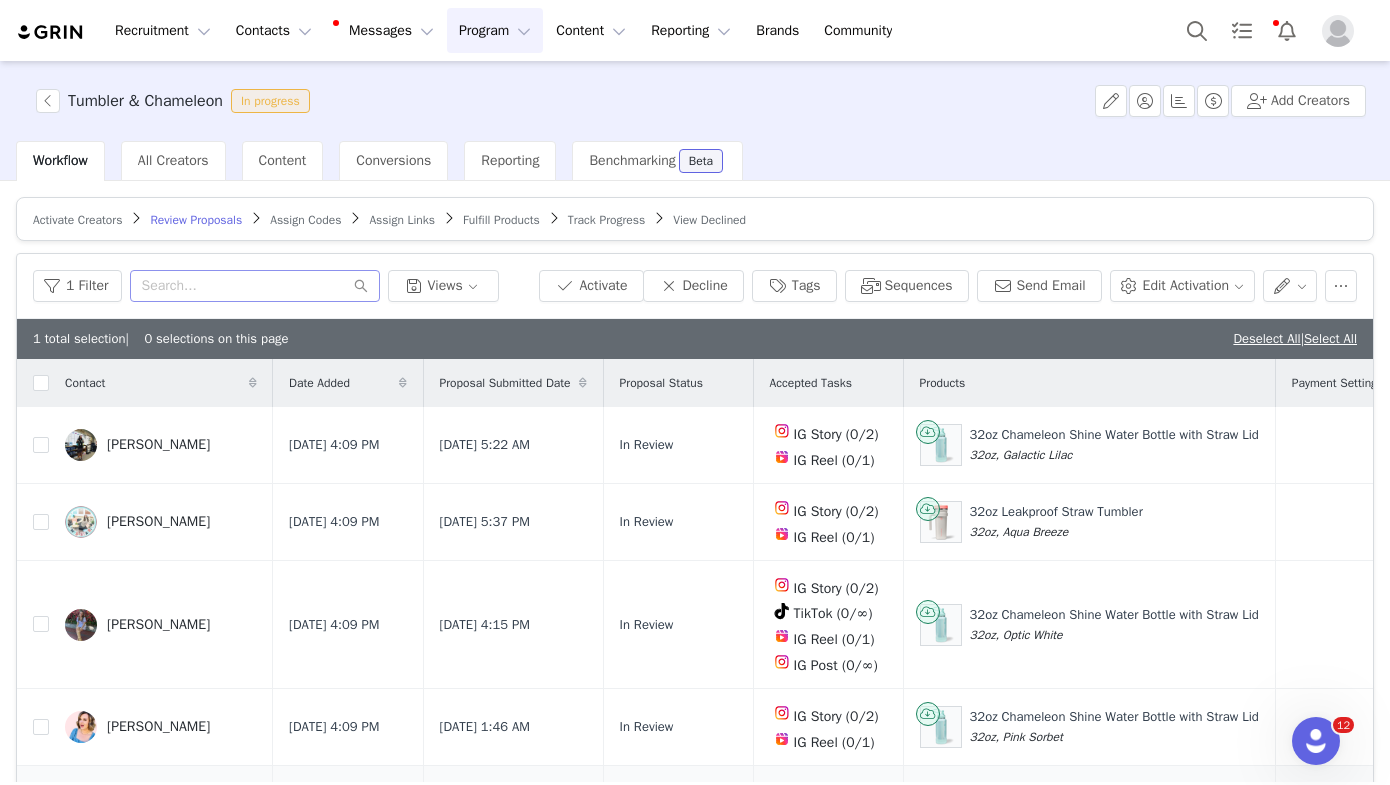 scroll, scrollTop: 0, scrollLeft: 0, axis: both 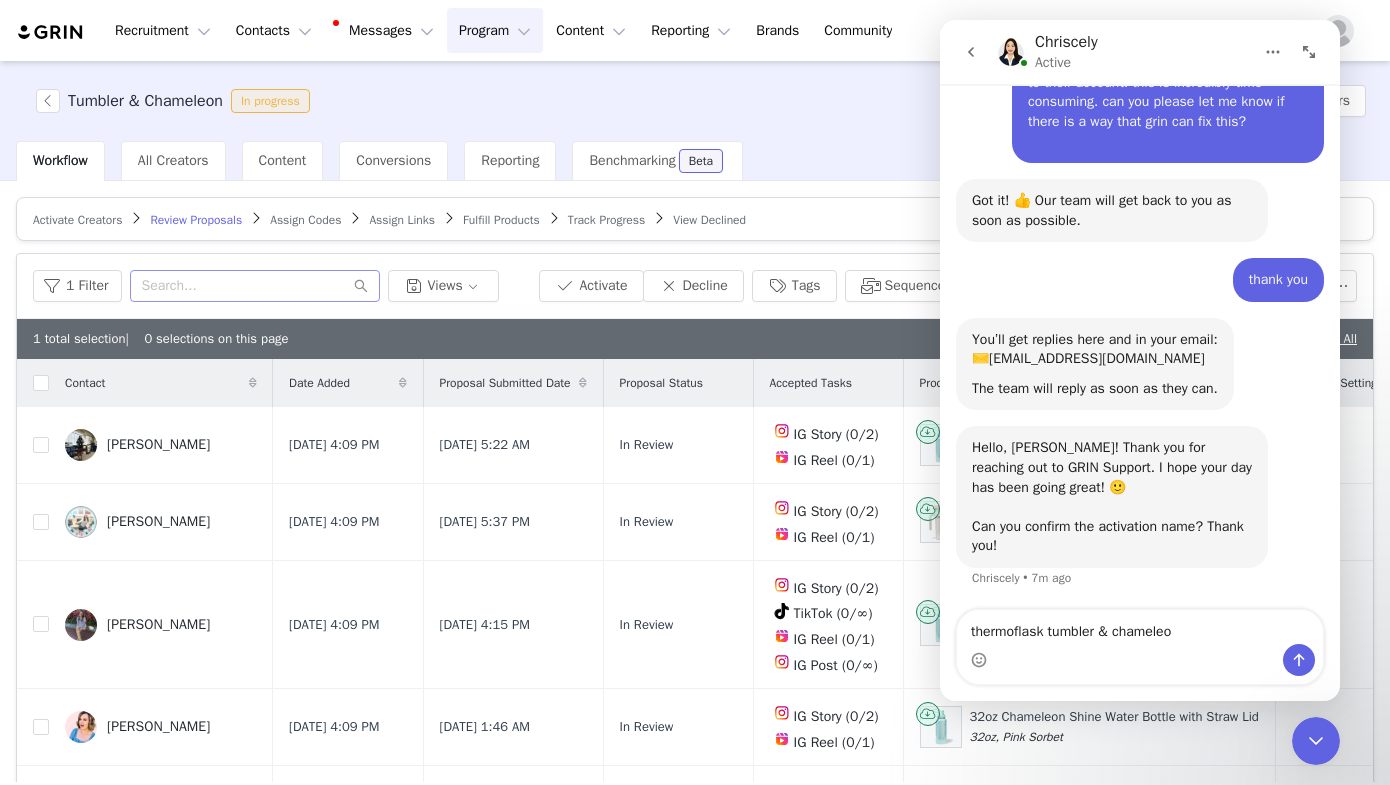 type on "thermoflask tumbler & chameleon" 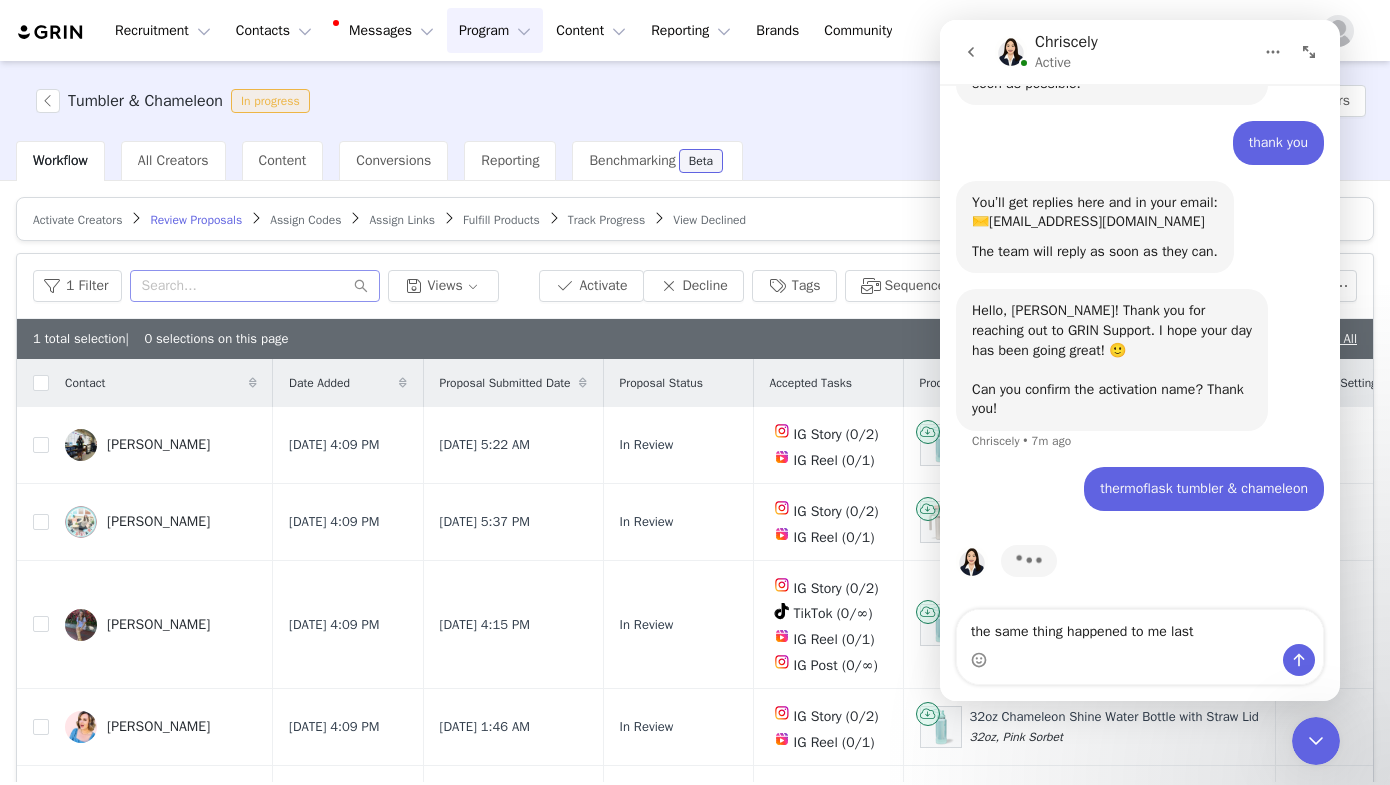scroll, scrollTop: 2033, scrollLeft: 0, axis: vertical 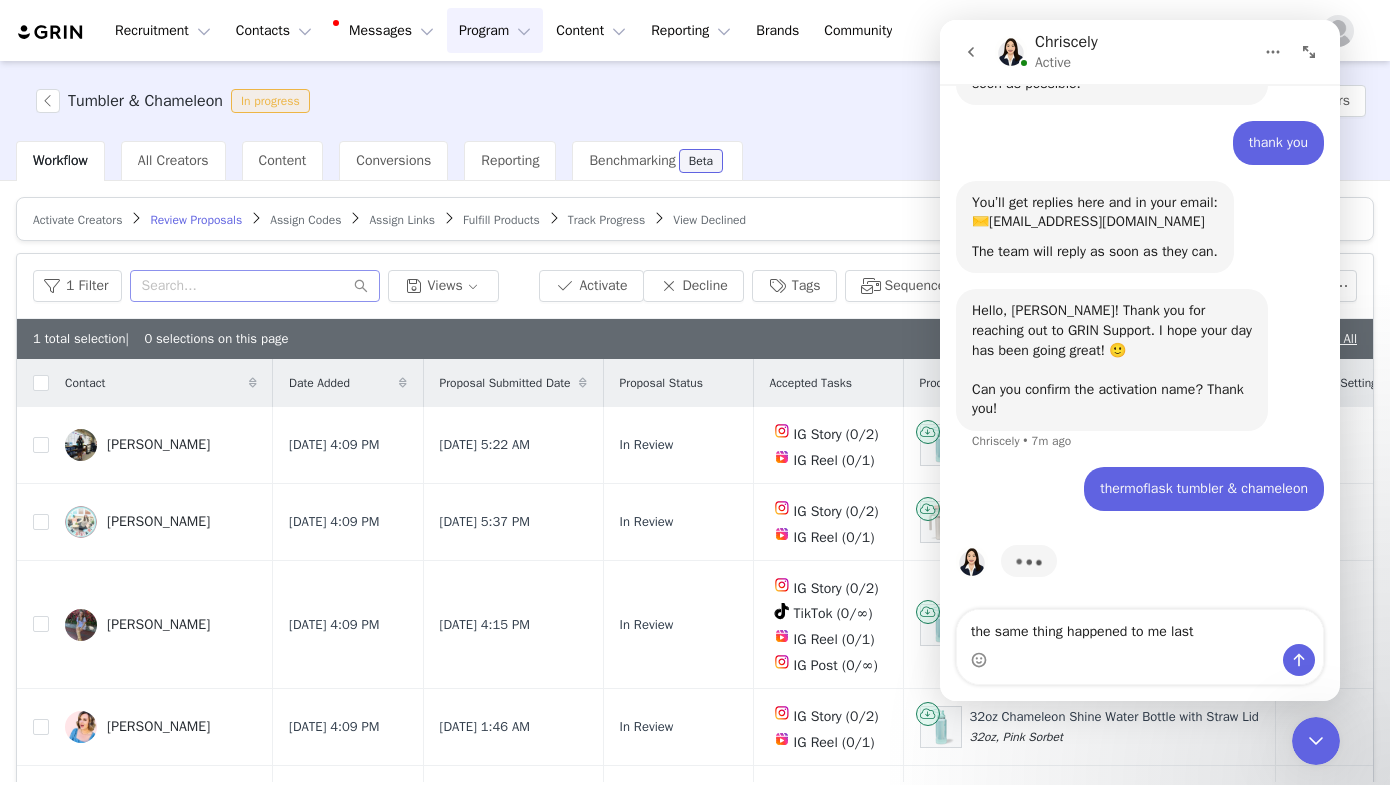 click on "the same thing happened to me last" at bounding box center (1140, 627) 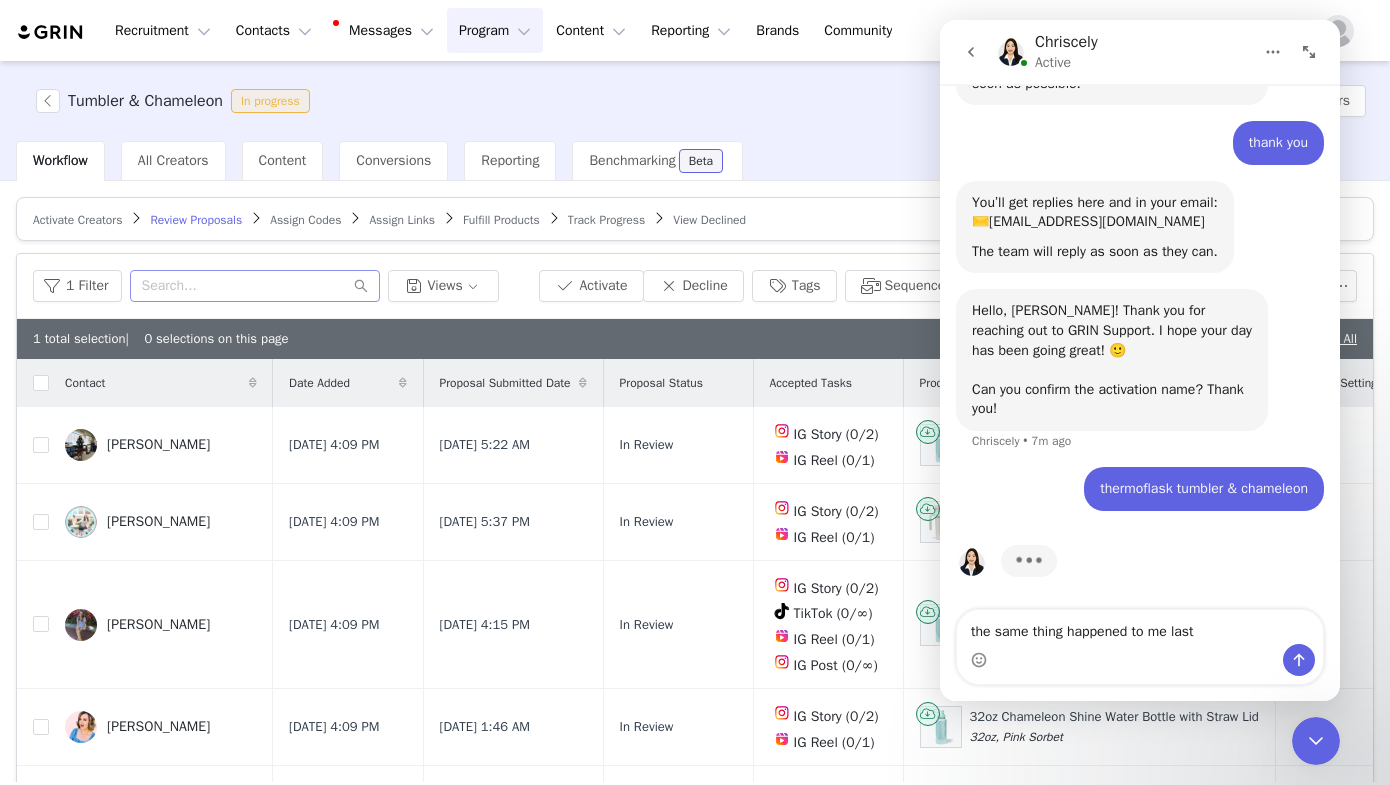 click on "the same thing happened to me last" at bounding box center (1140, 627) 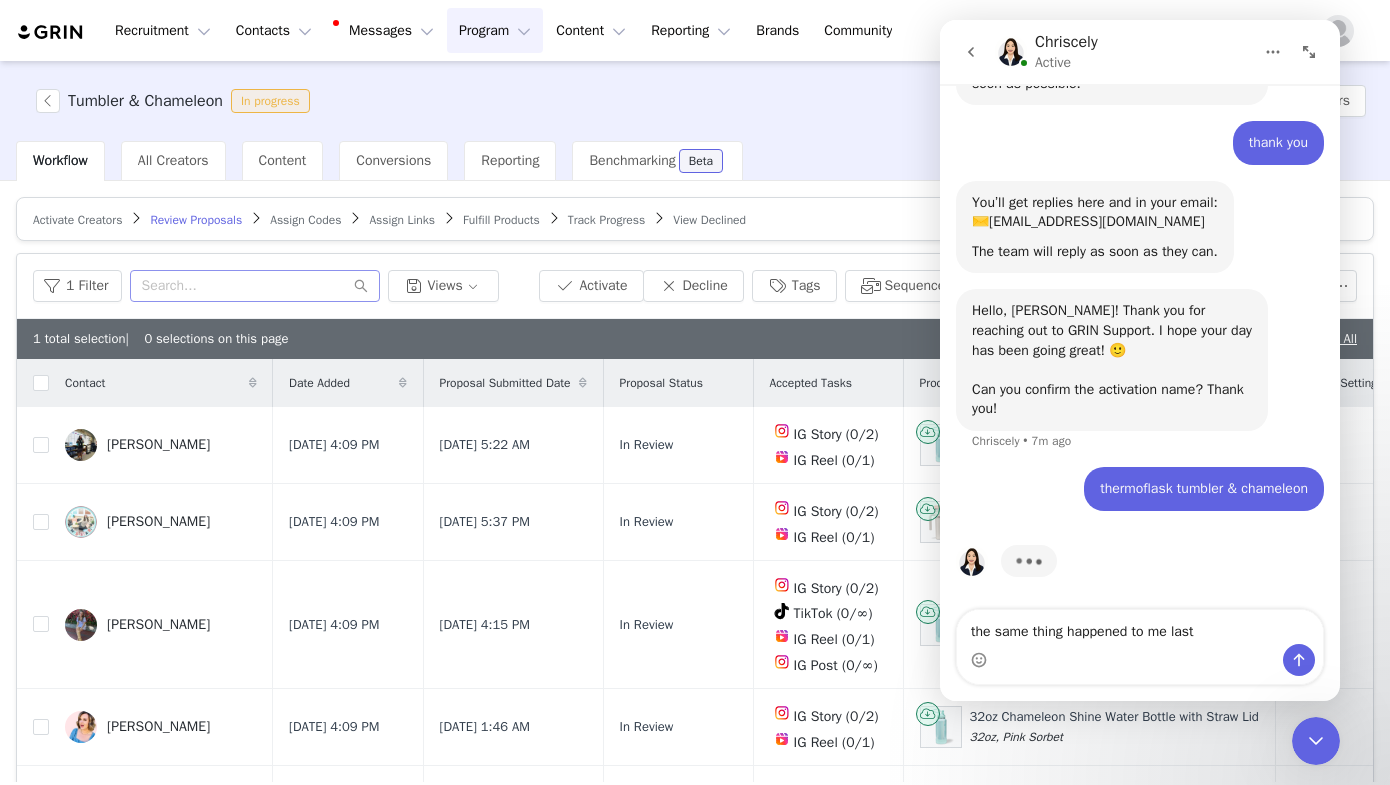 click on "the same thing happened to me last" at bounding box center (1140, 627) 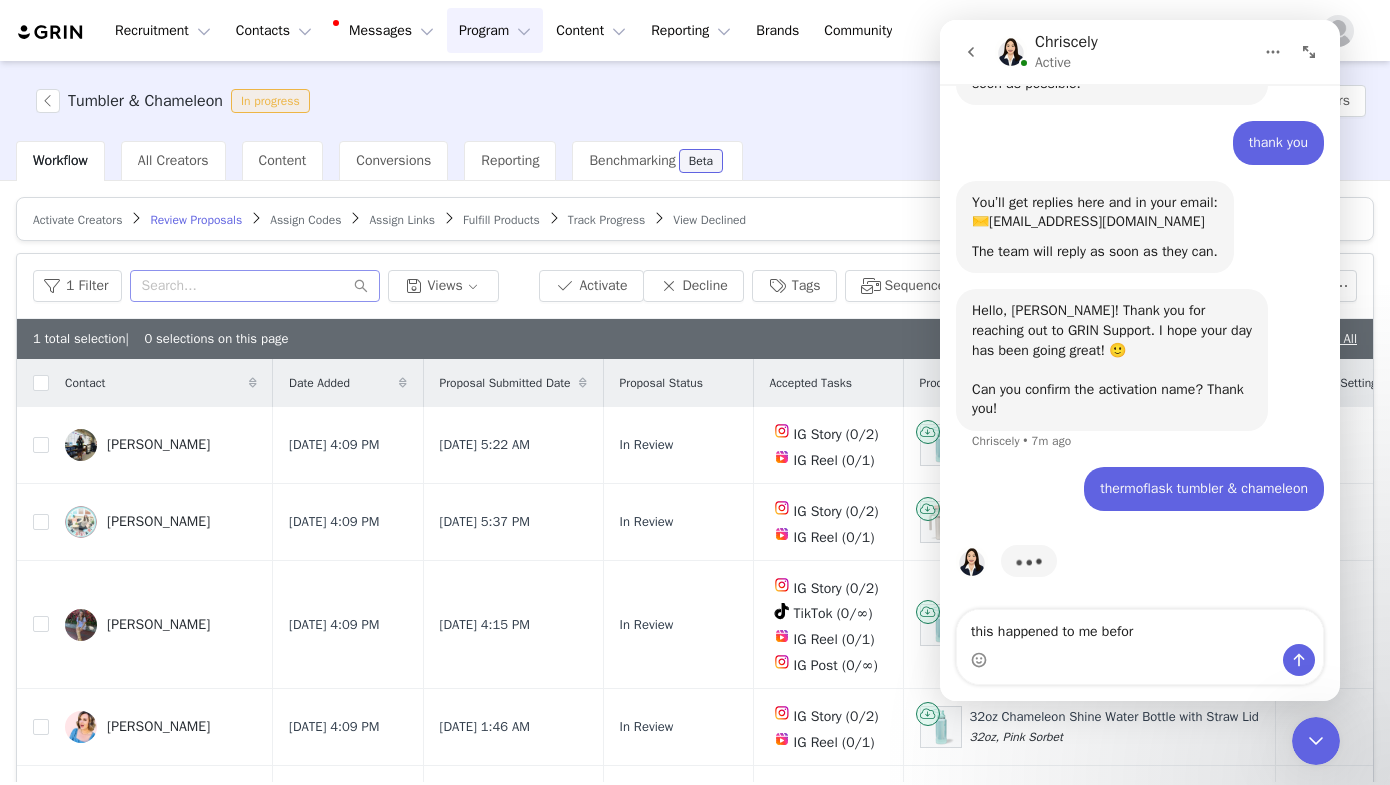 type on "this happened to me before" 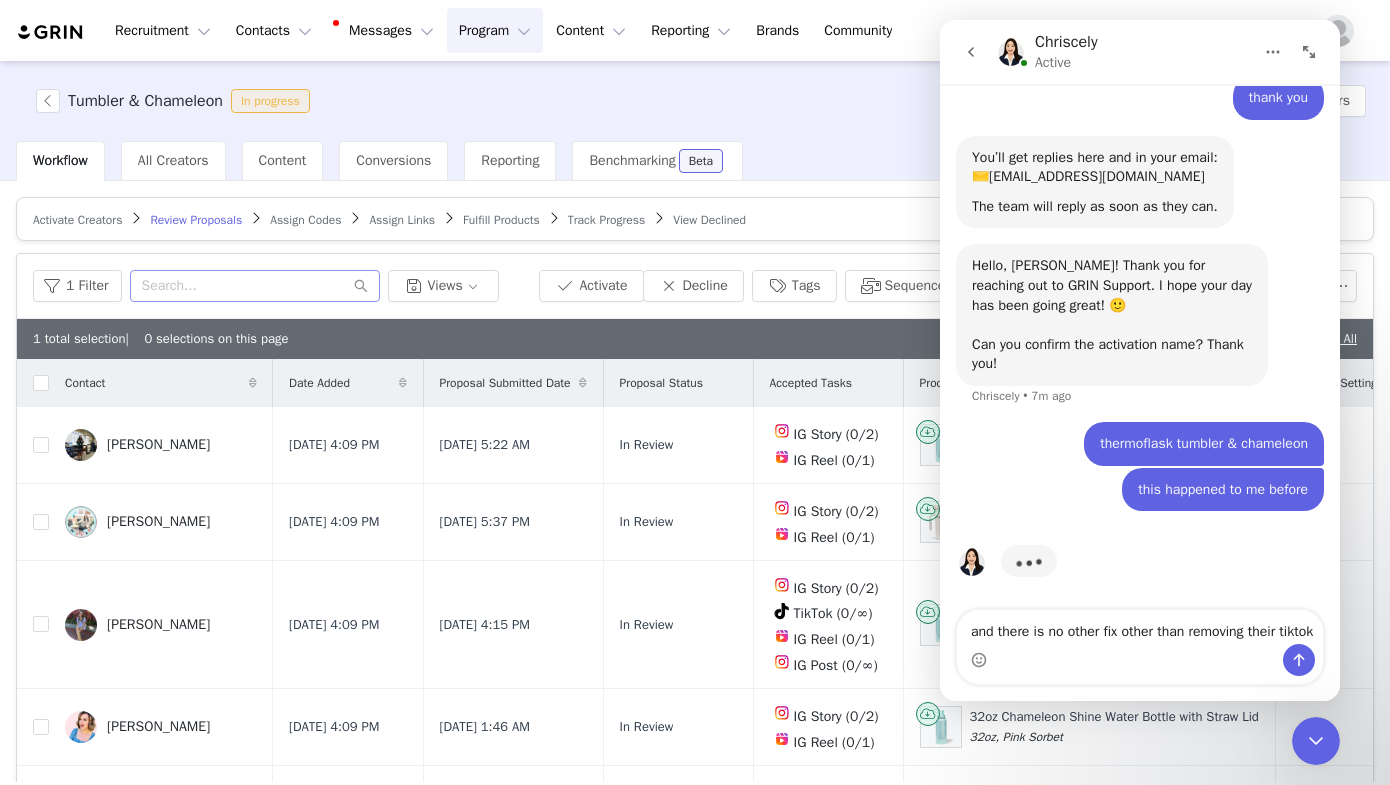 scroll, scrollTop: 2098, scrollLeft: 0, axis: vertical 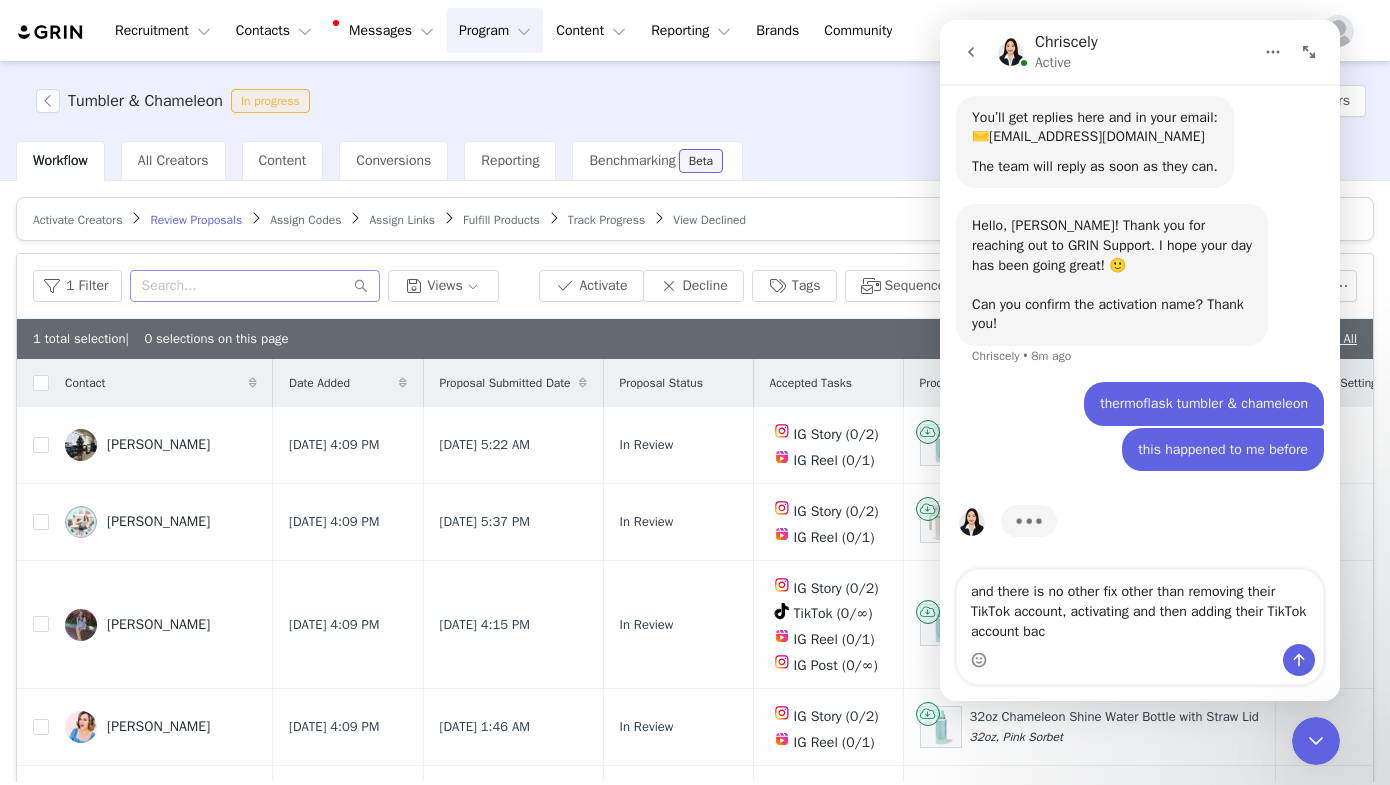 type on "and there is no other fix other than removing their TikTok account, activating and then adding their TikTok account back" 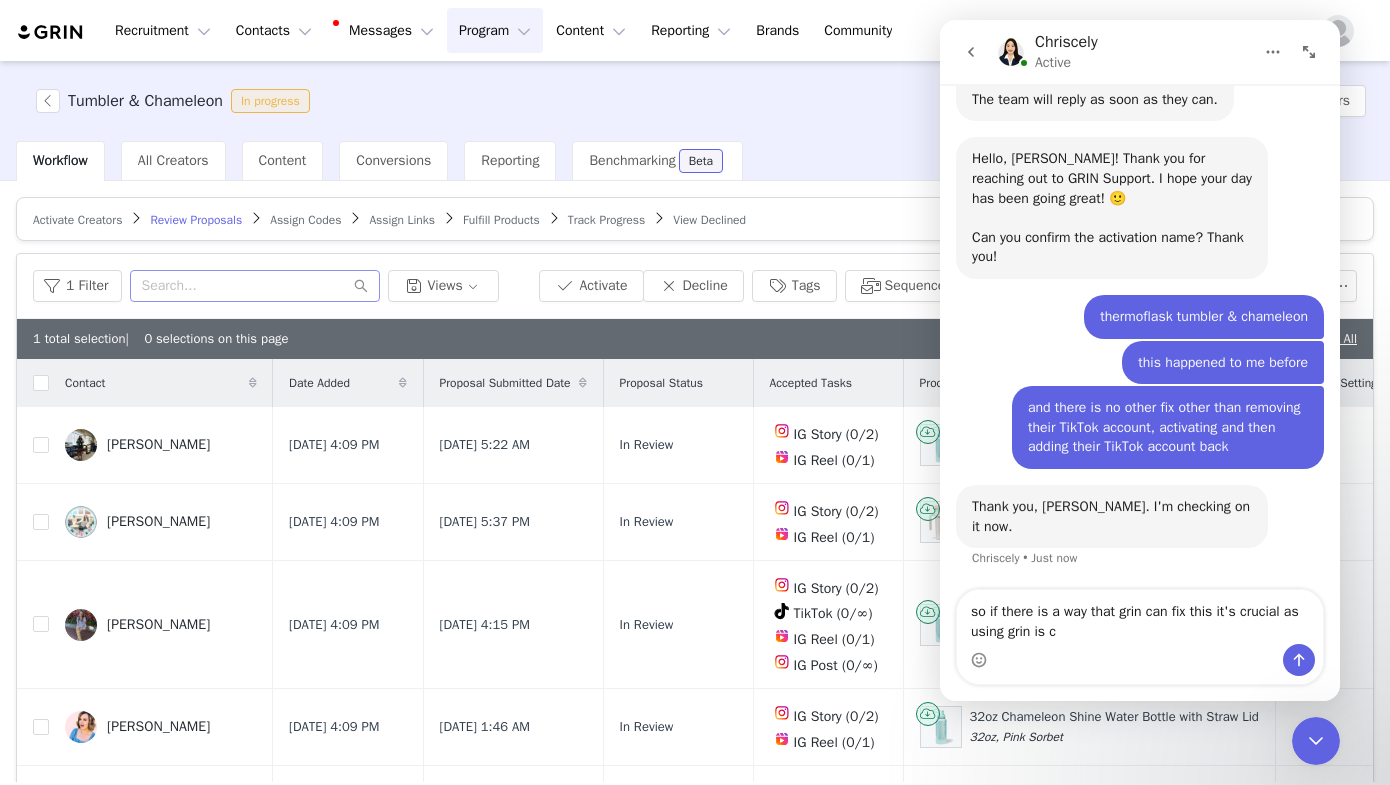 scroll, scrollTop: 2163, scrollLeft: 0, axis: vertical 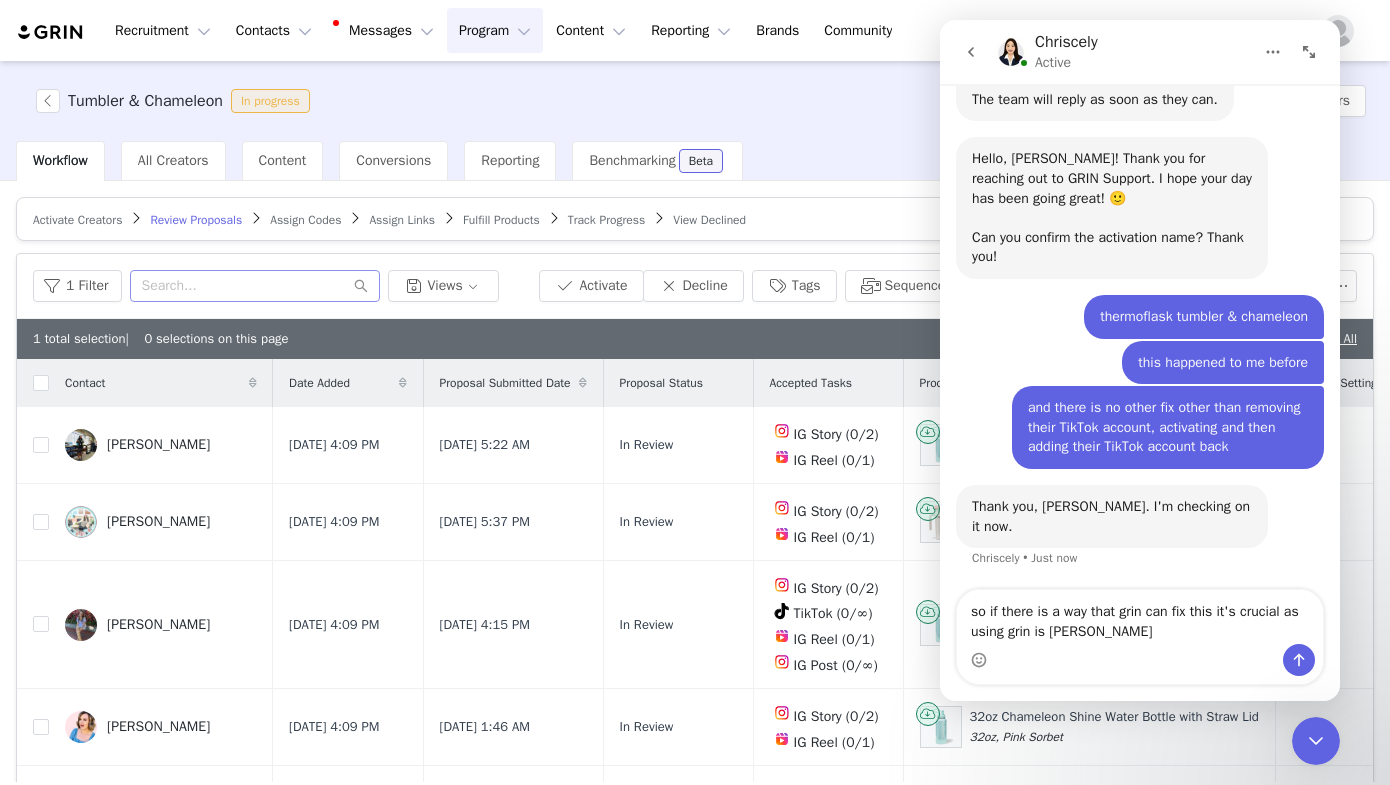type on "so if there is a way that grin can fix this it's crucial as using grin is becoming" 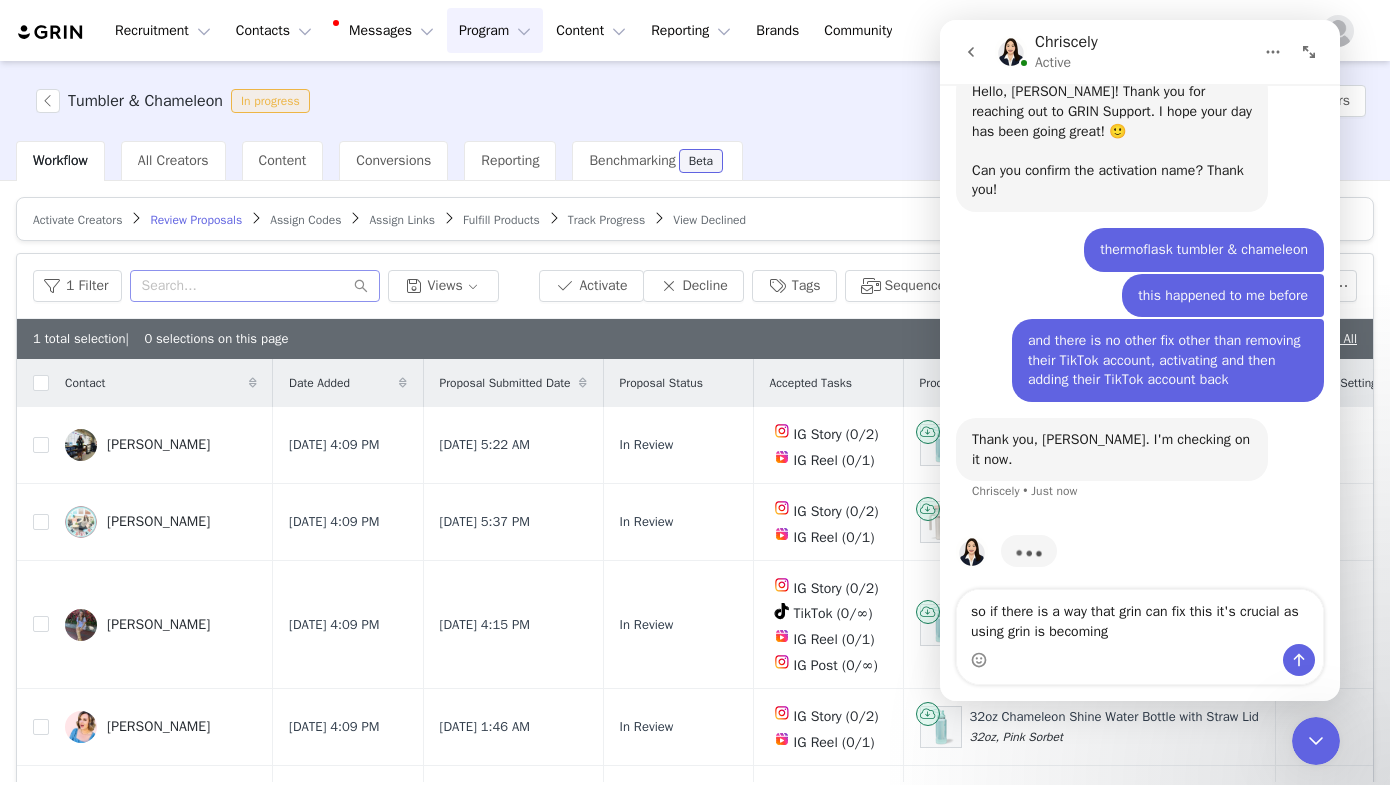 scroll, scrollTop: 2240, scrollLeft: 0, axis: vertical 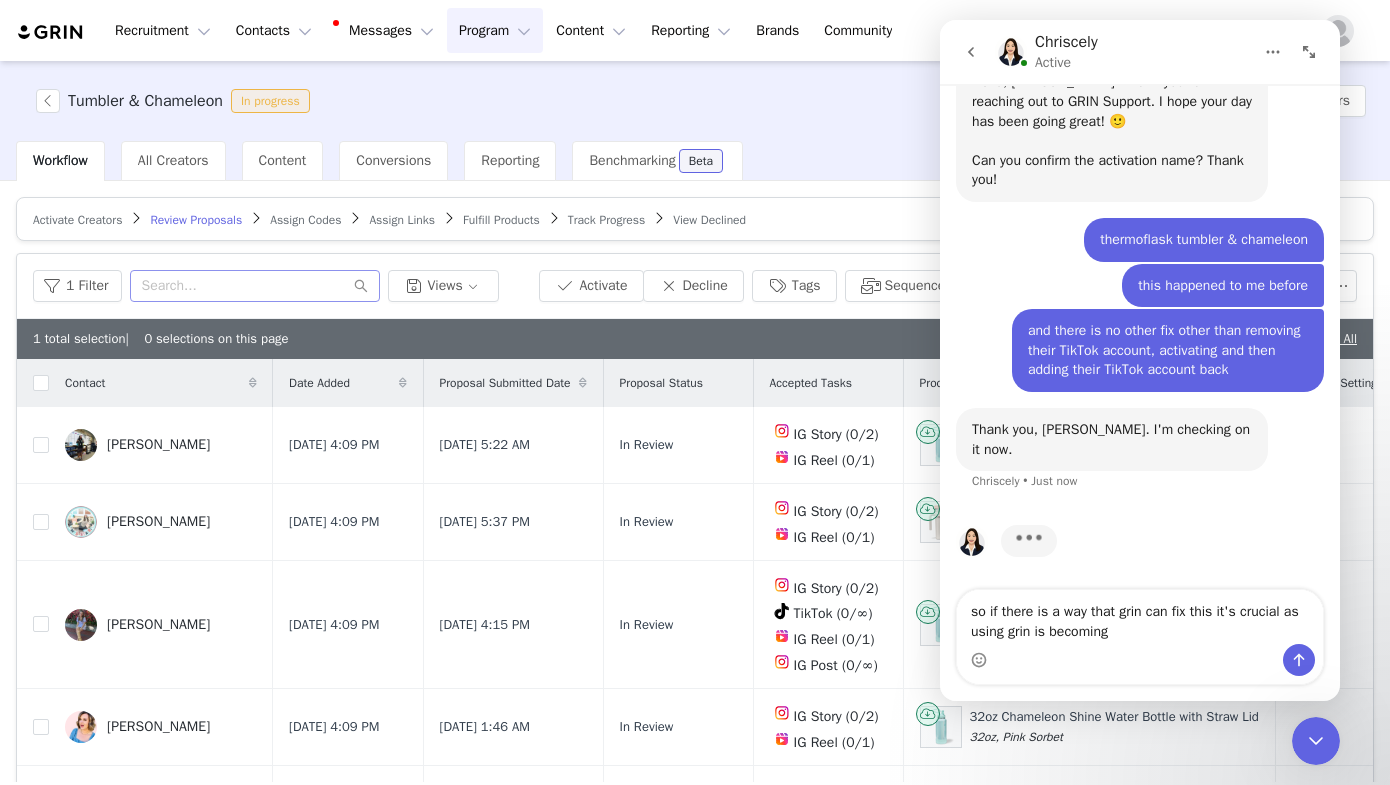 drag, startPoint x: 1200, startPoint y: 621, endPoint x: 946, endPoint y: 595, distance: 255.32724 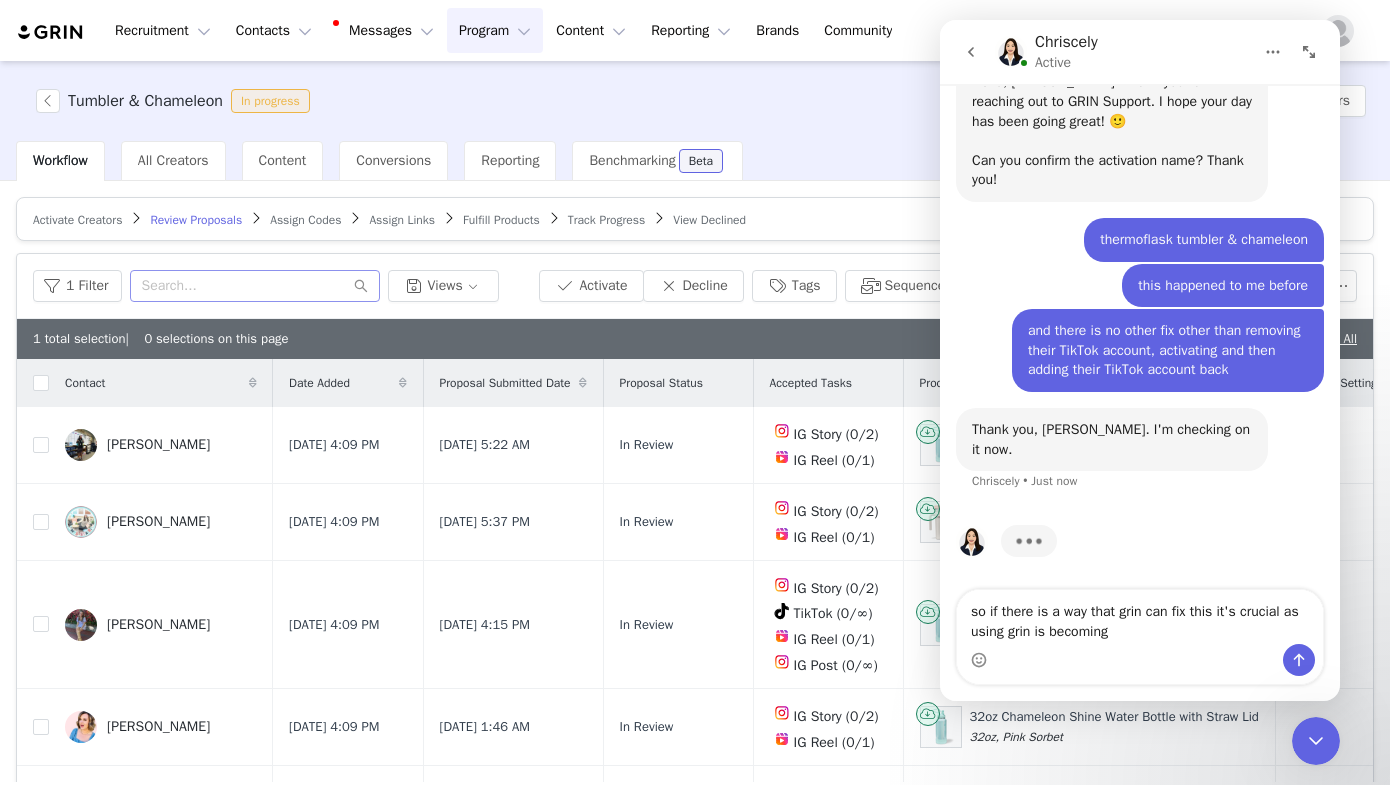 click on "so if there is a way that grin can fix this it's crucial as using grin is becoming so if there is a way that grin can fix this it's crucial as using grin is becoming" at bounding box center (1140, 637) 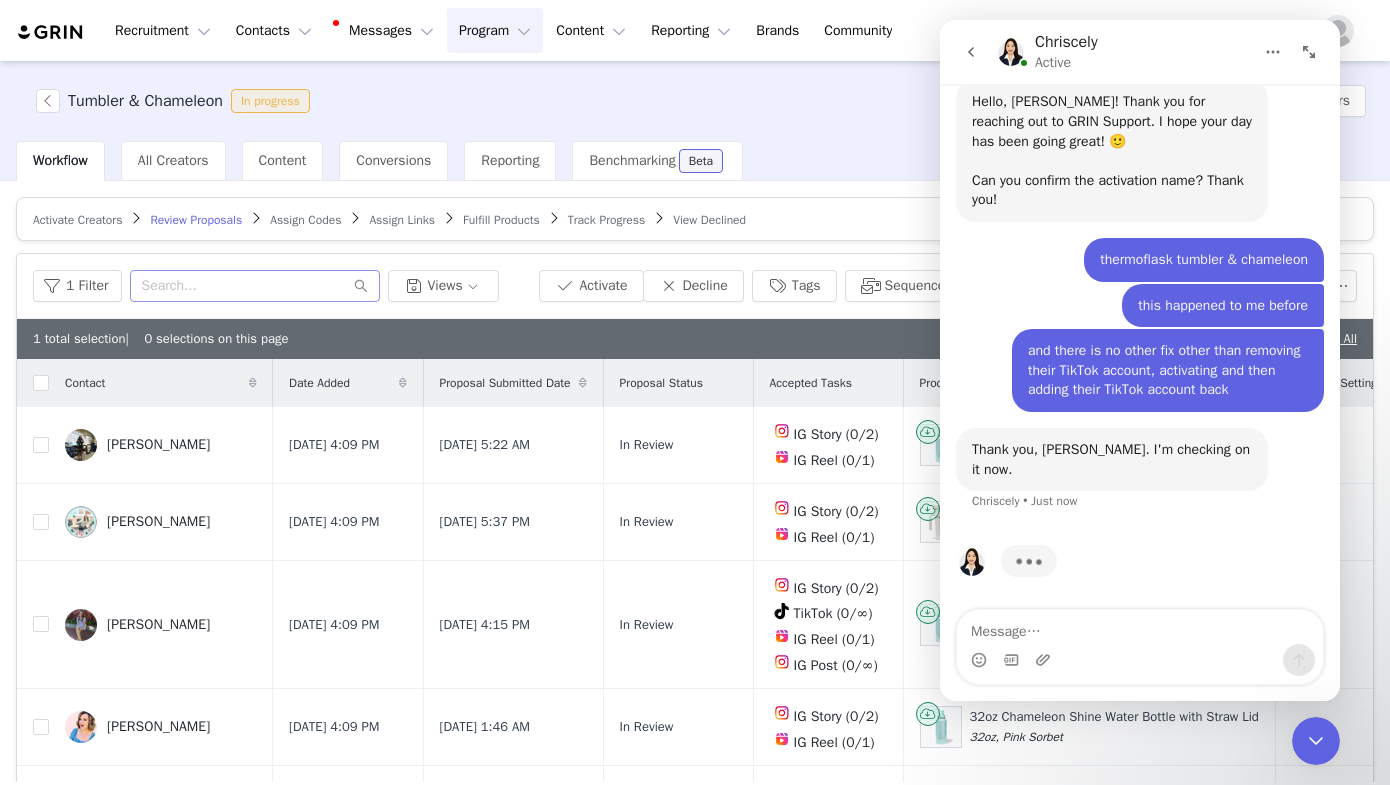 scroll, scrollTop: 2143, scrollLeft: 0, axis: vertical 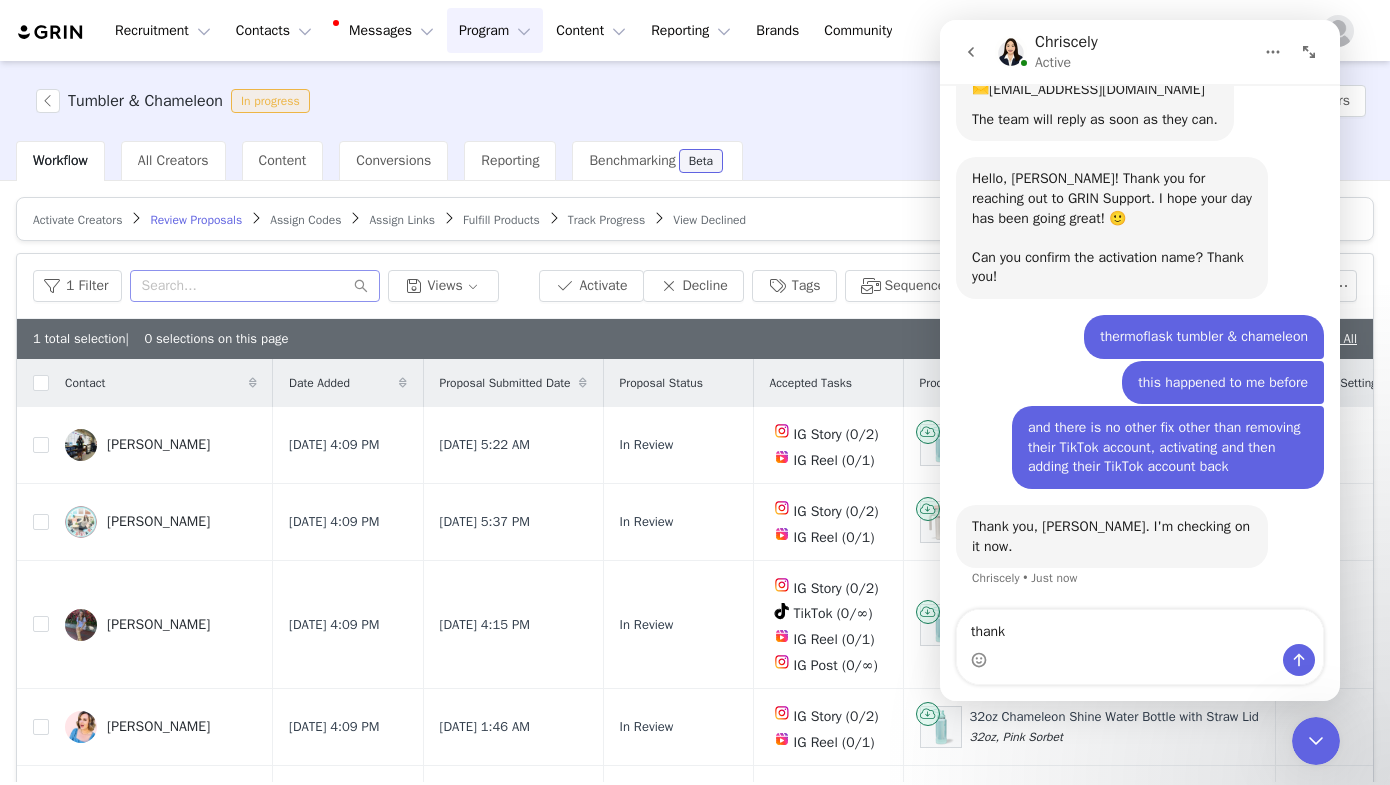 type on "thanks" 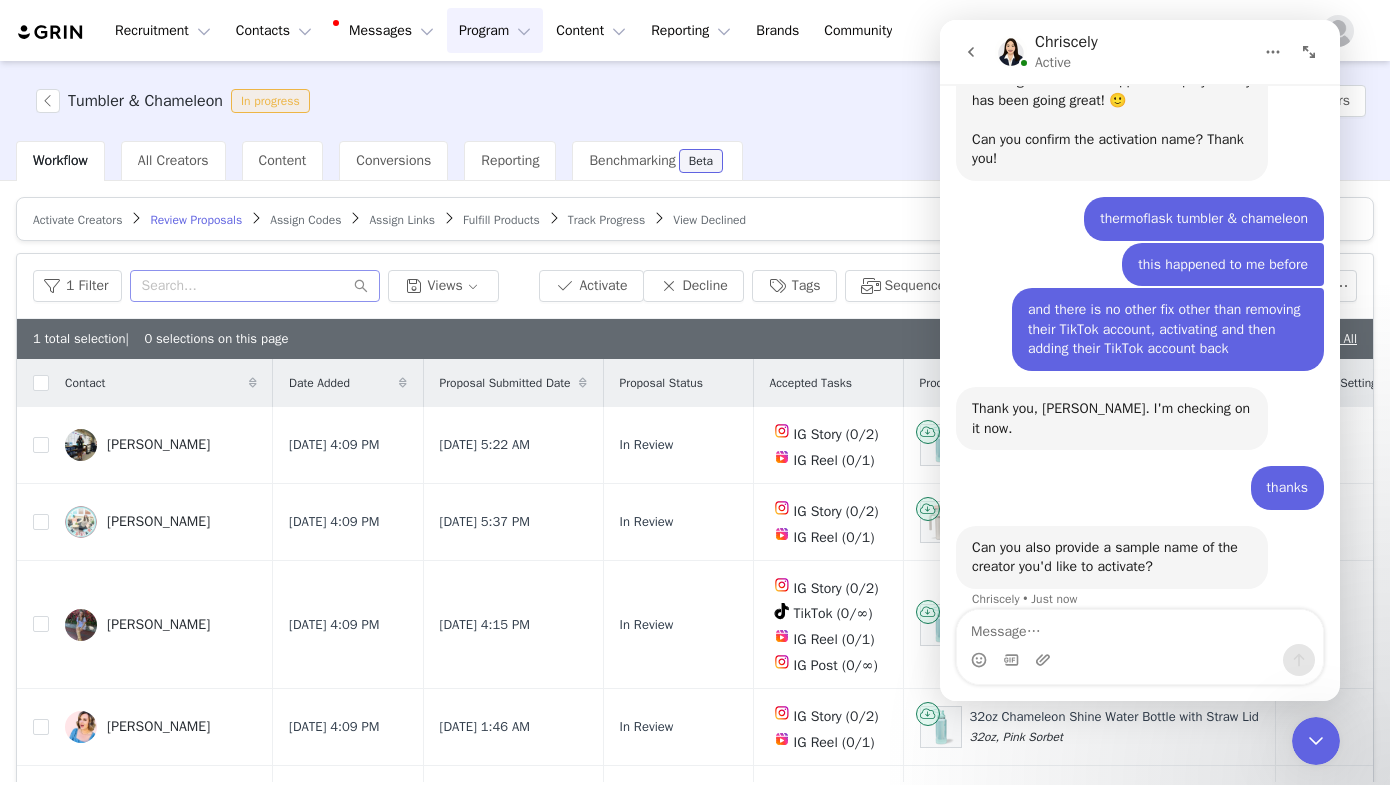 scroll, scrollTop: 2280, scrollLeft: 0, axis: vertical 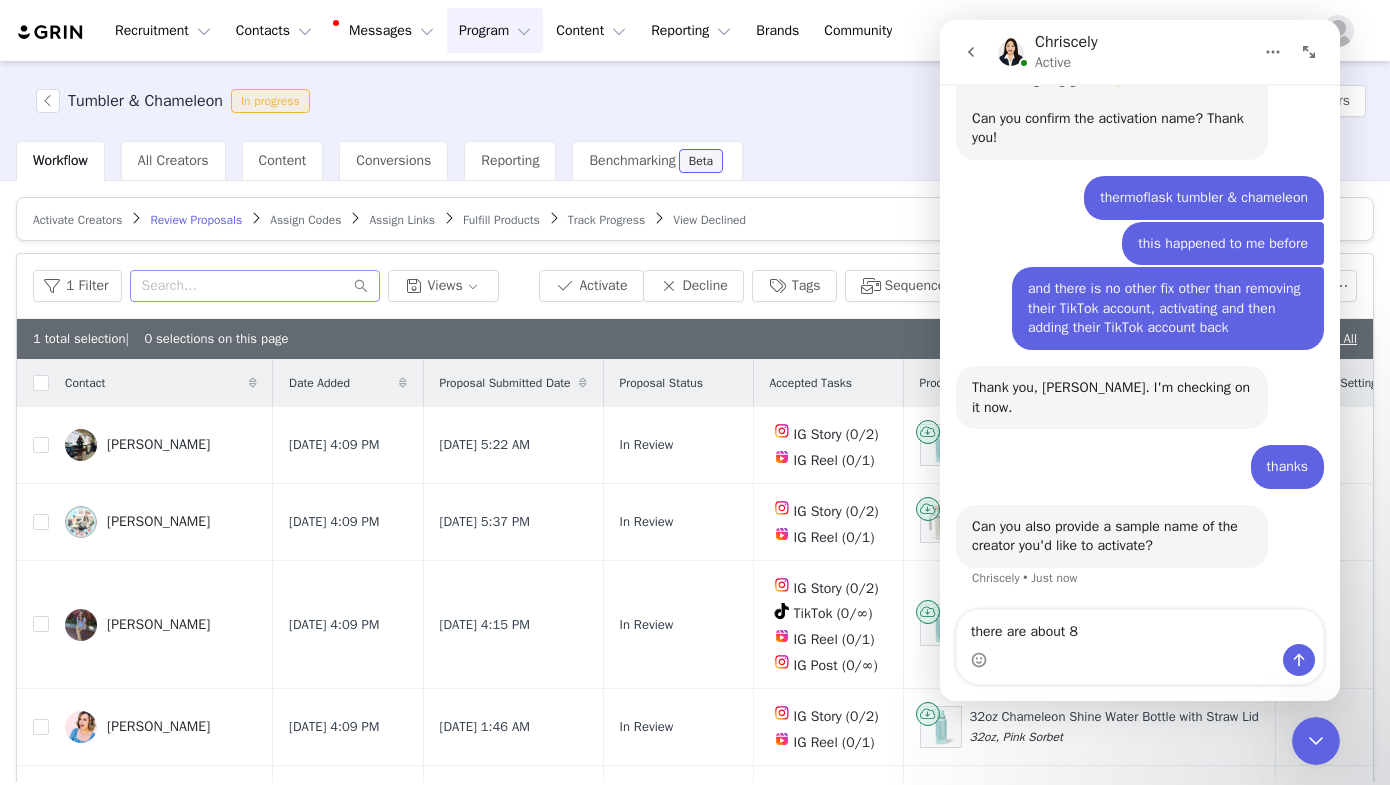 type on "there are about 80" 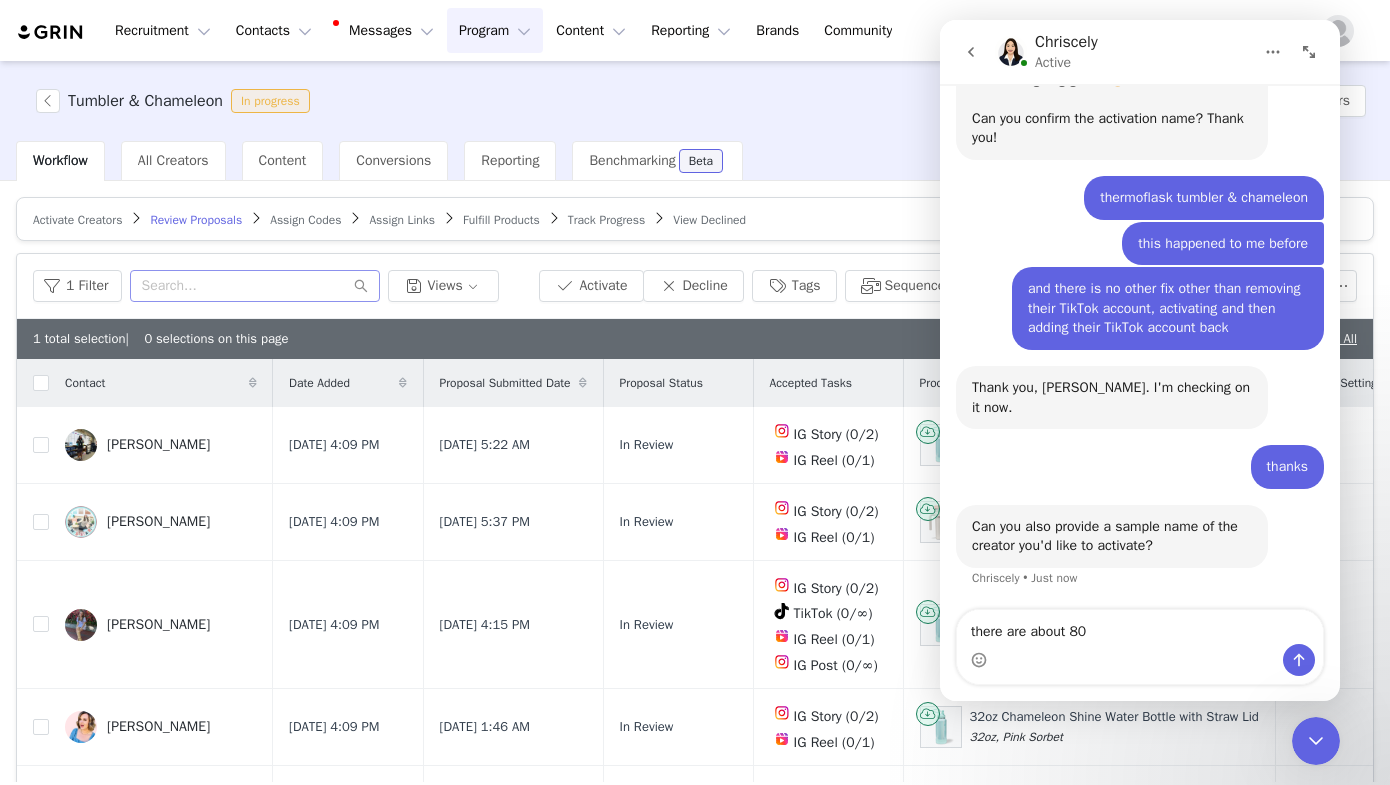 type 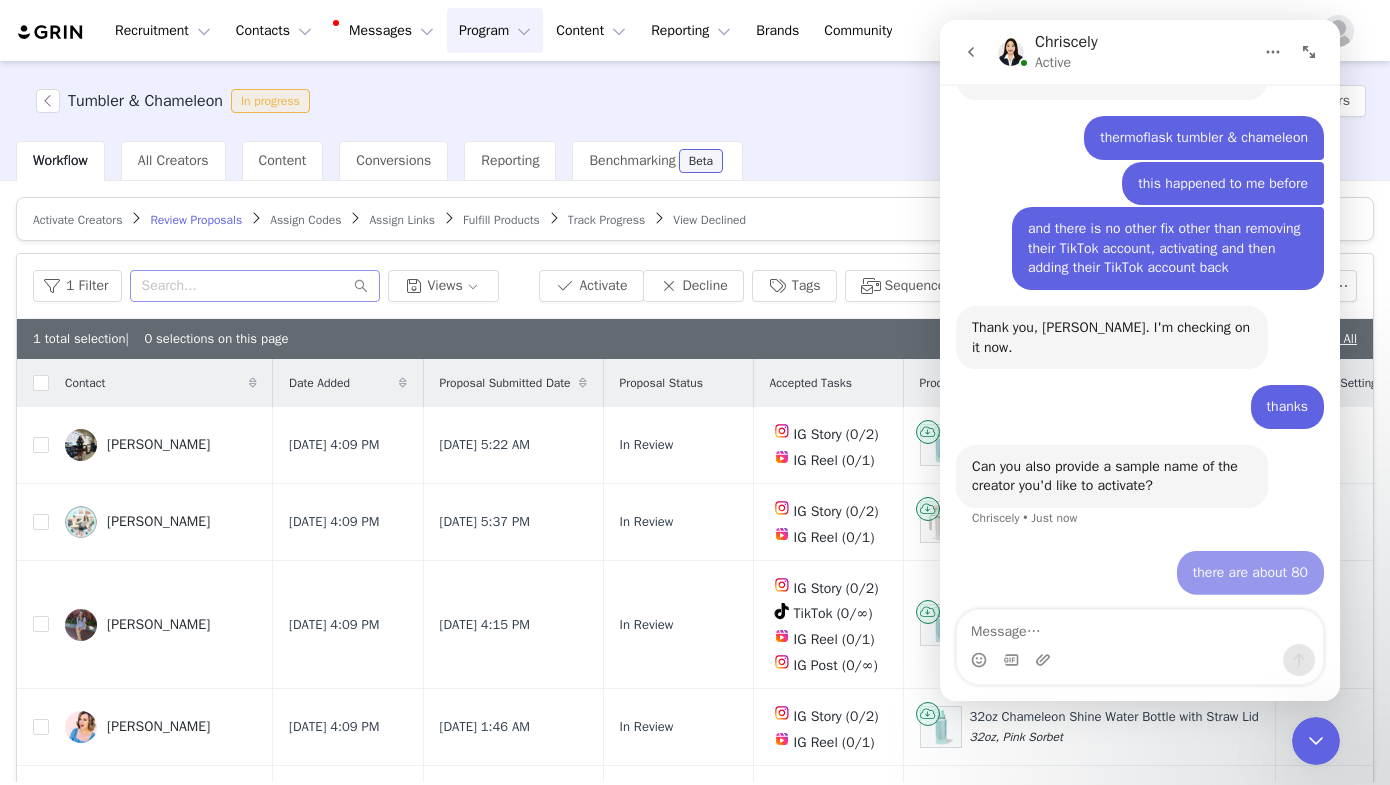 scroll, scrollTop: 2339, scrollLeft: 0, axis: vertical 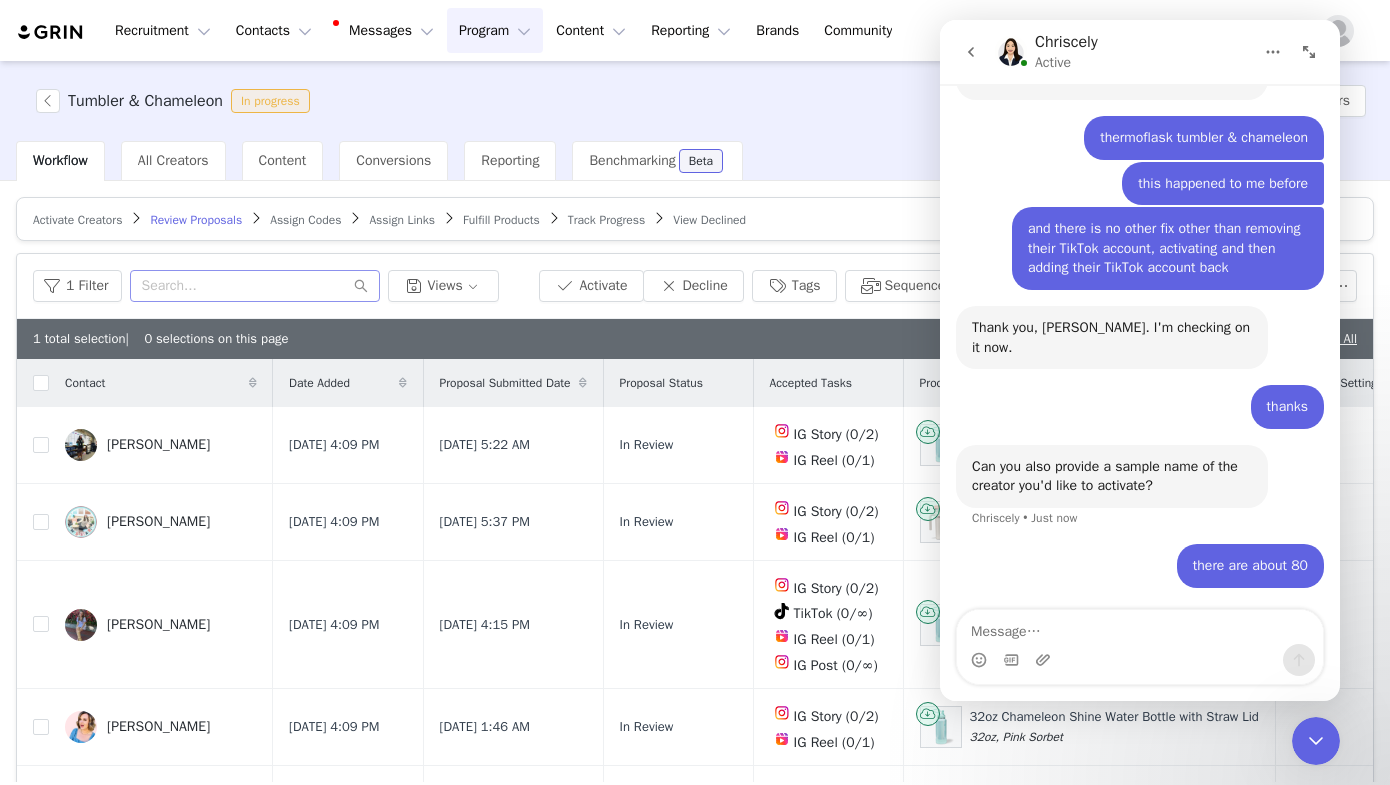 click 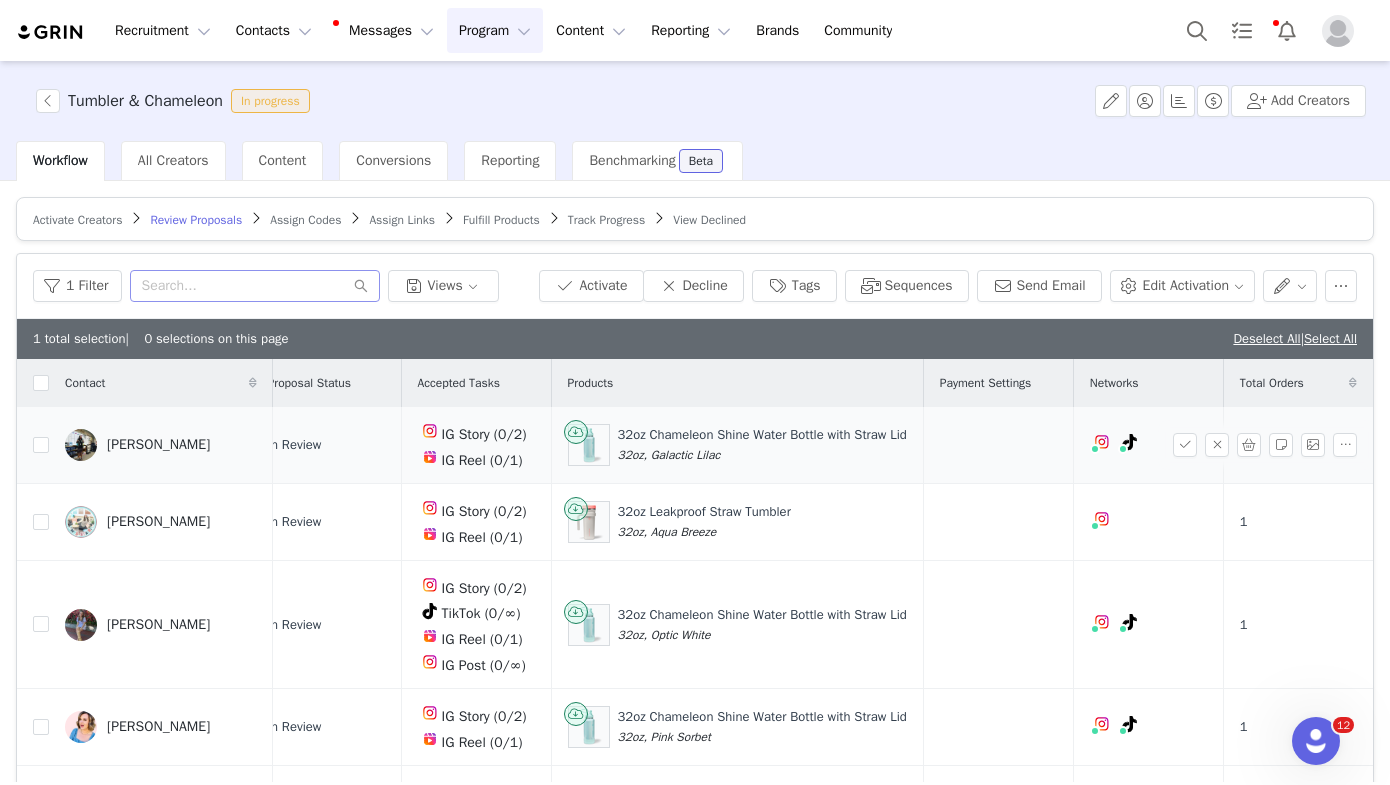 scroll, scrollTop: 0, scrollLeft: 390, axis: horizontal 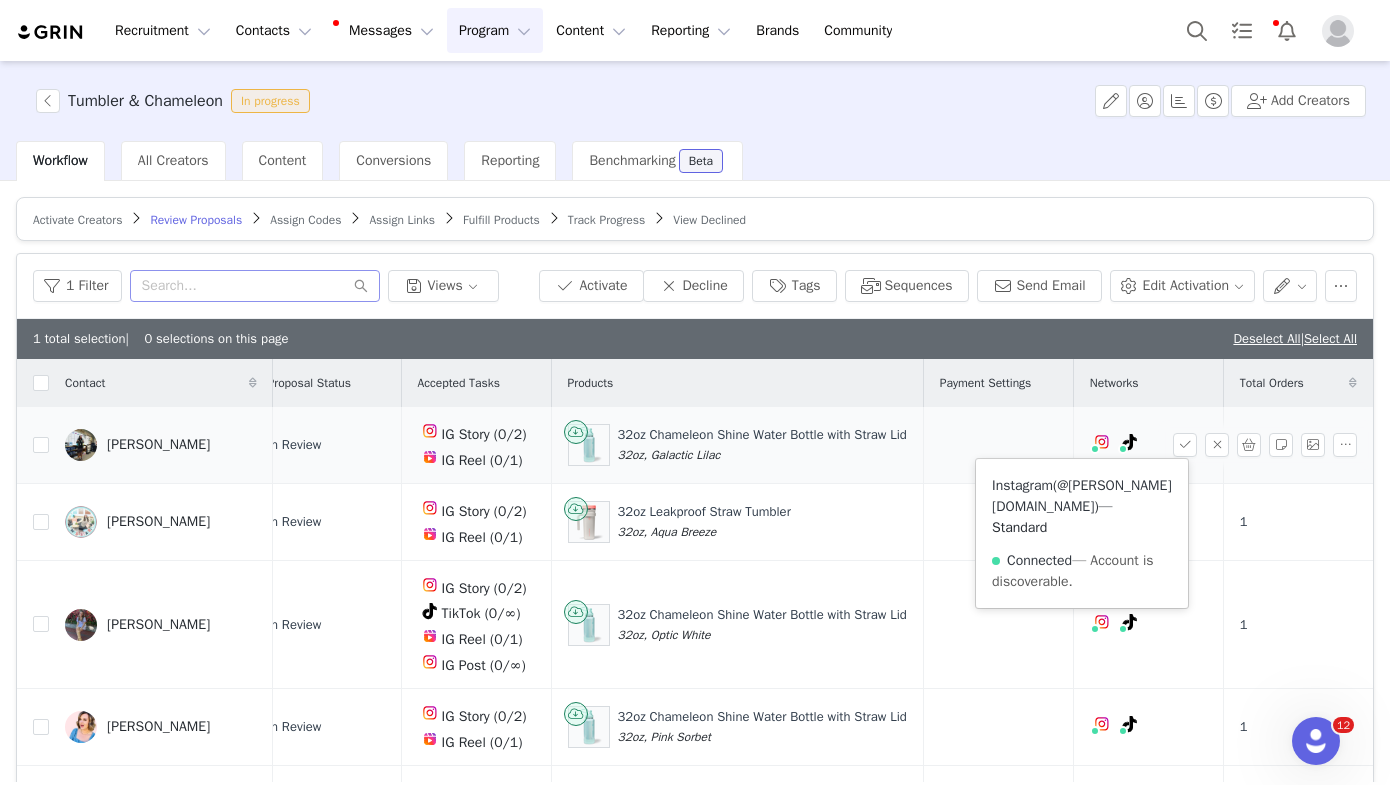 click on "@mrs.kyle.science" at bounding box center [1082, 496] 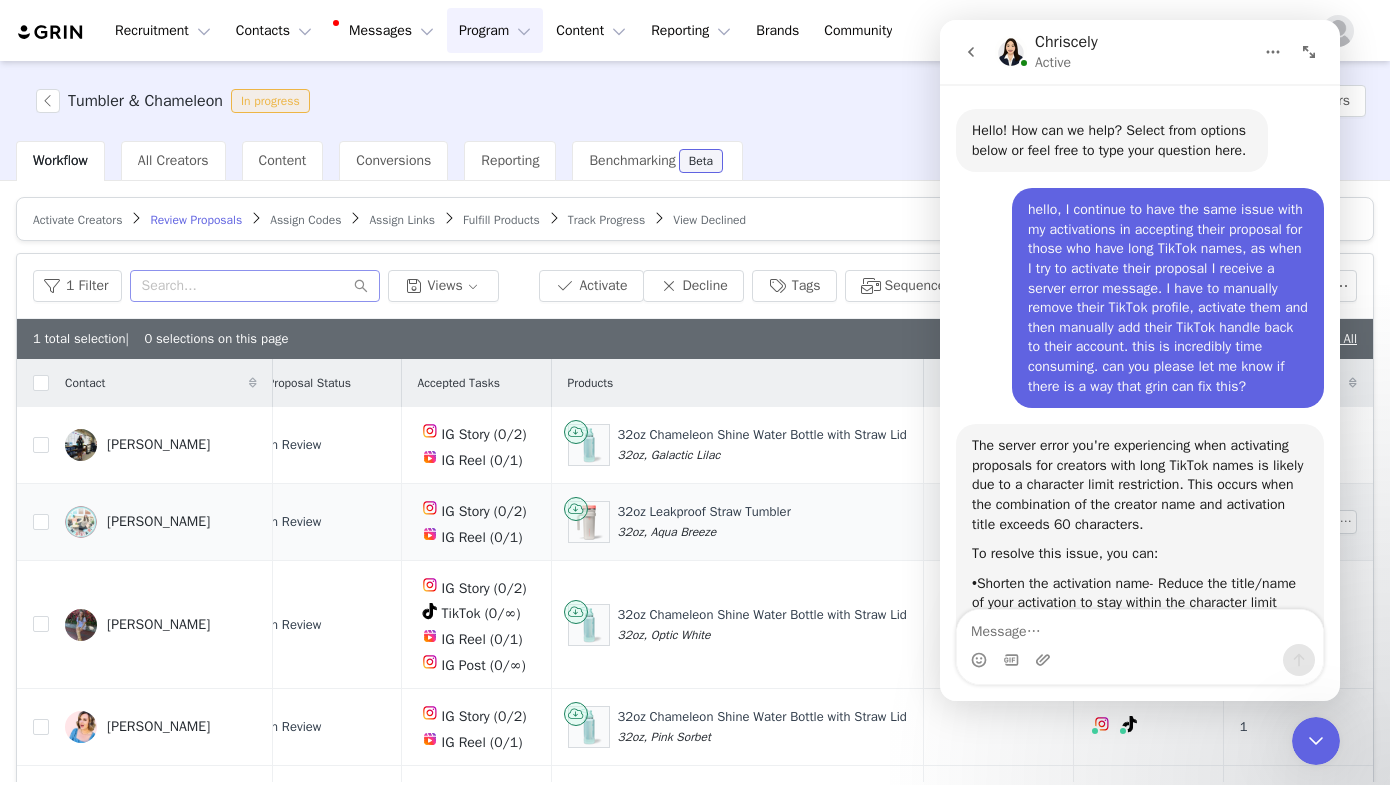 scroll, scrollTop: 3, scrollLeft: 0, axis: vertical 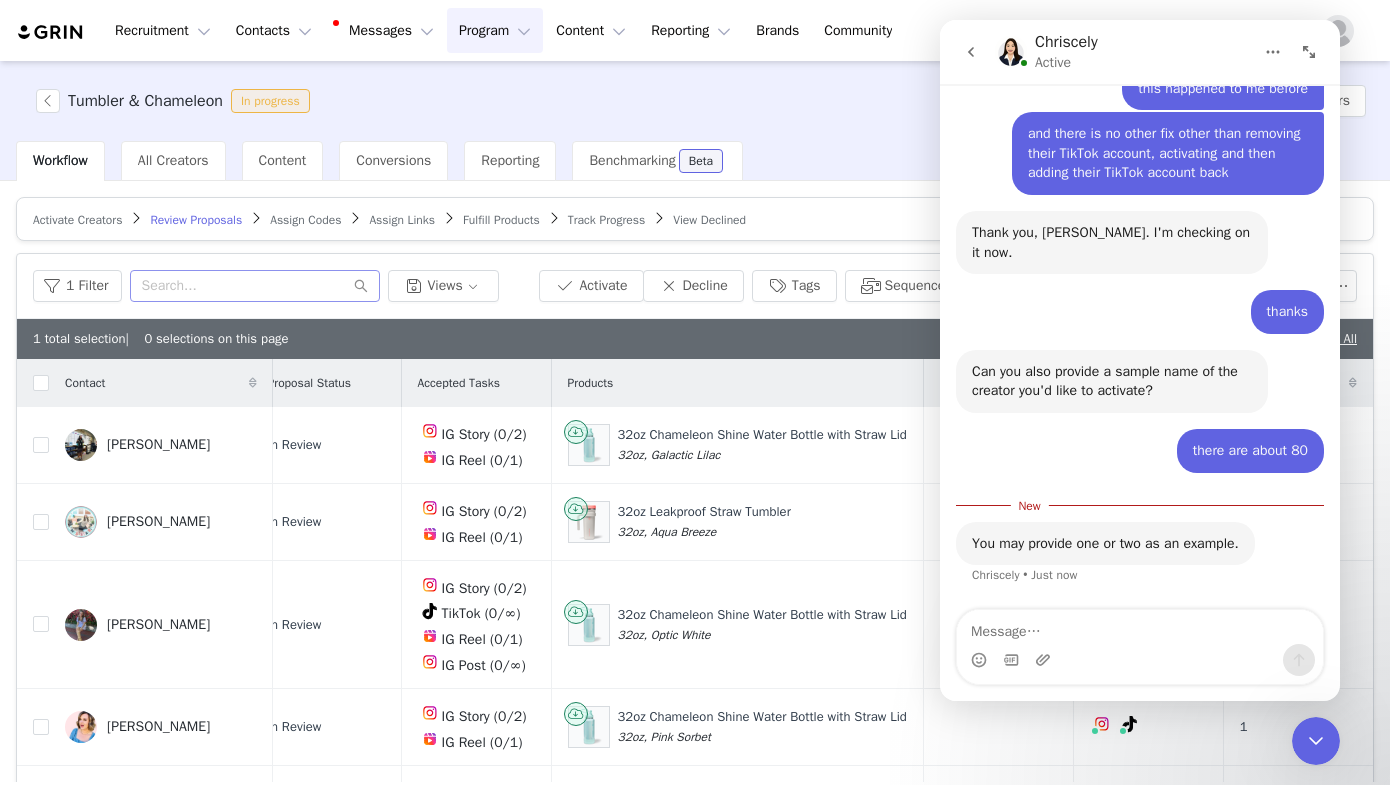 click 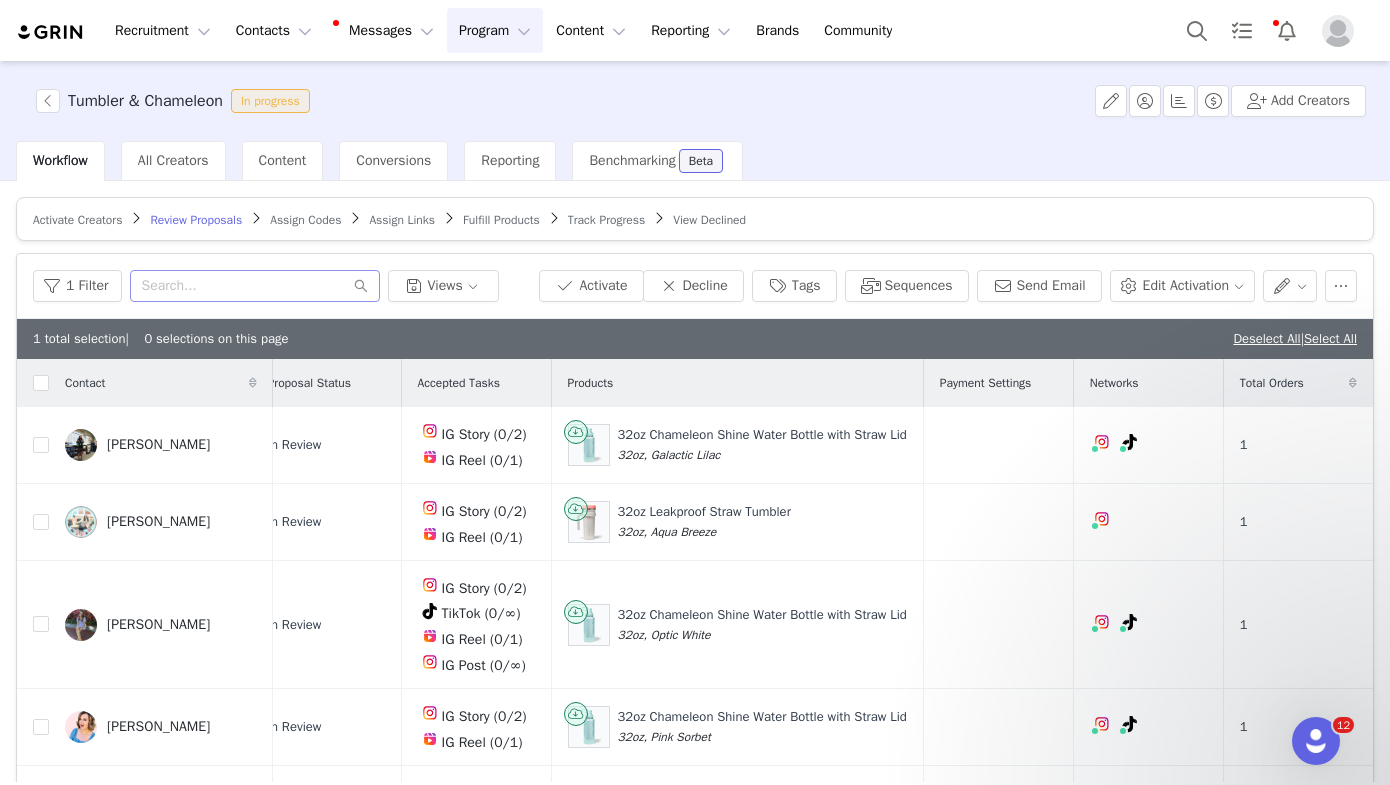 scroll, scrollTop: 0, scrollLeft: 0, axis: both 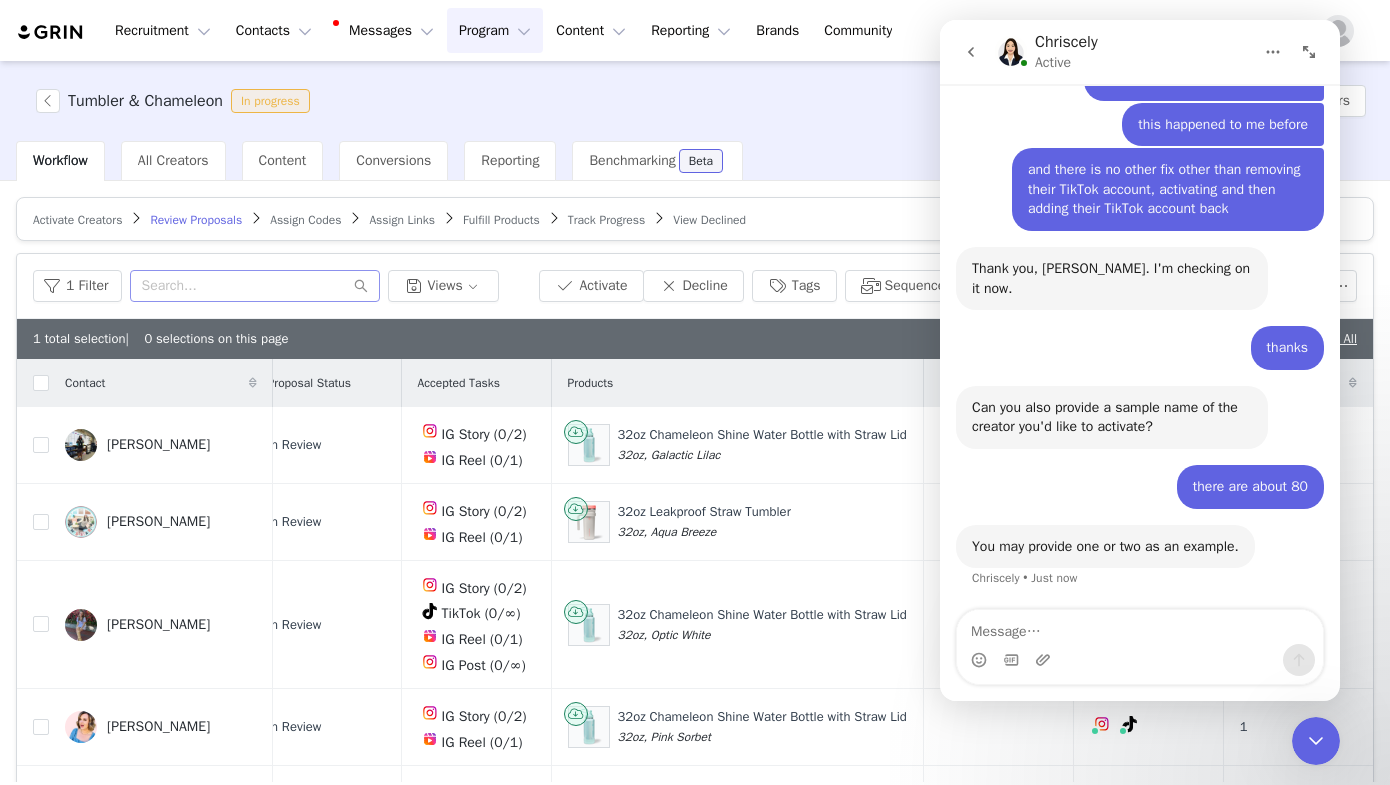 click 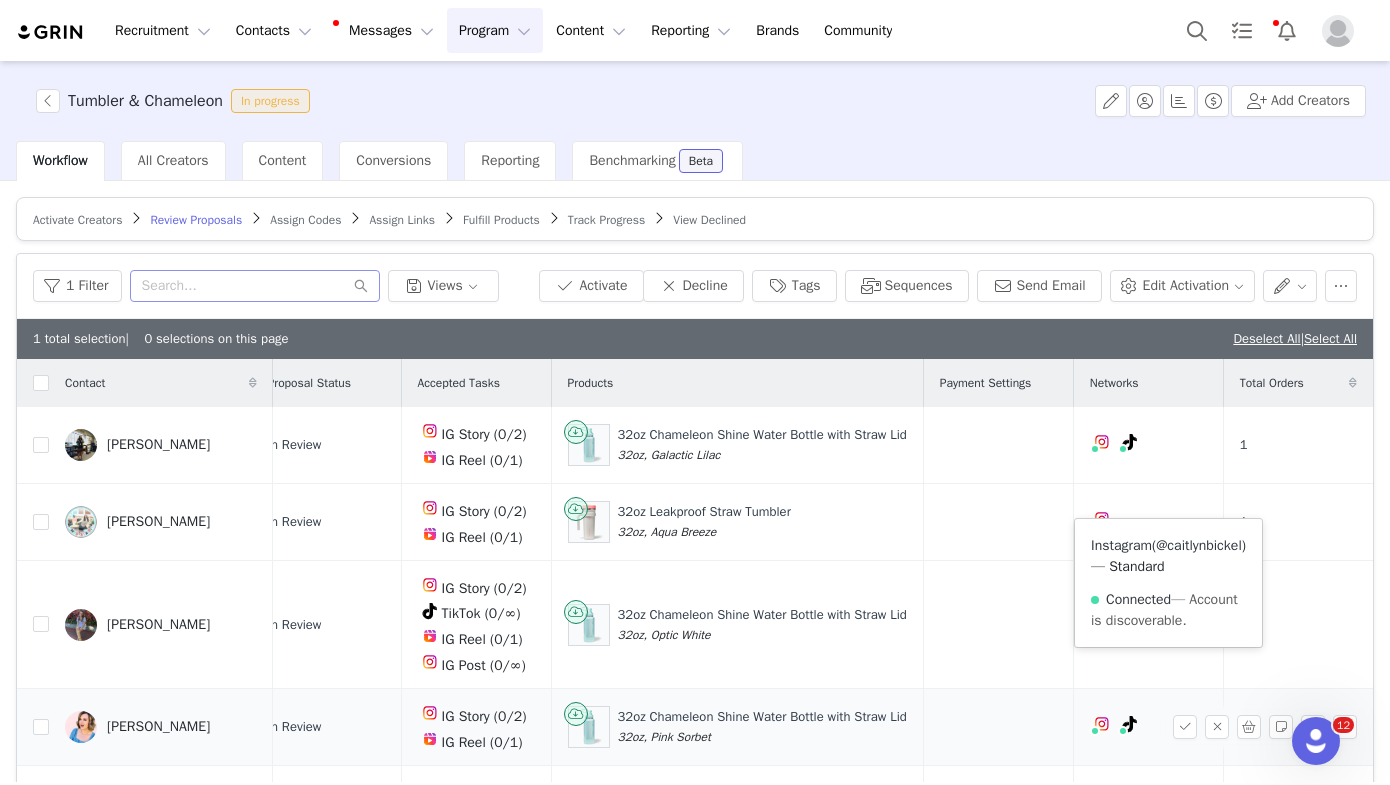 click on "@caitlynbickel" at bounding box center [1199, 545] 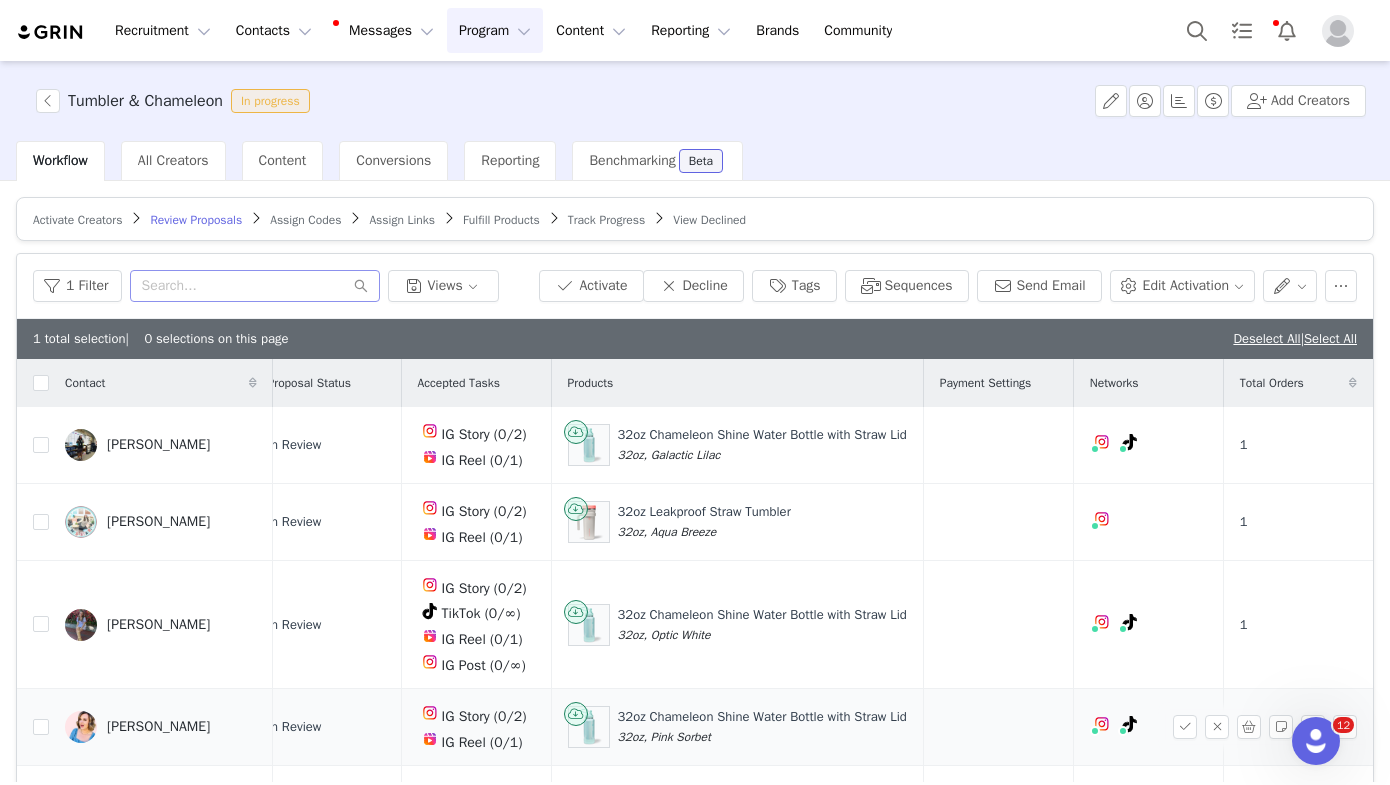 click on "[PERSON_NAME]" at bounding box center [158, 727] 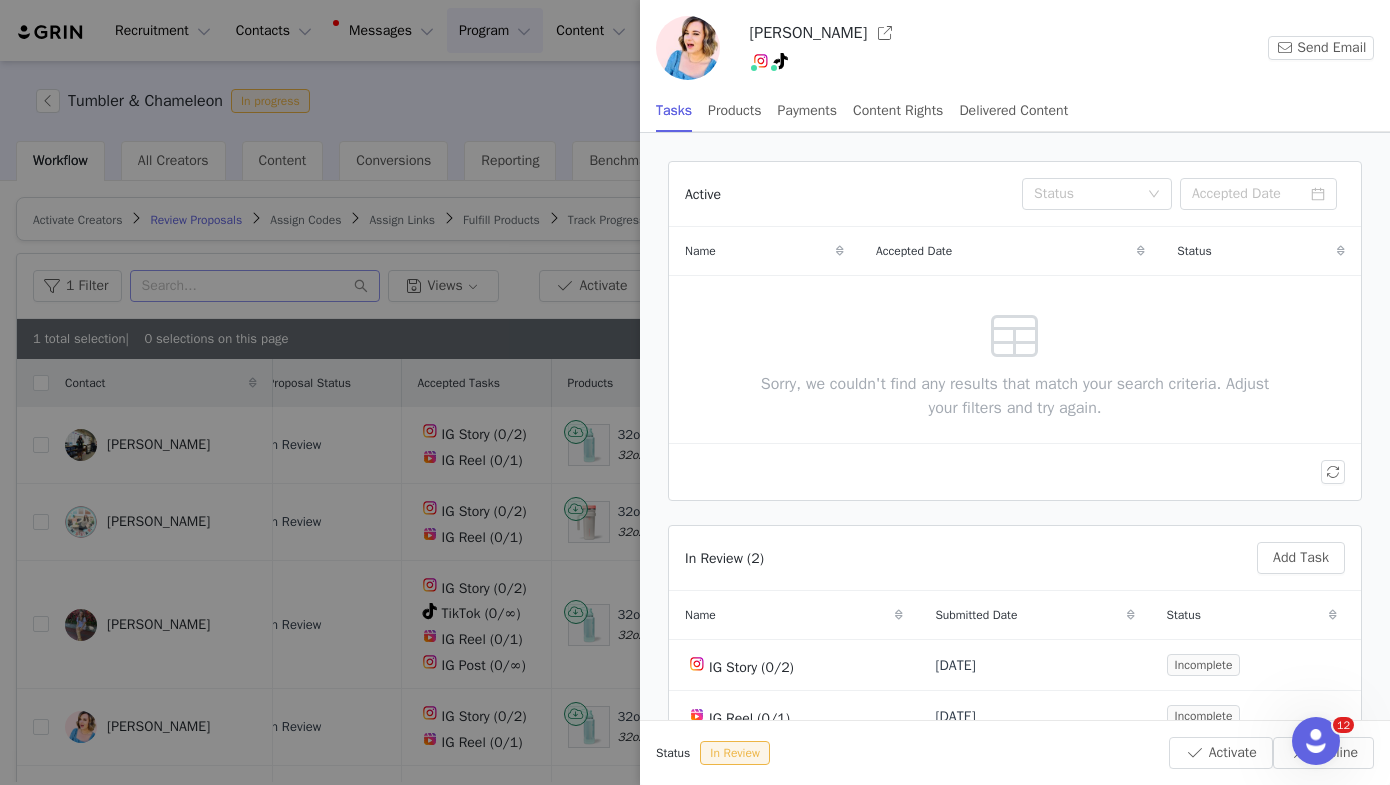 drag, startPoint x: 753, startPoint y: 33, endPoint x: 851, endPoint y: 35, distance: 98.02041 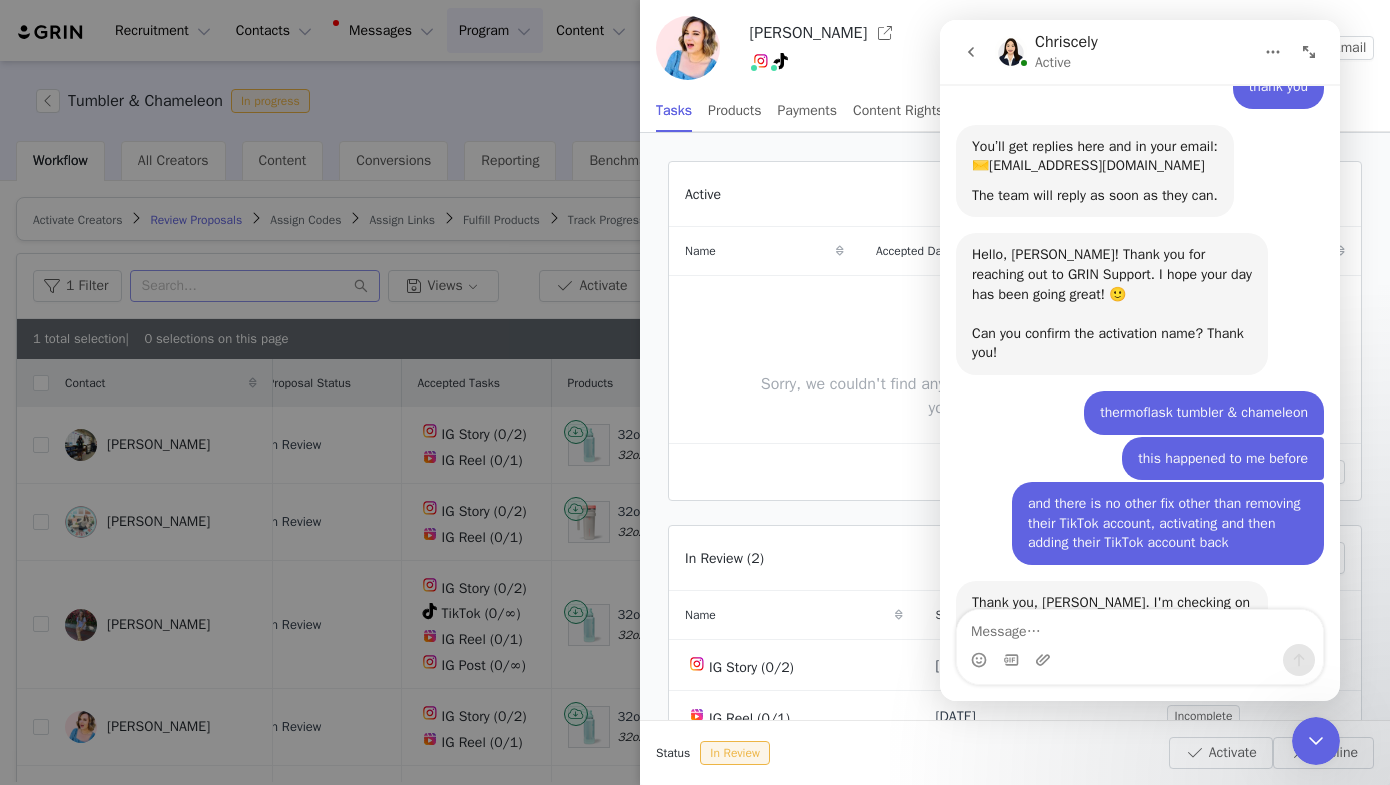 scroll, scrollTop: 2398, scrollLeft: 0, axis: vertical 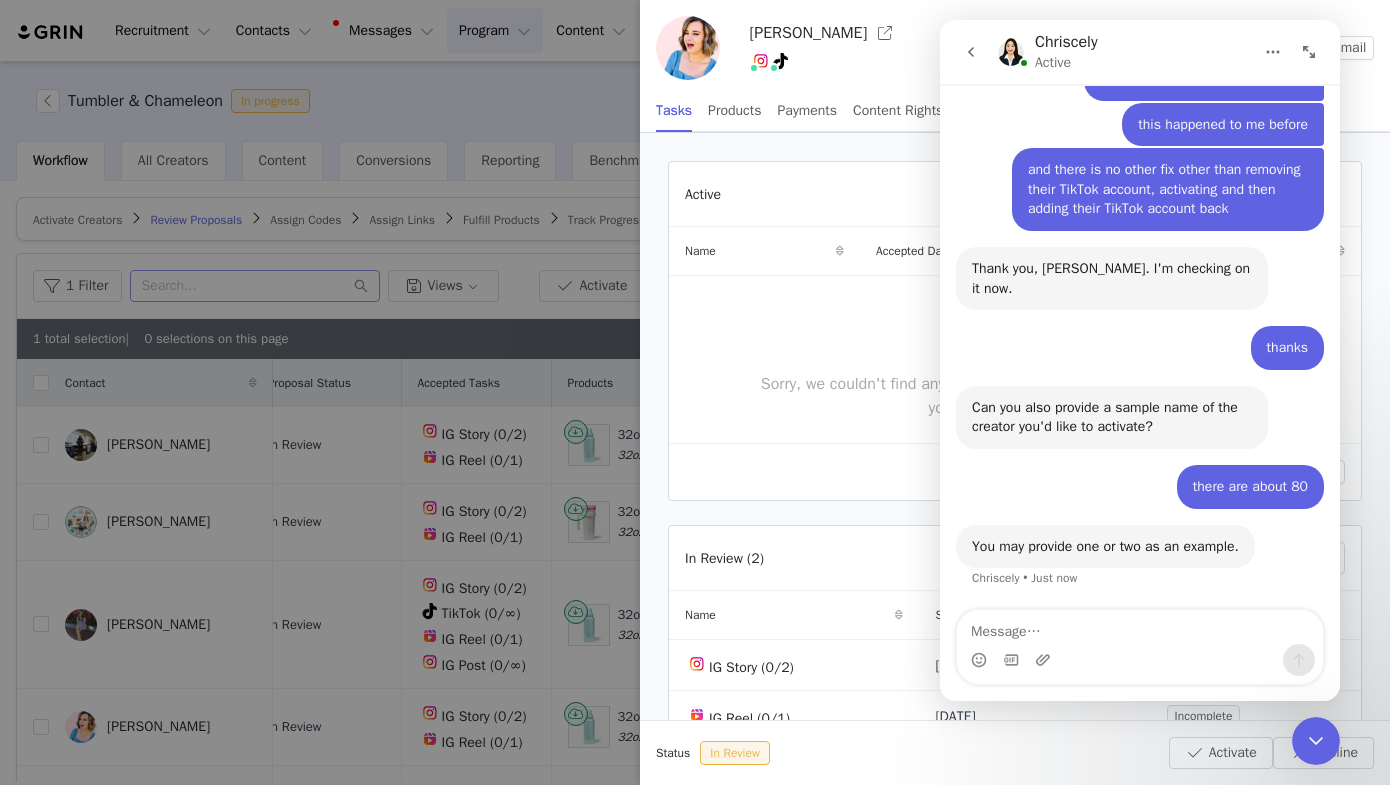 type on "[PERSON_NAME]" 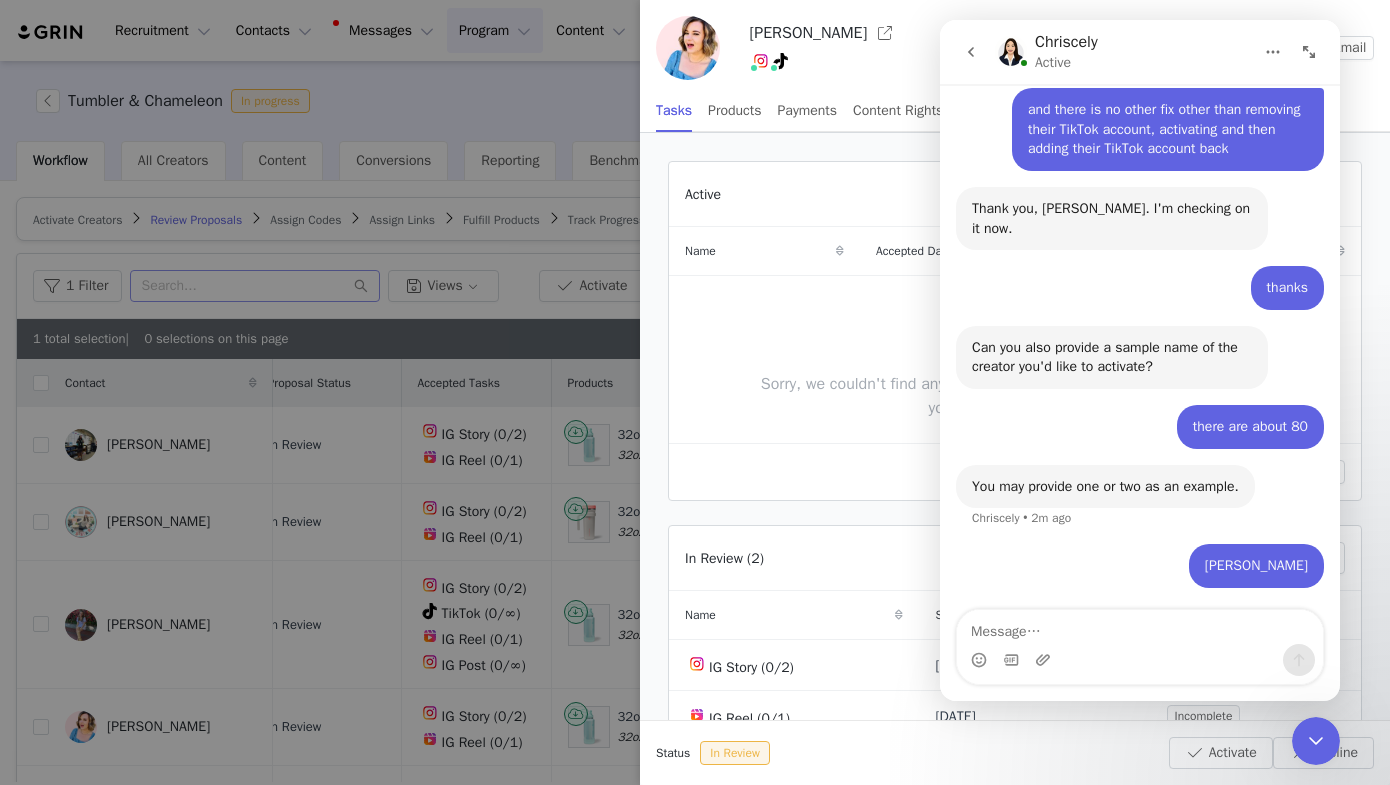 scroll, scrollTop: 2534, scrollLeft: 0, axis: vertical 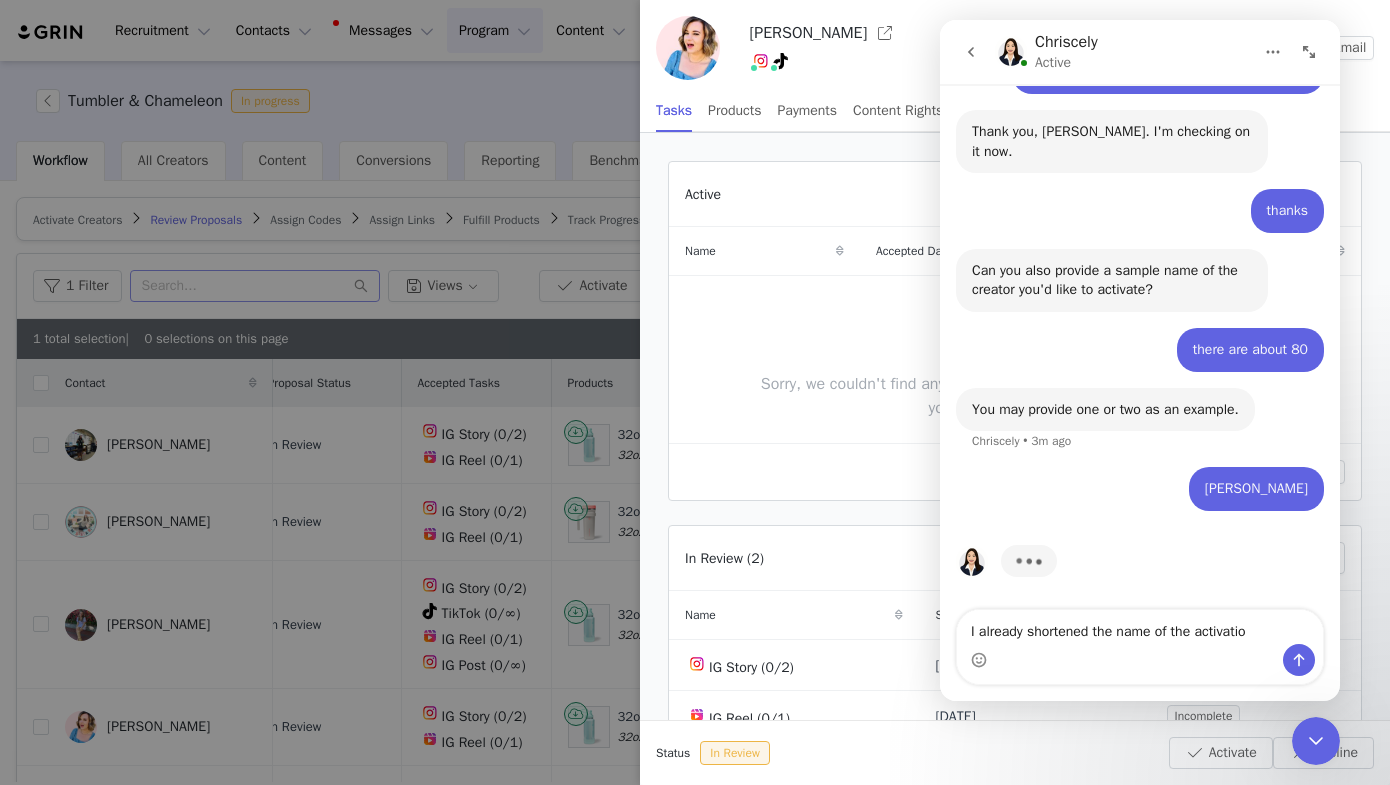 type on "I already shortened the name of the activation" 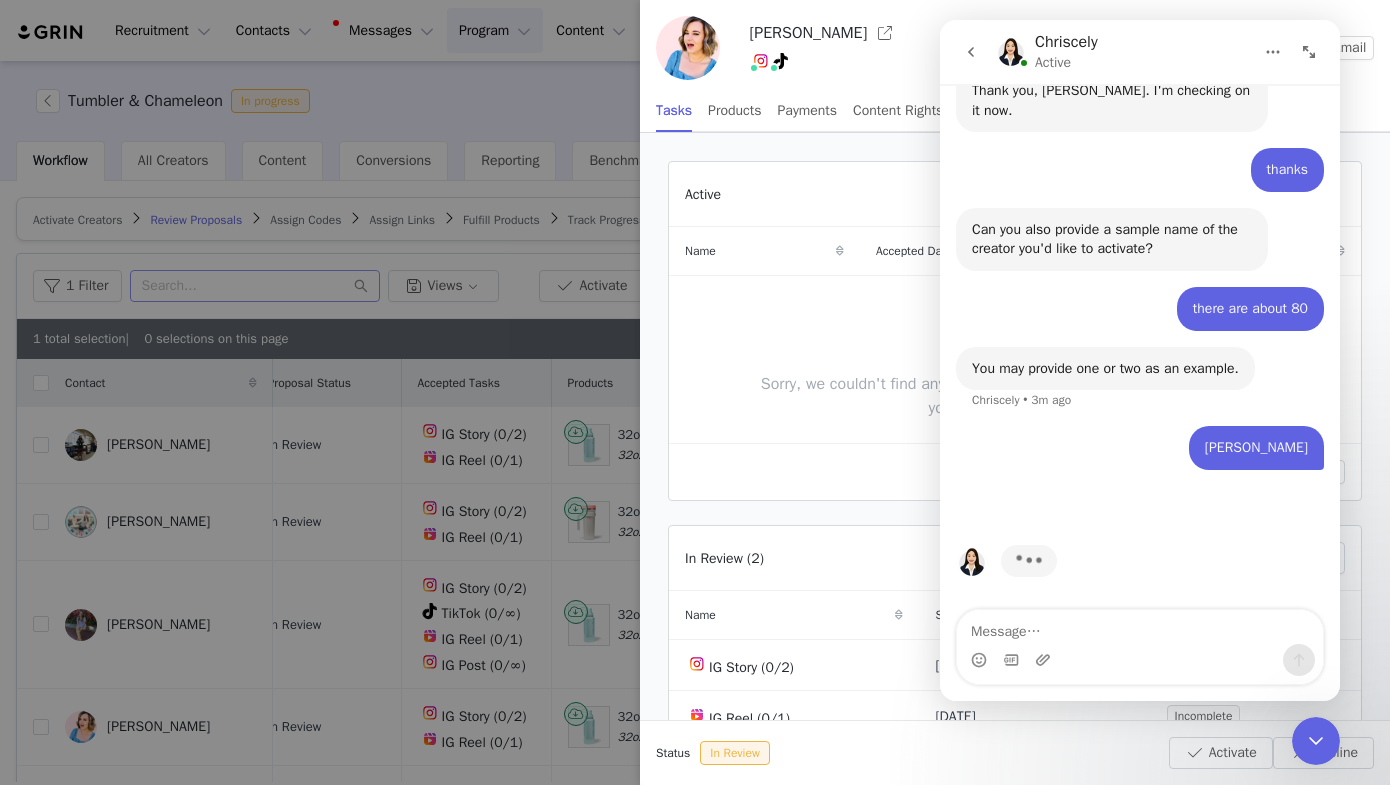 scroll, scrollTop: 2598, scrollLeft: 0, axis: vertical 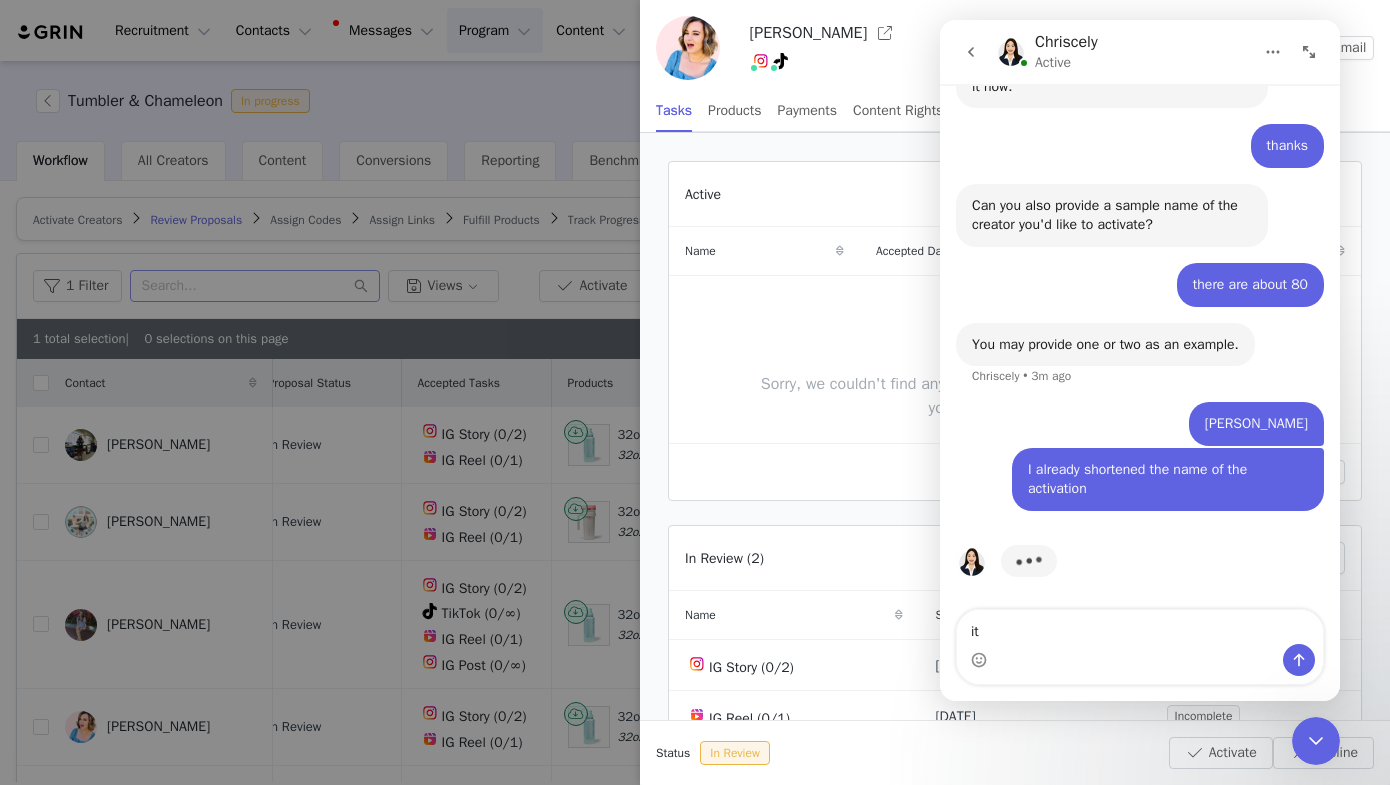 type on "i" 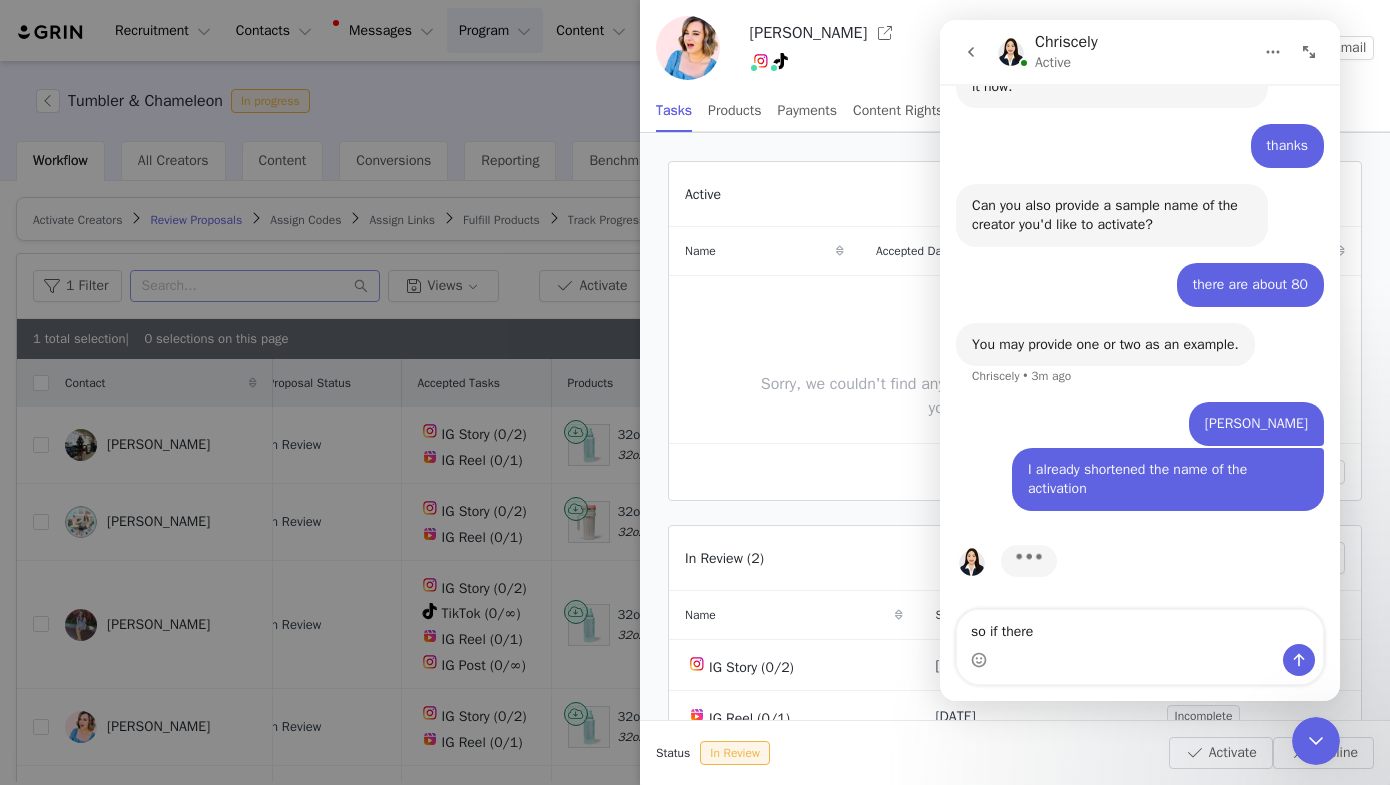 drag, startPoint x: 1051, startPoint y: 635, endPoint x: 901, endPoint y: 632, distance: 150.03 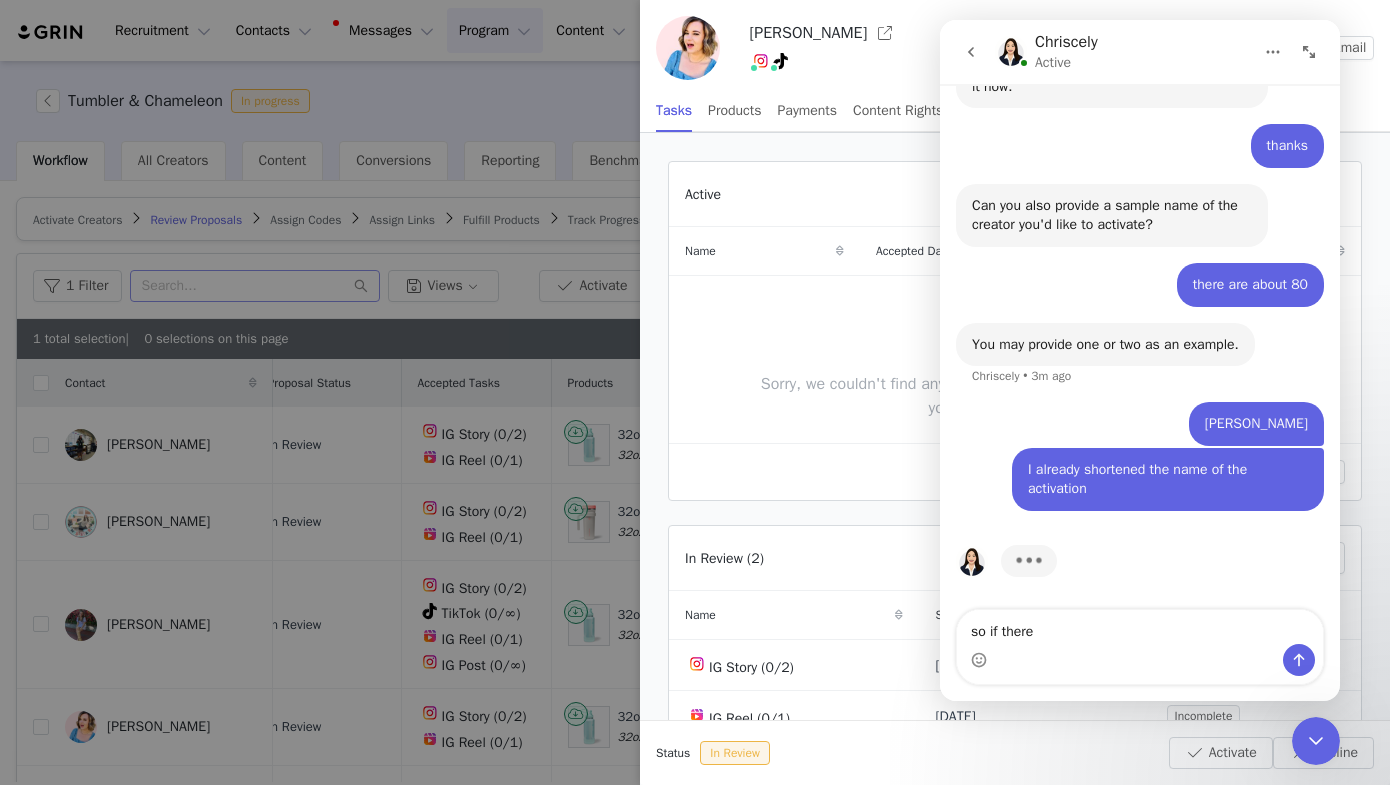click on "Chriscely Active Hello! How can we help? Select from options below or feel free to type your question here. GRIN Helper   • AI Agent  •   43m ago hello, I continue to have the same issue with my activations in accepting their proposal for those who have long TikTok names, as when I try to activate their proposal I receive a server error message. I have to manually remove their TikTok profile, activate them and then manually add their TikTok handle back to their account. this is incredibly time consuming. can you please let me know if there is a way that grin can fix this? Alexis    •   43m ago The server error you're experiencing when activating proposals for creators with long TikTok names is likely due to a character limit restriction. This occurs when the combination of the creator name and activation title exceeds 60 characters. To resolve this issue, you can: •  Shorten the activation name  - Reduce the title/name of your activation to stay within the character limit •     •" 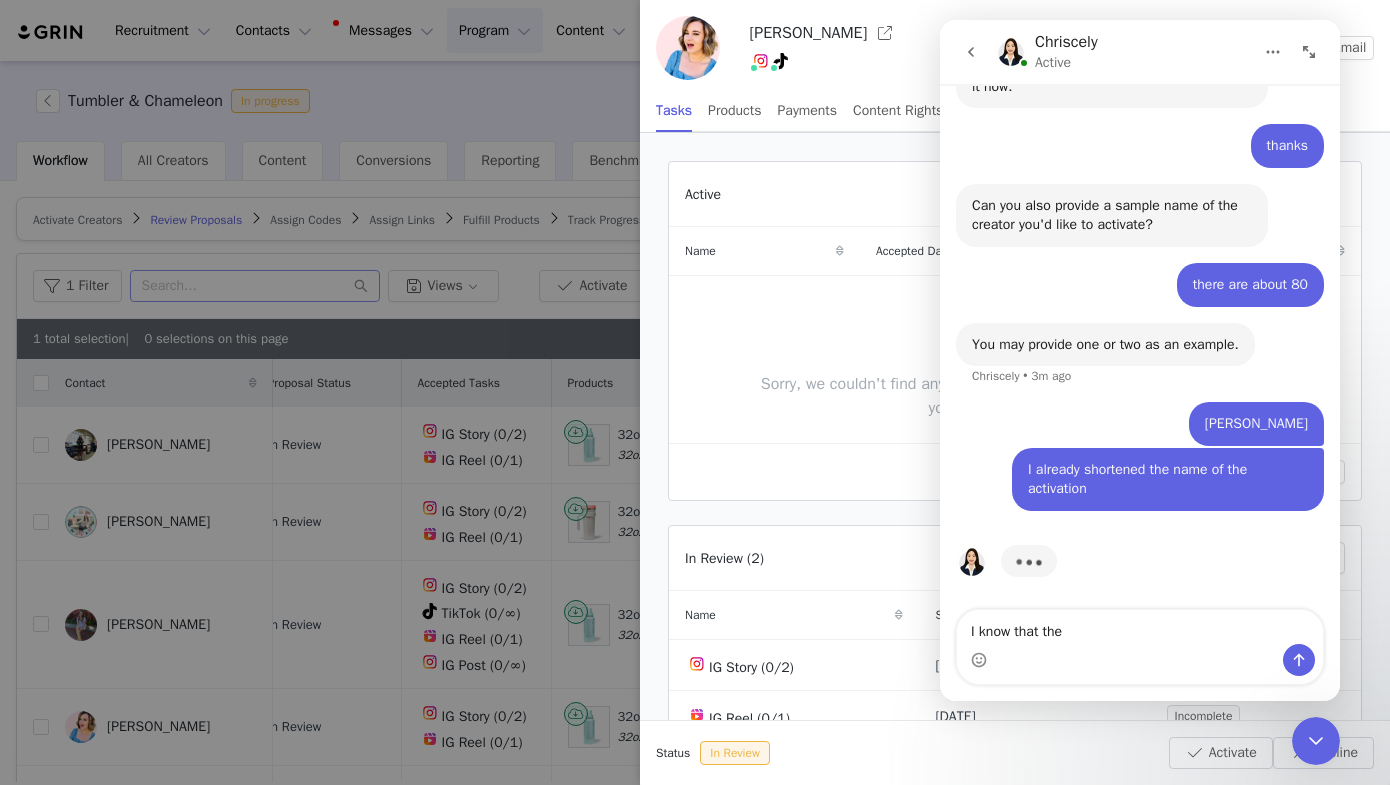 drag, startPoint x: 1096, startPoint y: 636, endPoint x: 894, endPoint y: 624, distance: 202.35612 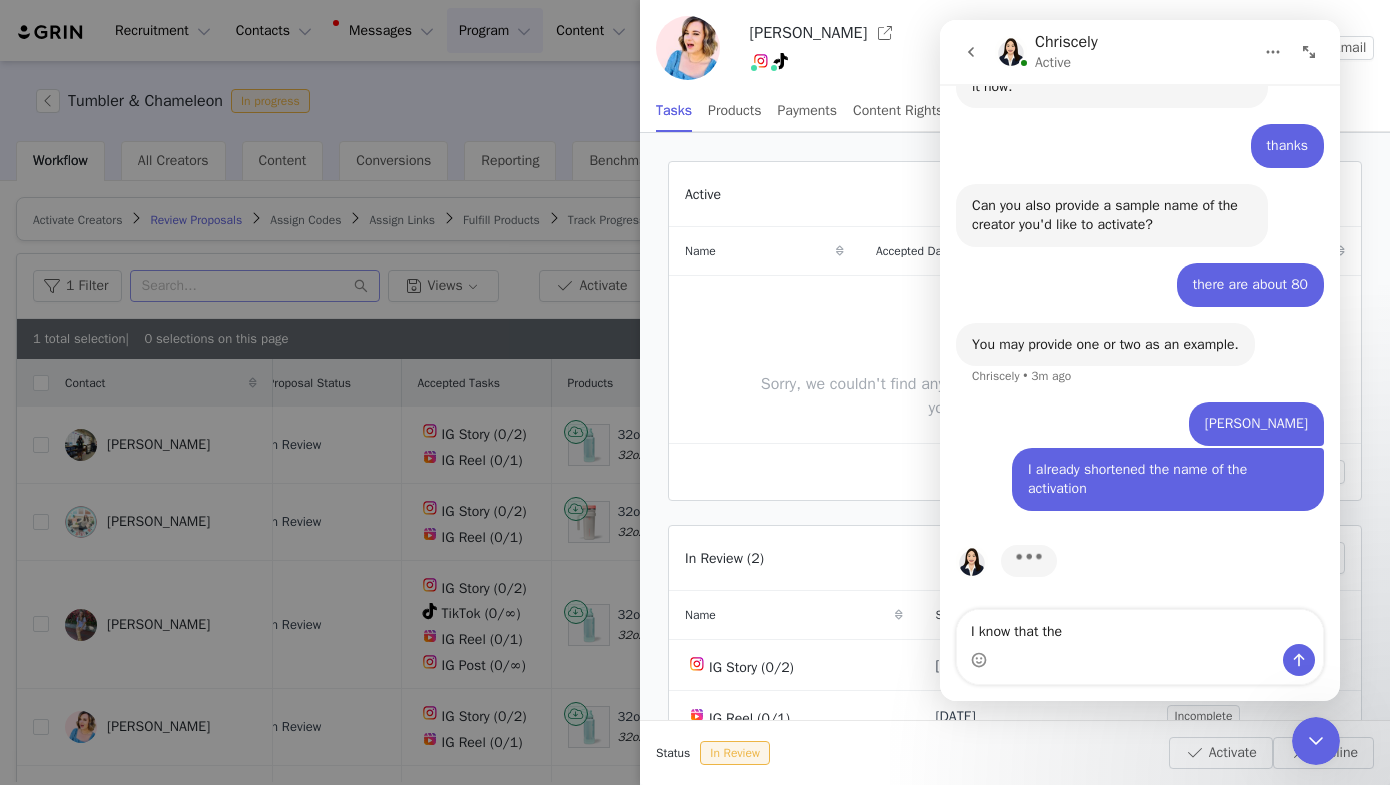 click on "Chriscely Active Hello! How can we help? Select from options below or feel free to type your question here. GRIN Helper   • AI Agent  •   43m ago hello, I continue to have the same issue with my activations in accepting their proposal for those who have long TikTok names, as when I try to activate their proposal I receive a server error message. I have to manually remove their TikTok profile, activate them and then manually add their TikTok handle back to their account. this is incredibly time consuming. can you please let me know if there is a way that grin can fix this? Alexis    •   43m ago The server error you're experiencing when activating proposals for creators with long TikTok names is likely due to a character limit restriction. This occurs when the combination of the creator name and activation title exceeds 60 characters. To resolve this issue, you can: •  Shorten the activation name  - Reduce the title/name of your activation to stay within the character limit •     •" 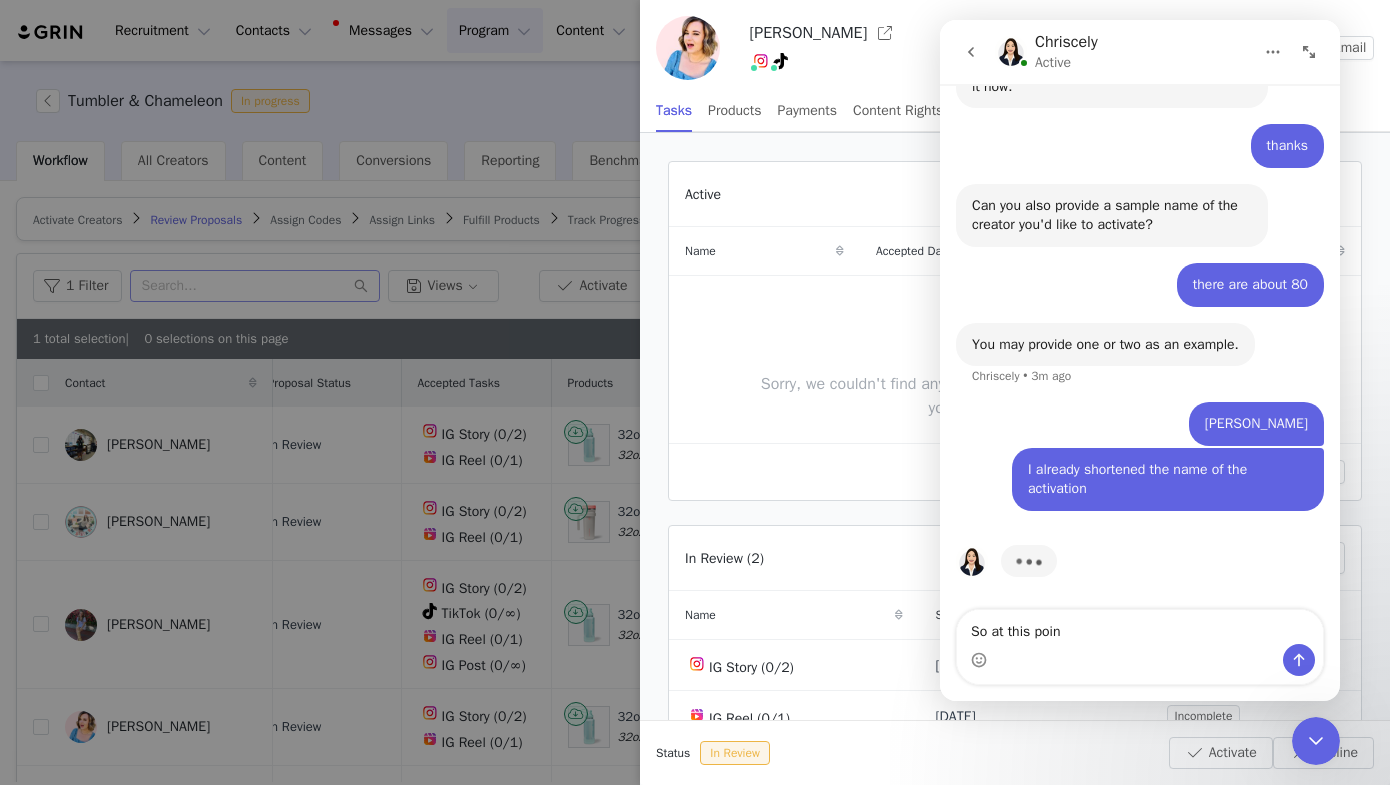 scroll, scrollTop: 2521, scrollLeft: 0, axis: vertical 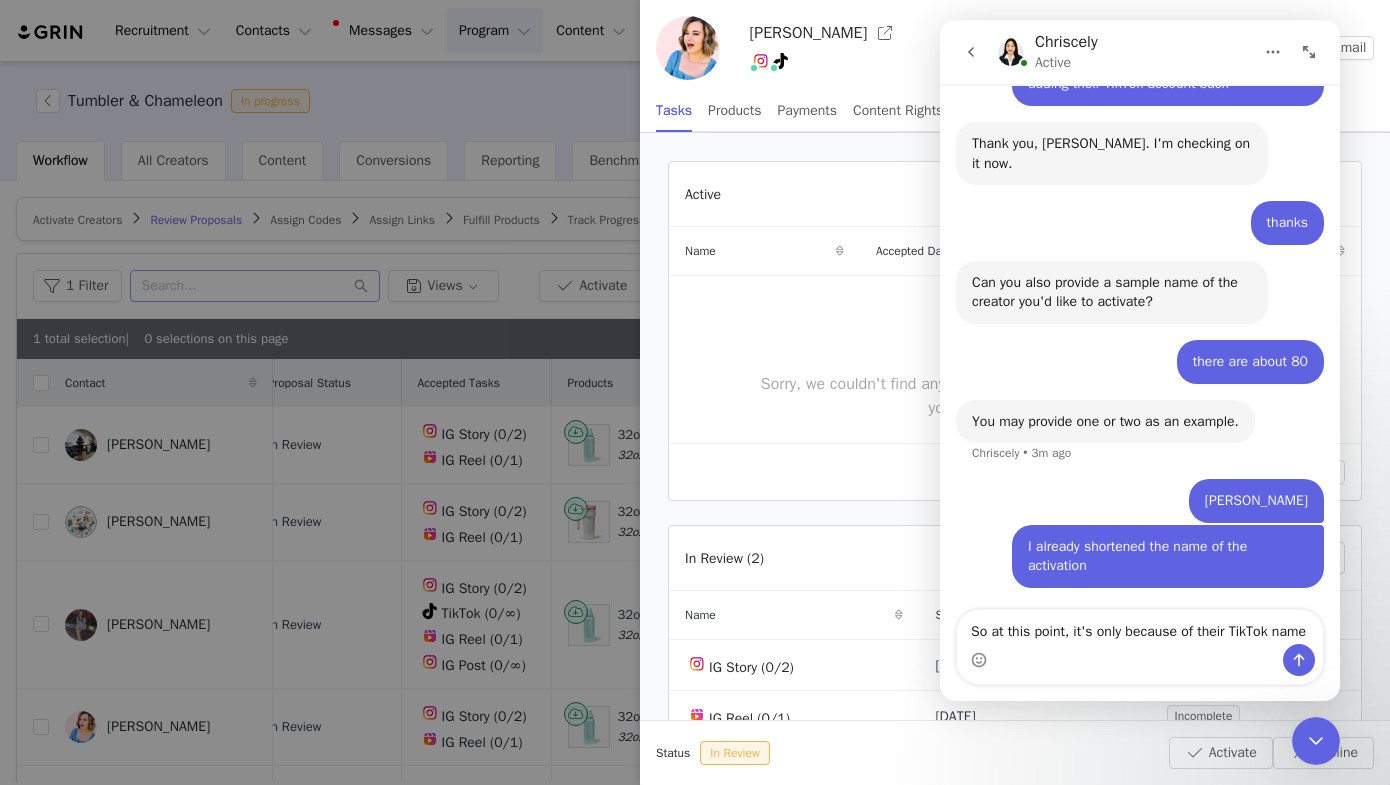 type on "So at this point, it's only because of their TikTok names" 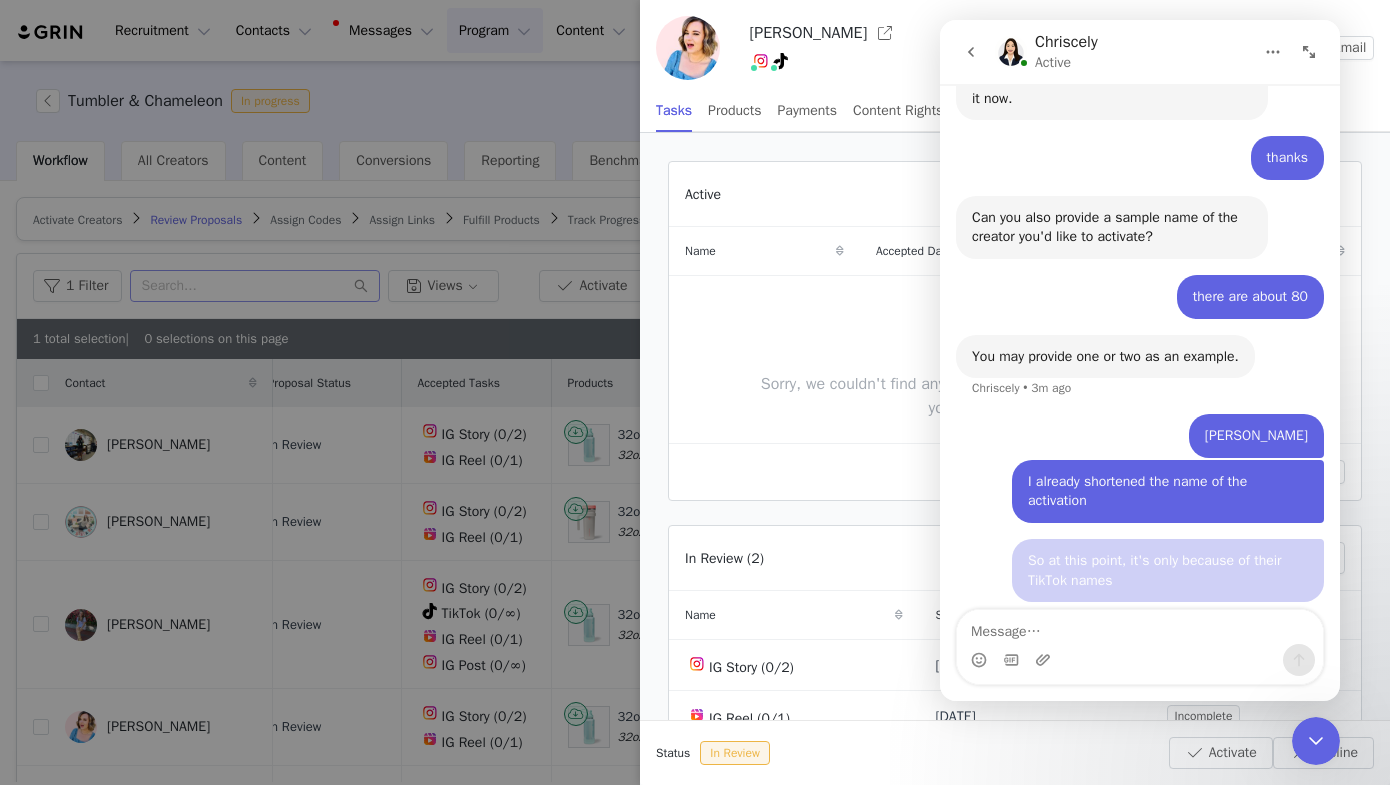 scroll, scrollTop: 2585, scrollLeft: 0, axis: vertical 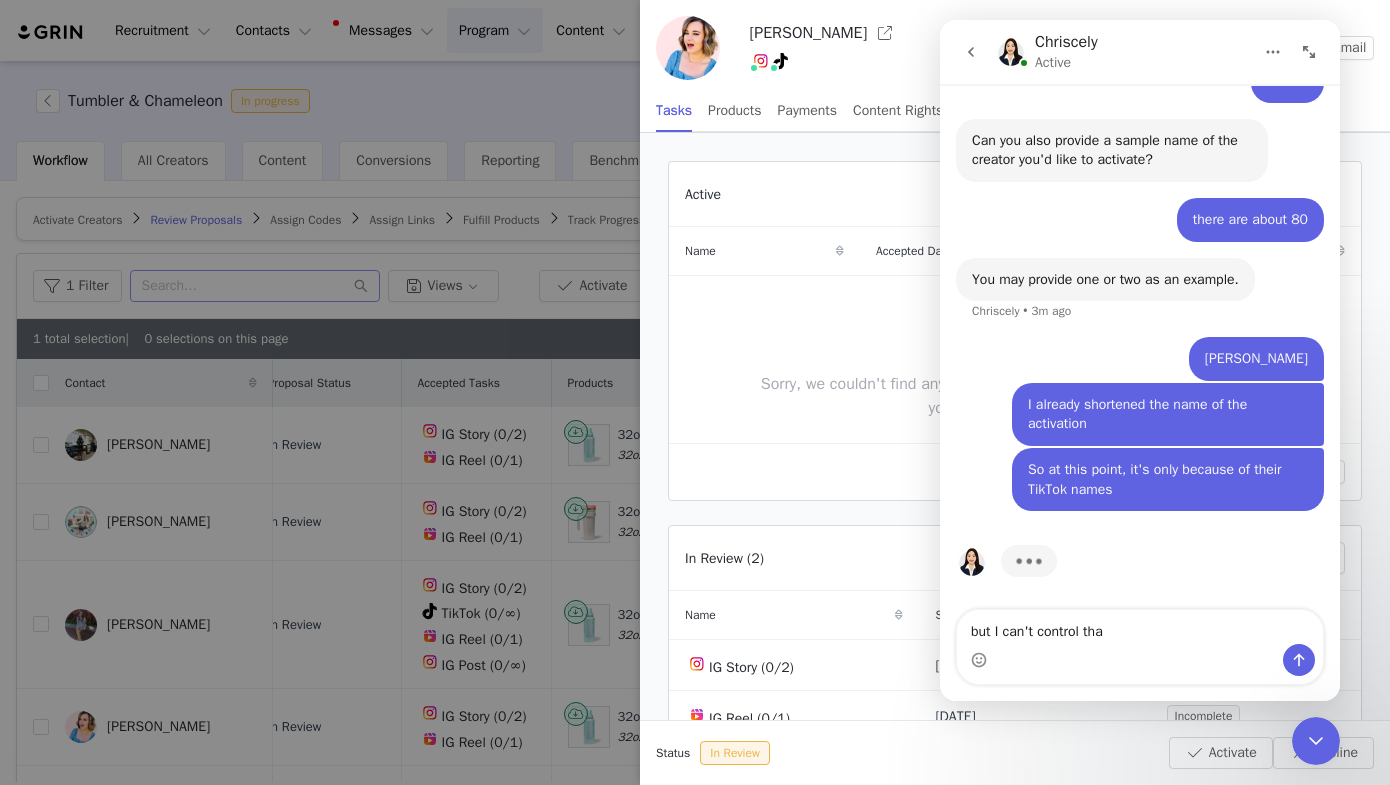 type on "but I can't control that" 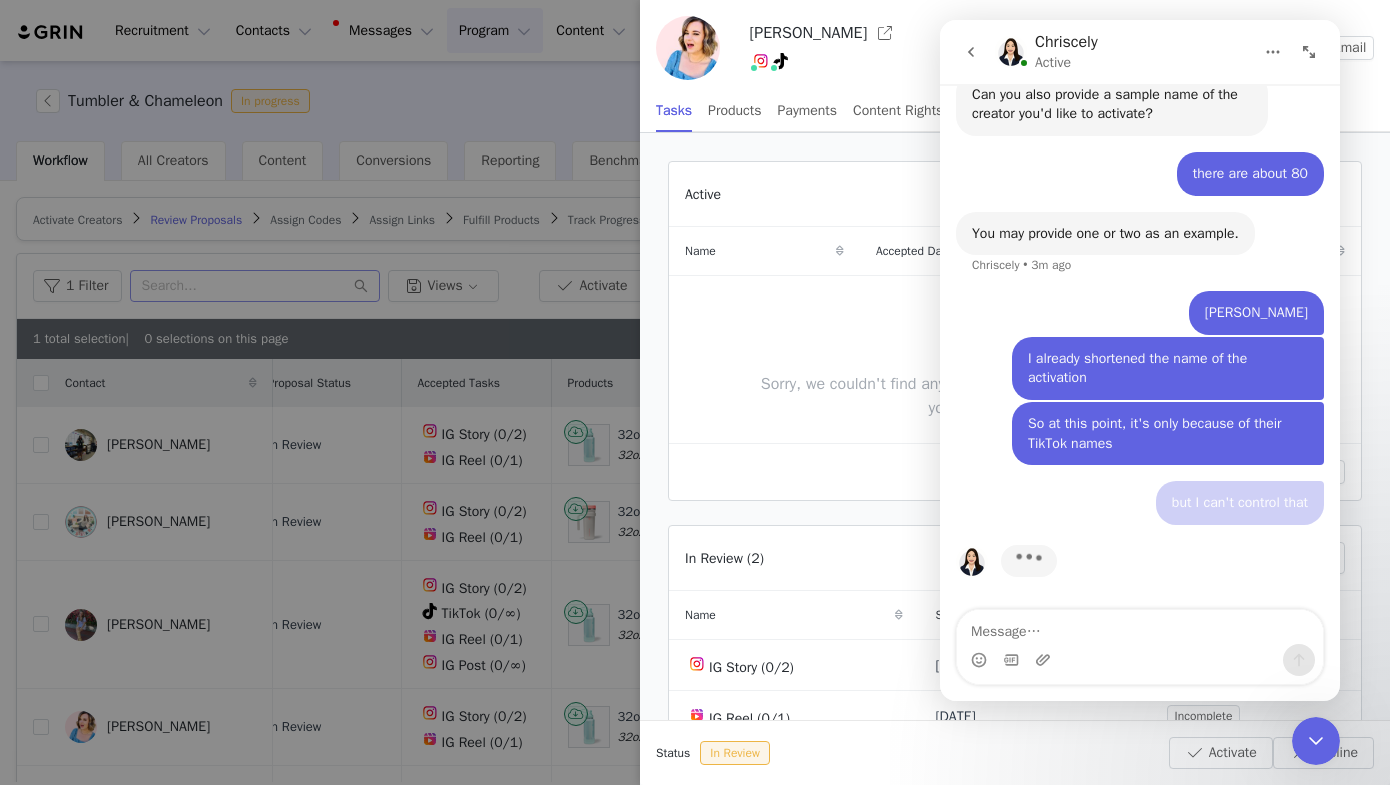 scroll, scrollTop: 2707, scrollLeft: 0, axis: vertical 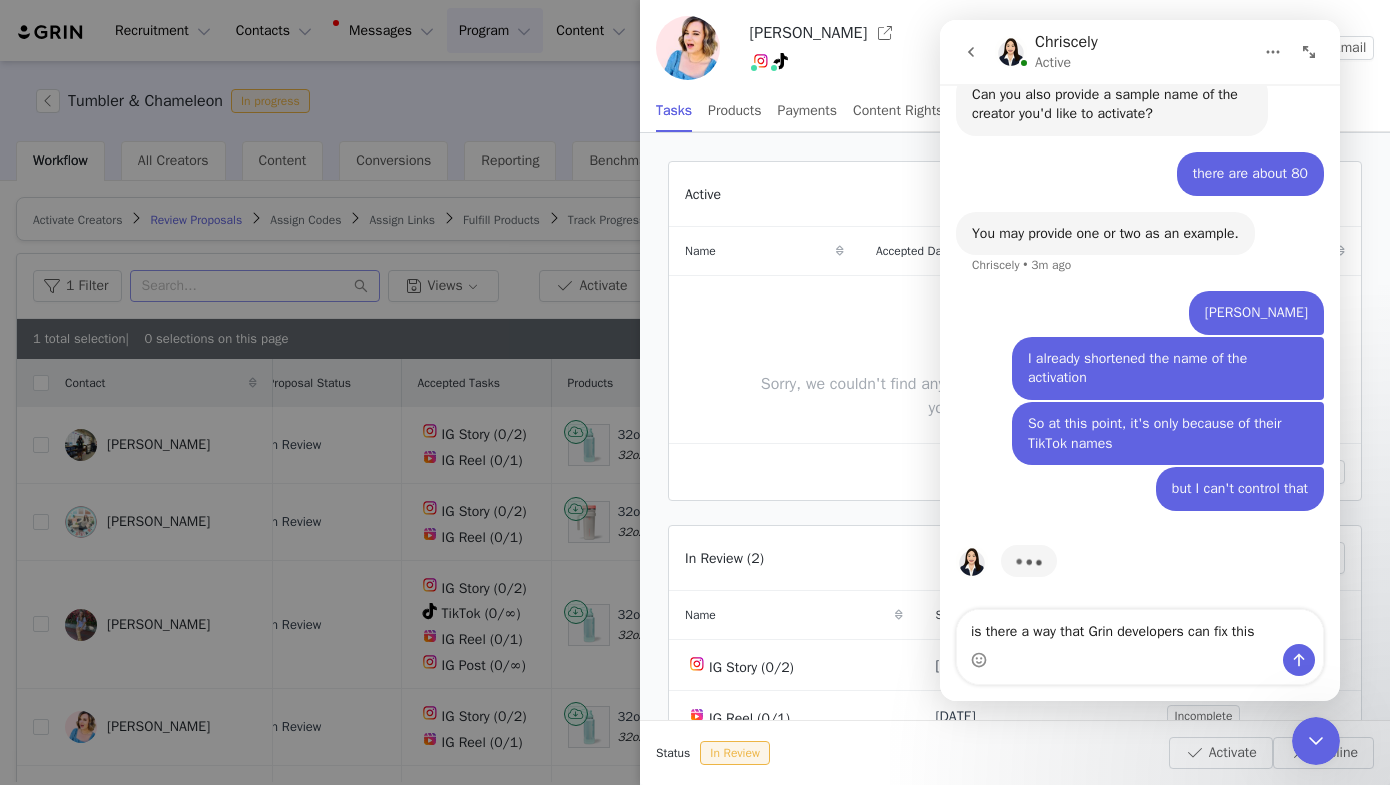 type on "is there a way that Grin developers can fix this?" 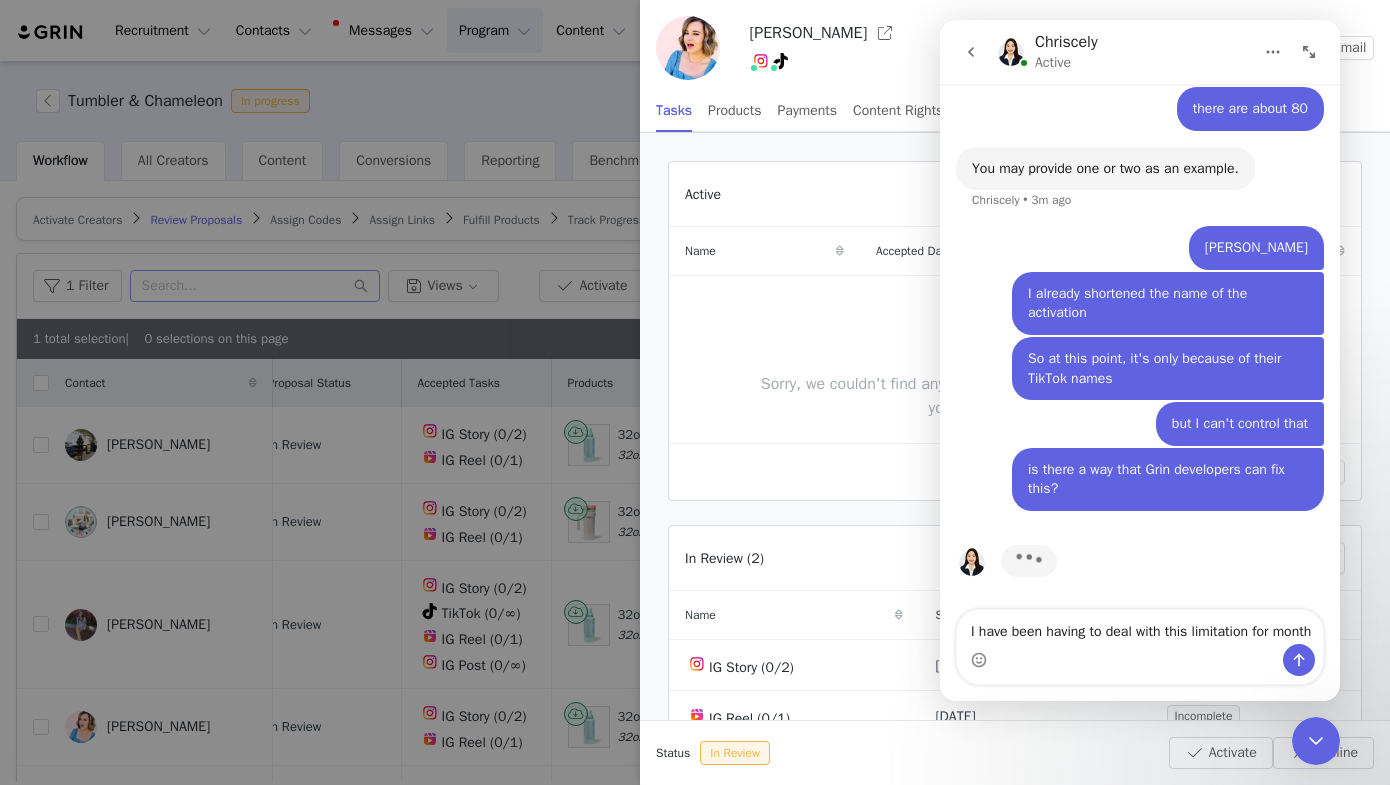 scroll, scrollTop: 2791, scrollLeft: 0, axis: vertical 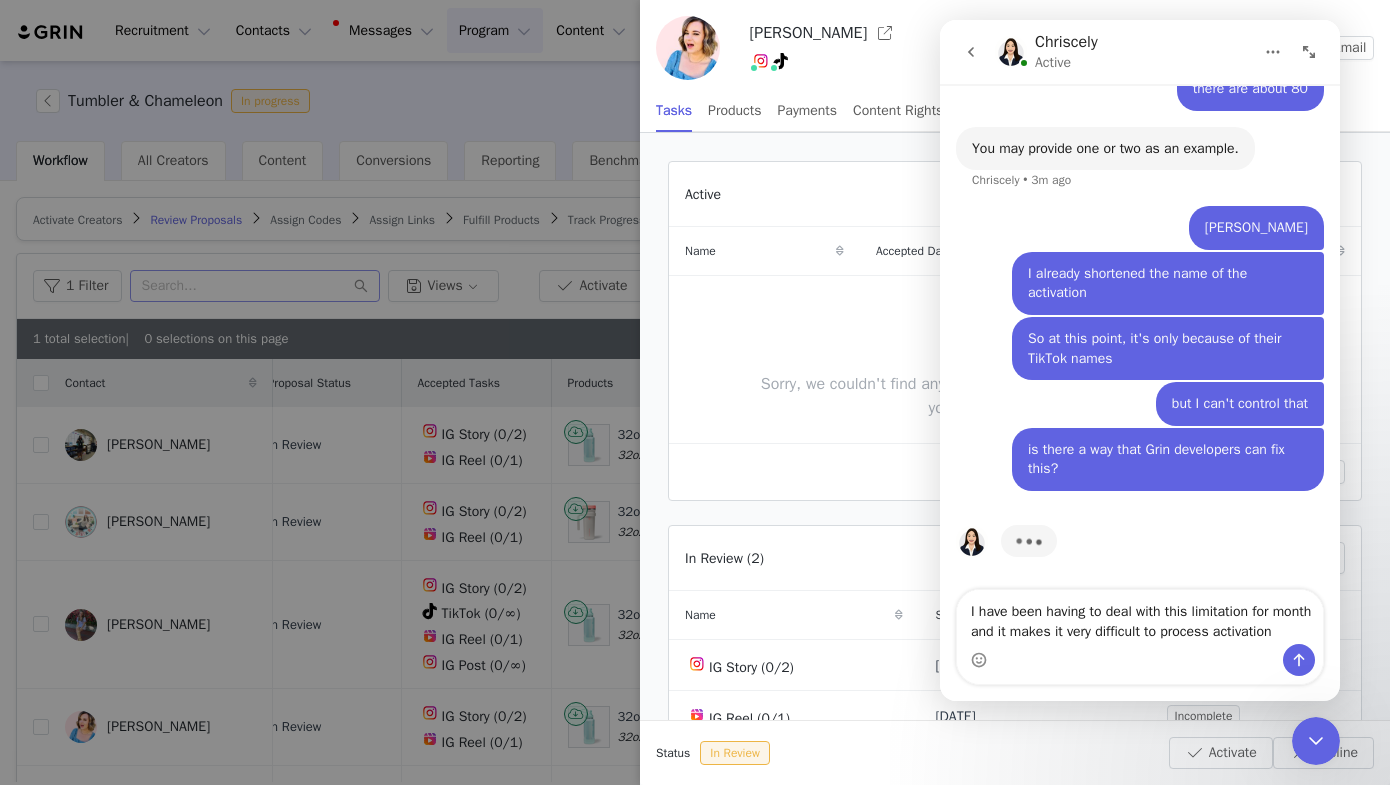 type on "I have been having to deal with this limitation for month and it makes it very difficult to process activations" 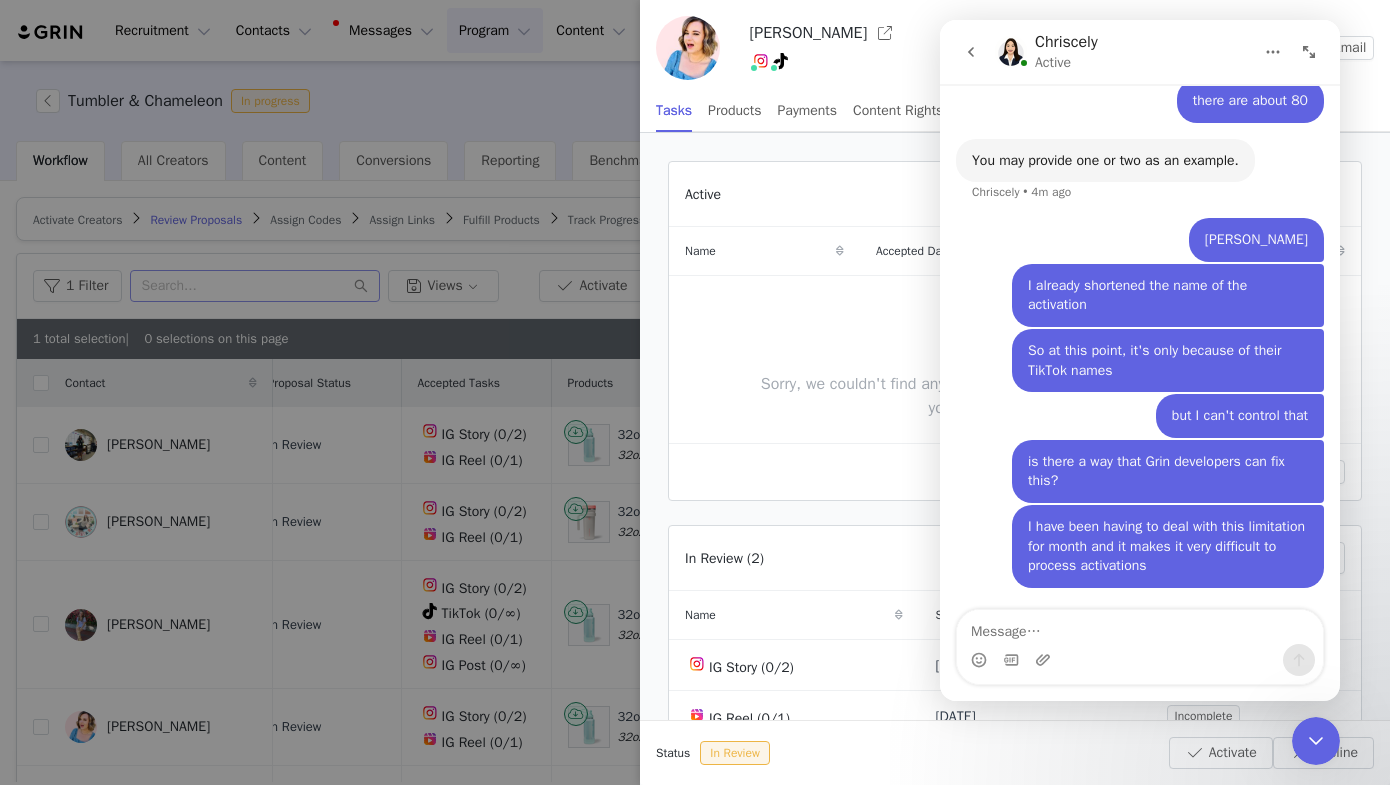 scroll, scrollTop: 2777, scrollLeft: 0, axis: vertical 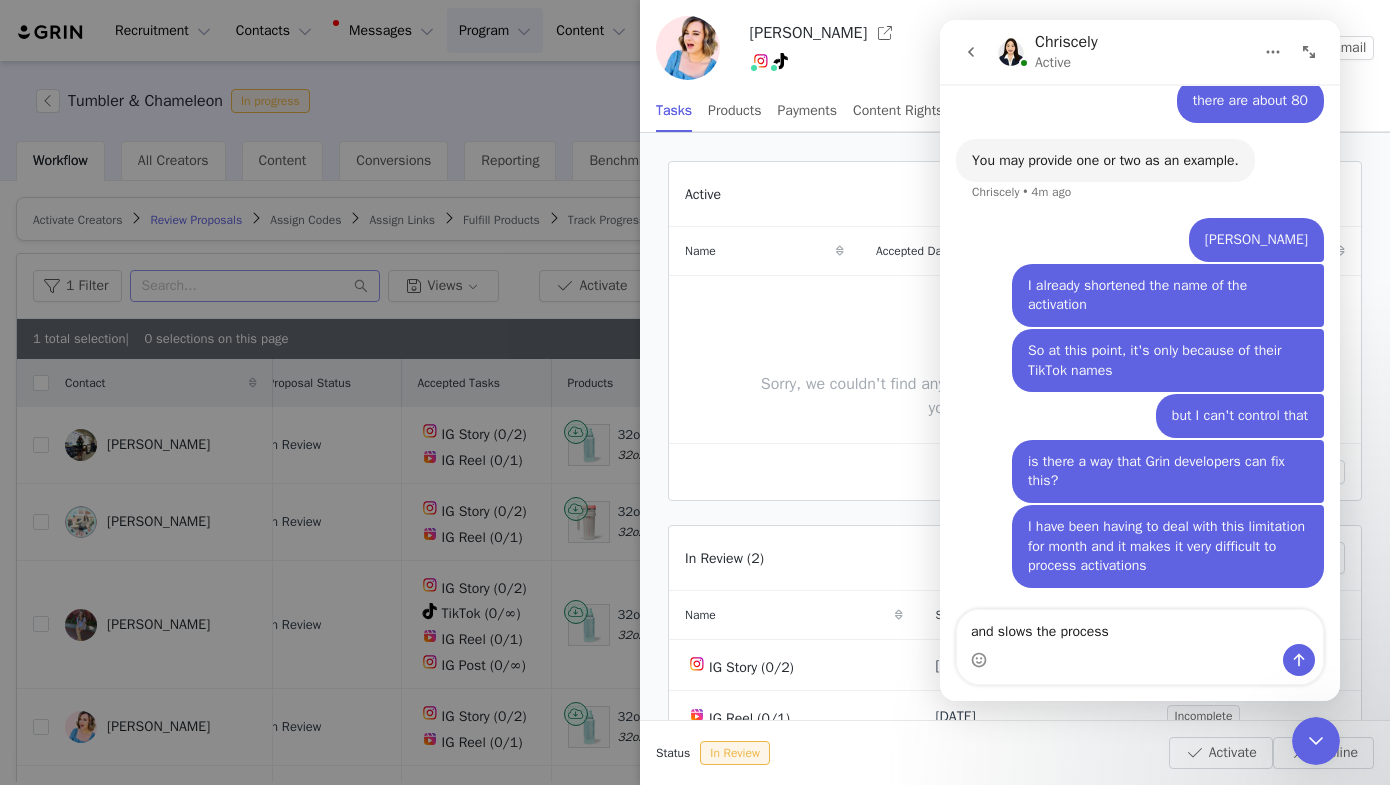 type on "and slows the process" 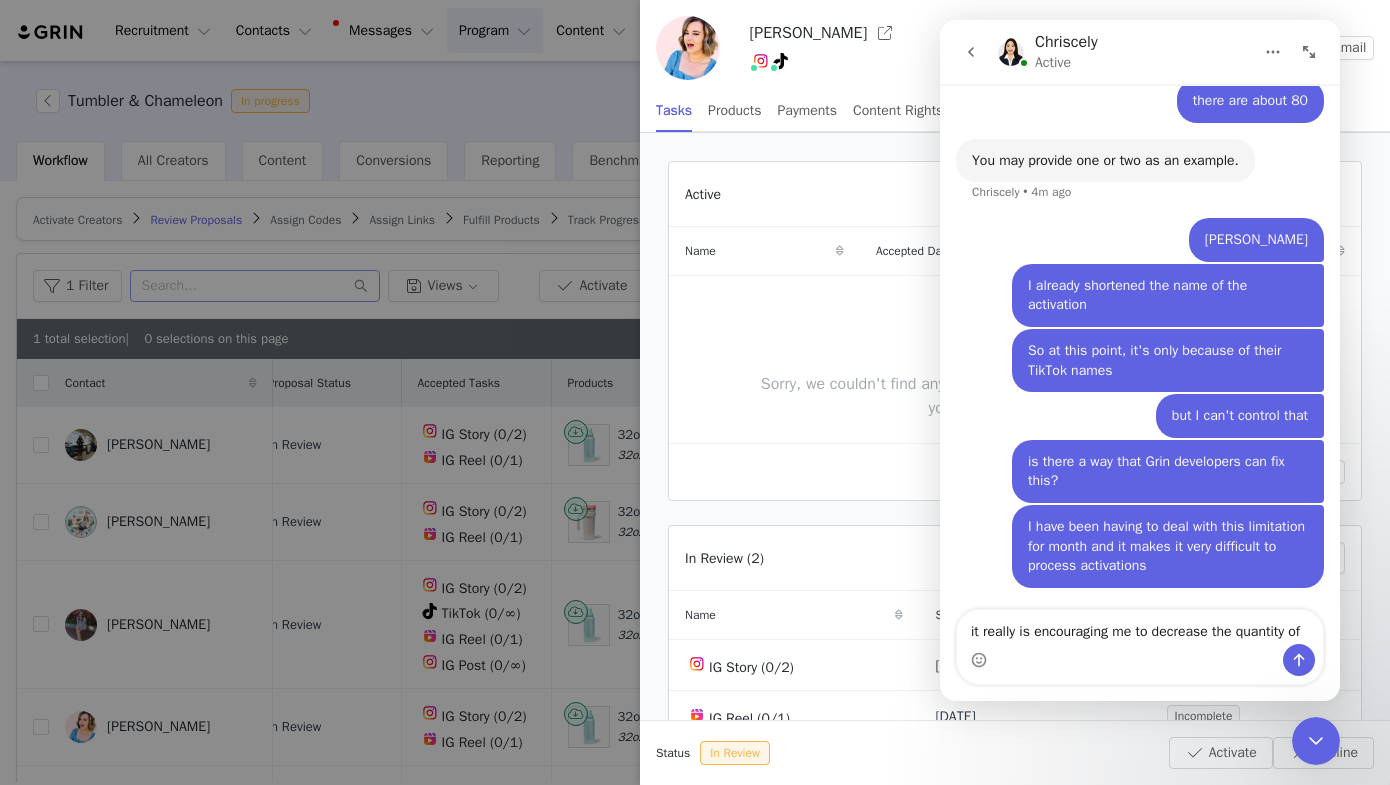 scroll, scrollTop: 0, scrollLeft: 0, axis: both 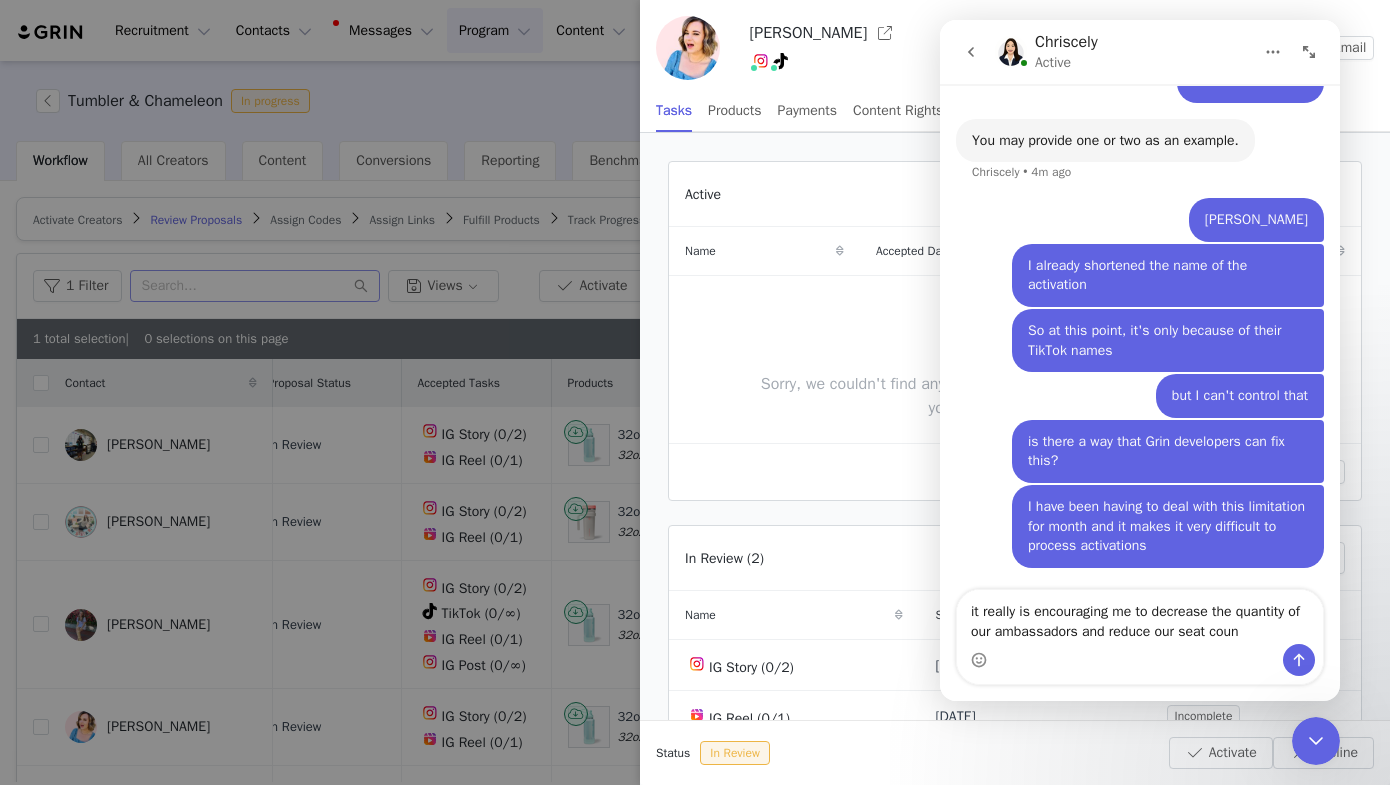 type on "it really is encouraging me to decrease the quantity of our ambassadors and reduce our seat count" 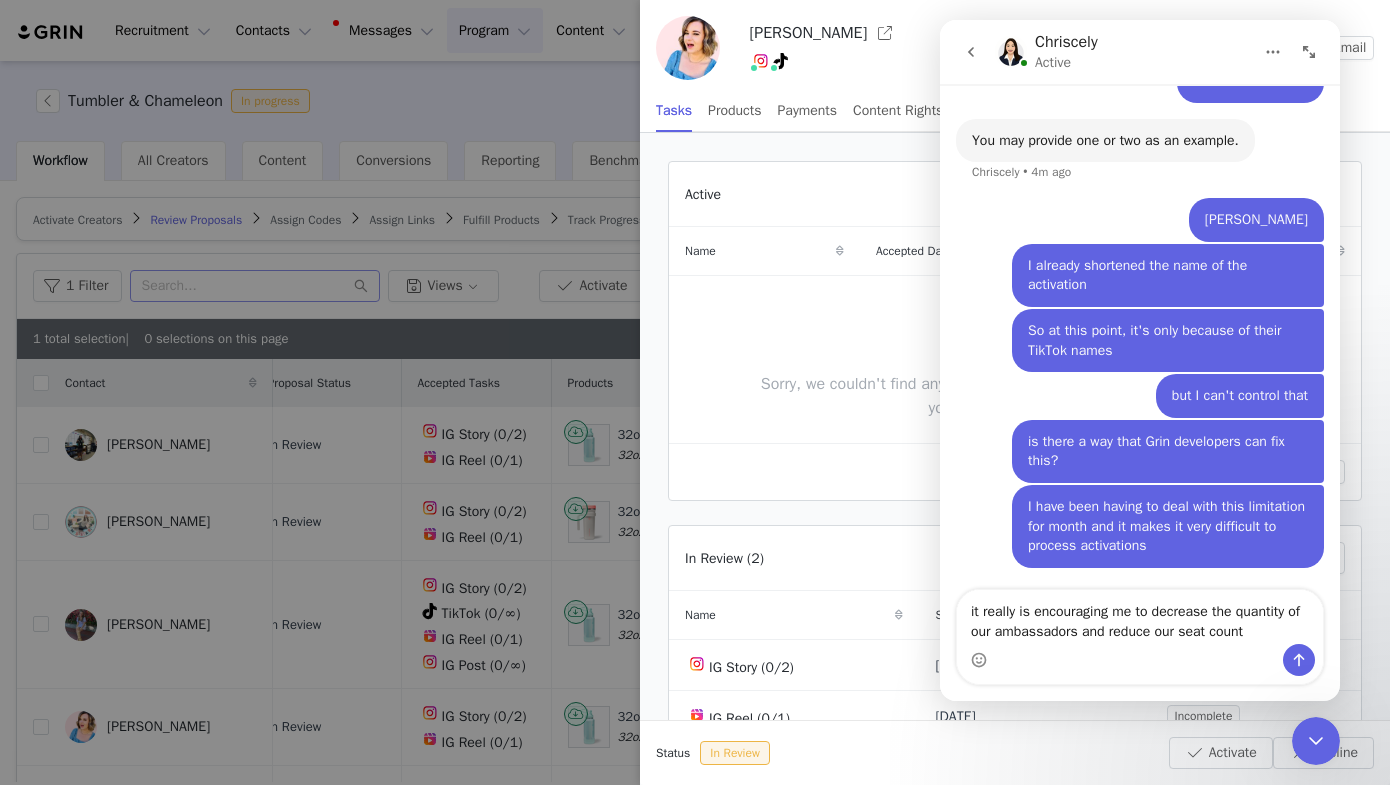 type 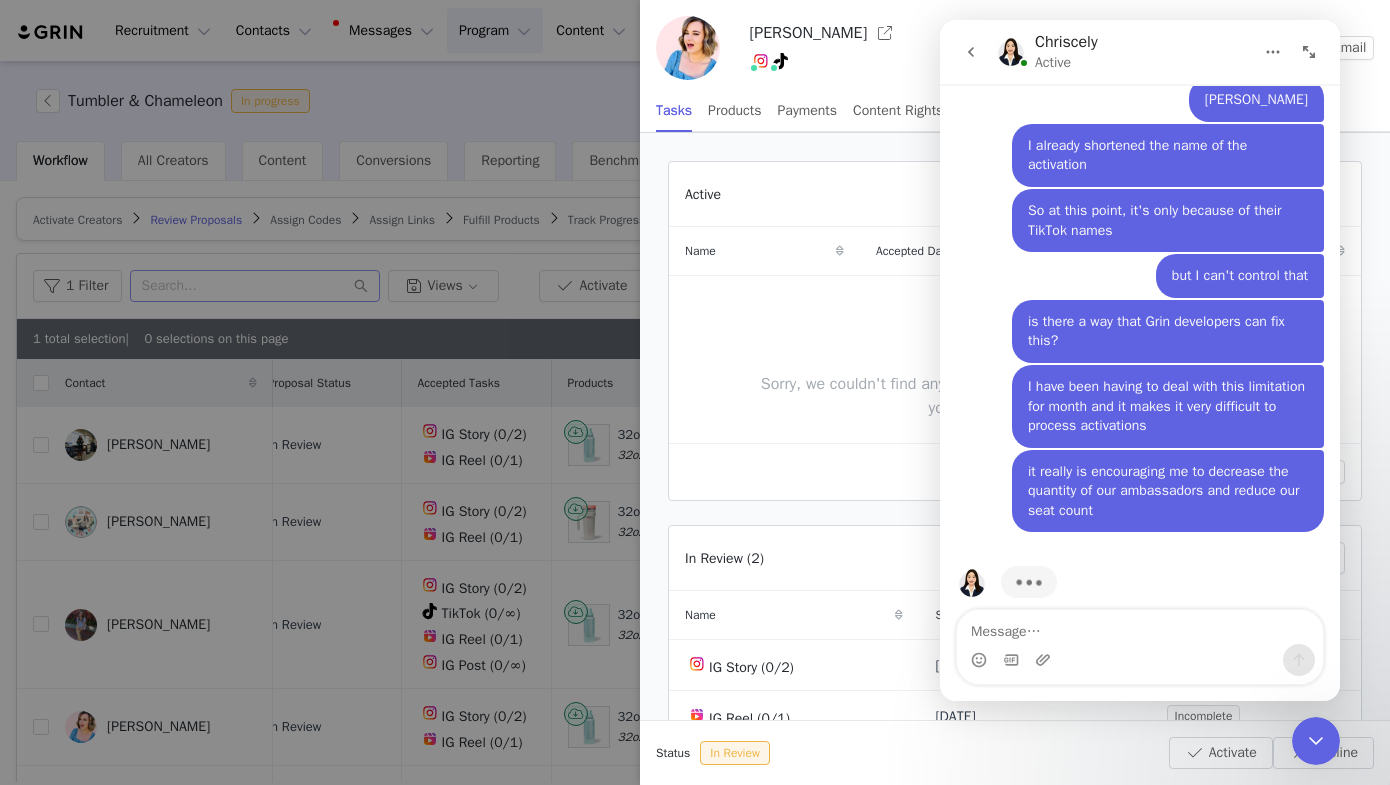 scroll, scrollTop: 2937, scrollLeft: 0, axis: vertical 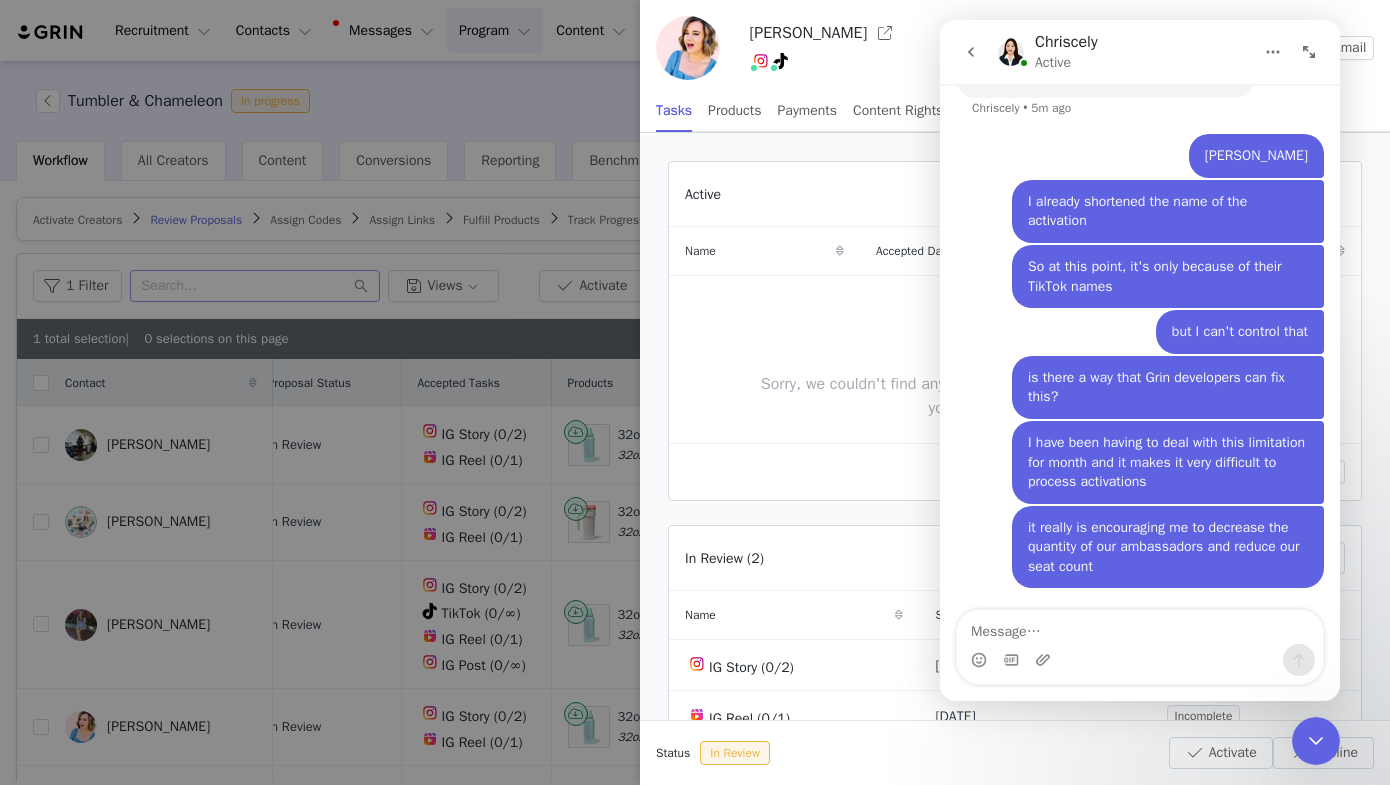 click at bounding box center [695, 392] 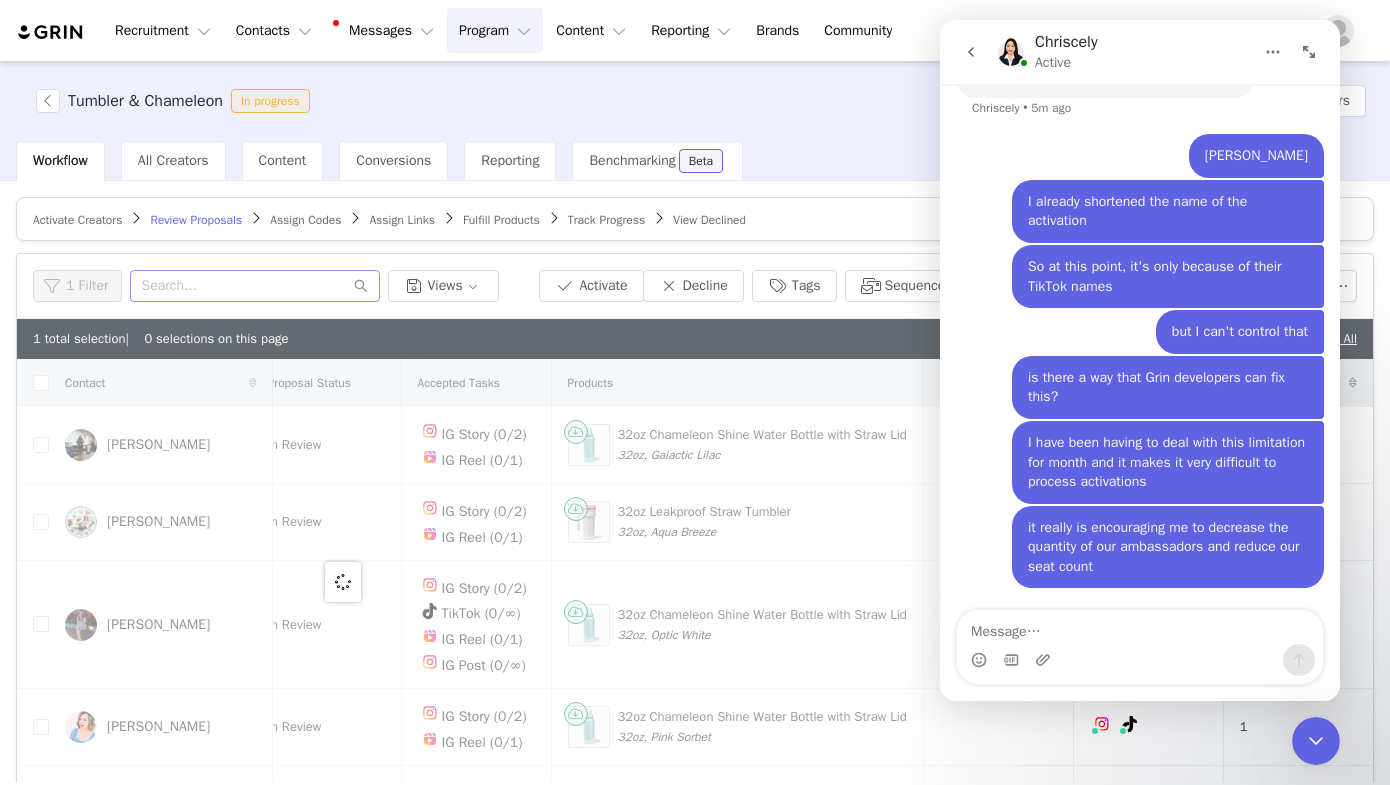 scroll, scrollTop: 0, scrollLeft: 0, axis: both 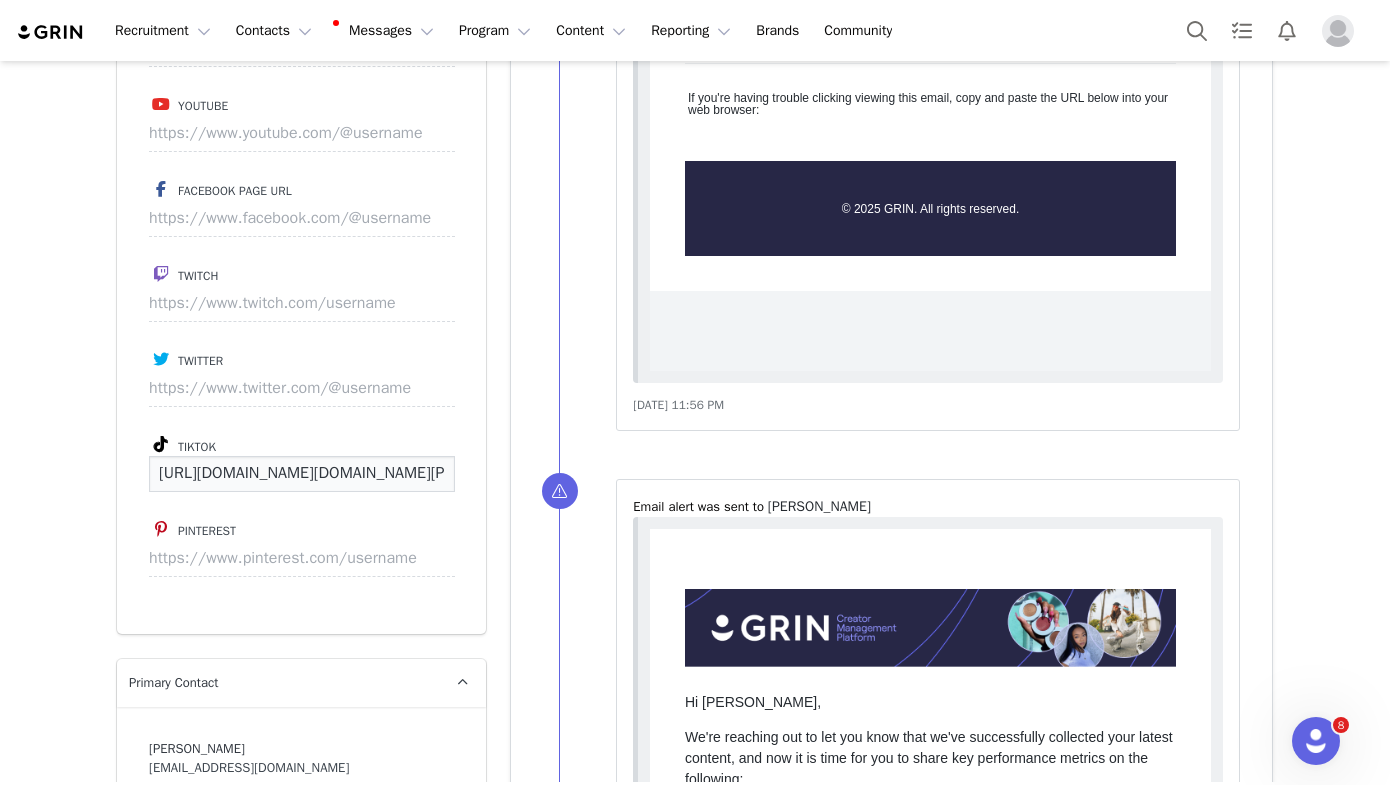click on "https://www.tiktok.com/@serena.fletes" at bounding box center (302, 474) 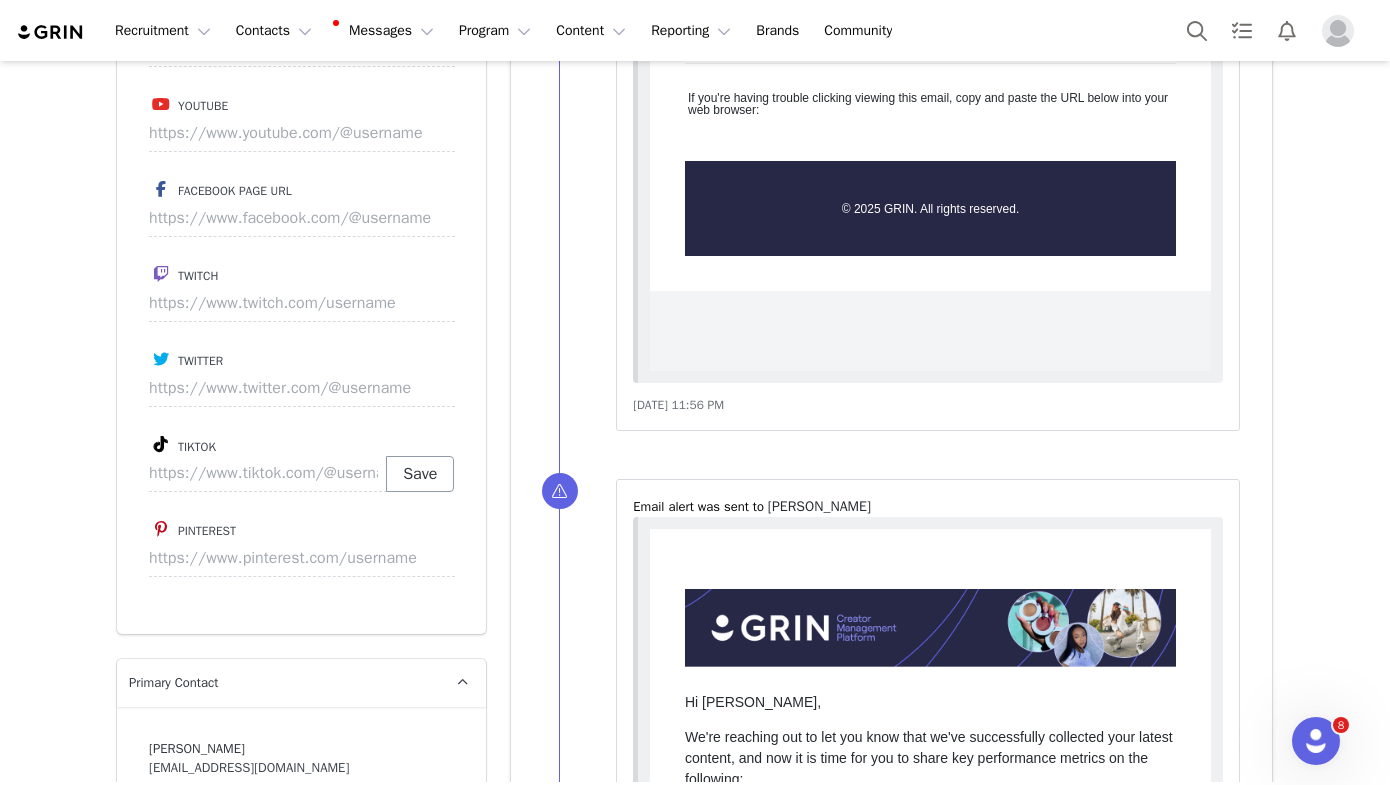 click on "Save" at bounding box center (420, 474) 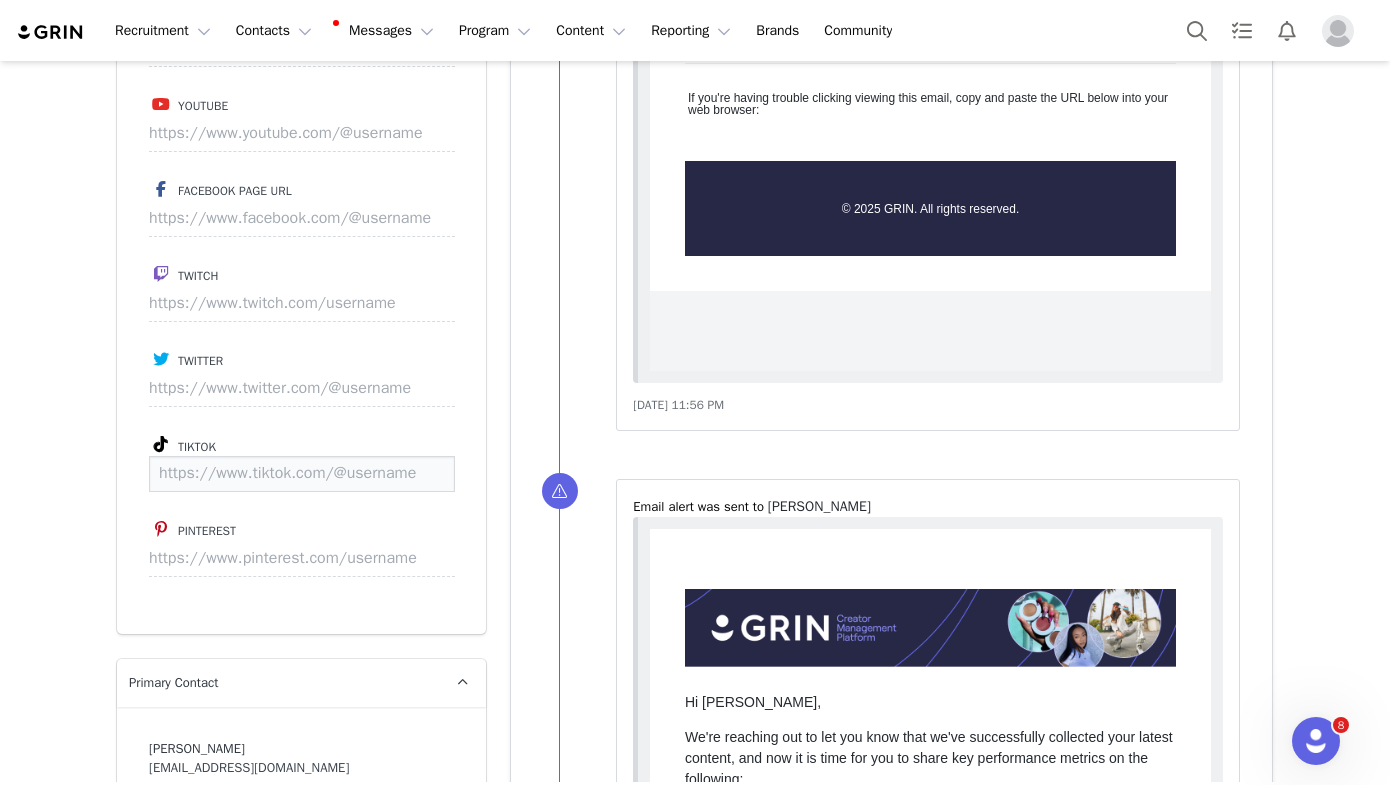 click at bounding box center [302, 474] 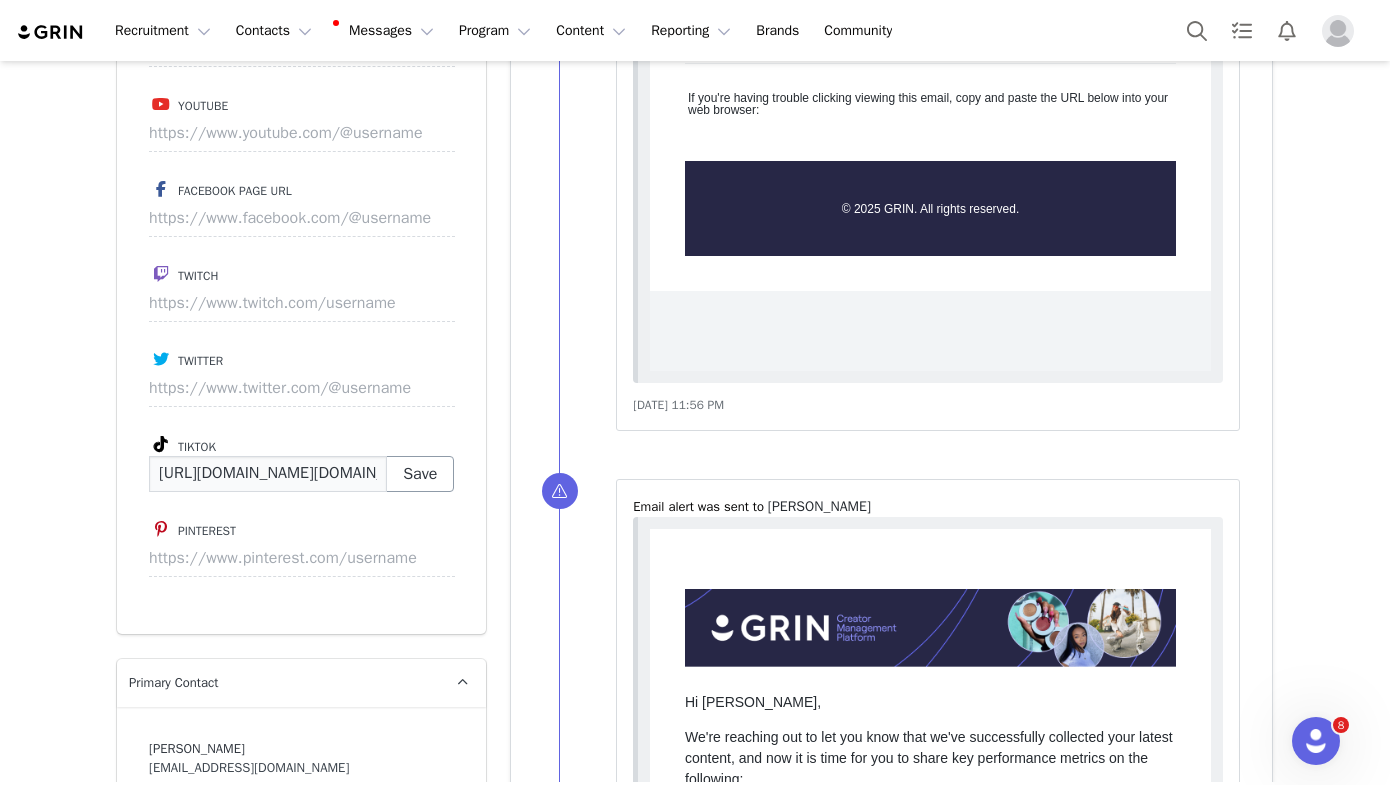 type on "https://www.tiktok.com/@serena.fletes" 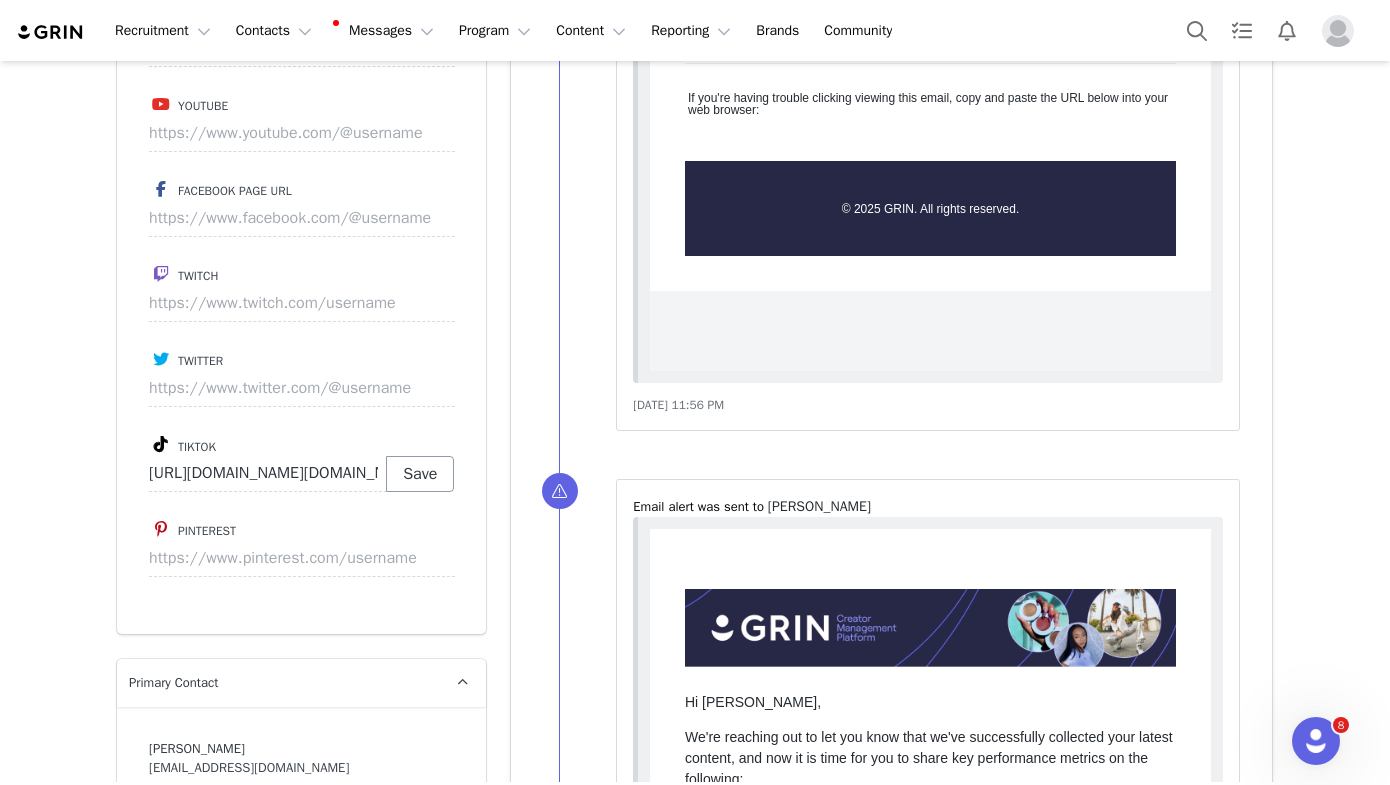 click on "Save" at bounding box center (420, 474) 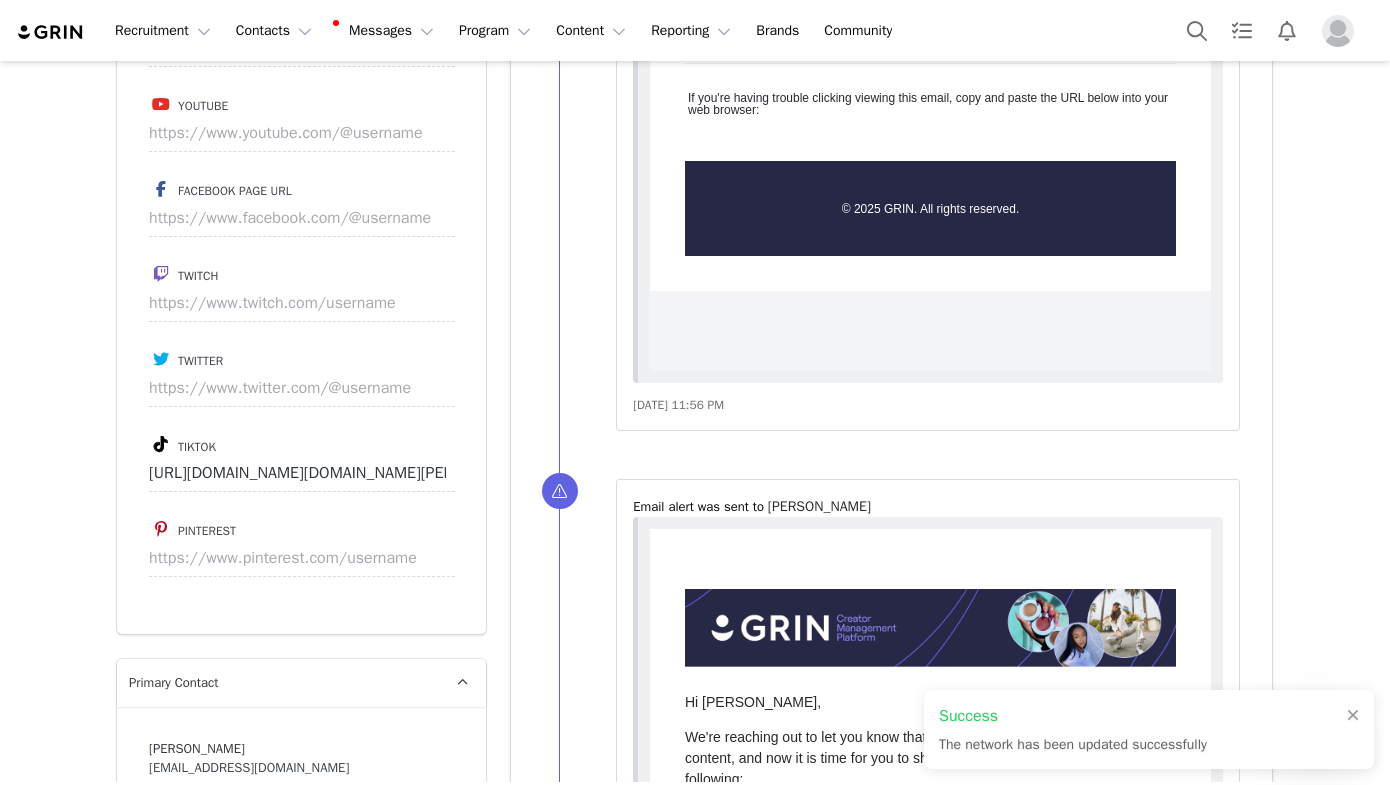 scroll, scrollTop: 0, scrollLeft: 0, axis: both 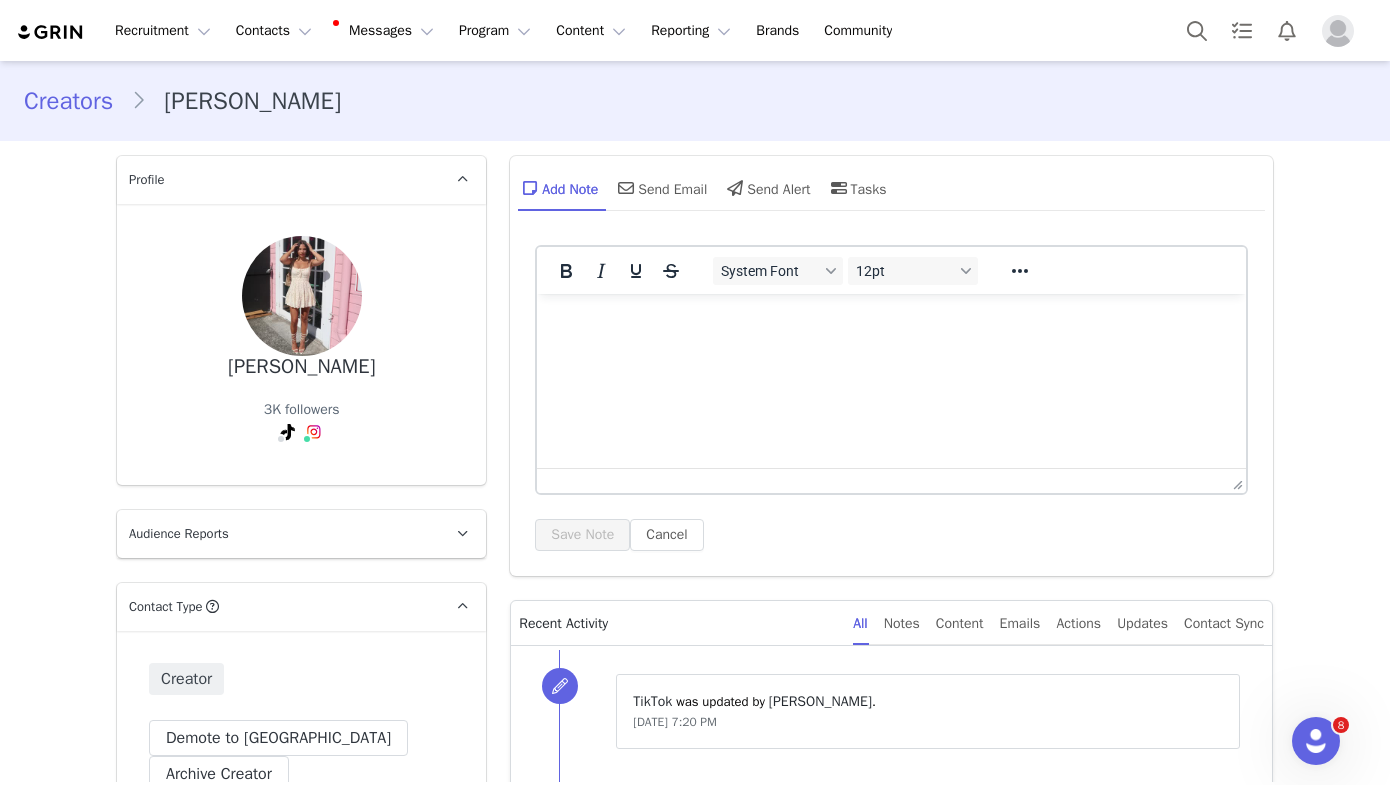 click on "Creators" at bounding box center [77, 101] 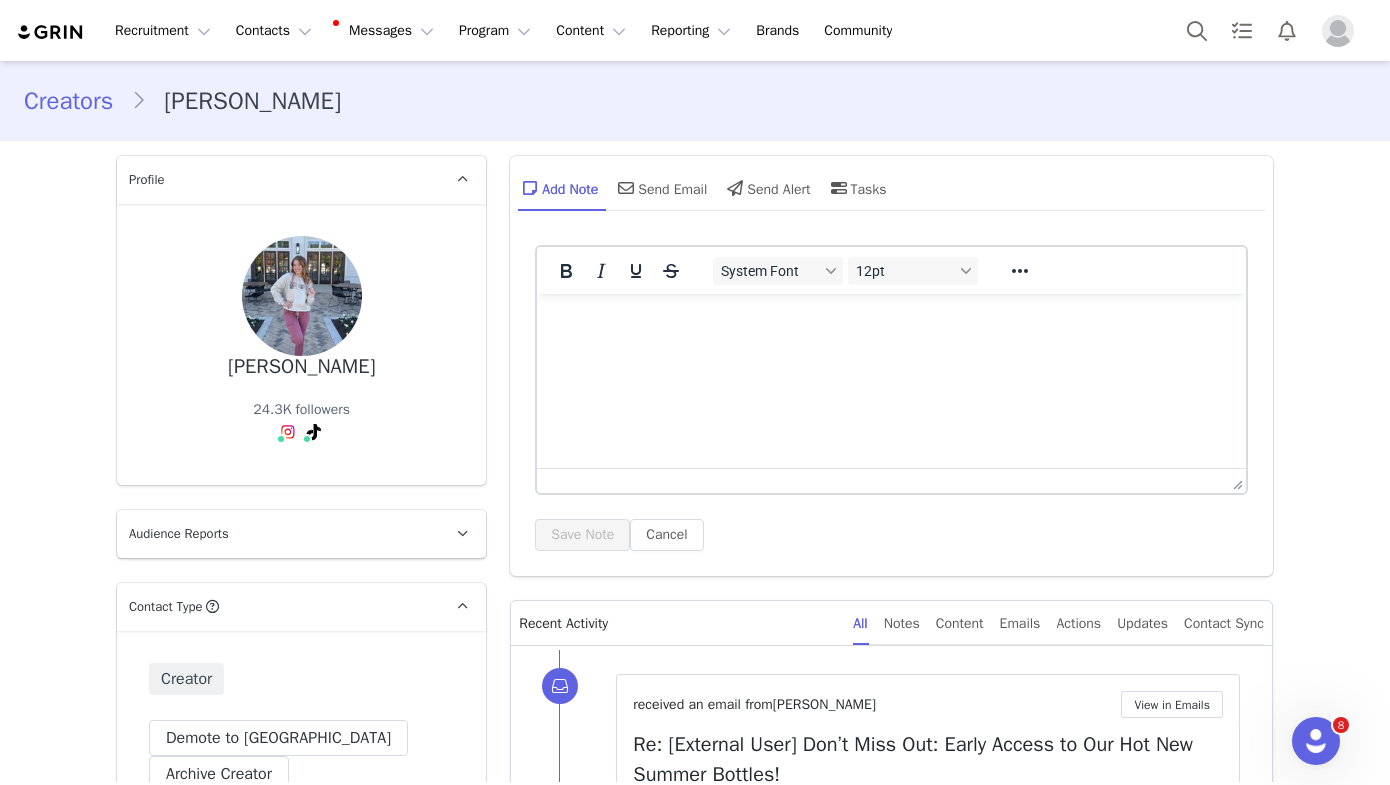 scroll, scrollTop: 0, scrollLeft: 0, axis: both 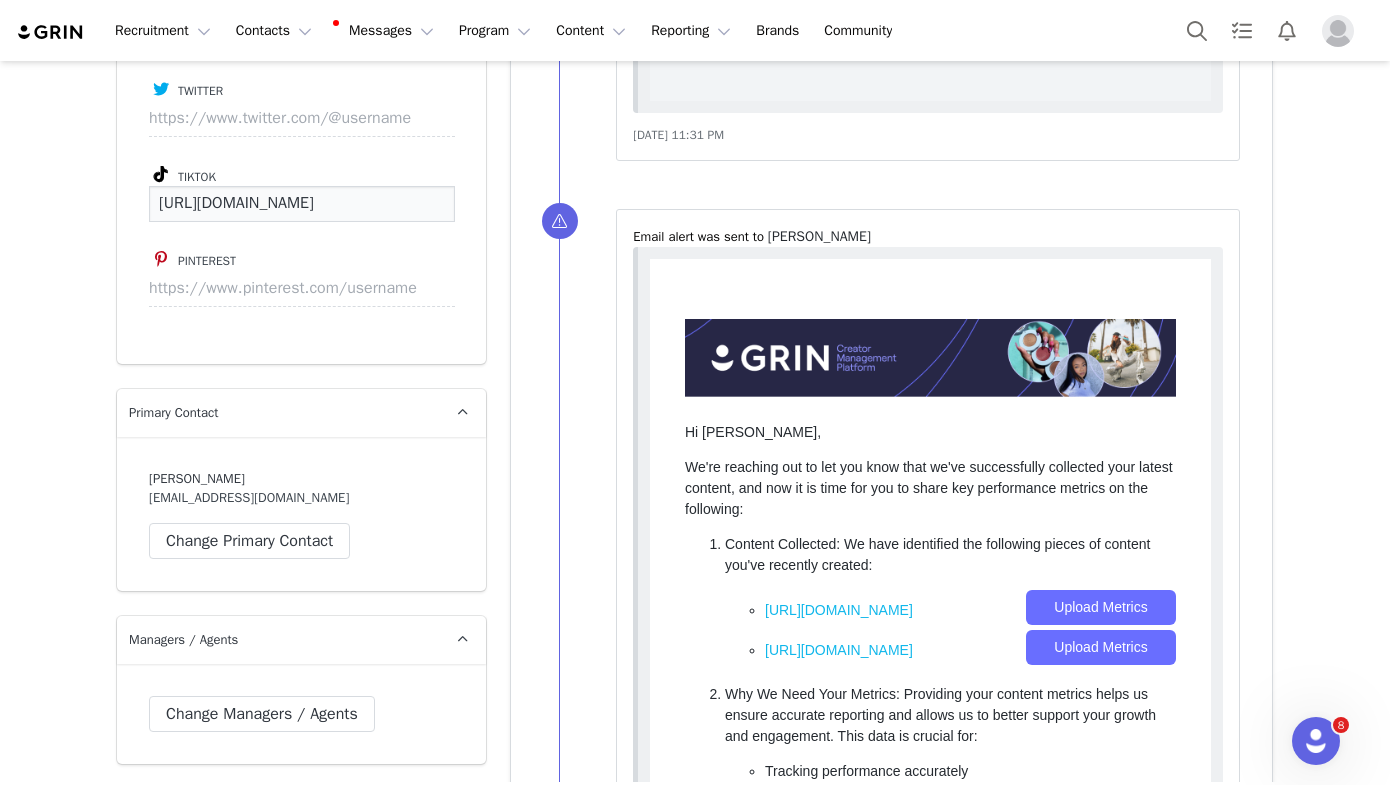 click on "[URL][DOMAIN_NAME]" at bounding box center [302, 204] 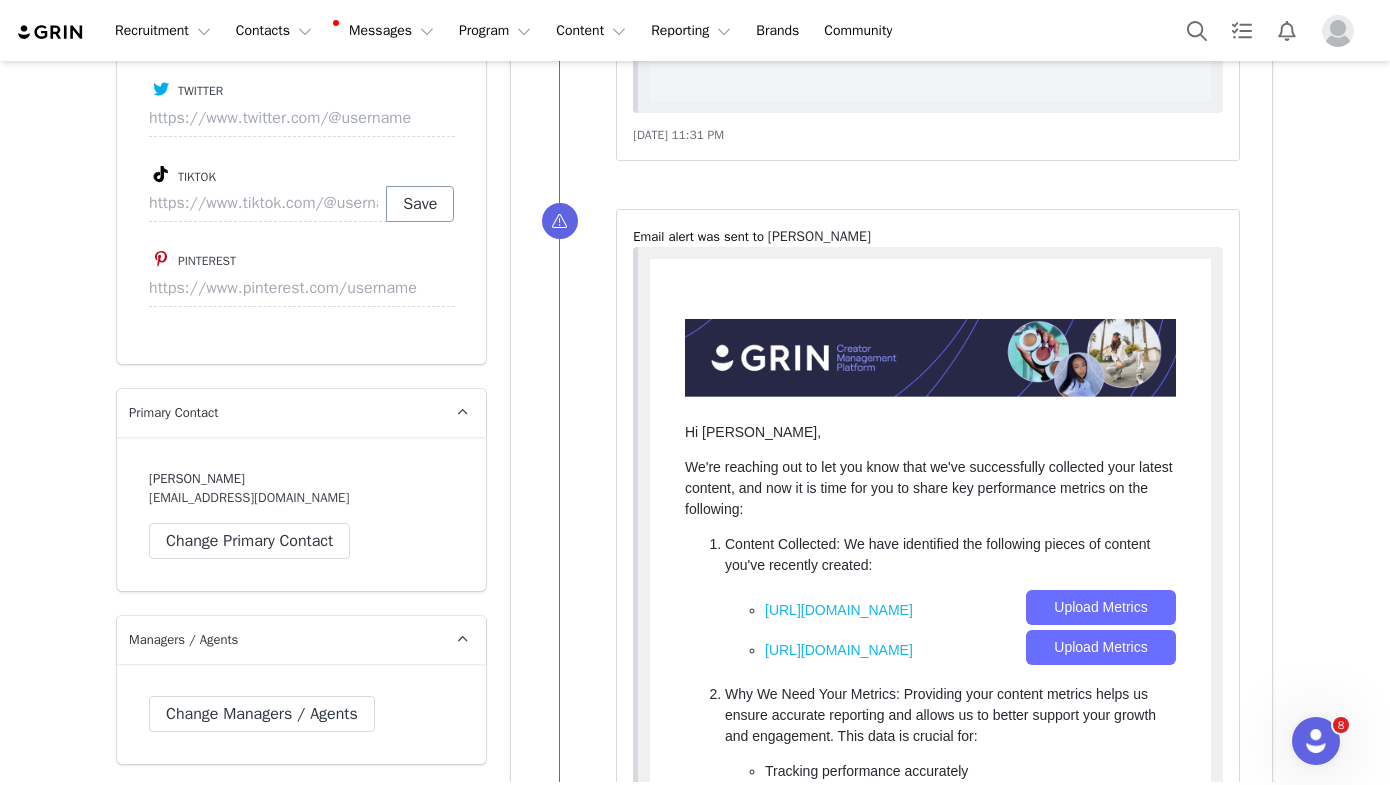 click on "Save" at bounding box center (420, 204) 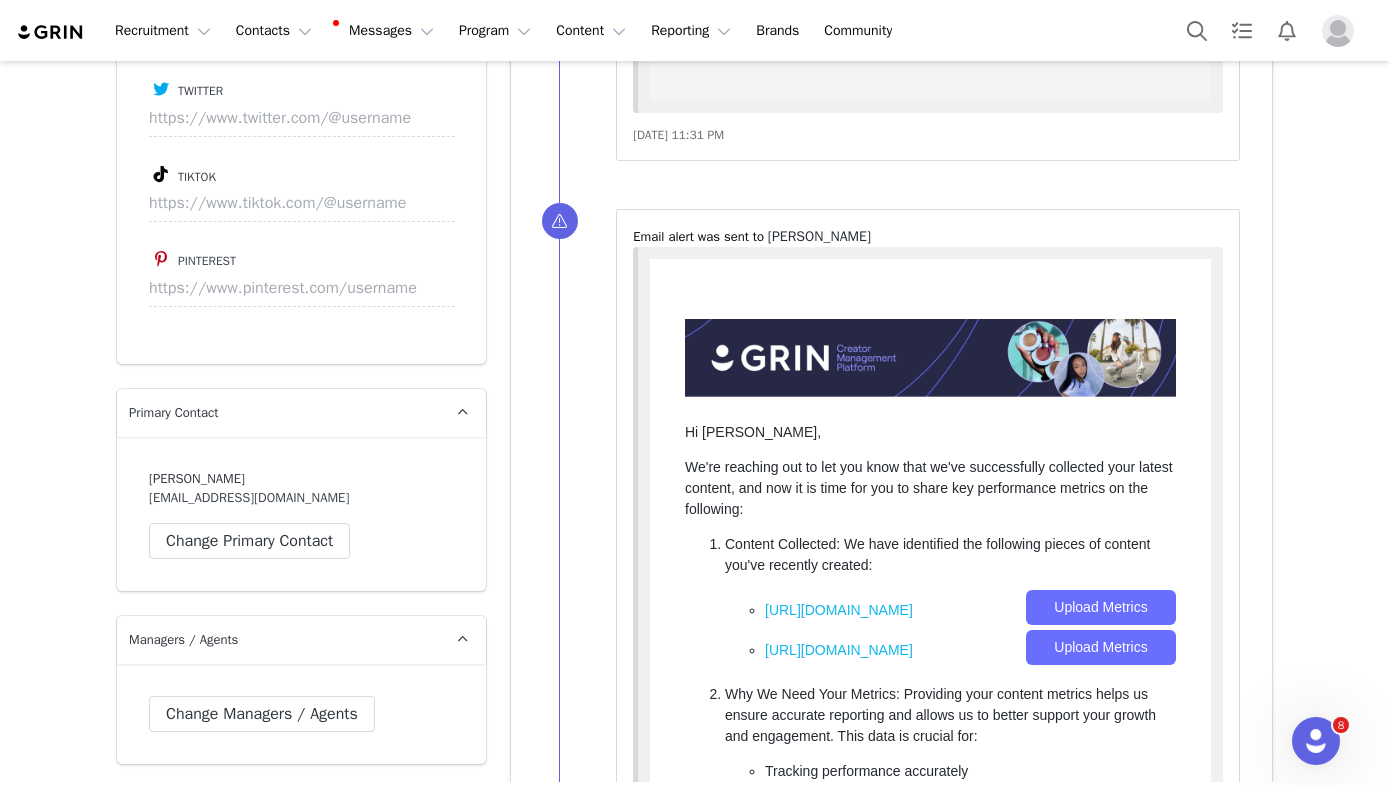 scroll, scrollTop: 0, scrollLeft: 0, axis: both 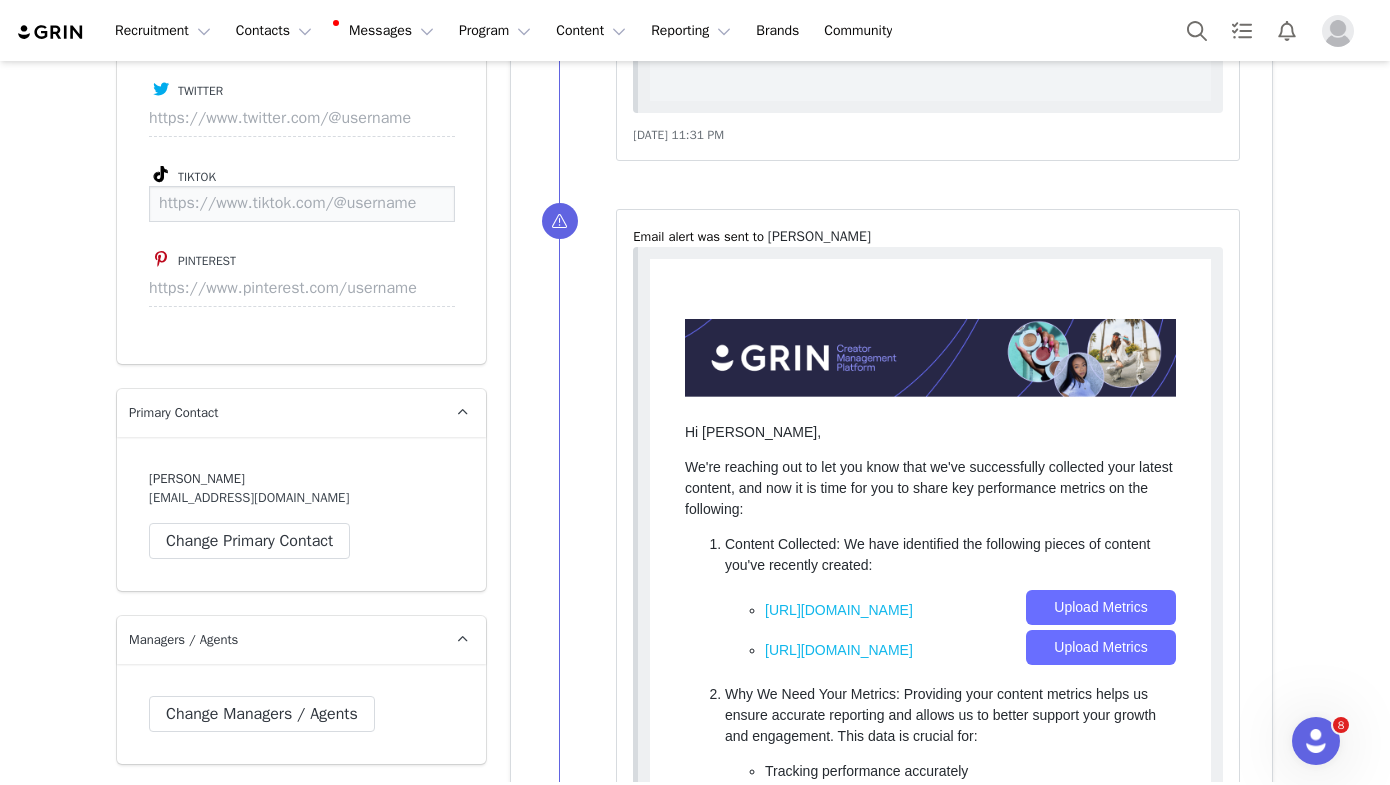 click at bounding box center (302, 204) 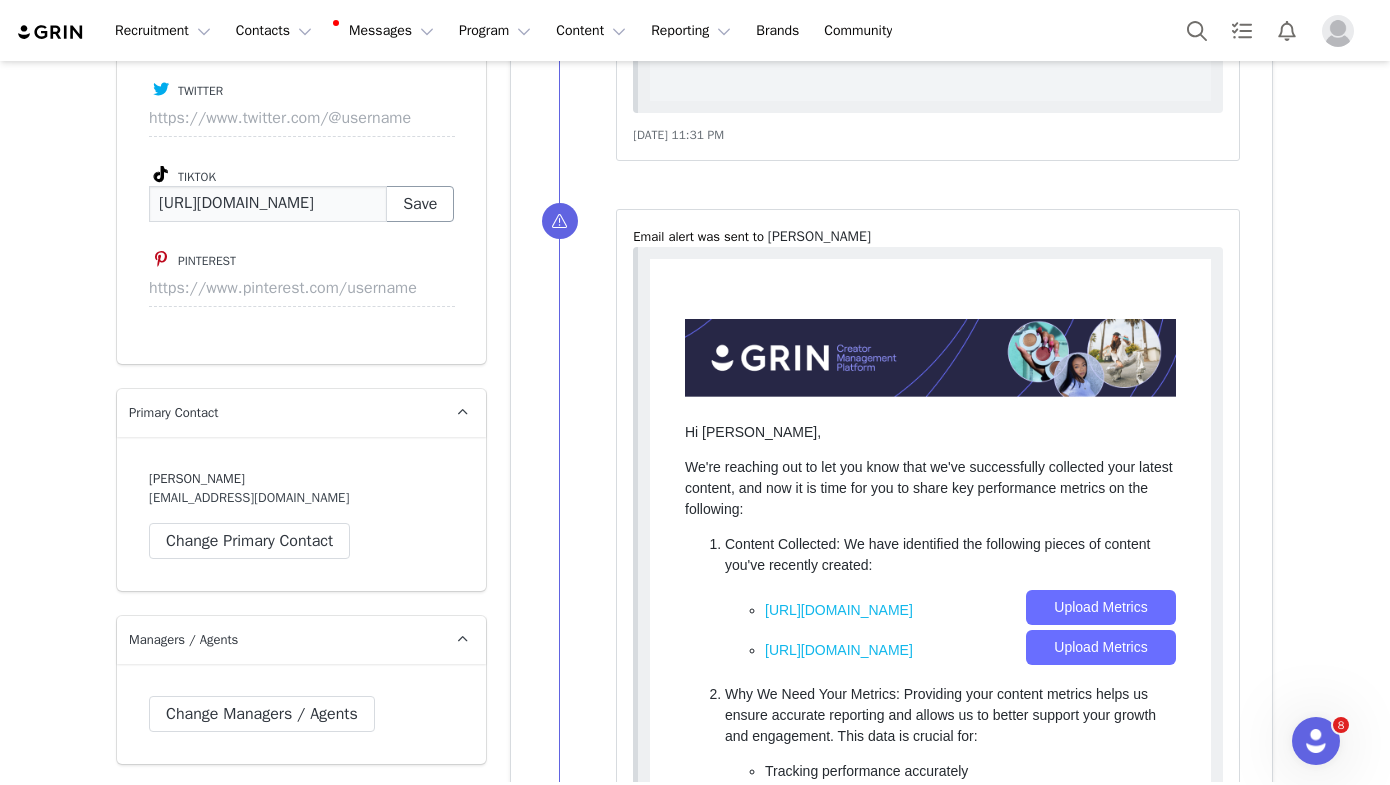 type on "[URL][DOMAIN_NAME]" 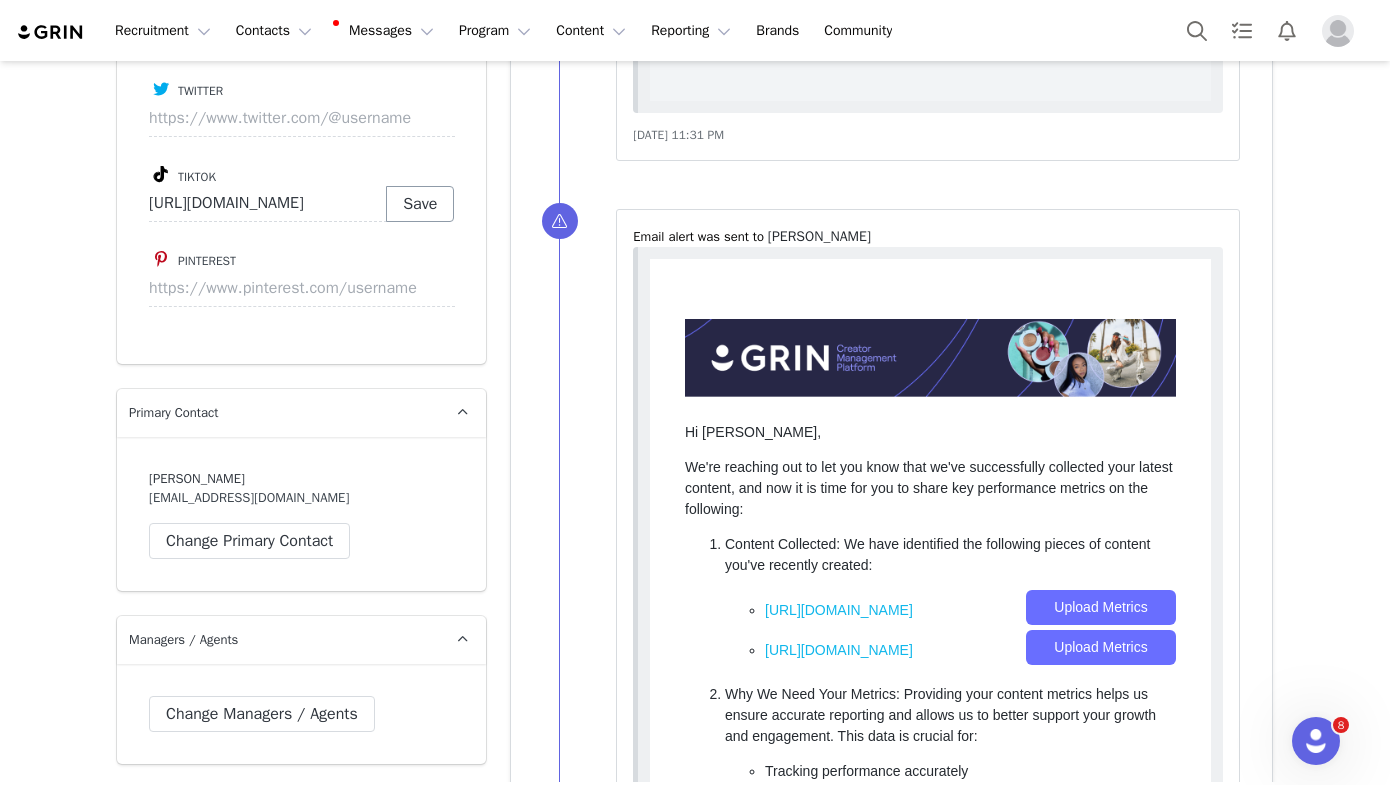 click on "Save" at bounding box center [420, 204] 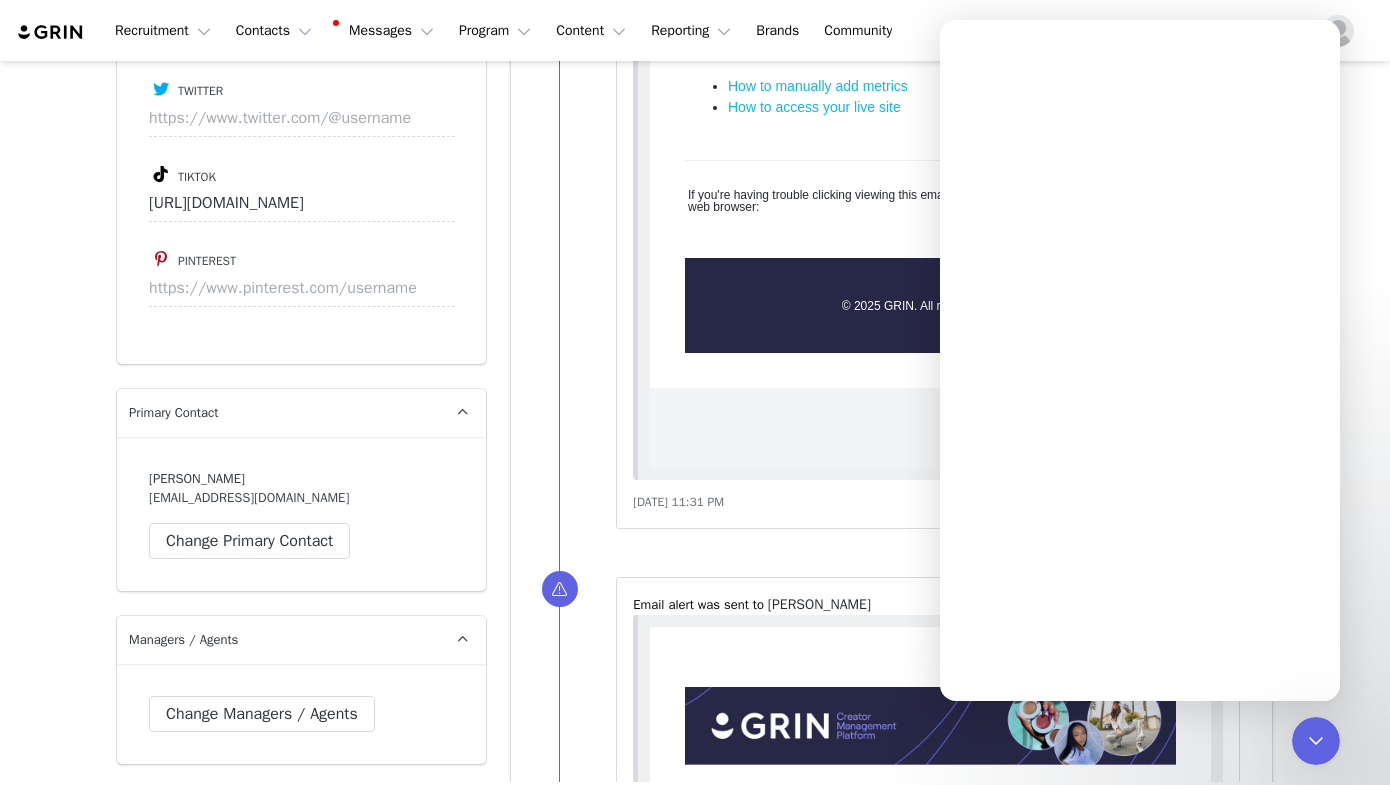 scroll, scrollTop: 0, scrollLeft: 0, axis: both 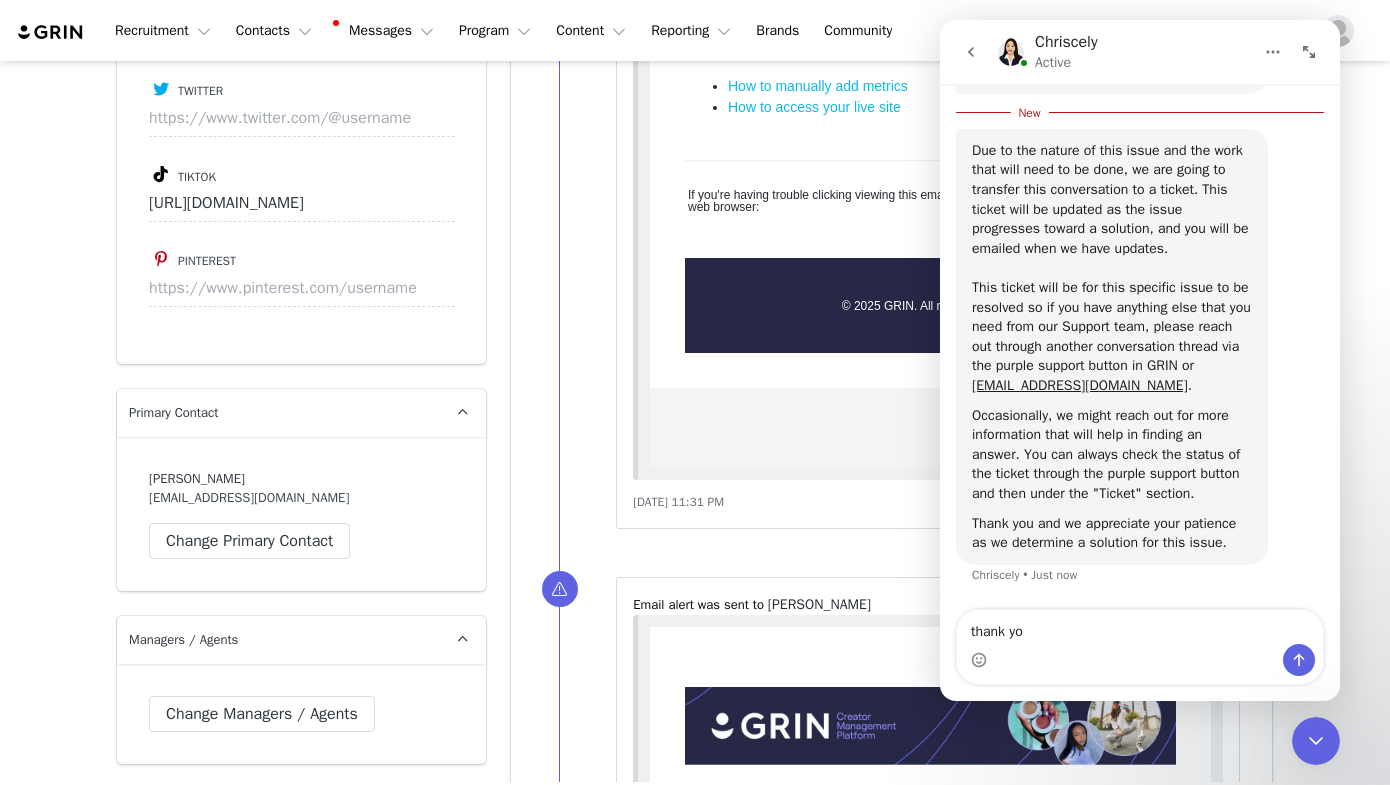 type on "thank you" 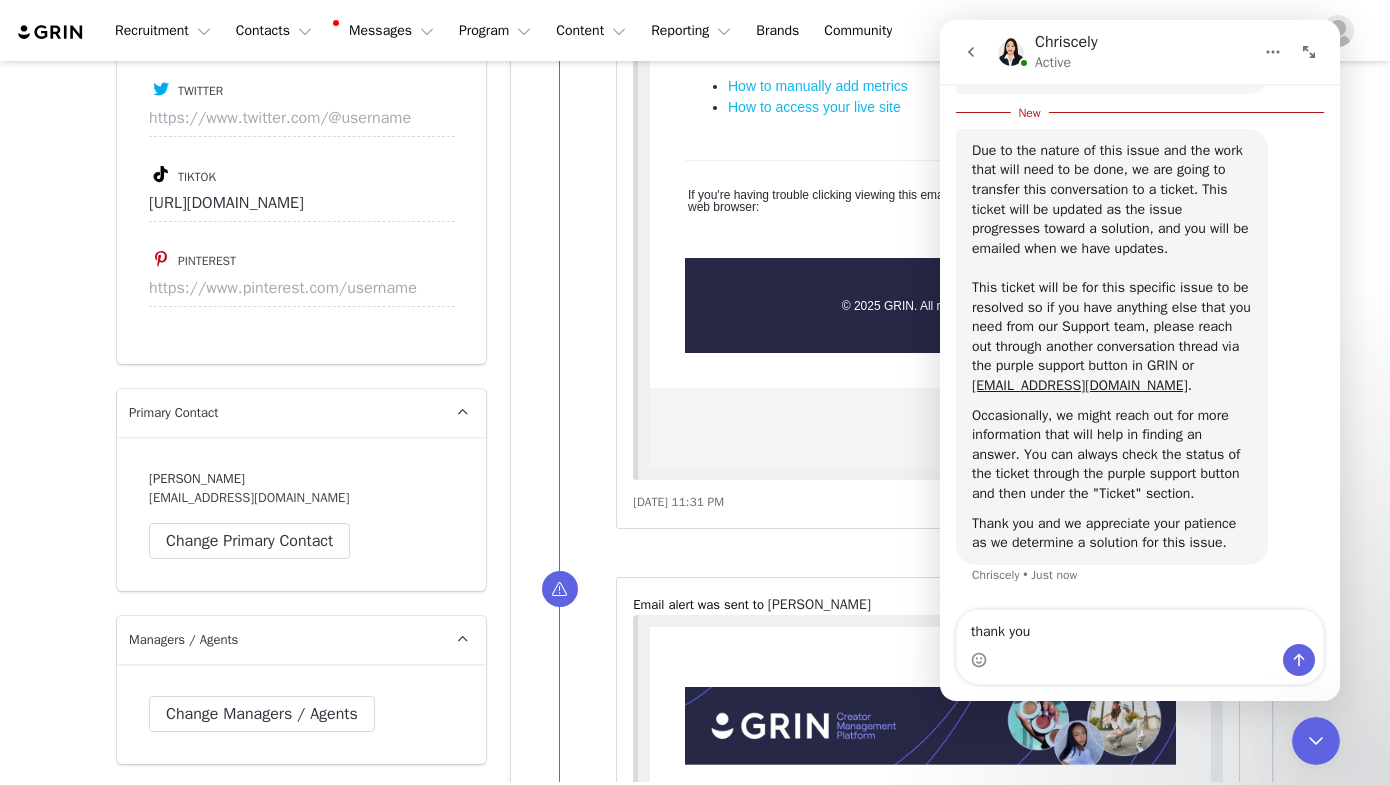type 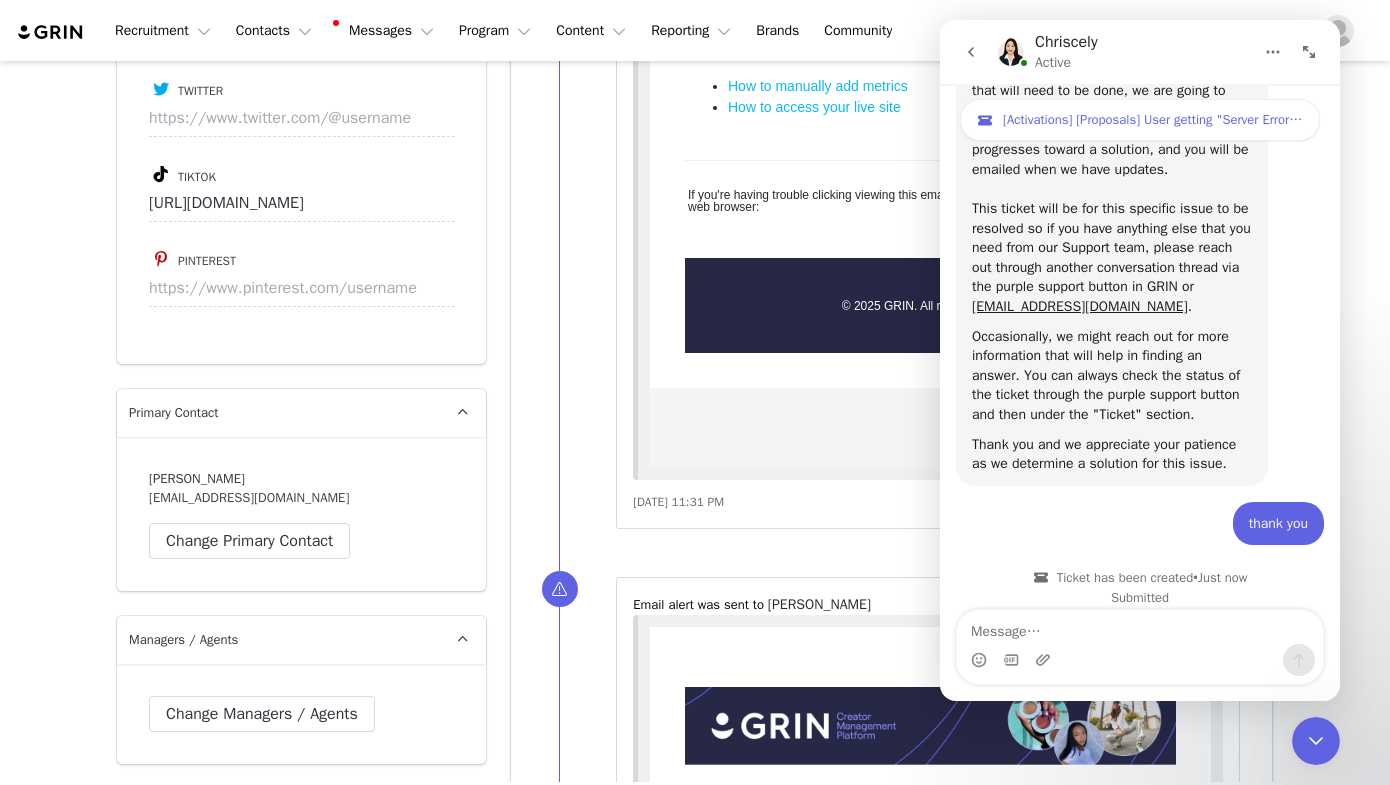 scroll, scrollTop: 3699, scrollLeft: 0, axis: vertical 